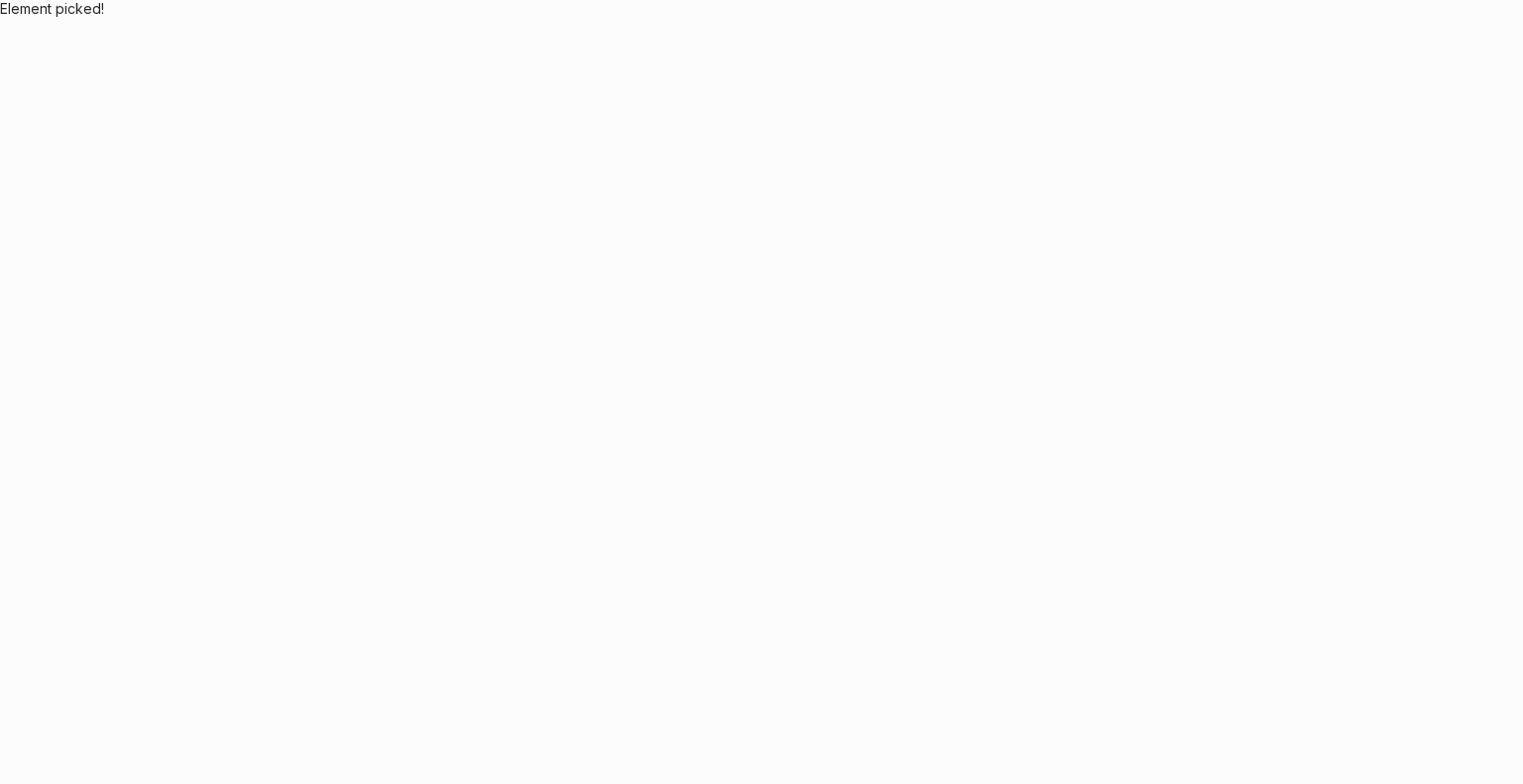 scroll, scrollTop: 0, scrollLeft: 0, axis: both 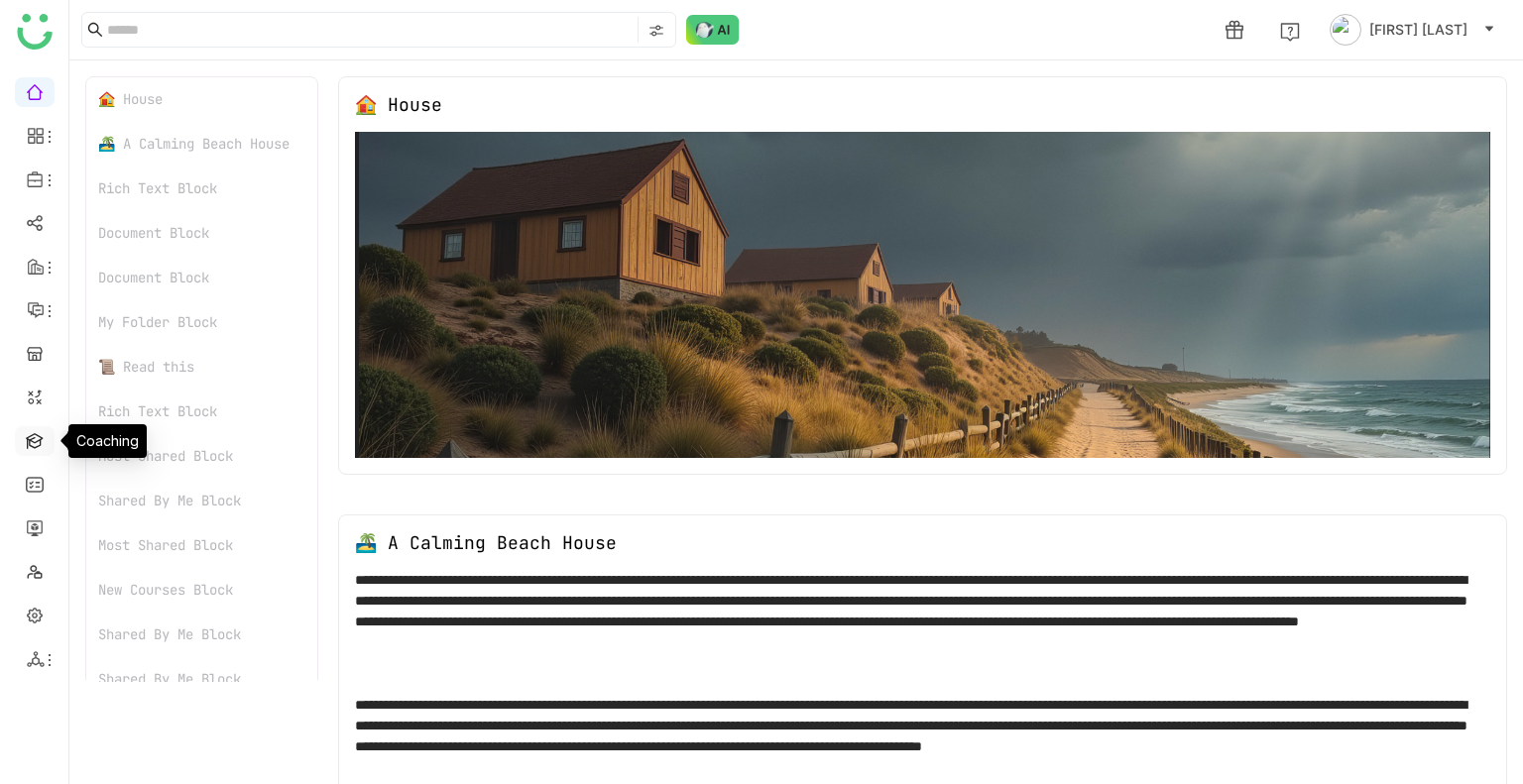 click at bounding box center (35, 439) 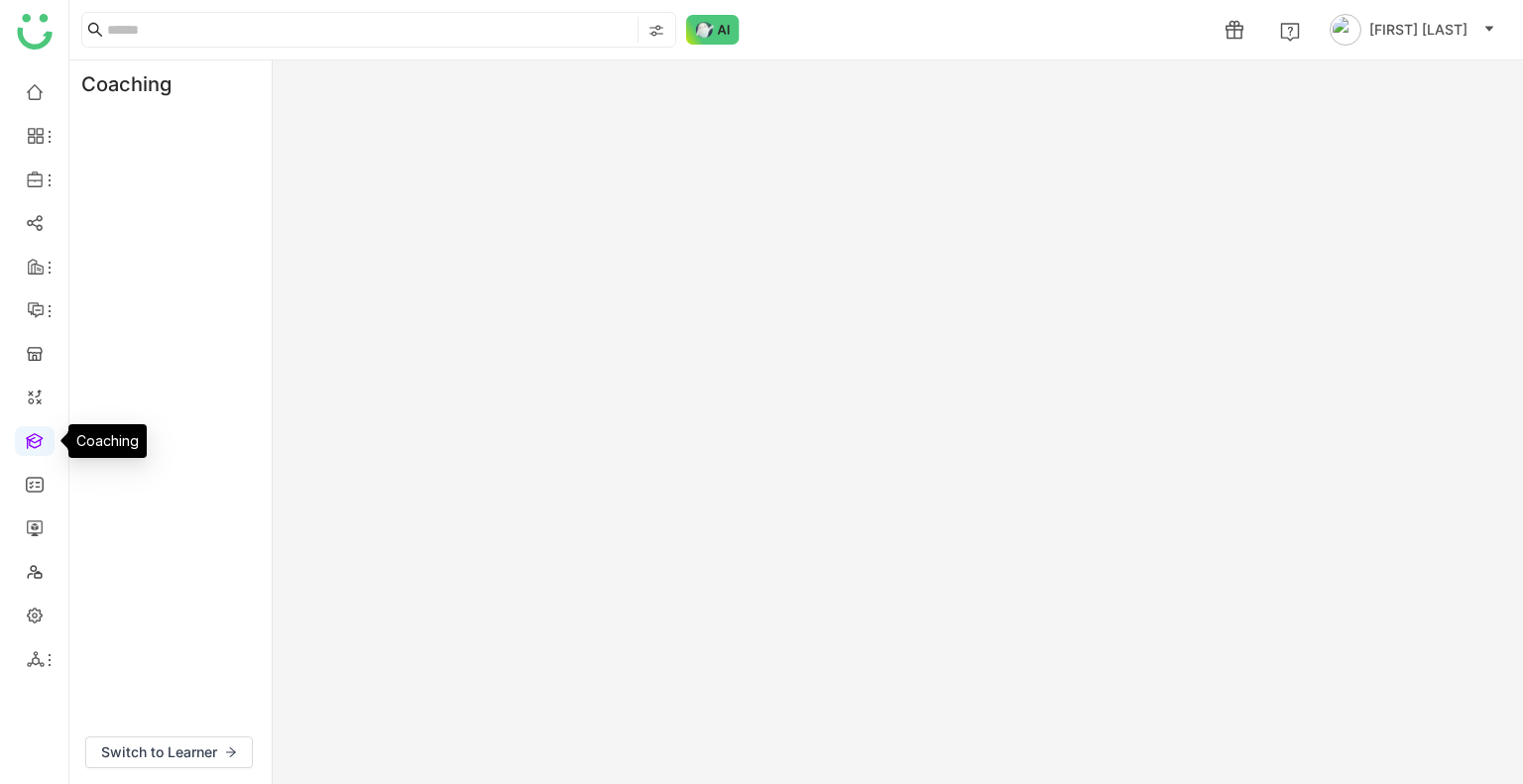 click at bounding box center [35, 439] 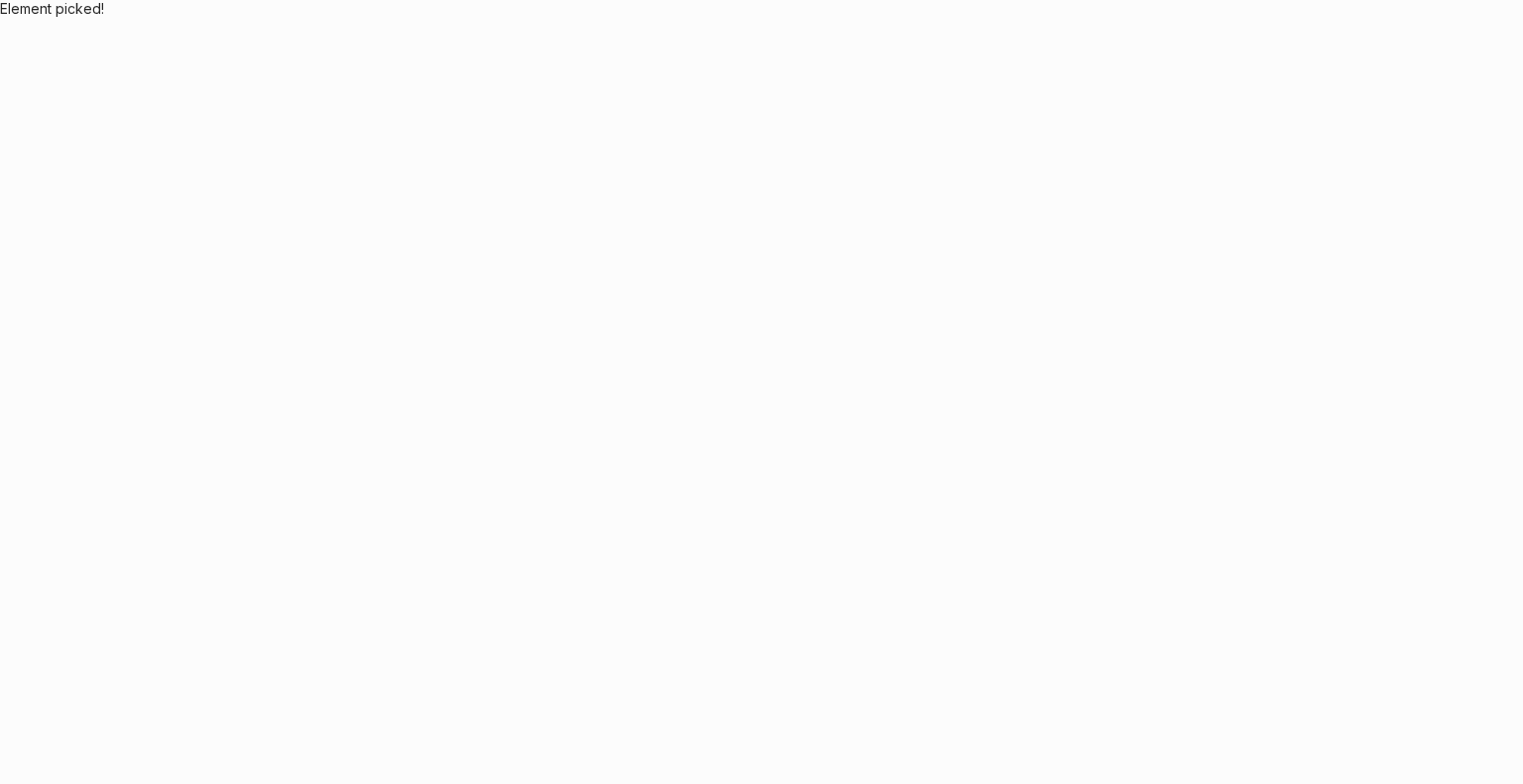 scroll, scrollTop: 0, scrollLeft: 0, axis: both 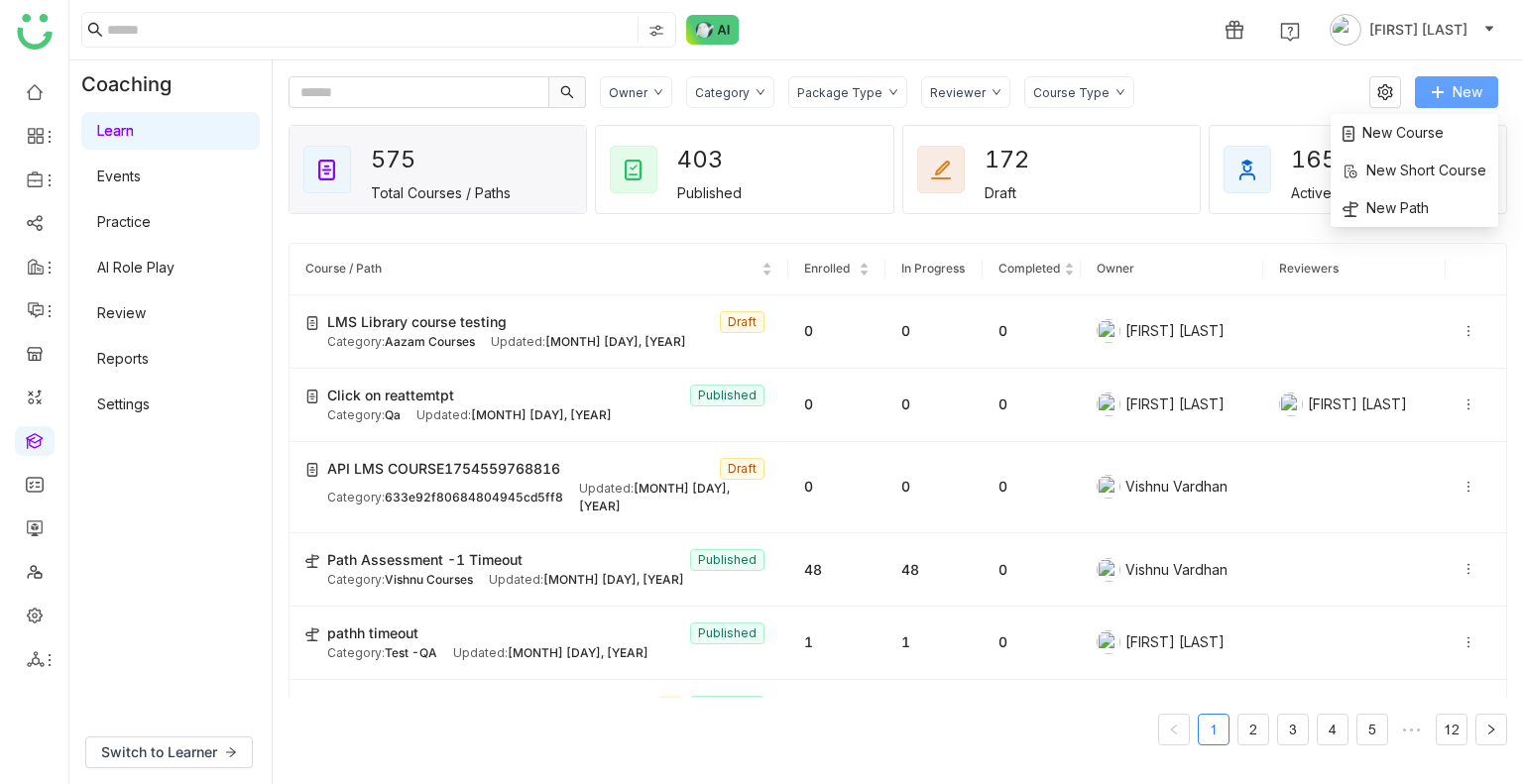 click on "New" 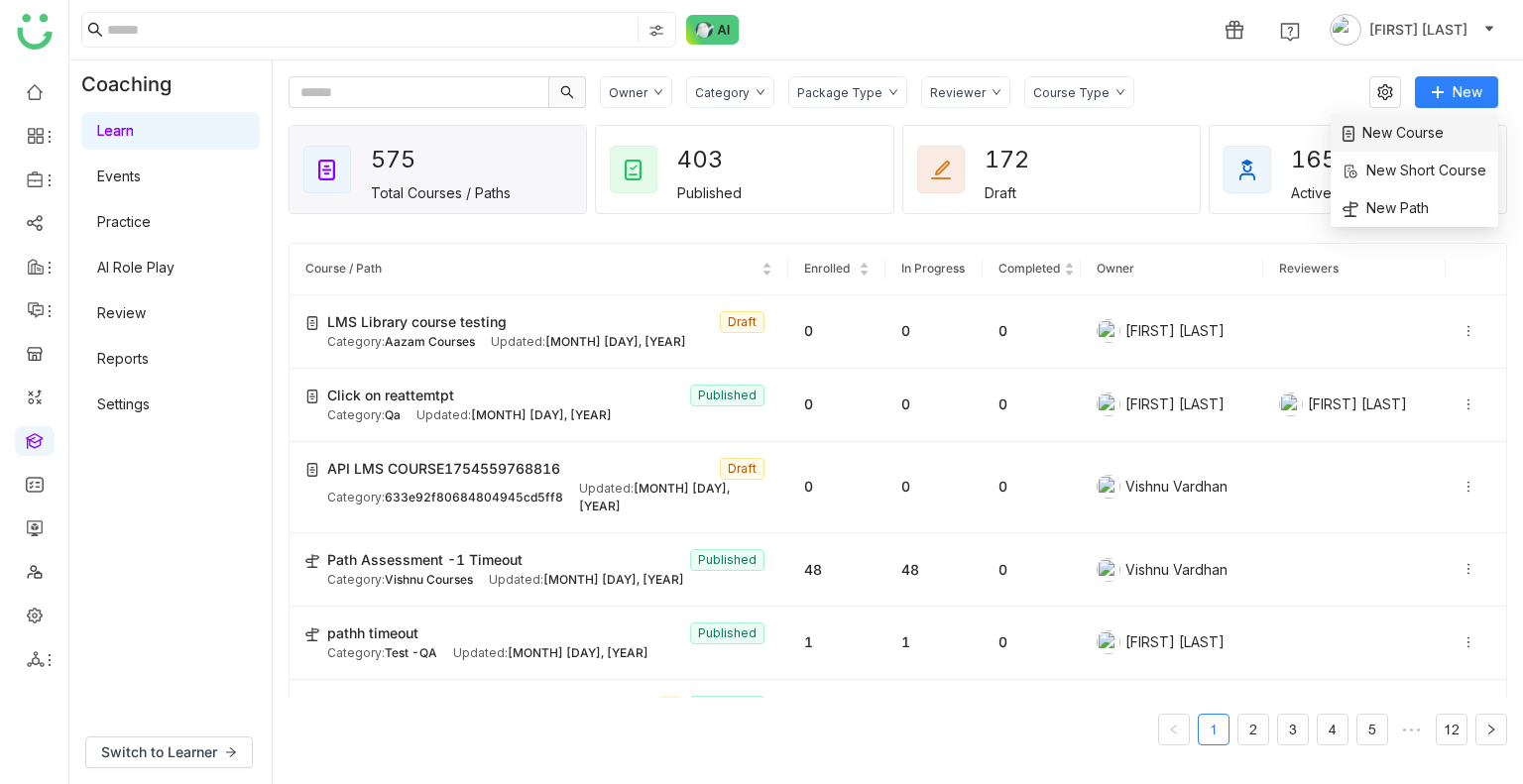 click on "New Course" at bounding box center [1393, 133] 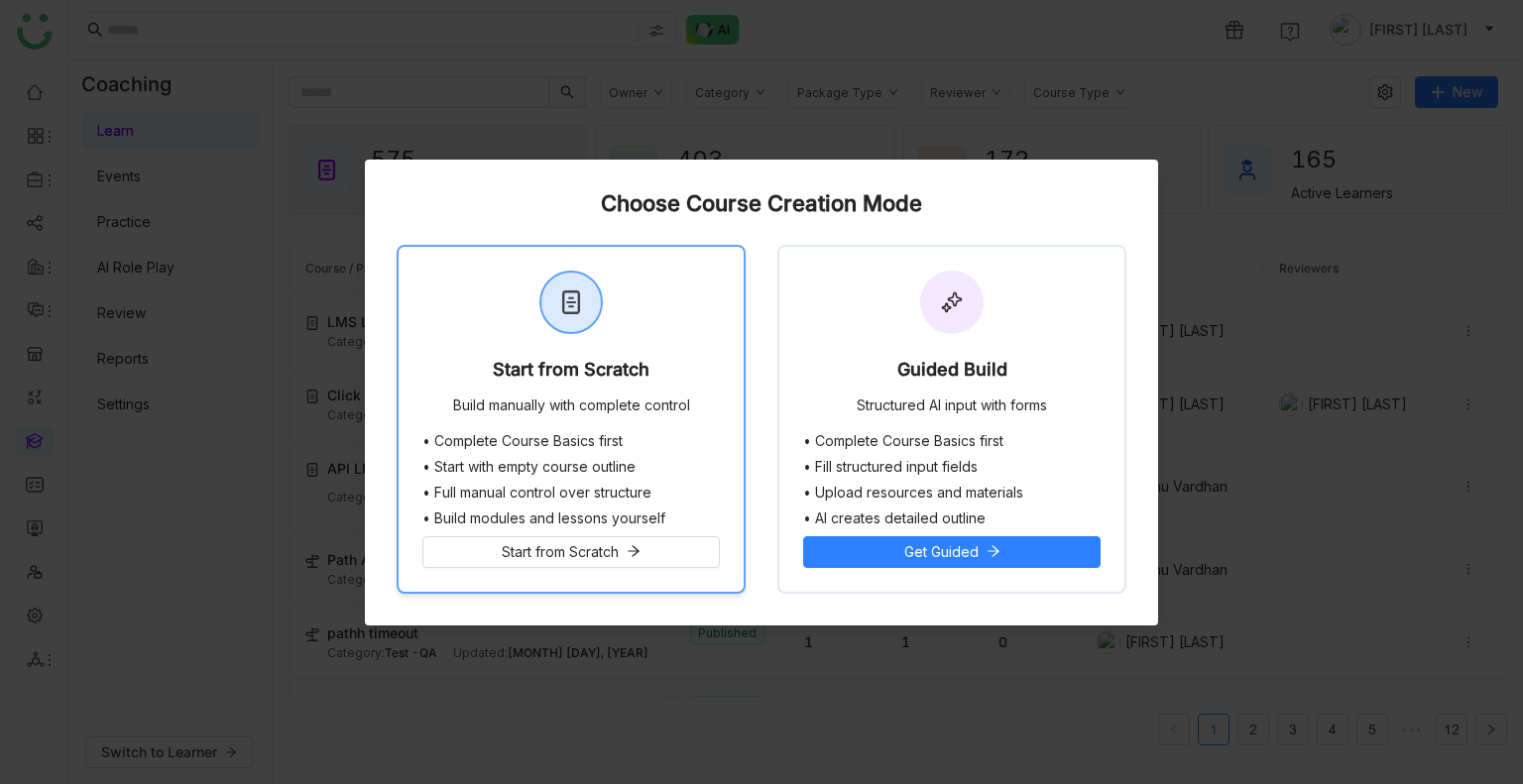 click on "Start from Scratch   Build manually with complete control" at bounding box center [571, 340] 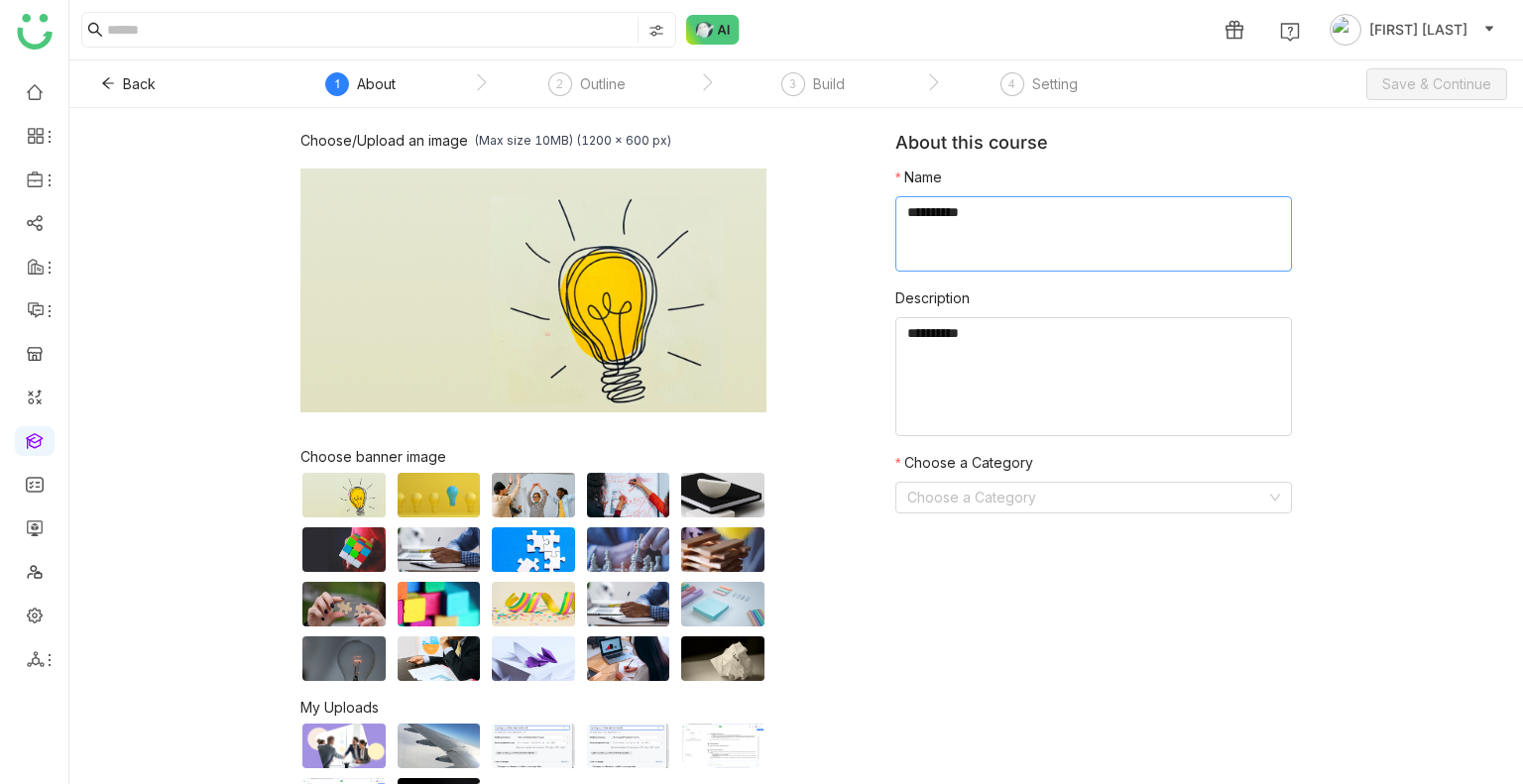 click 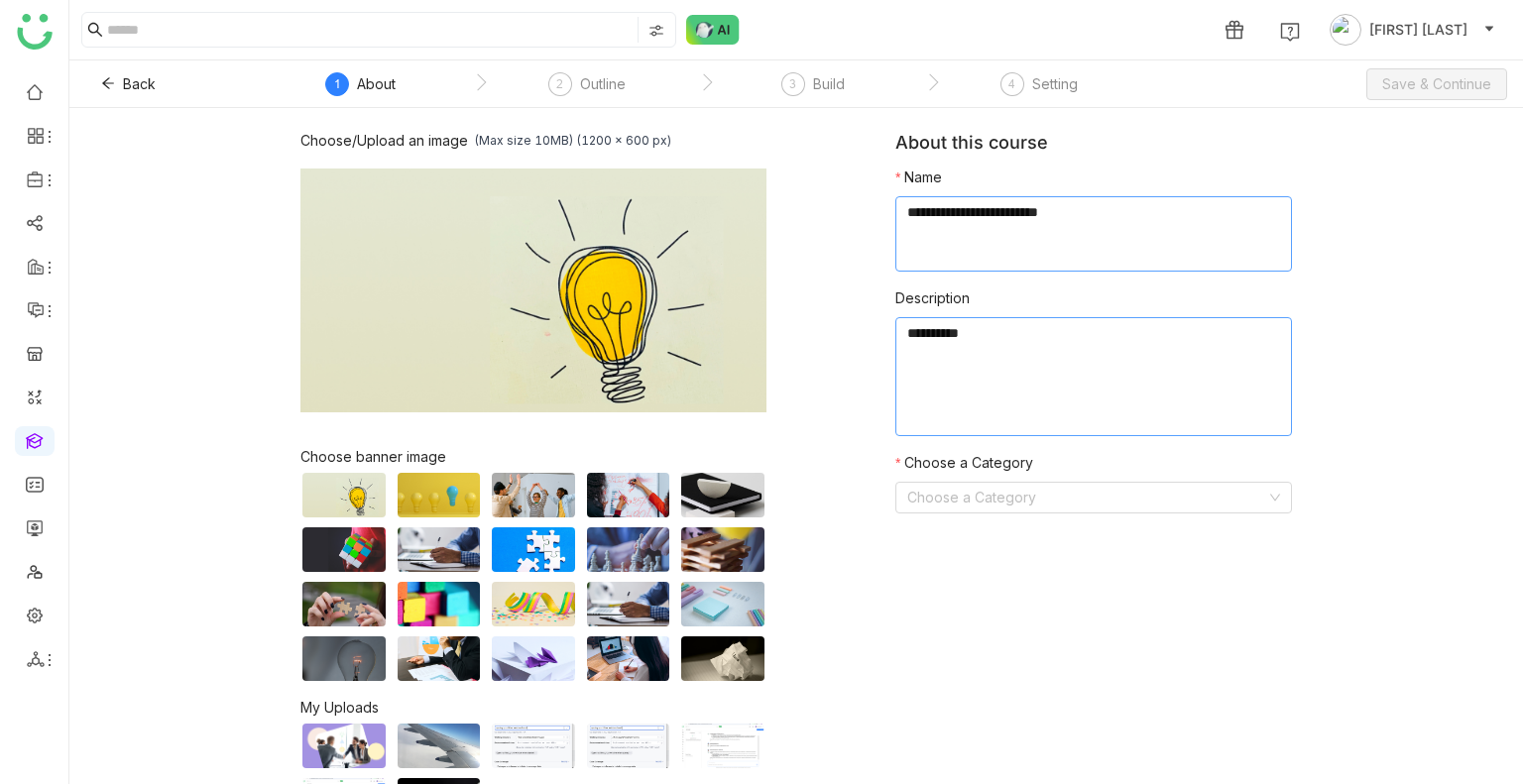 type on "**********" 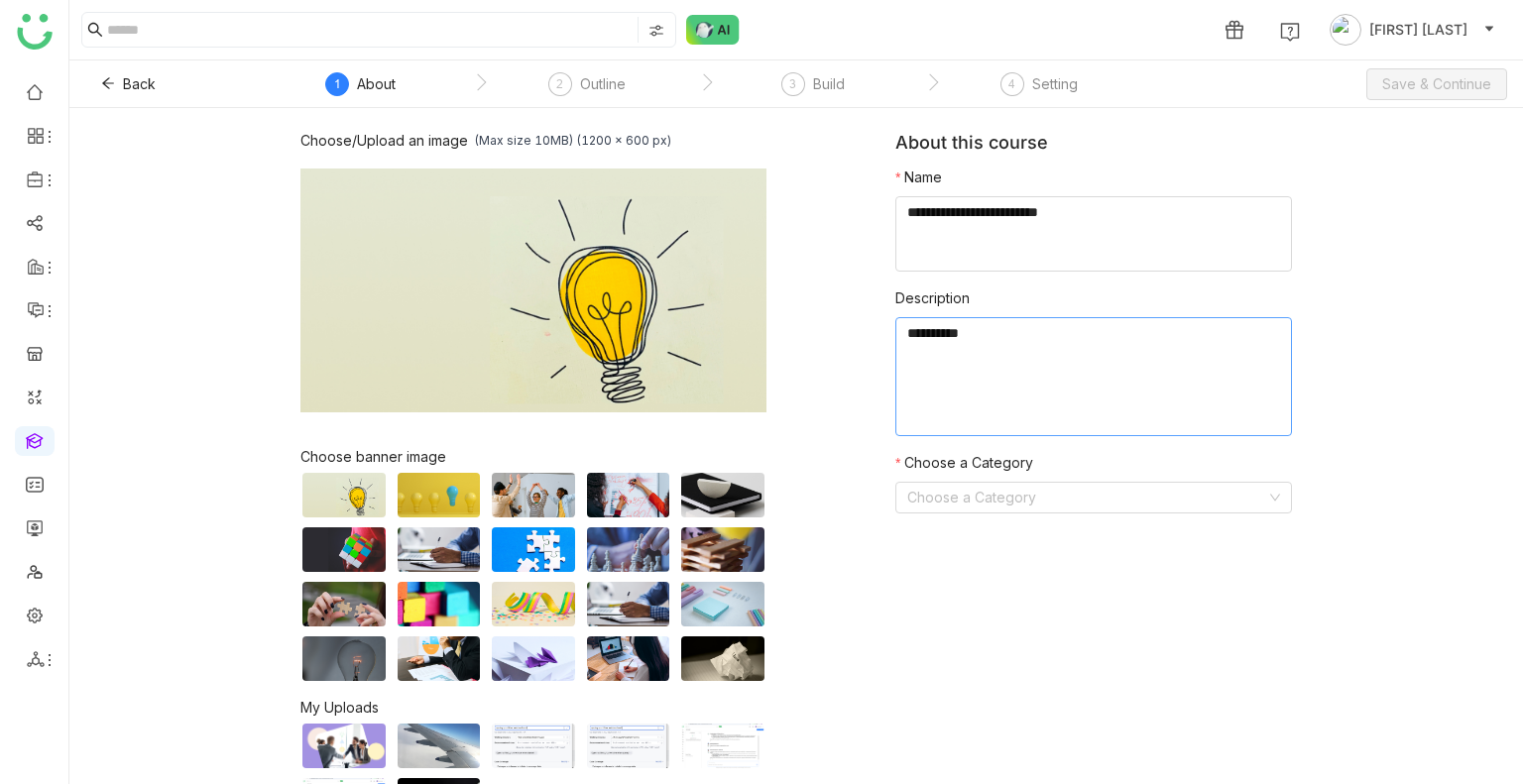 click 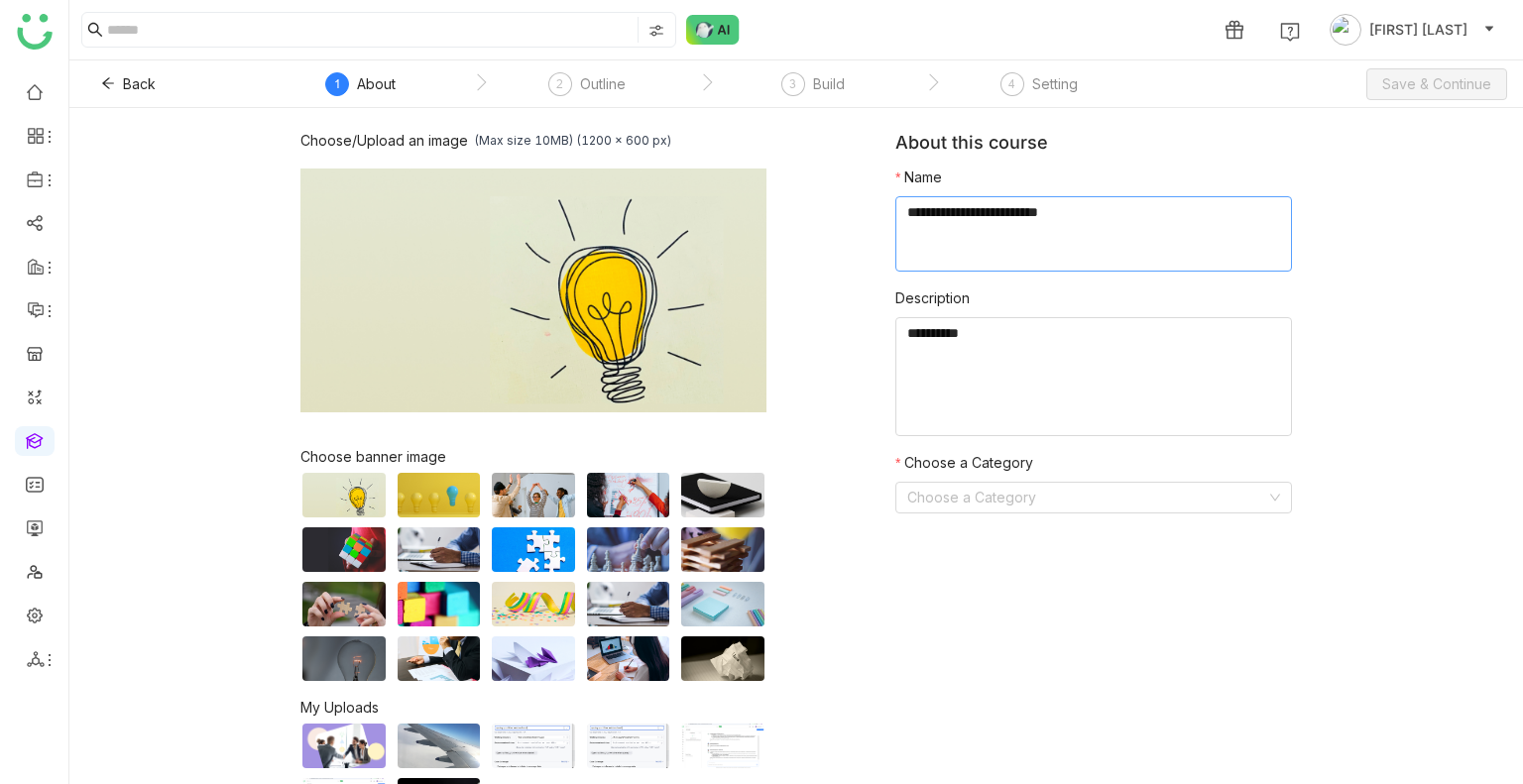 click 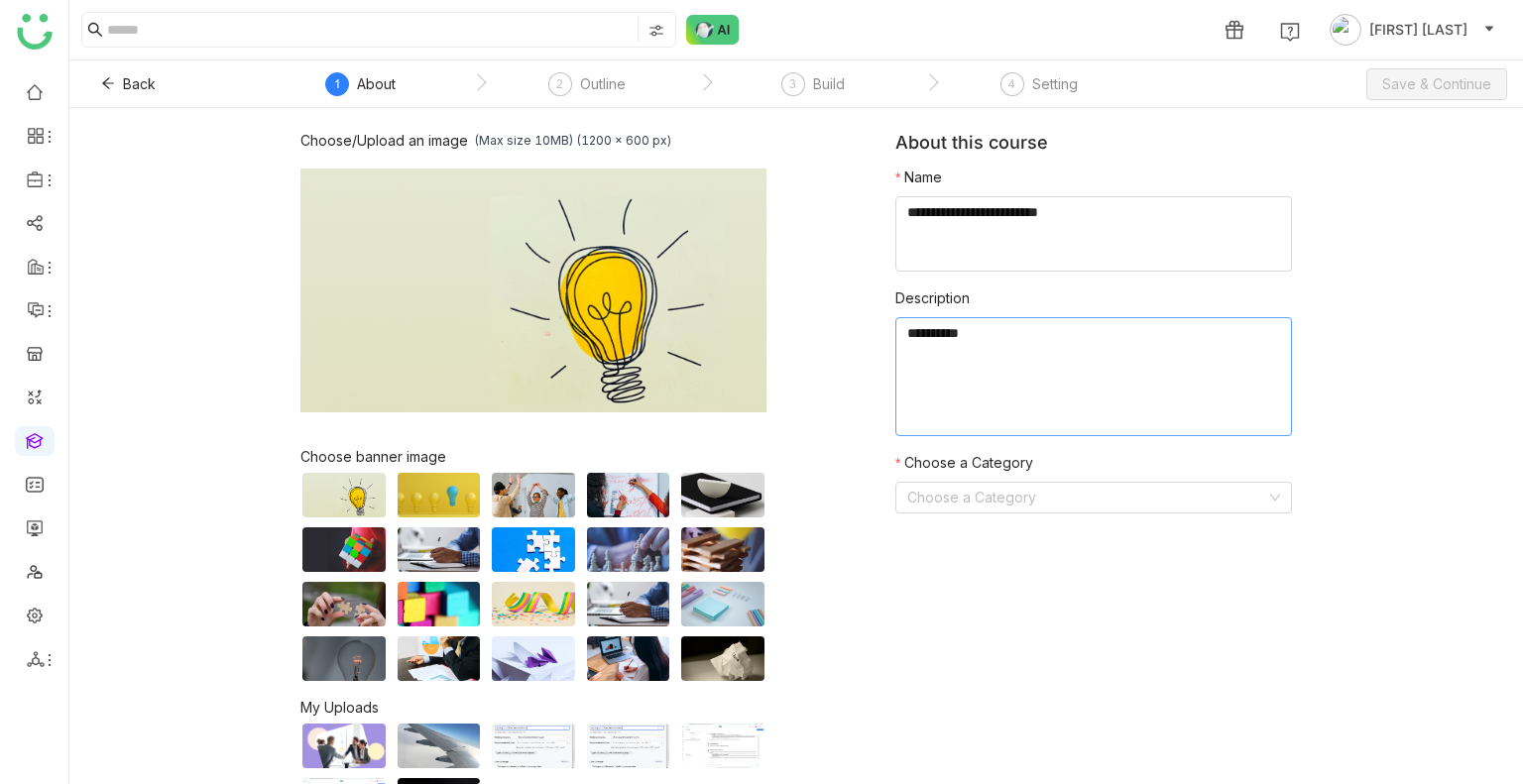 click 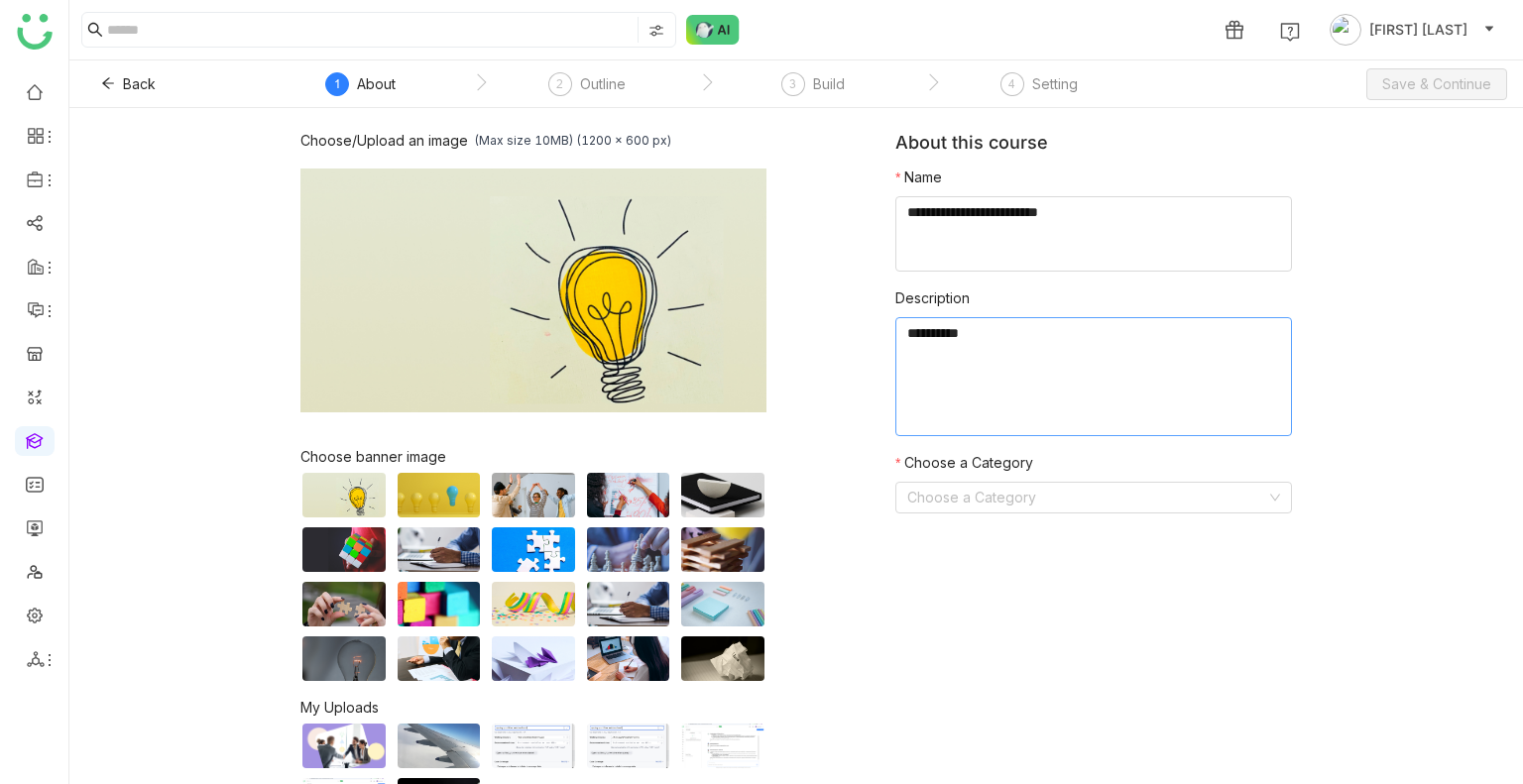 click 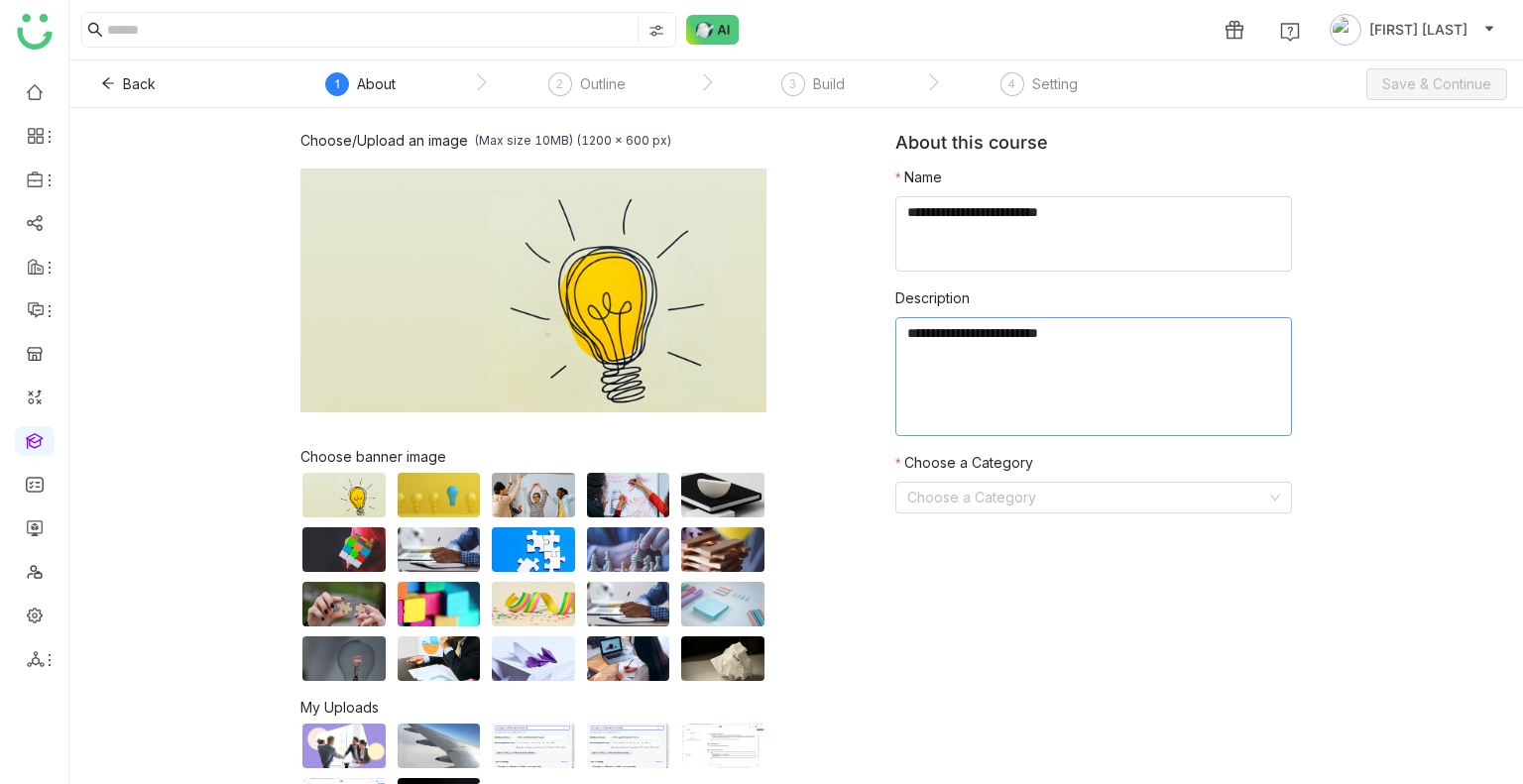 paste on "**********" 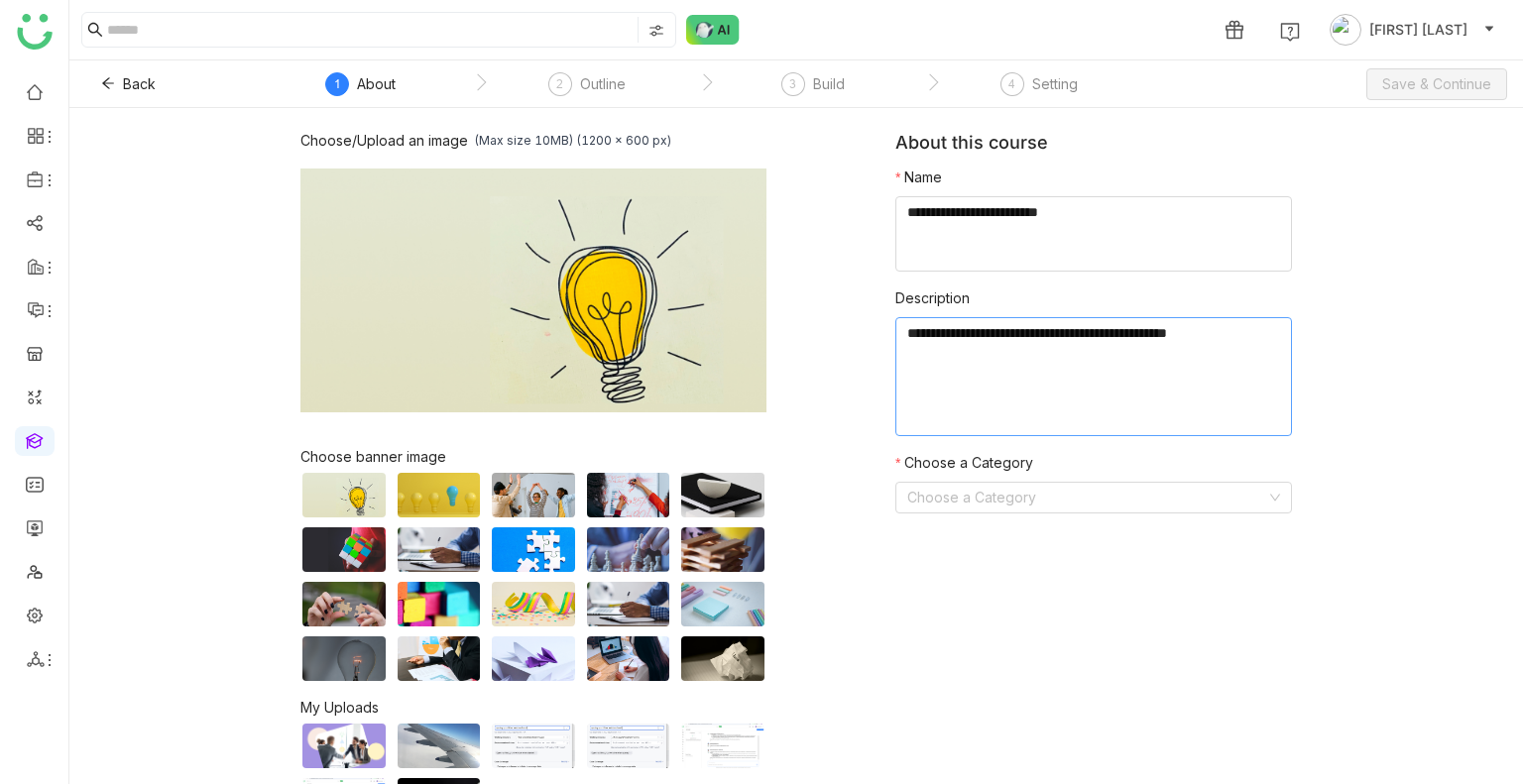 paste on "**********" 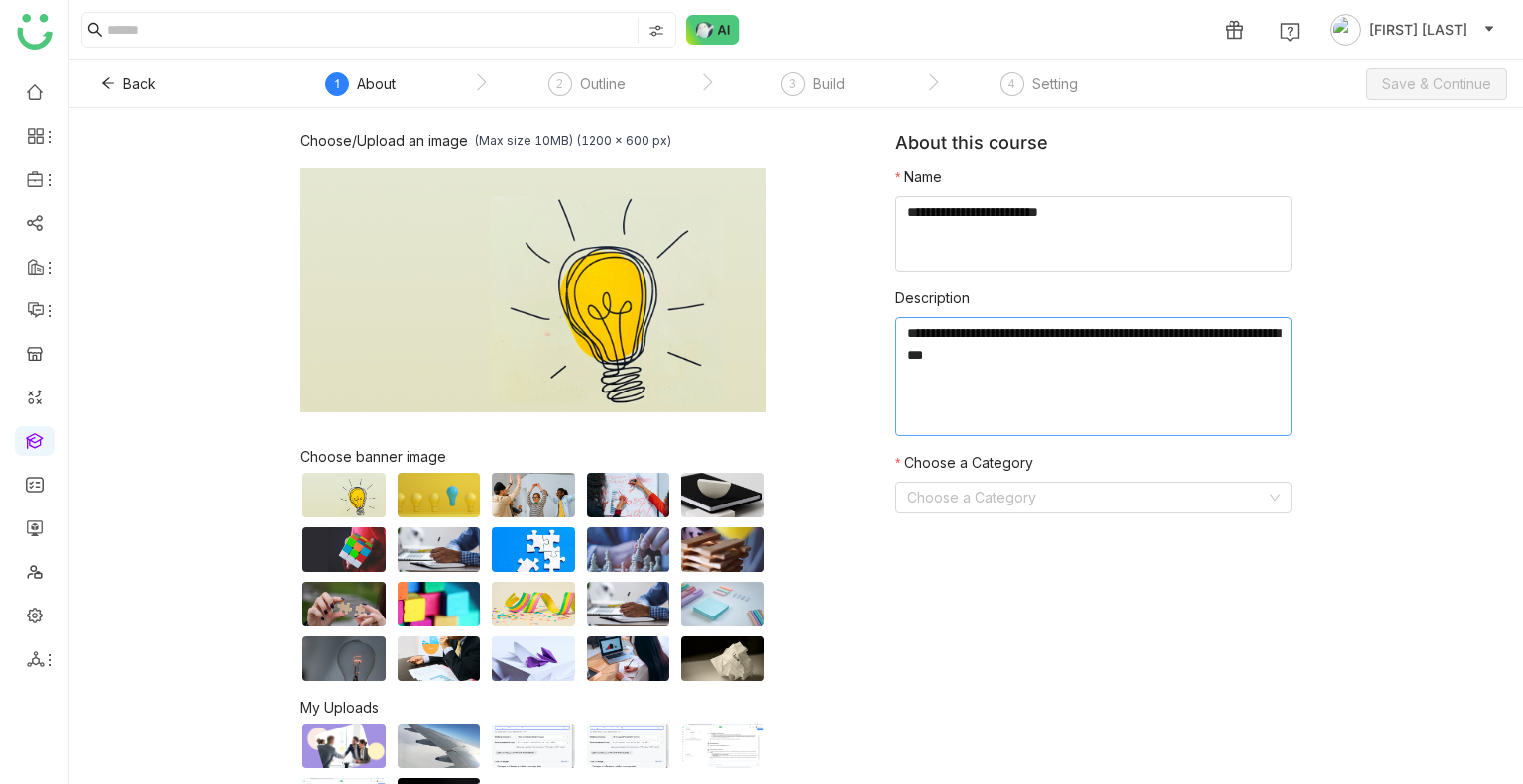 paste on "**********" 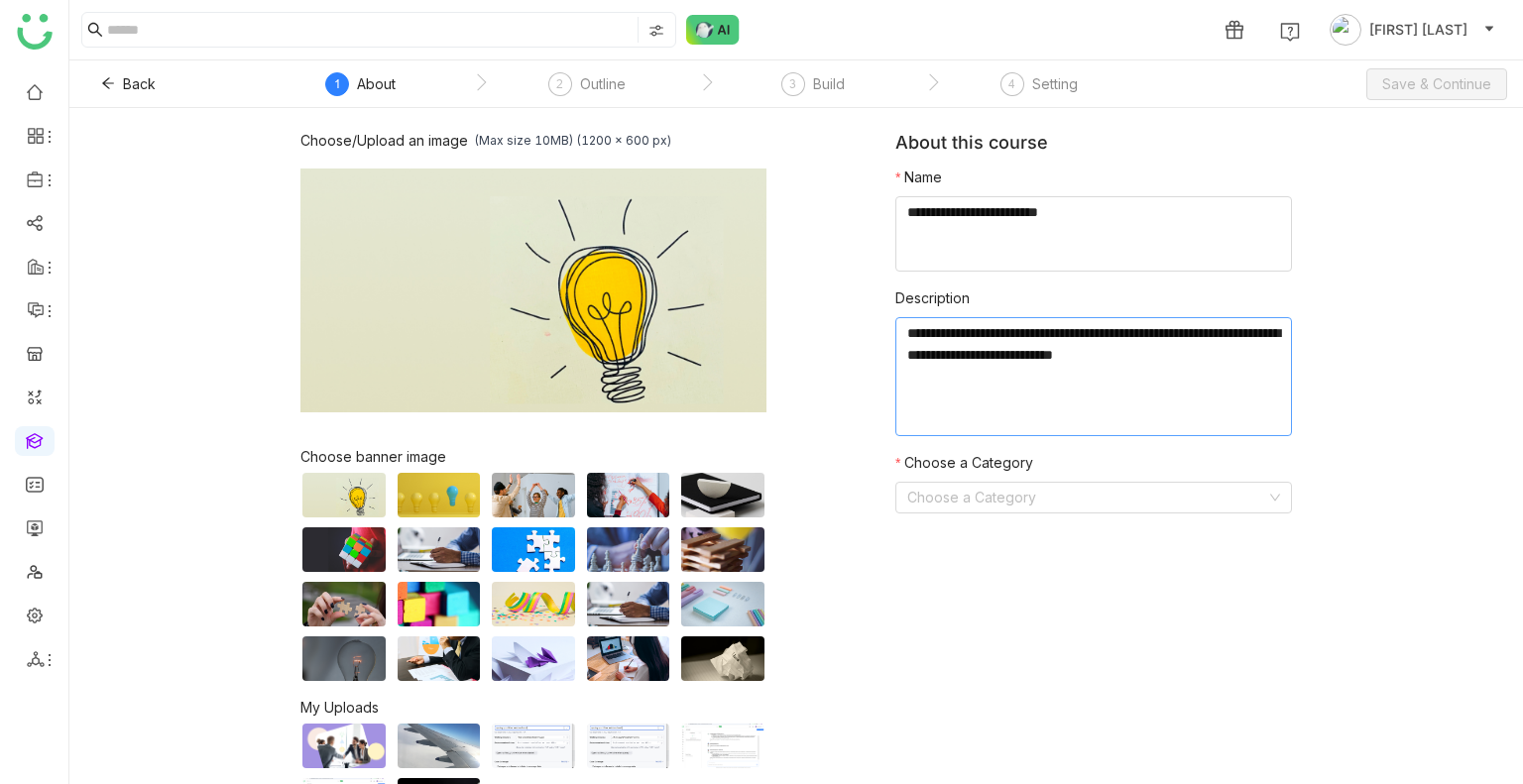 paste on "**********" 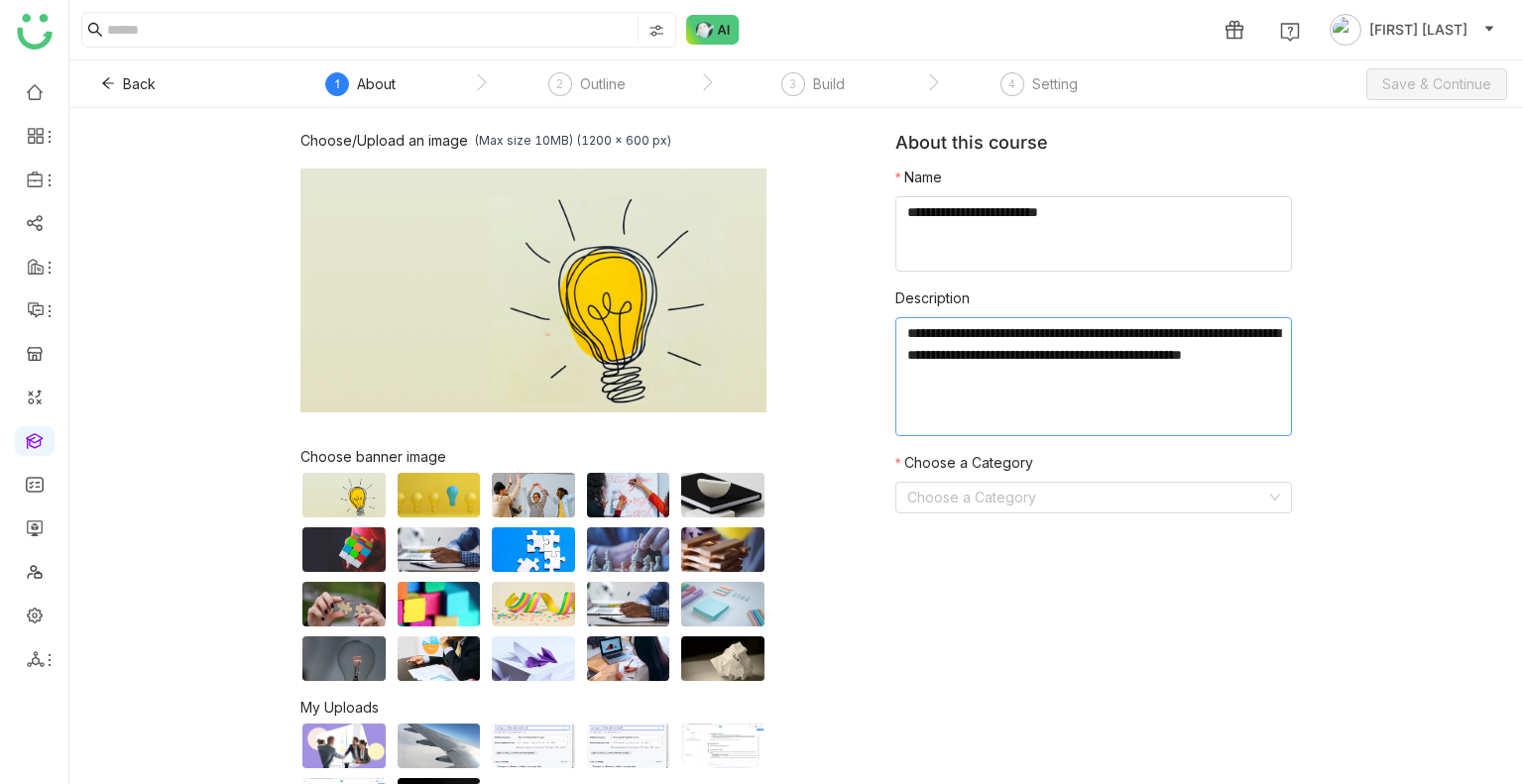 paste on "**********" 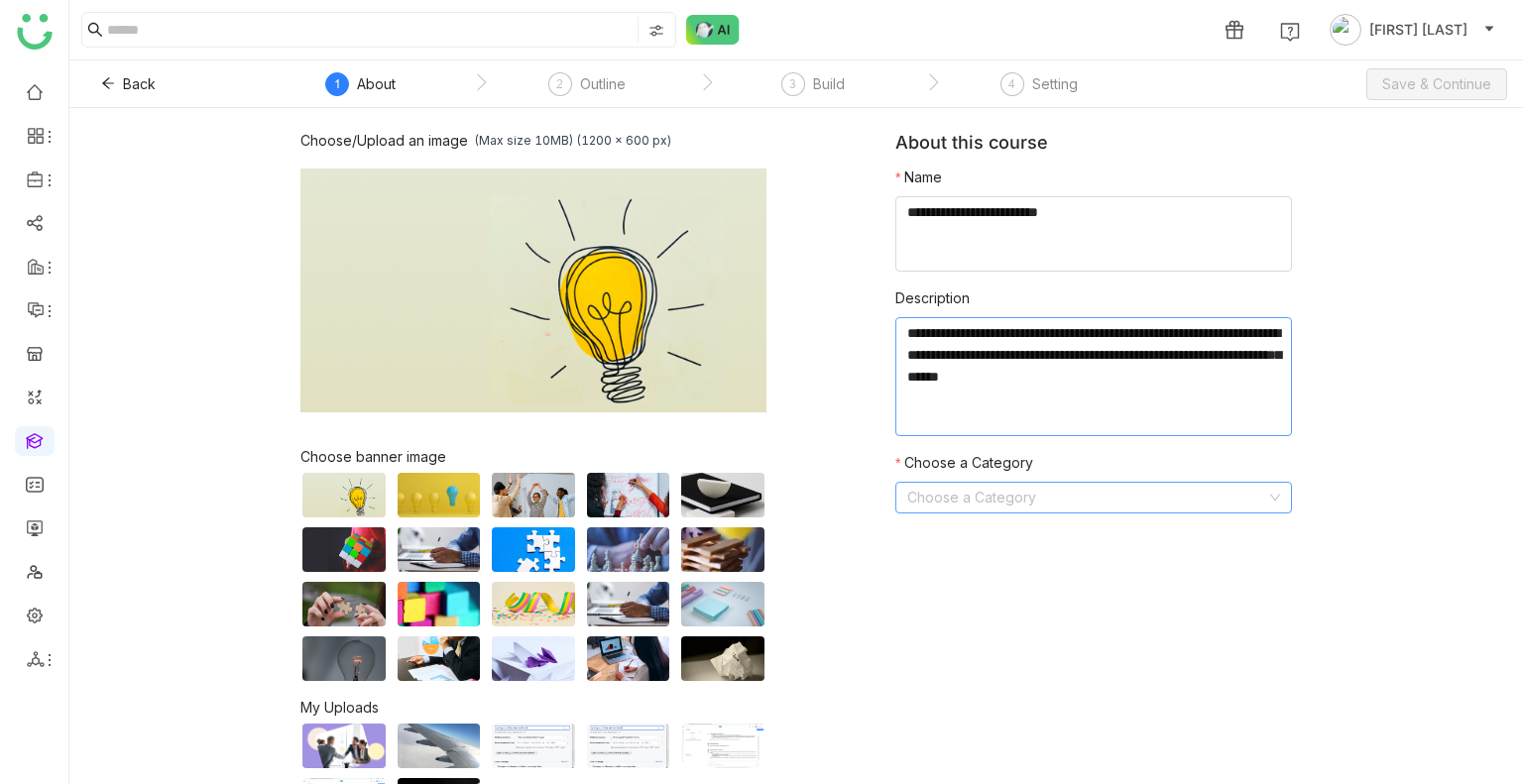 type on "**********" 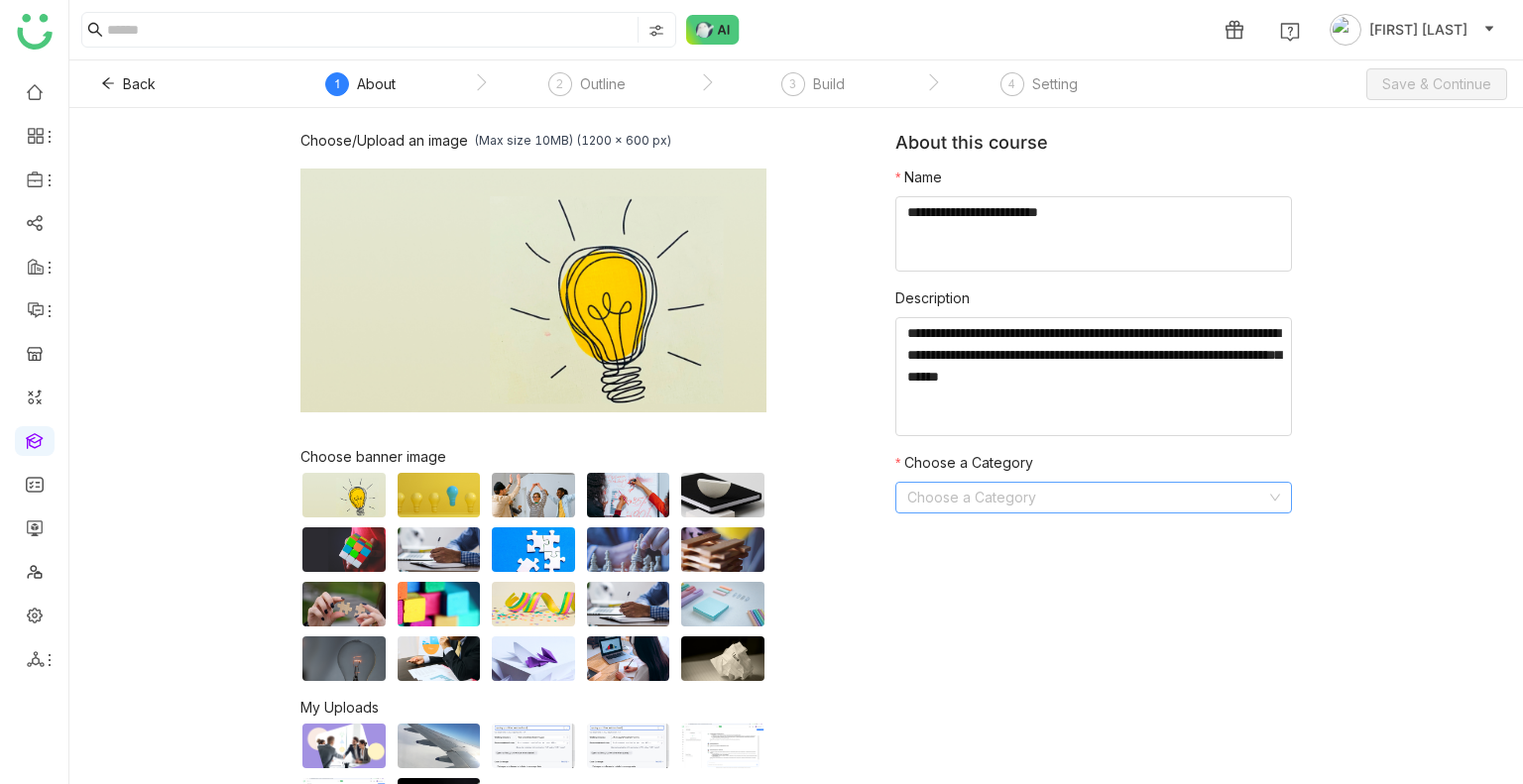 click 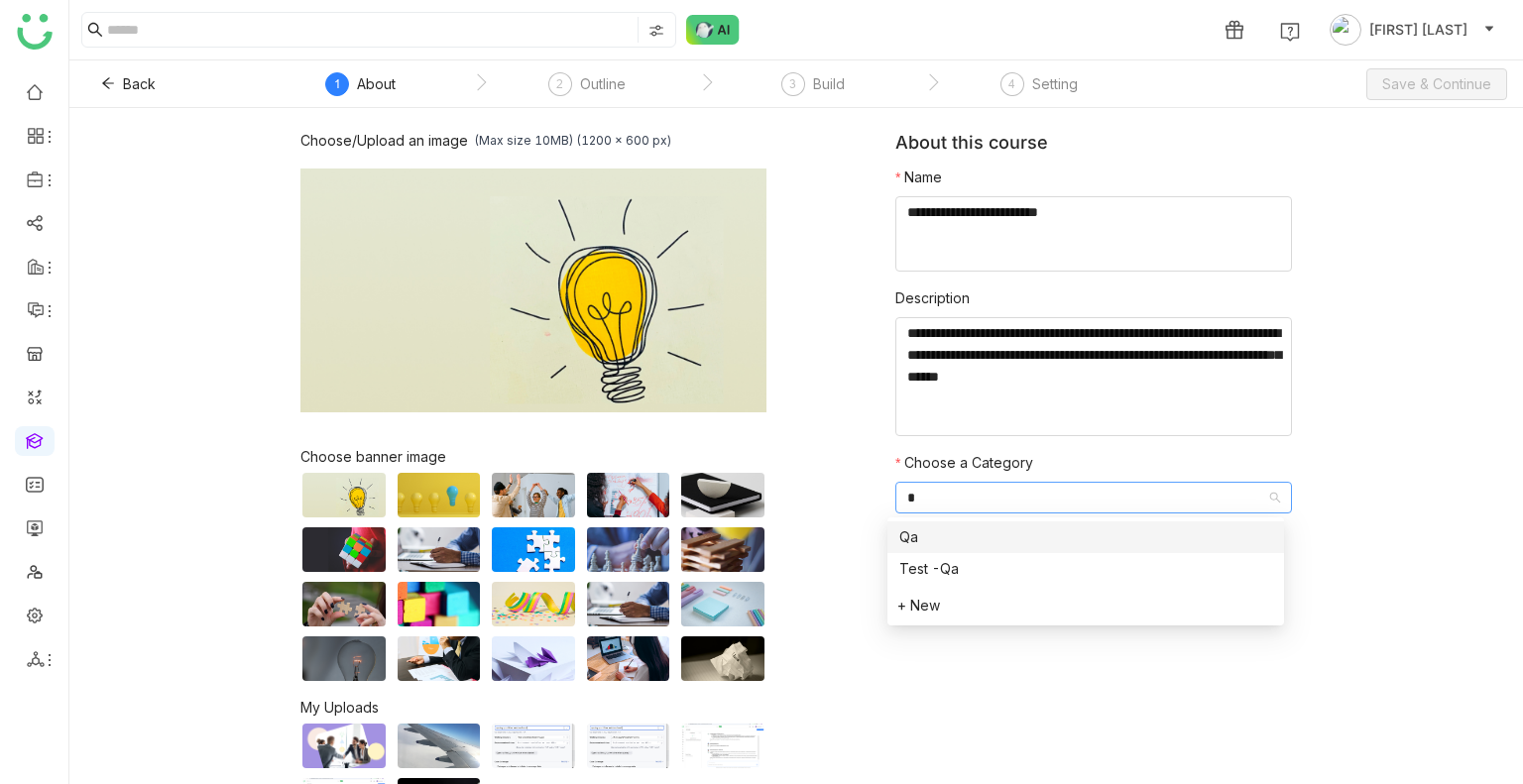 type on "**" 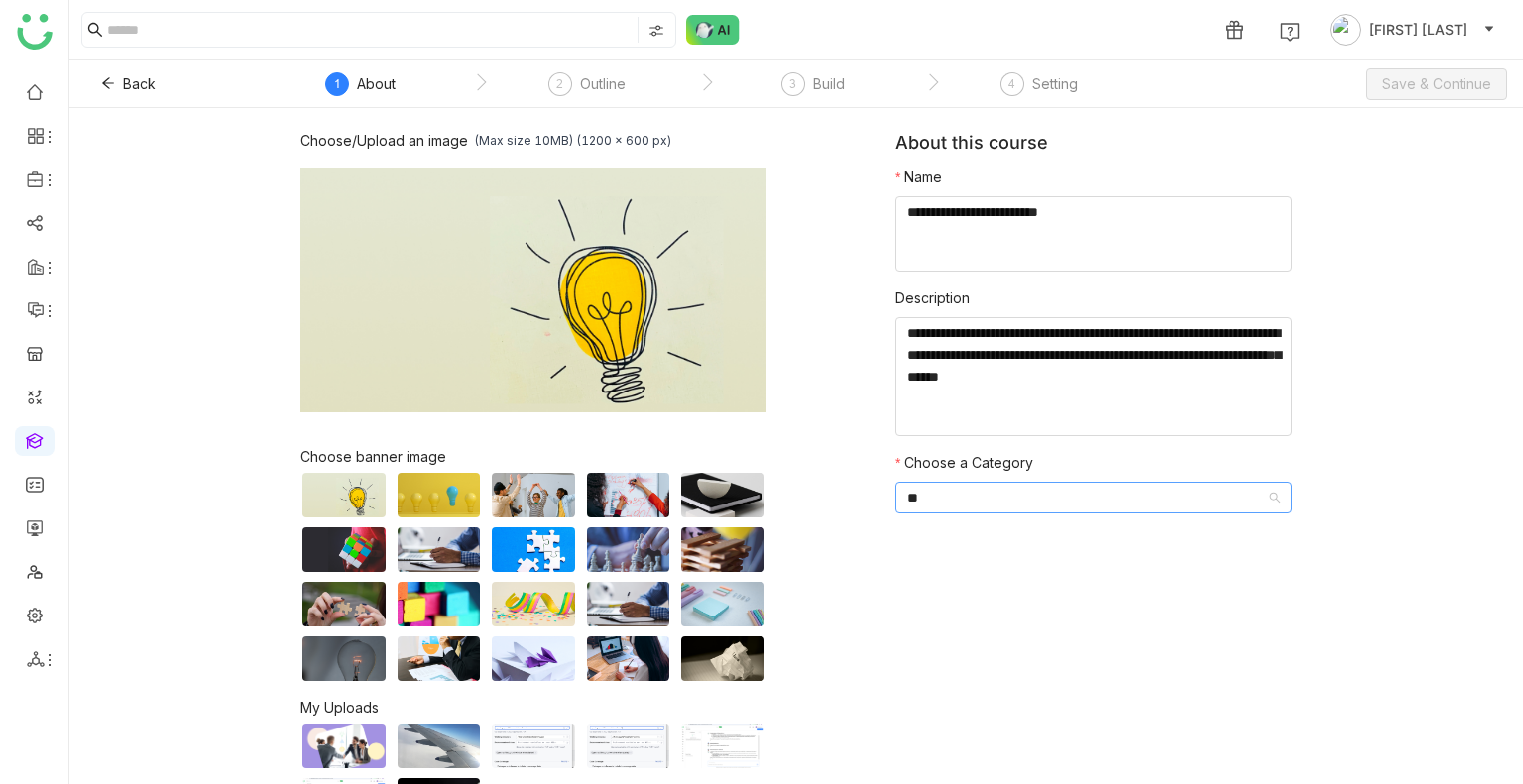 type 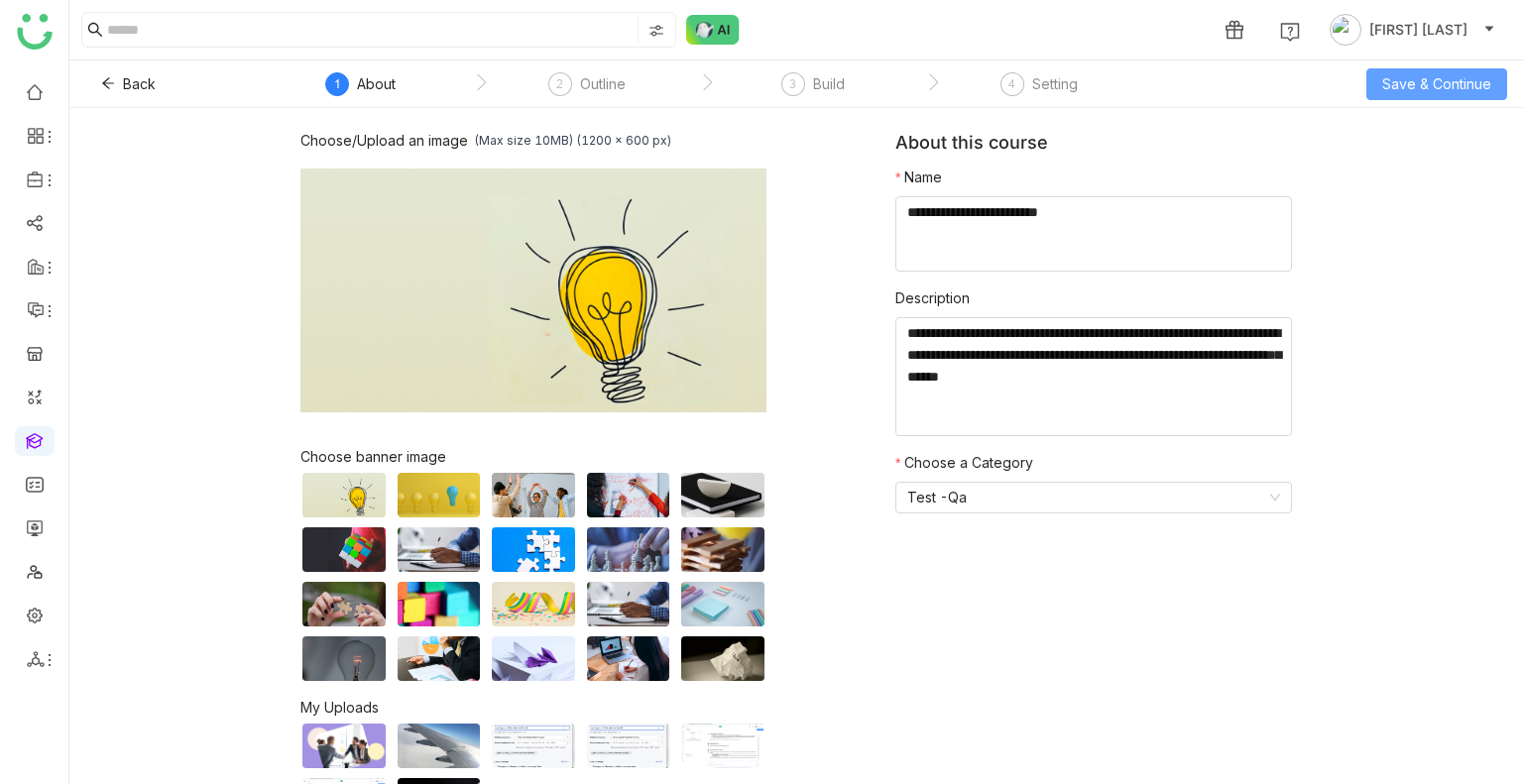 click on "Save & Continue" at bounding box center [1437, 84] 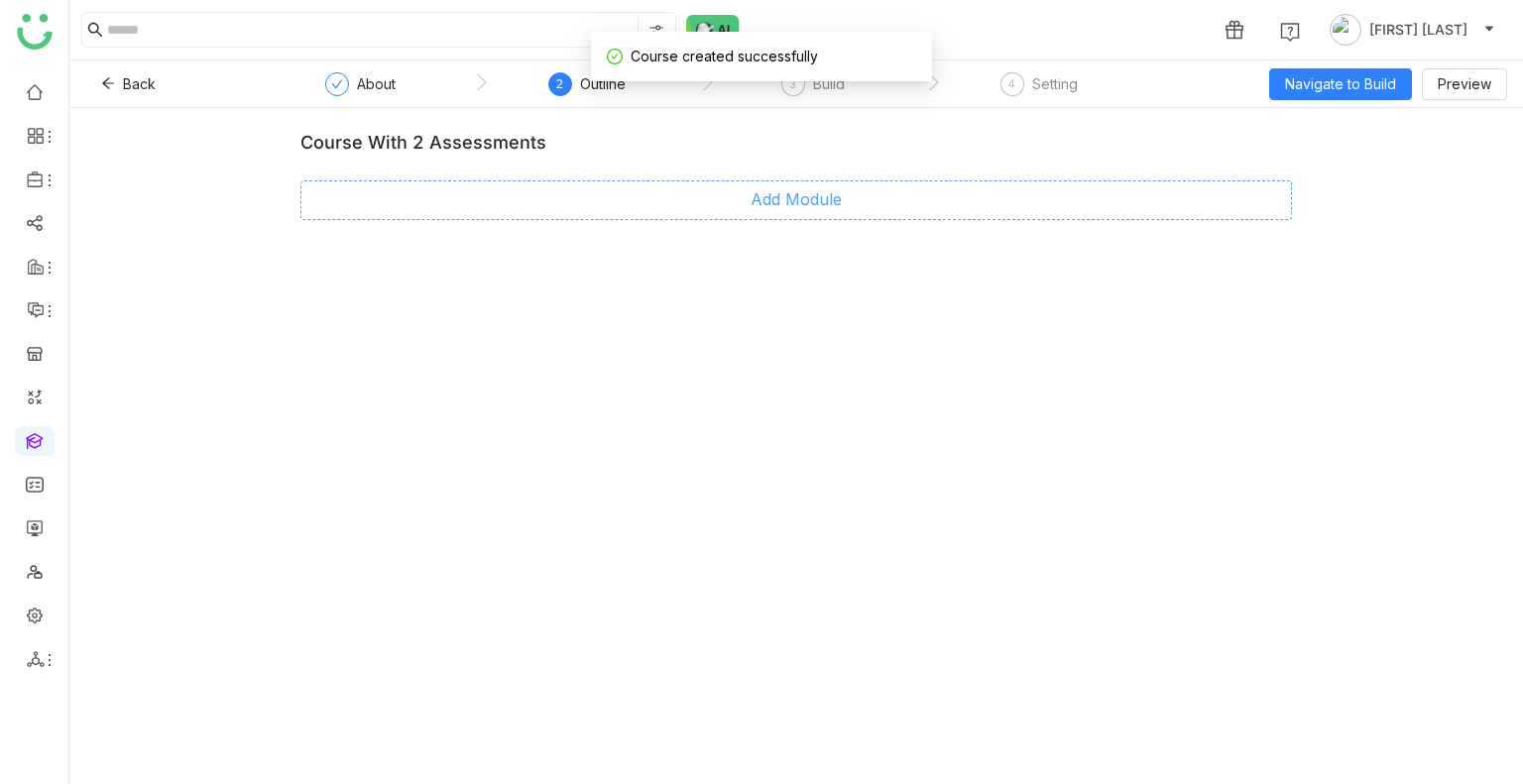 click on "Add Module" 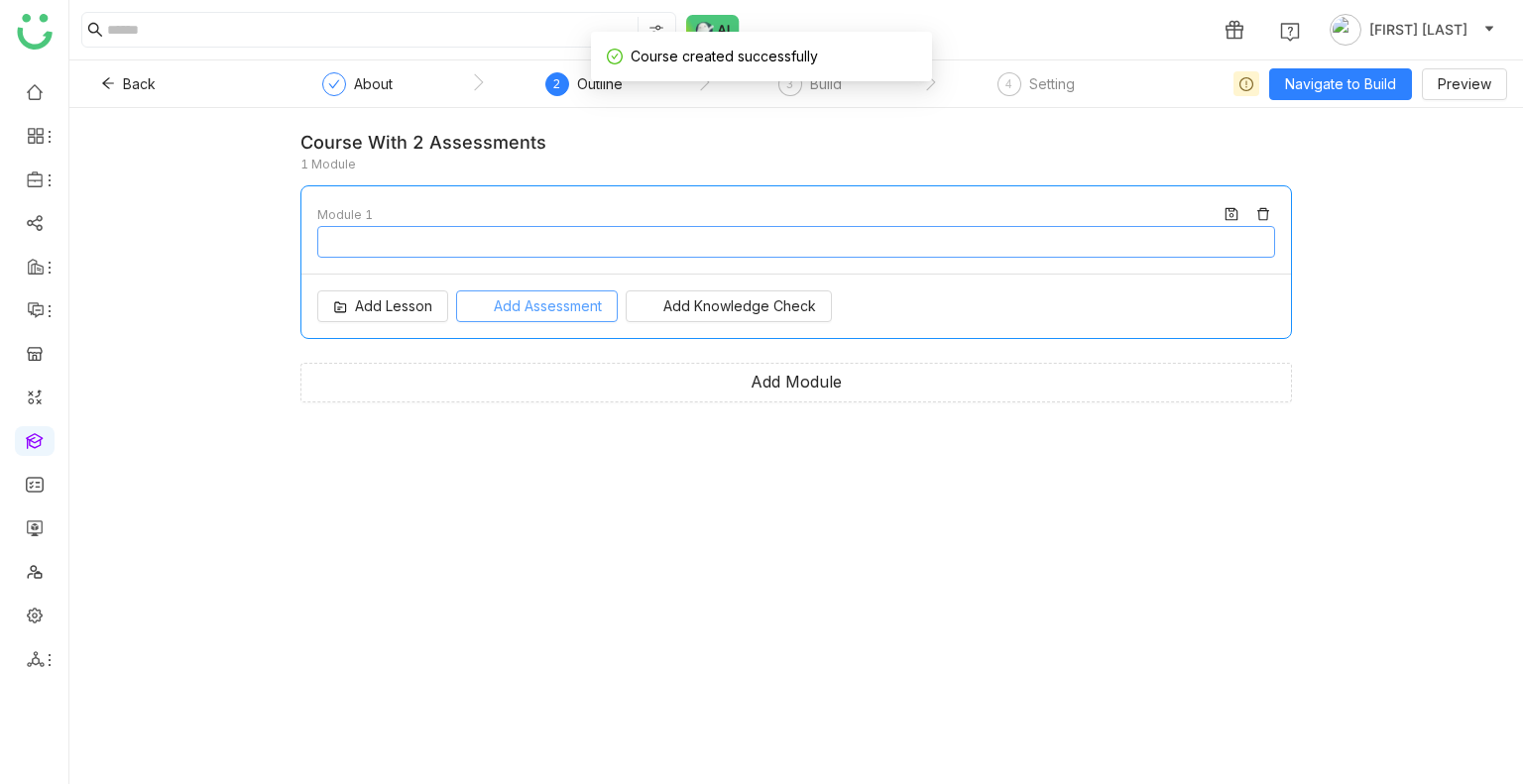 type on "********" 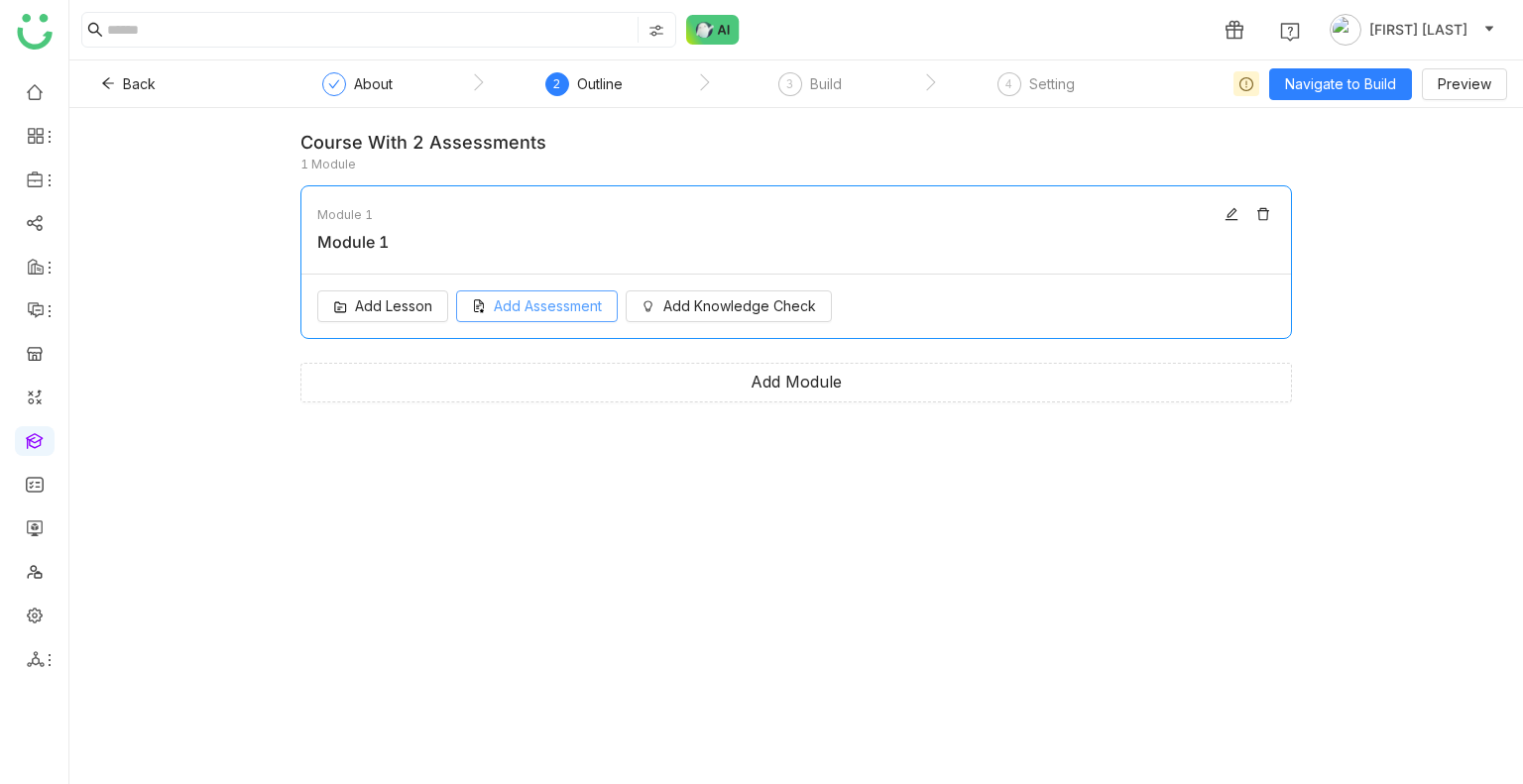 click 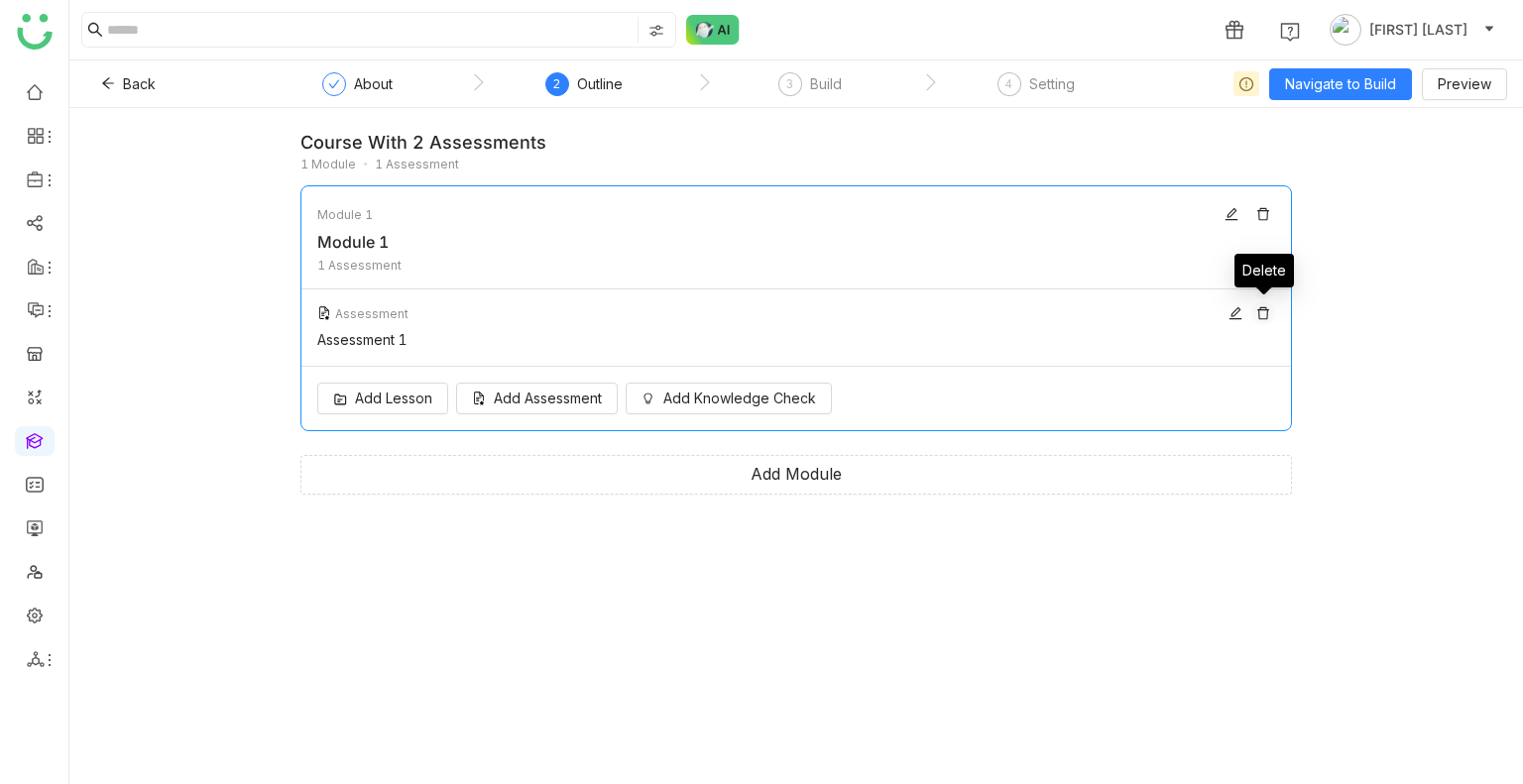click 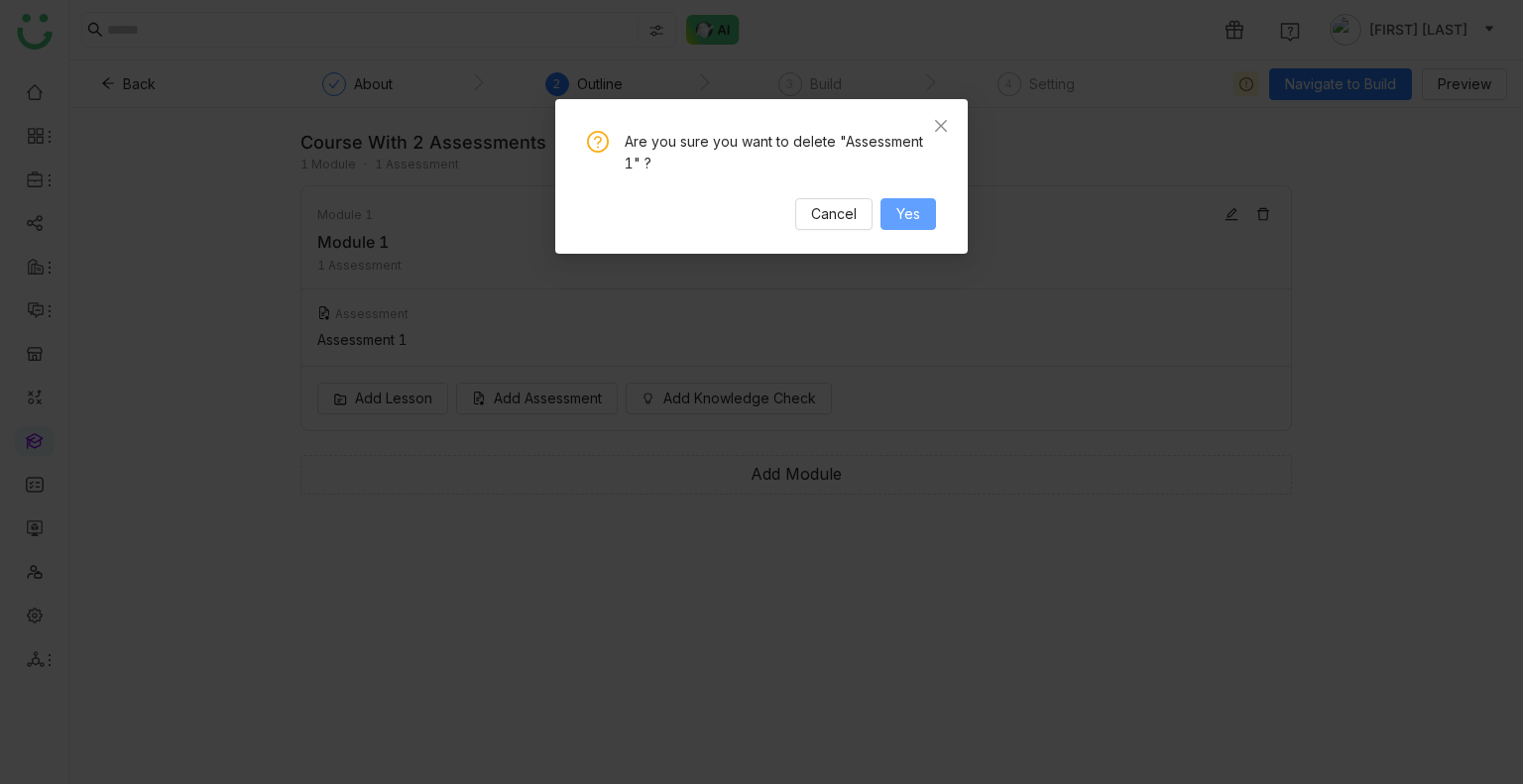 click on "Yes" at bounding box center [908, 214] 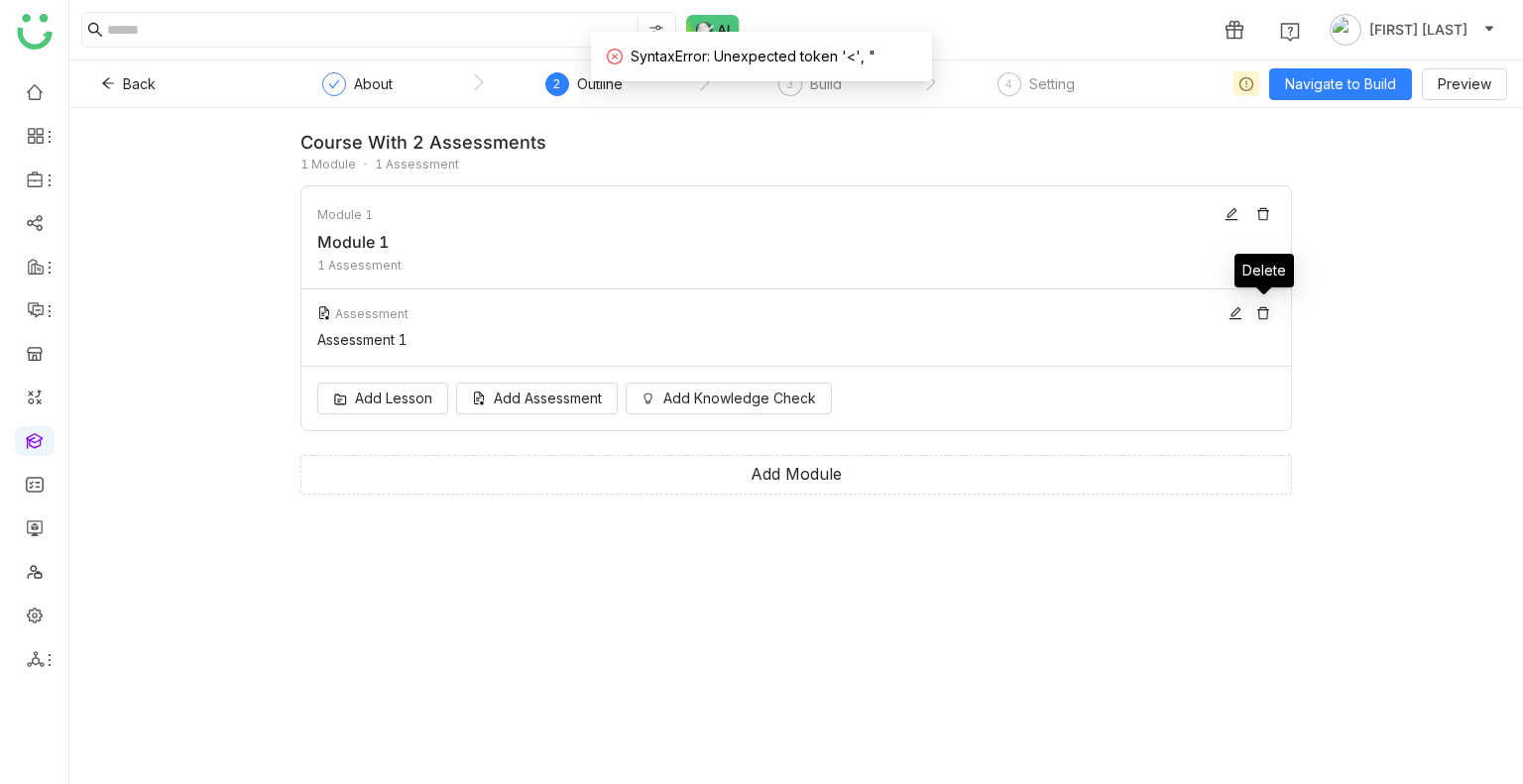 click 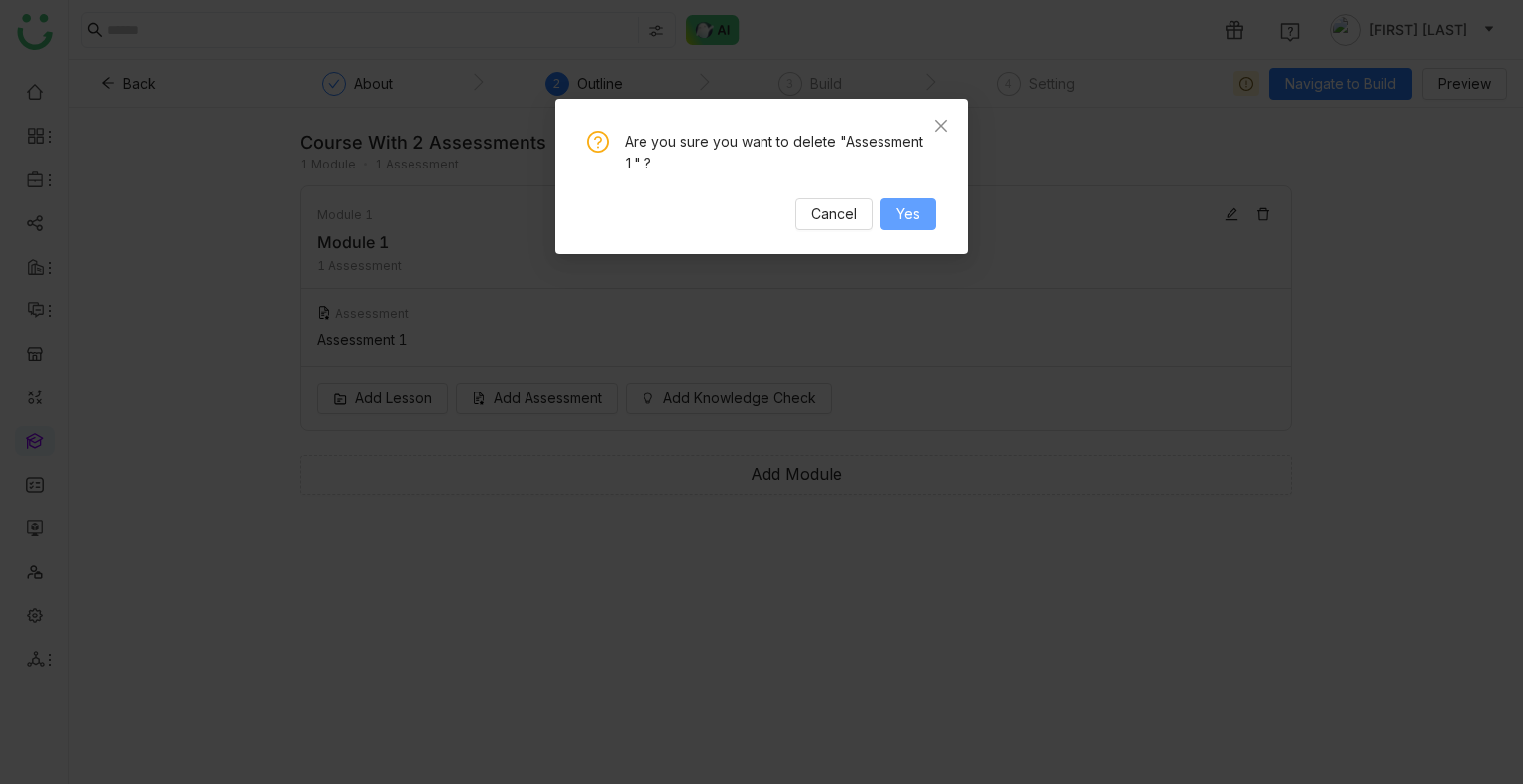 click on "Yes" at bounding box center (908, 214) 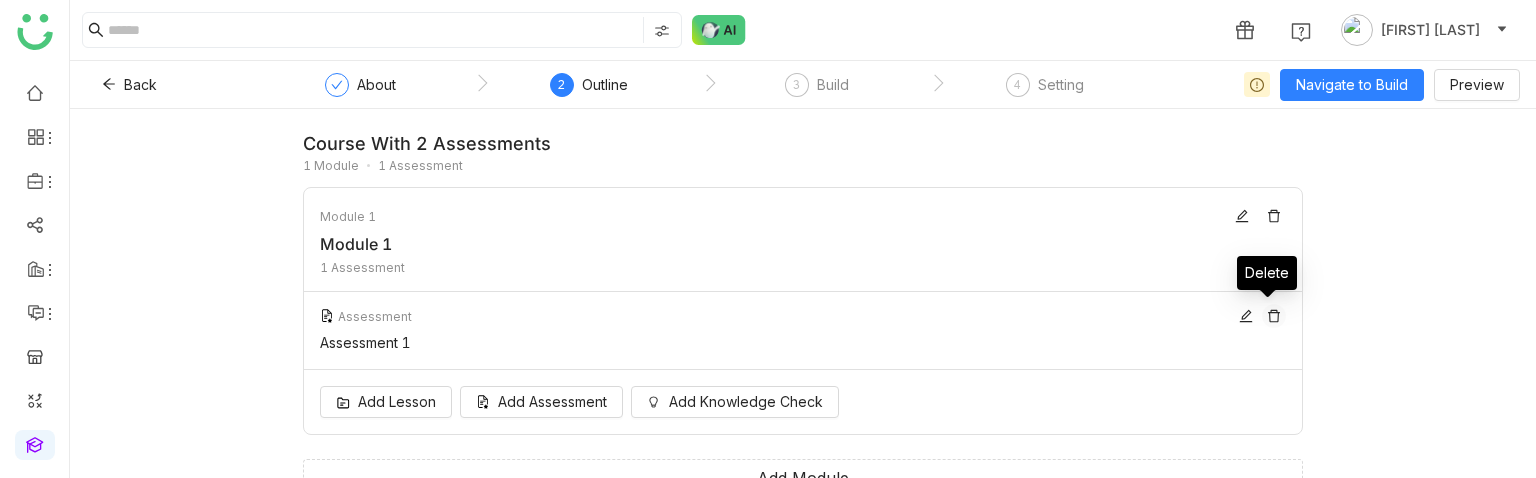 click 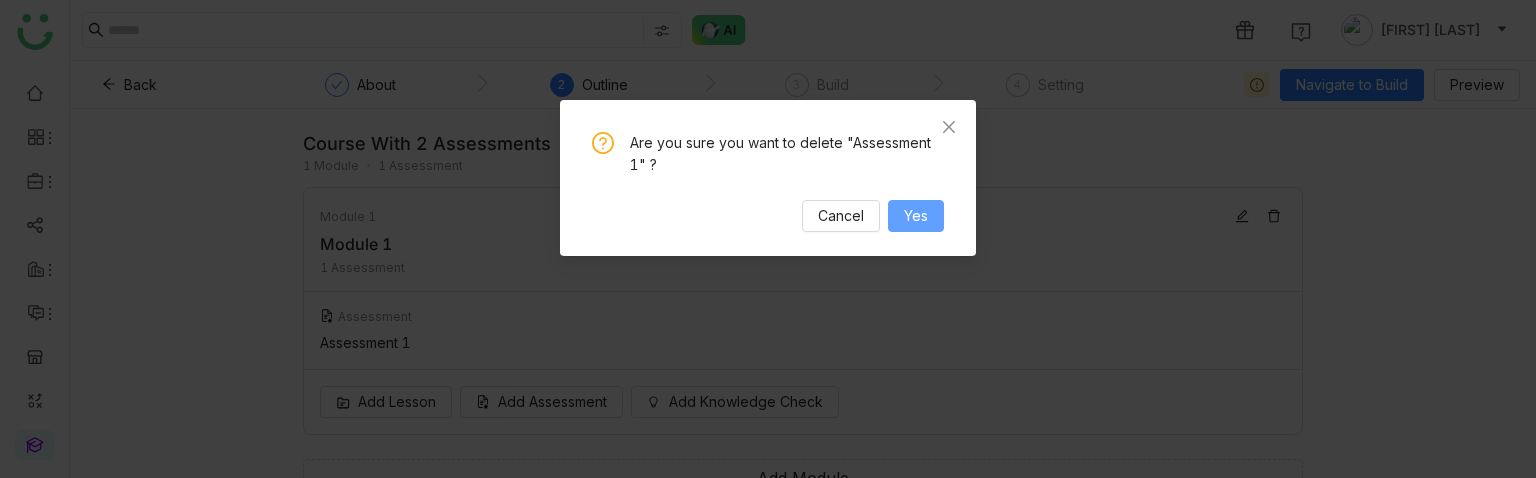 click on "Yes" at bounding box center [916, 216] 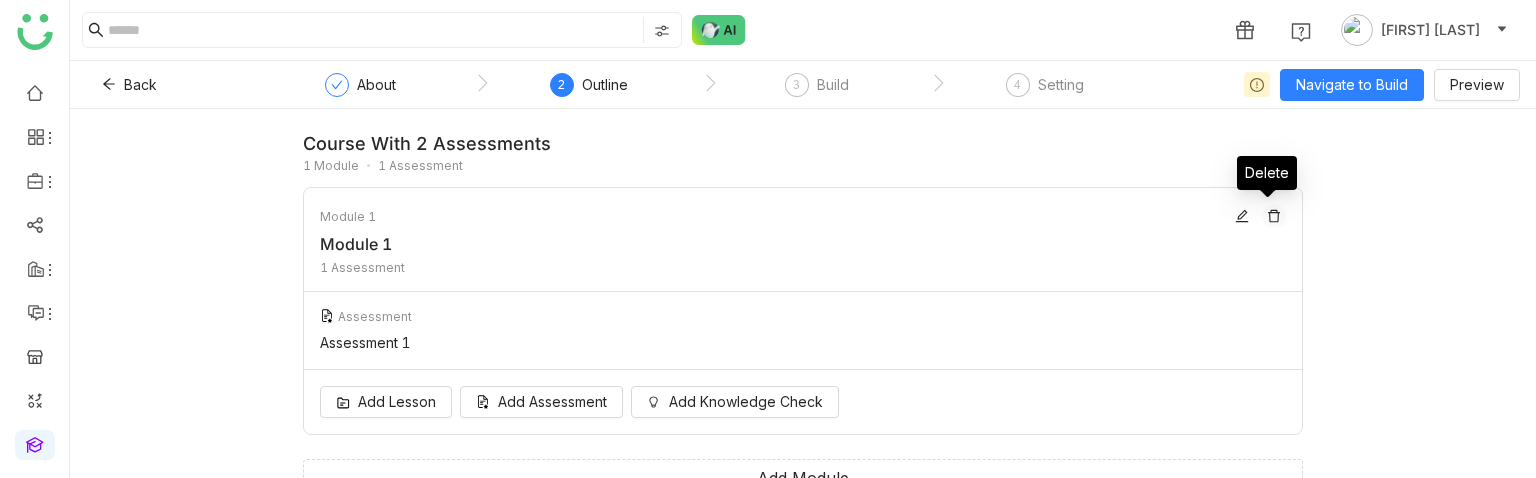 click 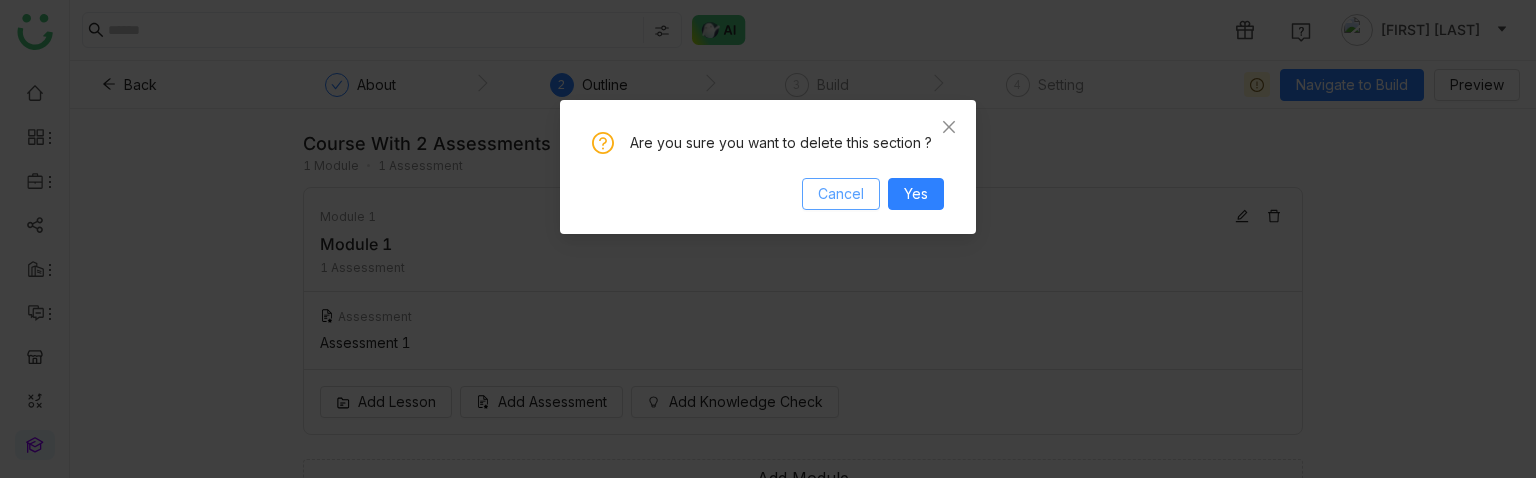 click on "Cancel" at bounding box center [841, 194] 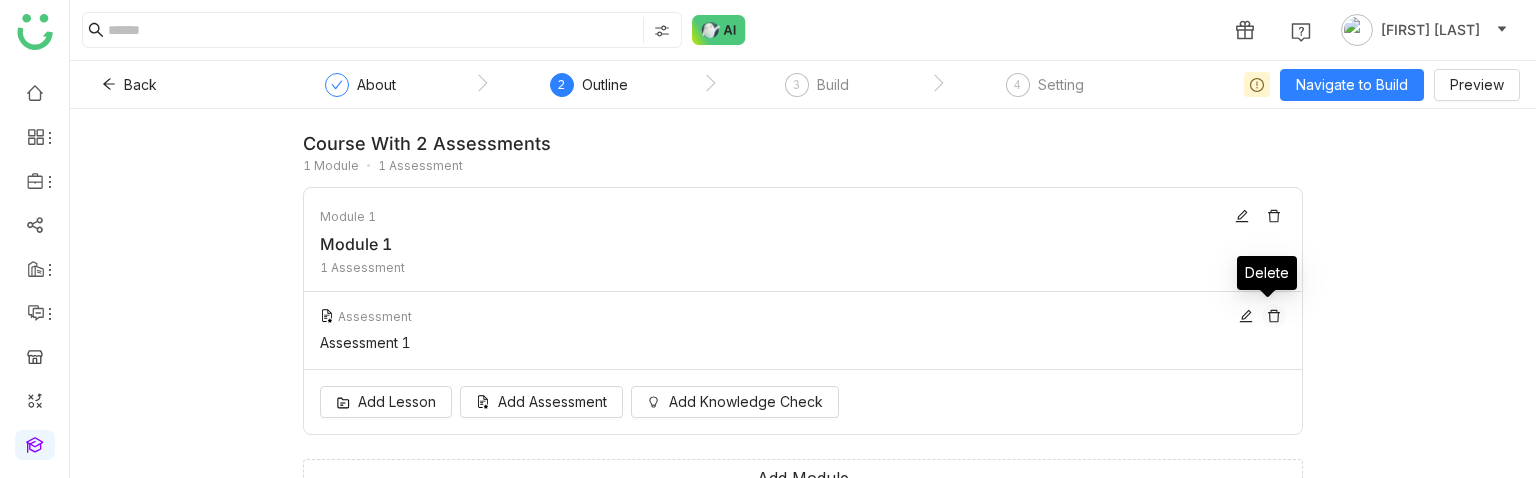 click 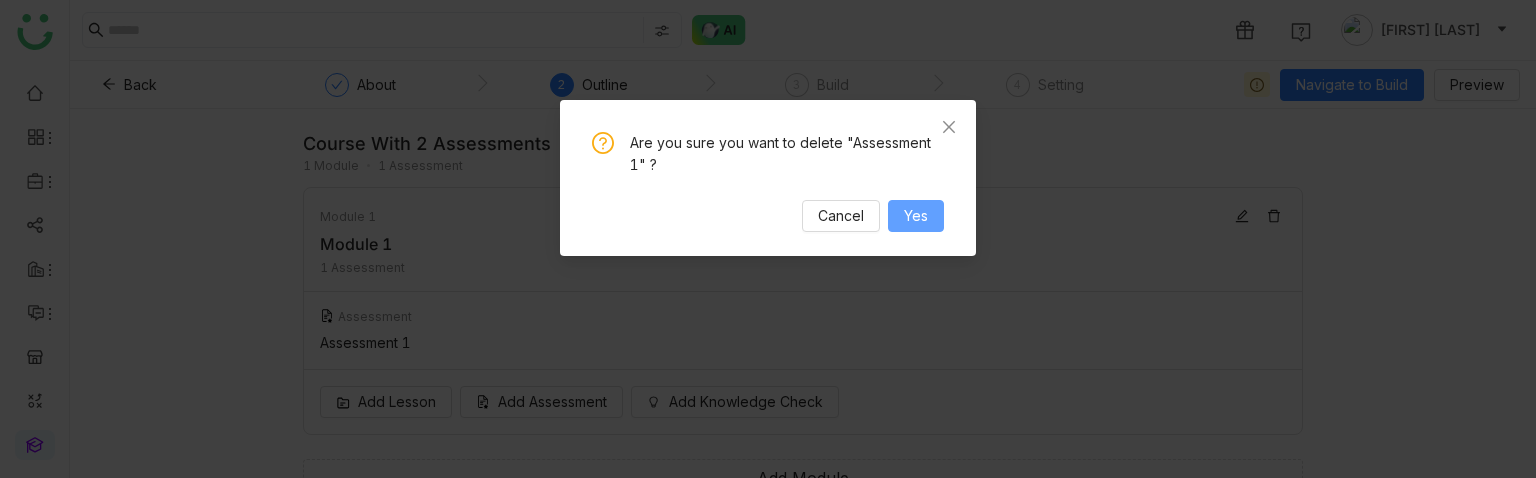 click on "Yes" at bounding box center [916, 216] 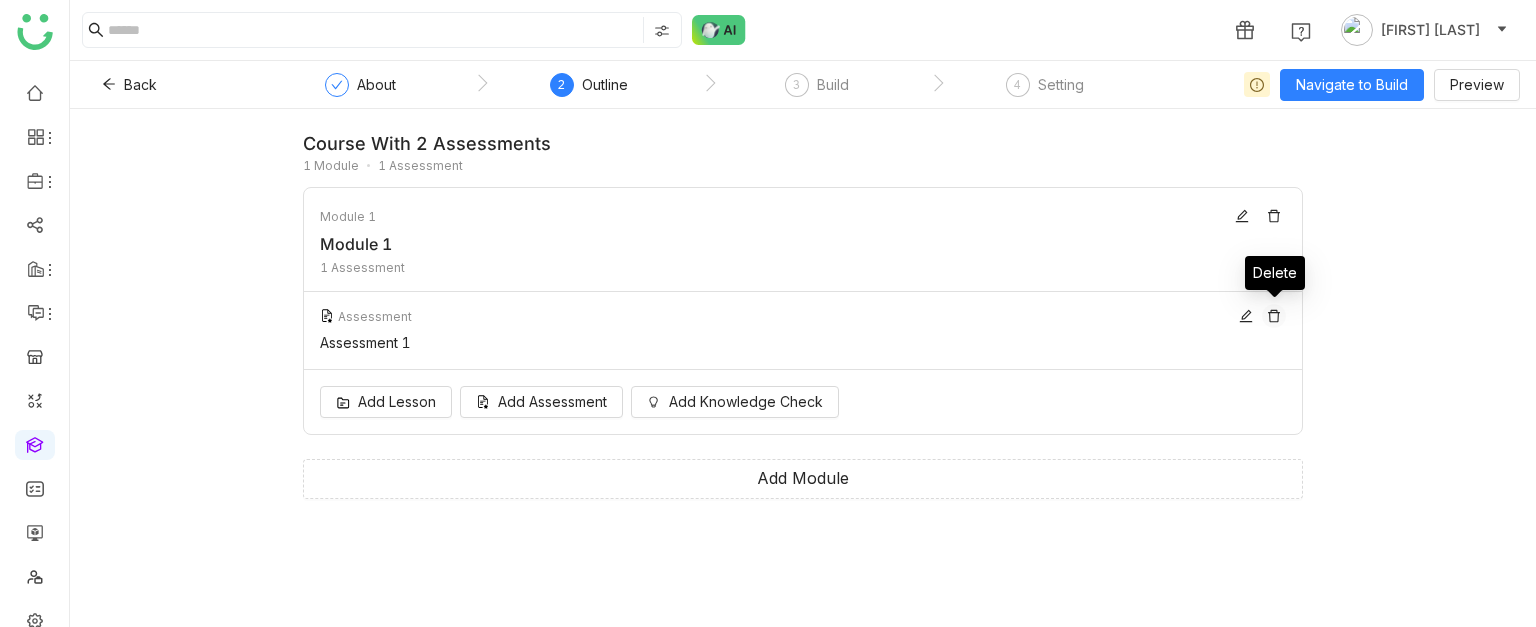 click 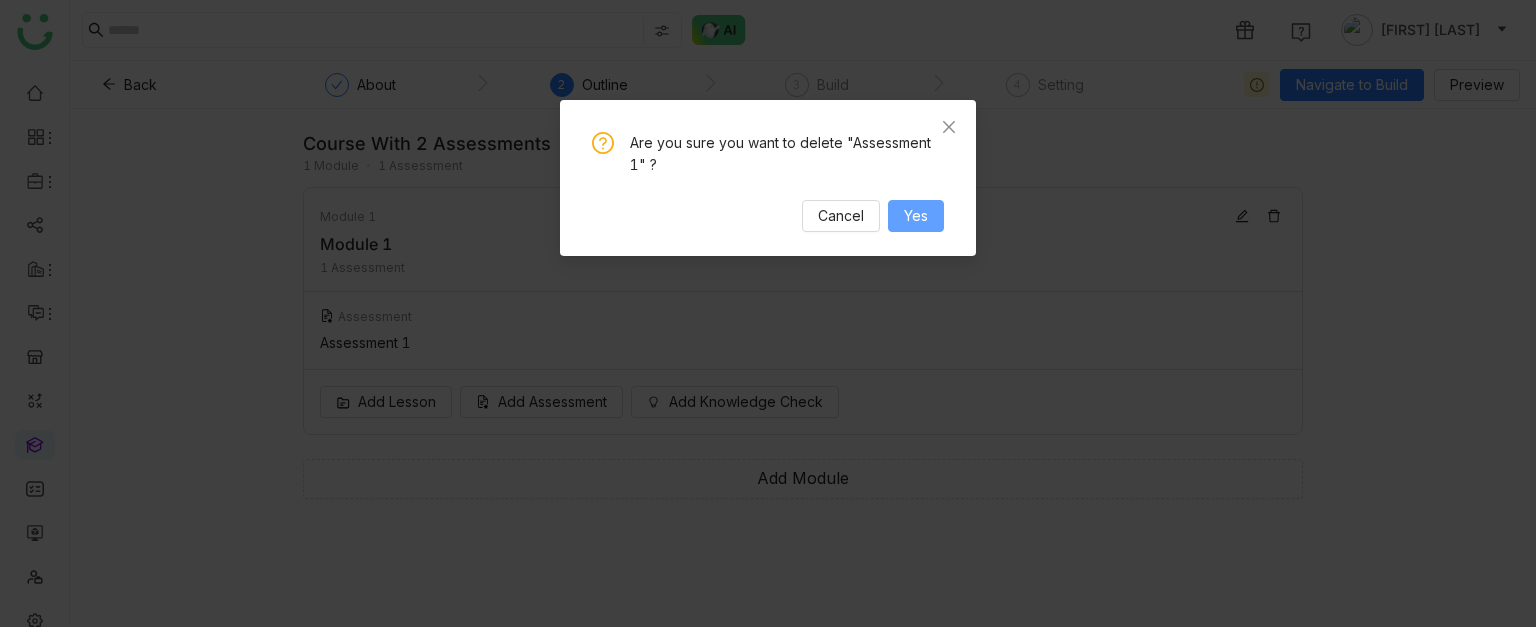 click on "Yes" at bounding box center (916, 216) 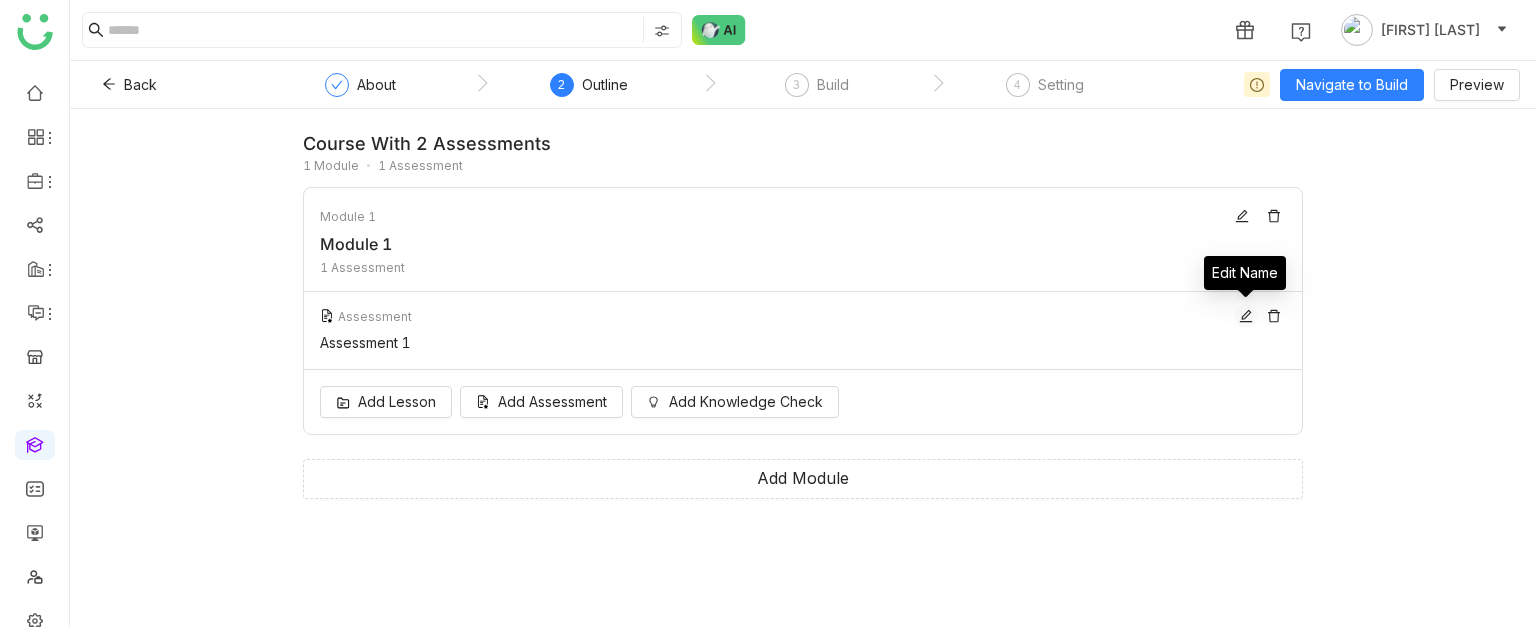 click 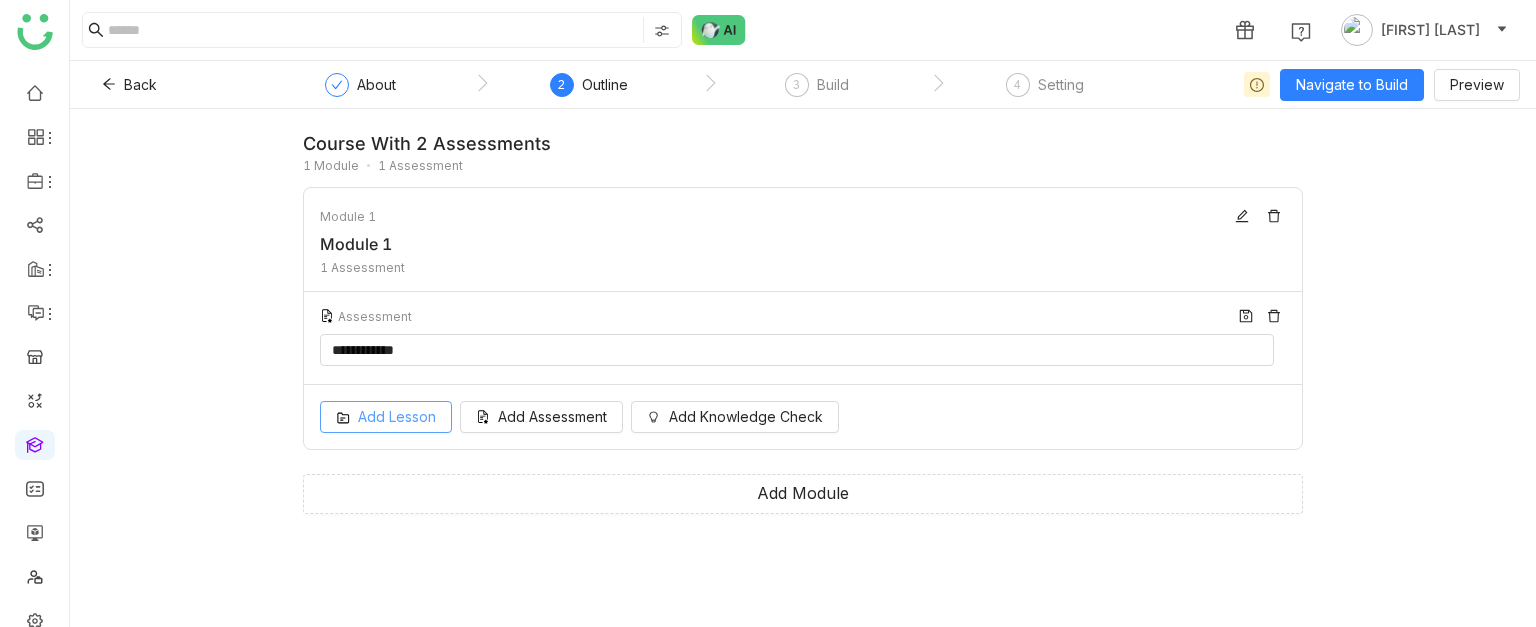 click on "Add Lesson" 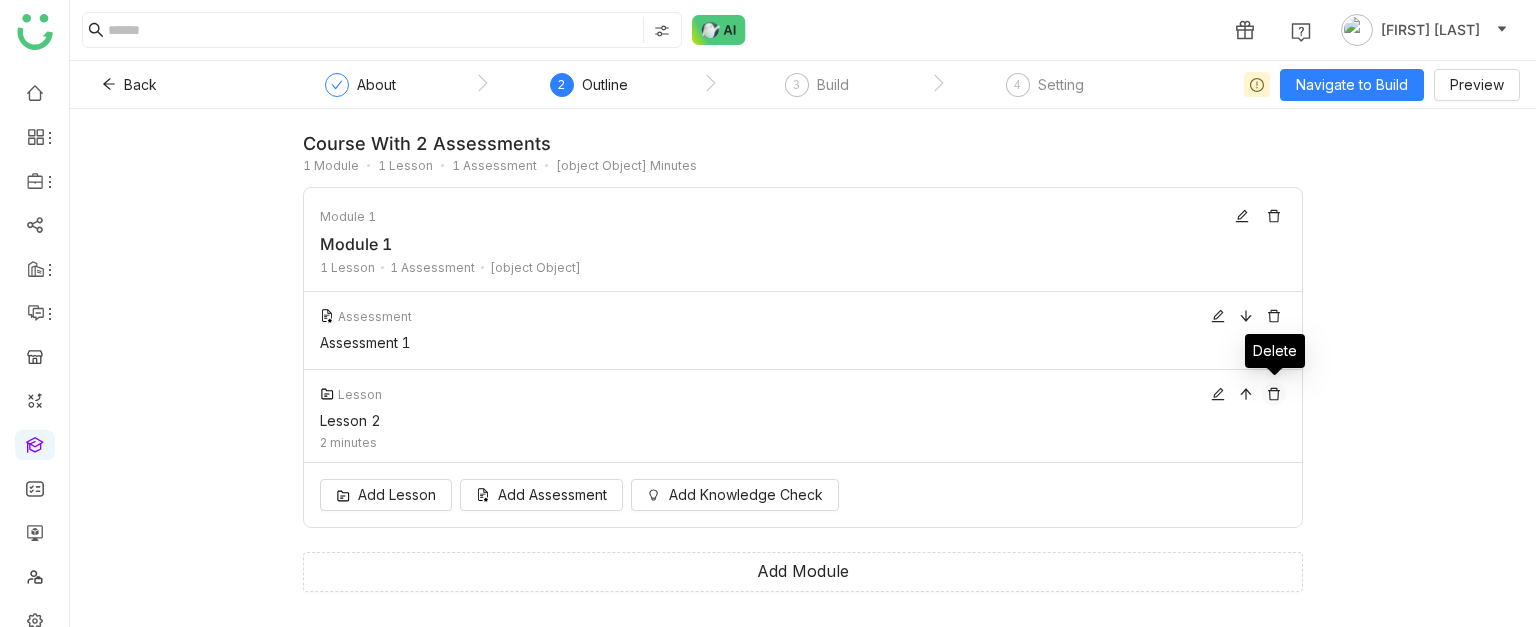 click 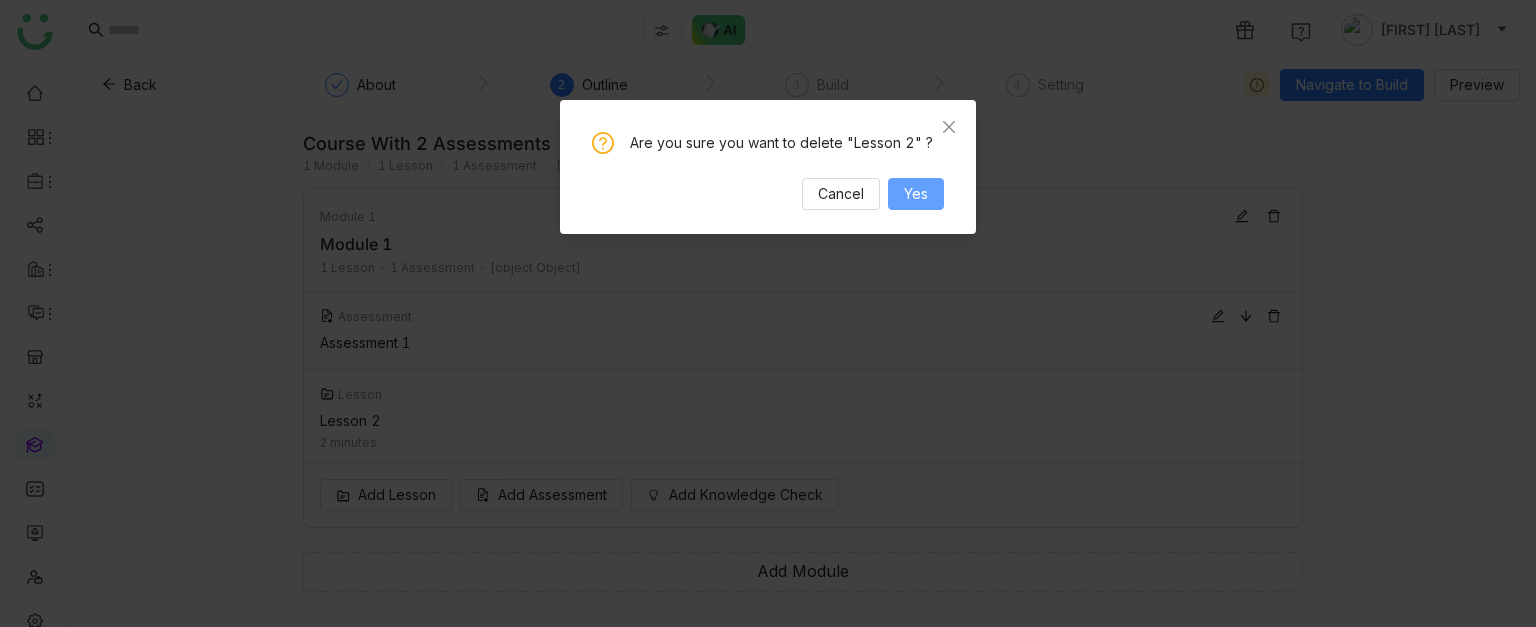 click on "Yes" at bounding box center [916, 194] 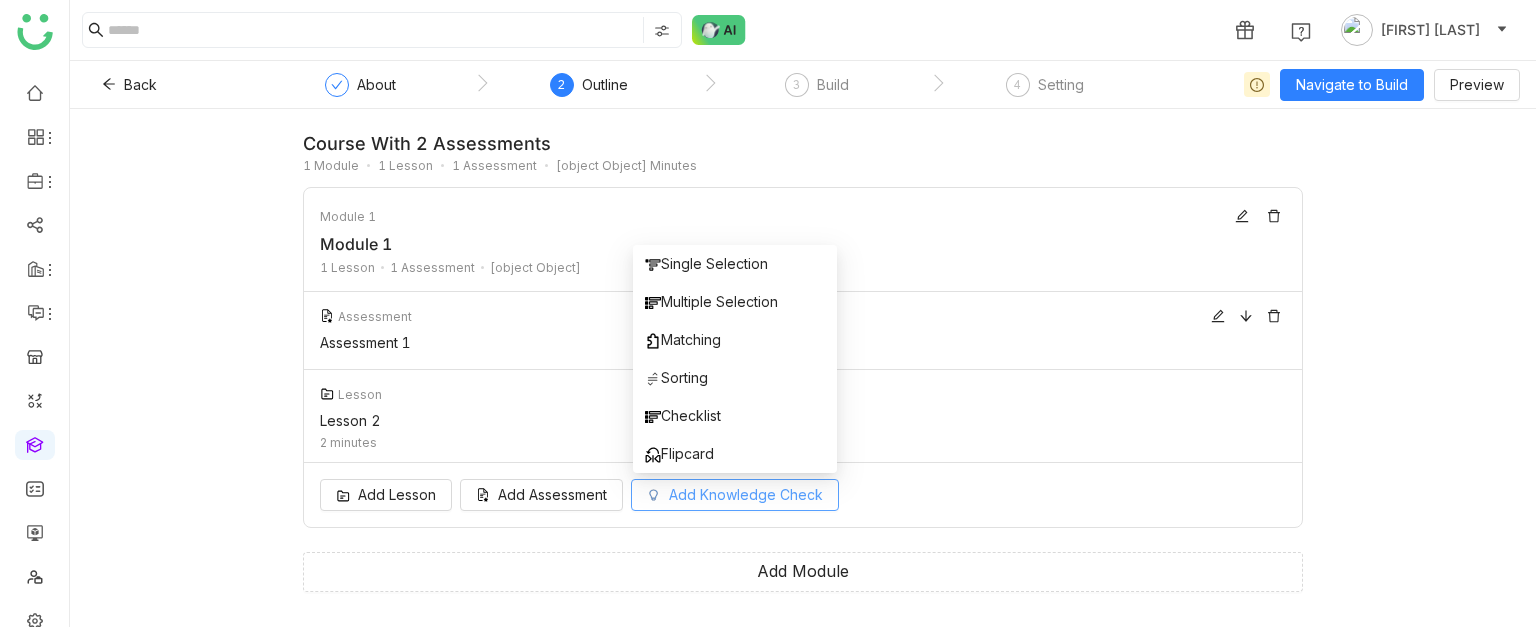 click on "Add Knowledge Check" 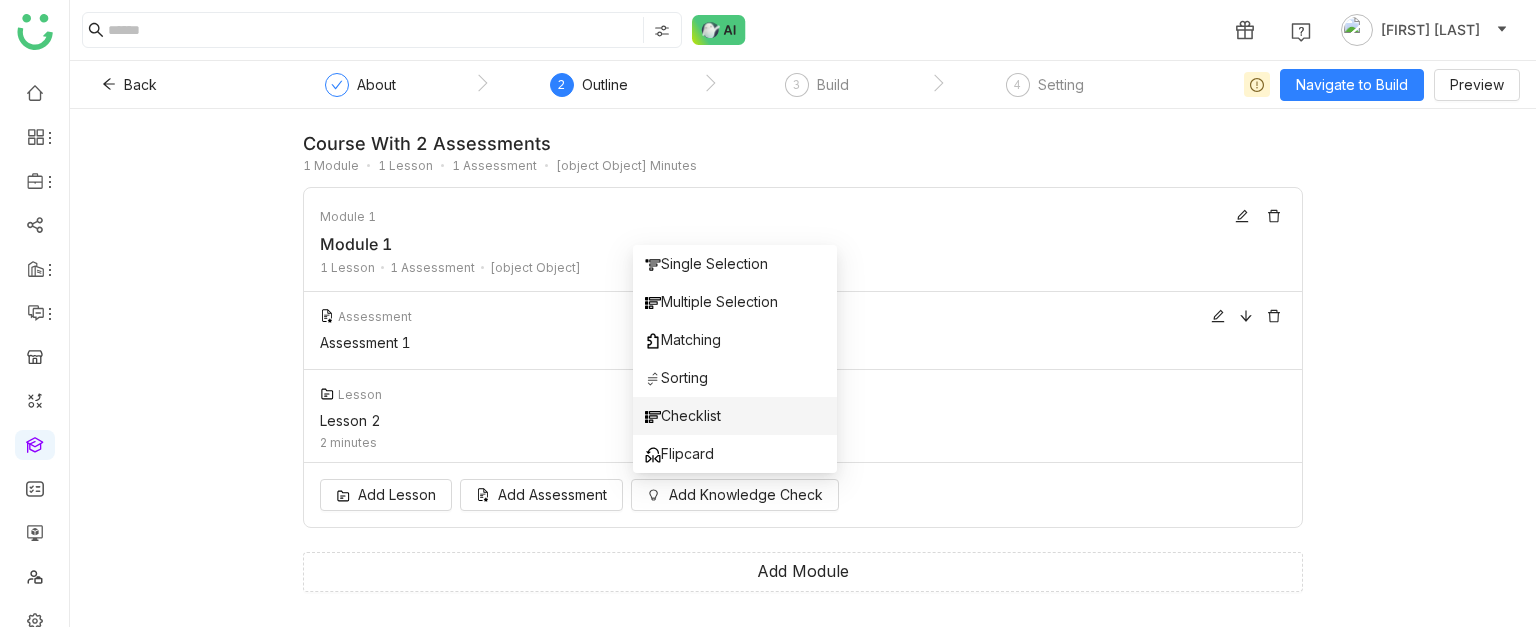 click on "Checklist" at bounding box center (735, 416) 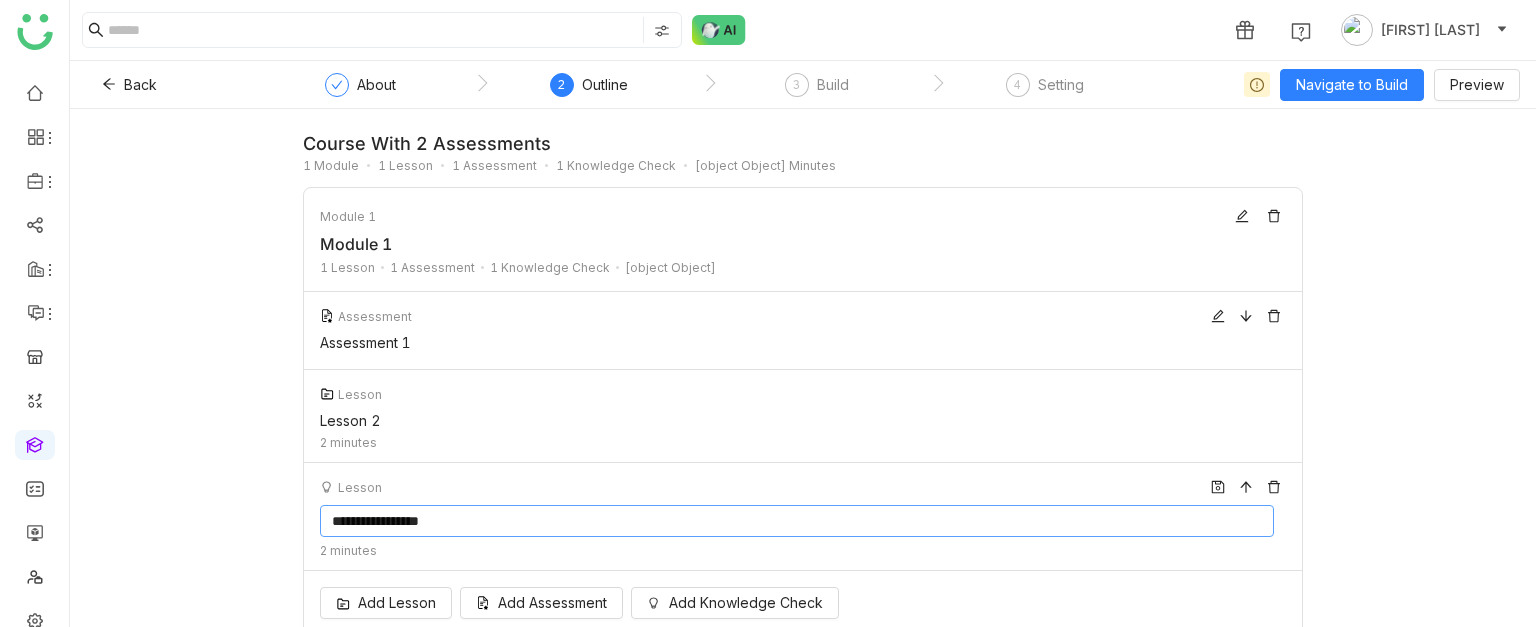 scroll, scrollTop: 84, scrollLeft: 0, axis: vertical 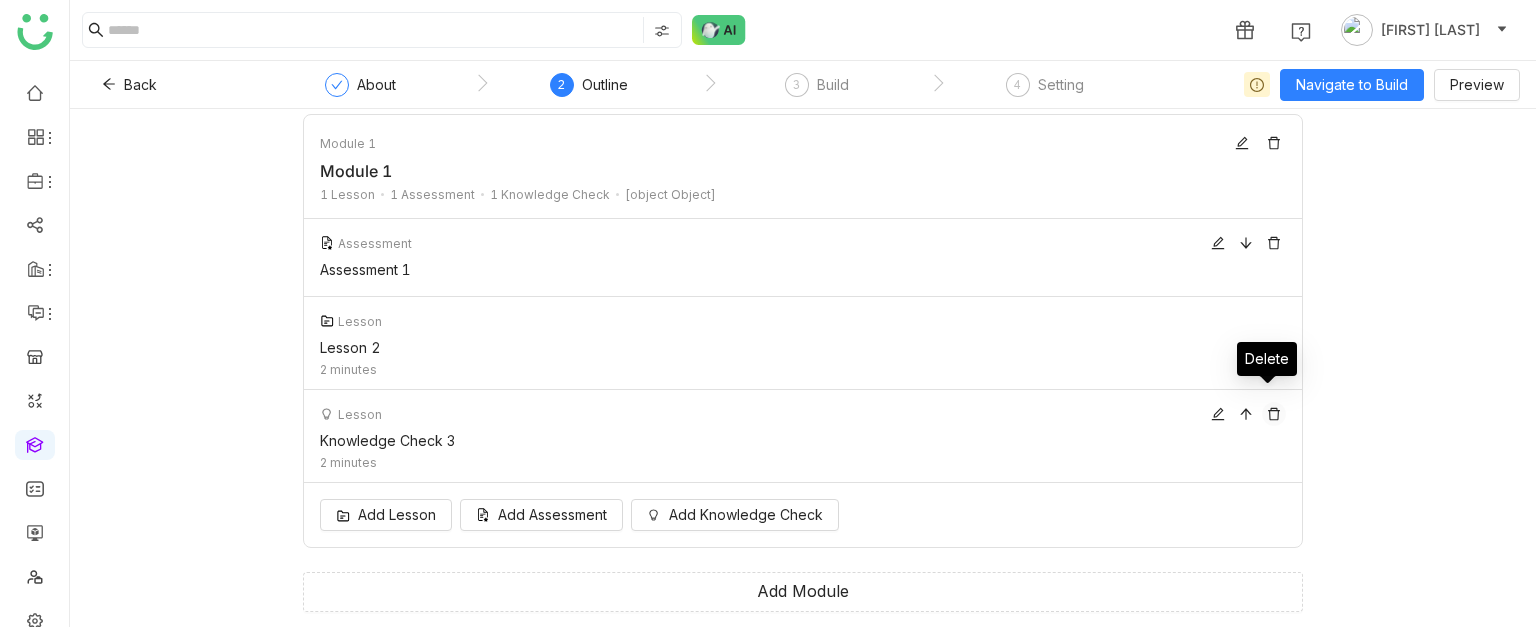 click 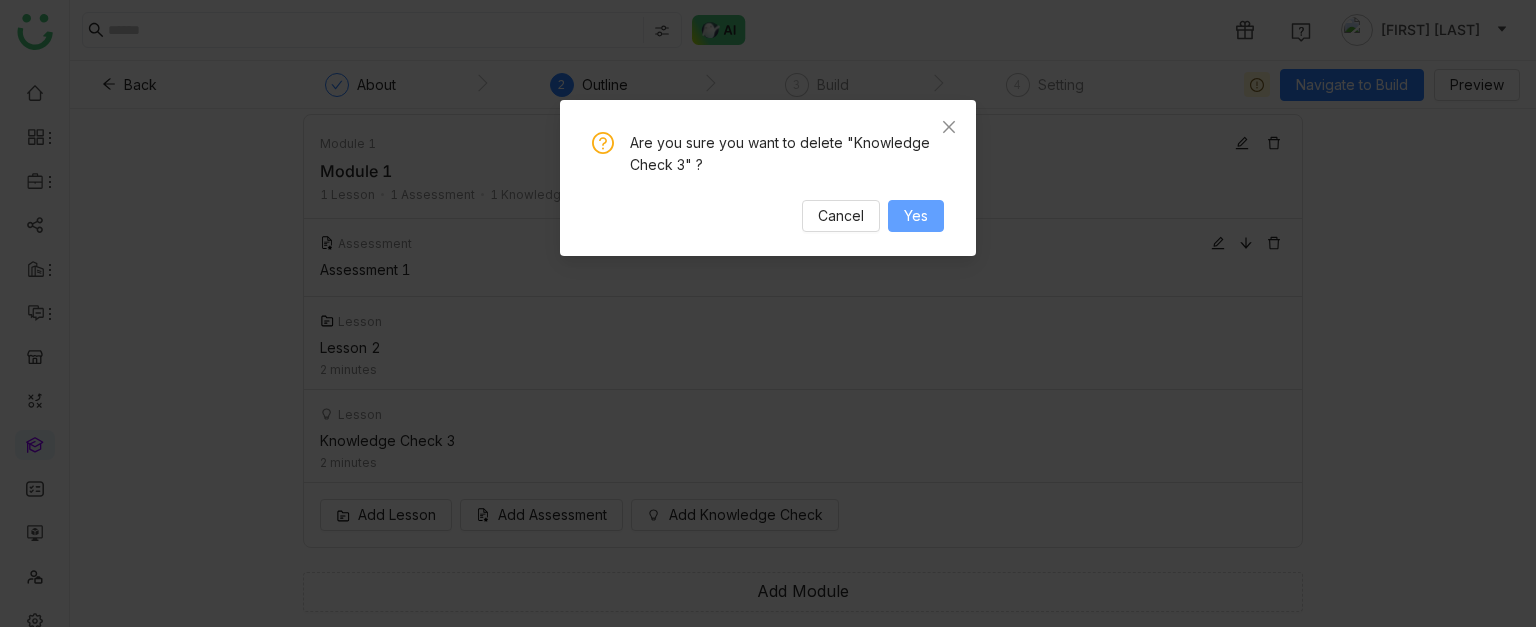 click on "Yes" at bounding box center (916, 216) 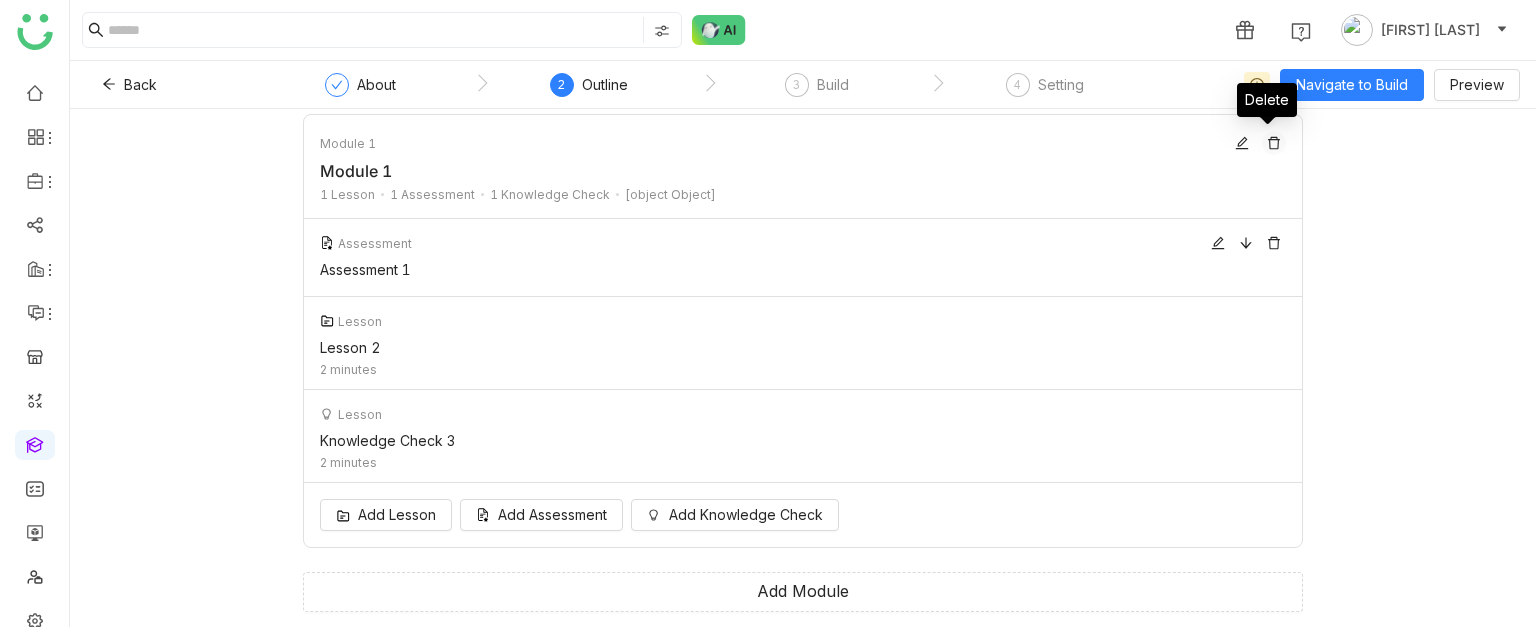 click 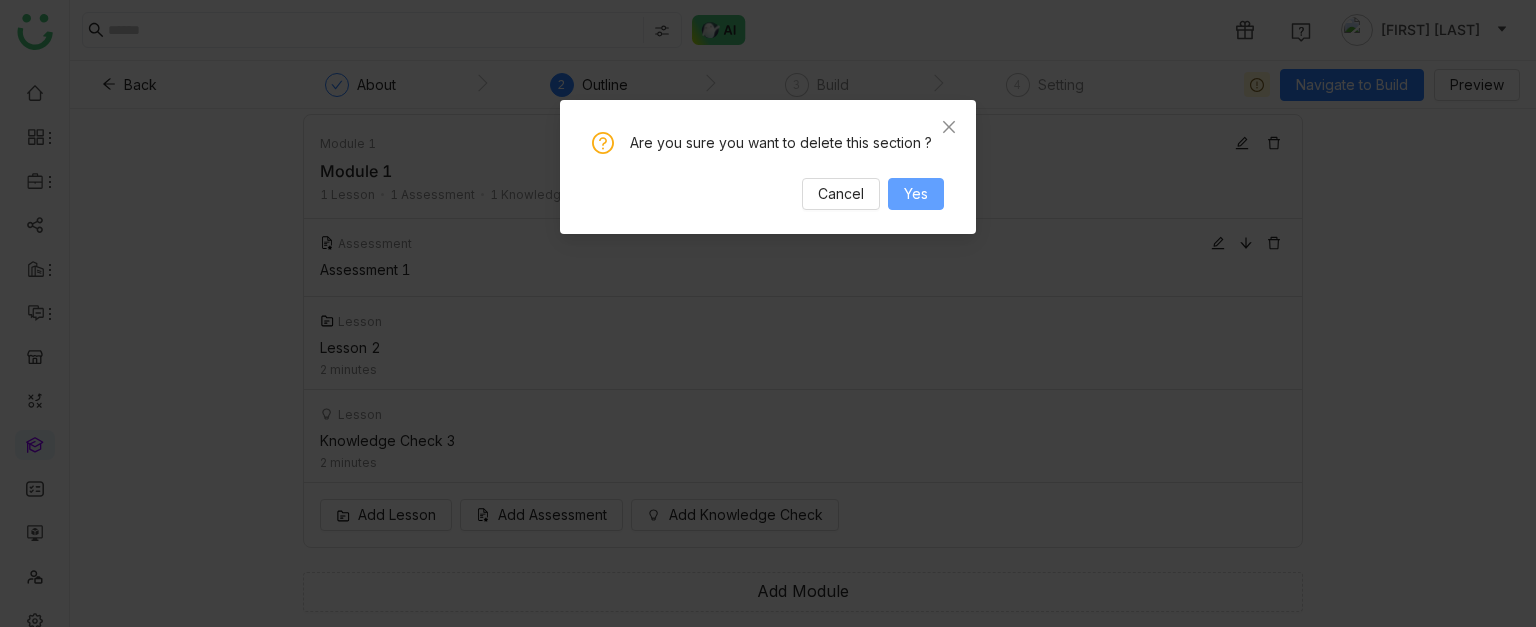 click on "Yes" at bounding box center (916, 194) 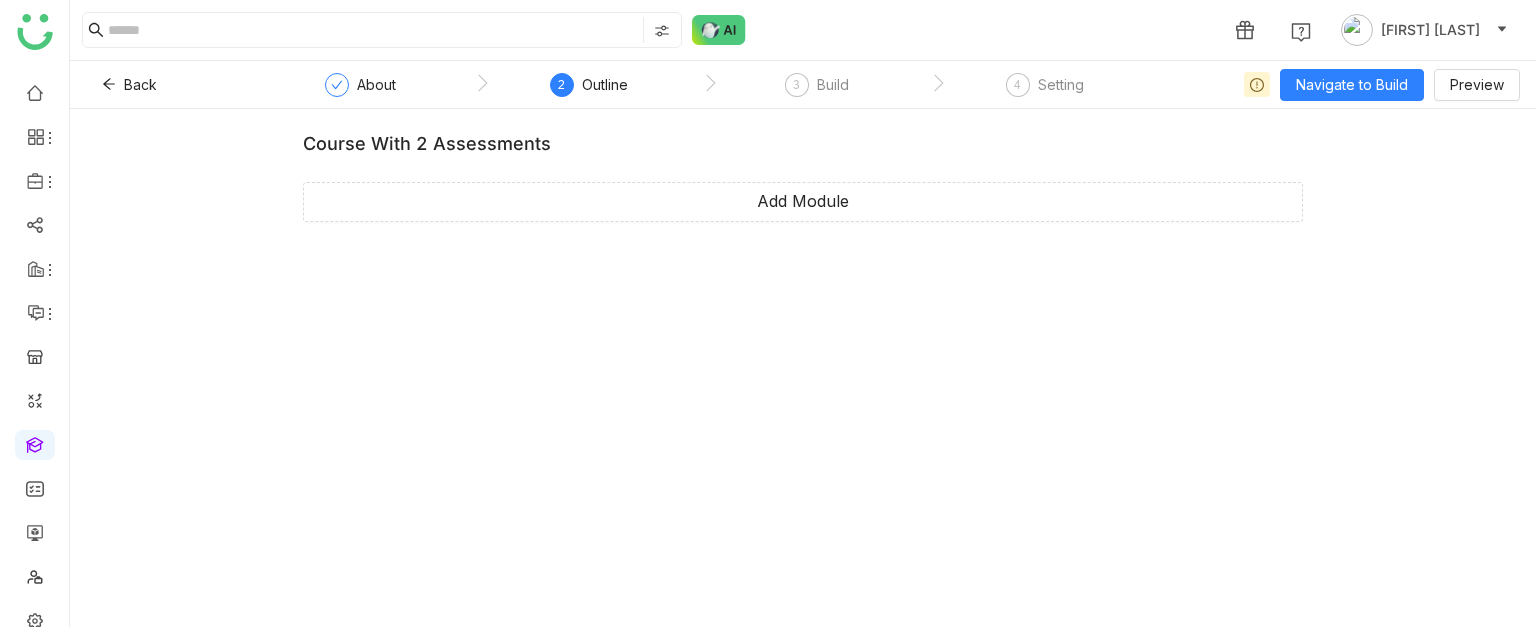 scroll, scrollTop: 0, scrollLeft: 0, axis: both 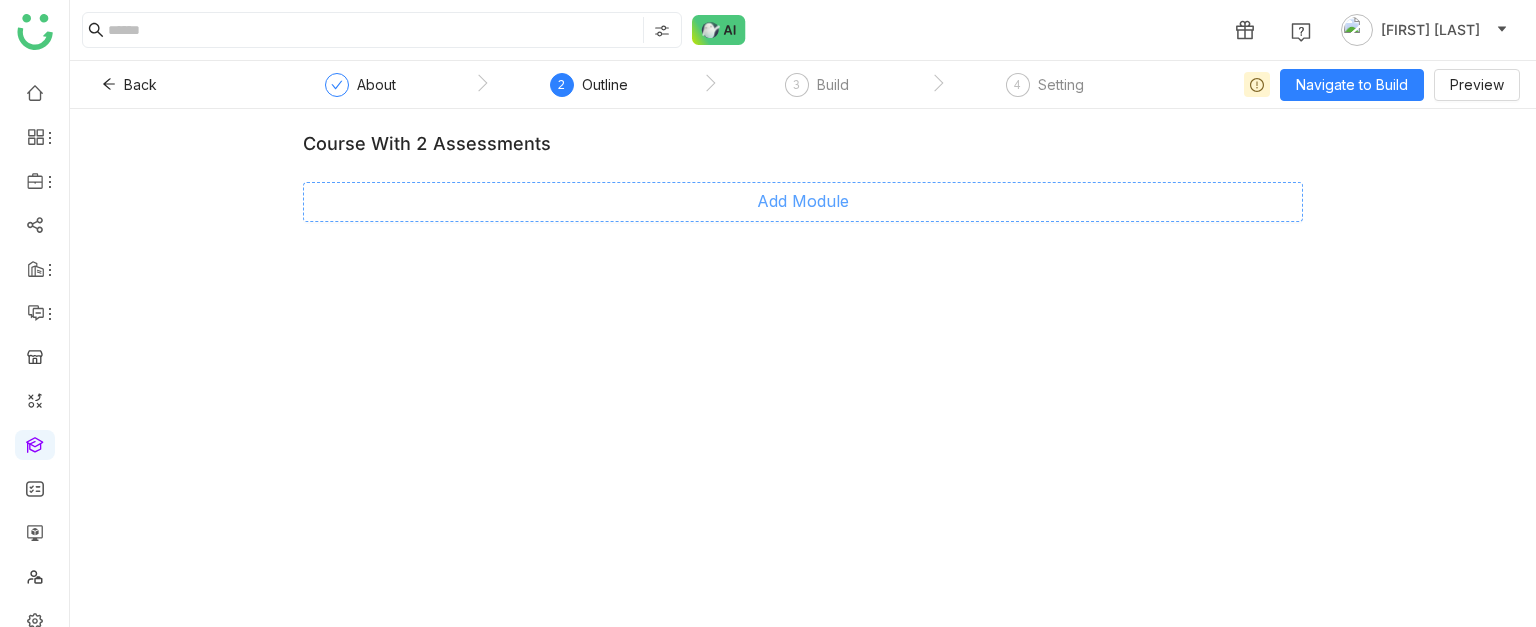 click on "Add Module" 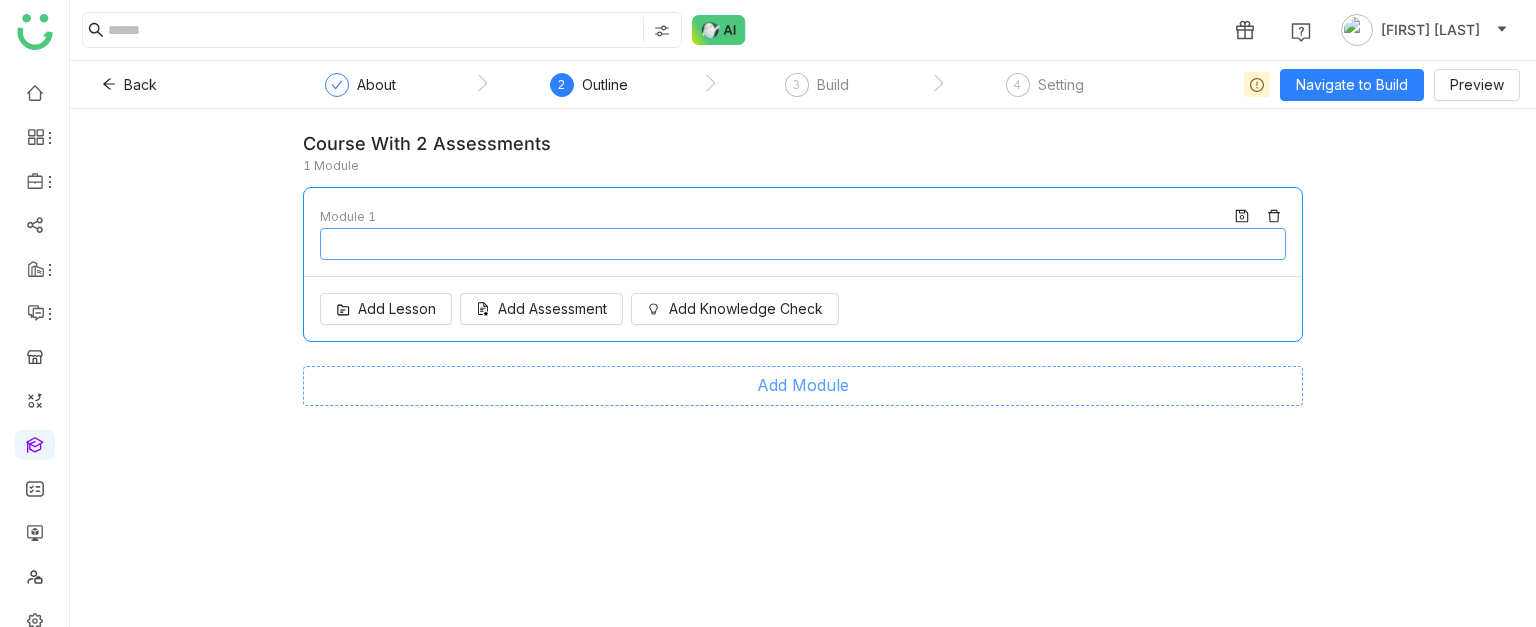 type on "********" 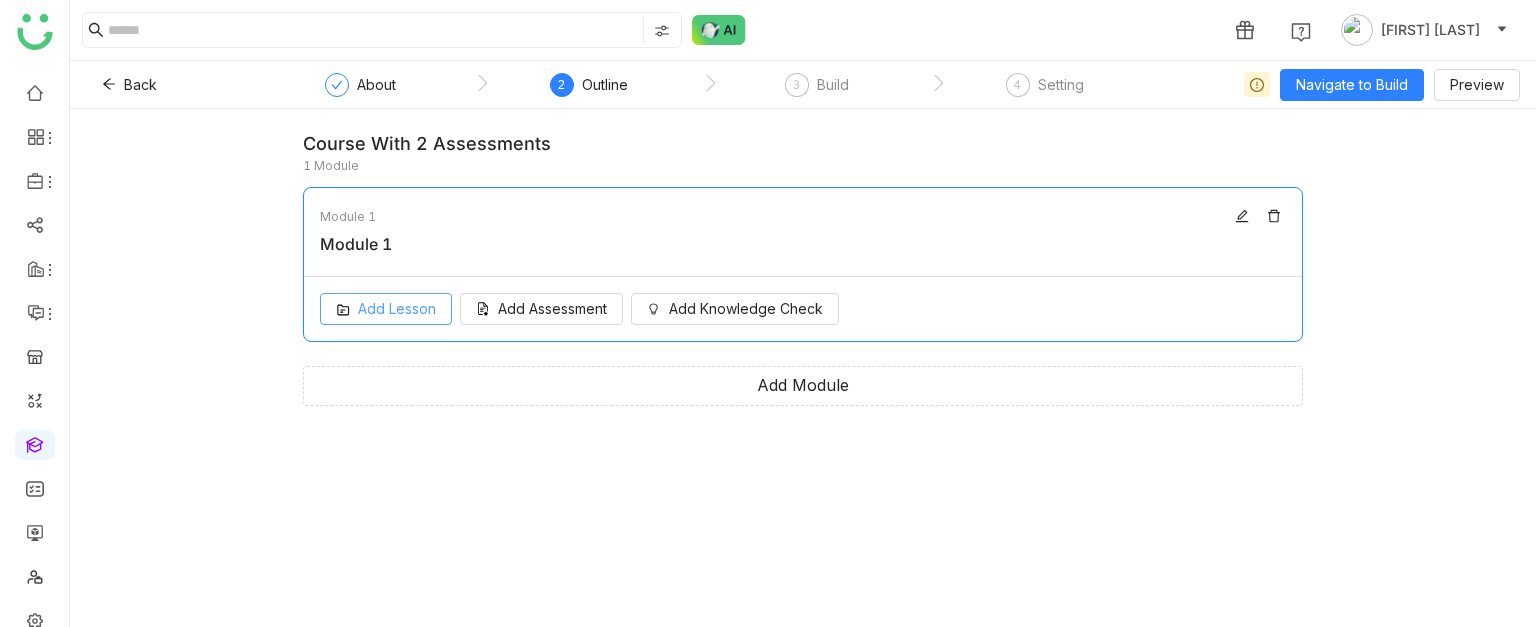 click on "Add Lesson" 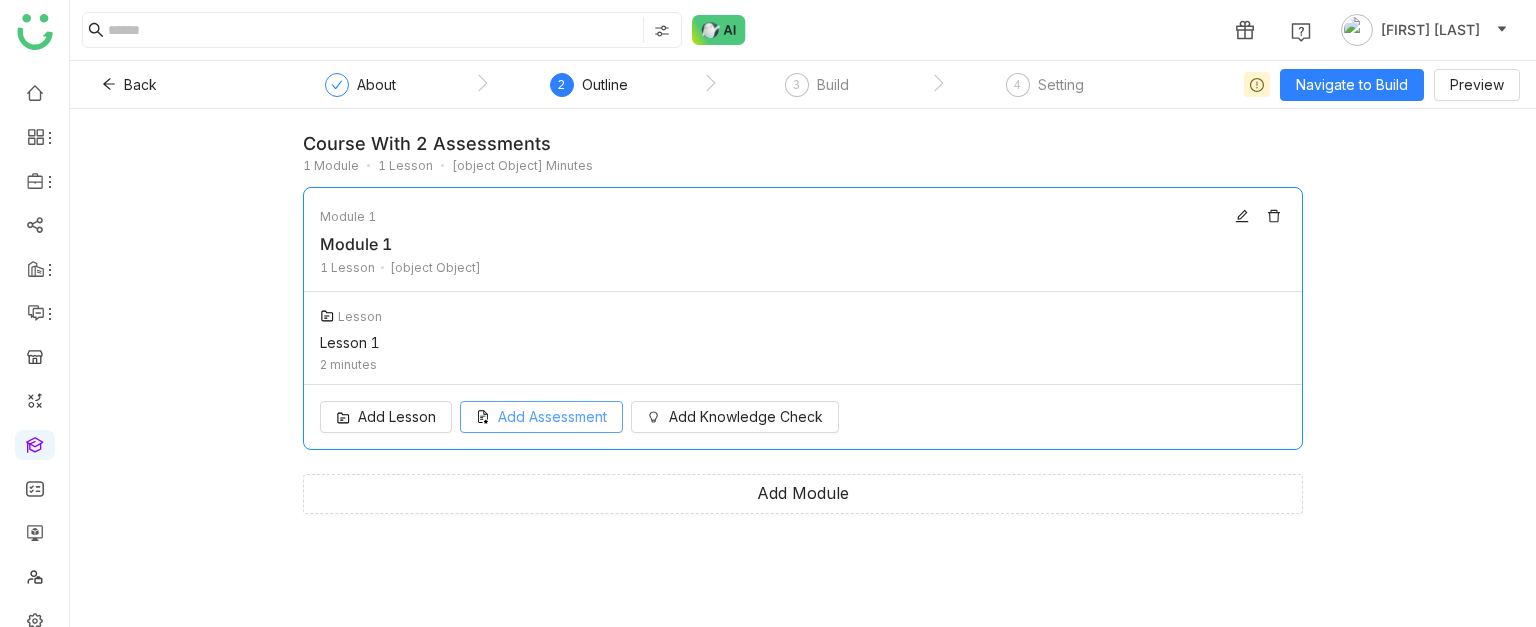 click on "Add Assessment" 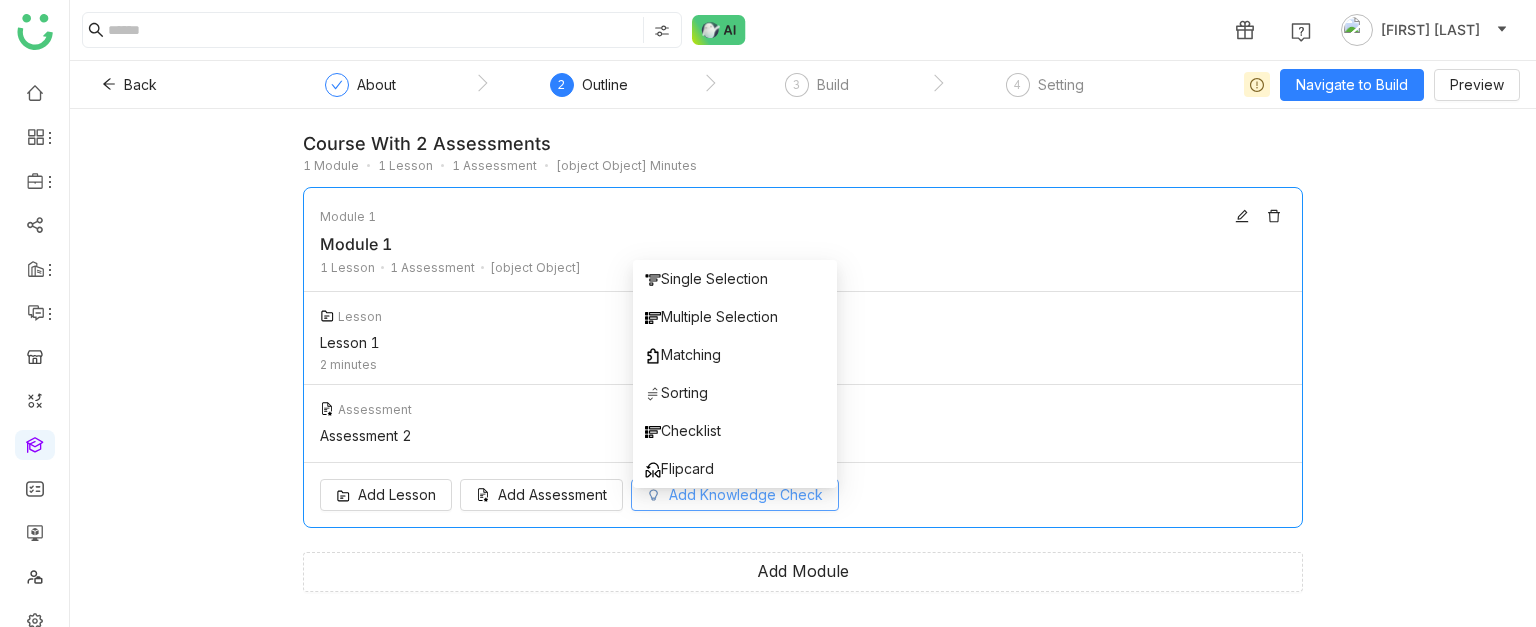 click on "Add Knowledge Check" 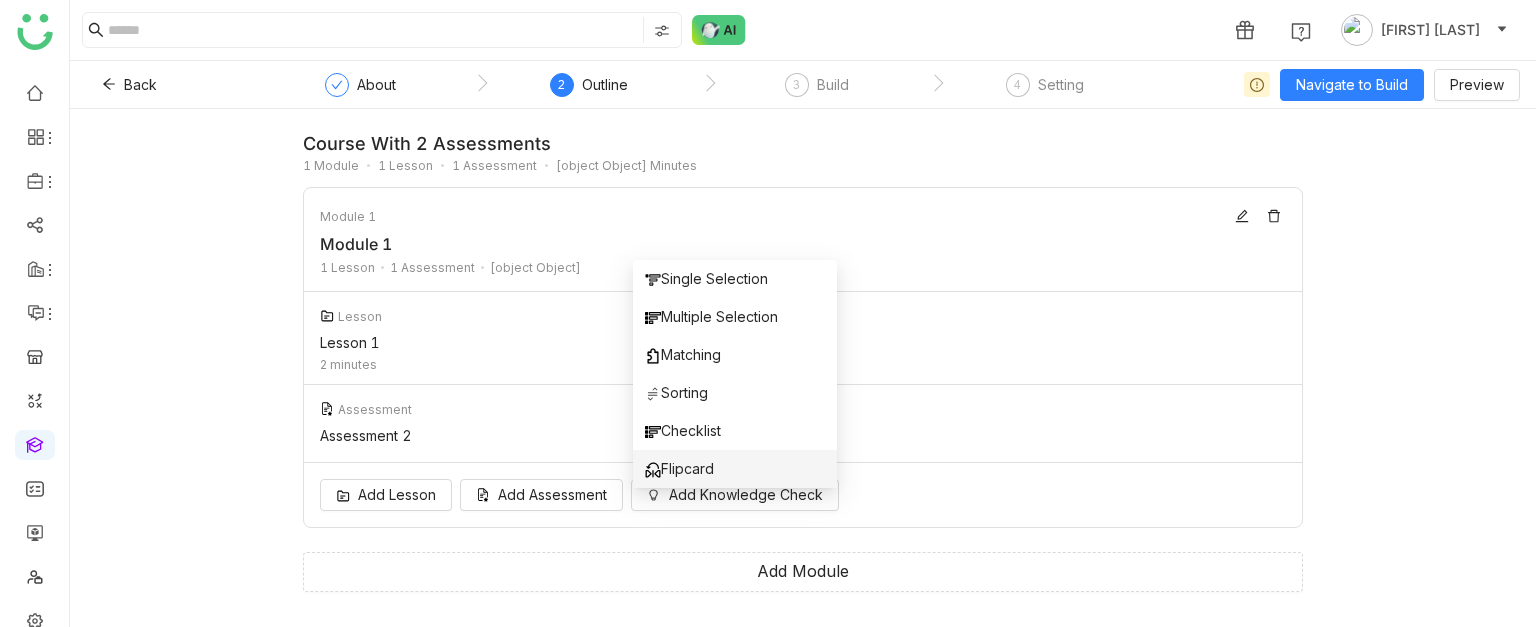 click on "Flipcard" at bounding box center [679, 469] 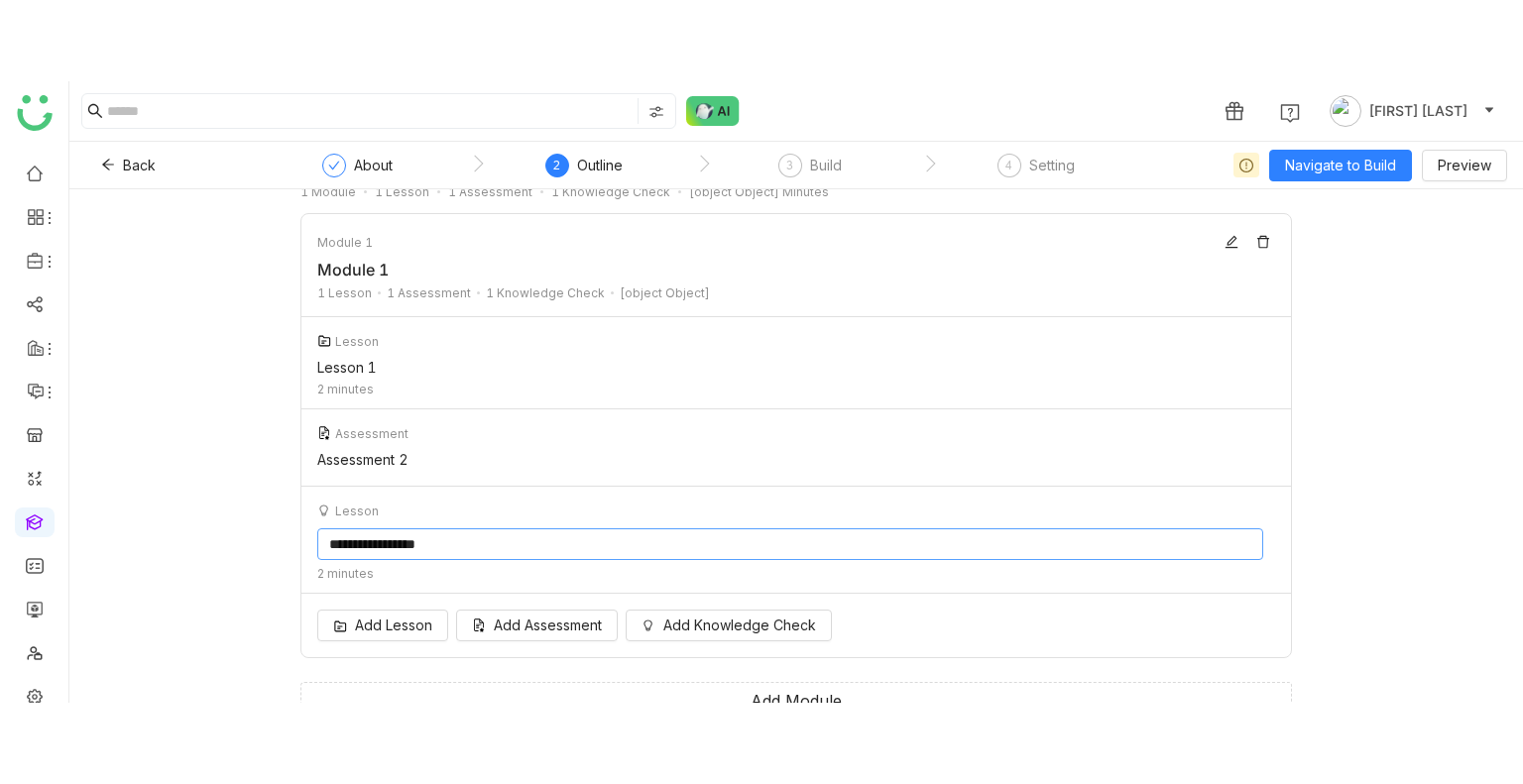 scroll, scrollTop: 67, scrollLeft: 0, axis: vertical 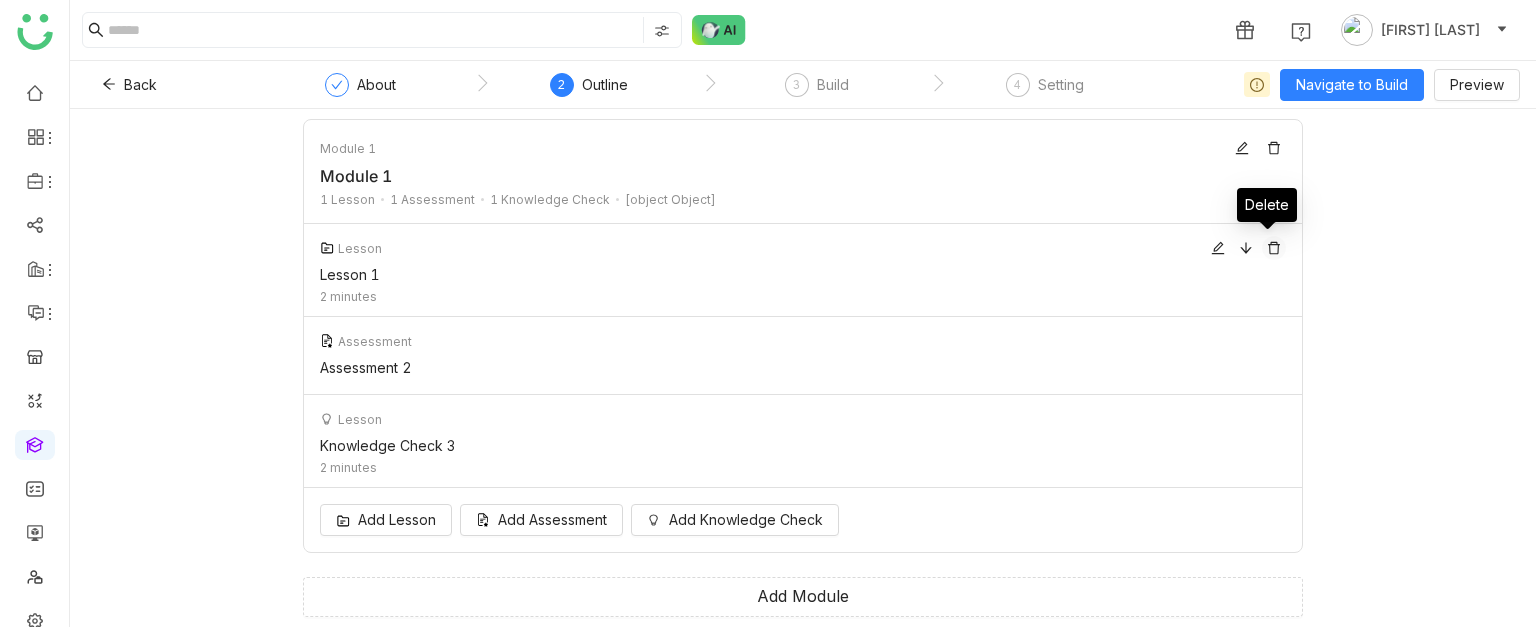 click 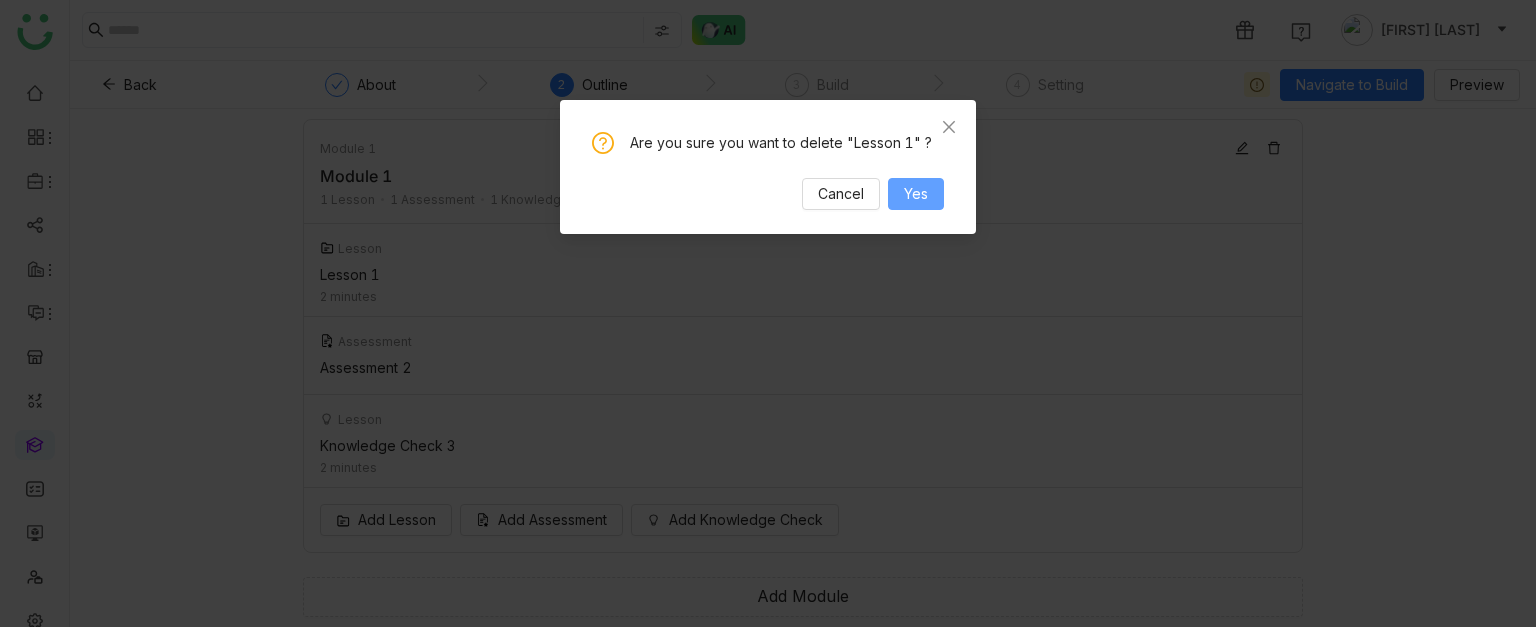 click on "Yes" at bounding box center [916, 194] 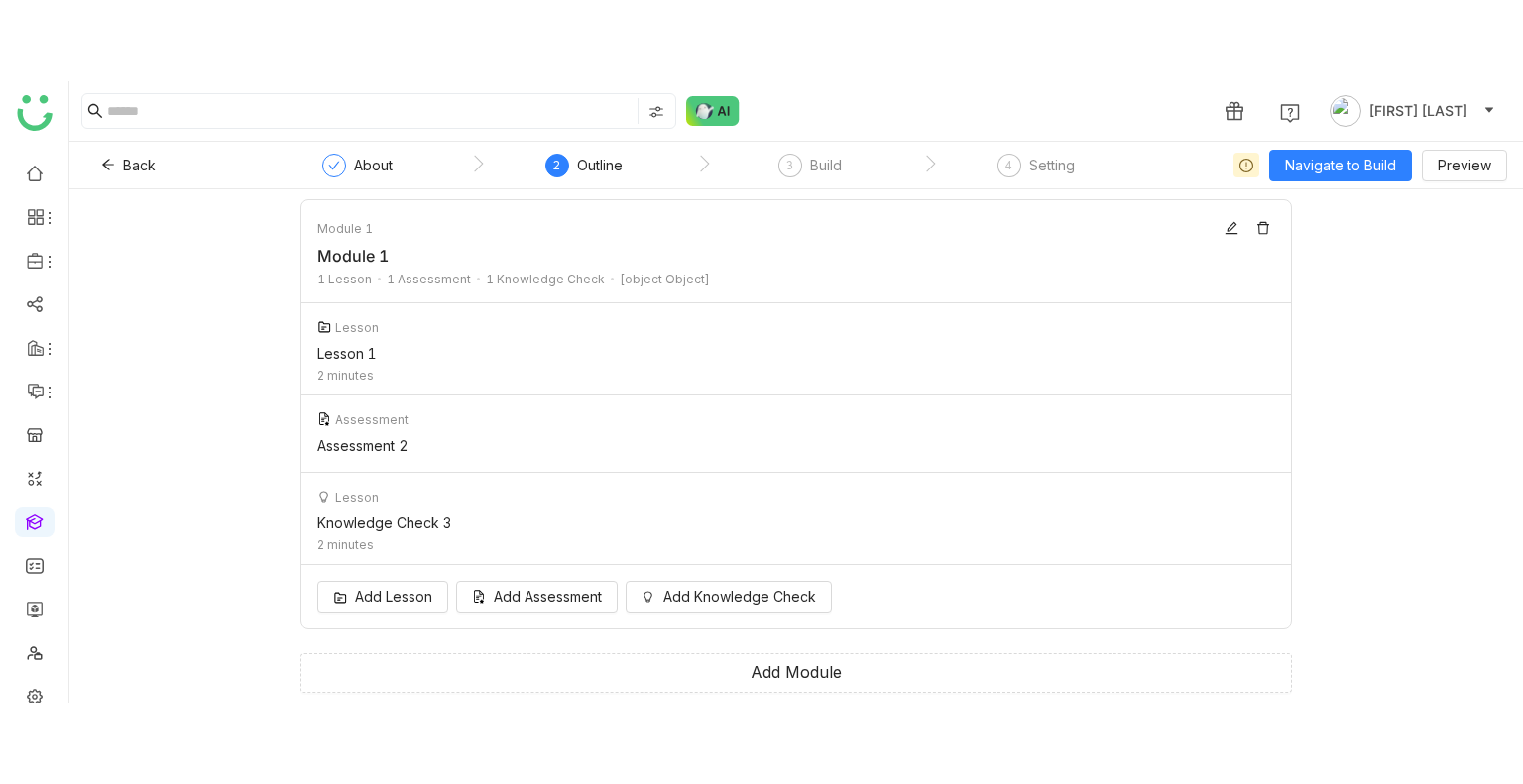 scroll, scrollTop: 0, scrollLeft: 0, axis: both 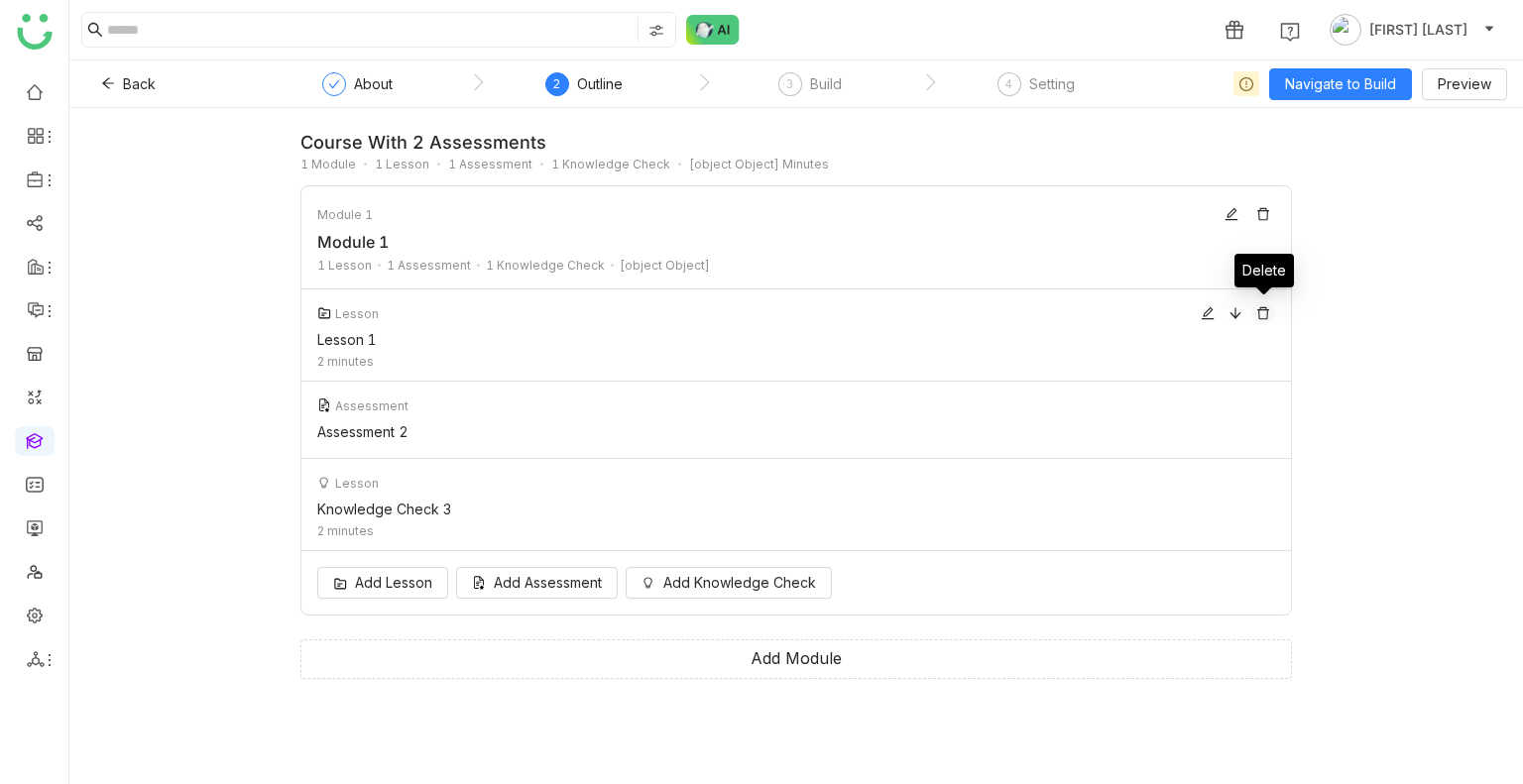 click 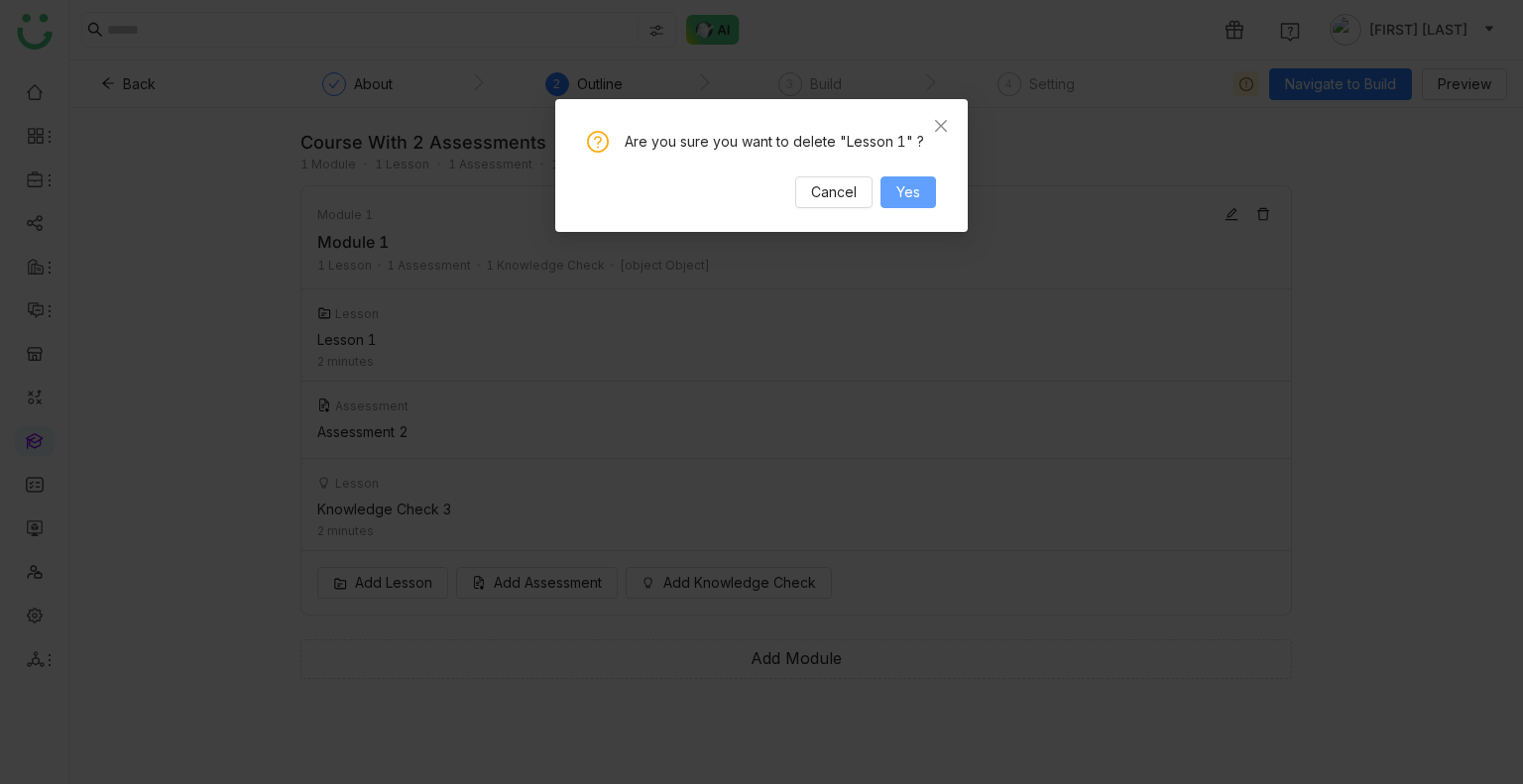 click on "Yes" at bounding box center [908, 192] 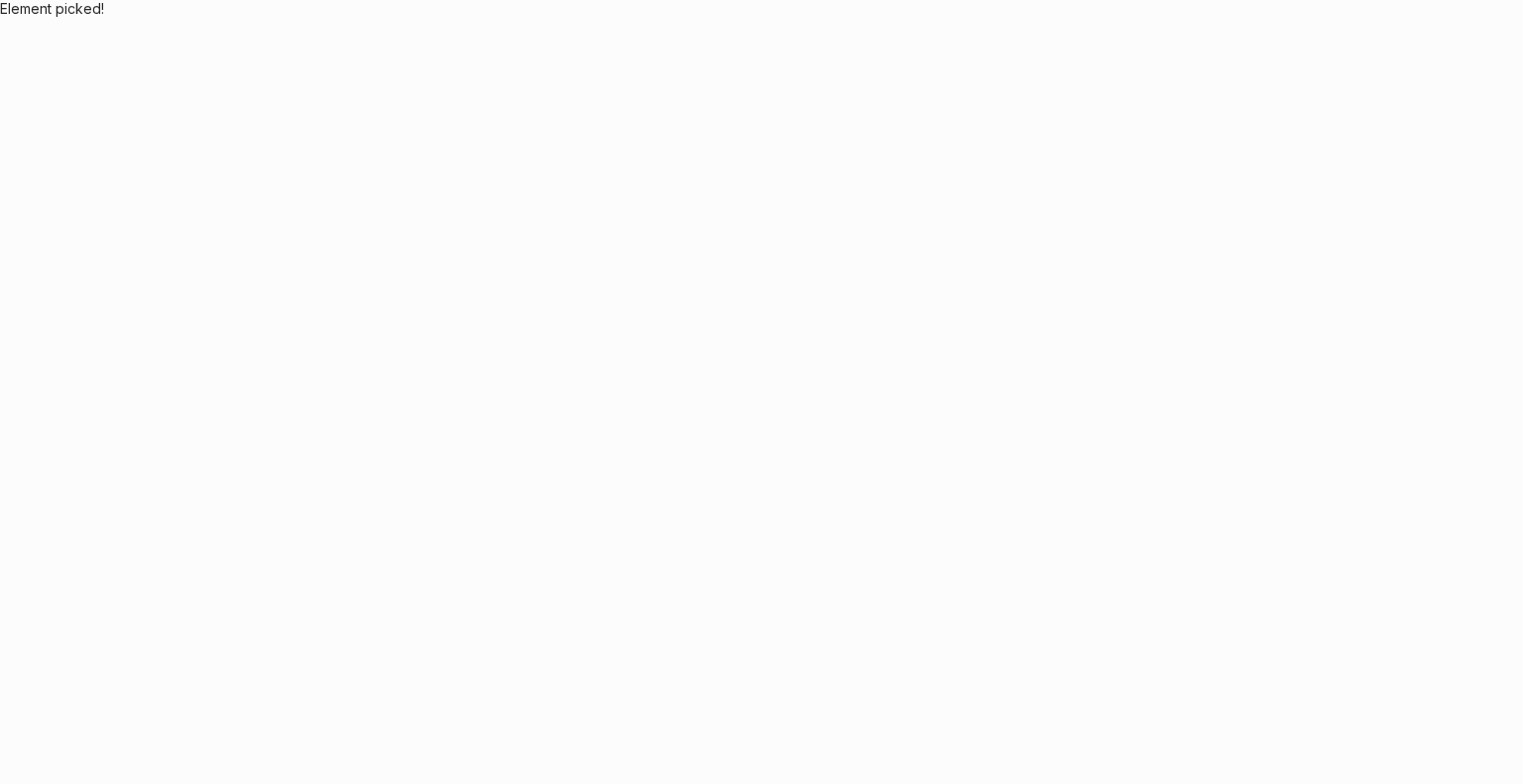 scroll, scrollTop: 0, scrollLeft: 0, axis: both 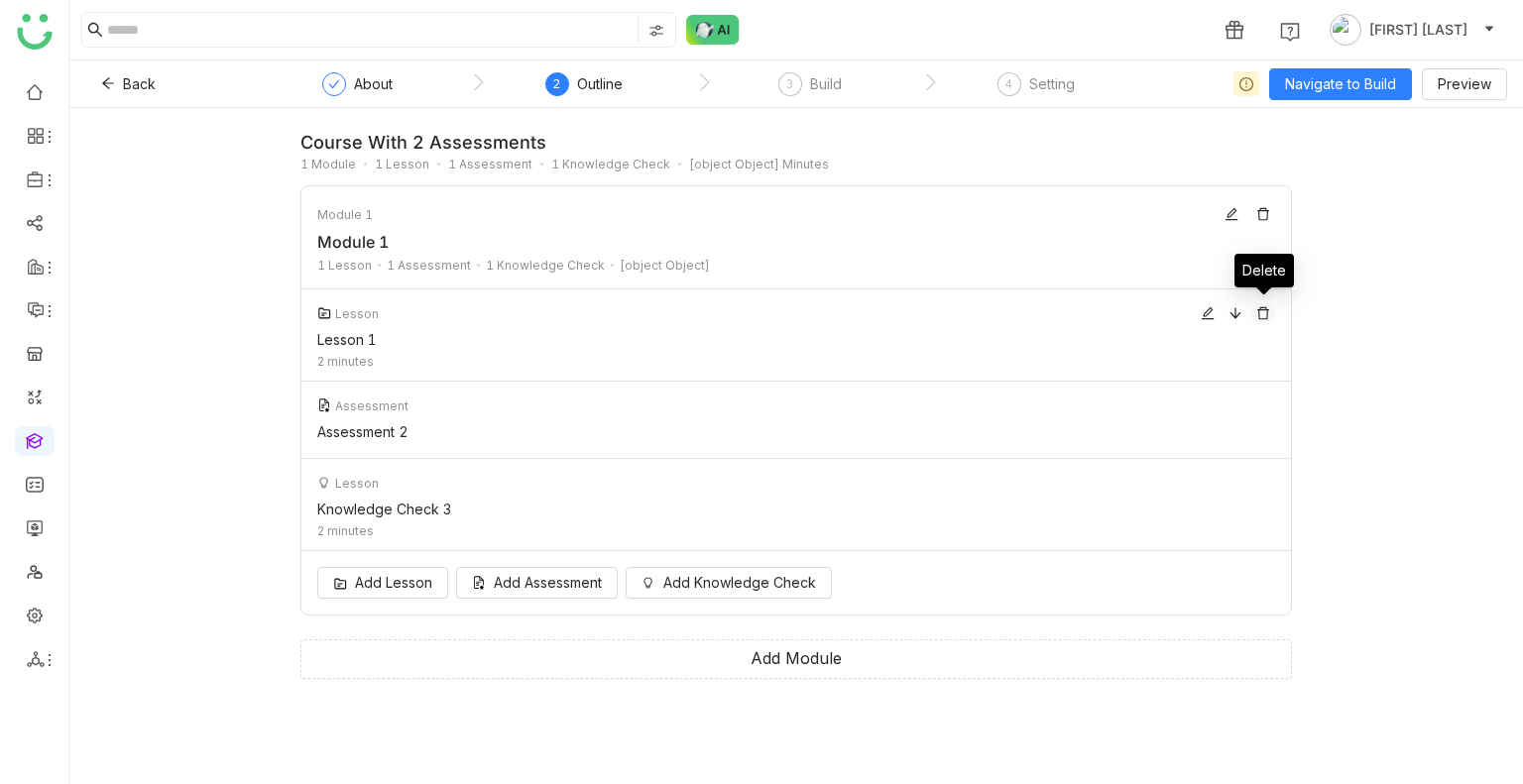 click 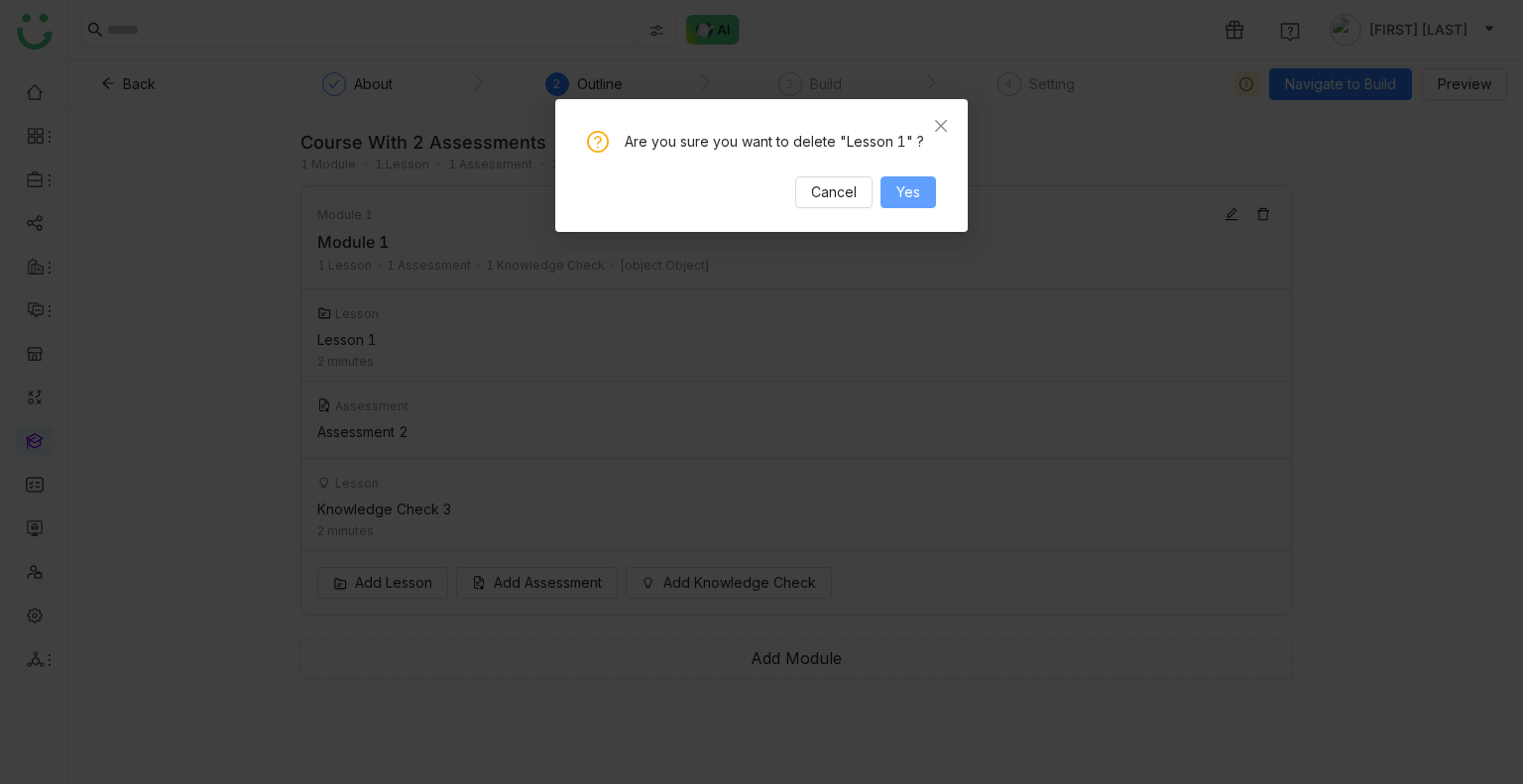 click on "Yes" at bounding box center (908, 192) 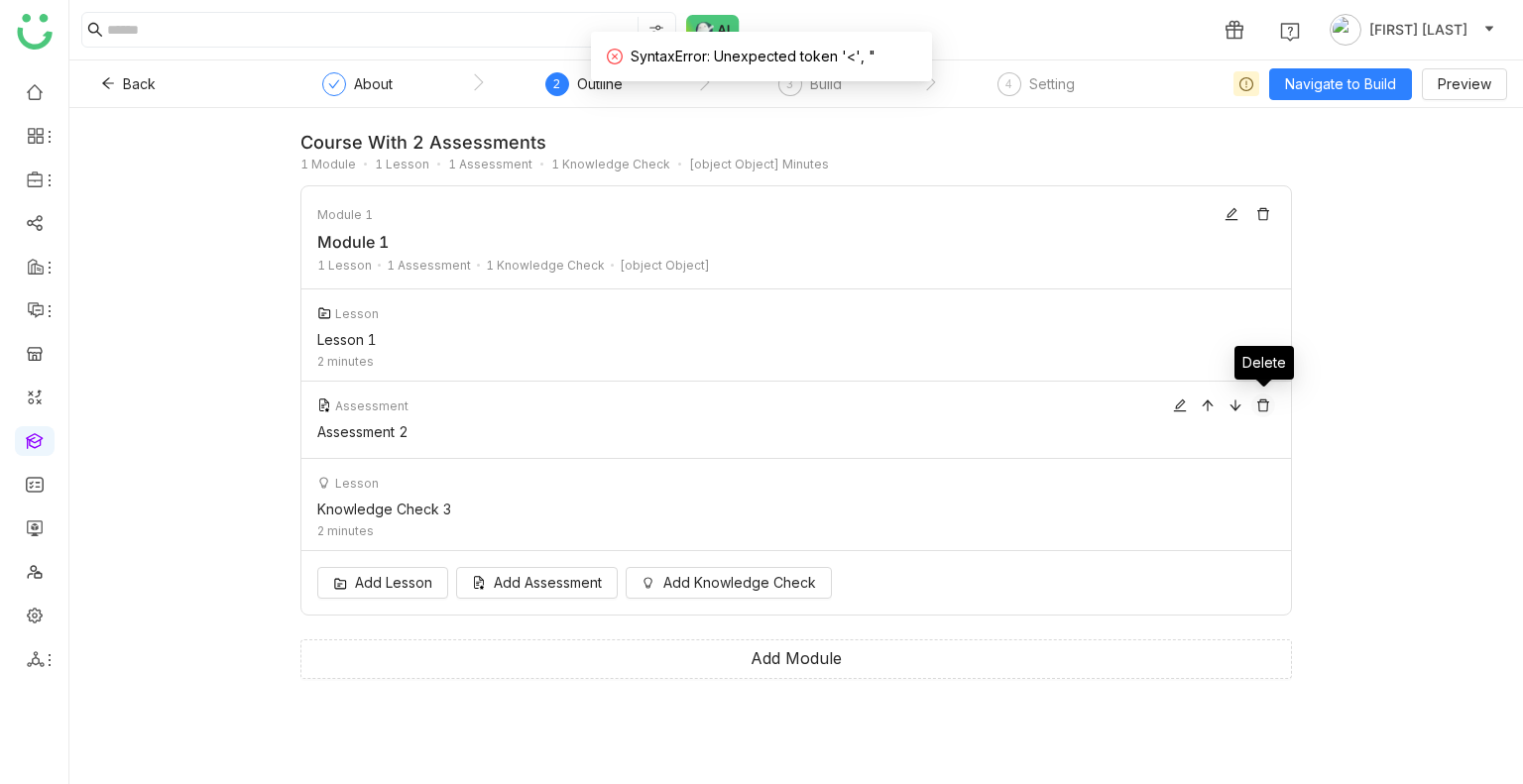 click 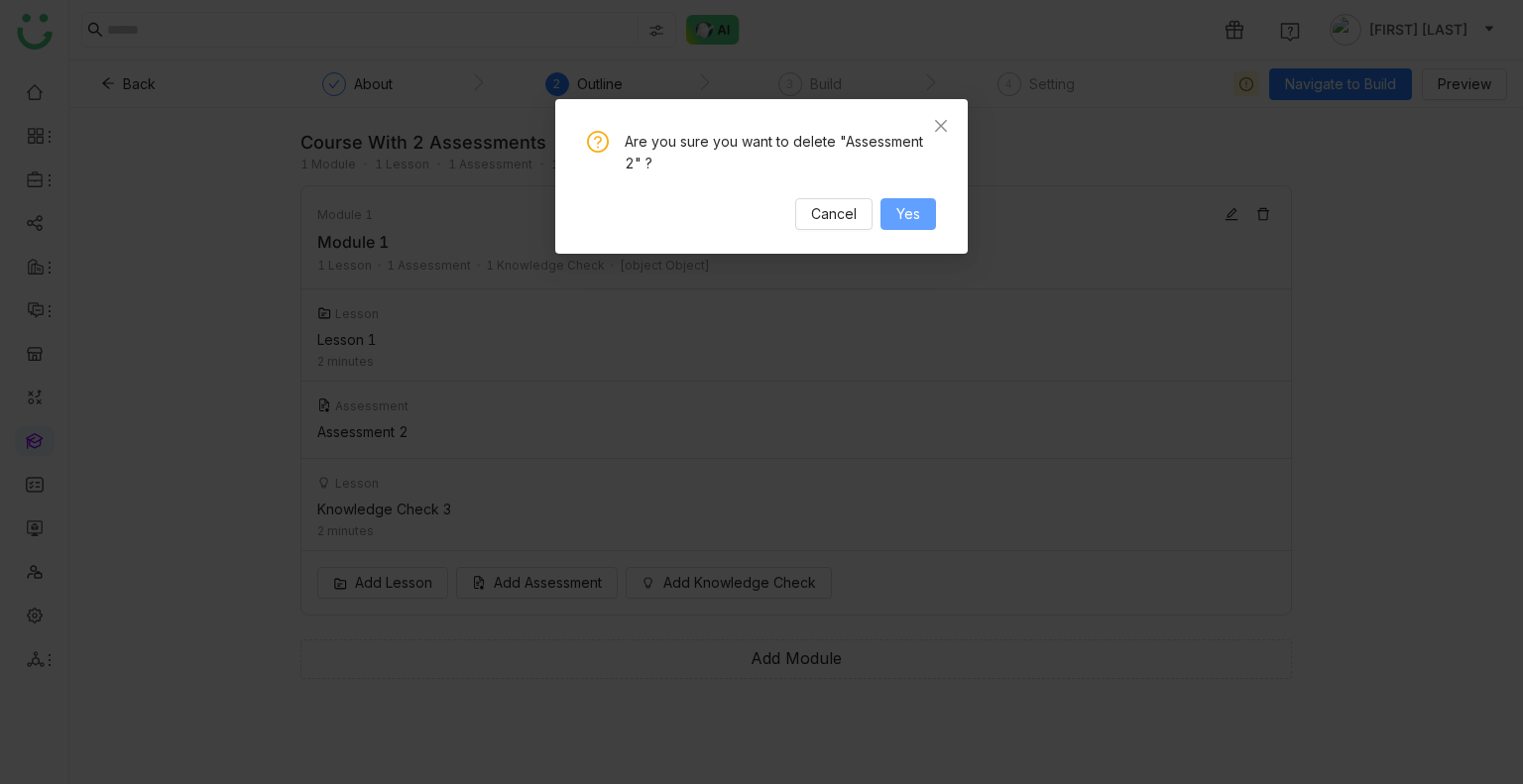 click on "Yes" at bounding box center [908, 214] 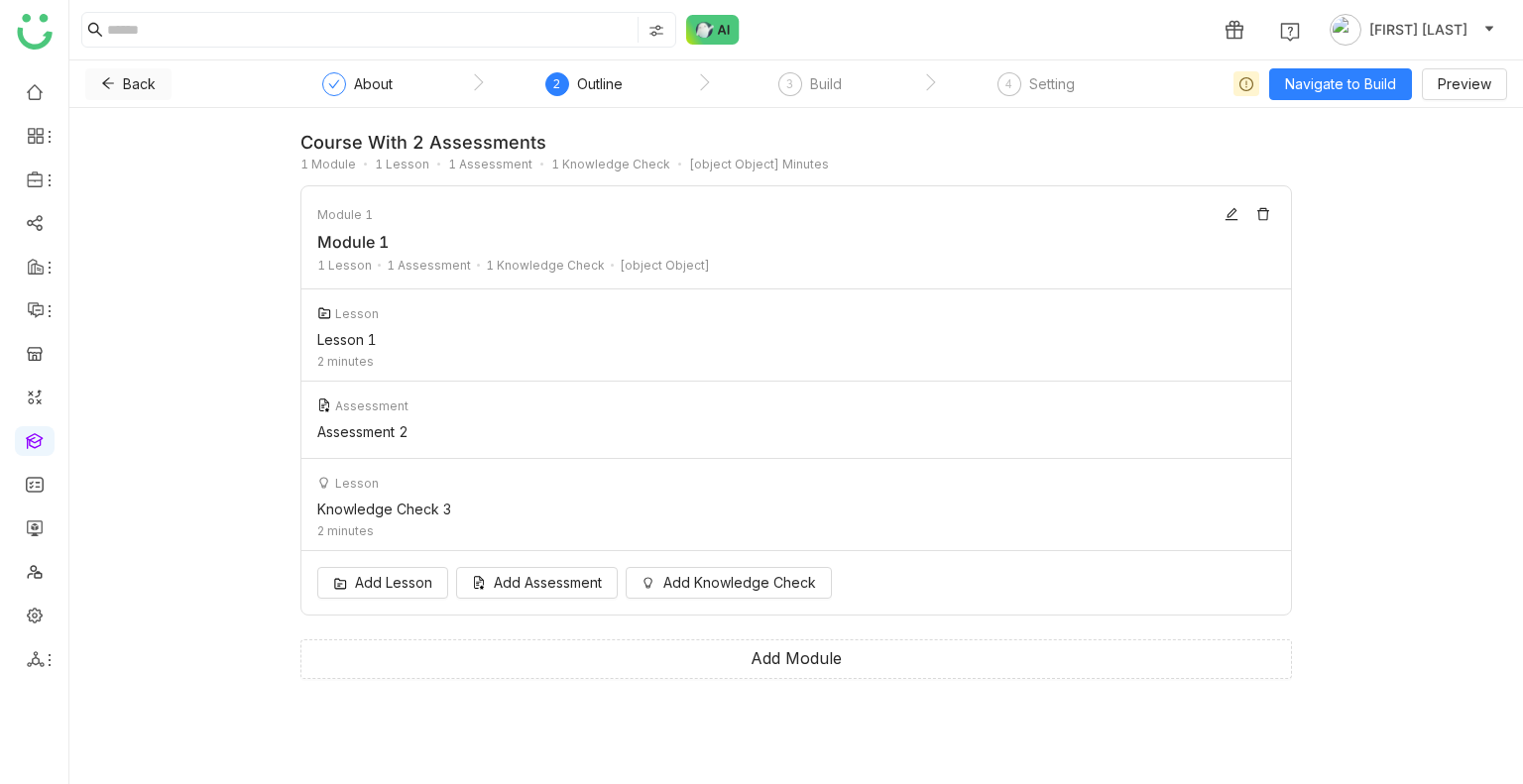 click on "Back" 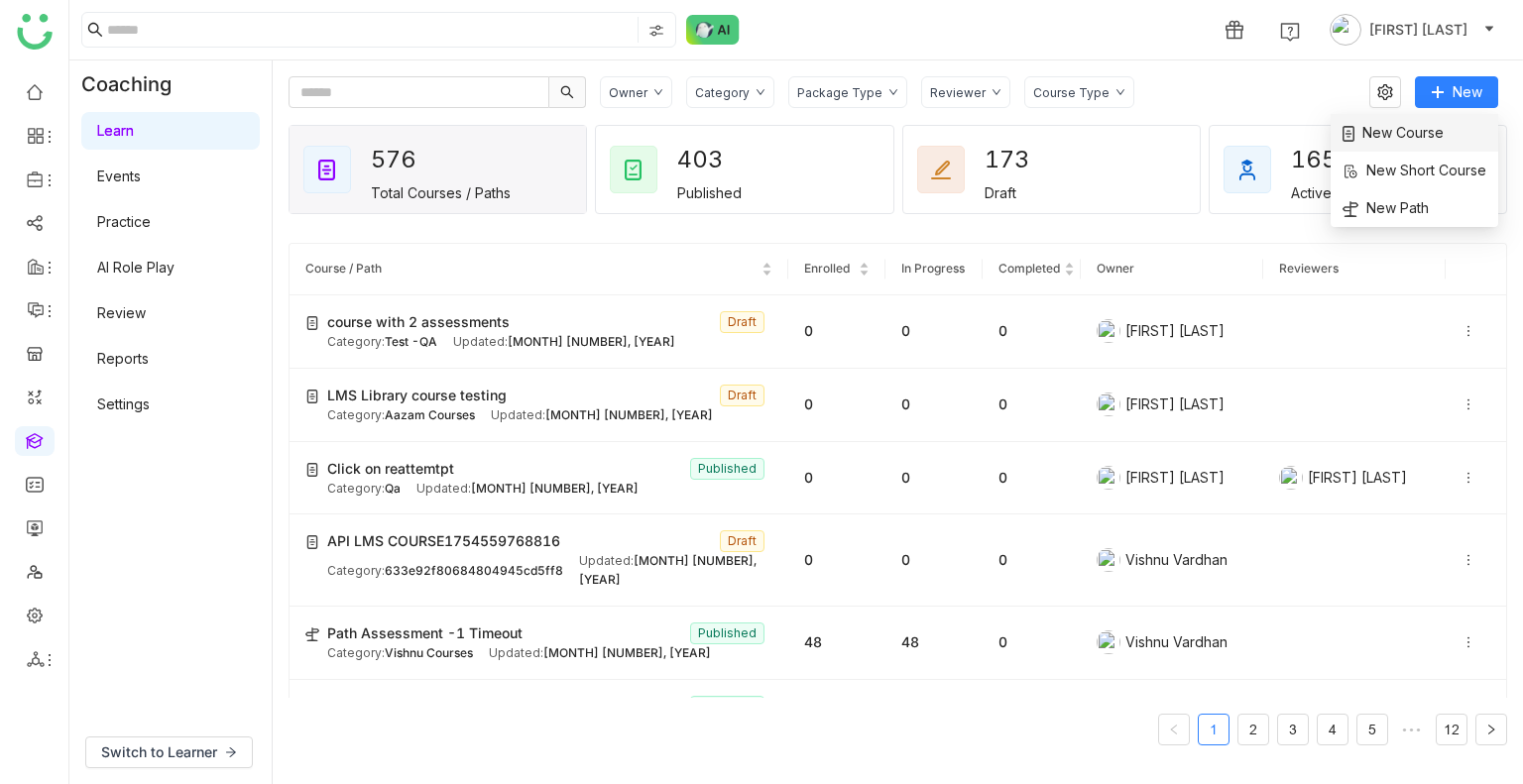 click on "New Course" at bounding box center (1393, 133) 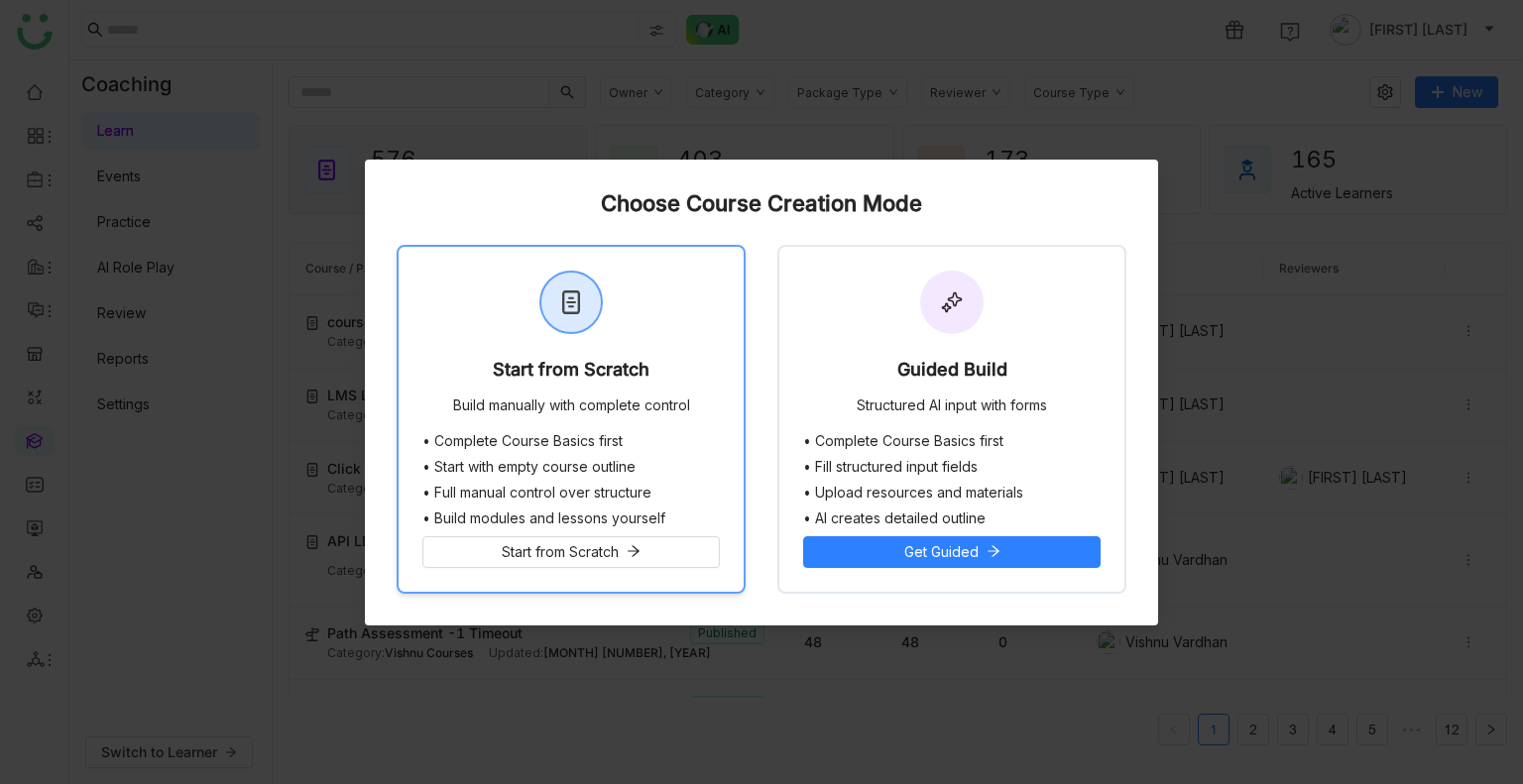 click on "Start from Scratch   Build manually with complete control" at bounding box center (571, 340) 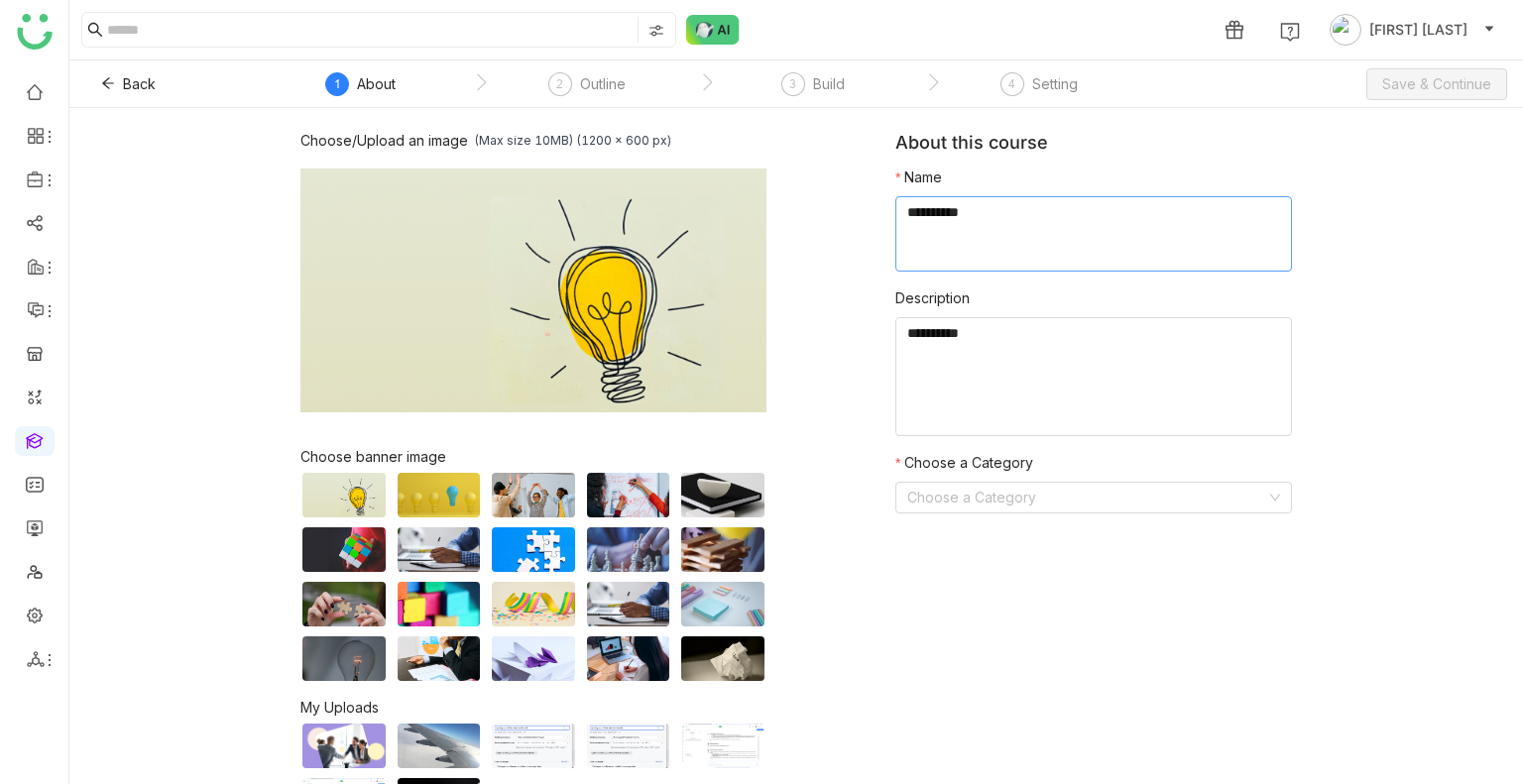 click 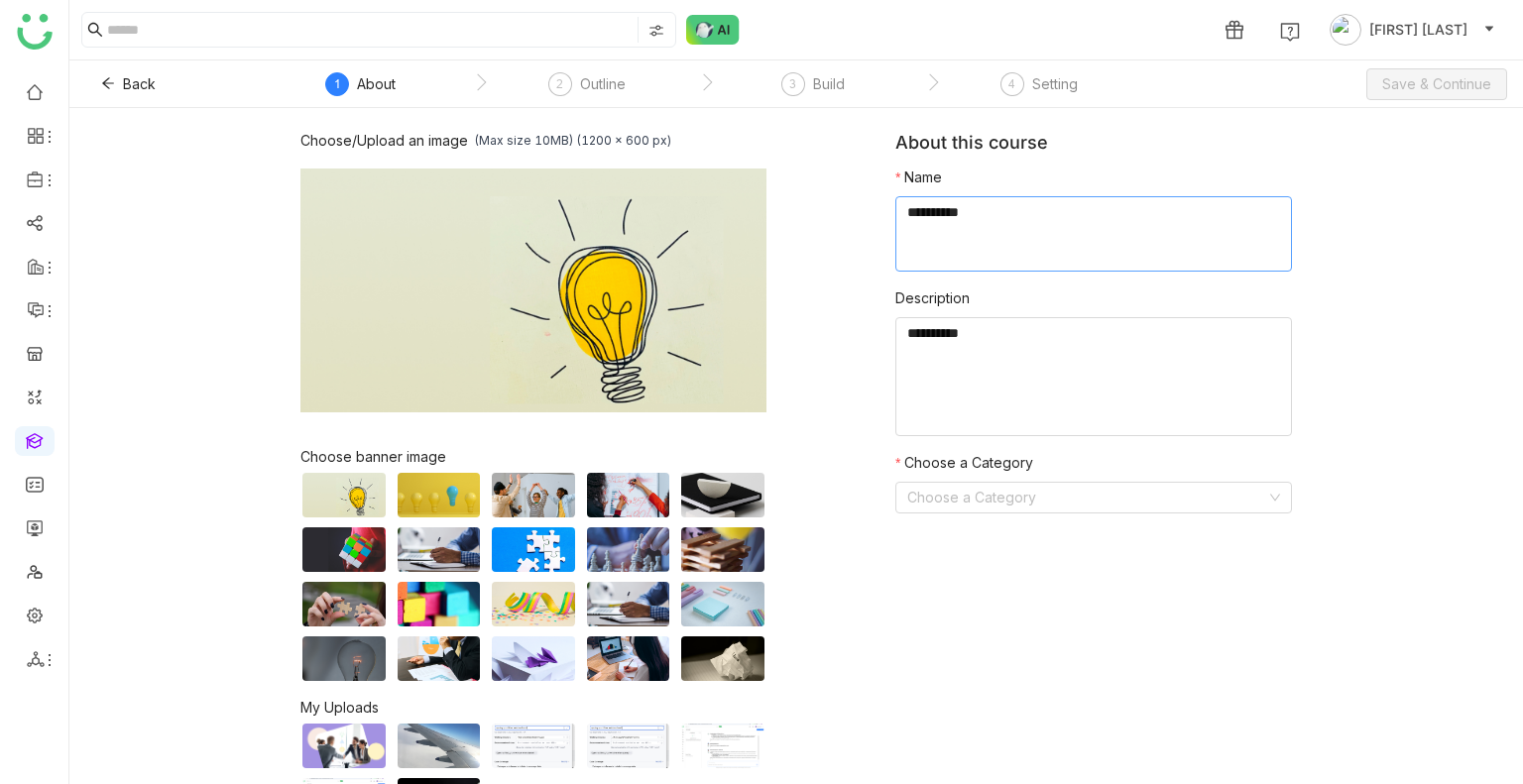 paste on "**********" 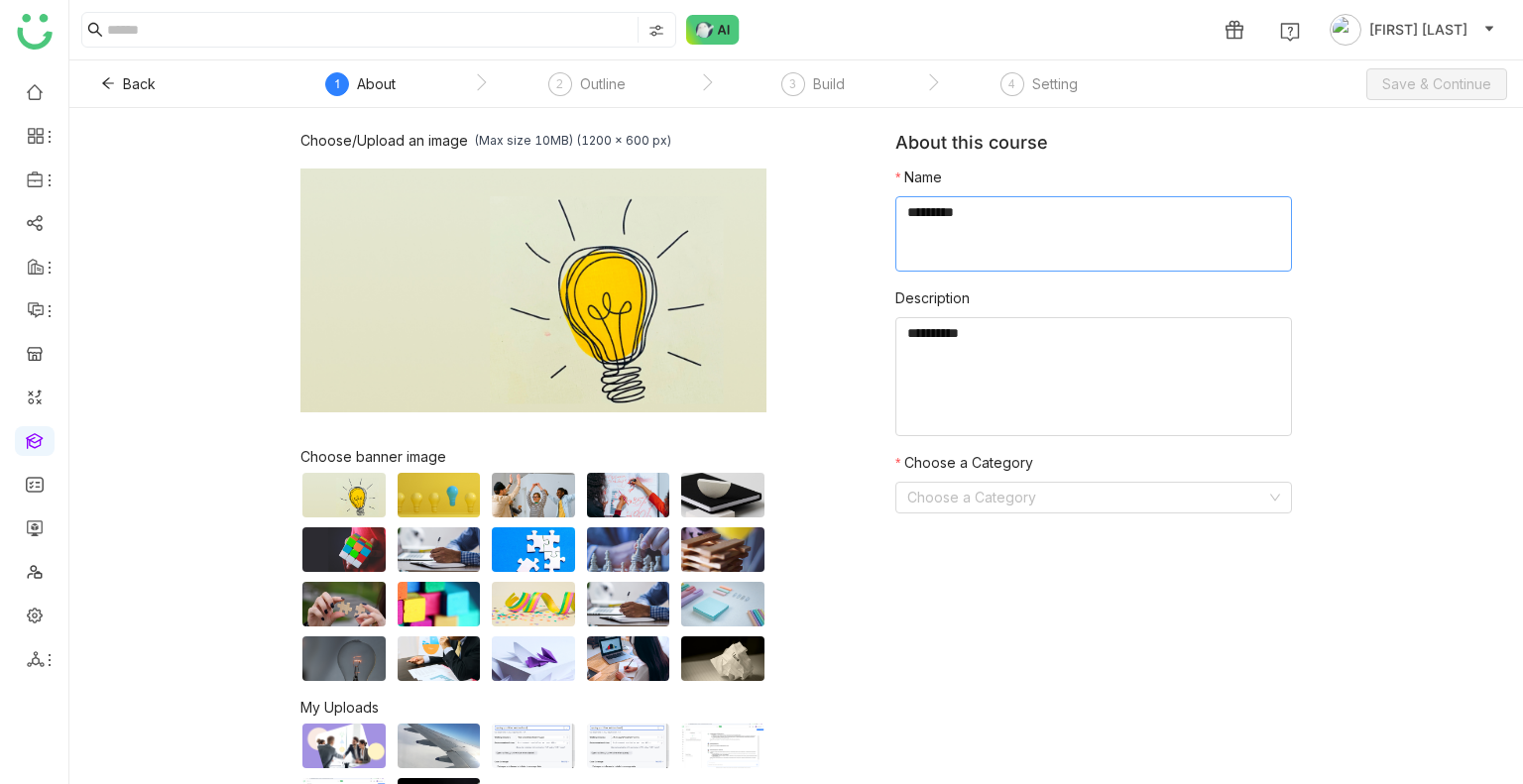 click 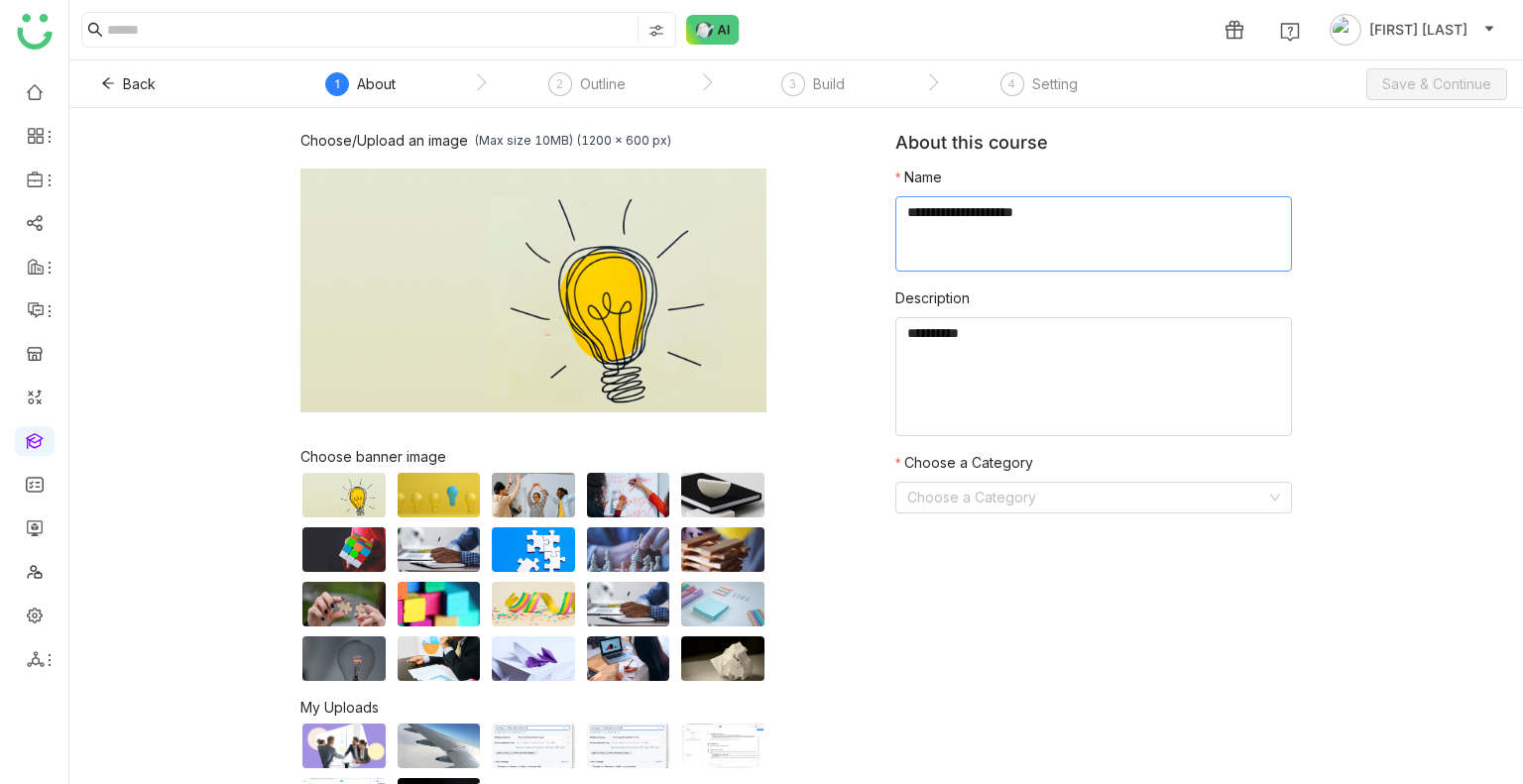 click 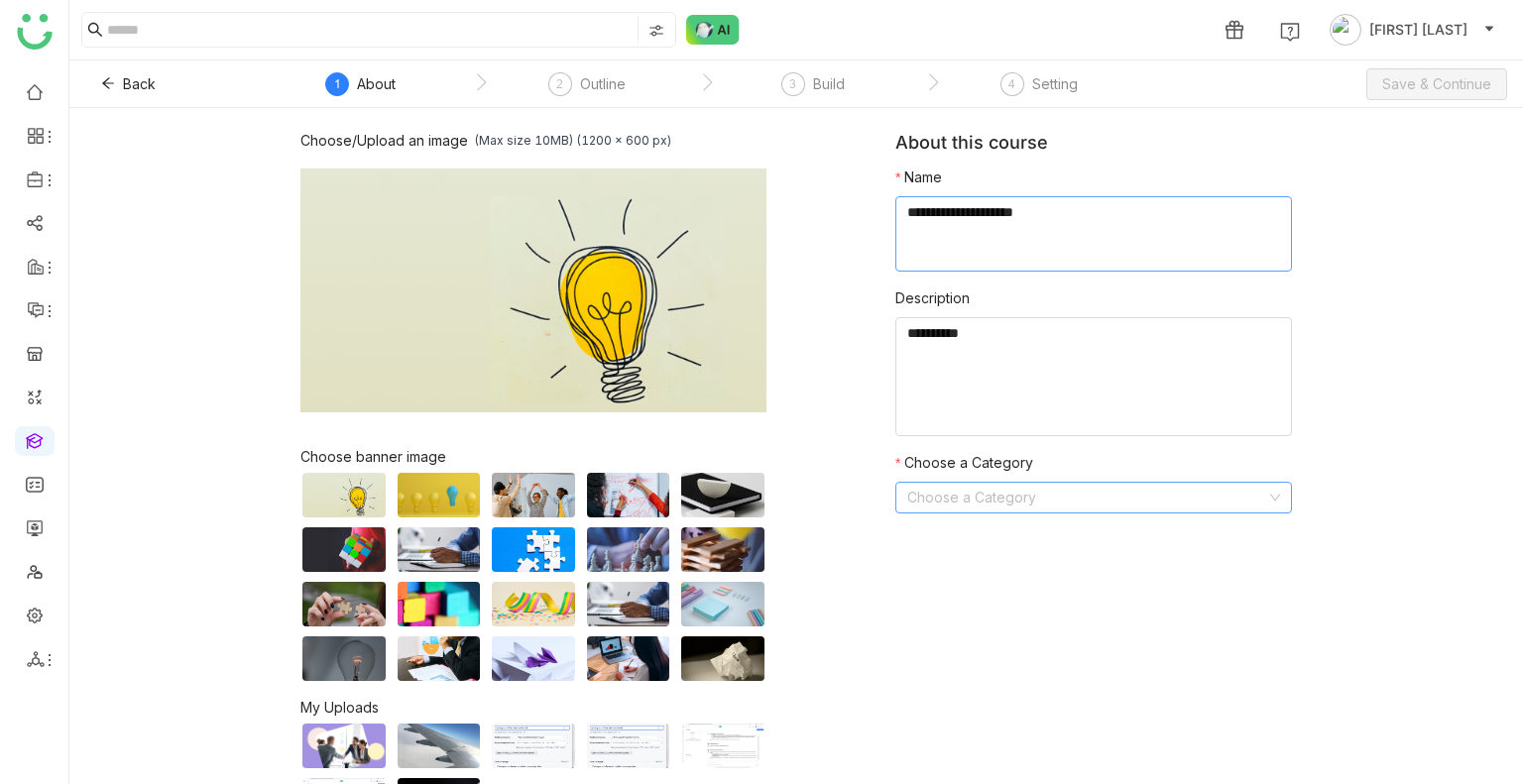 type on "**********" 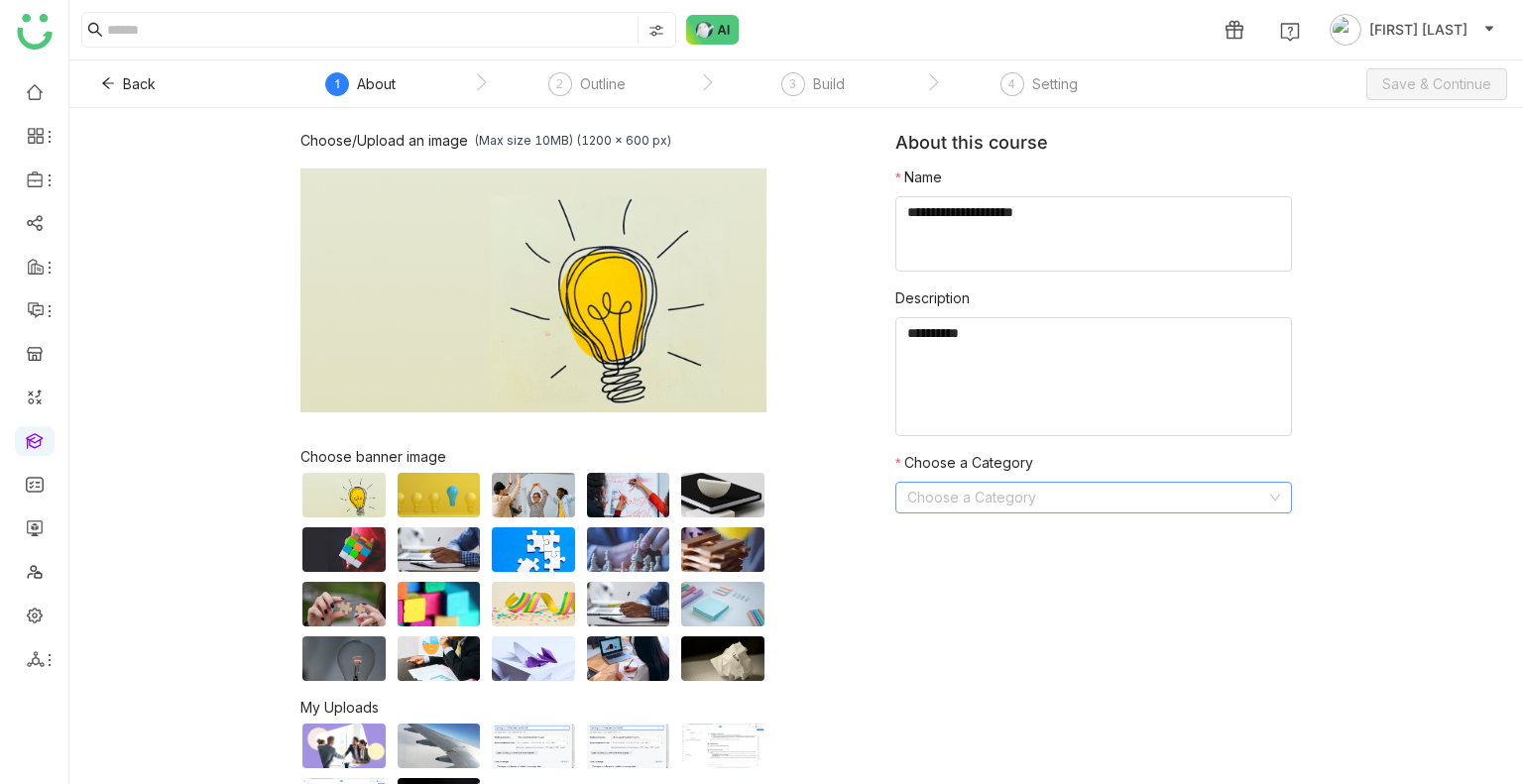 click 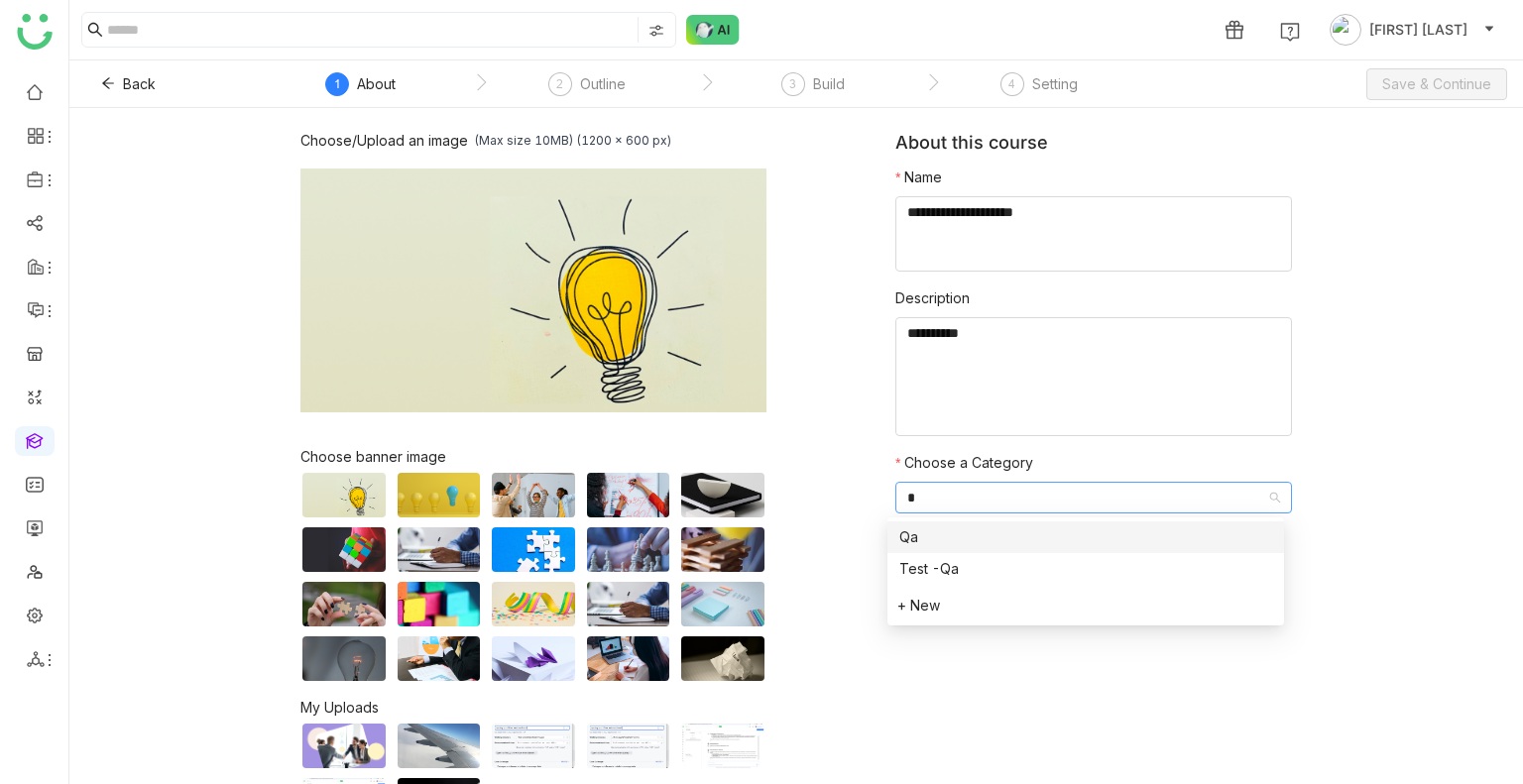 type on "**" 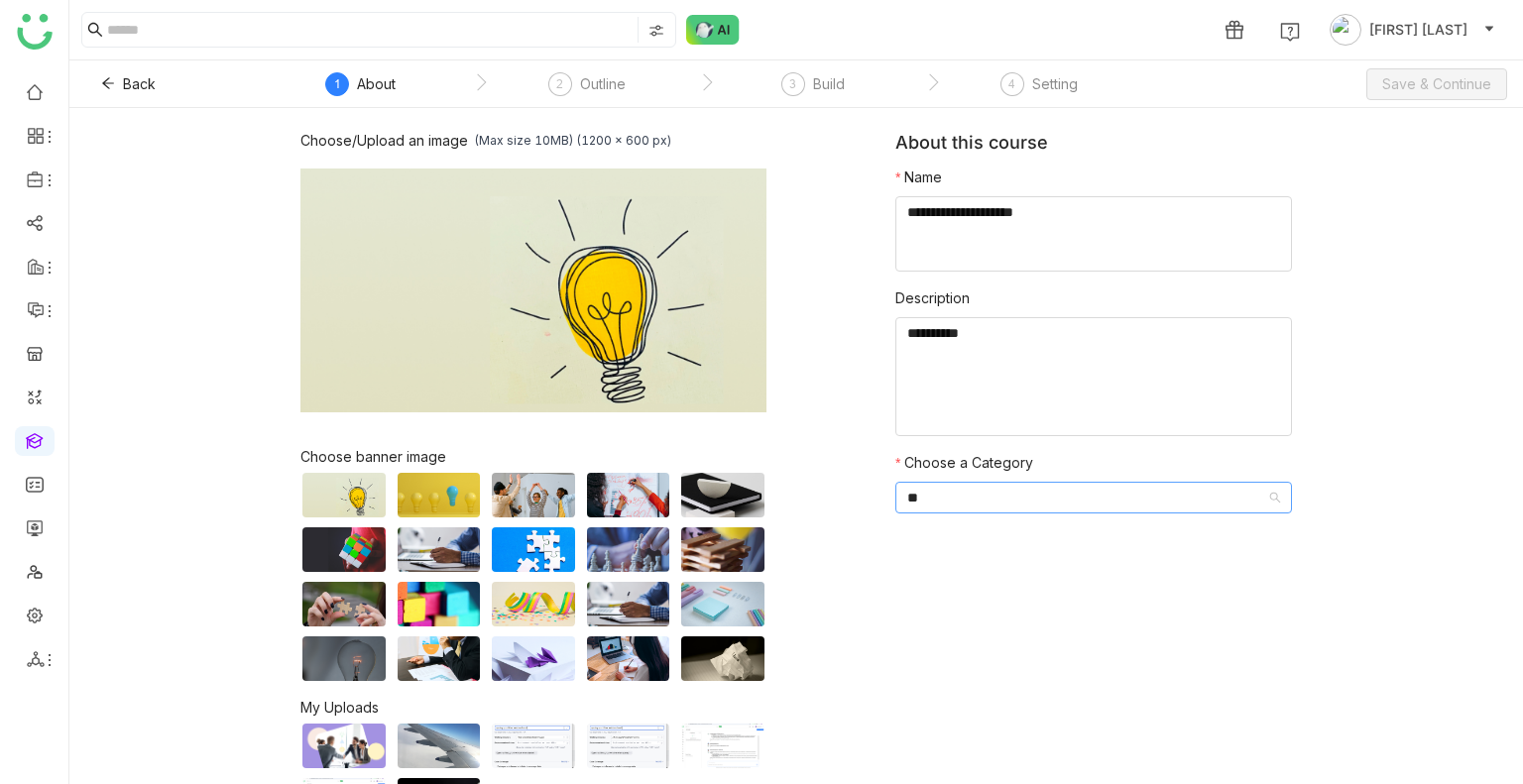 type 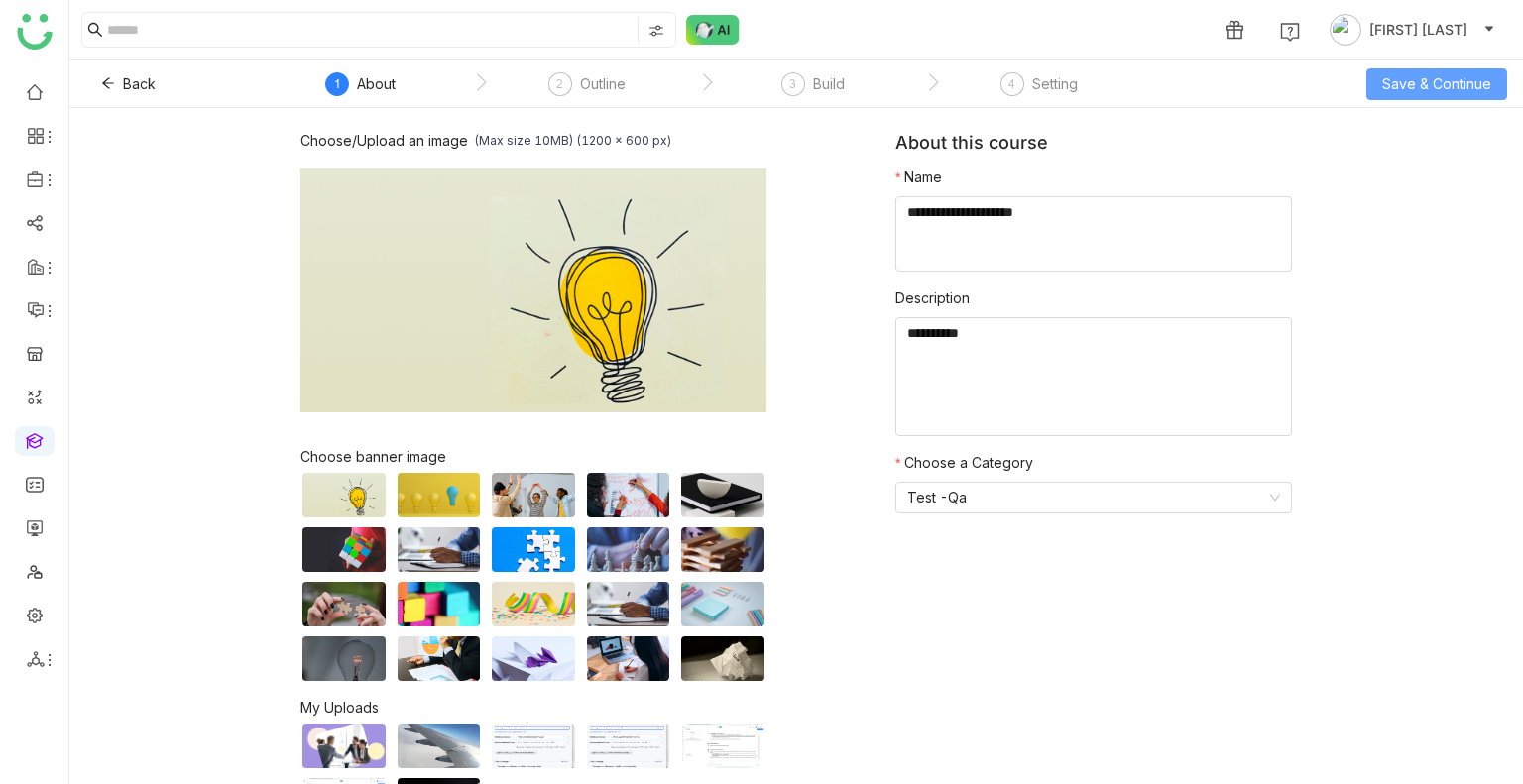 click on "Save & Continue" at bounding box center [1437, 84] 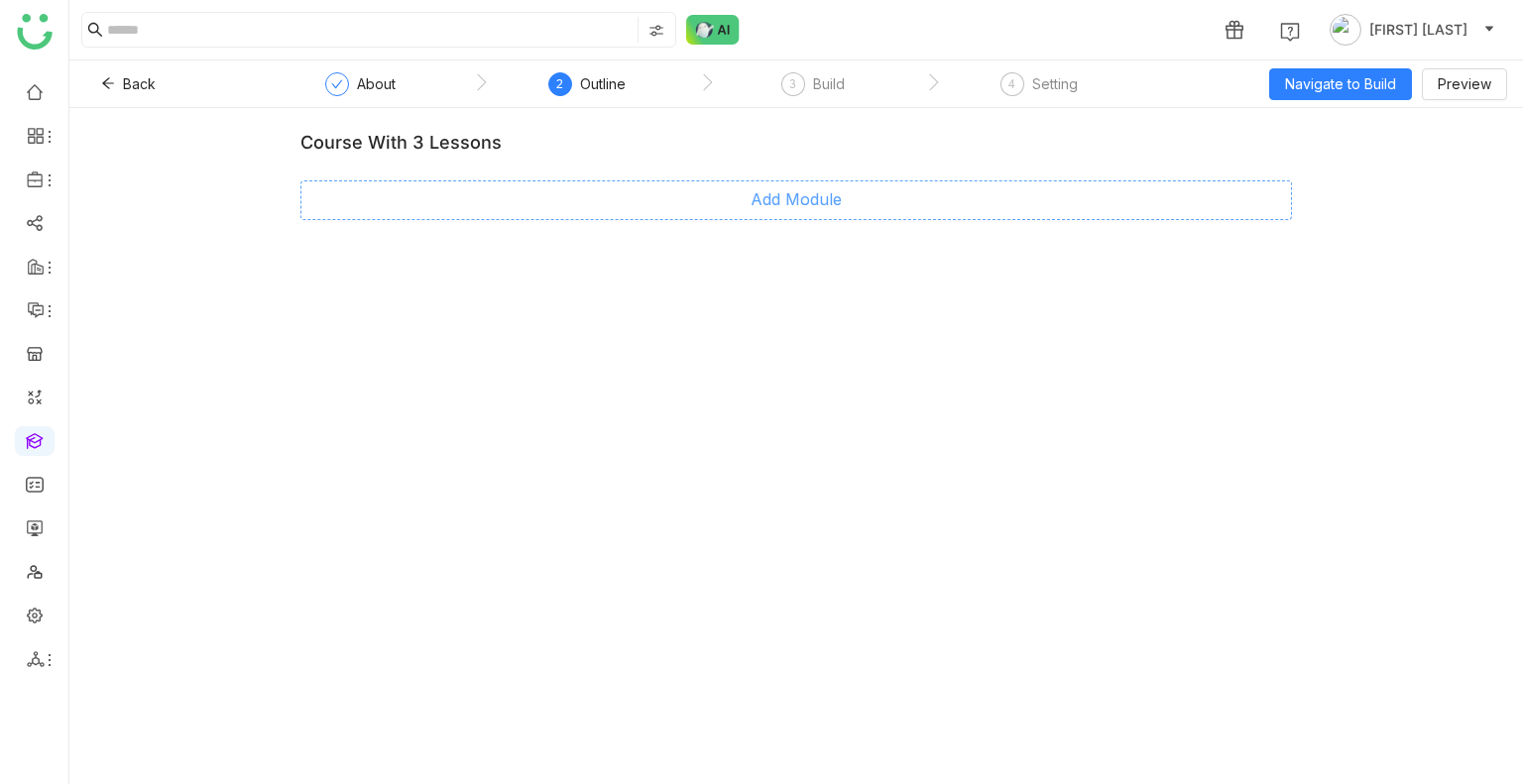 click on "Add Module" 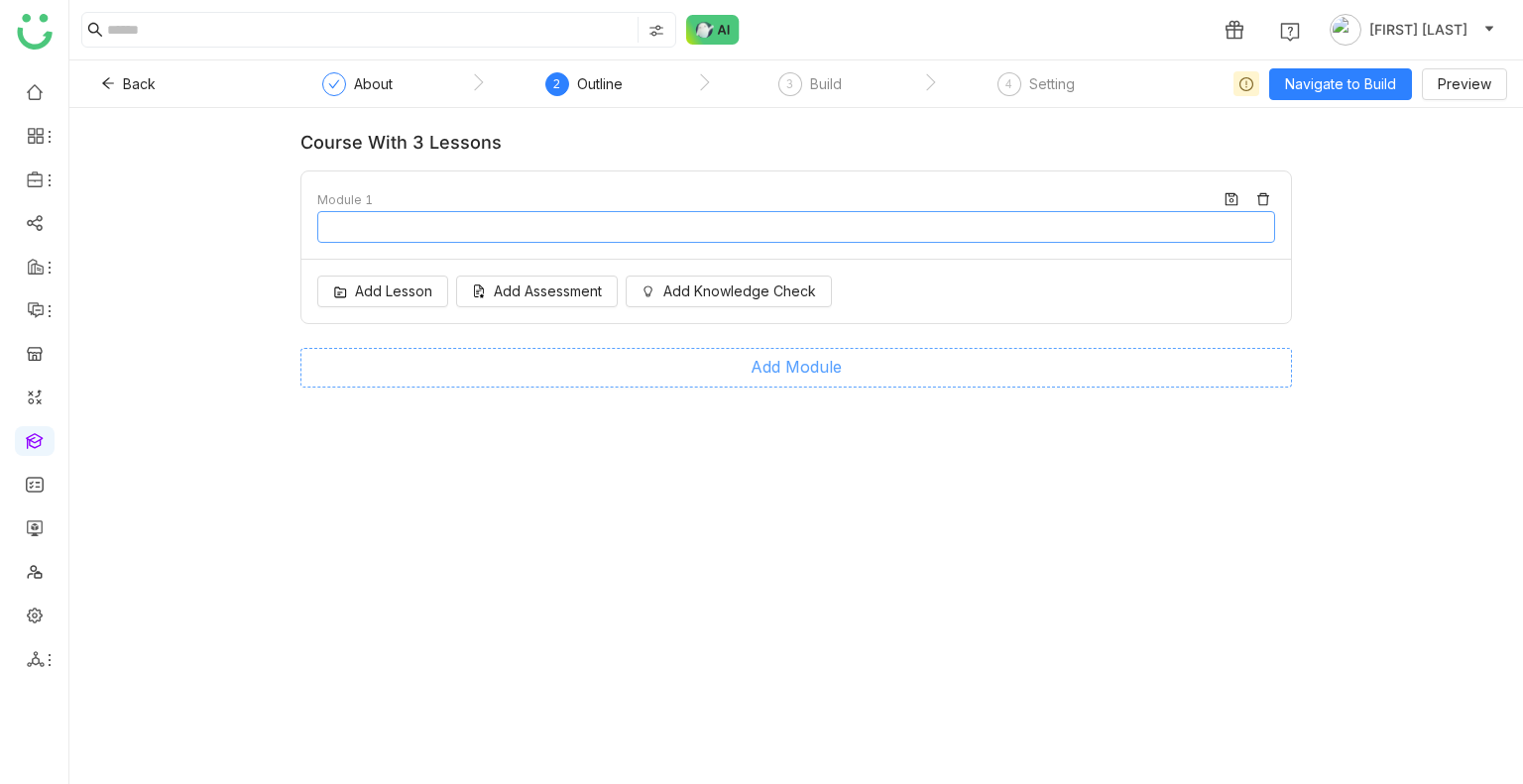 type on "********" 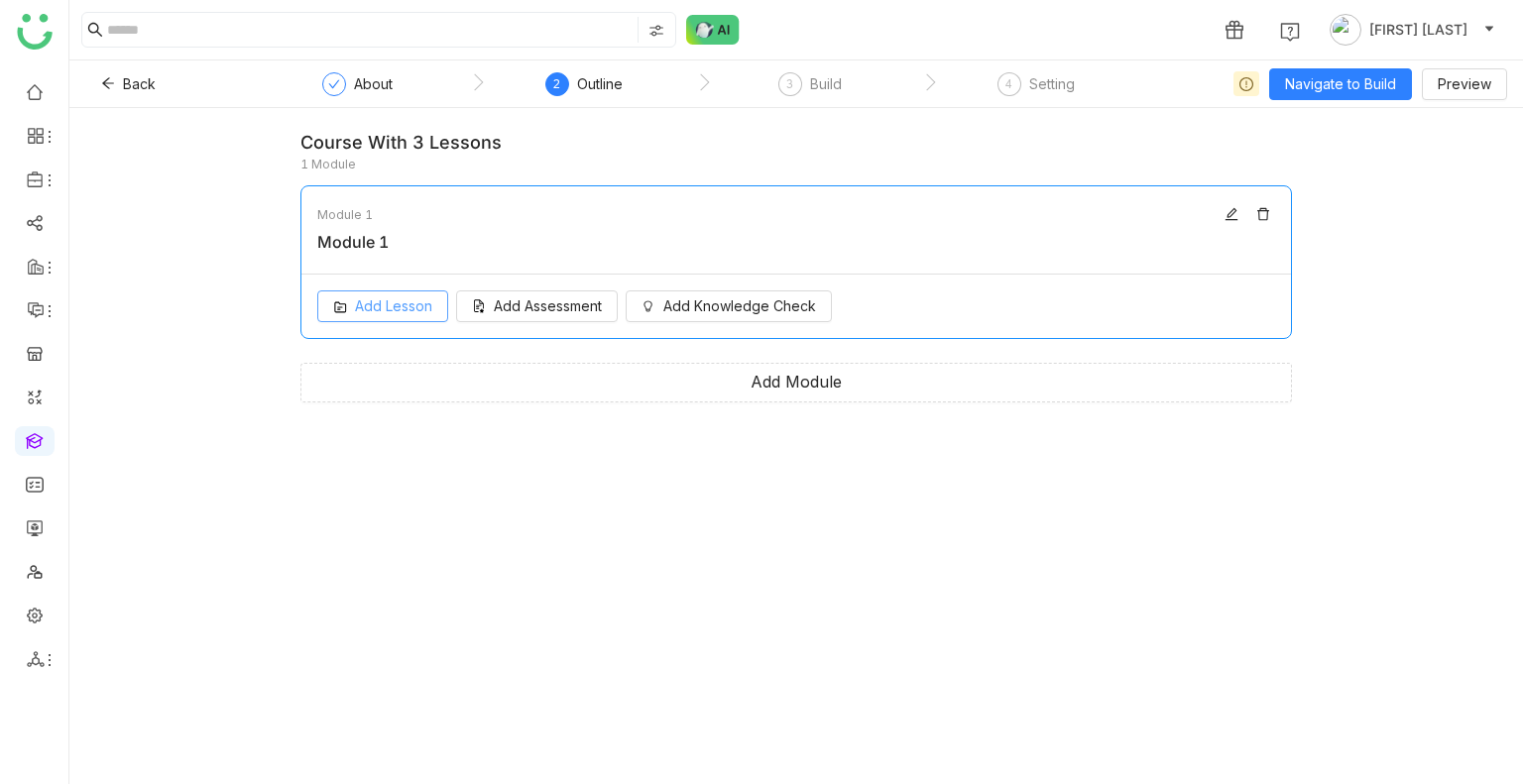 click on "Add Lesson" 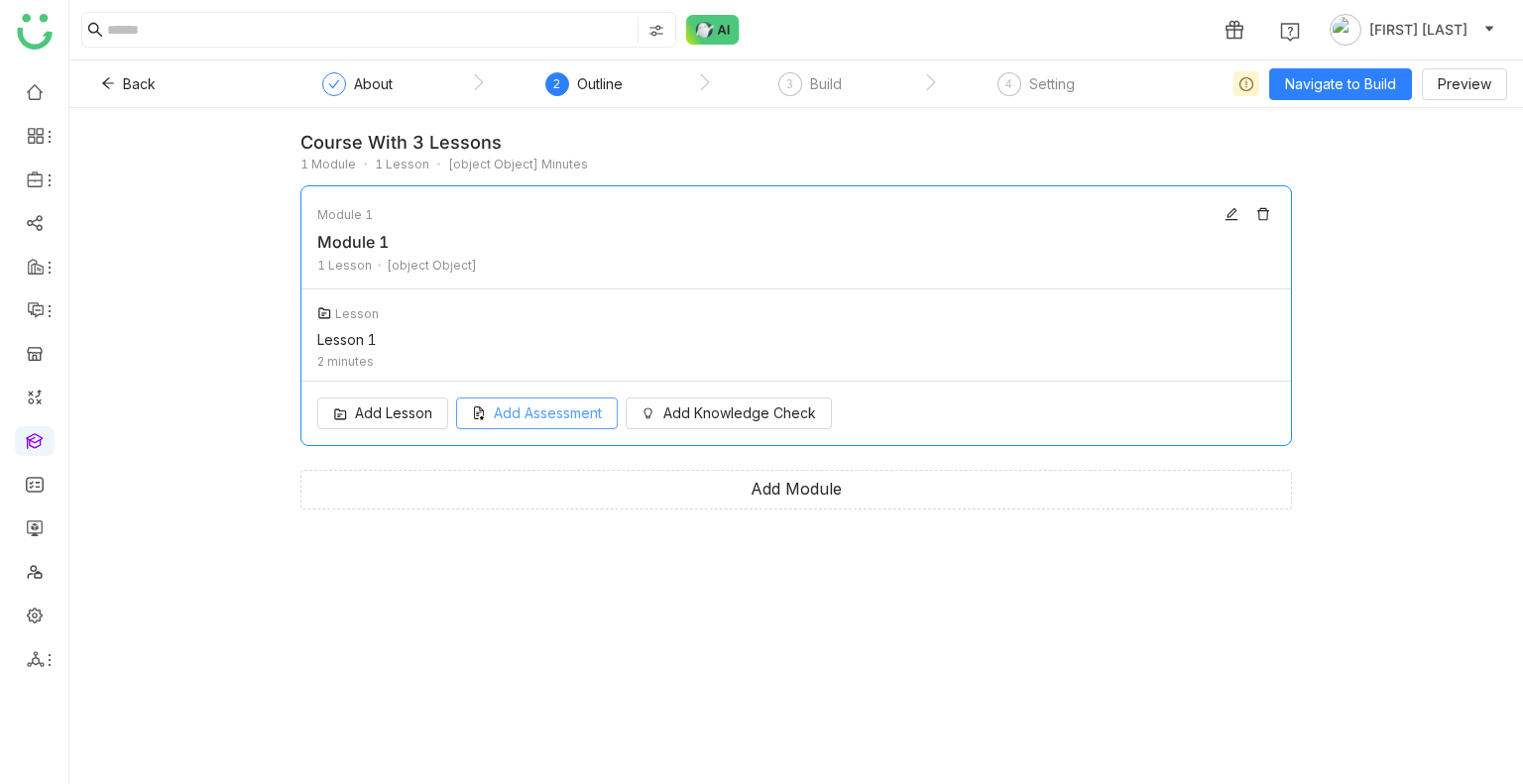 click on "Add Lesson
Add Assessment
Add Knowledge Check" 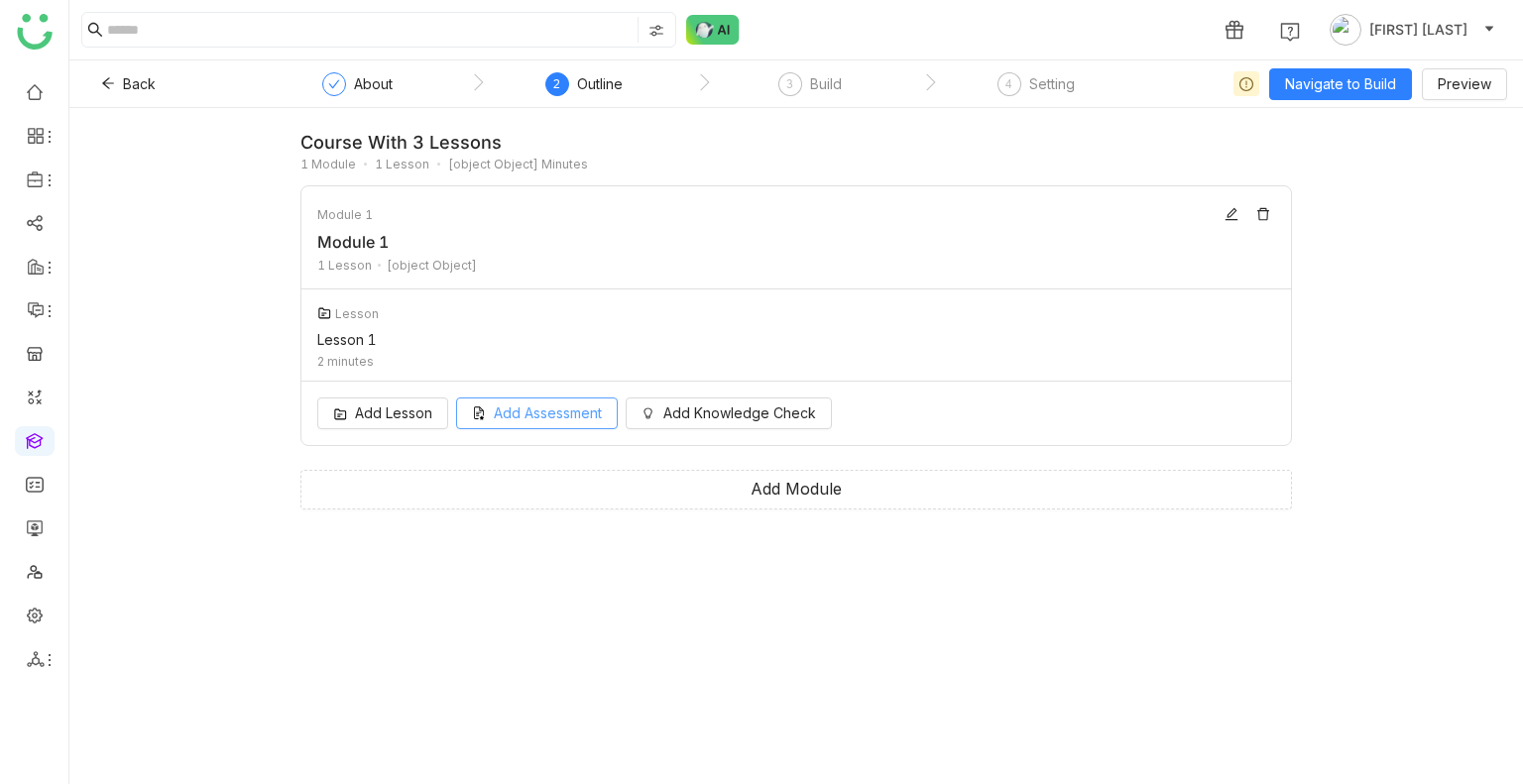 click on "Add Assessment" 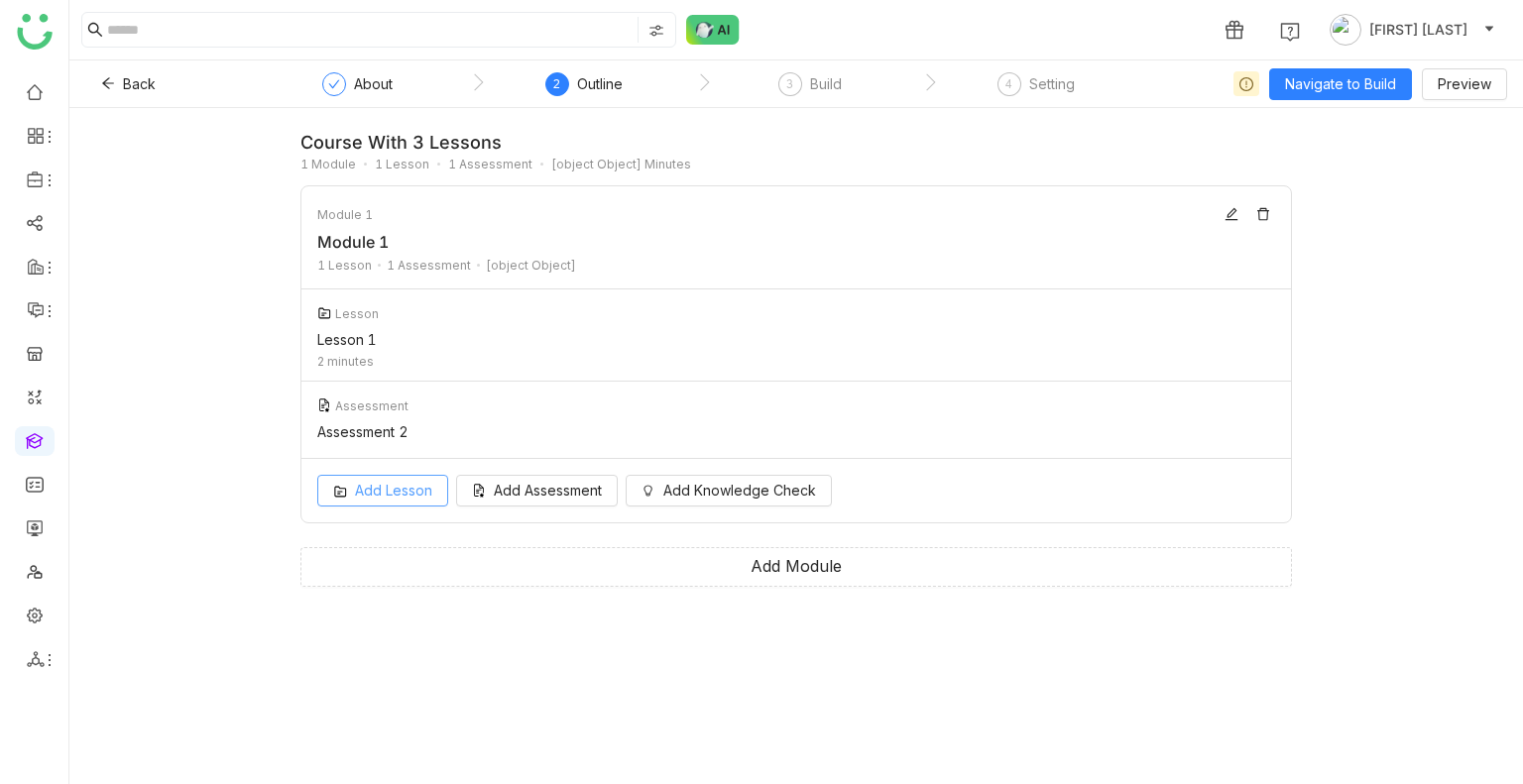 click on "Add Lesson" 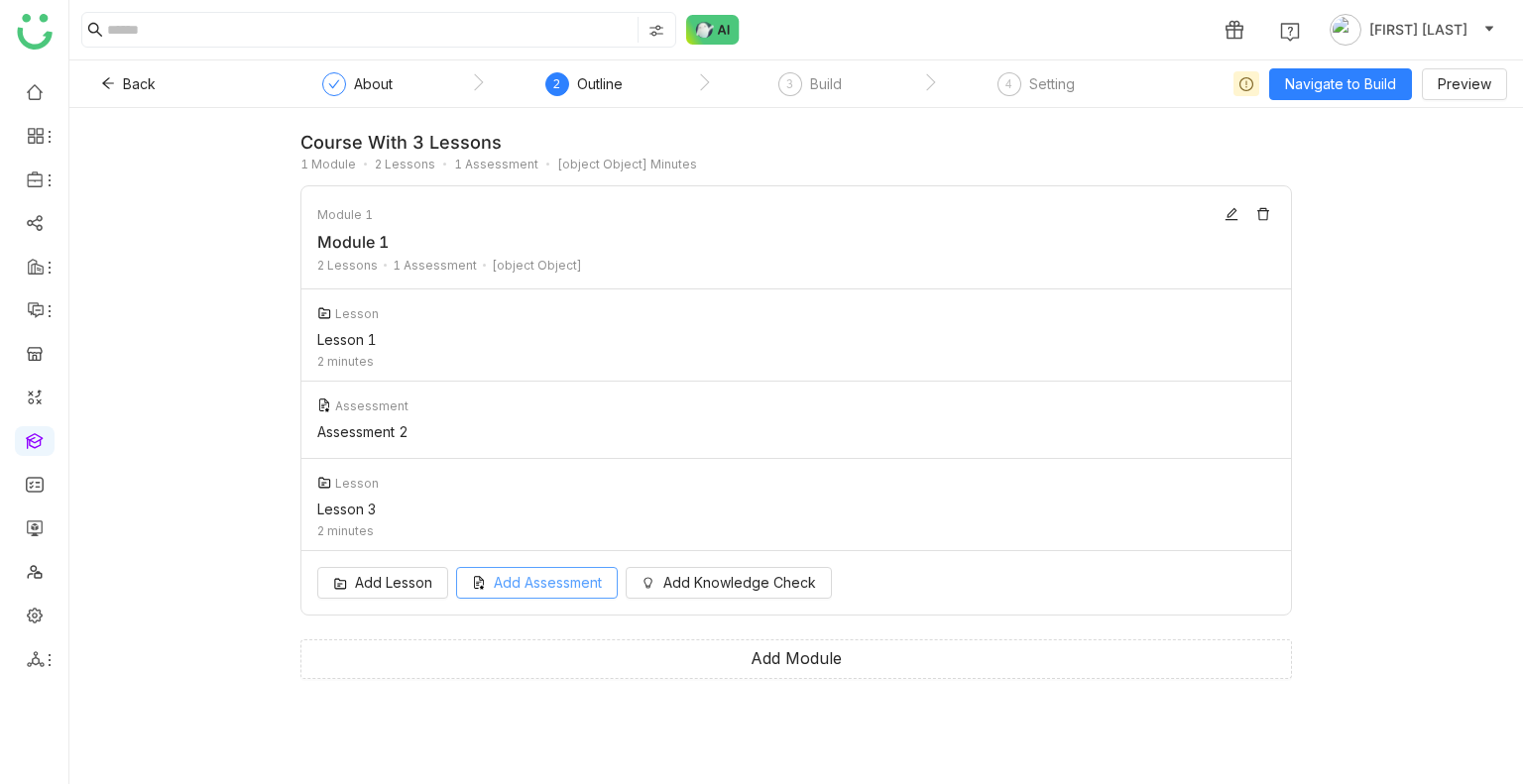 click on "Add Assessment" 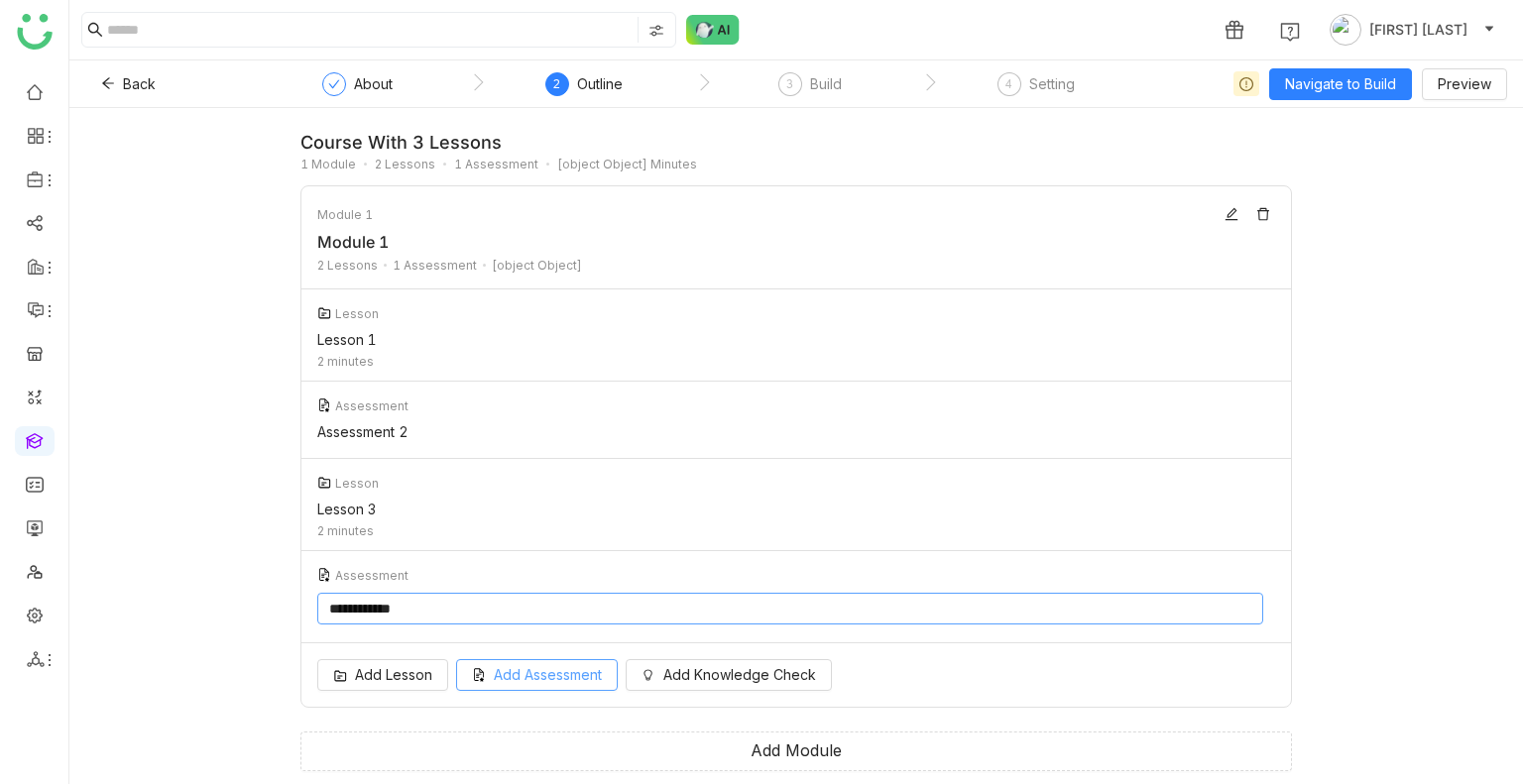 scroll, scrollTop: 1, scrollLeft: 0, axis: vertical 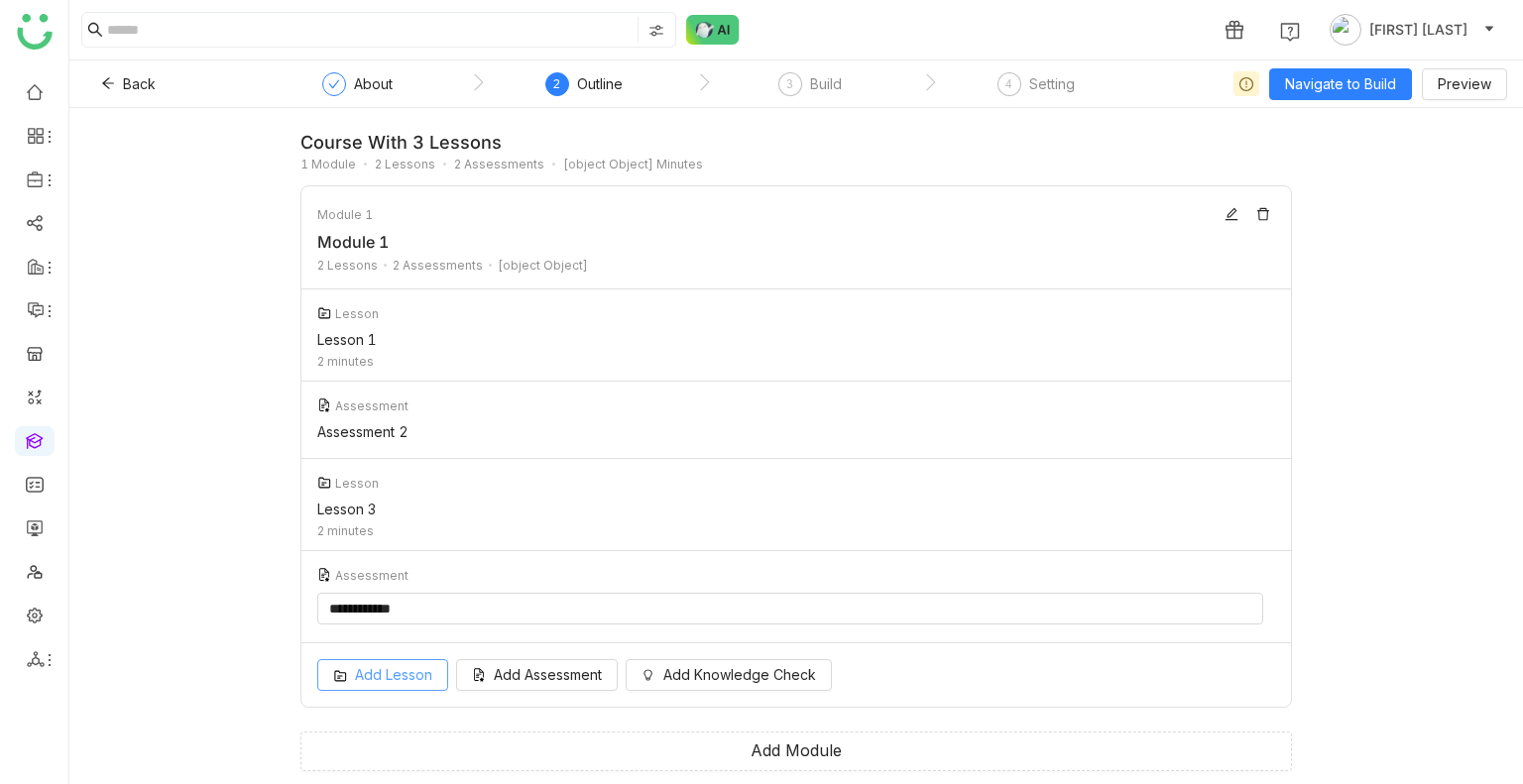 click on "Add Lesson" 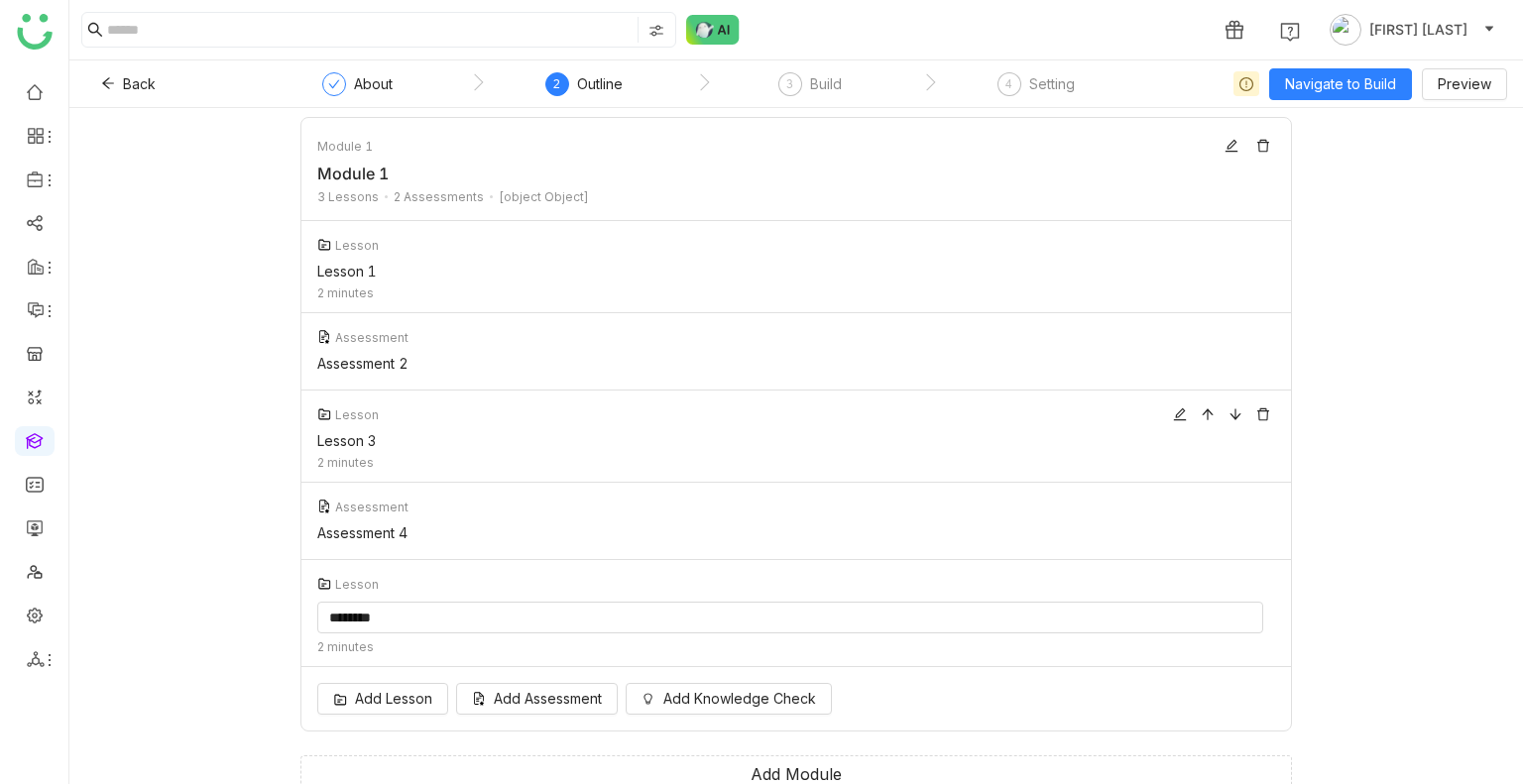 scroll, scrollTop: 93, scrollLeft: 0, axis: vertical 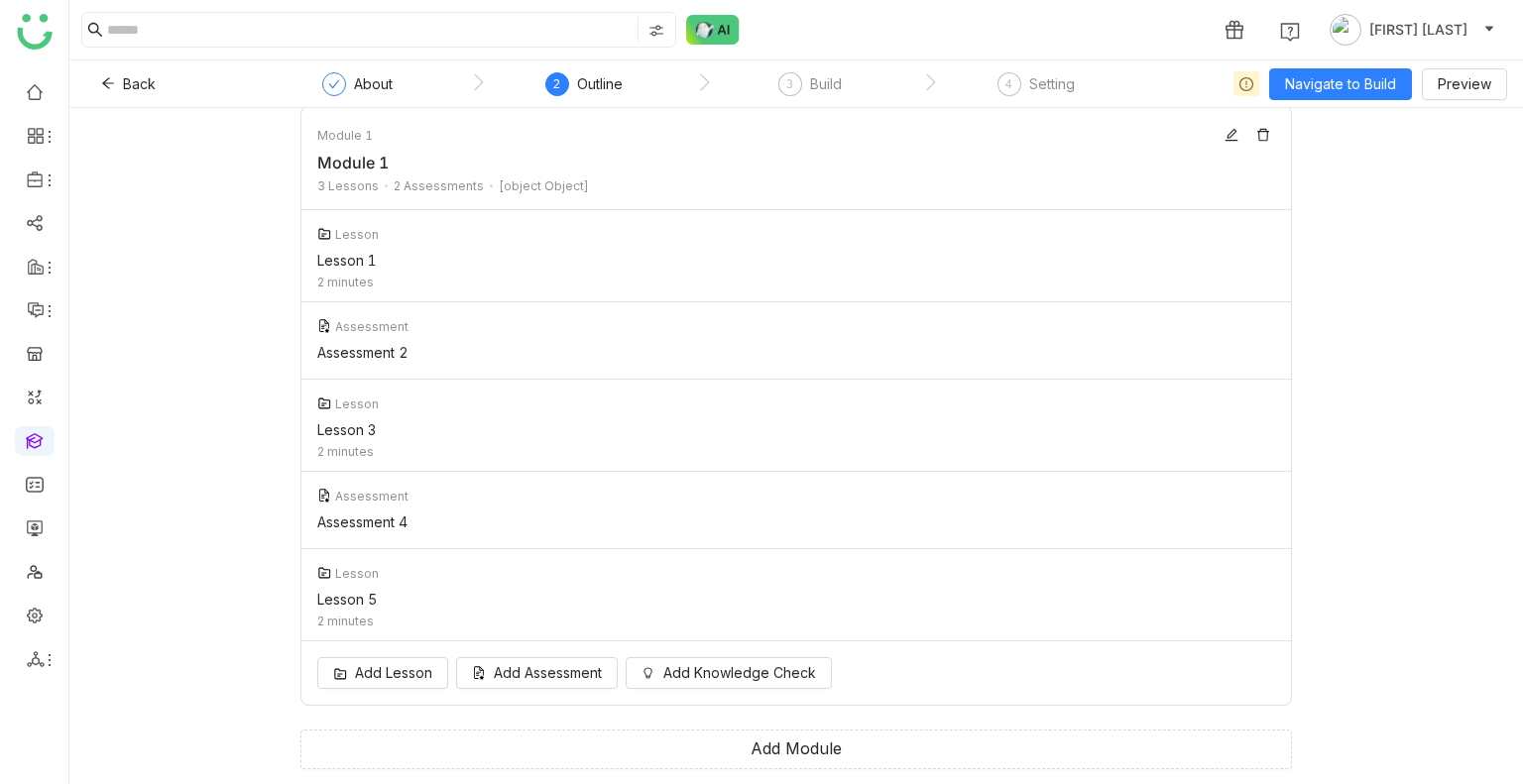 click on "course with 3 lessons  1 Module 3 Lessons 2 Assessments [object Object] Minutes  Module 1   Module 1   3 Lessons   2 Assessments   [object Object]    Lesson   Lesson 1   2 minutes
Assessment   Assessment 2   Lesson   Lesson 3   2 minutes
Assessment   Assessment 4   Lesson   Lesson 5   2 minutes  Add Lesson
Add Assessment
Add Knowledge Check  Add Module" 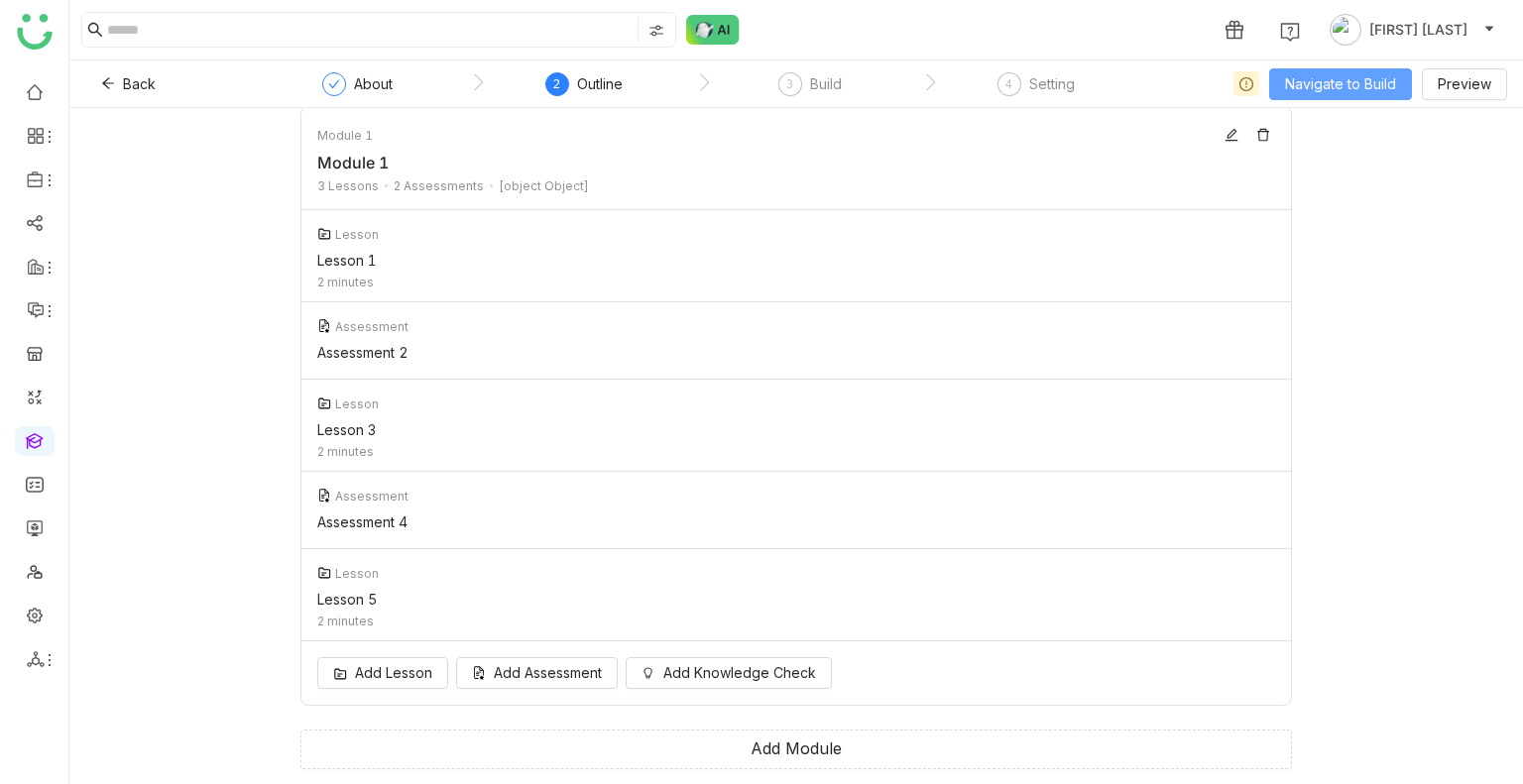 click on "Navigate to Build" at bounding box center [1341, 84] 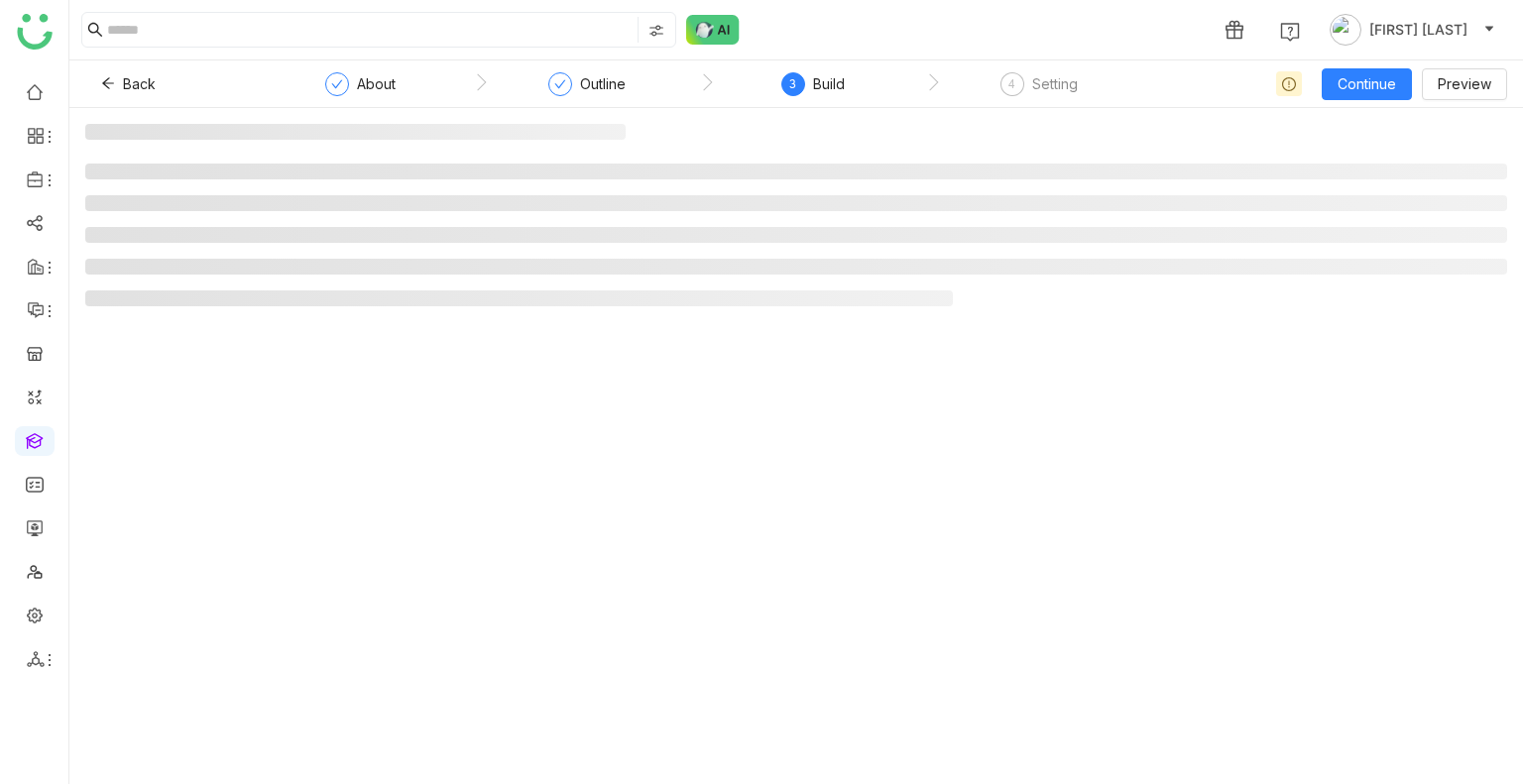 scroll, scrollTop: 0, scrollLeft: 0, axis: both 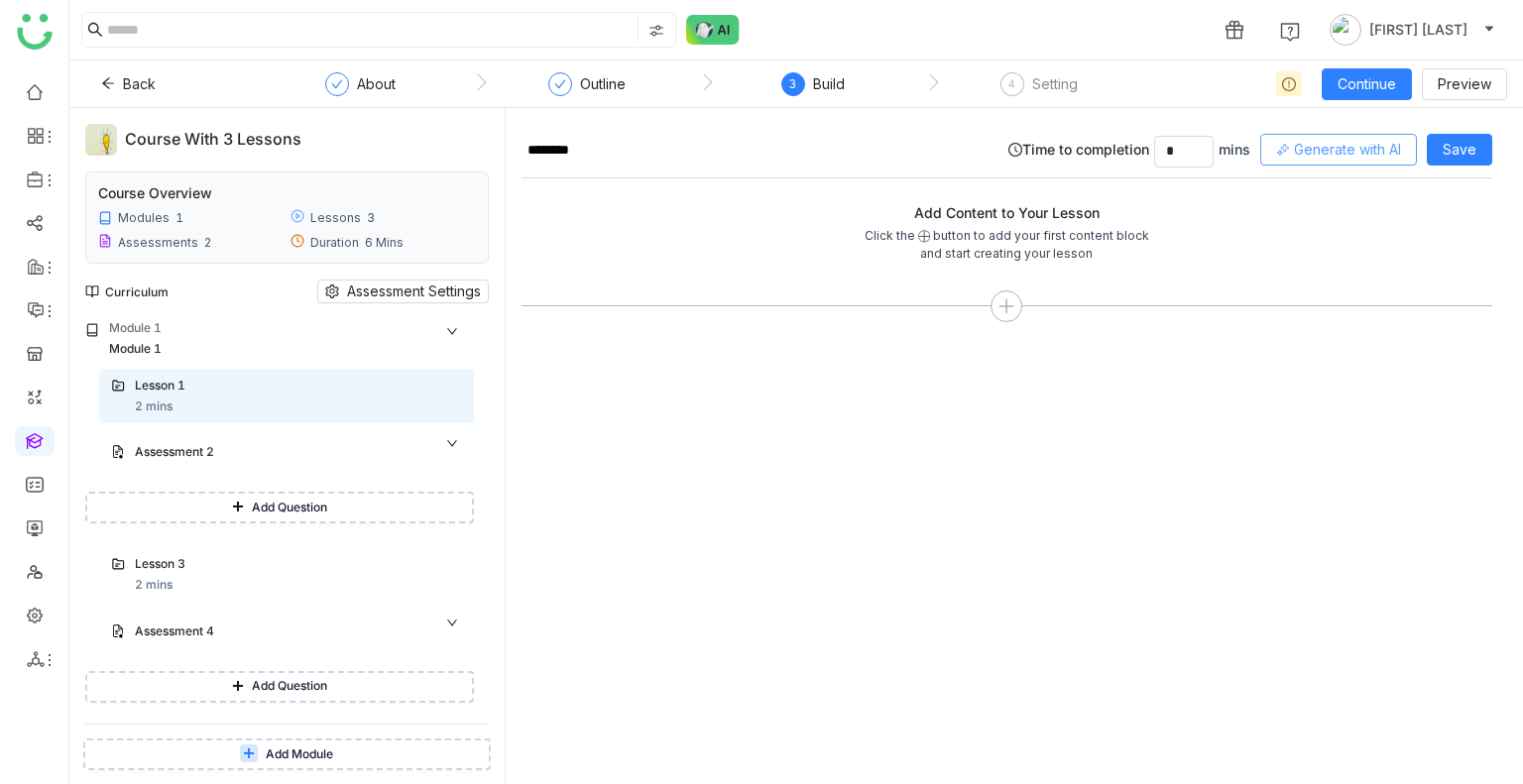 click on "Generate with AI" 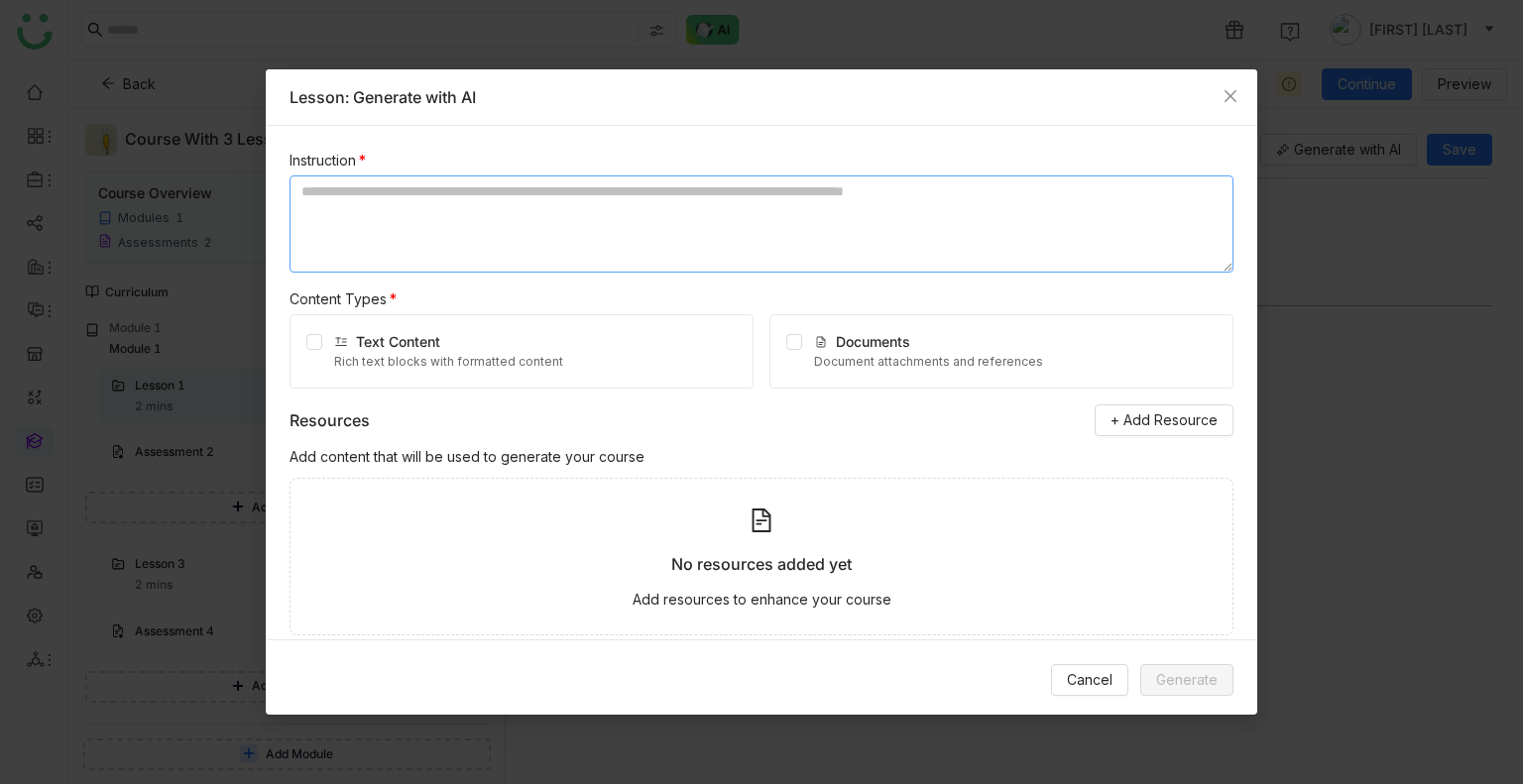 click at bounding box center [762, 224] 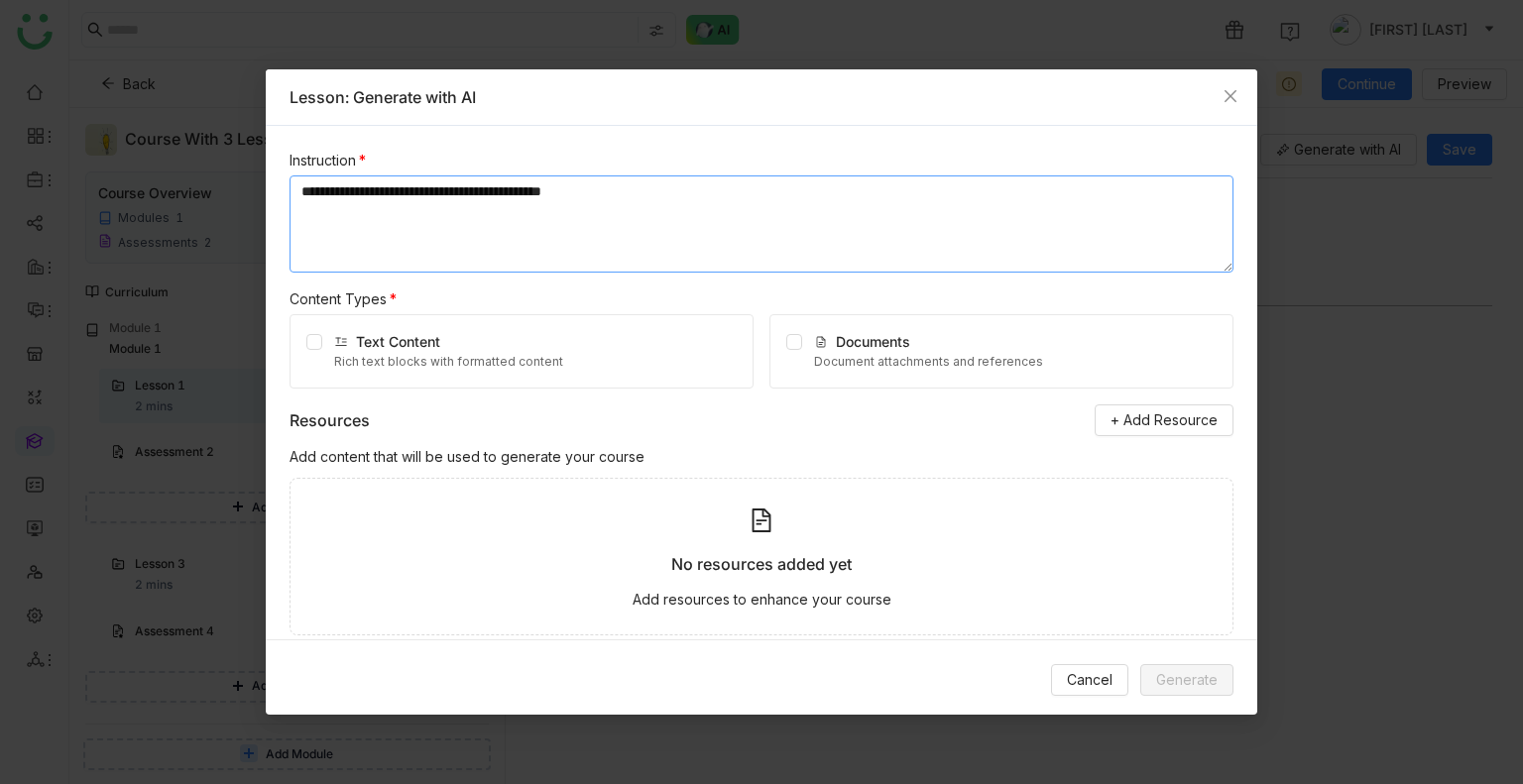 type on "**********" 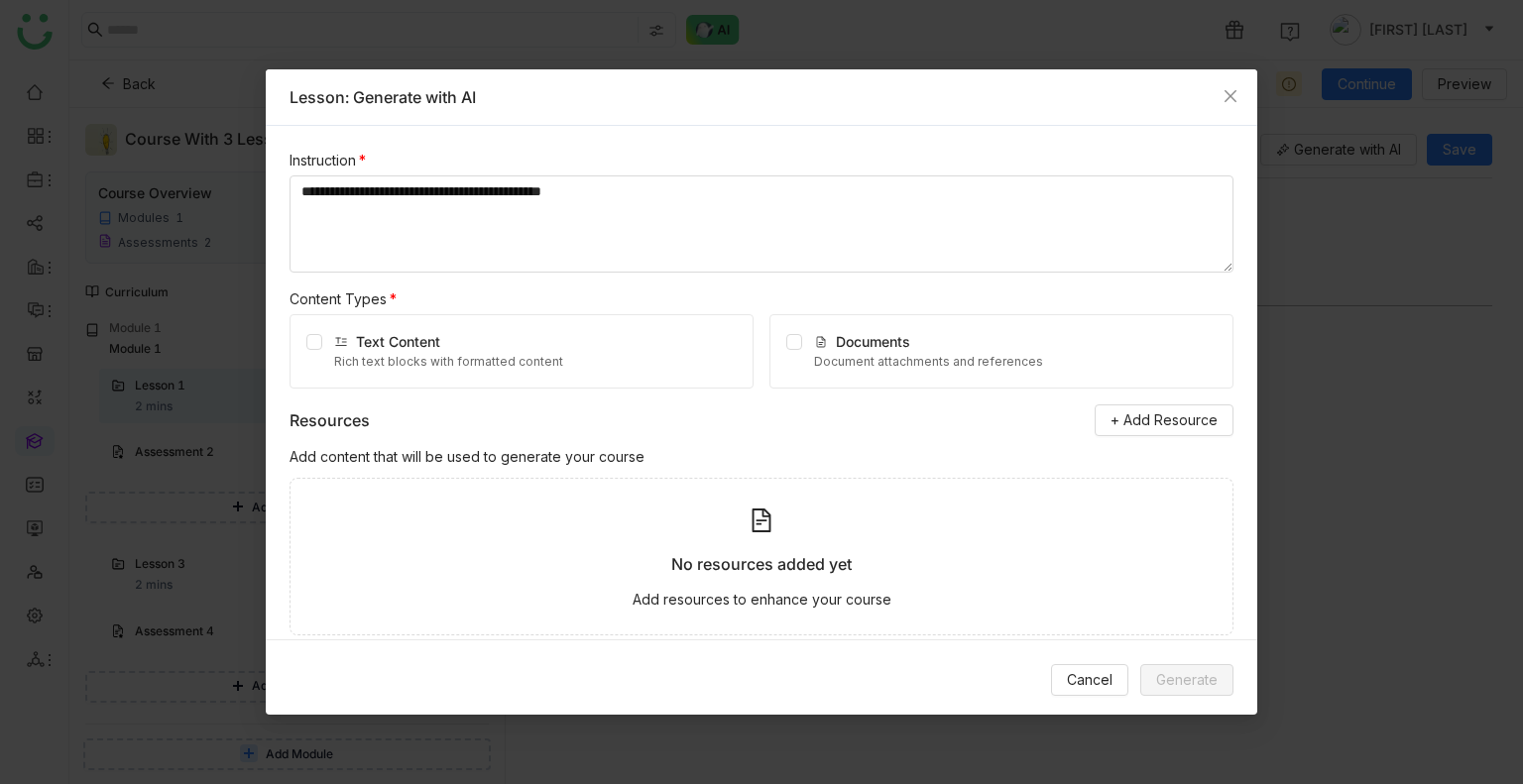 click on "Rich text blocks with formatted content" at bounding box center (448, 362) 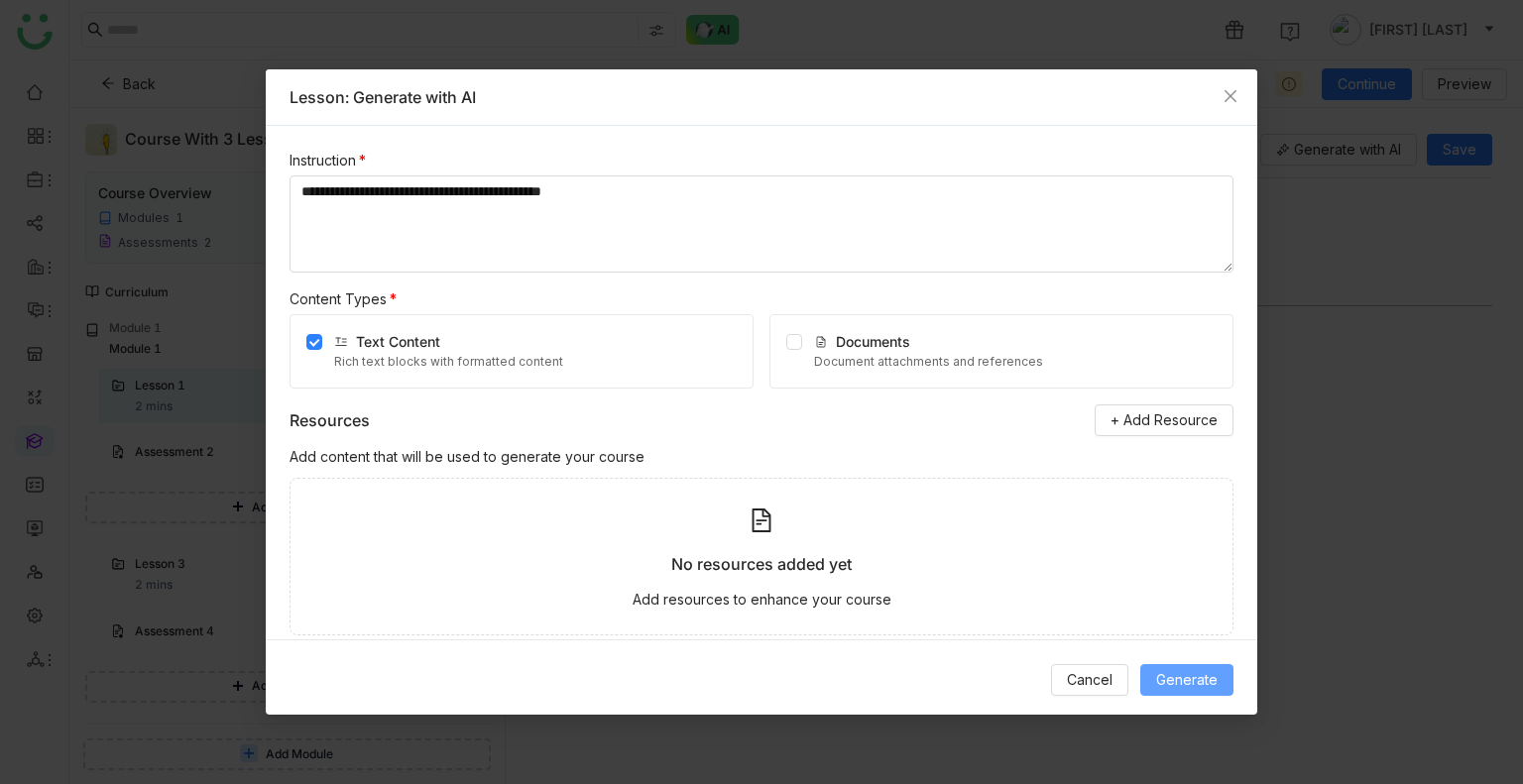 click on "Generate" at bounding box center (1187, 680) 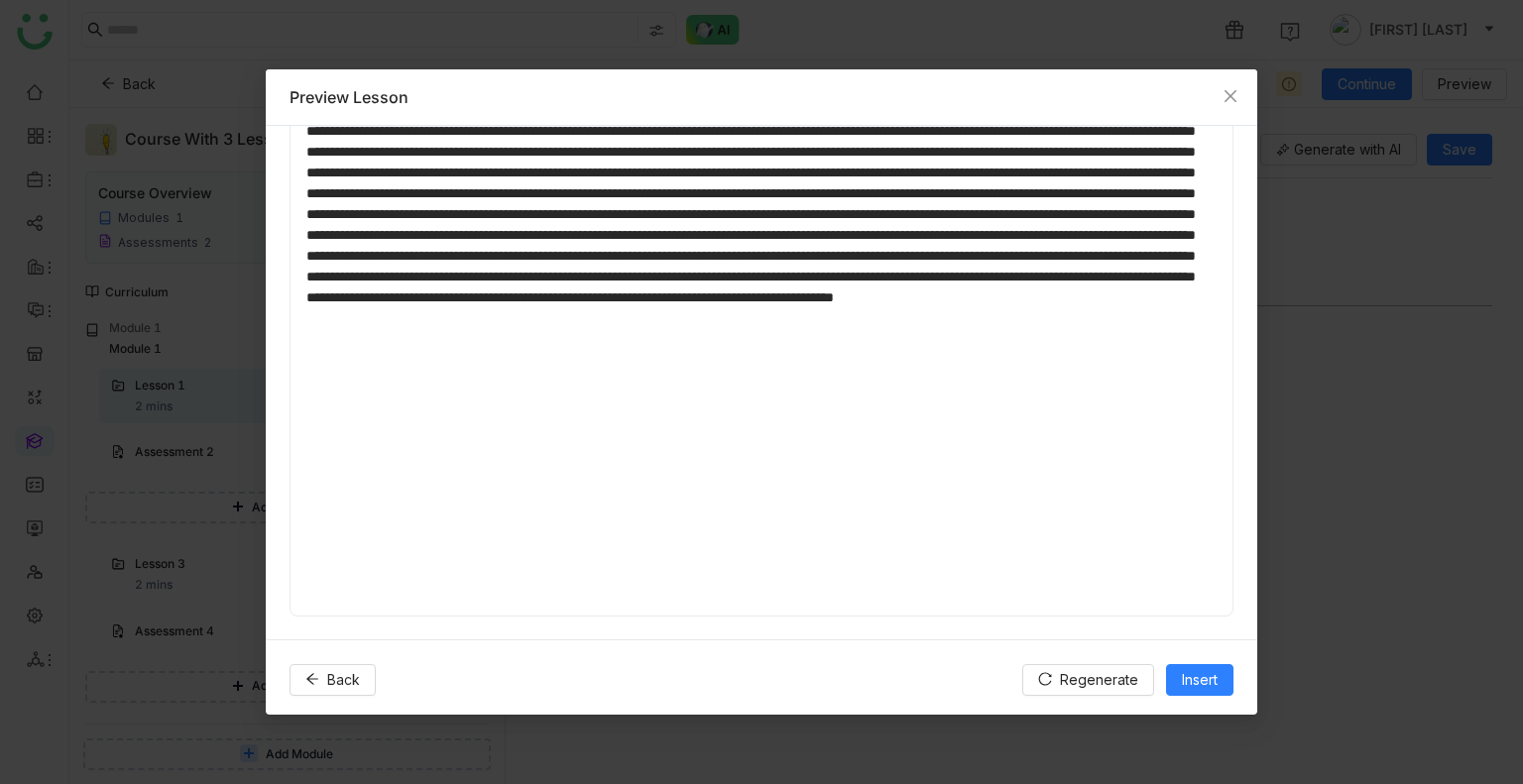scroll, scrollTop: 297, scrollLeft: 0, axis: vertical 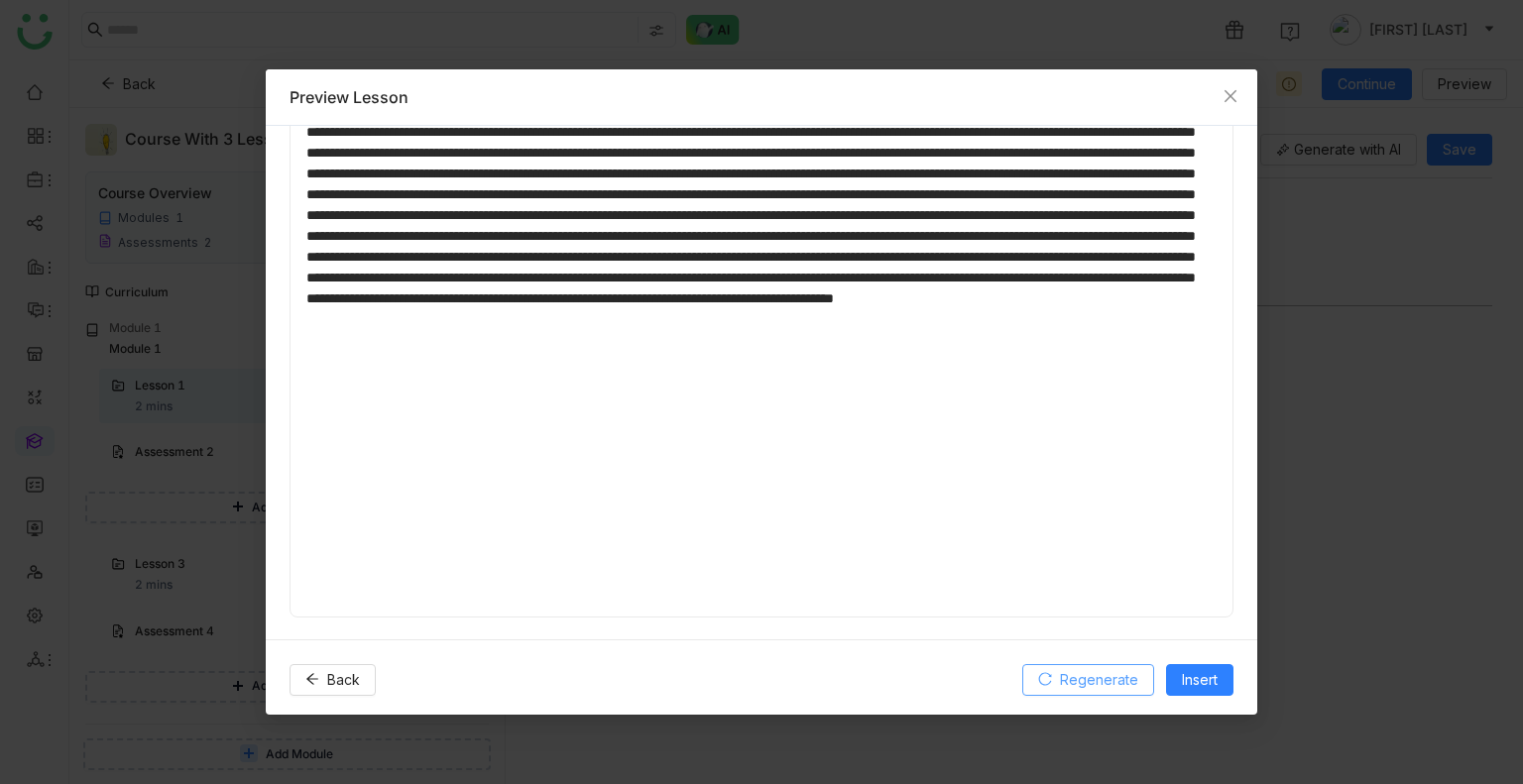 click on "Regenerate" at bounding box center [1099, 680] 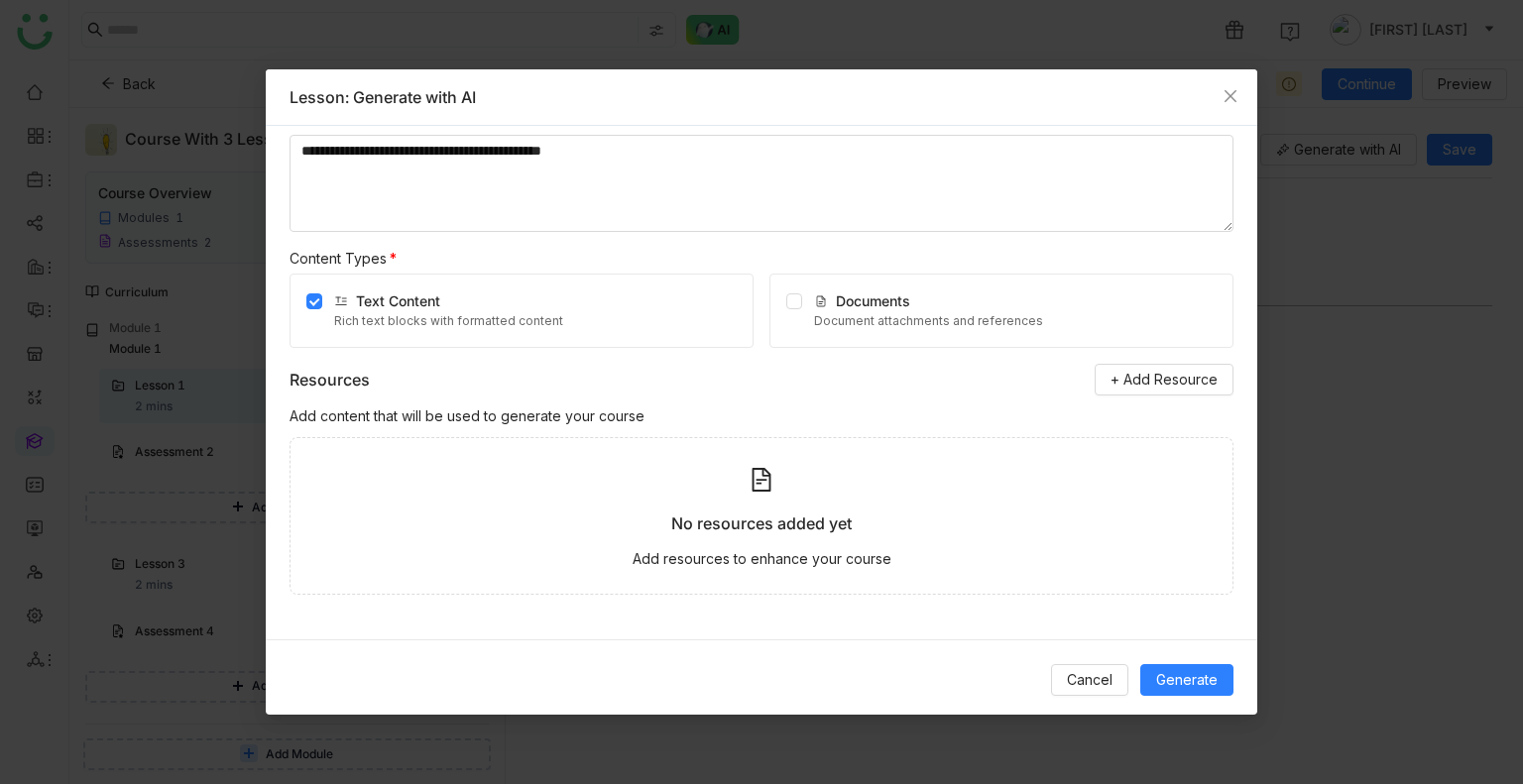 scroll, scrollTop: 39, scrollLeft: 0, axis: vertical 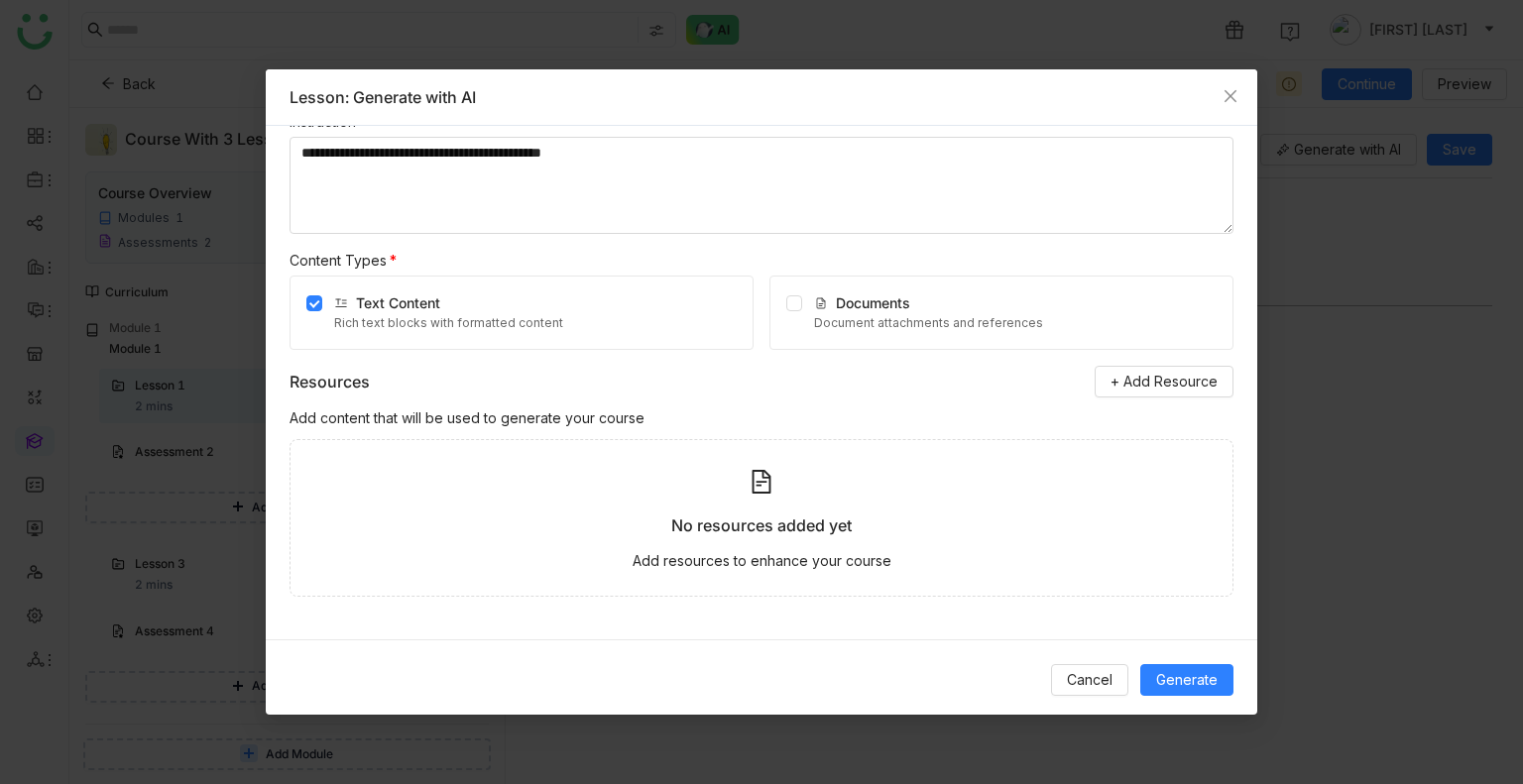 click on "Text Content  Rich text blocks with formatted content" at bounding box center [522, 312] 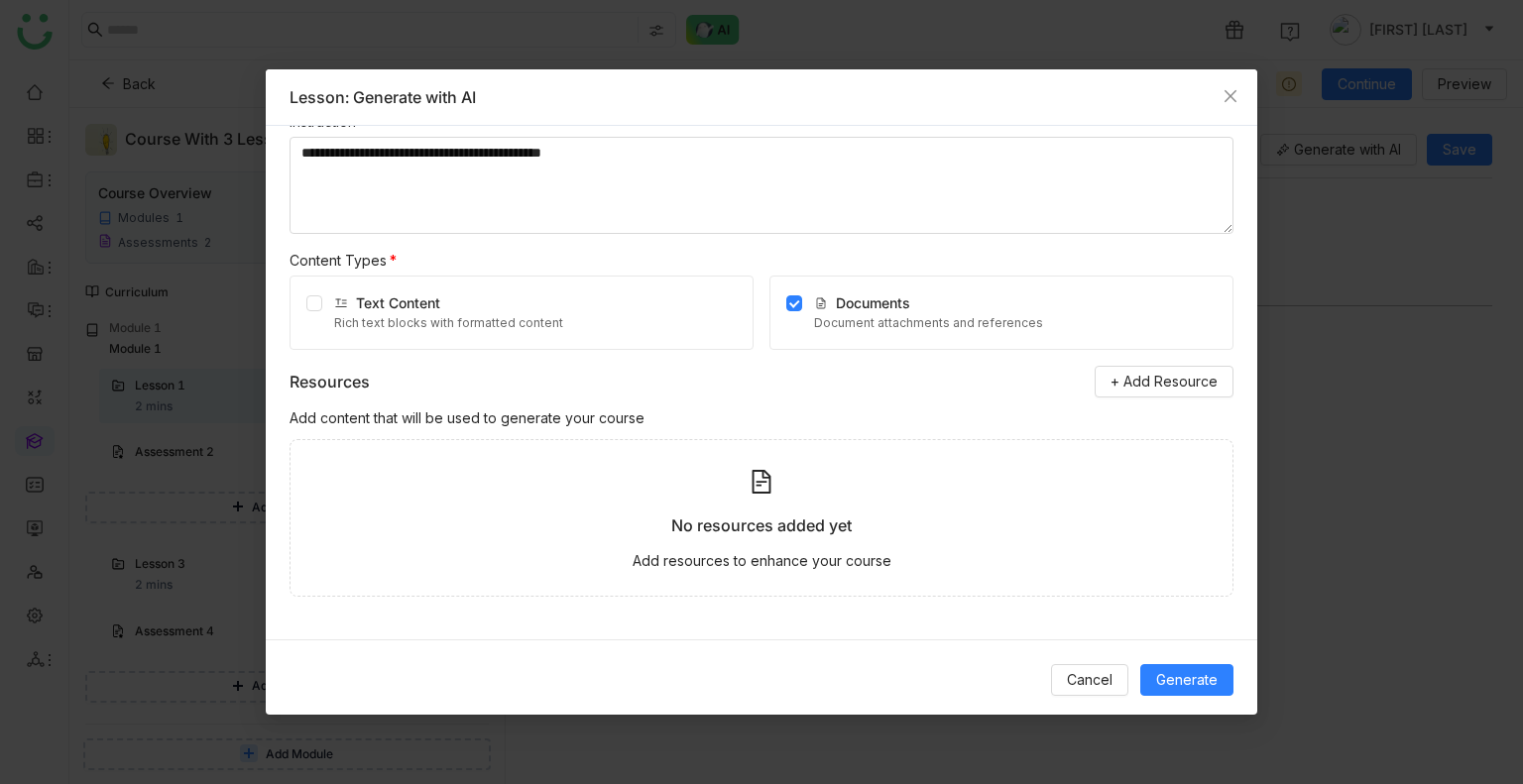 click on "Text Content  Rich text blocks with formatted content" at bounding box center (522, 312) 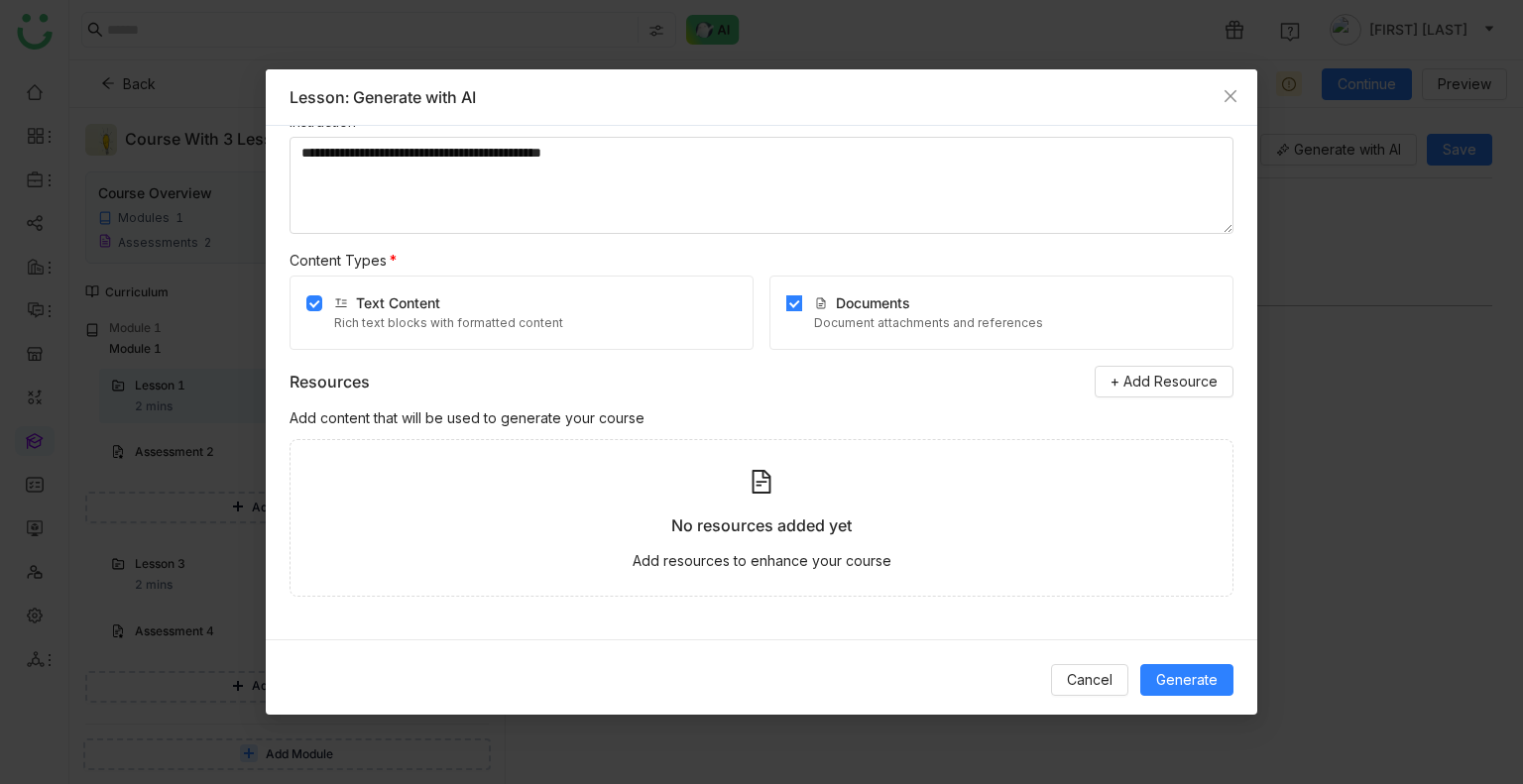 click at bounding box center (794, 312) 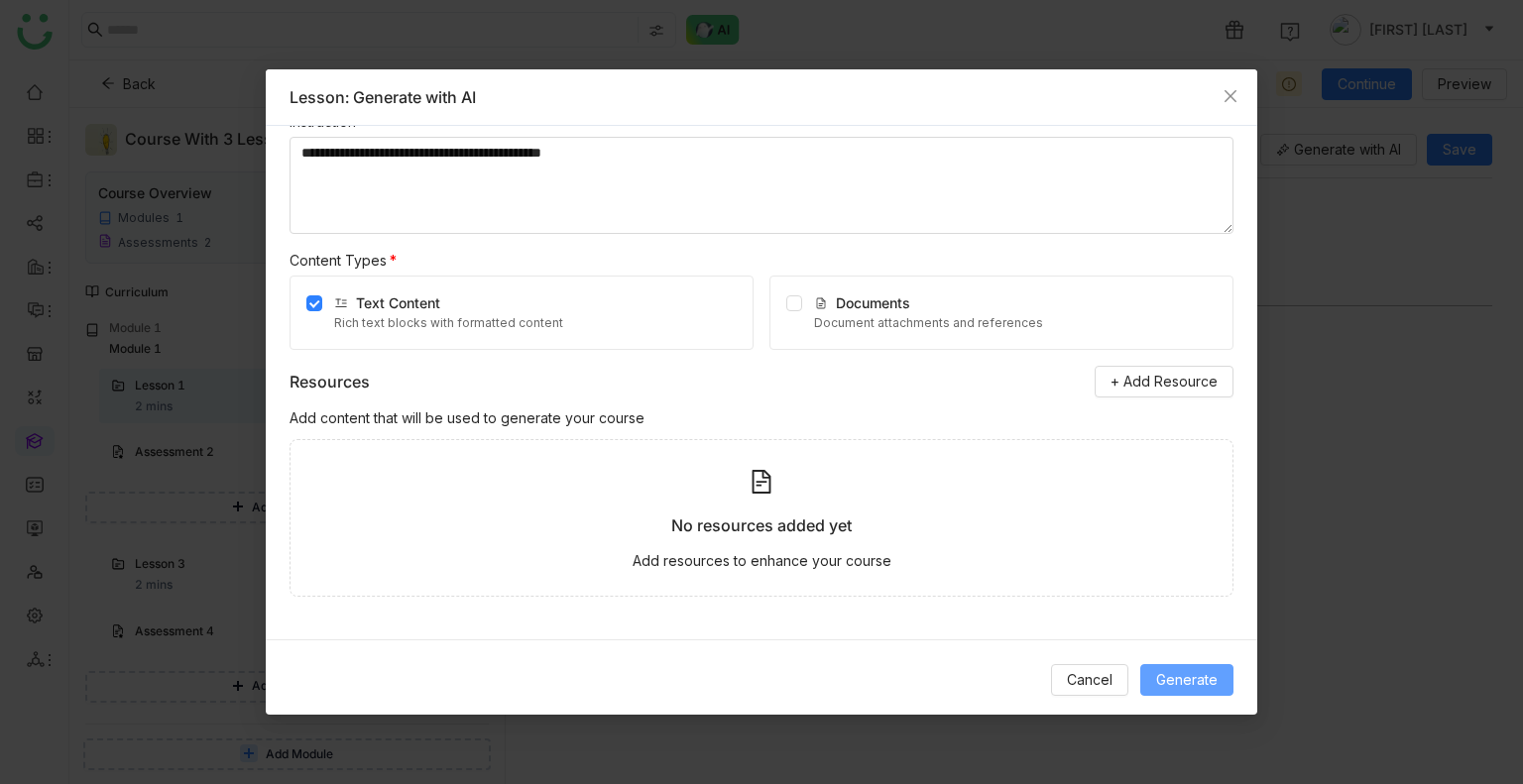 click on "Generate" at bounding box center (1187, 680) 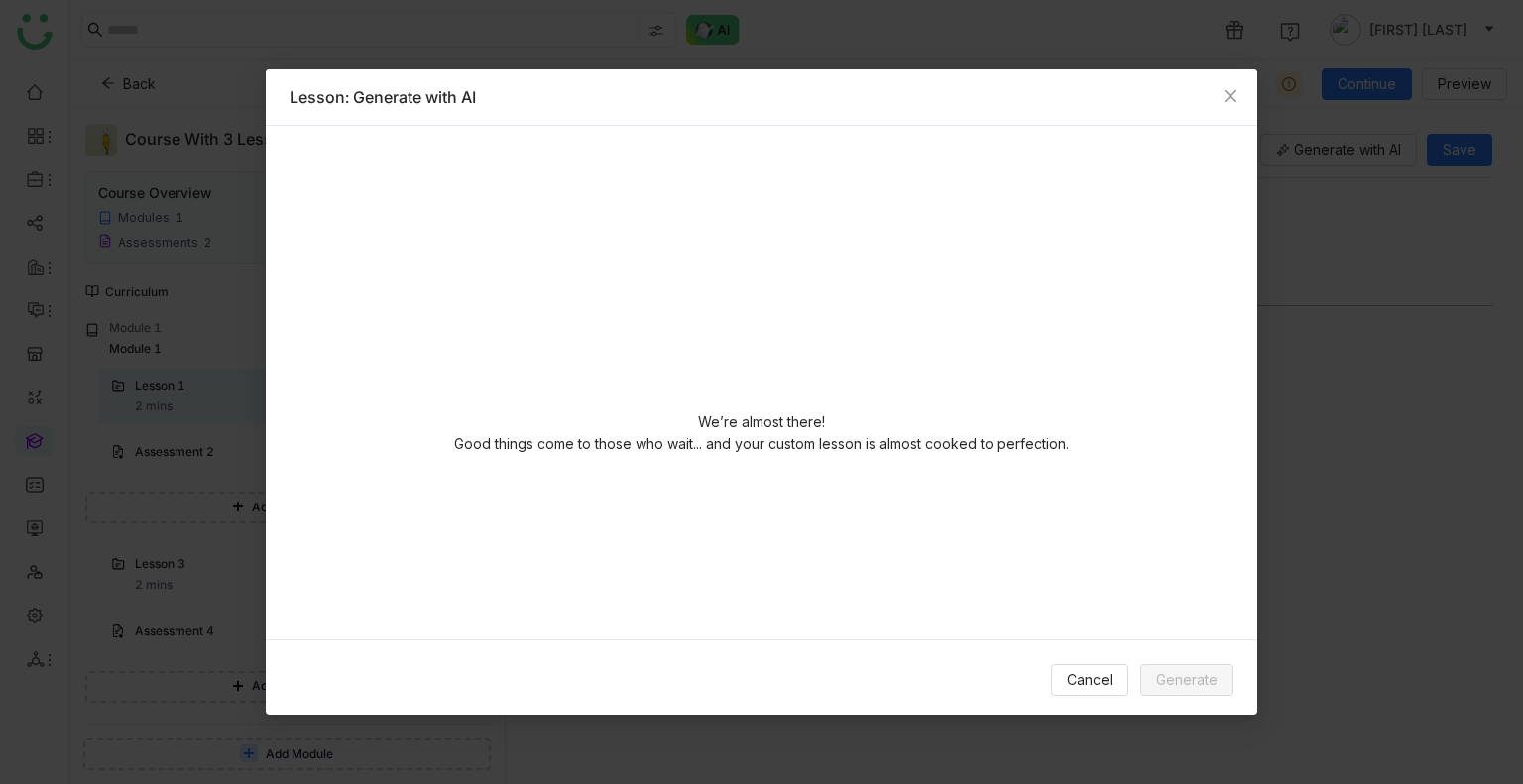 scroll, scrollTop: 0, scrollLeft: 0, axis: both 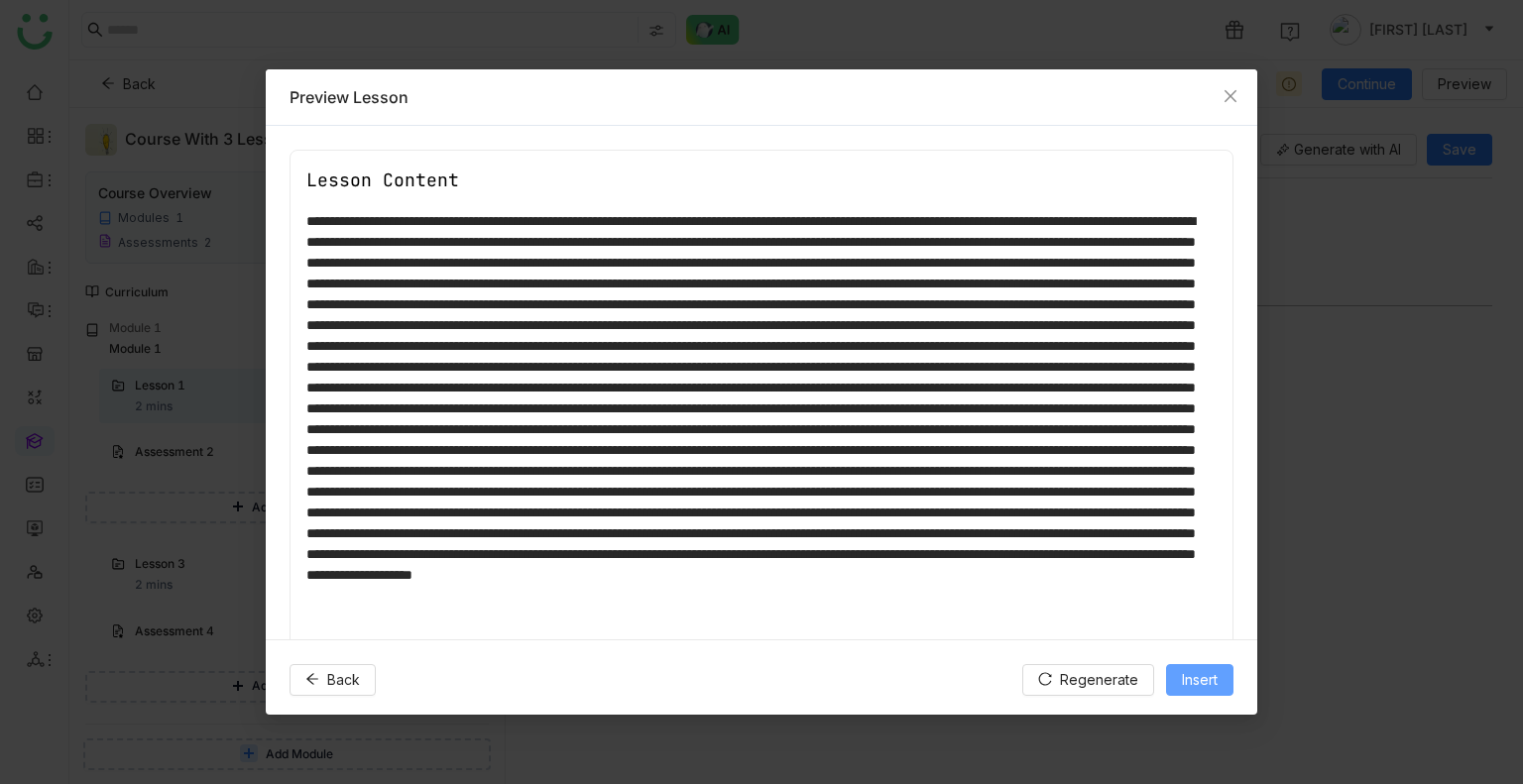 click on "Insert" at bounding box center (1200, 680) 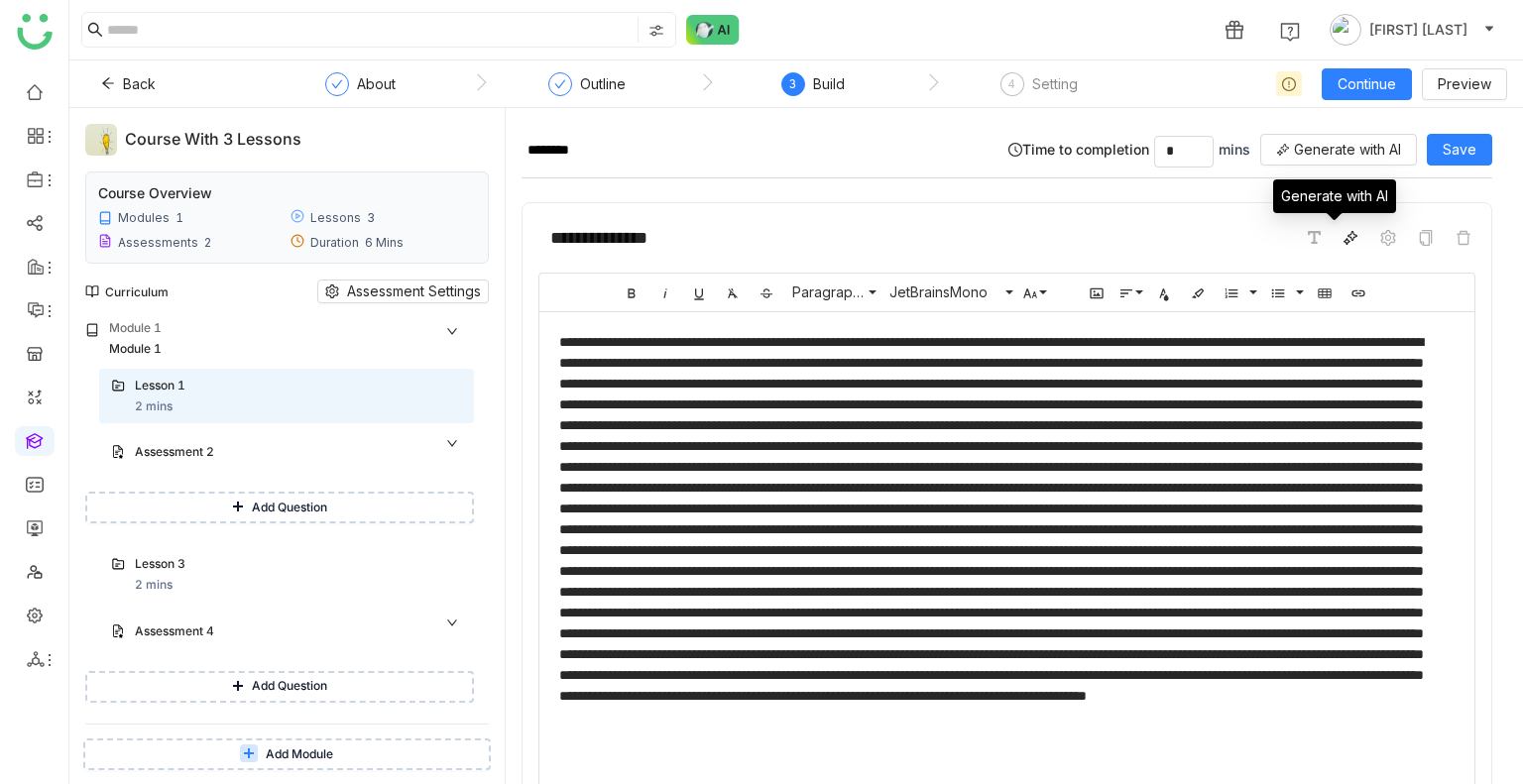 click at bounding box center [1350, 238] 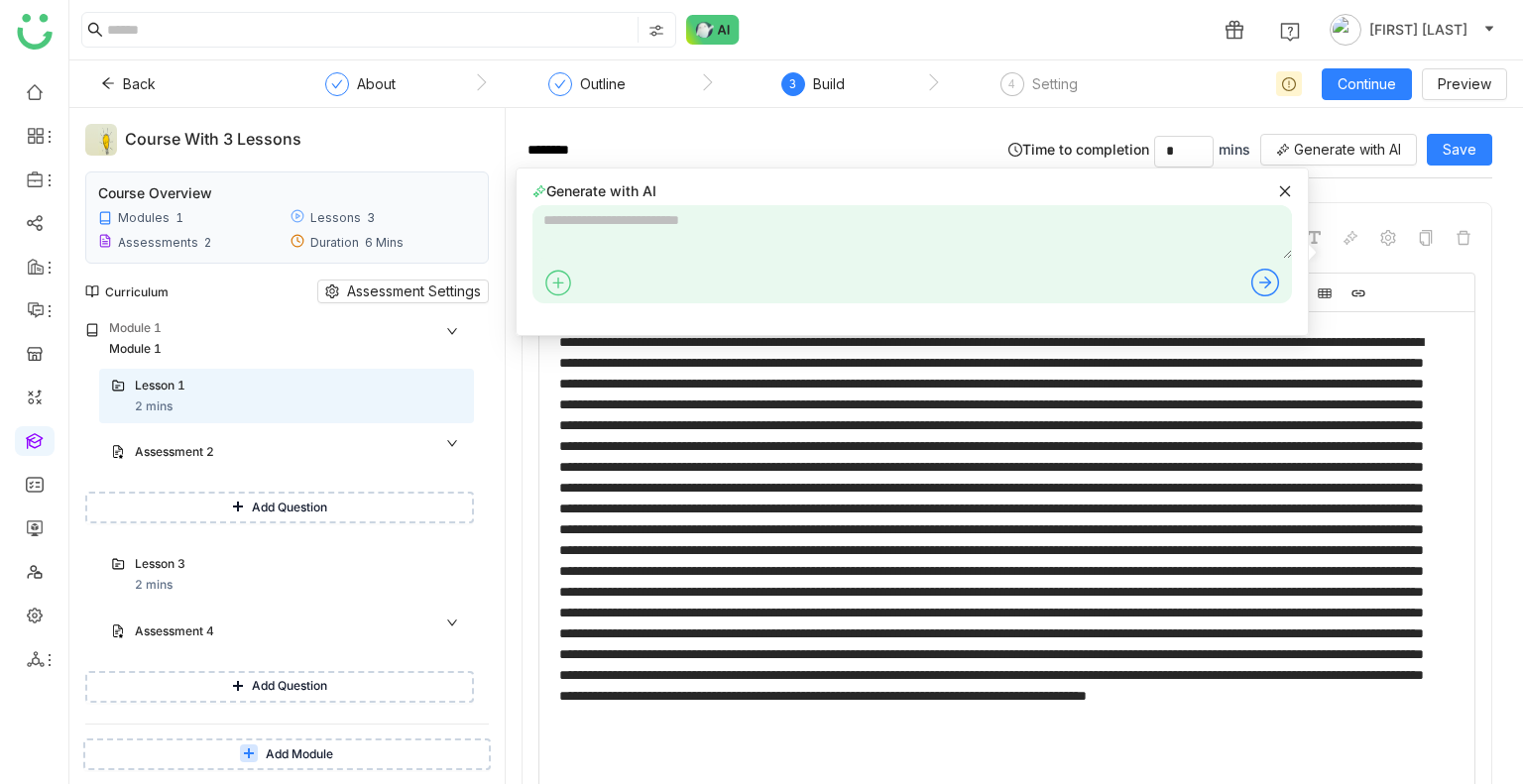 click at bounding box center [912, 232] 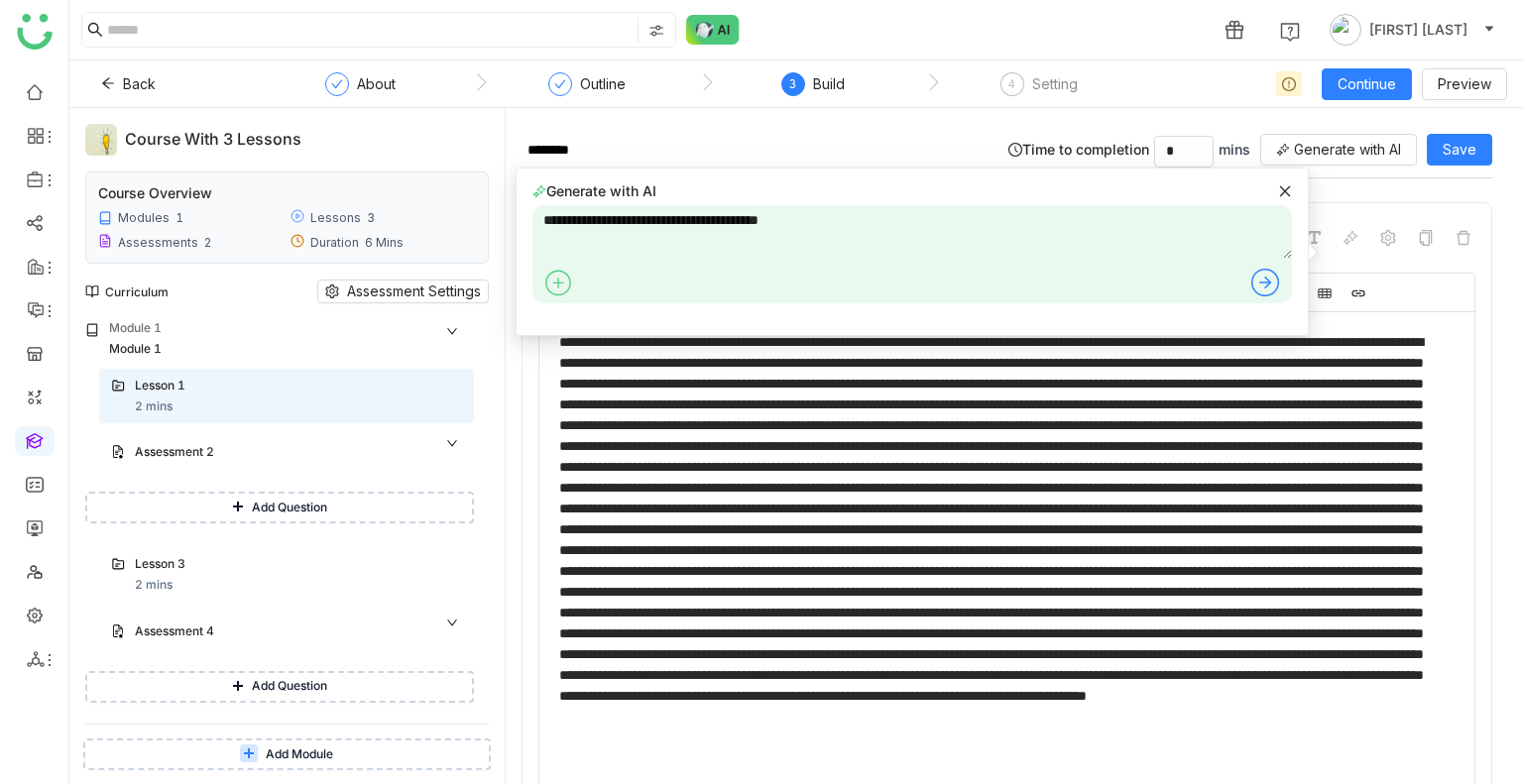 click 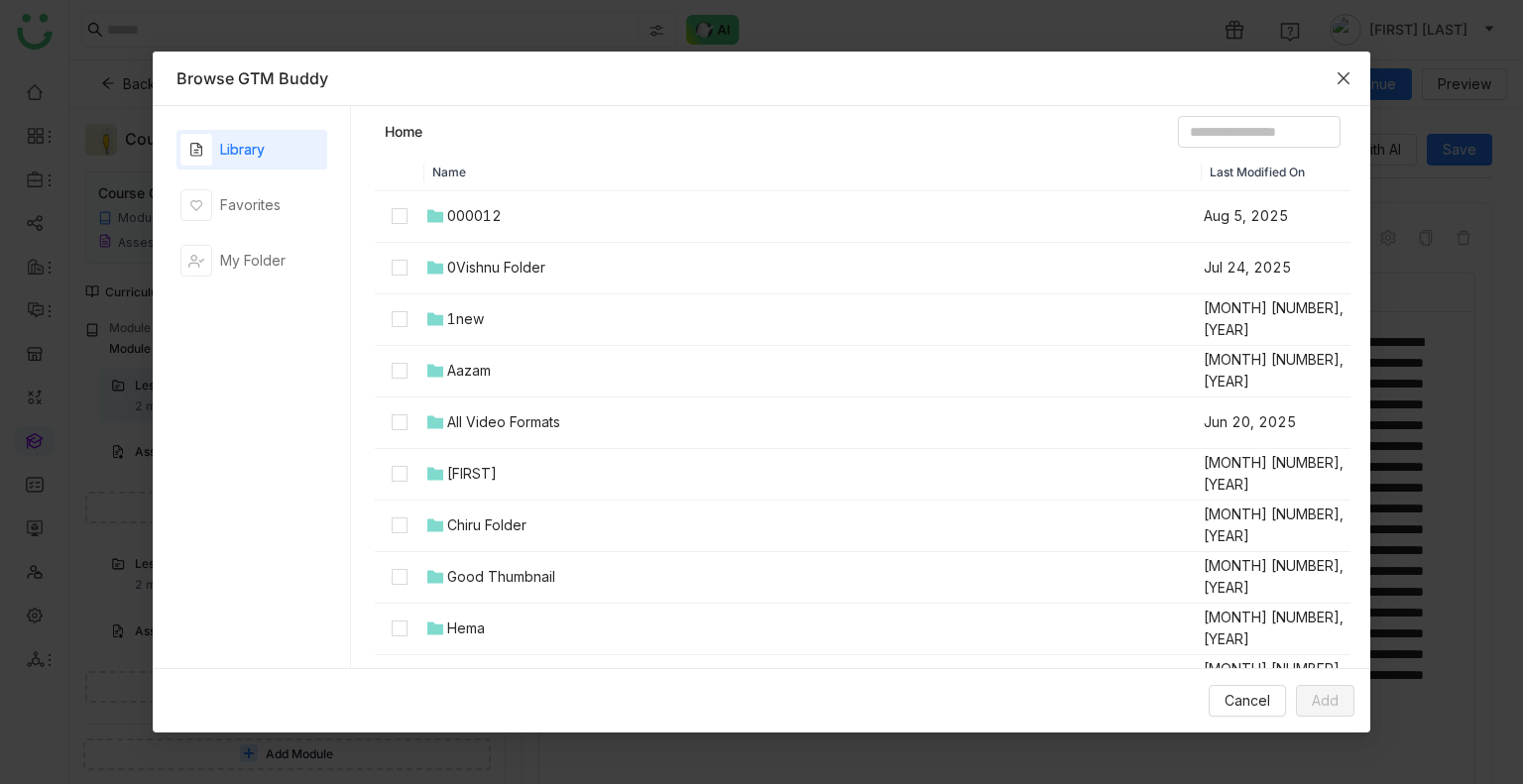 click at bounding box center (1344, 78) 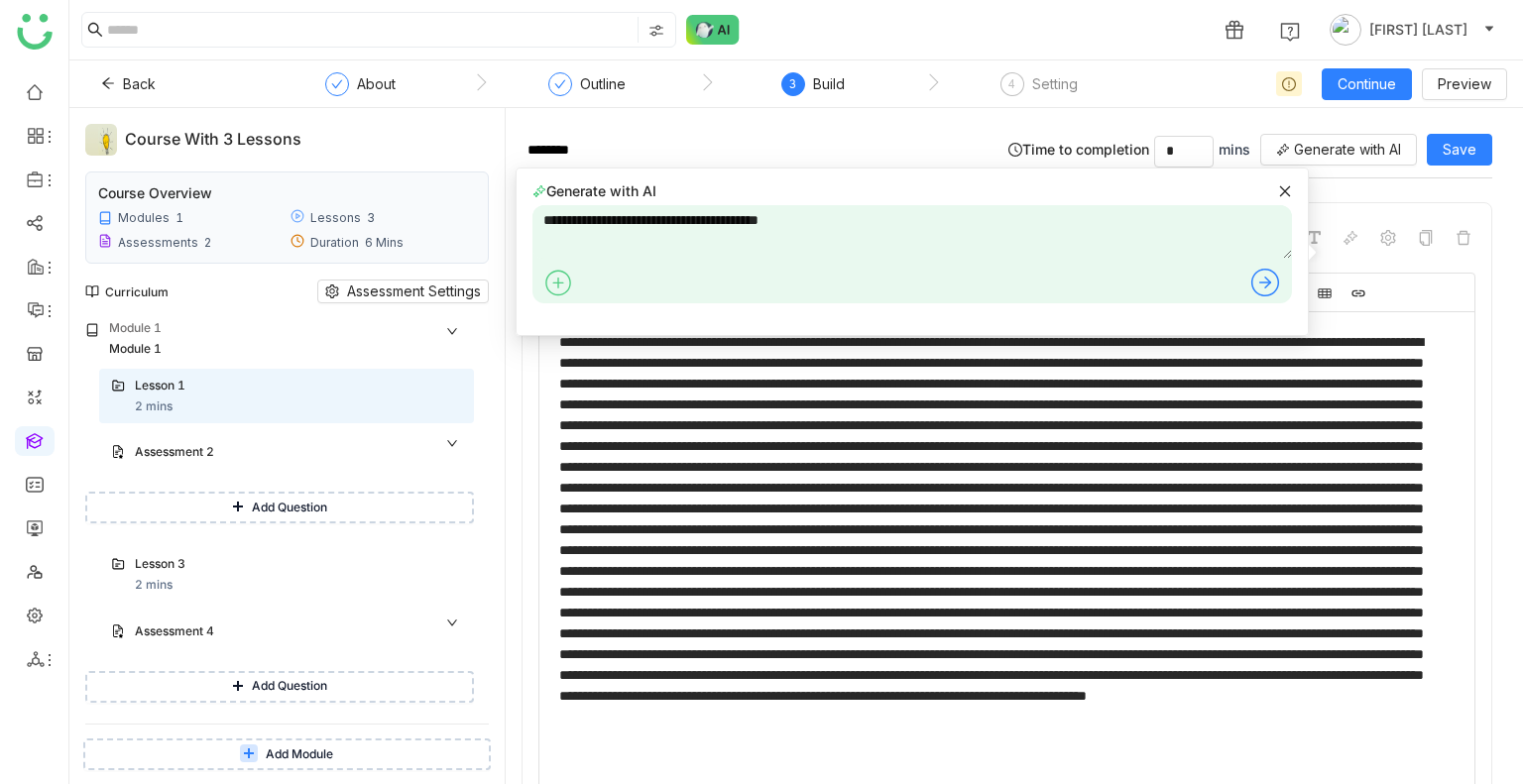 click on "**********" at bounding box center [912, 232] 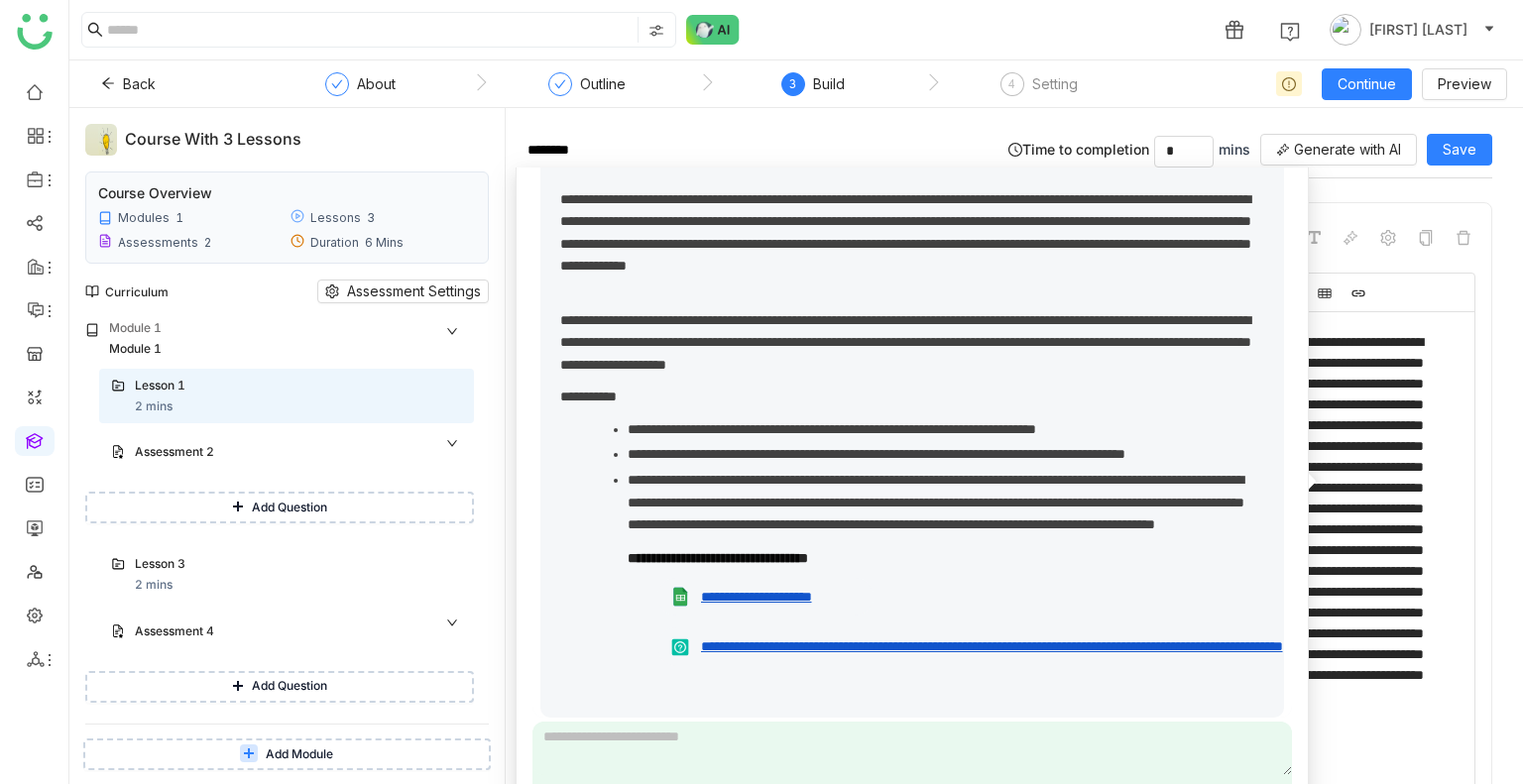 scroll, scrollTop: 258, scrollLeft: 0, axis: vertical 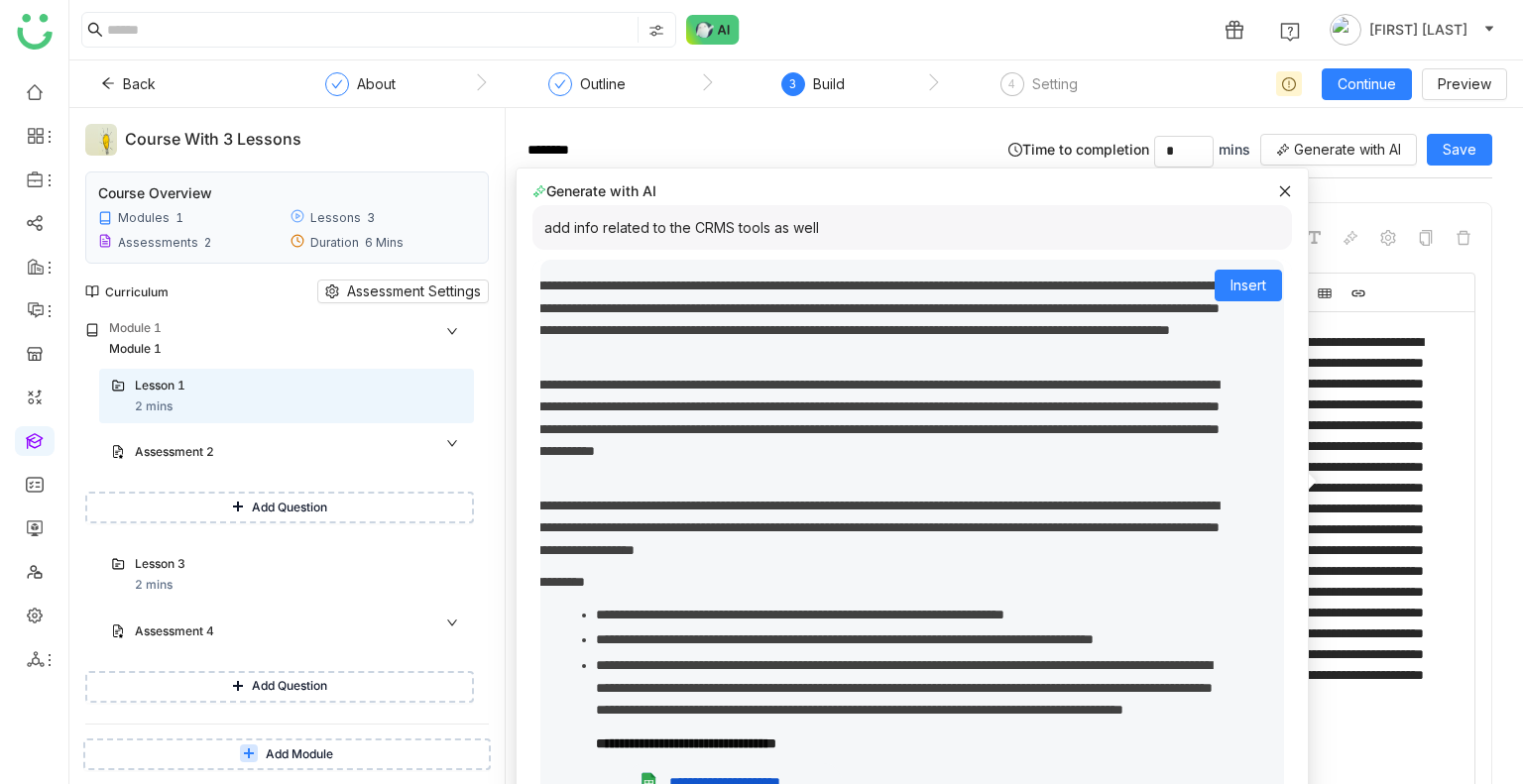 type 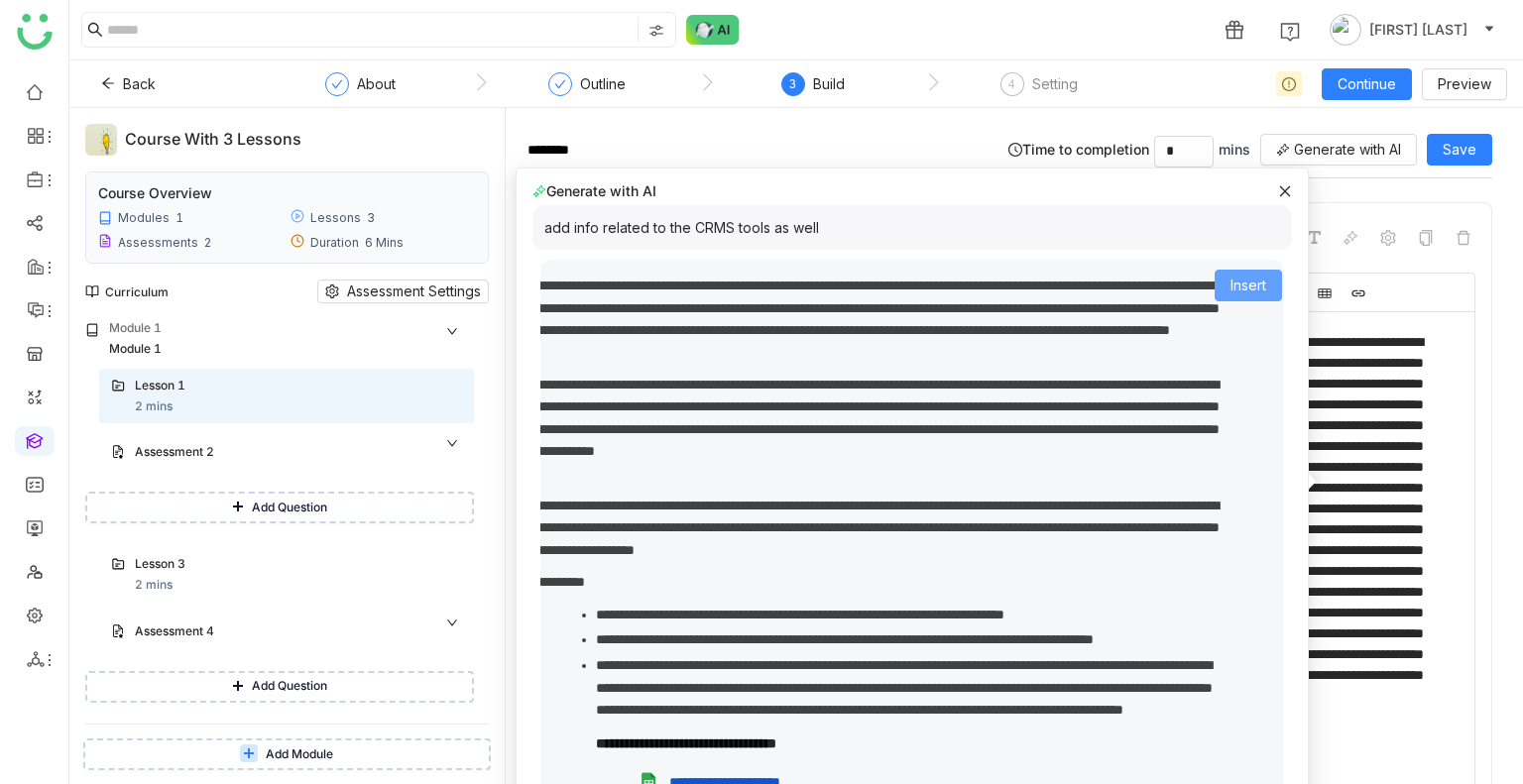 click on "Insert" at bounding box center [1248, 285] 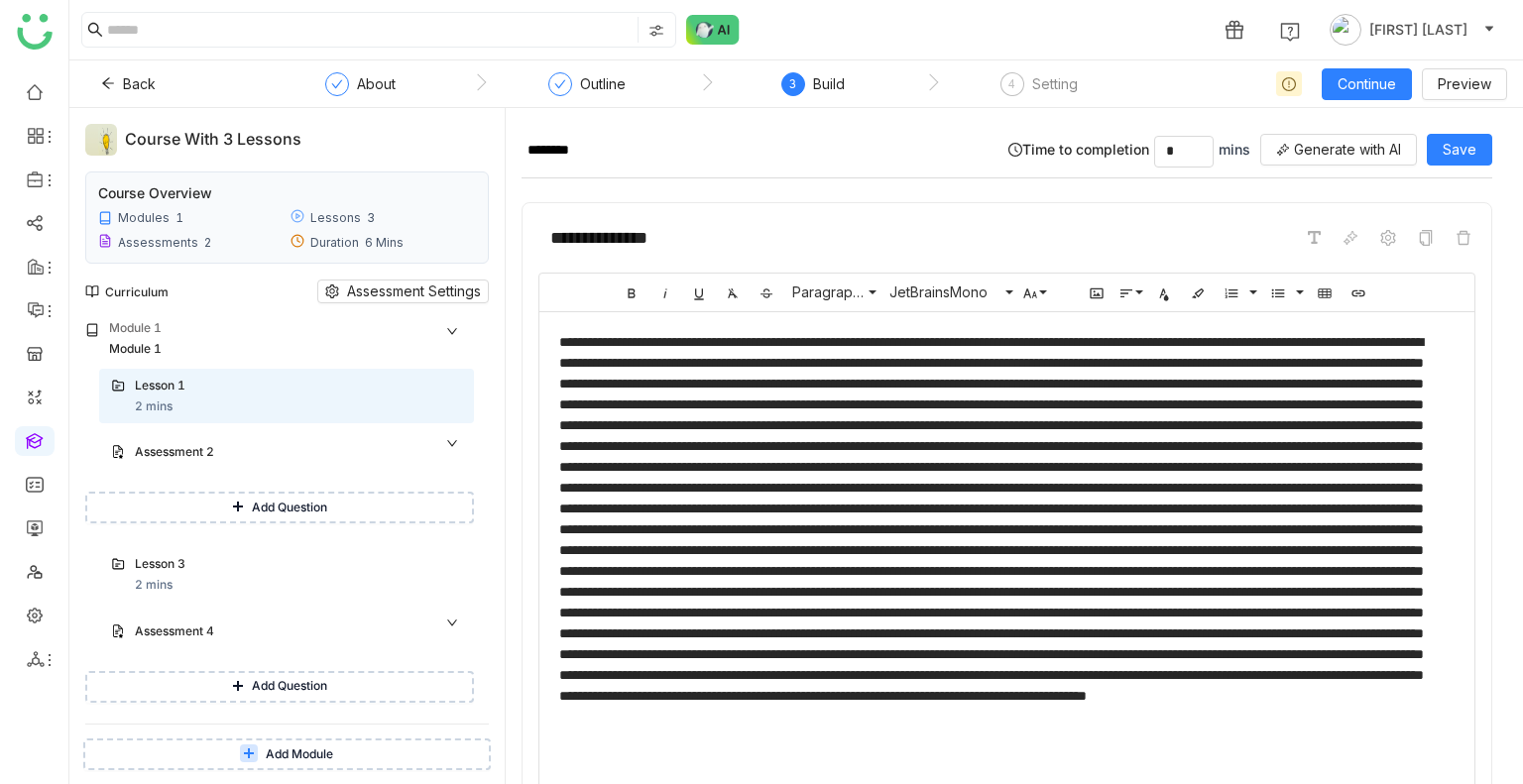 scroll, scrollTop: 0, scrollLeft: 12, axis: horizontal 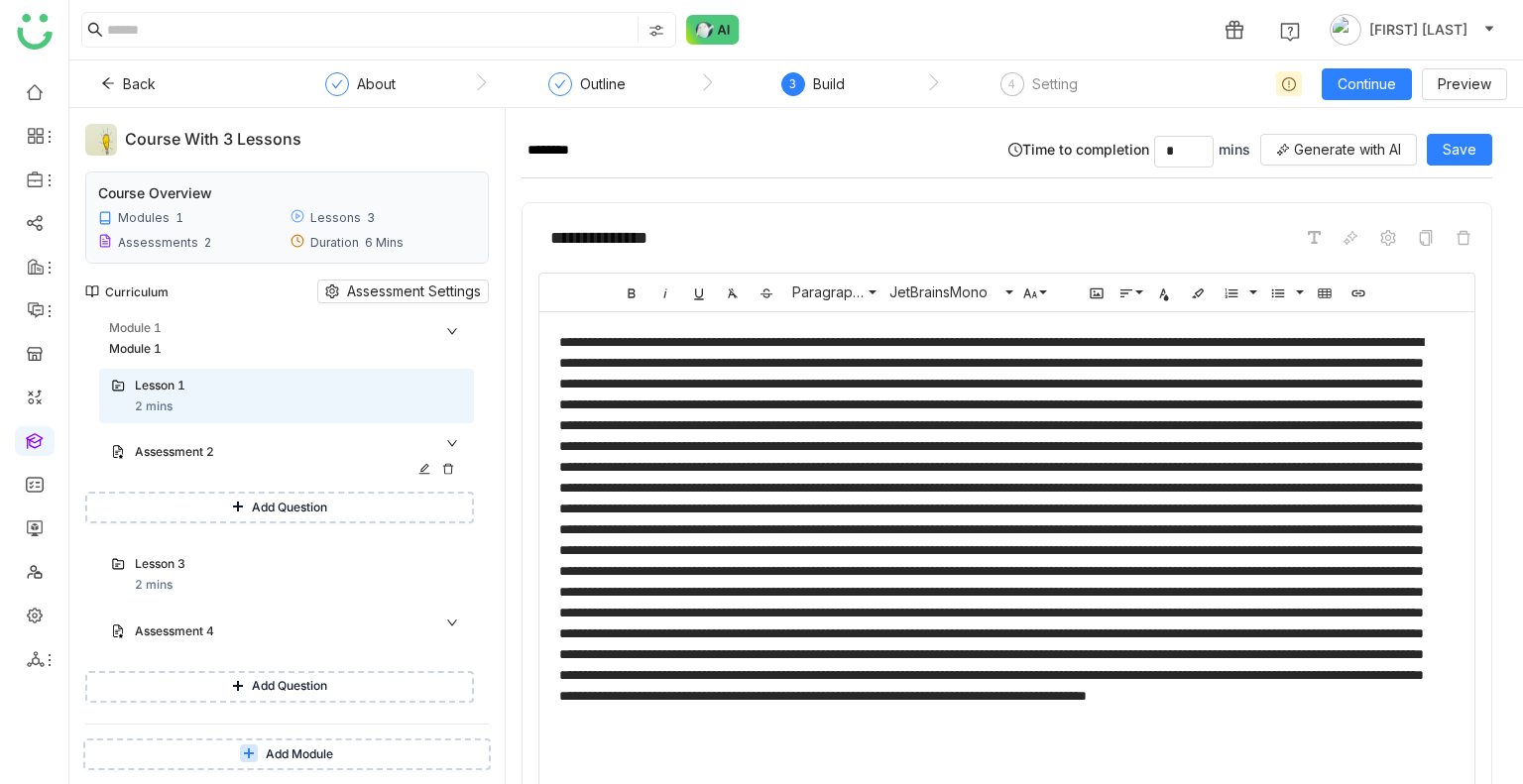 click on "Assessment 2" at bounding box center [279, 452] 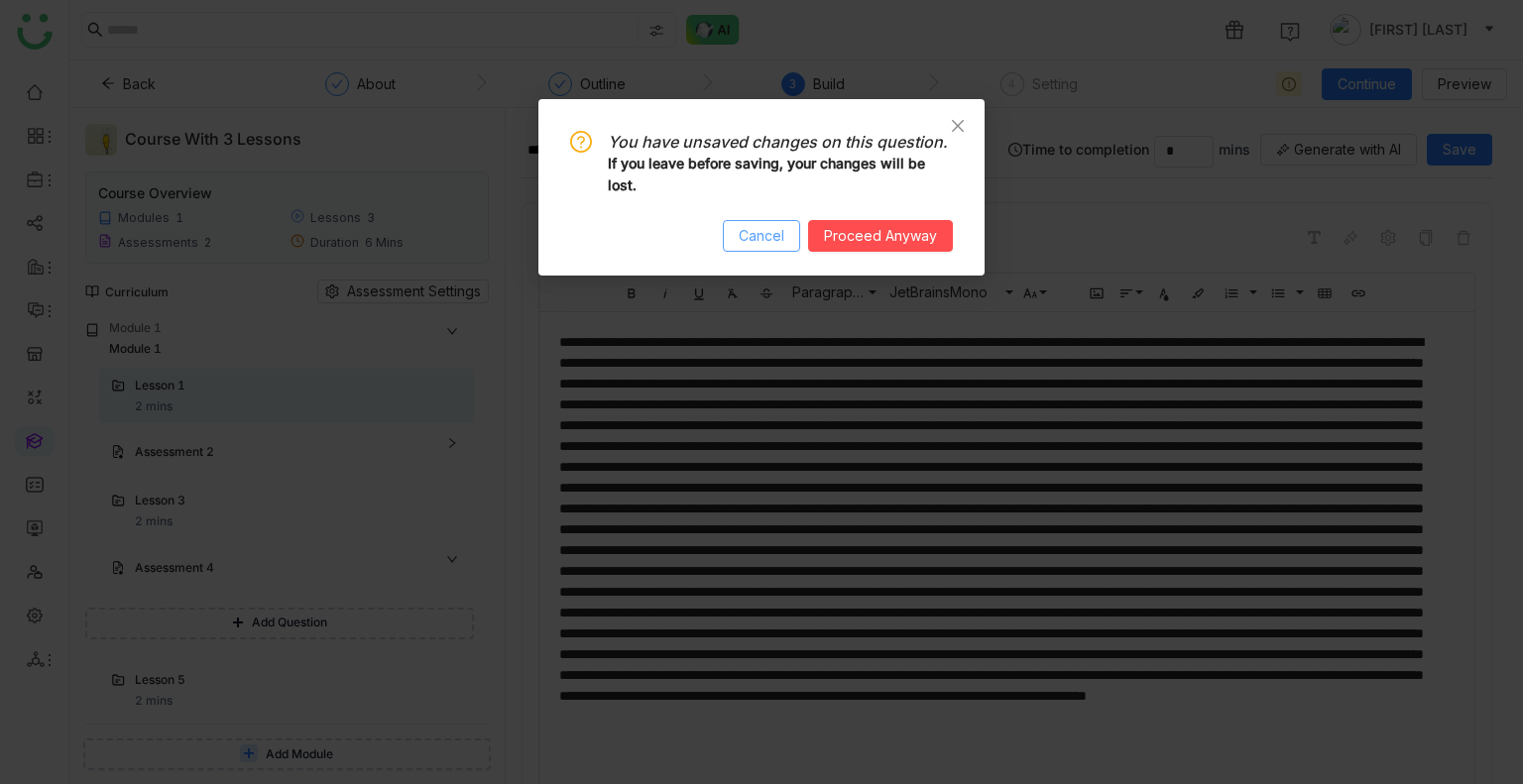click on "Cancel" at bounding box center [762, 236] 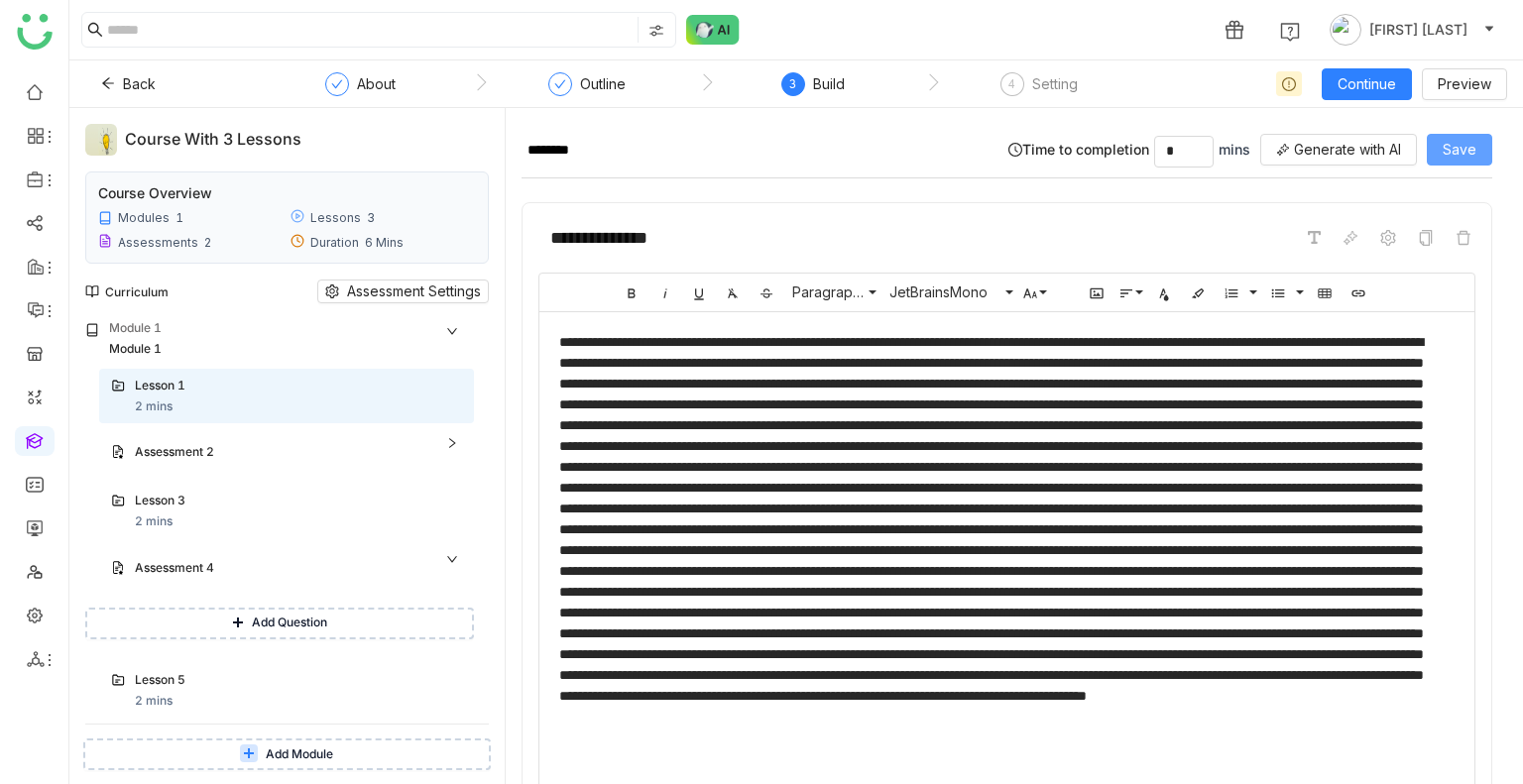 click on "Save" 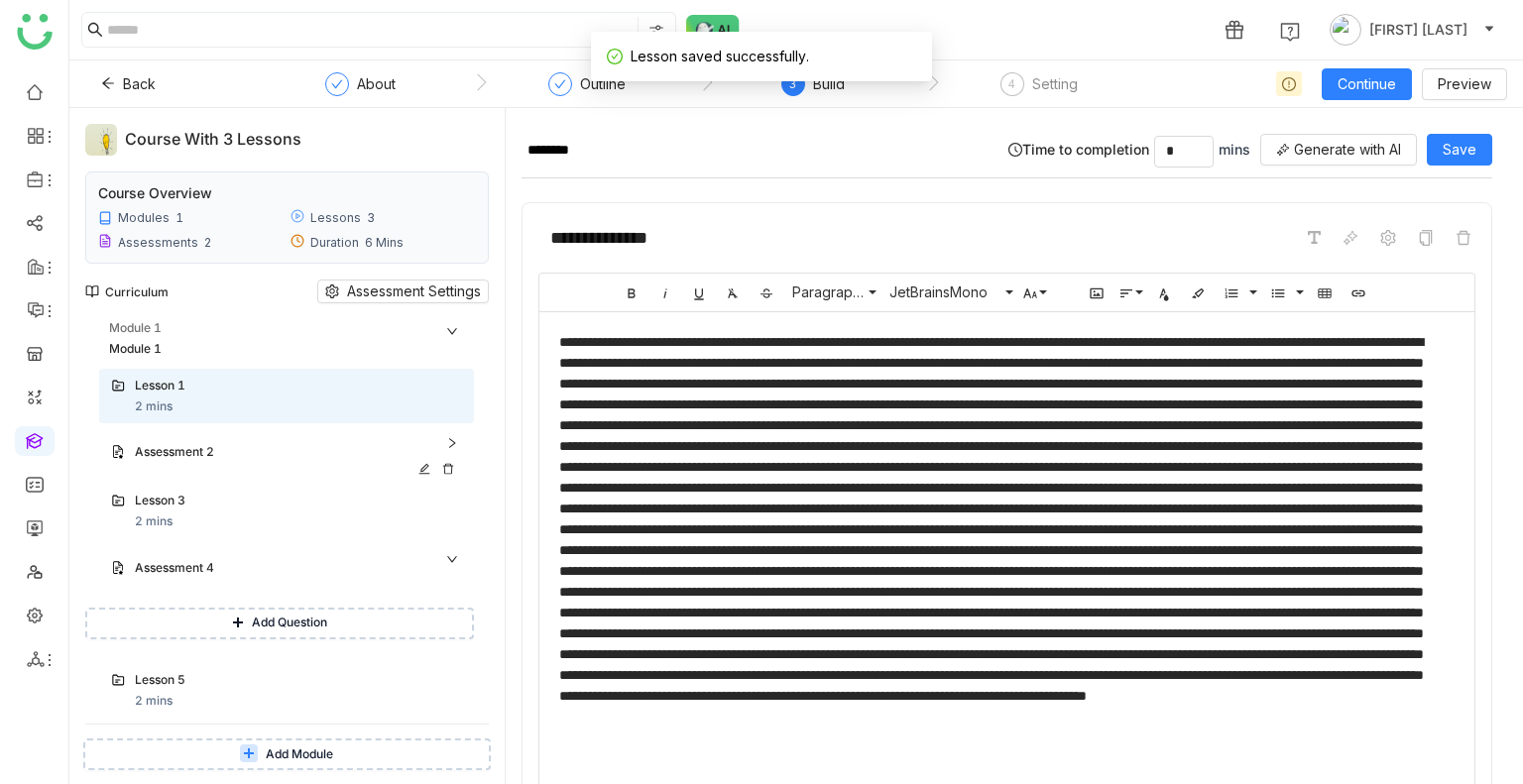 click on "Assessment 2" at bounding box center (298, 453) 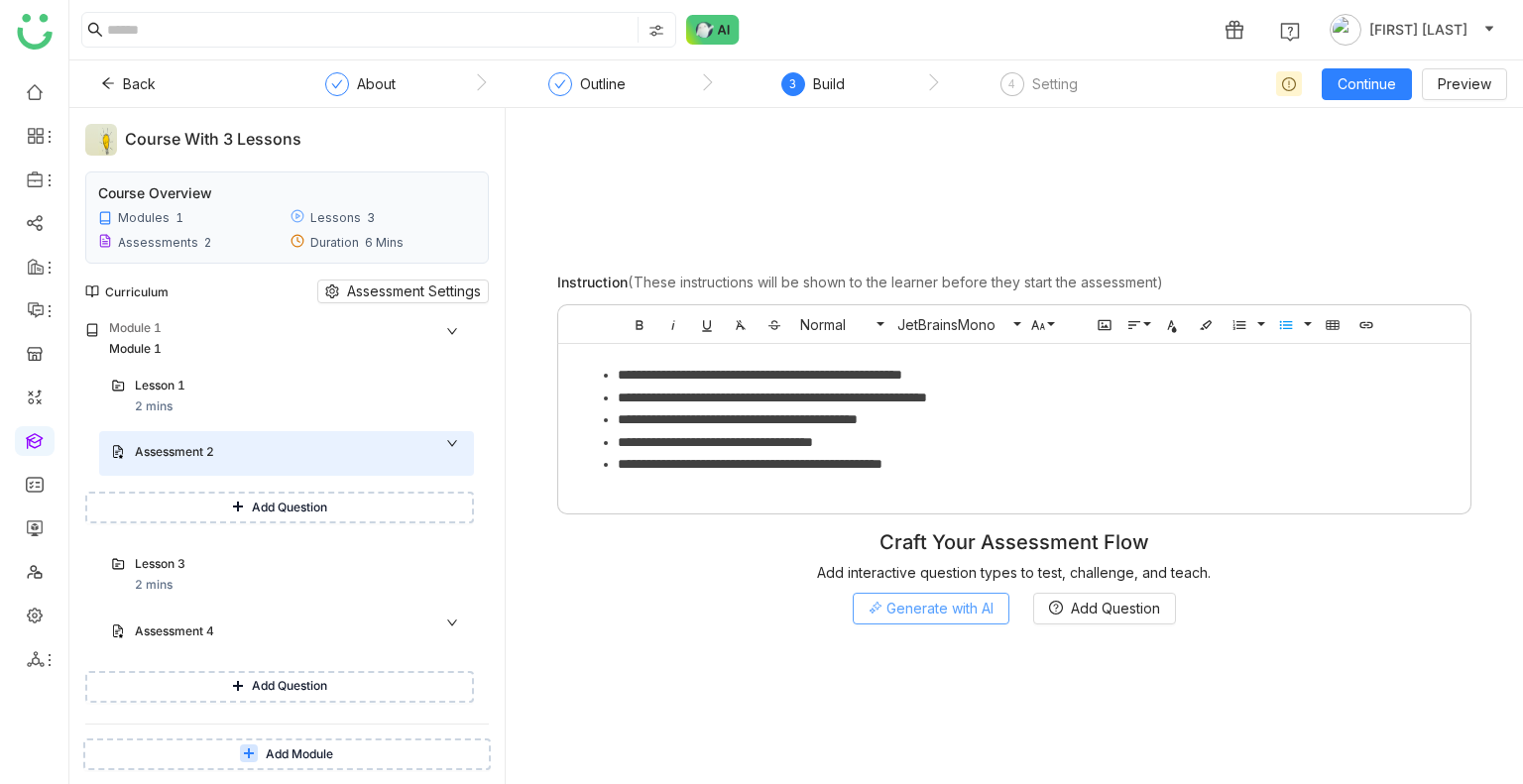click on "Generate with AI" 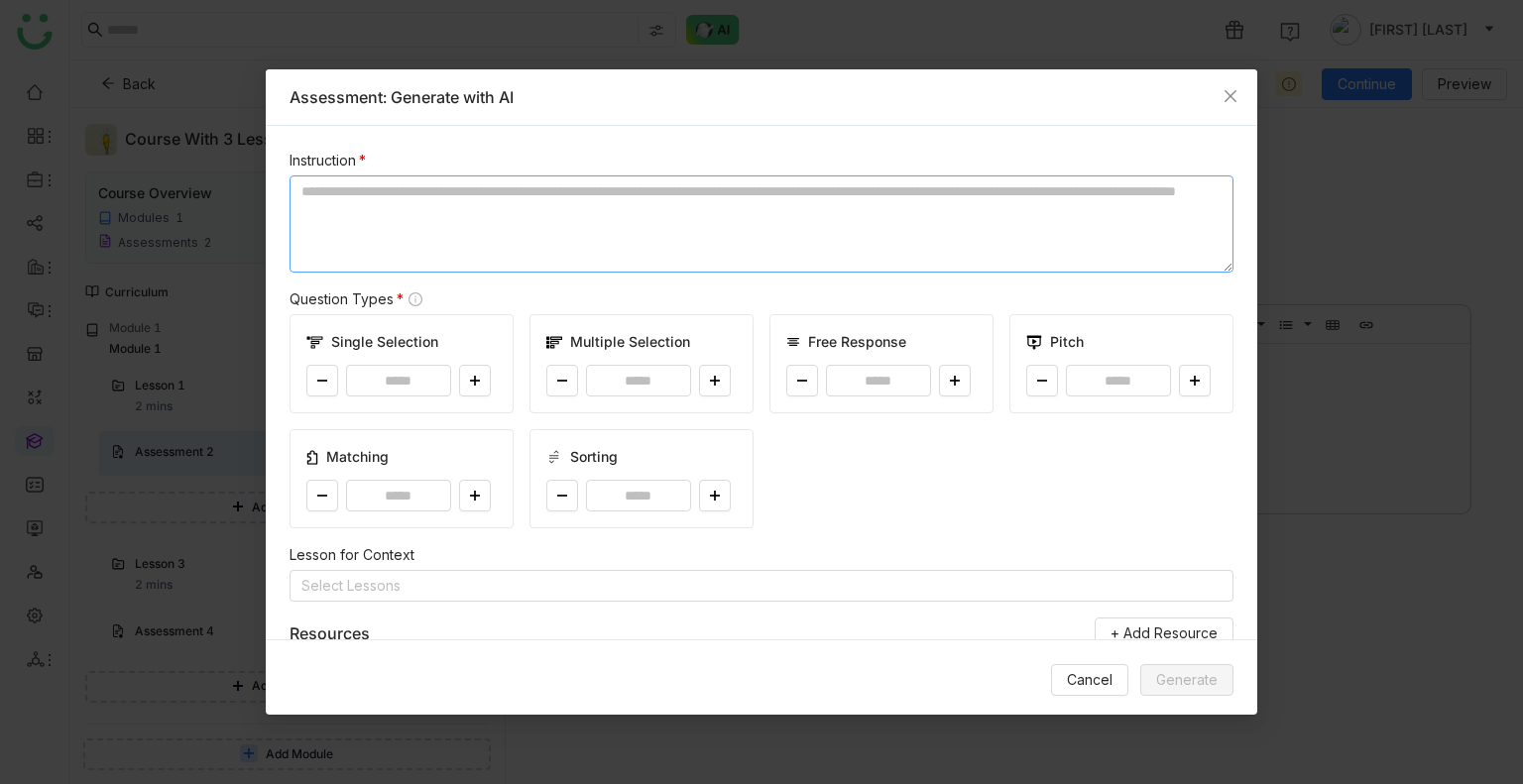 click at bounding box center (762, 224) 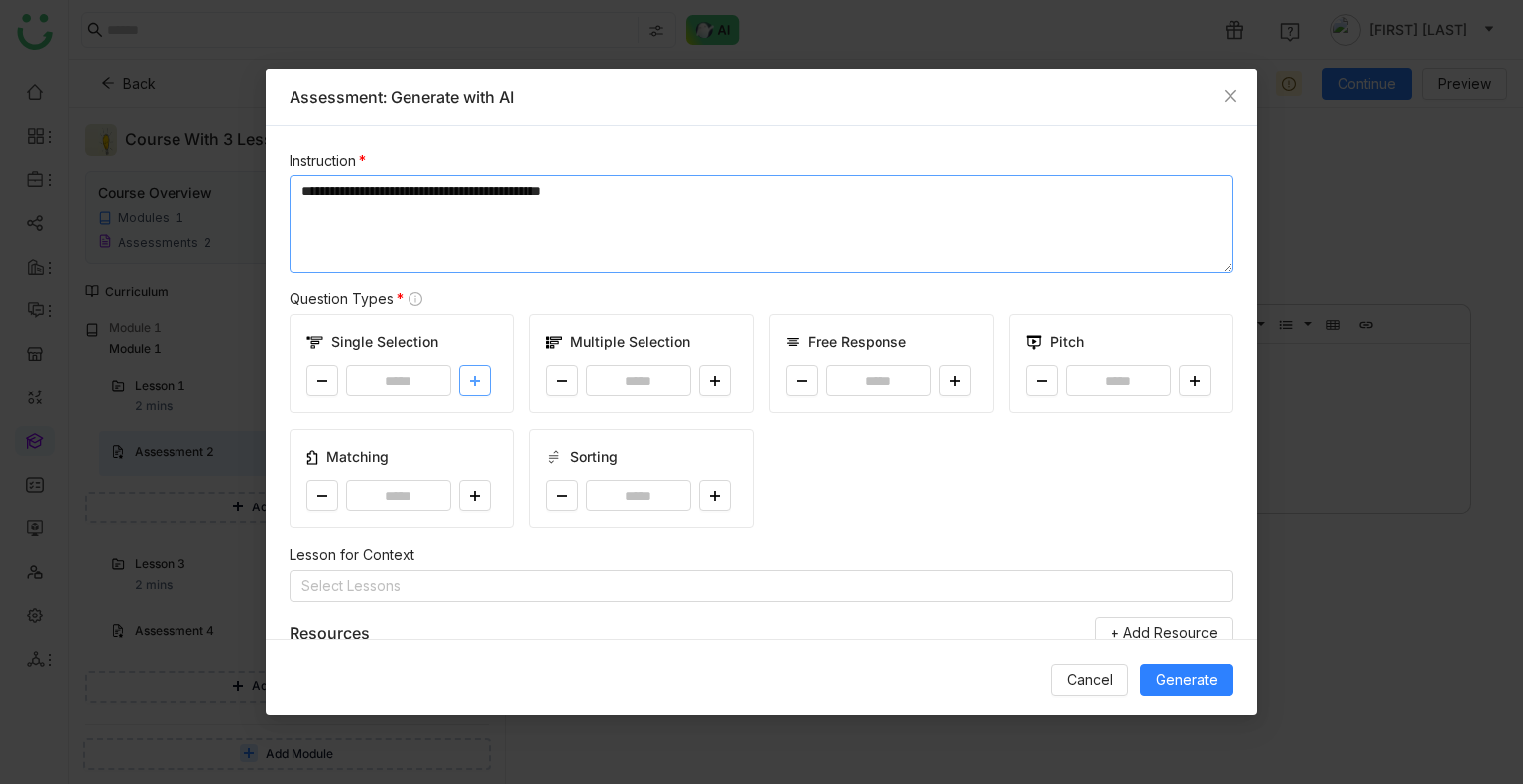 type on "**********" 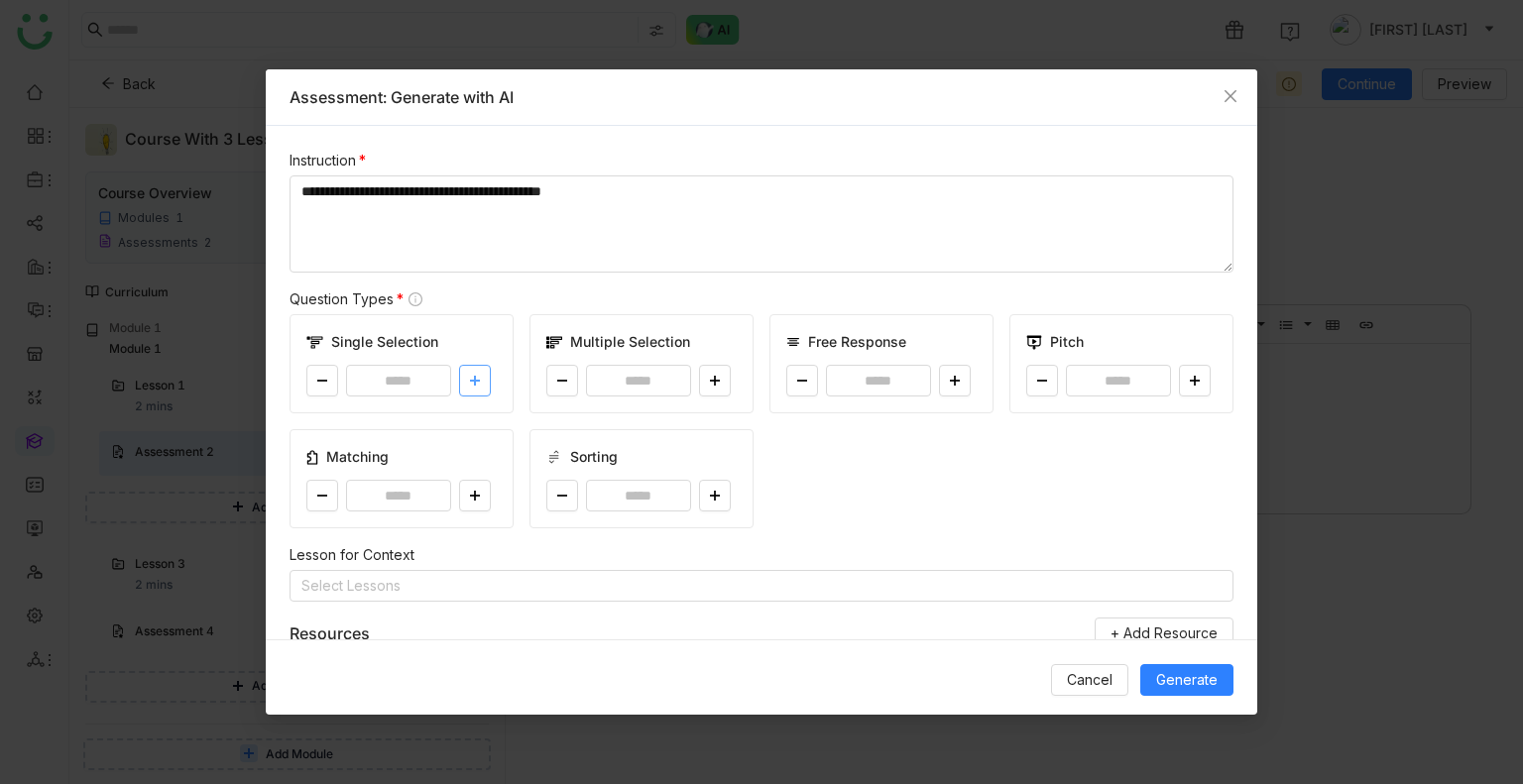 click 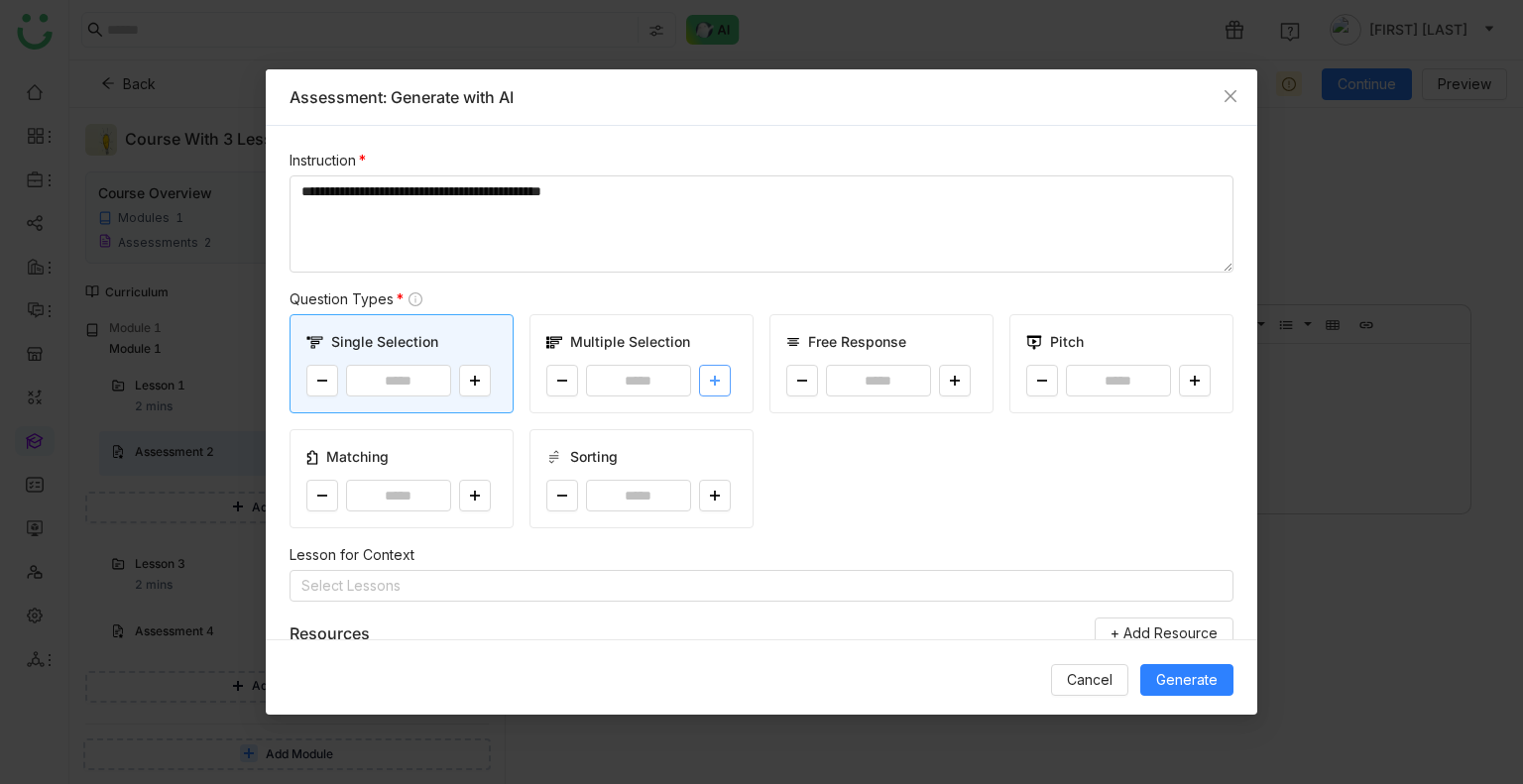 click at bounding box center [715, 381] 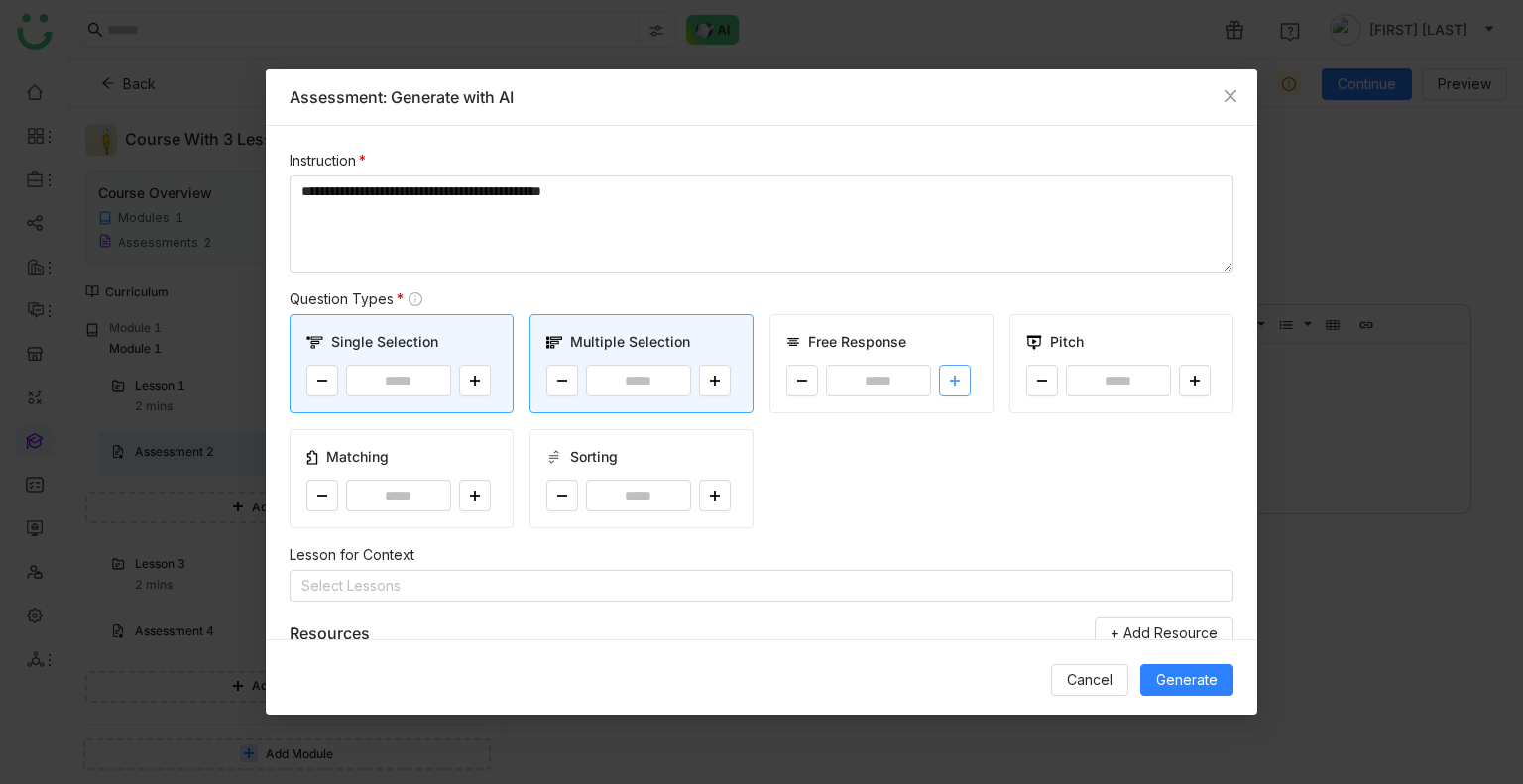 click 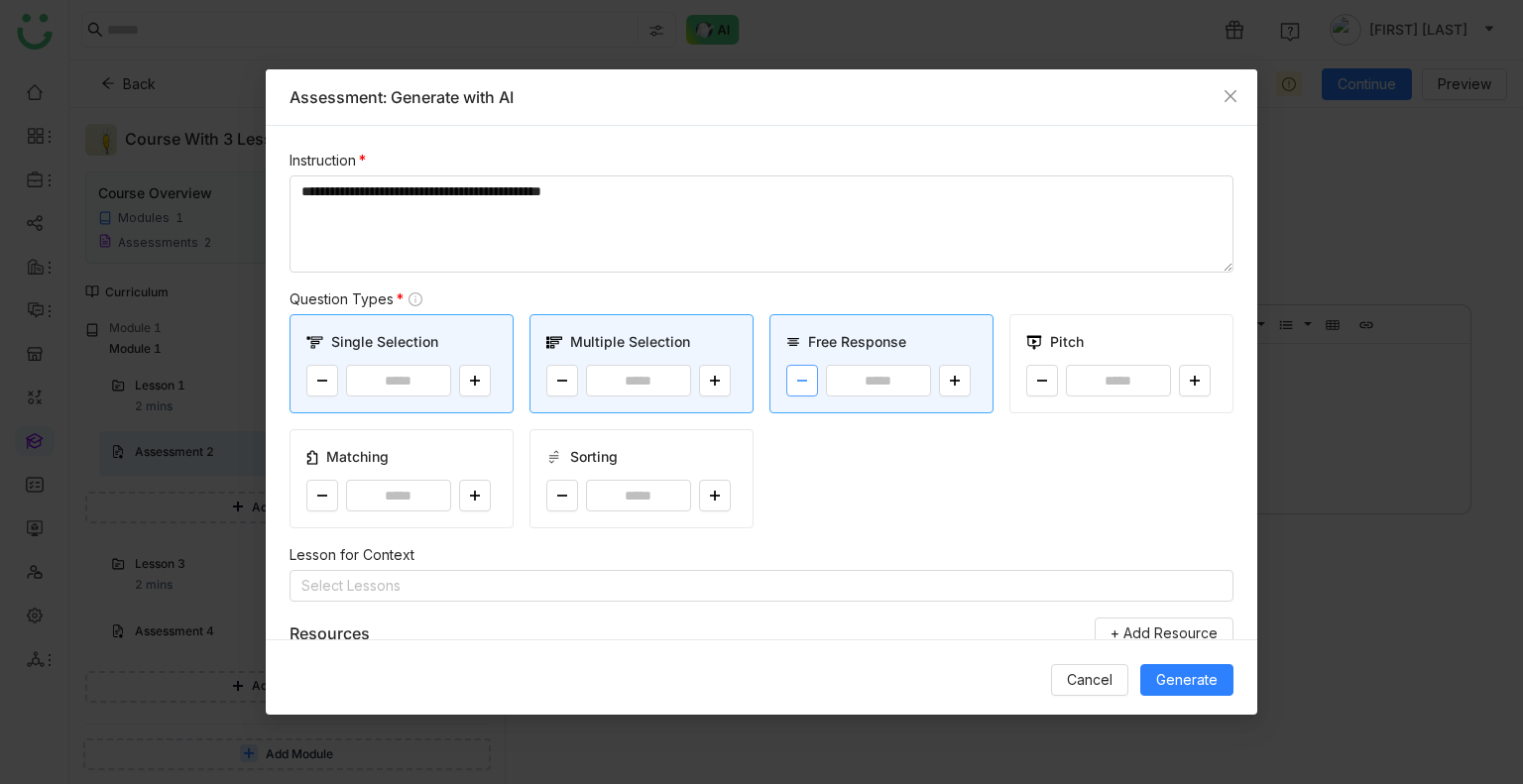 click at bounding box center (802, 381) 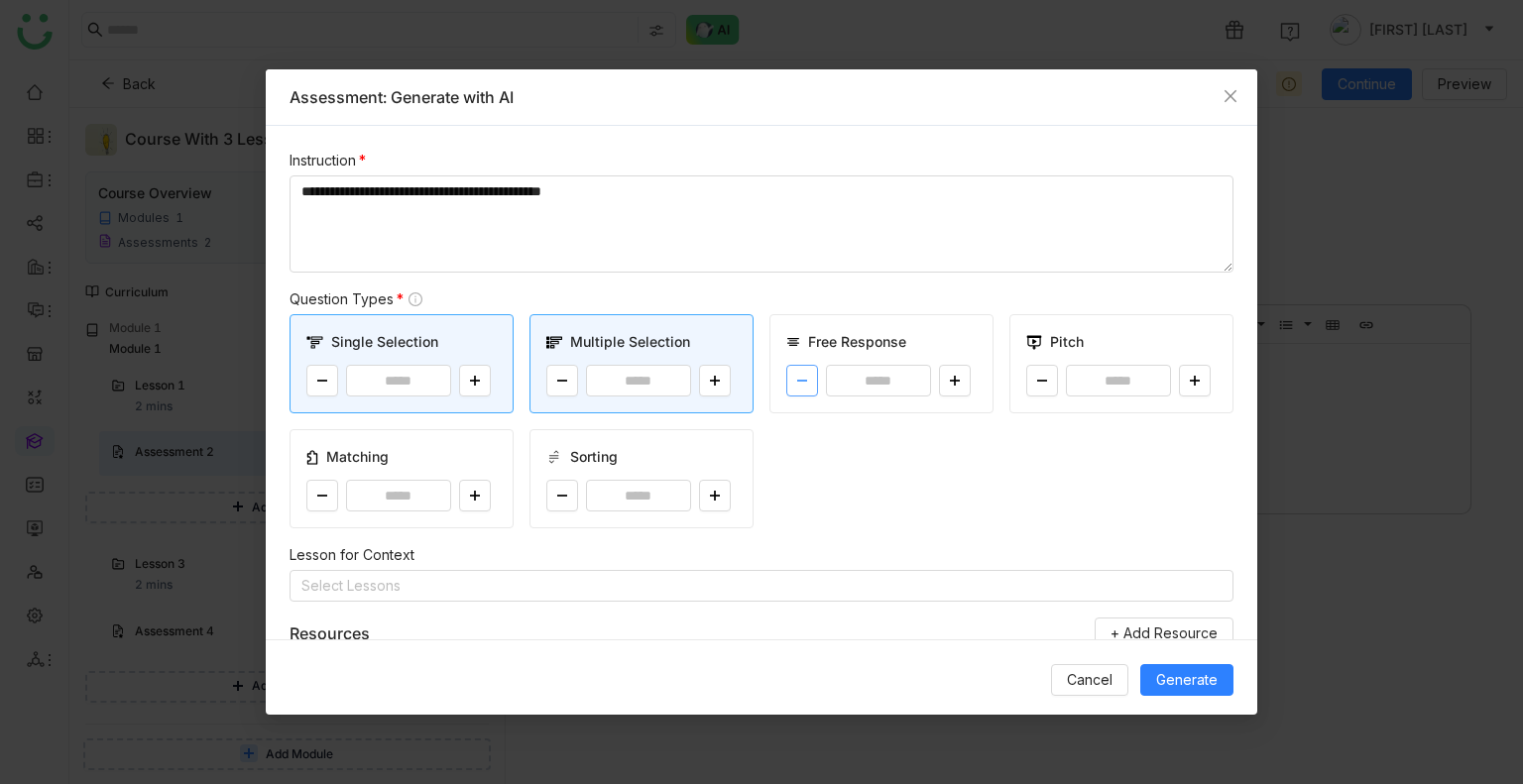 click 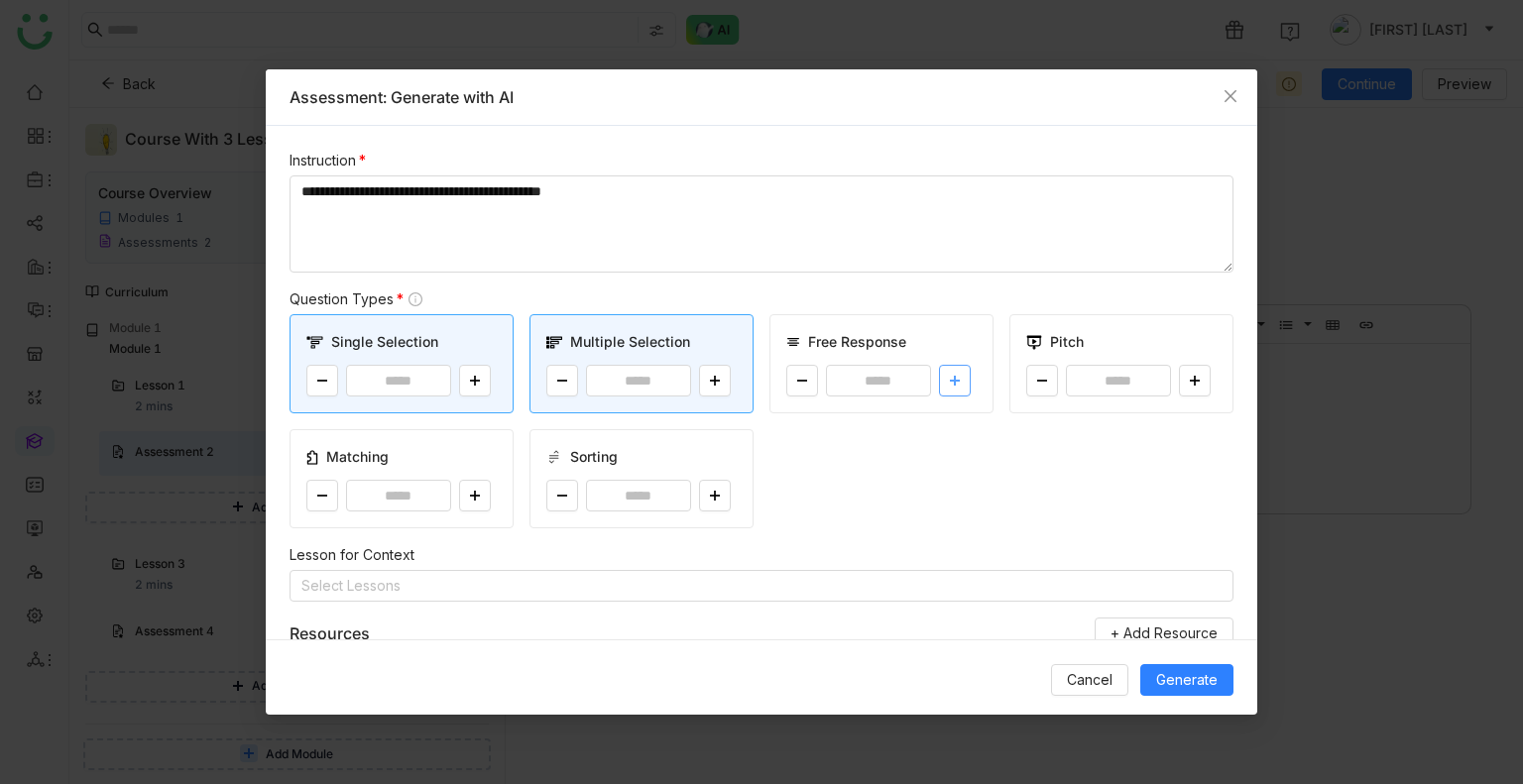 click at bounding box center [955, 381] 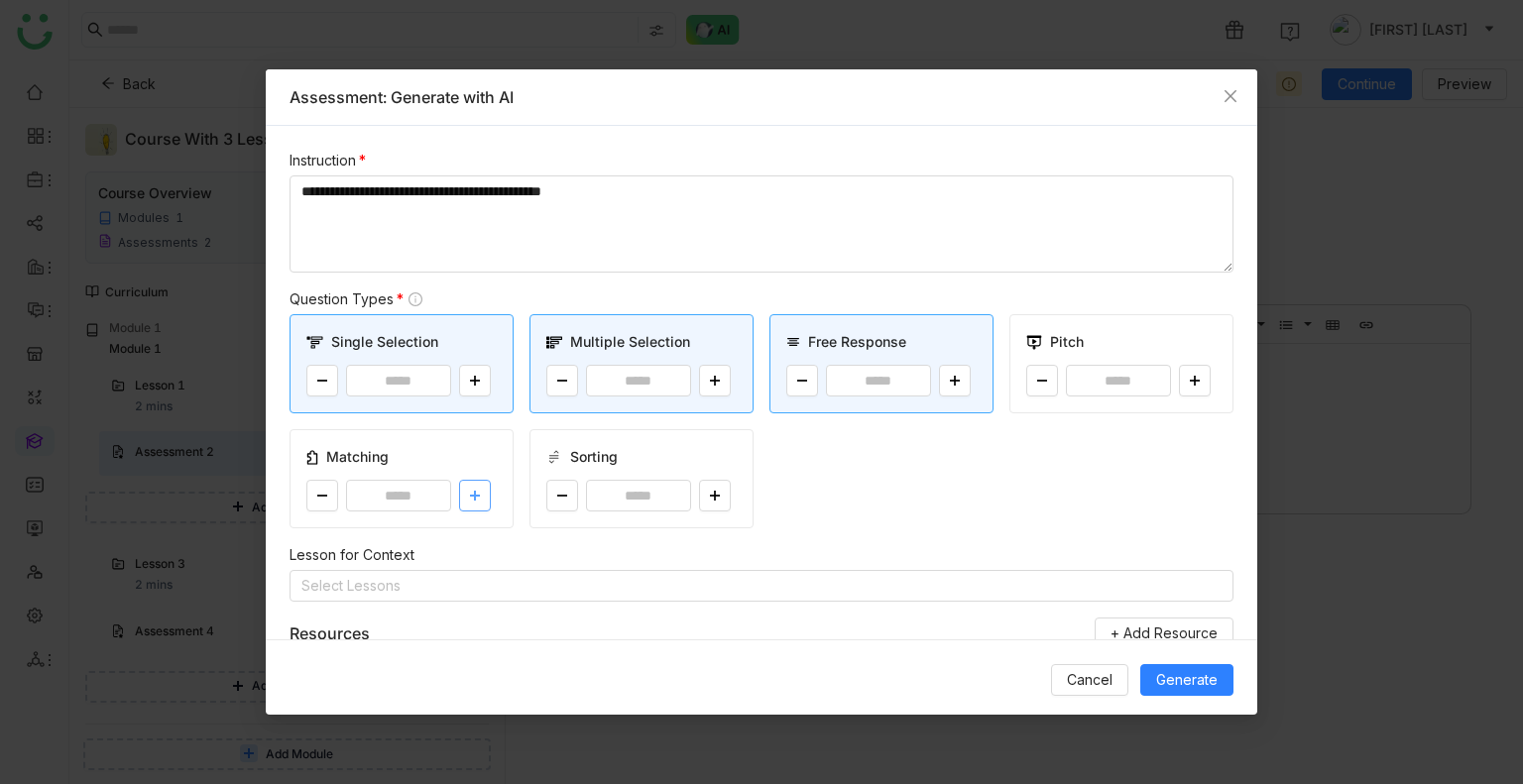 click at bounding box center [475, 496] 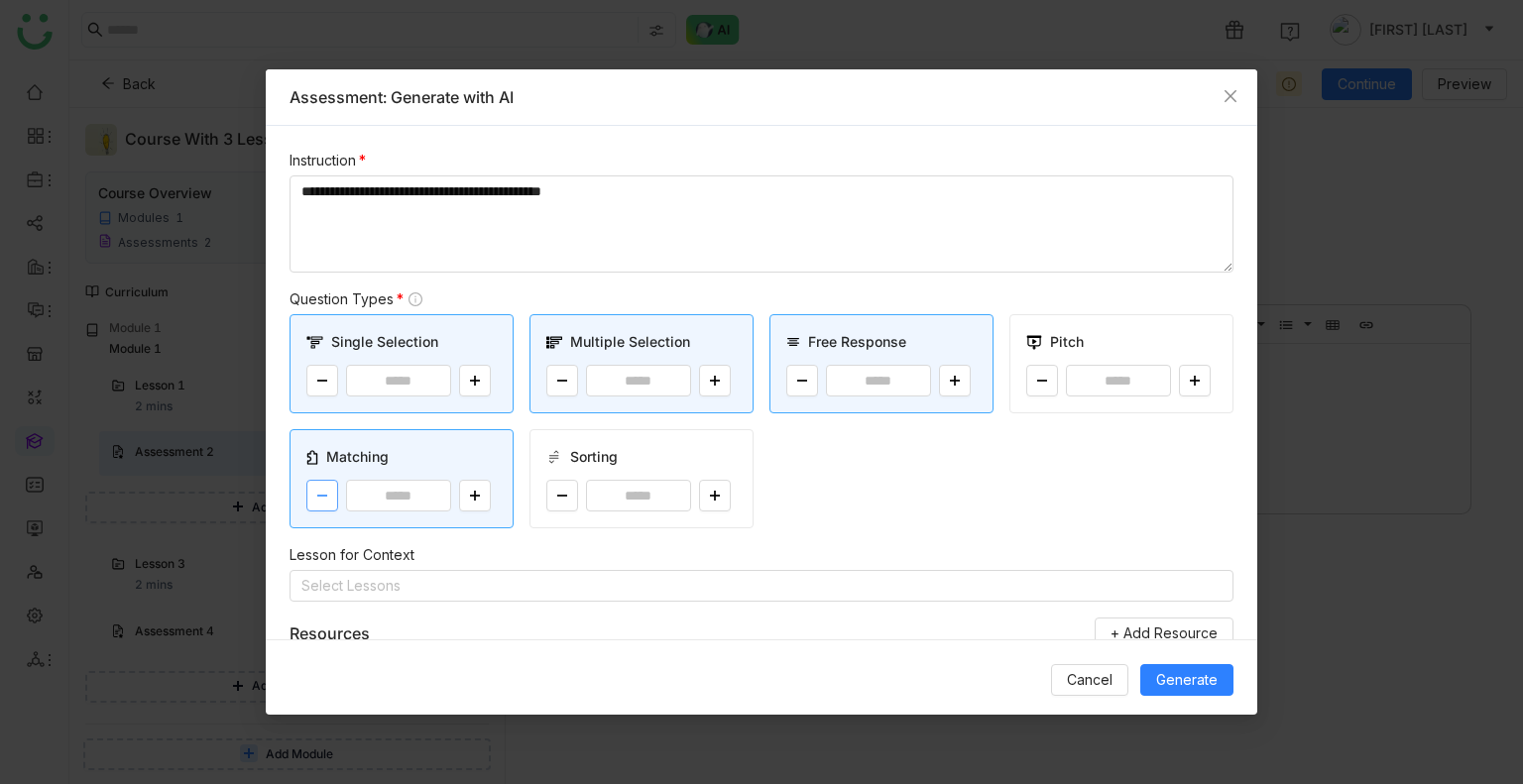 click 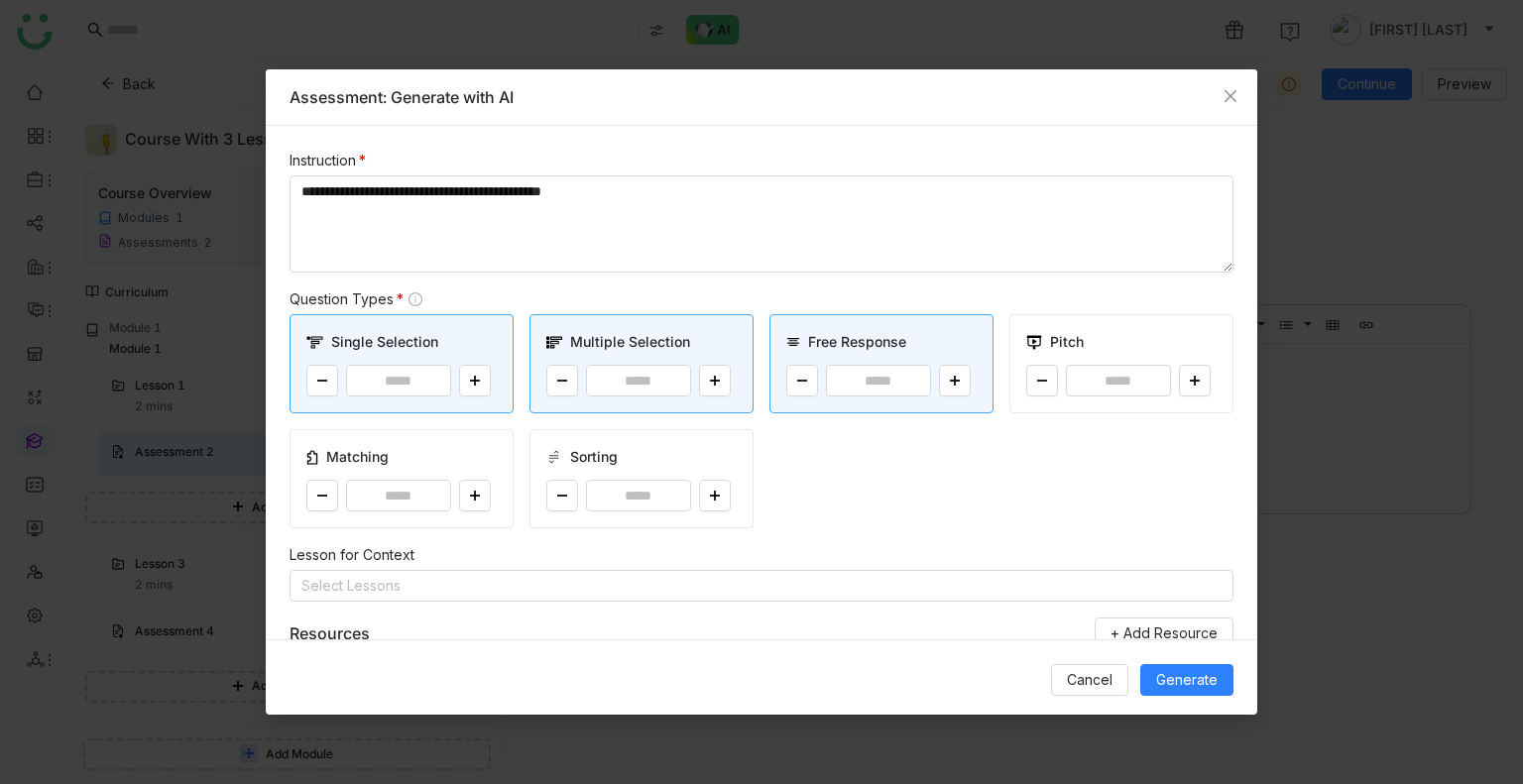 click on "Cancel Generate" at bounding box center (762, 679) 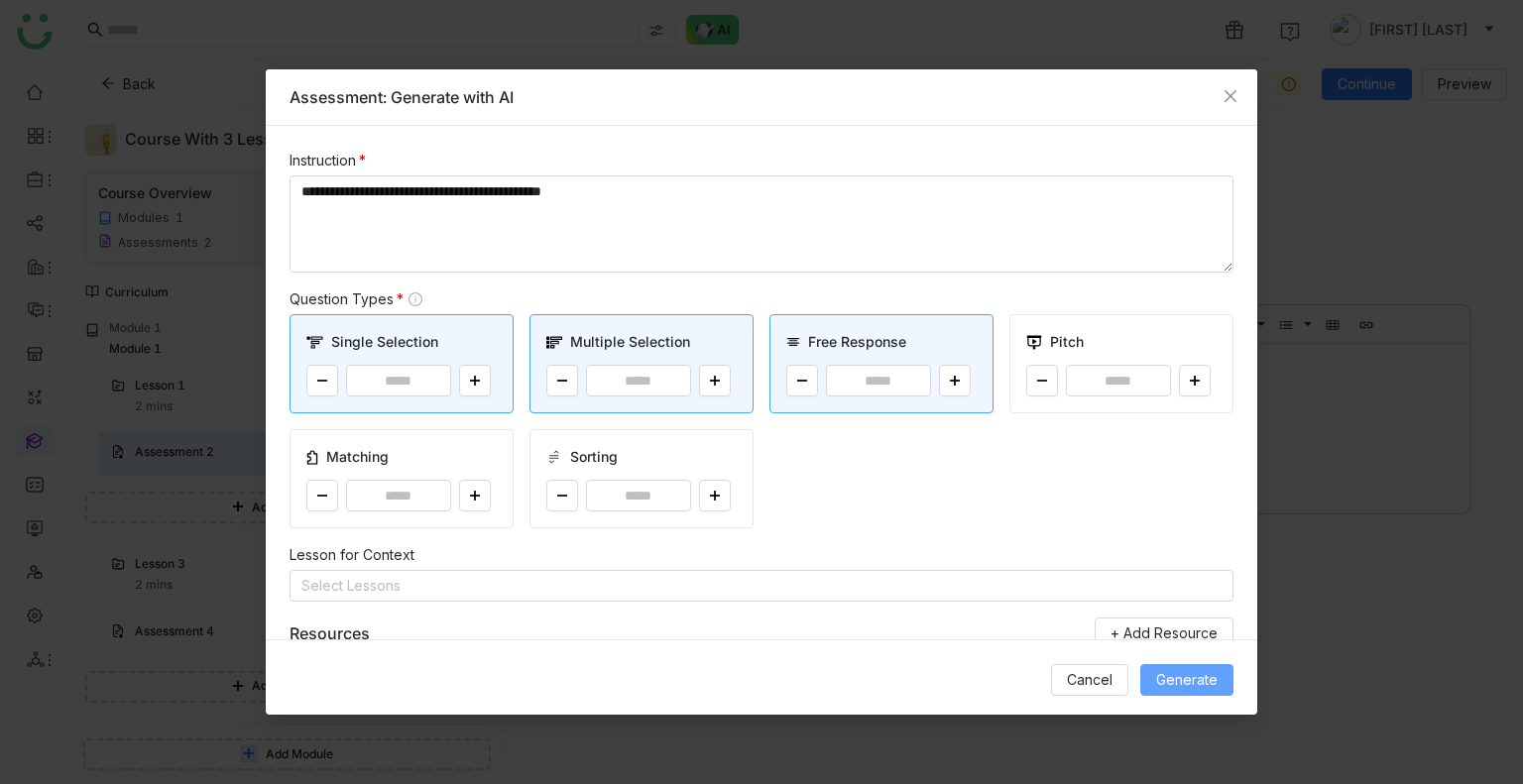 click on "Generate" at bounding box center [1187, 680] 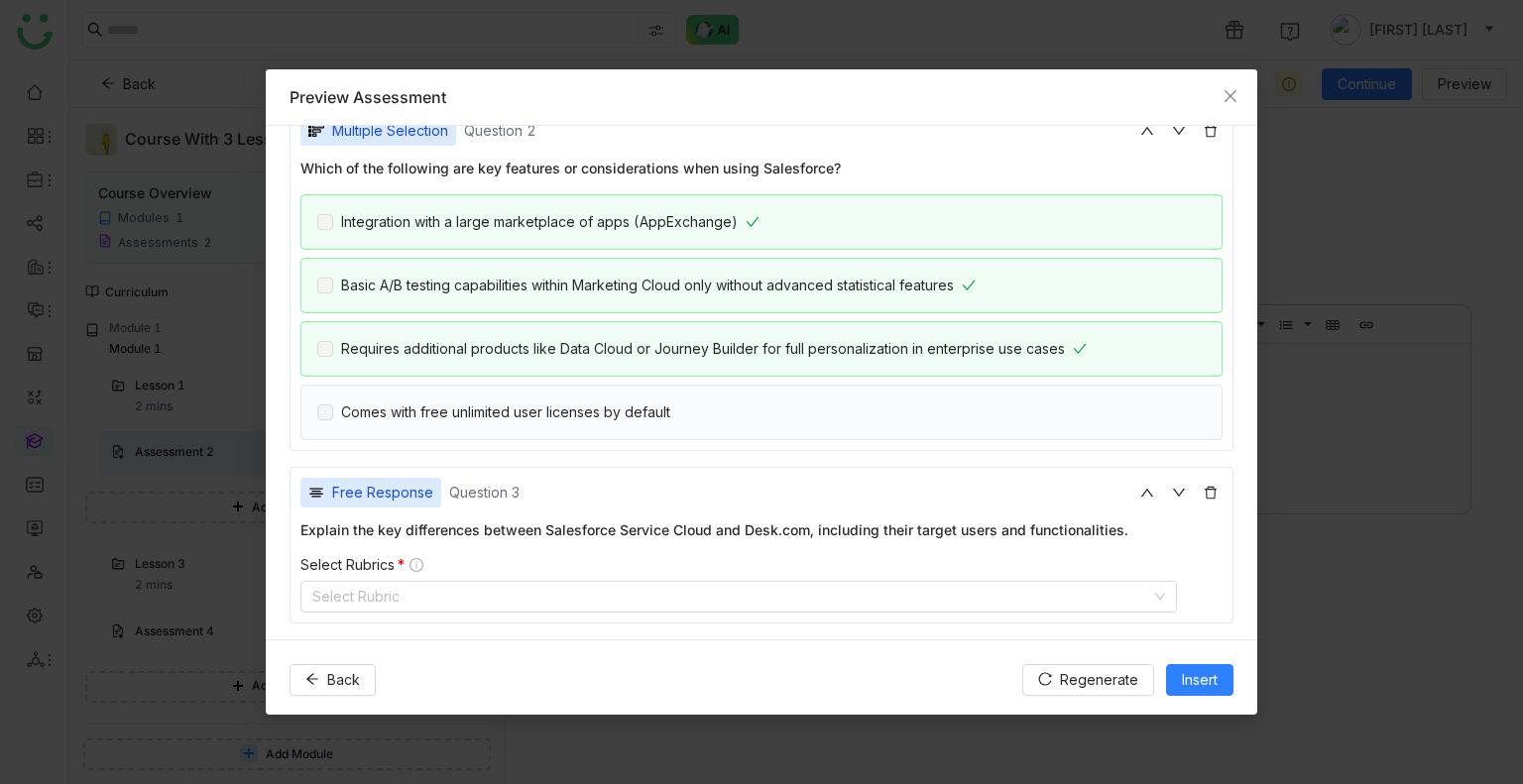 scroll, scrollTop: 536, scrollLeft: 0, axis: vertical 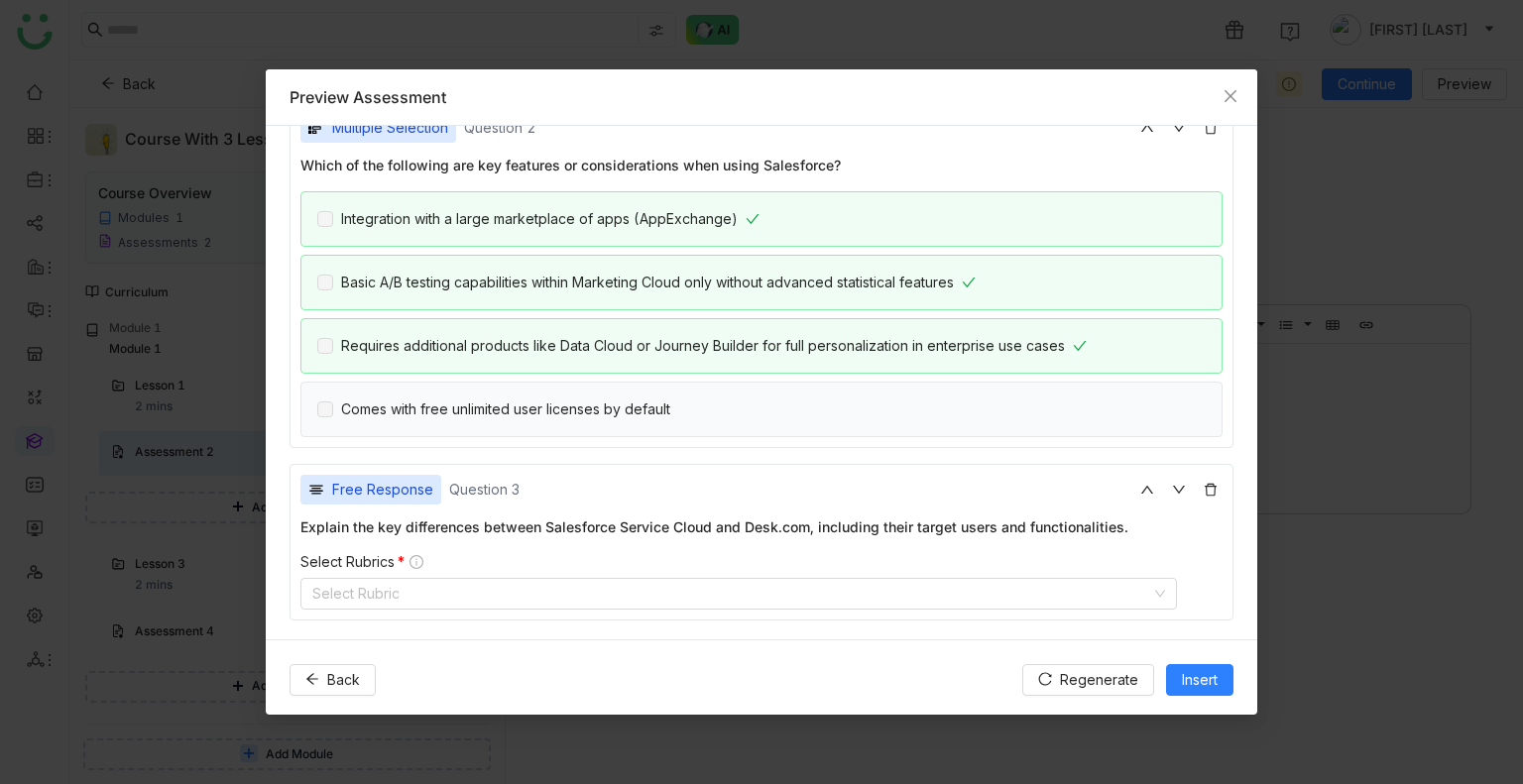 click on "Back   Regenerate  Insert" at bounding box center (762, 679) 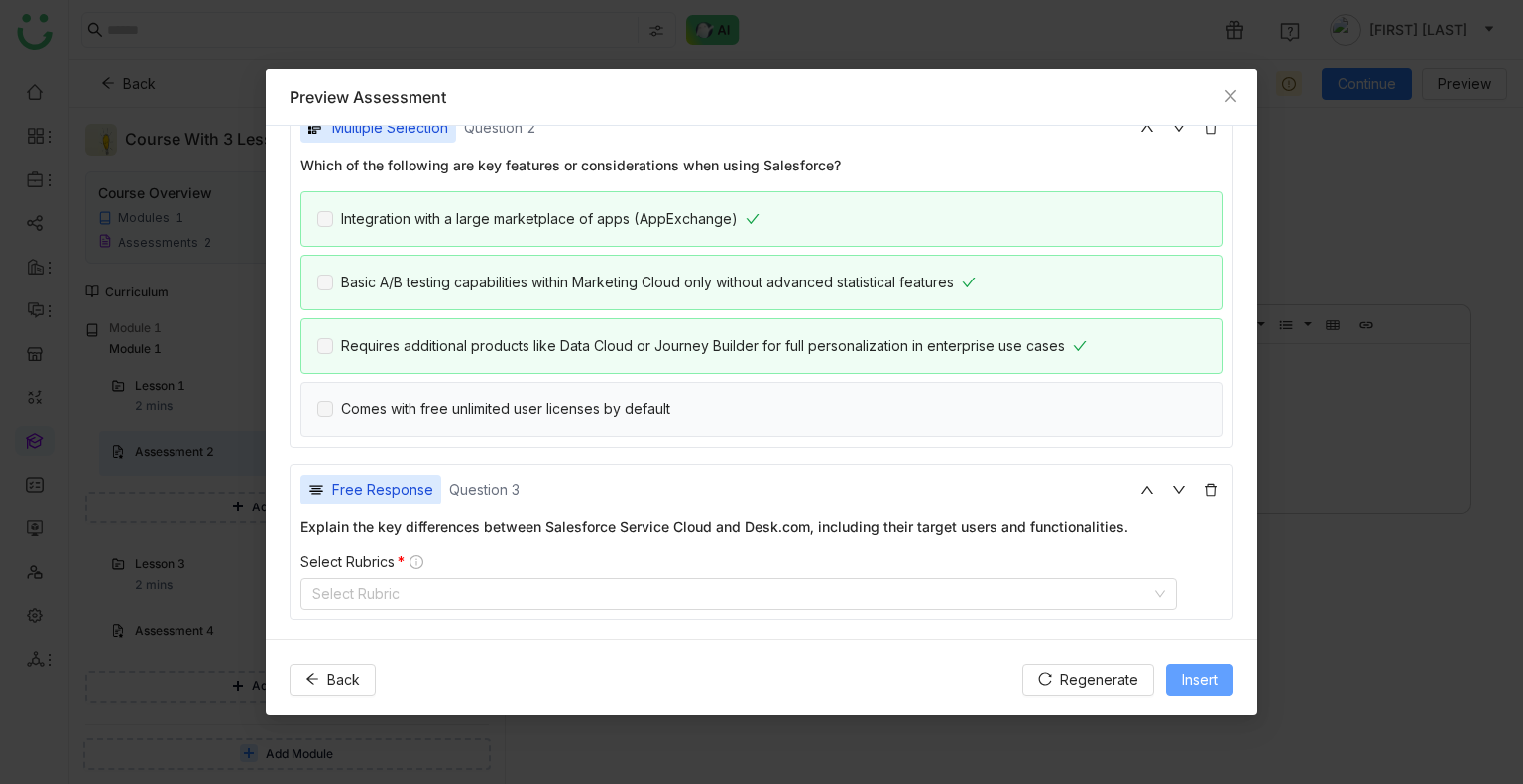 click on "Insert" at bounding box center (1200, 680) 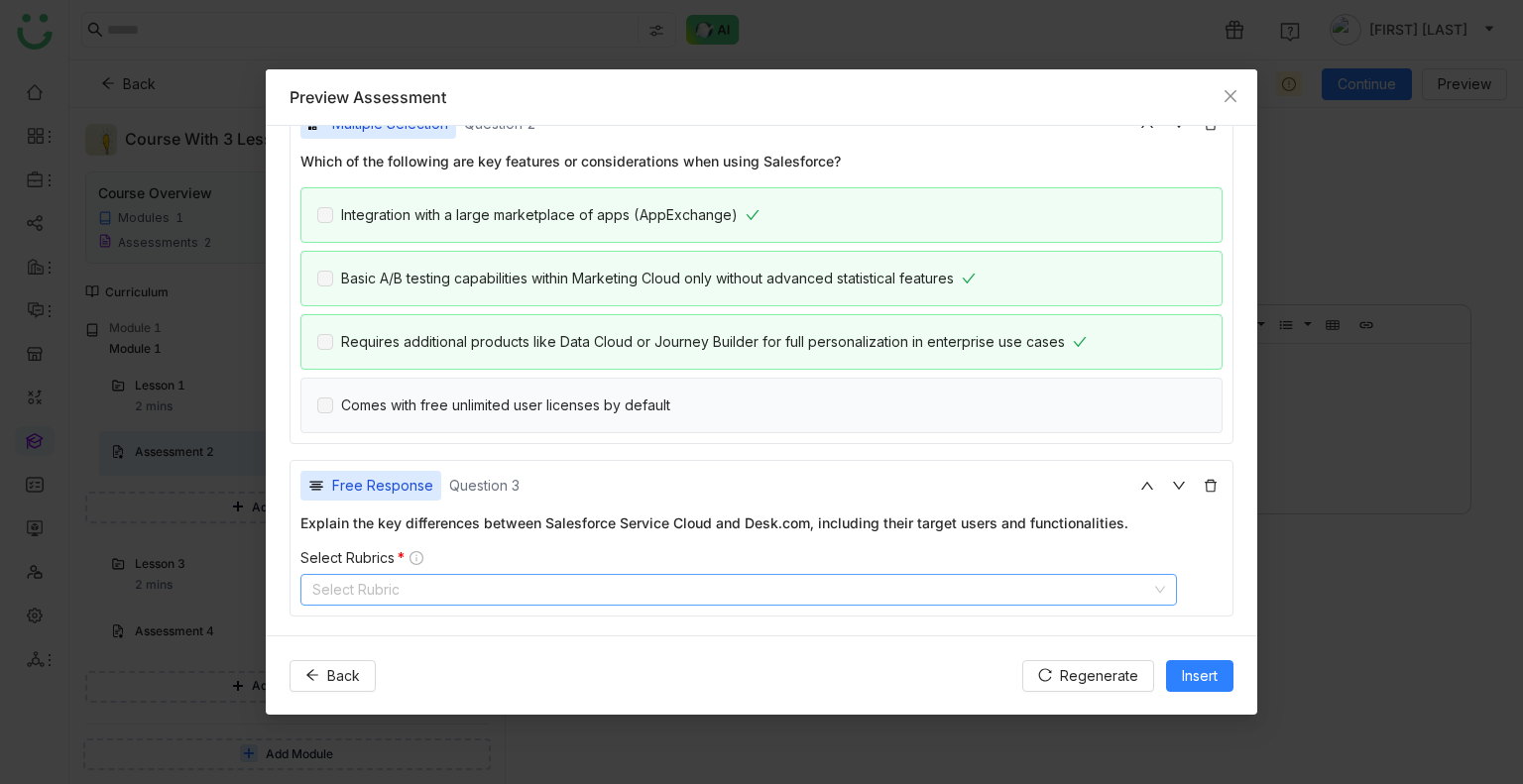 click on "Select Rubric" at bounding box center [739, 590] 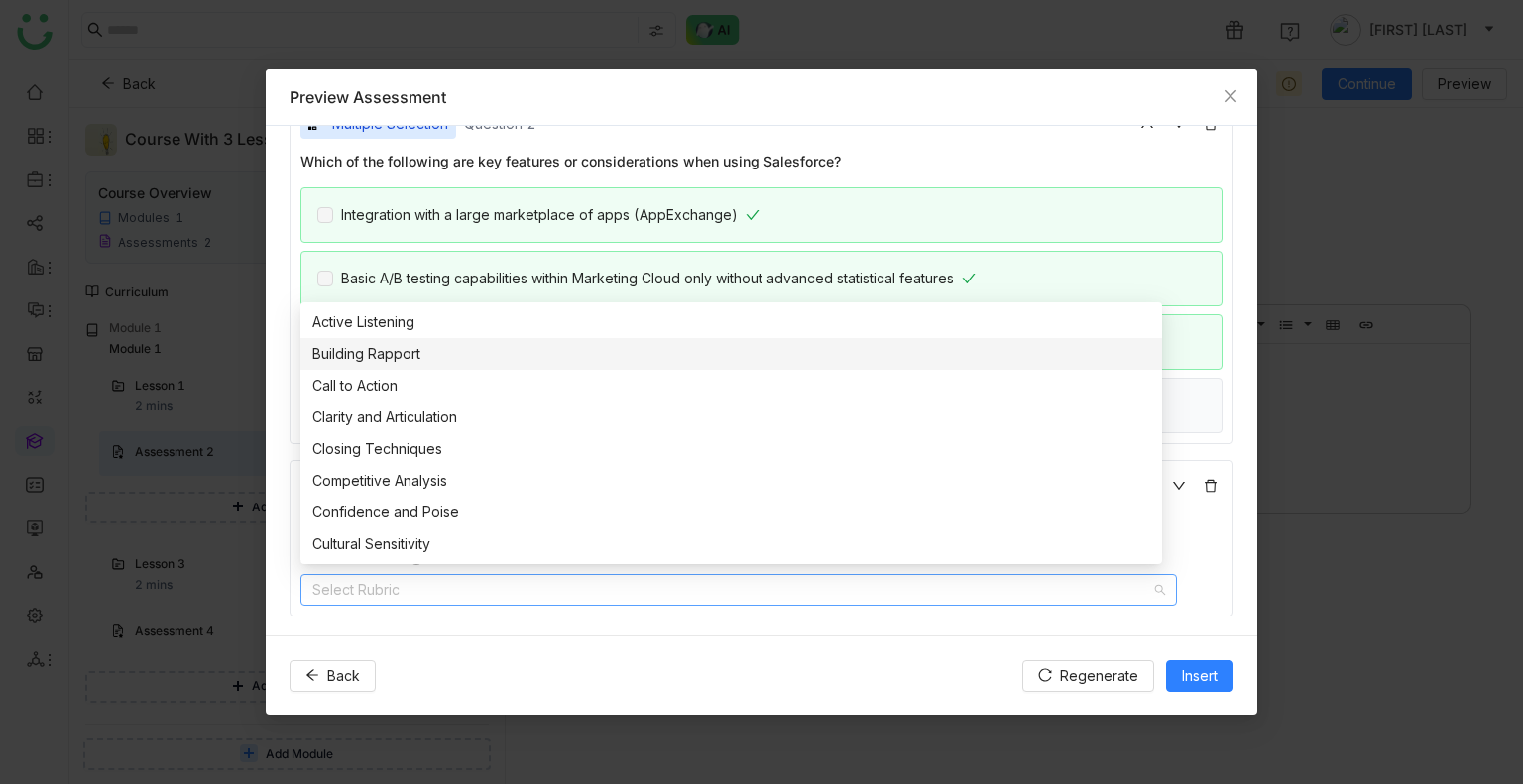 click on "Building Rapport" at bounding box center [731, 354] 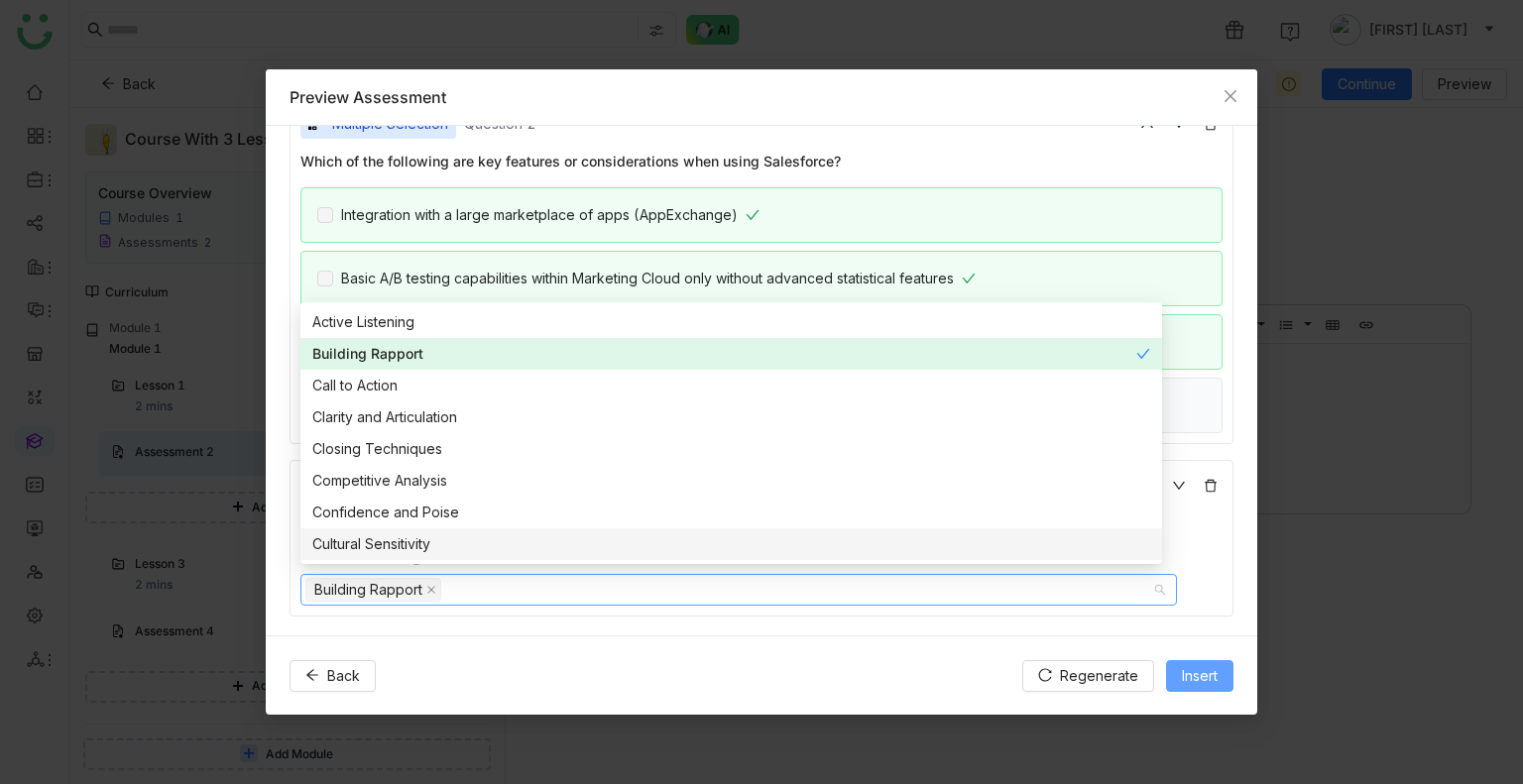 click on "Insert" at bounding box center (1200, 676) 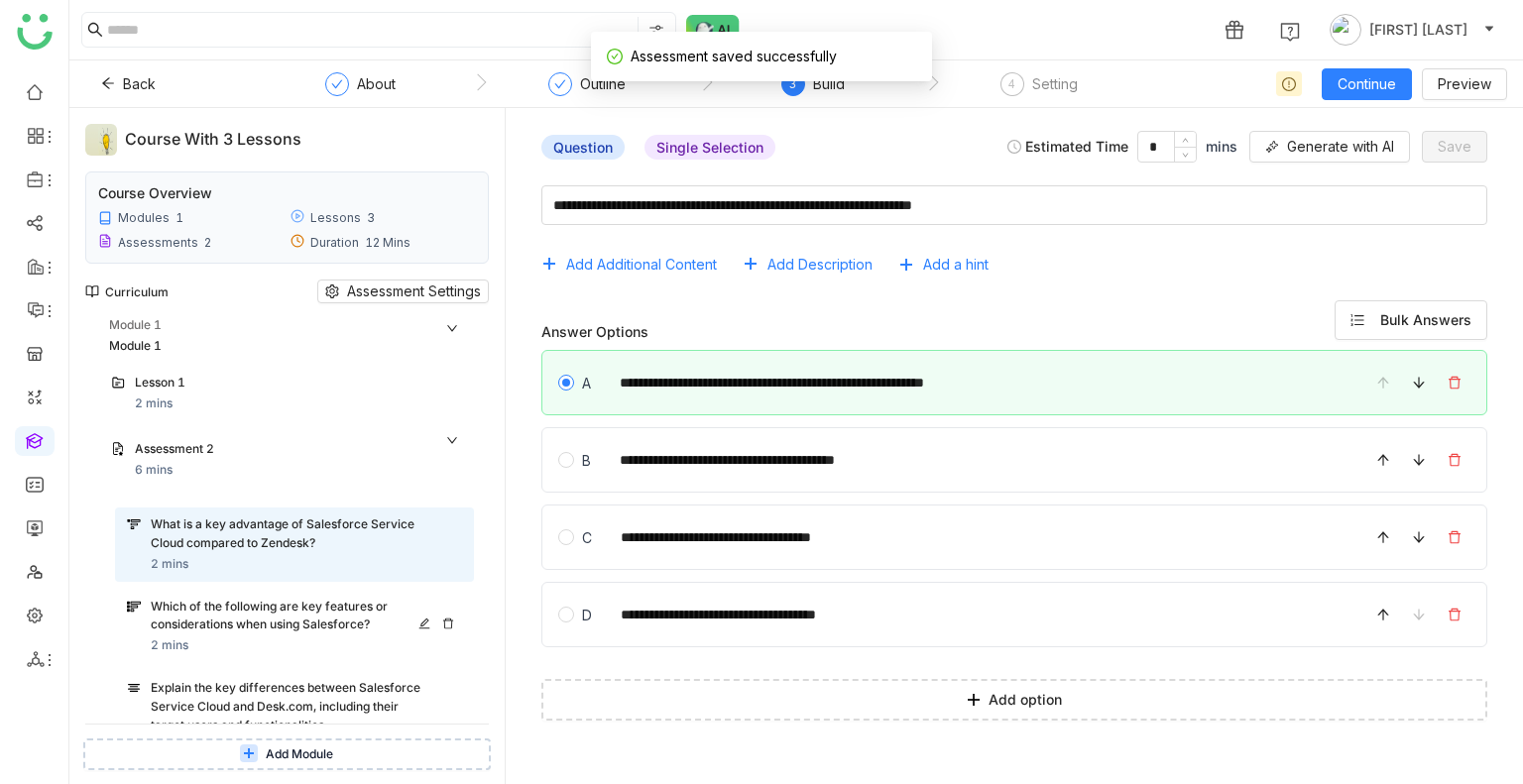 scroll, scrollTop: 0, scrollLeft: 0, axis: both 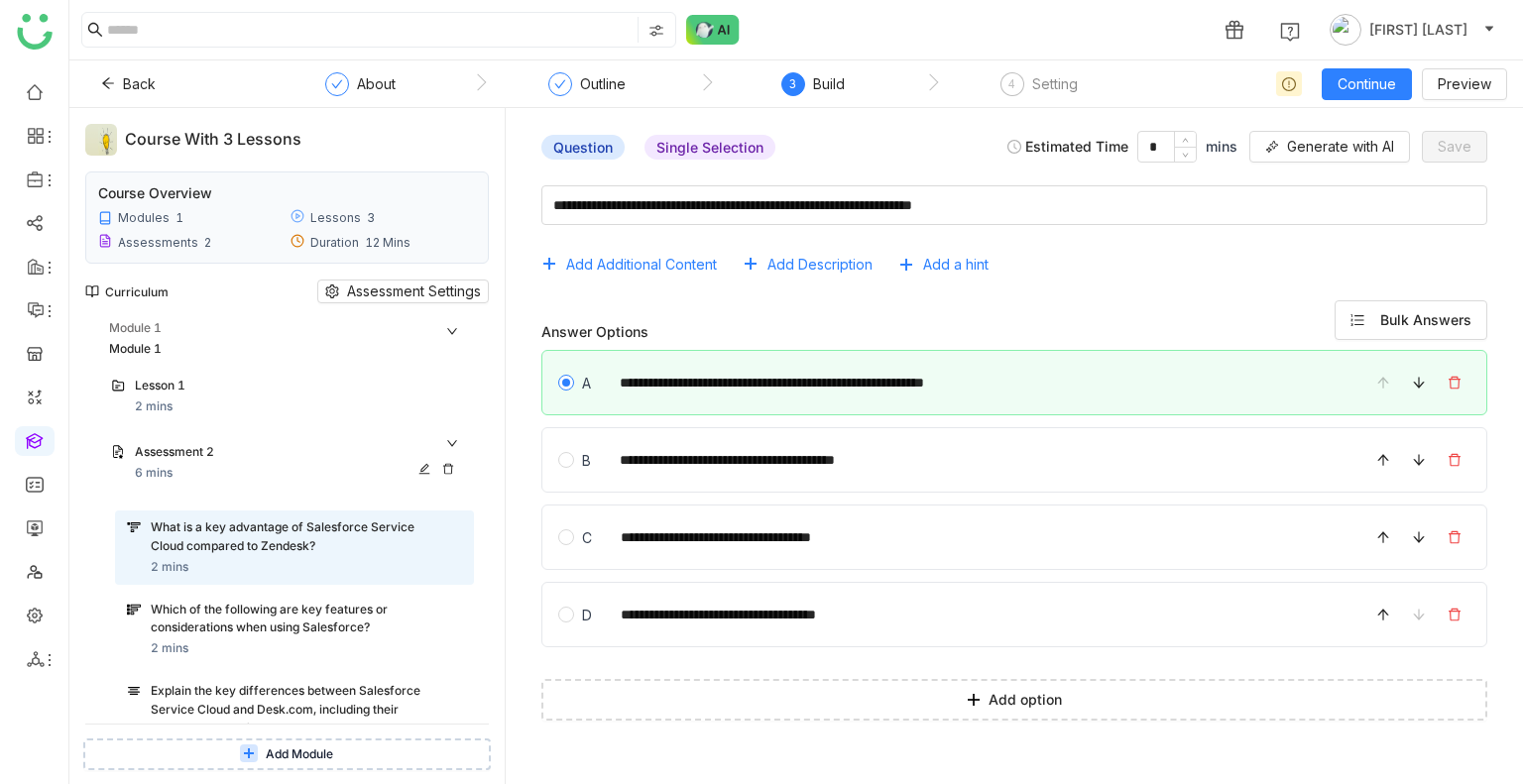 click on "Assessment 2" at bounding box center [298, 453] 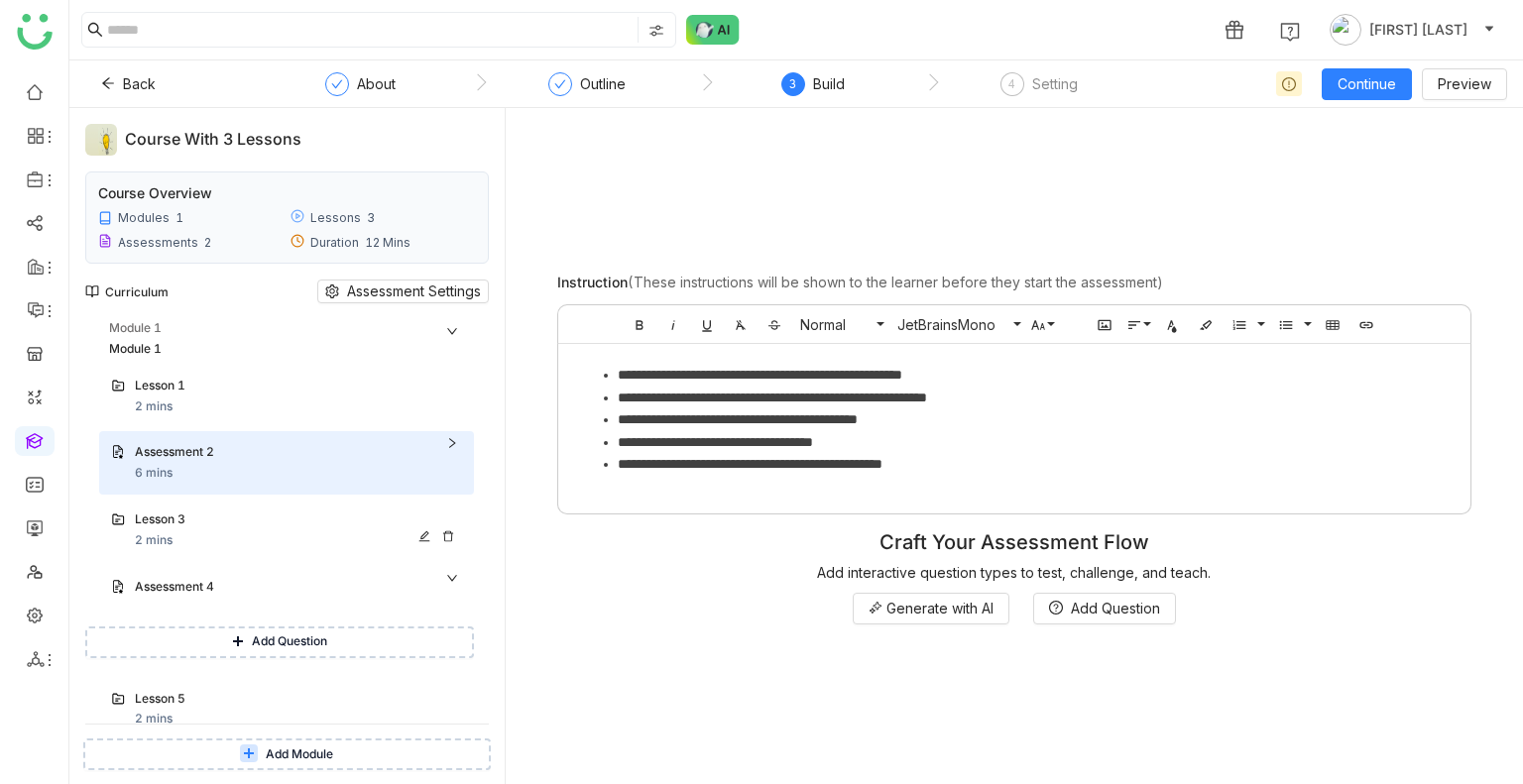 click on "2 mins" at bounding box center (154, 540) 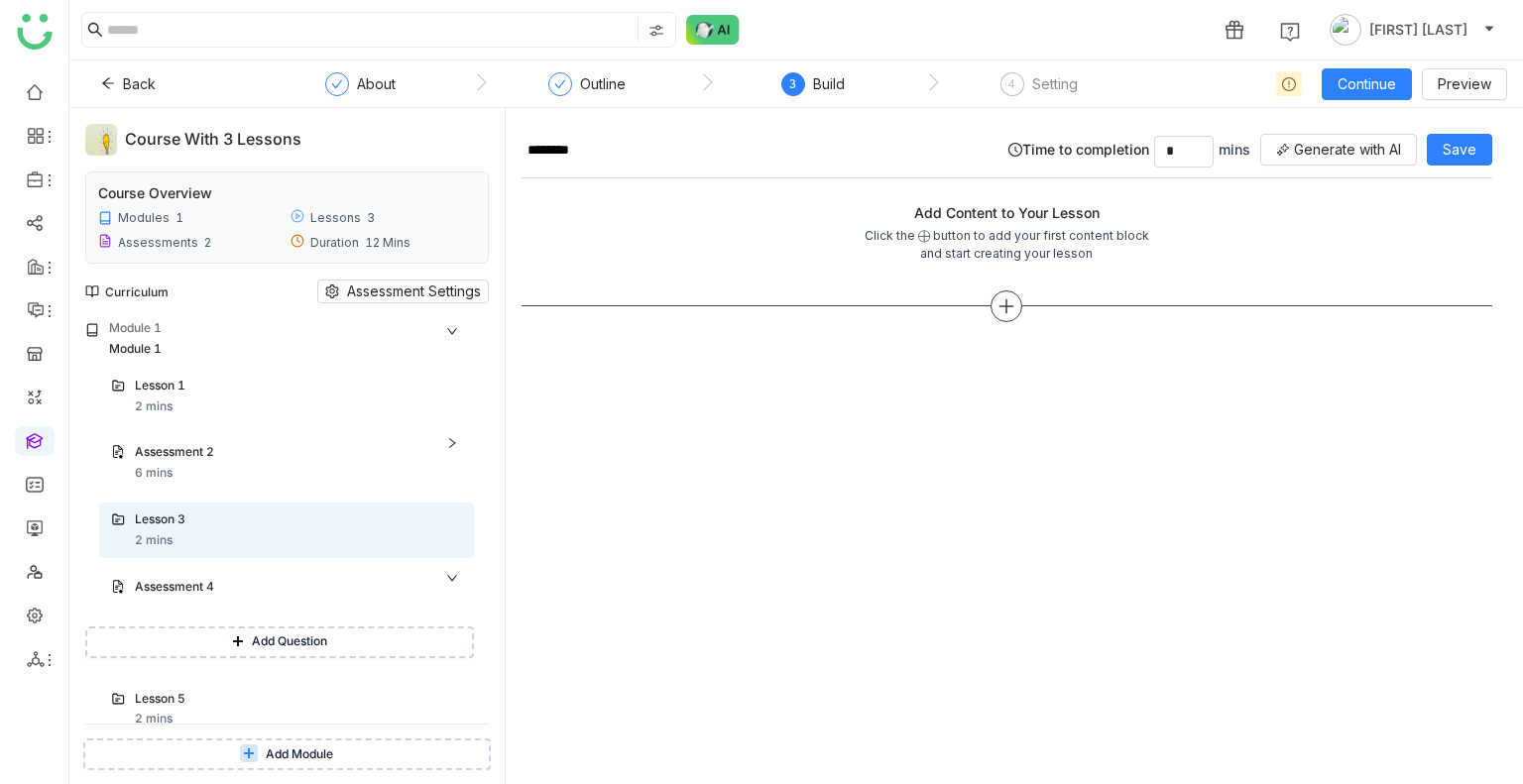 click 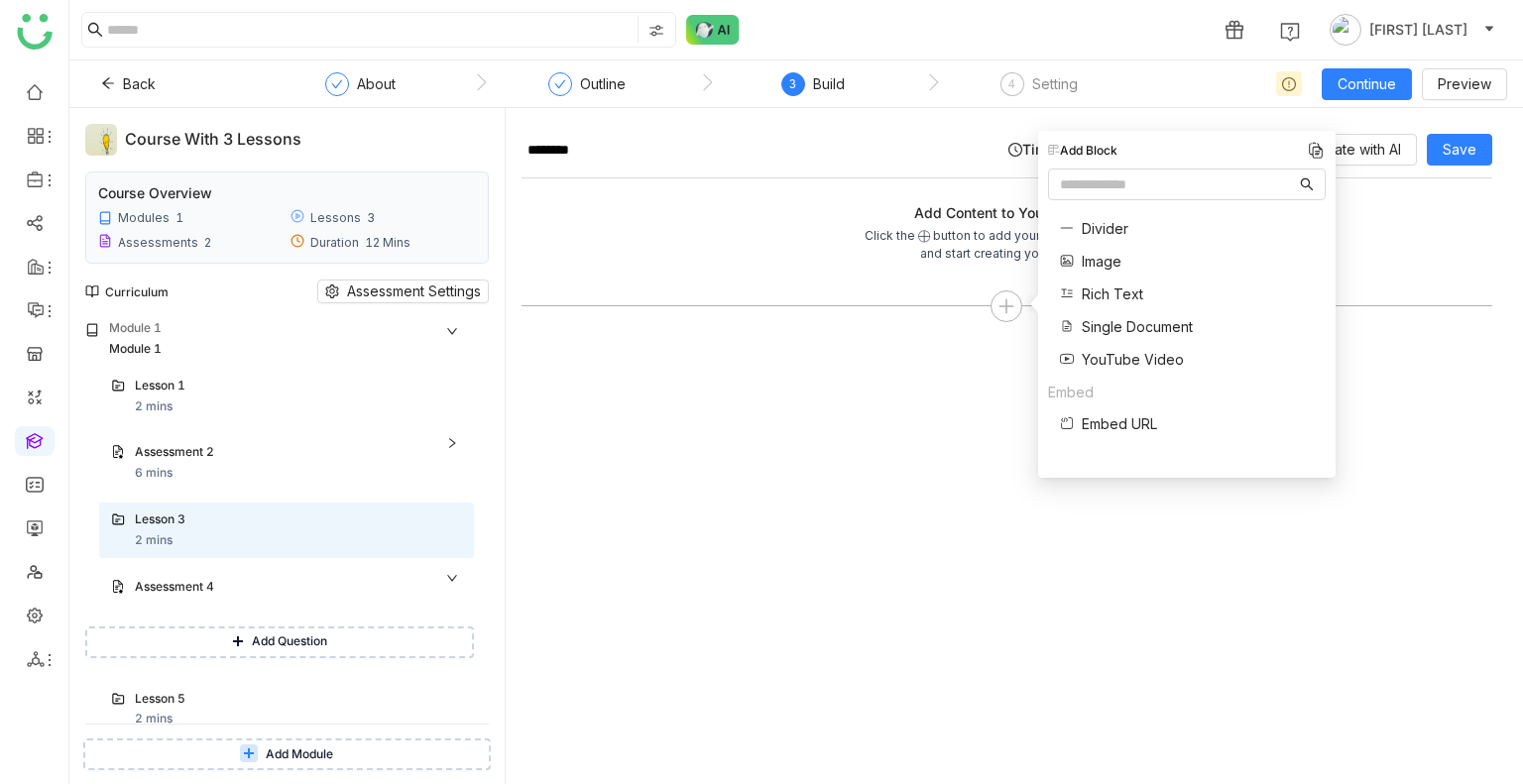 click on "Single Document" at bounding box center (1137, 326) 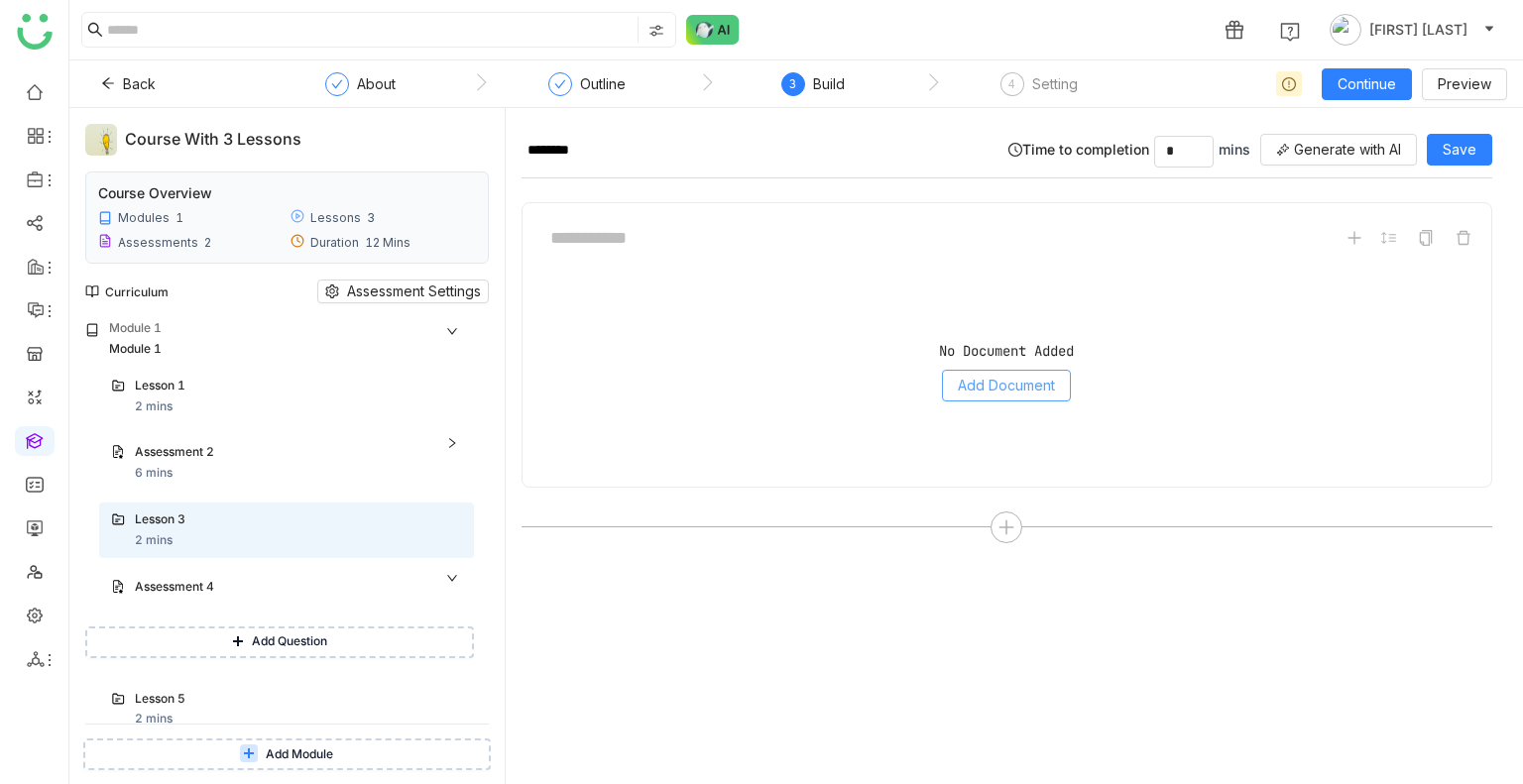 click on "Add Document" 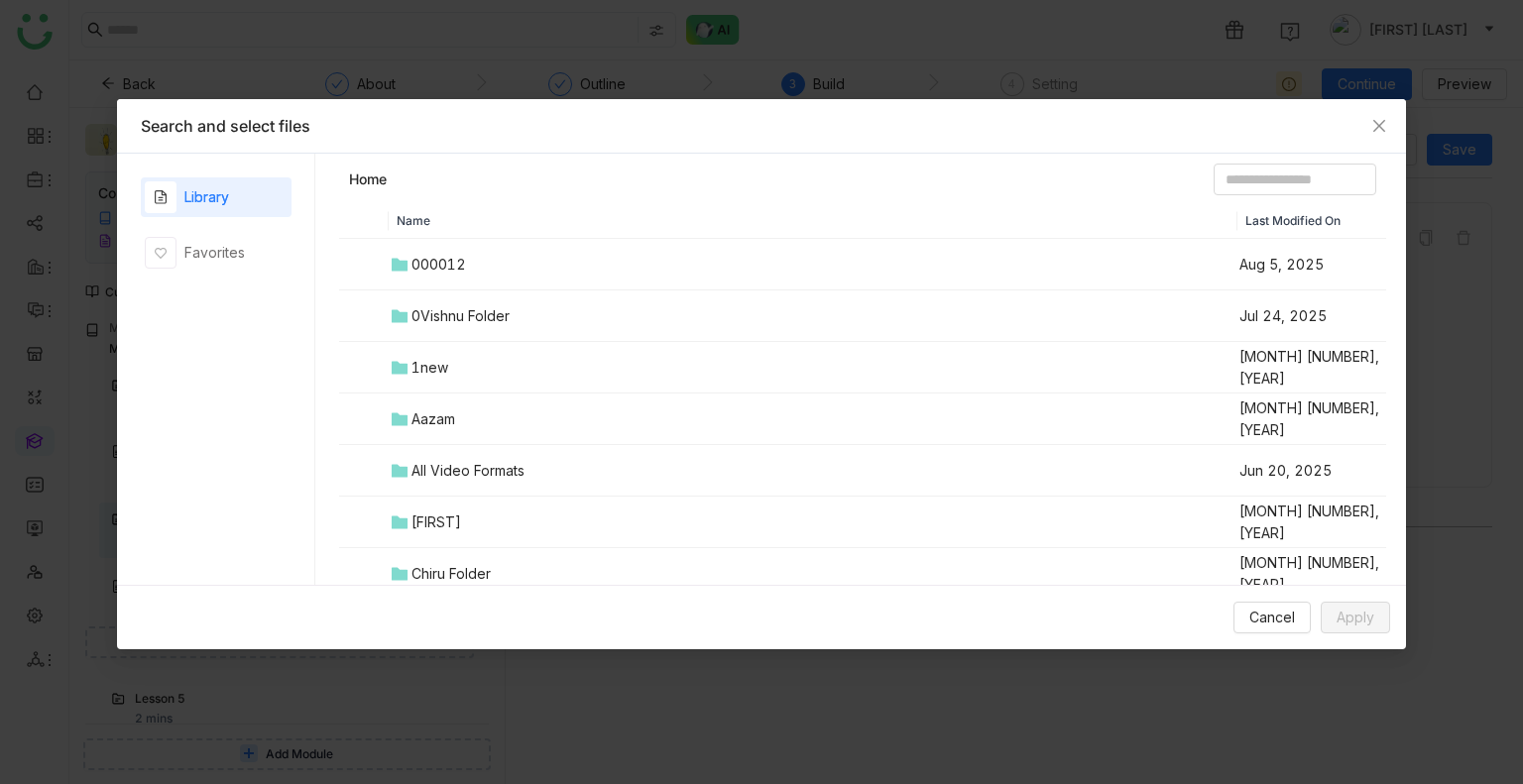 click on "0Vishnu Folder" at bounding box center (813, 316) 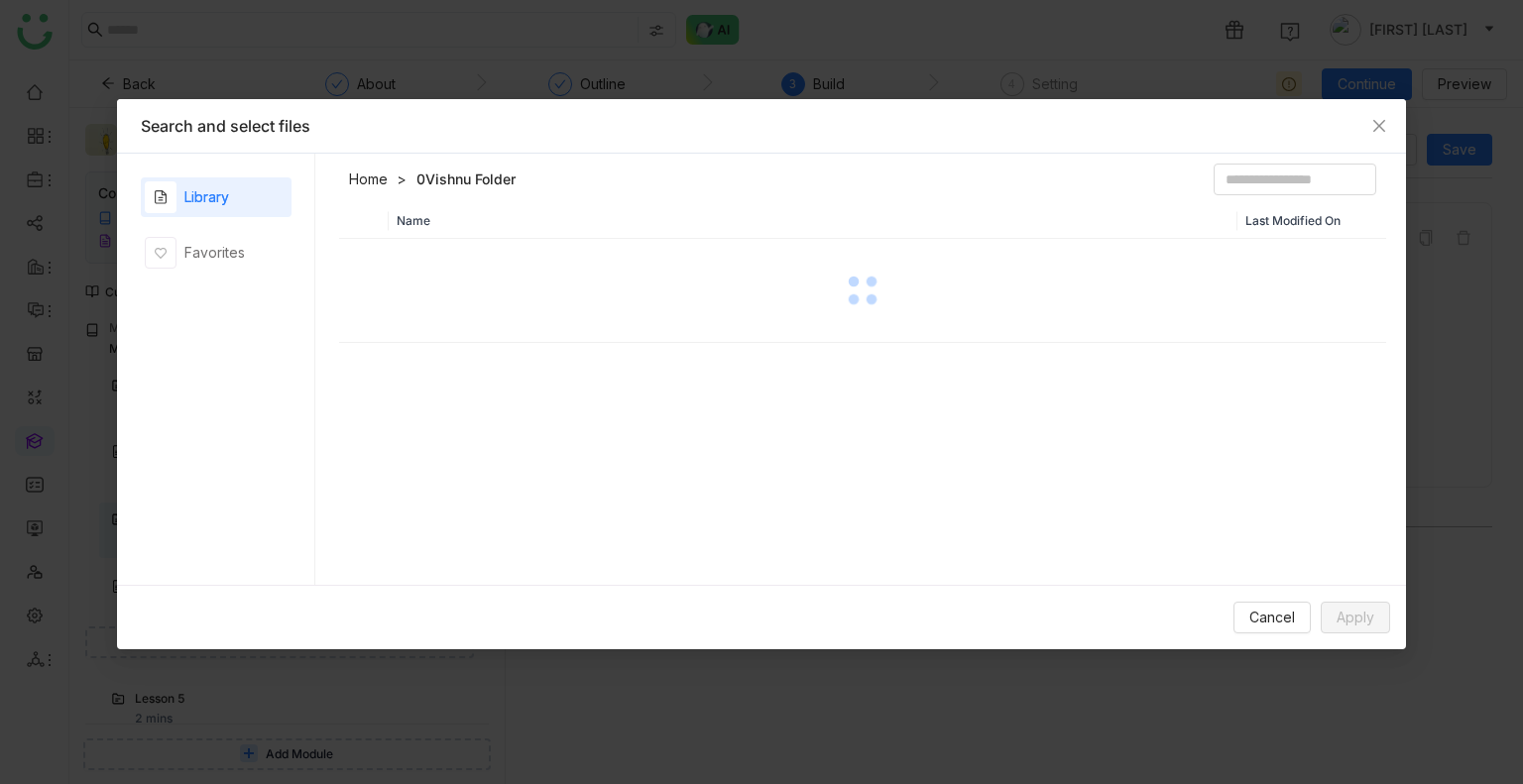 click at bounding box center (863, 290) 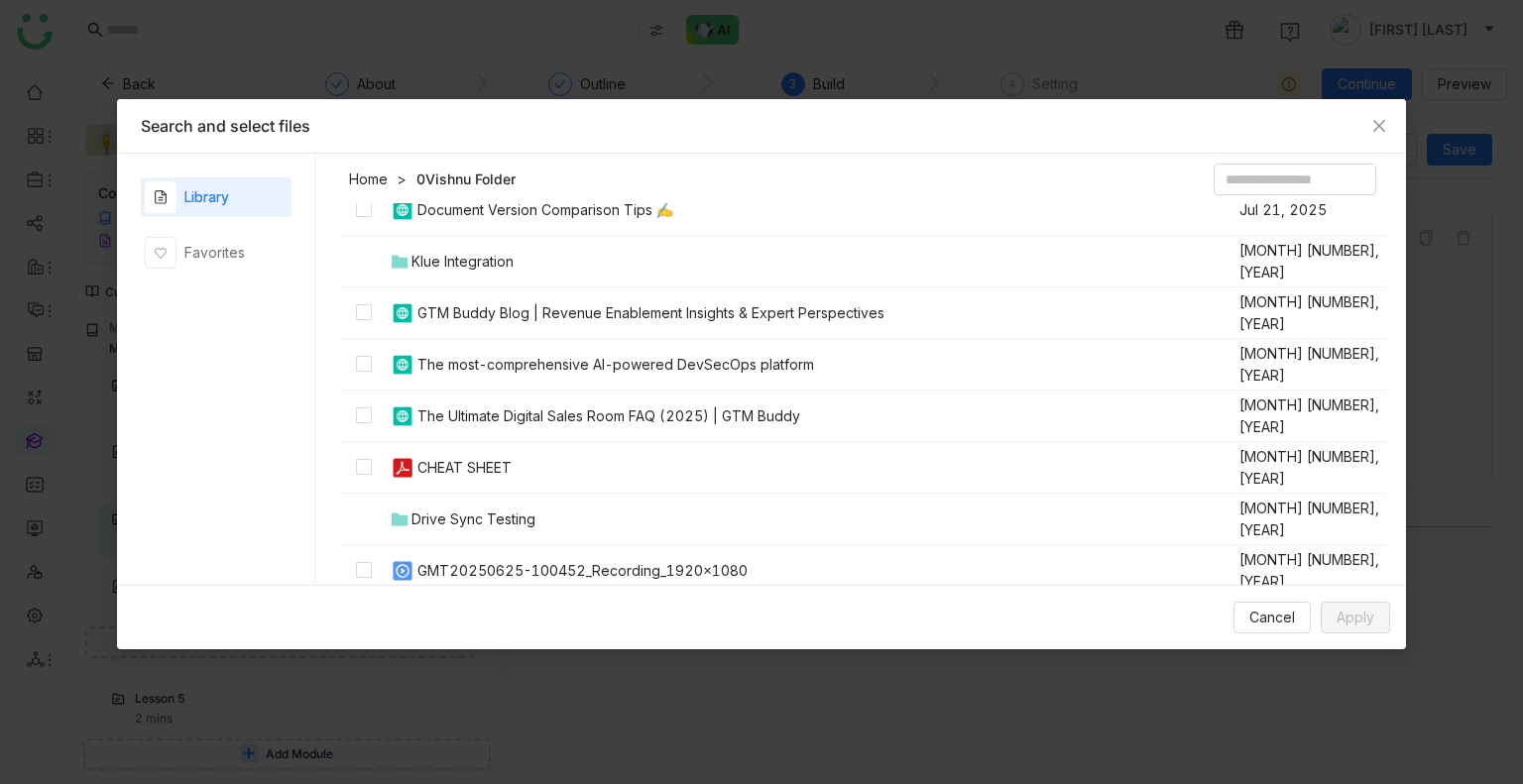 scroll, scrollTop: 159, scrollLeft: 0, axis: vertical 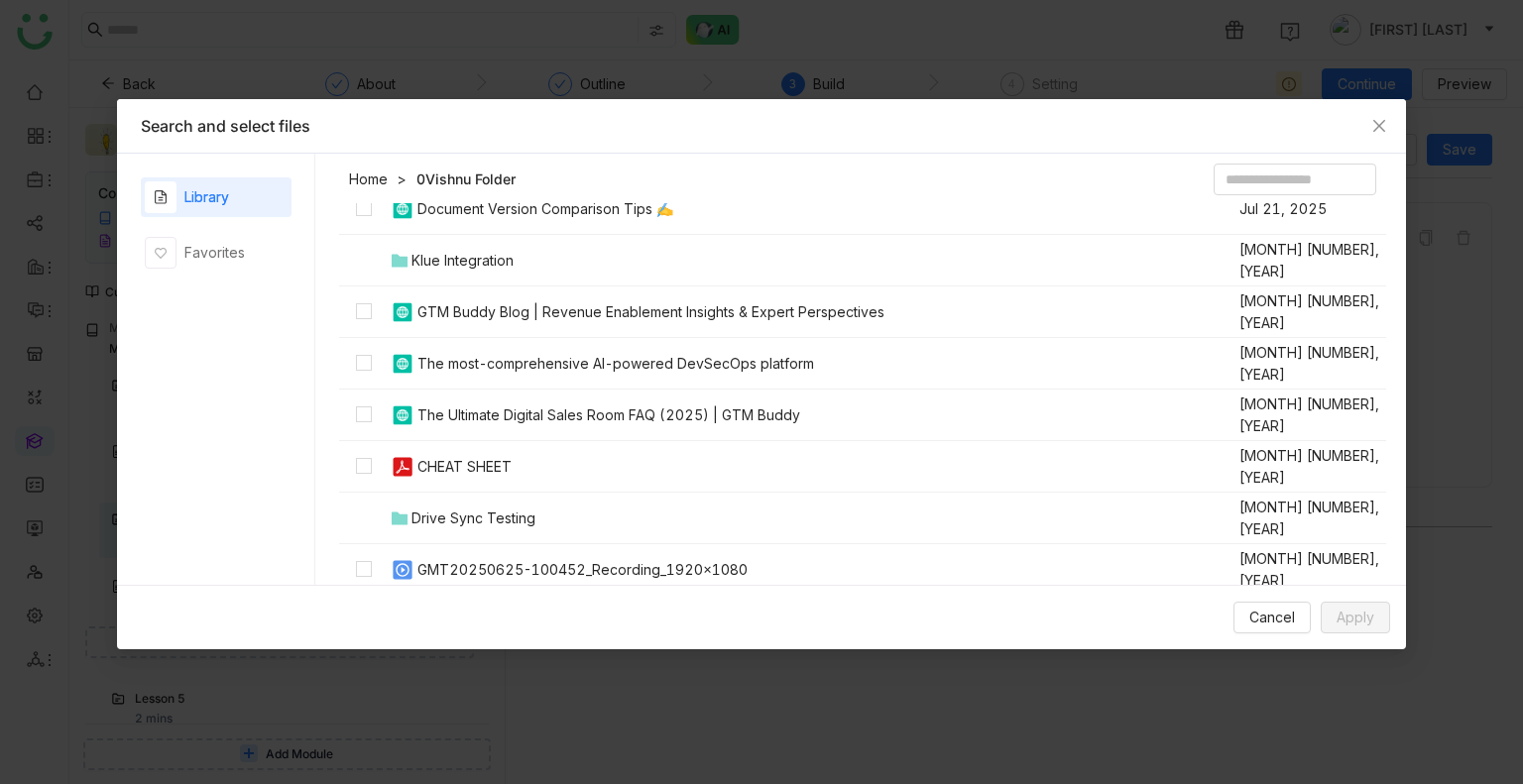 click on "CHEAT SHEET" at bounding box center [464, 467] 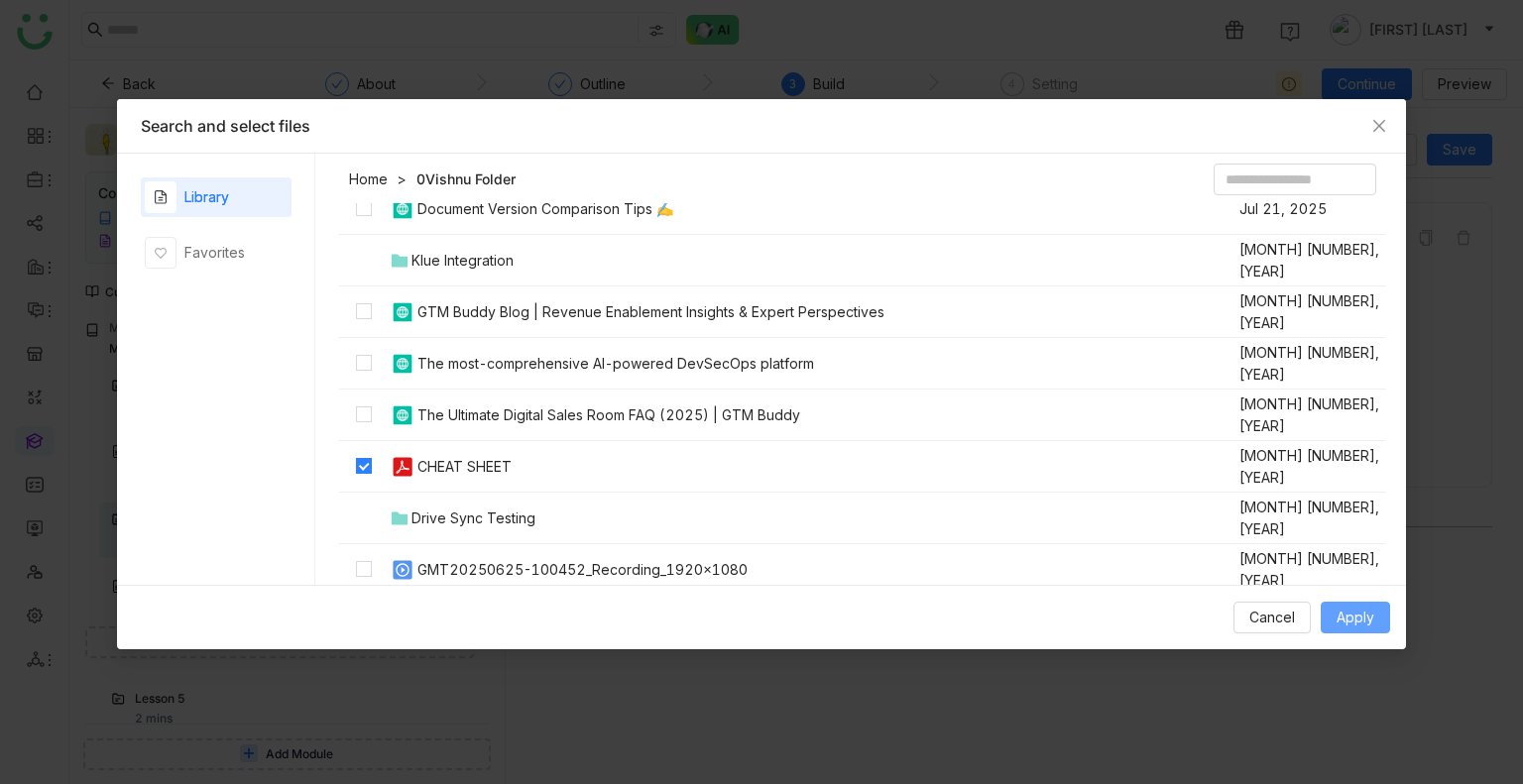 click on "Apply" at bounding box center [1355, 617] 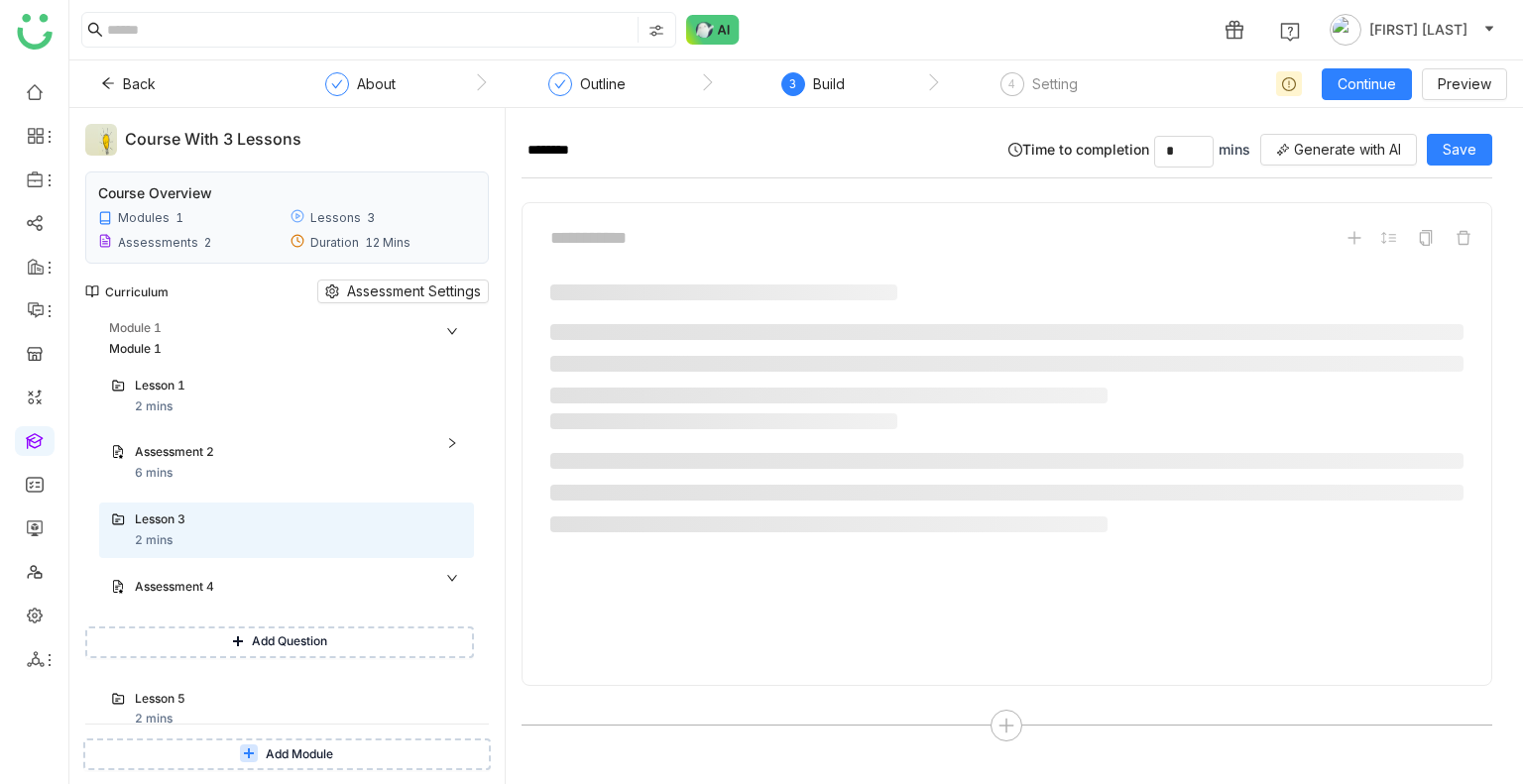scroll, scrollTop: 61, scrollLeft: 0, axis: vertical 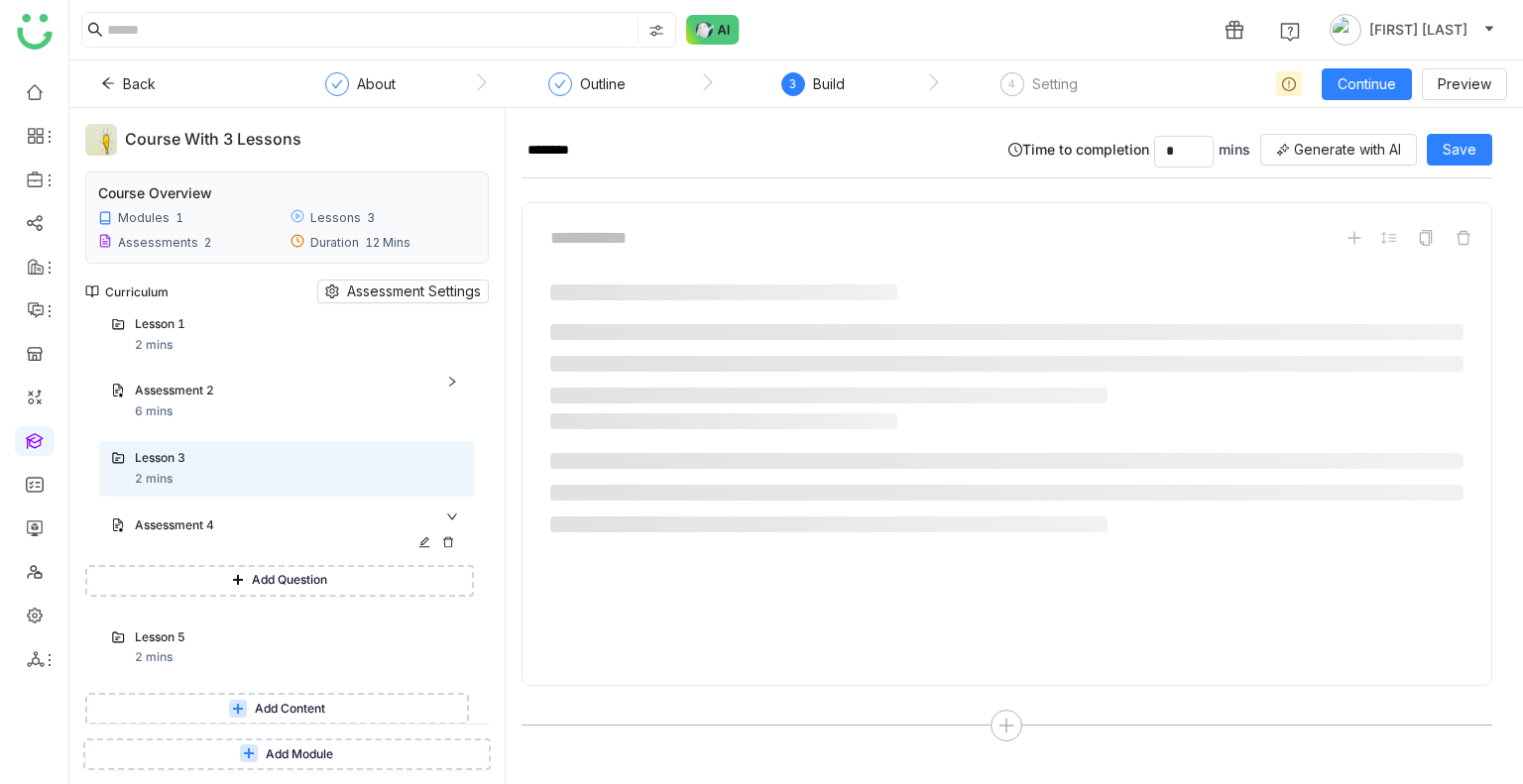 click on "Assessment 4" at bounding box center (287, 526) 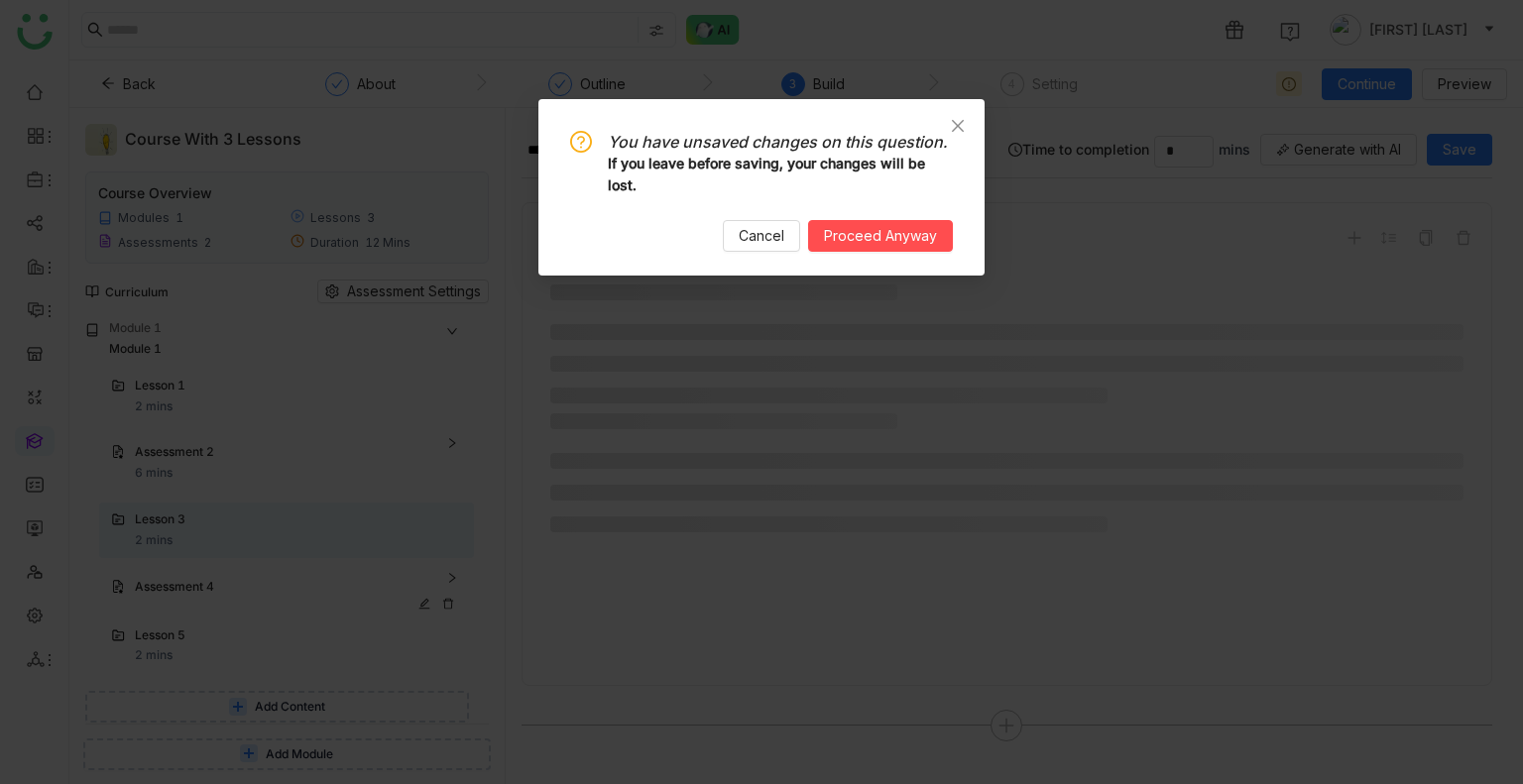 scroll, scrollTop: 0, scrollLeft: 0, axis: both 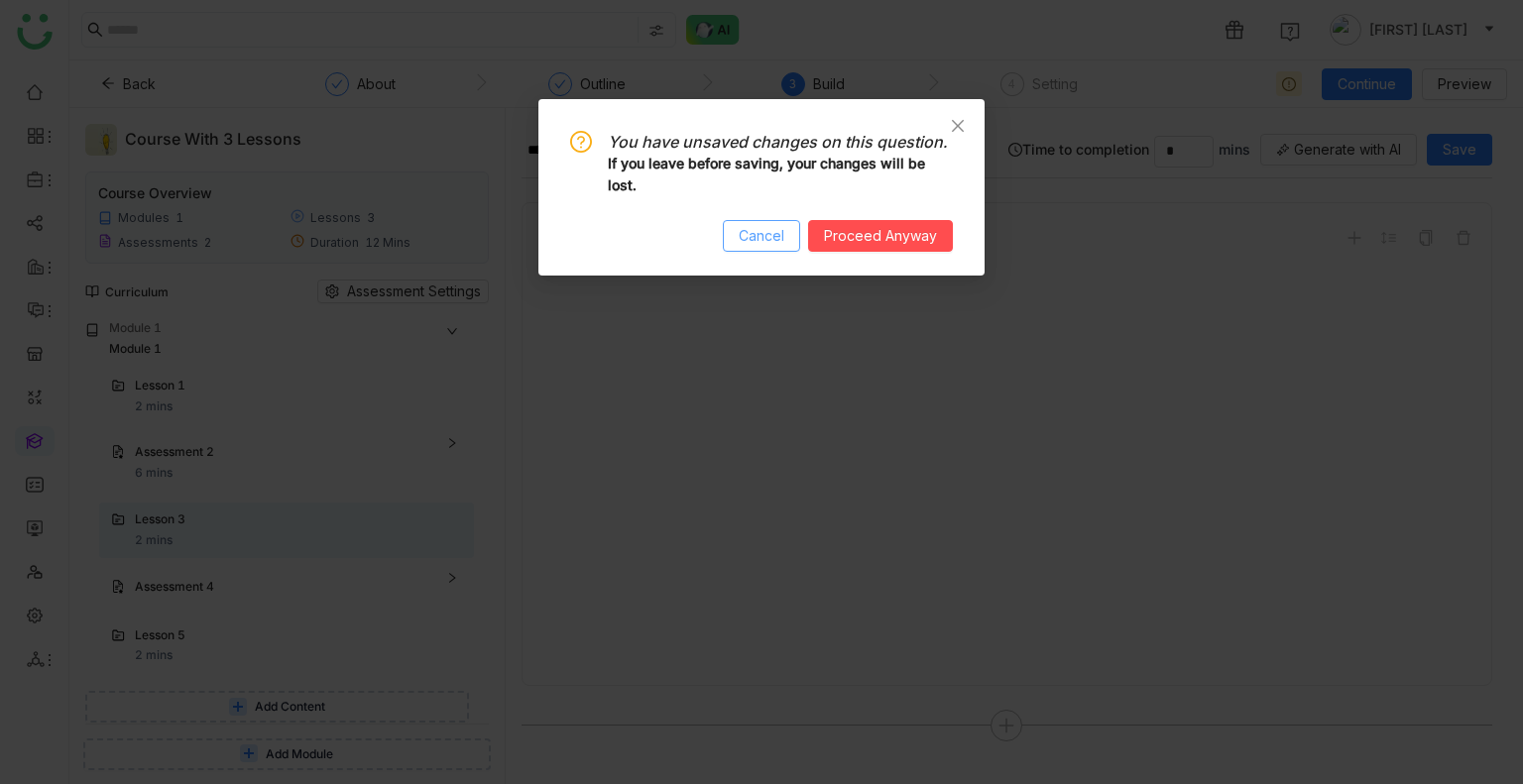 click on "Cancel" at bounding box center (762, 236) 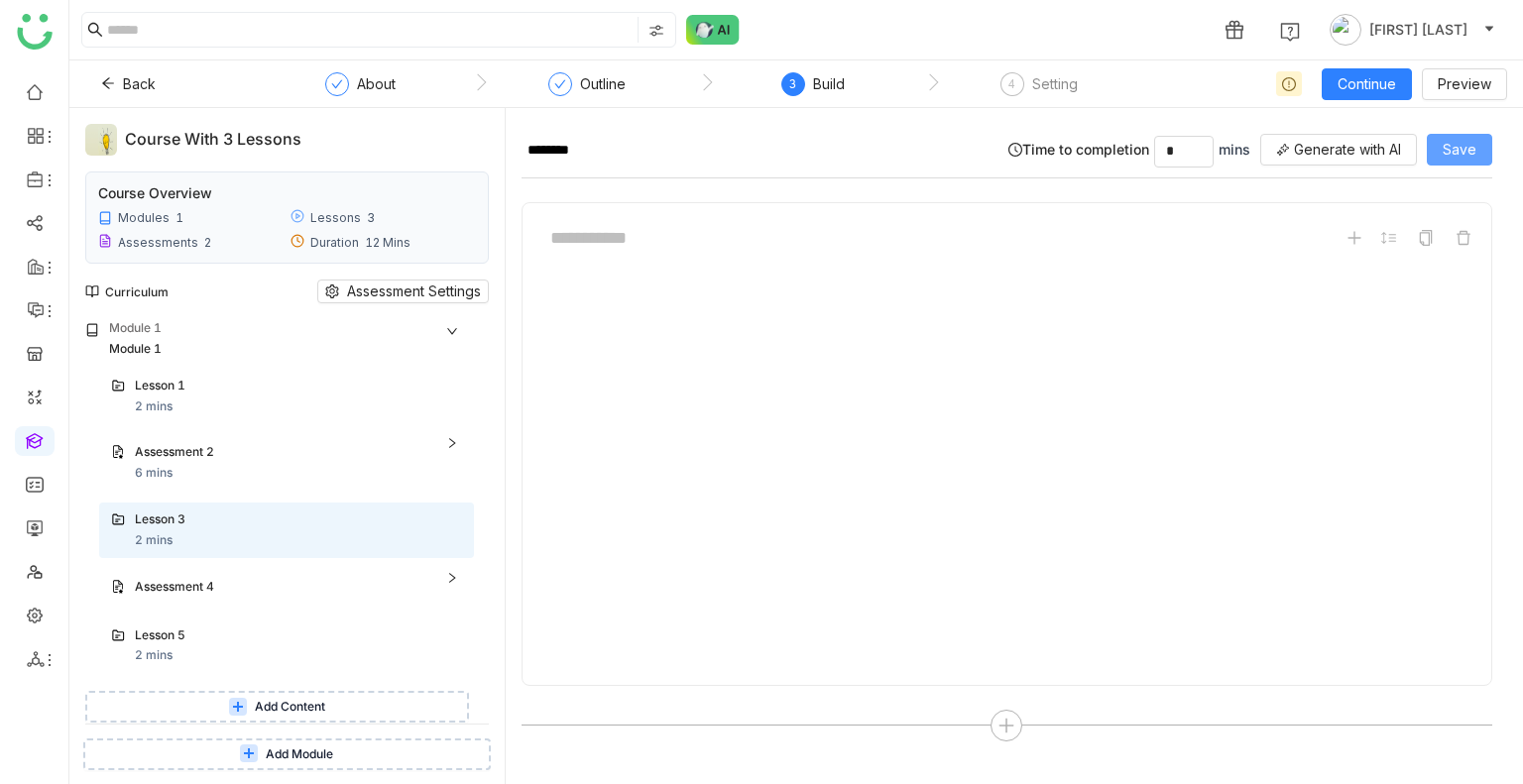 click on "Save" 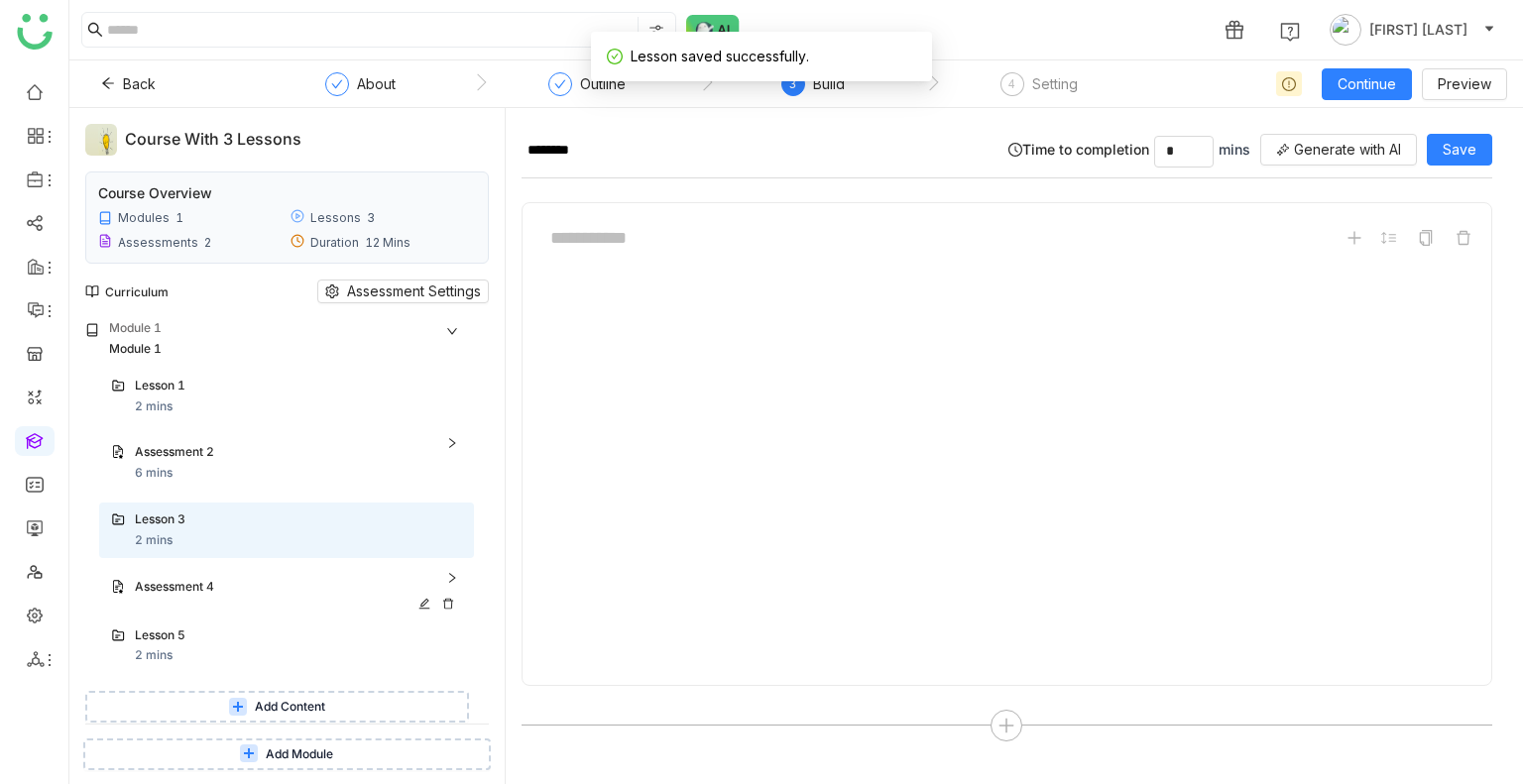 click on "Assessment 4" at bounding box center (279, 587) 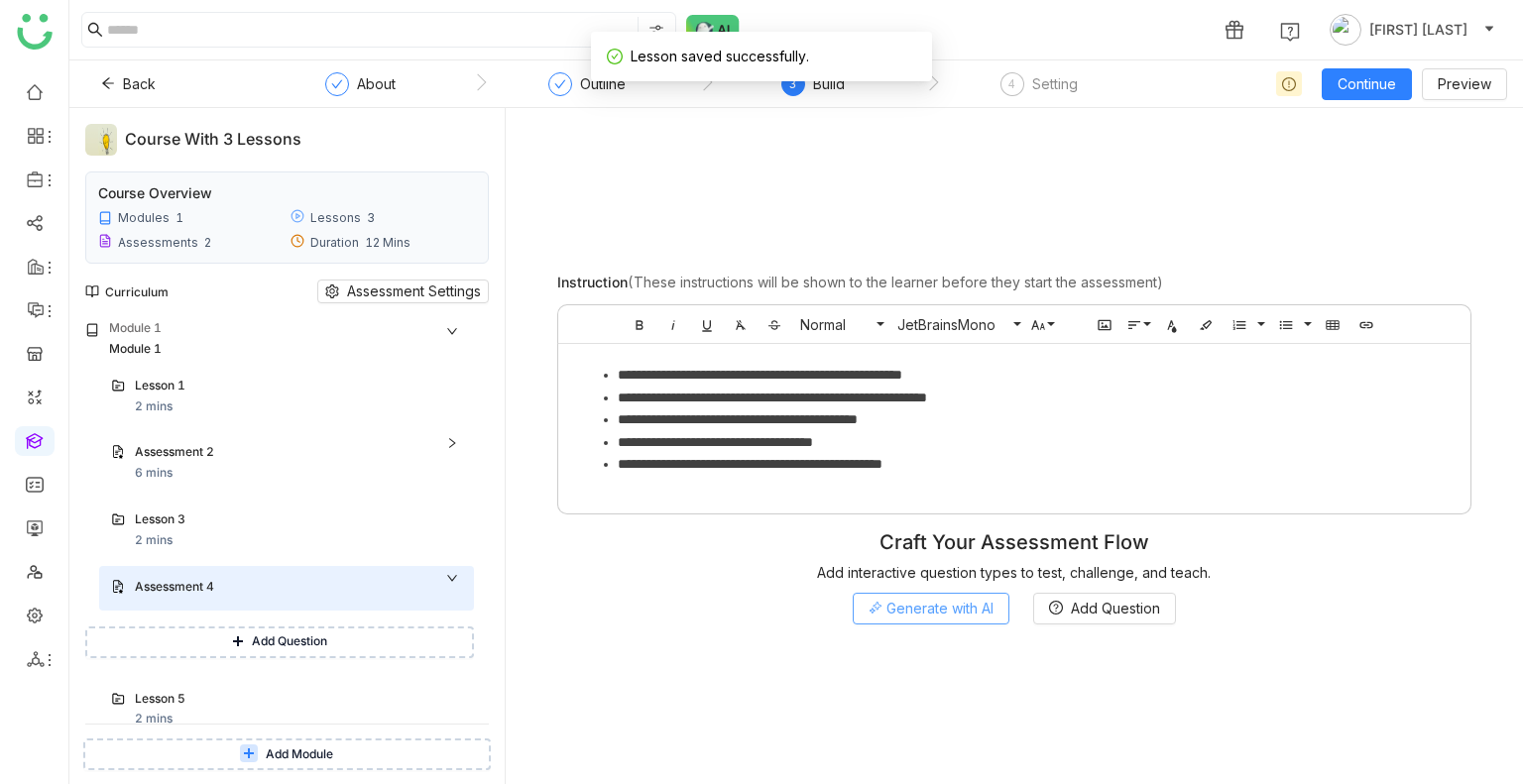 click on "Generate with AI" 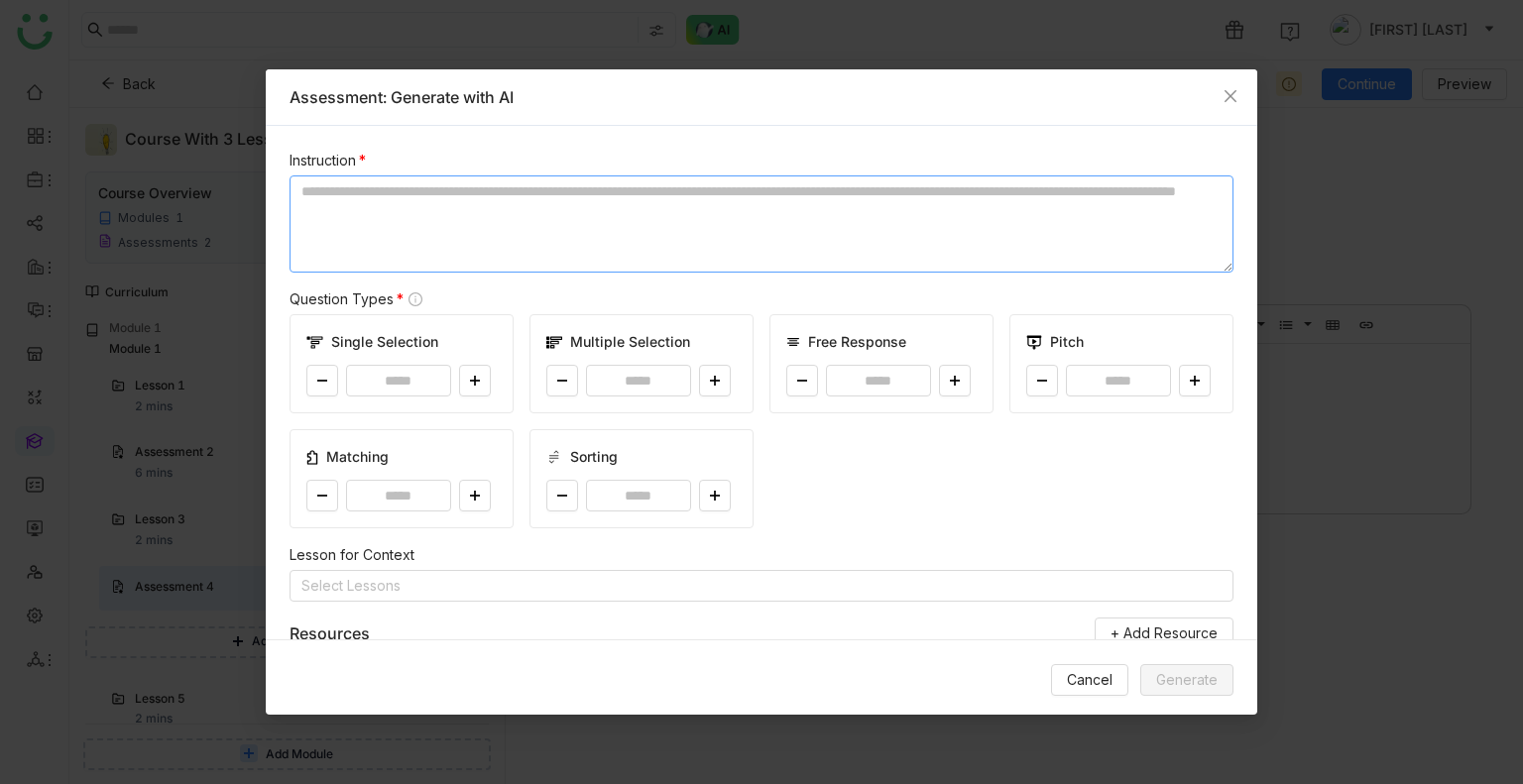 click at bounding box center [762, 224] 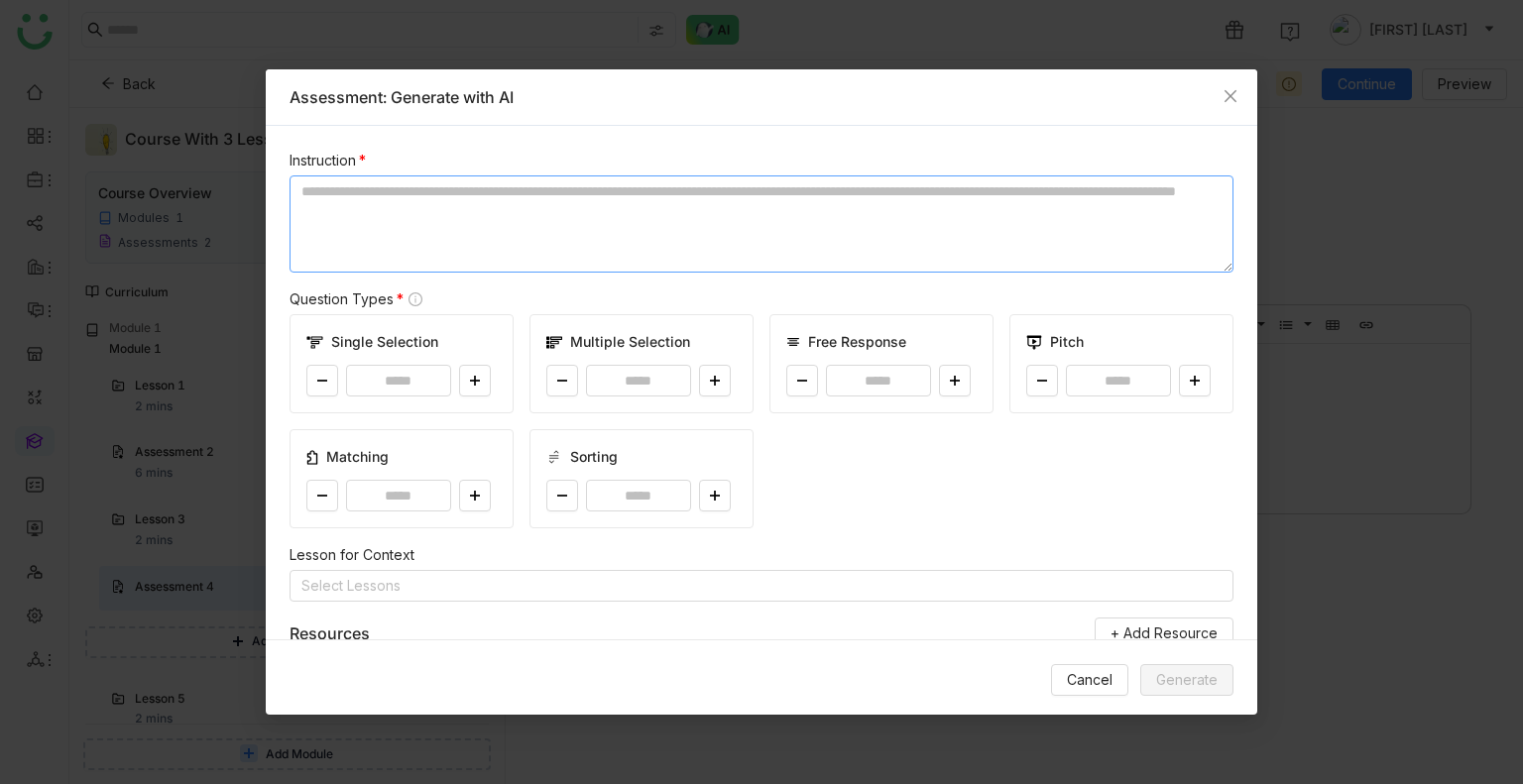 paste on "**********" 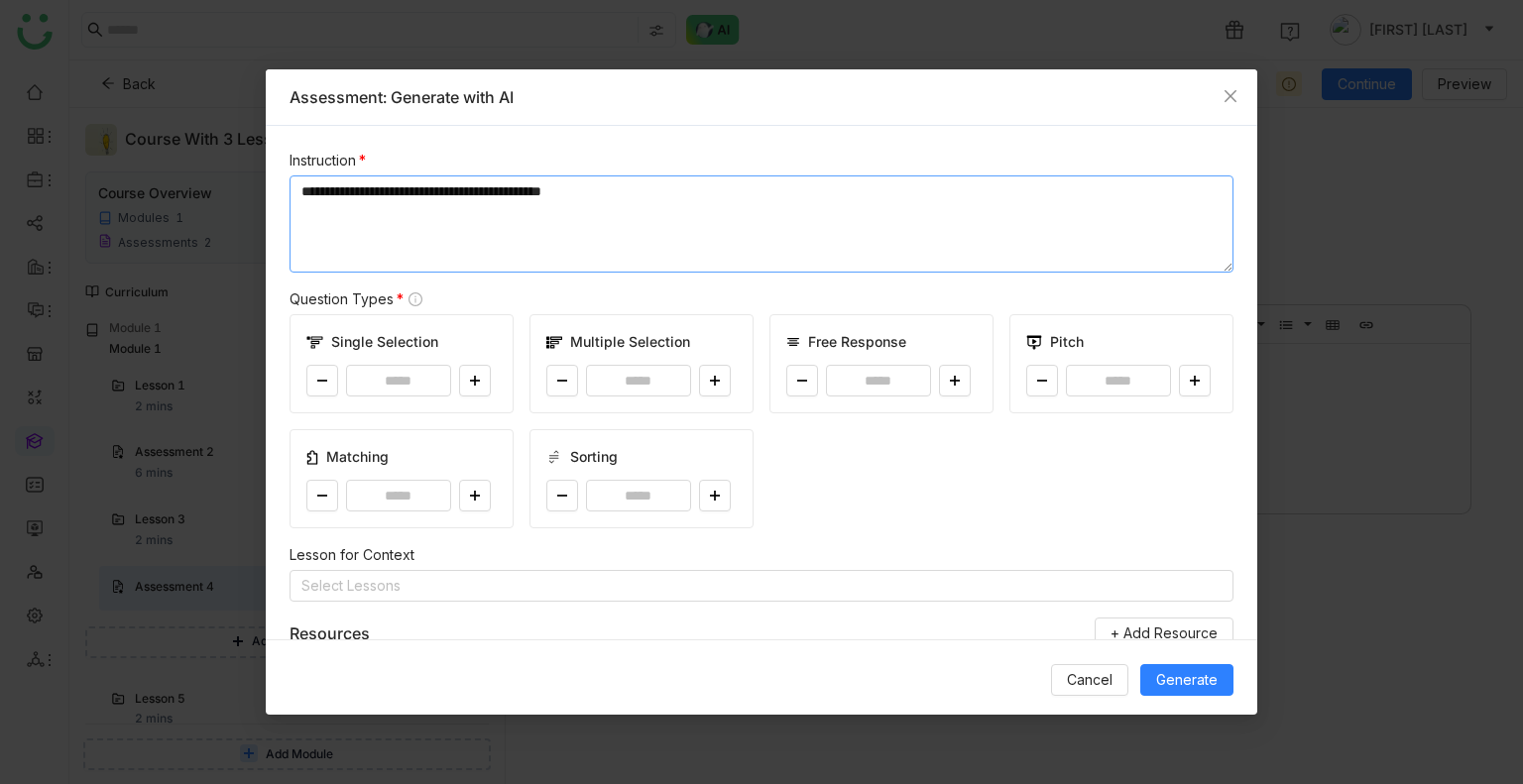 type on "**********" 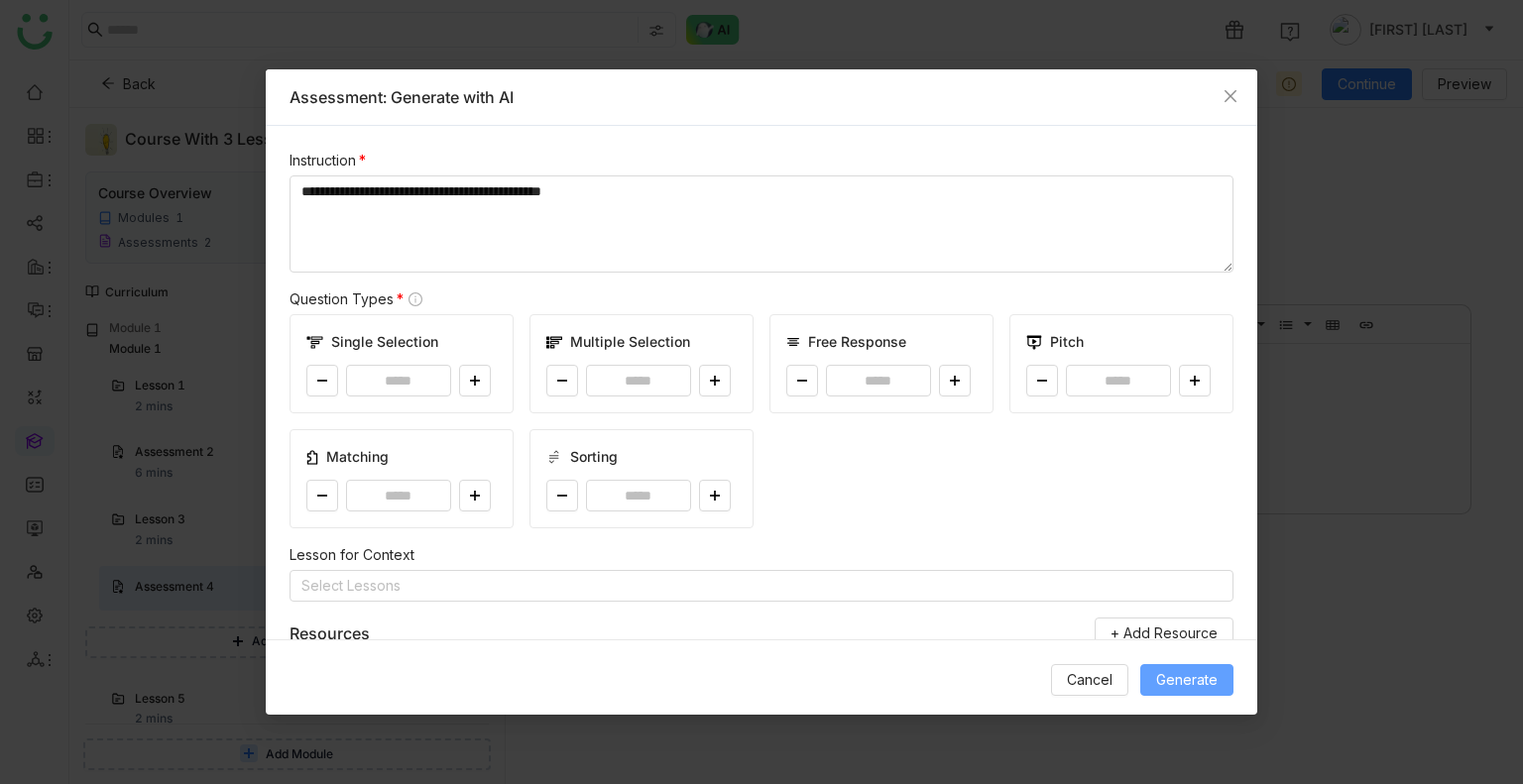 click on "Generate" at bounding box center [1187, 680] 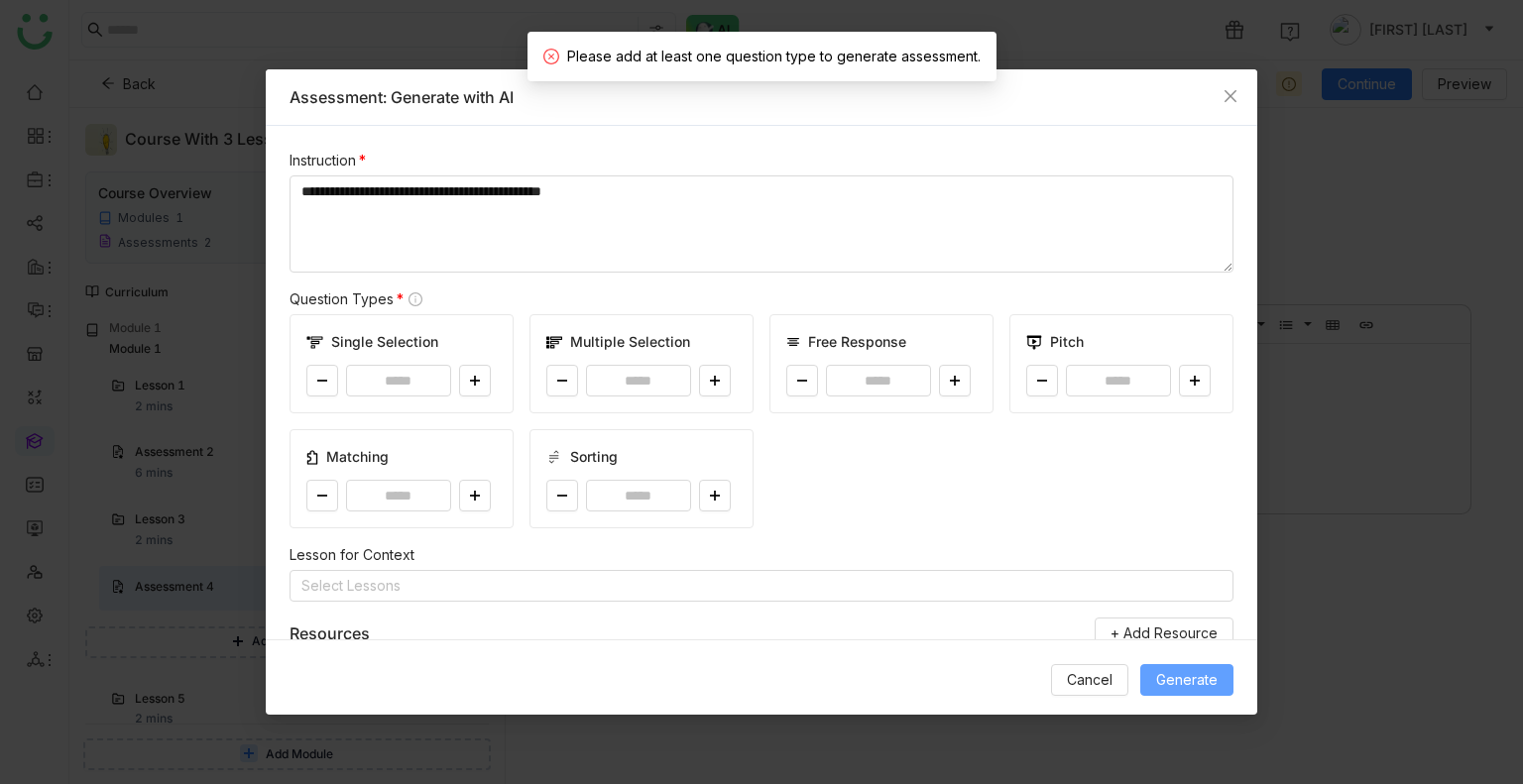 click on "Generate" at bounding box center [1187, 680] 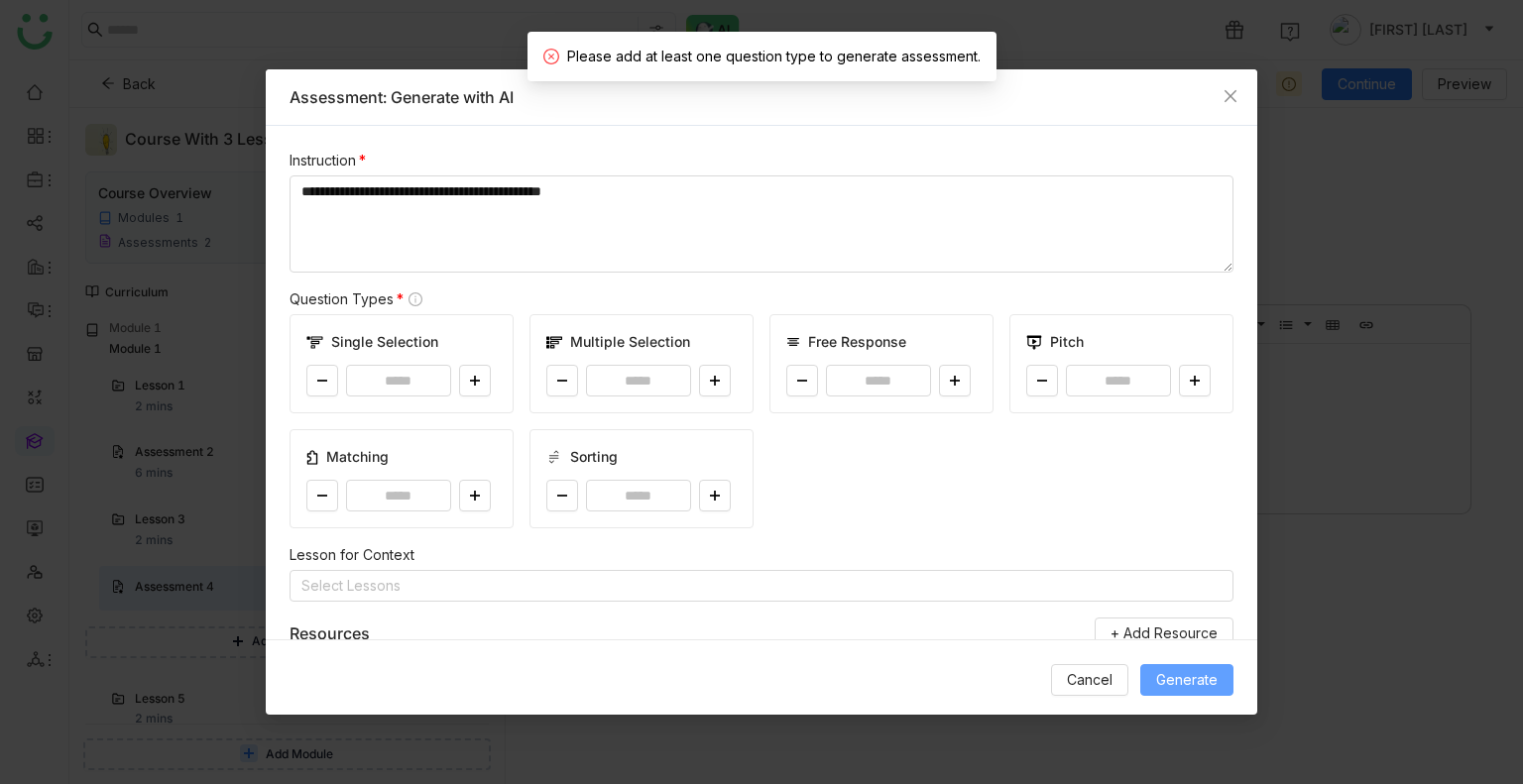 click on "Generate" at bounding box center (1187, 680) 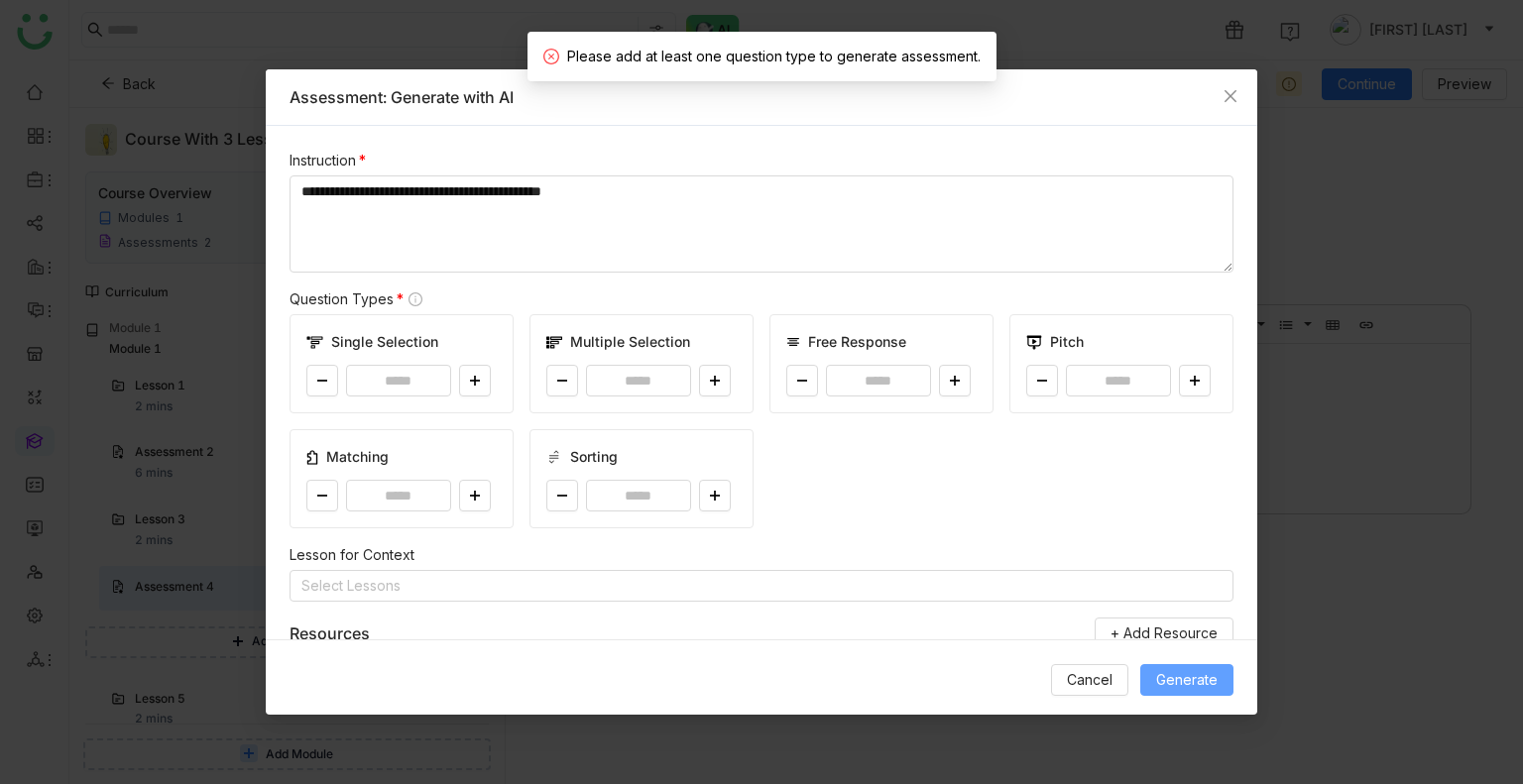 click on "Generate" at bounding box center [1187, 680] 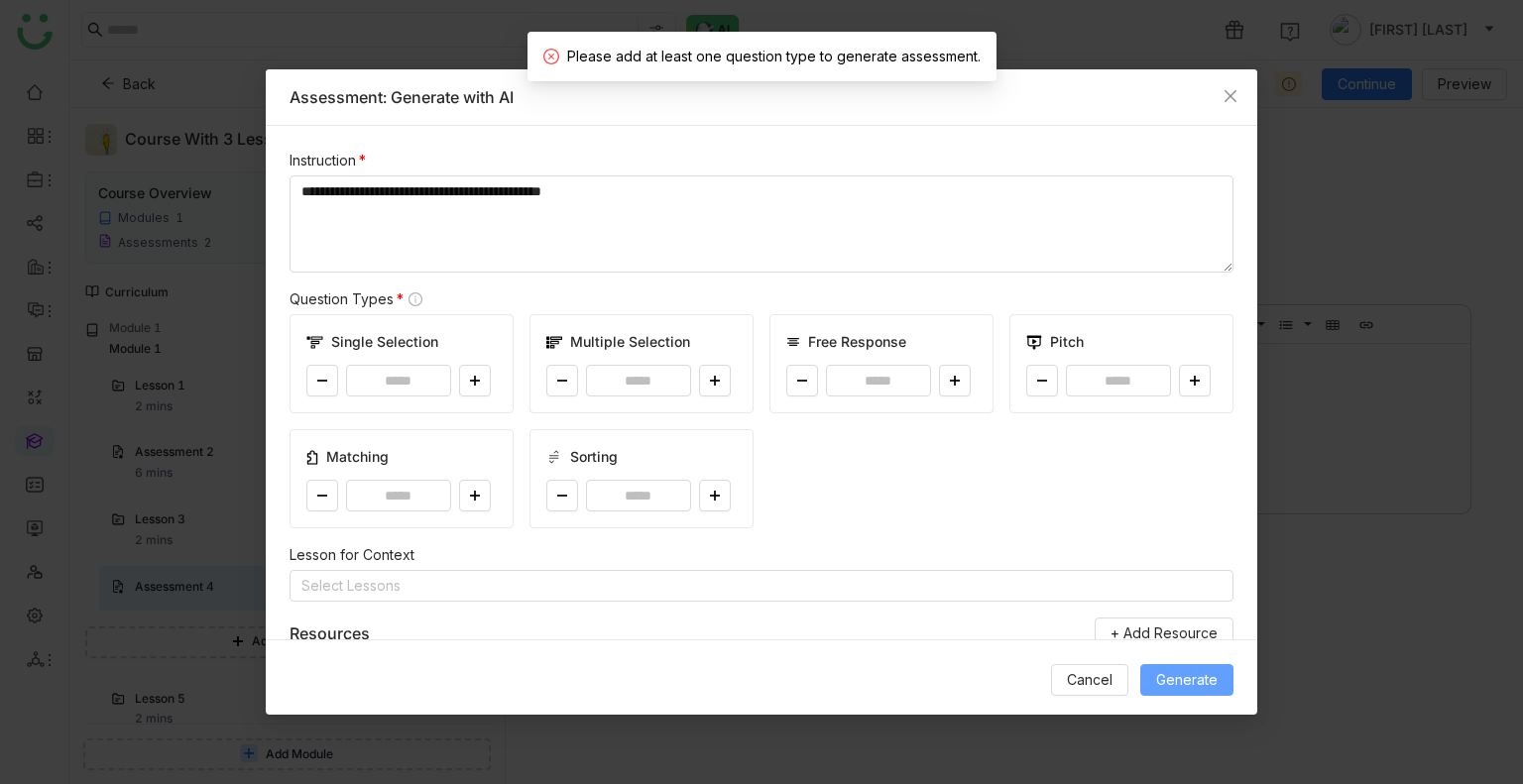 click on "Generate" at bounding box center [1187, 680] 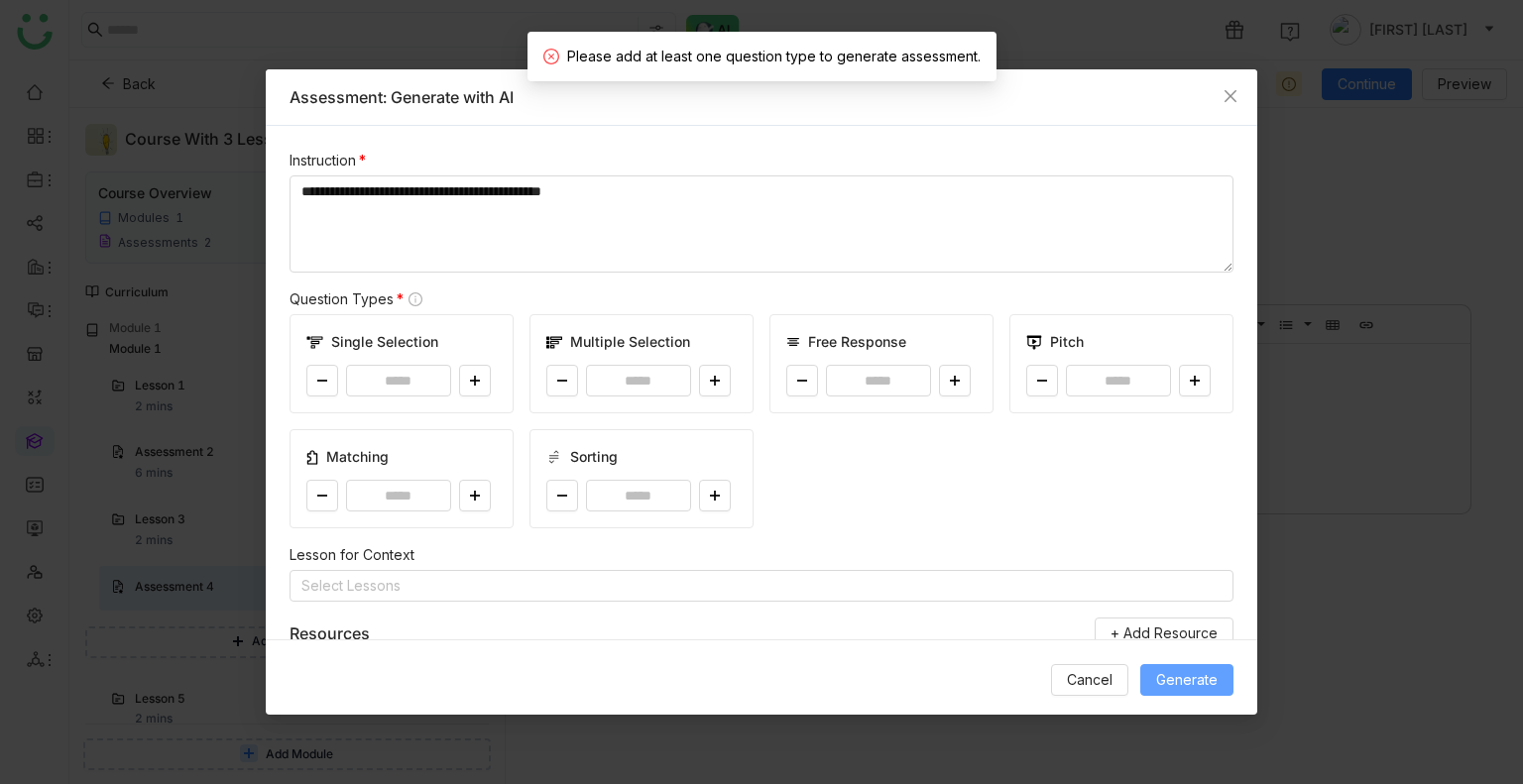 click on "Generate" at bounding box center [1187, 680] 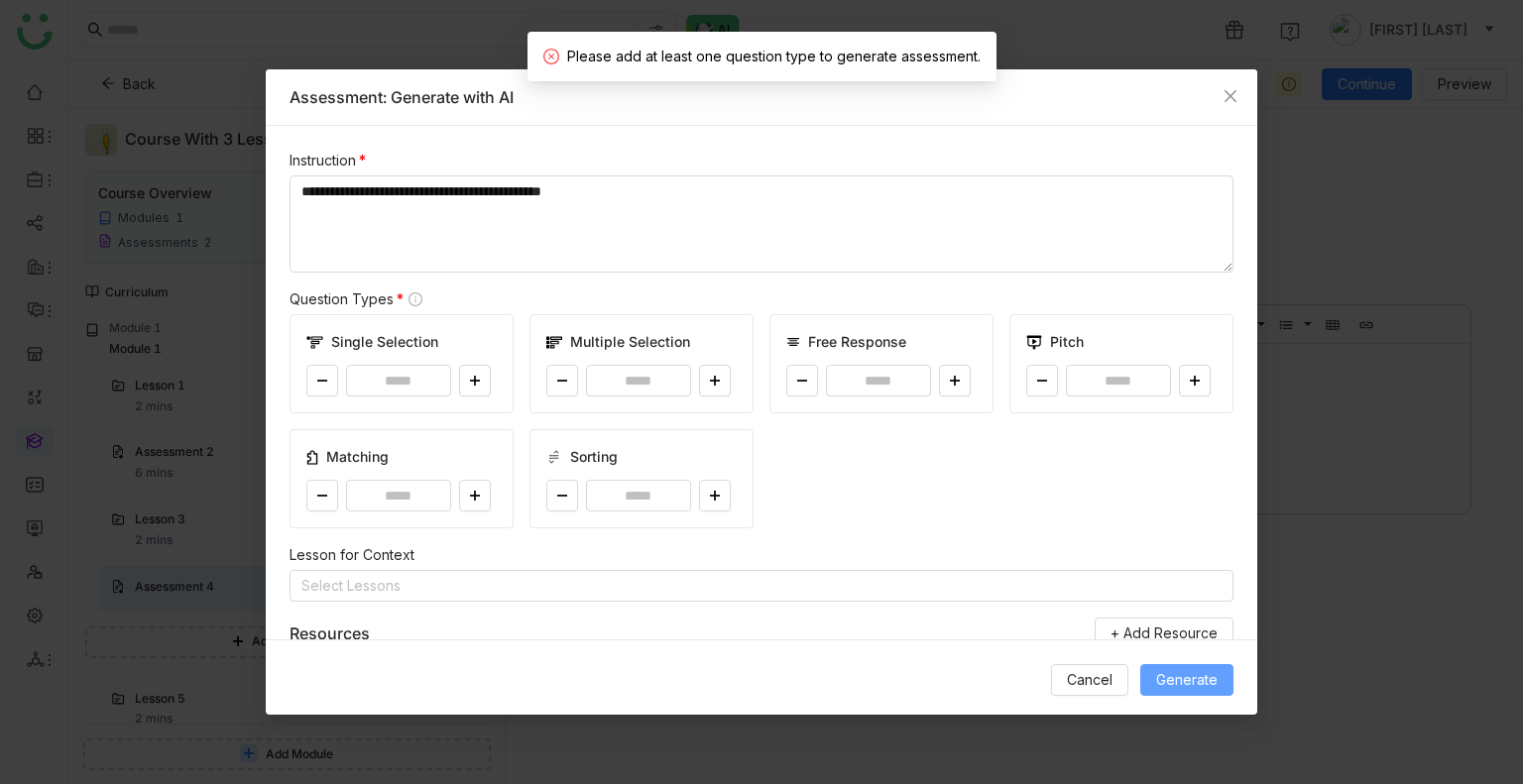 click on "Generate" at bounding box center (1187, 680) 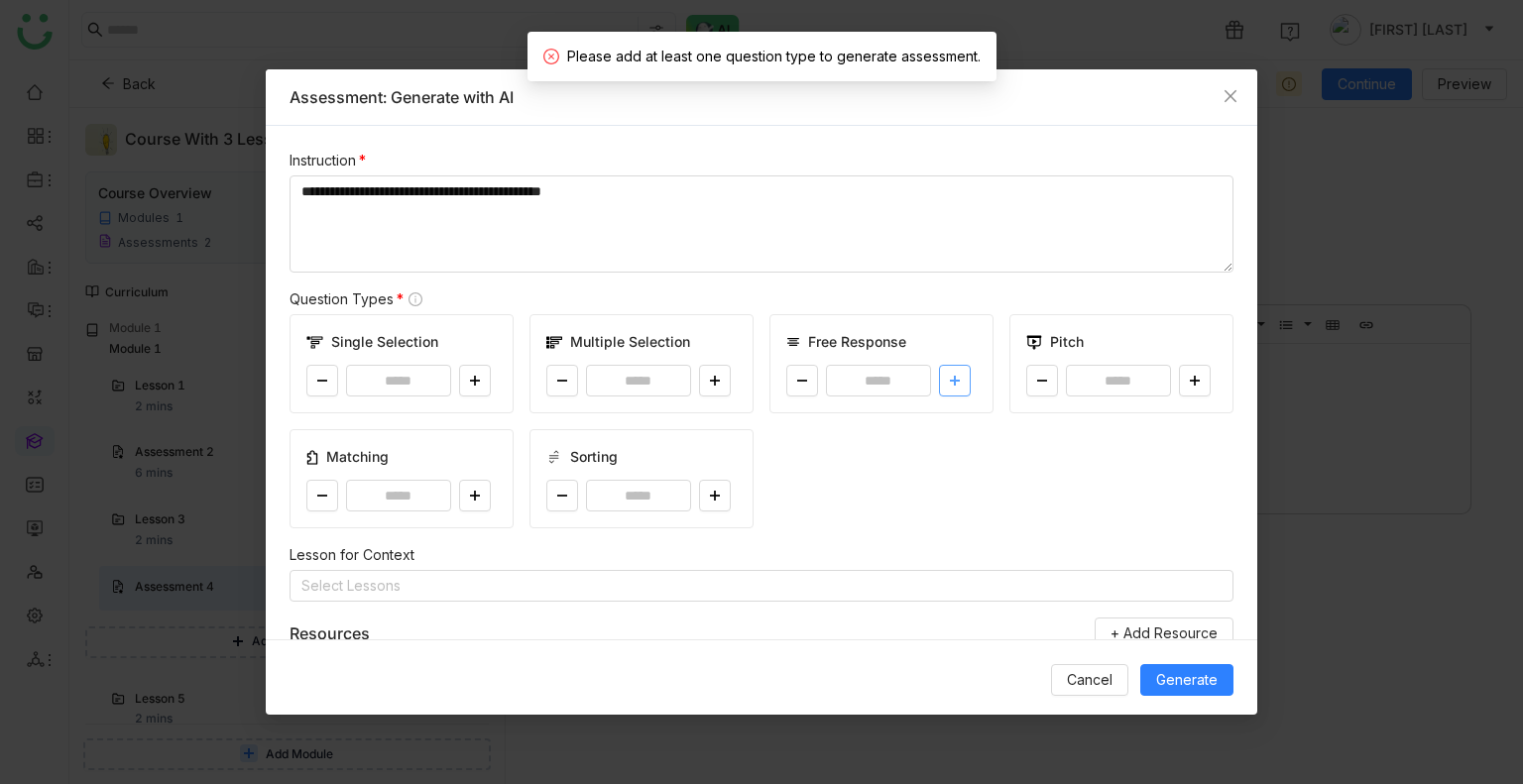 click at bounding box center (955, 381) 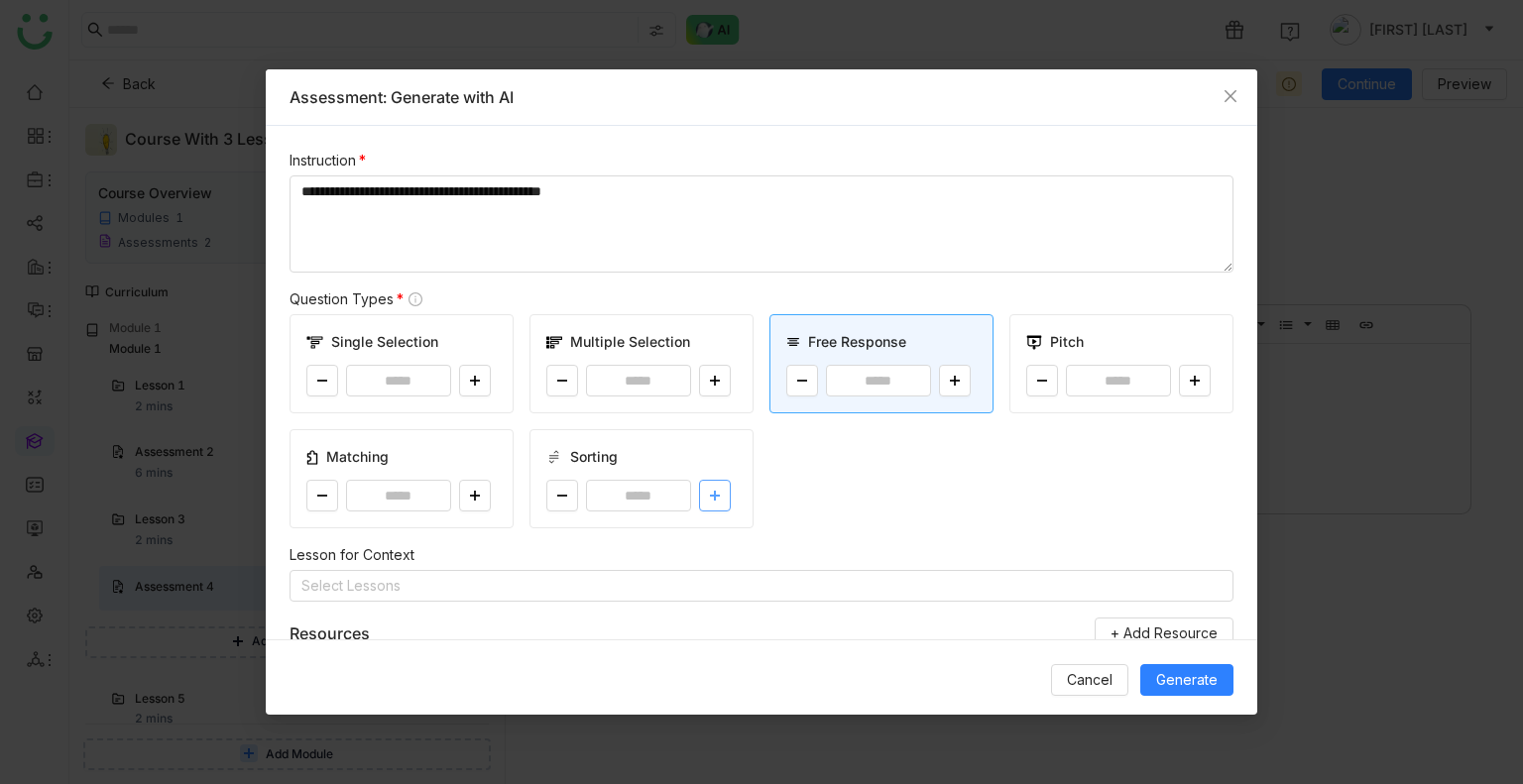 click at bounding box center (715, 496) 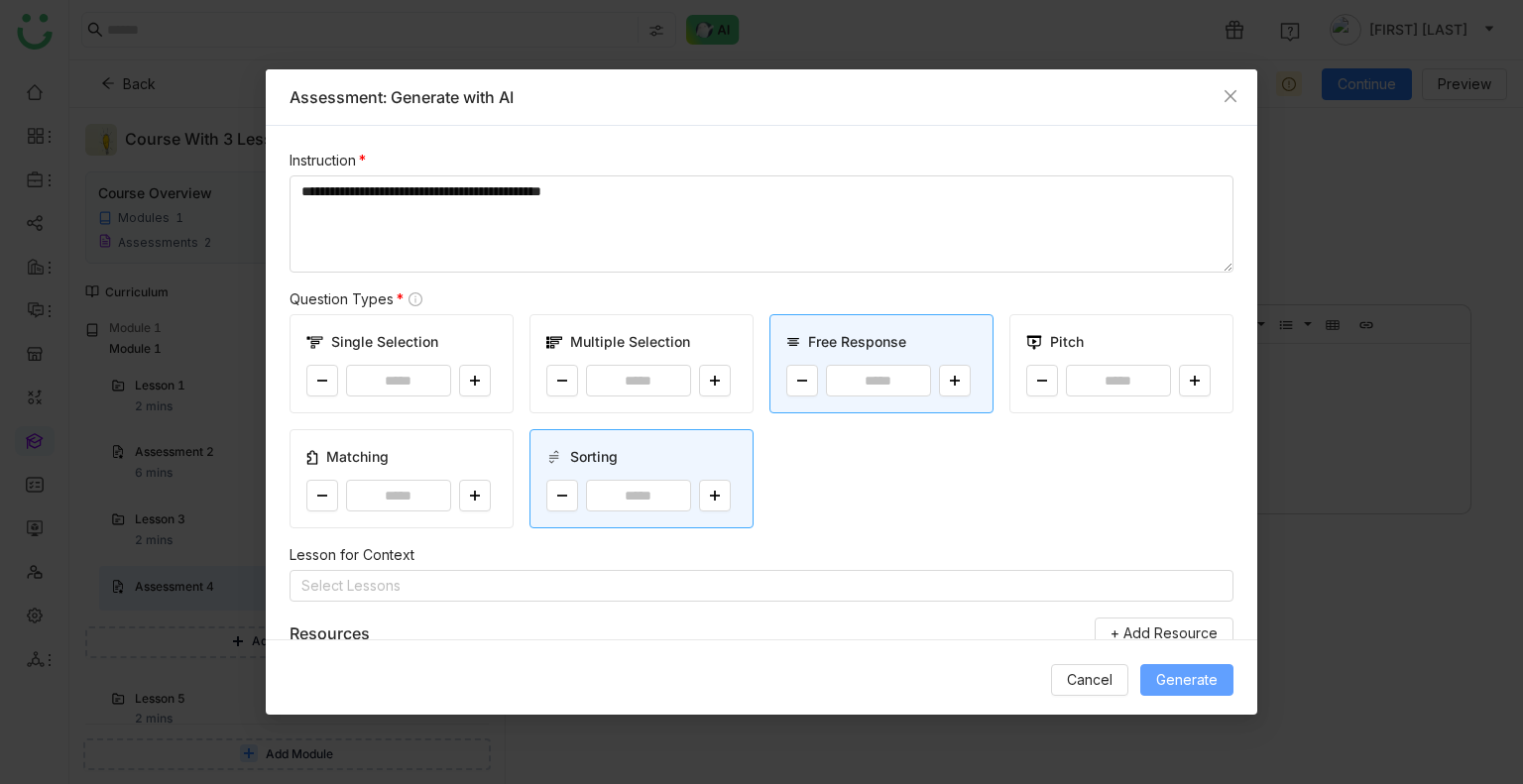 click on "Generate" at bounding box center (1187, 680) 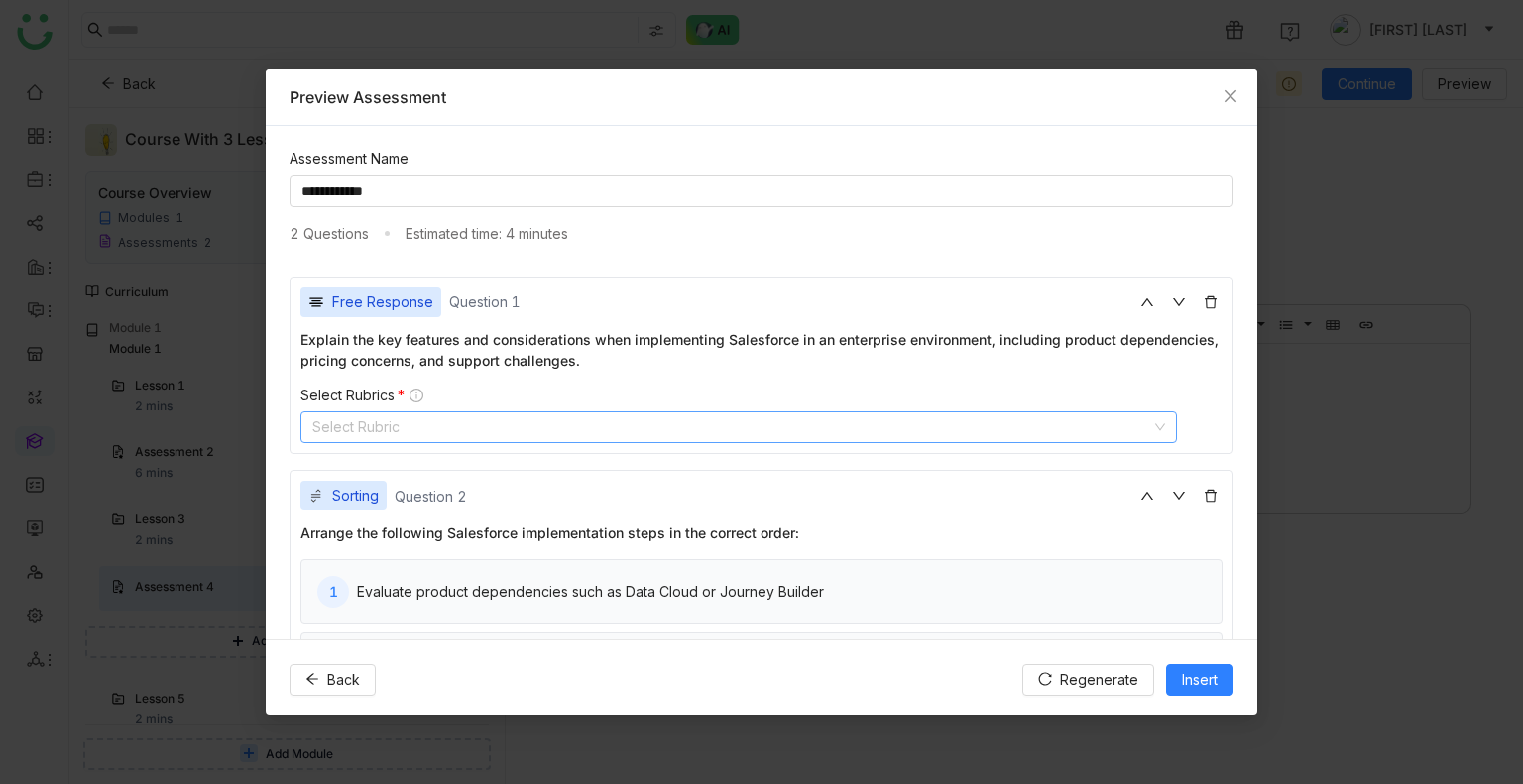 click on "Select Rubric" at bounding box center (739, 427) 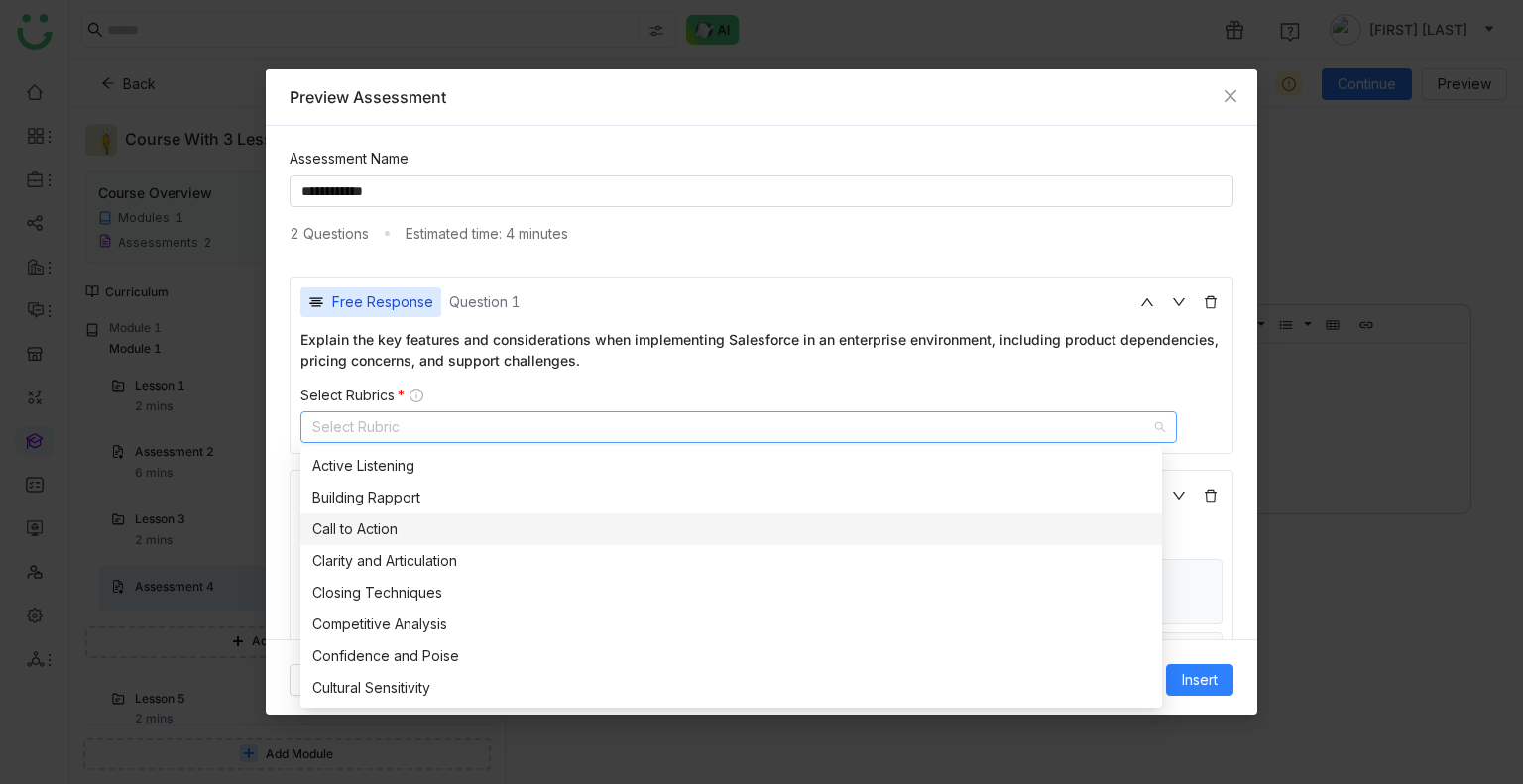 click on "Call to Action" at bounding box center [731, 529] 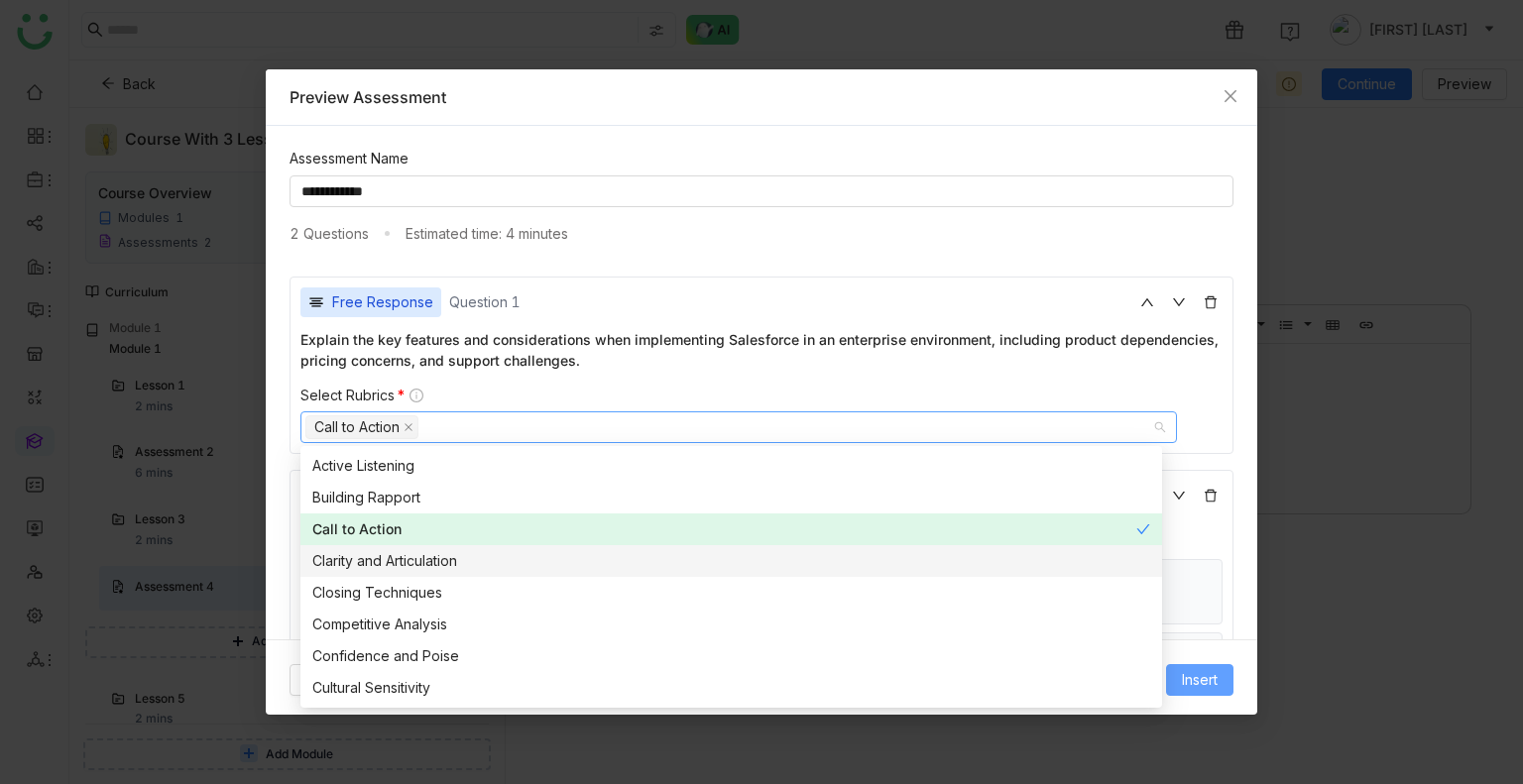 click on "Insert" at bounding box center [1200, 680] 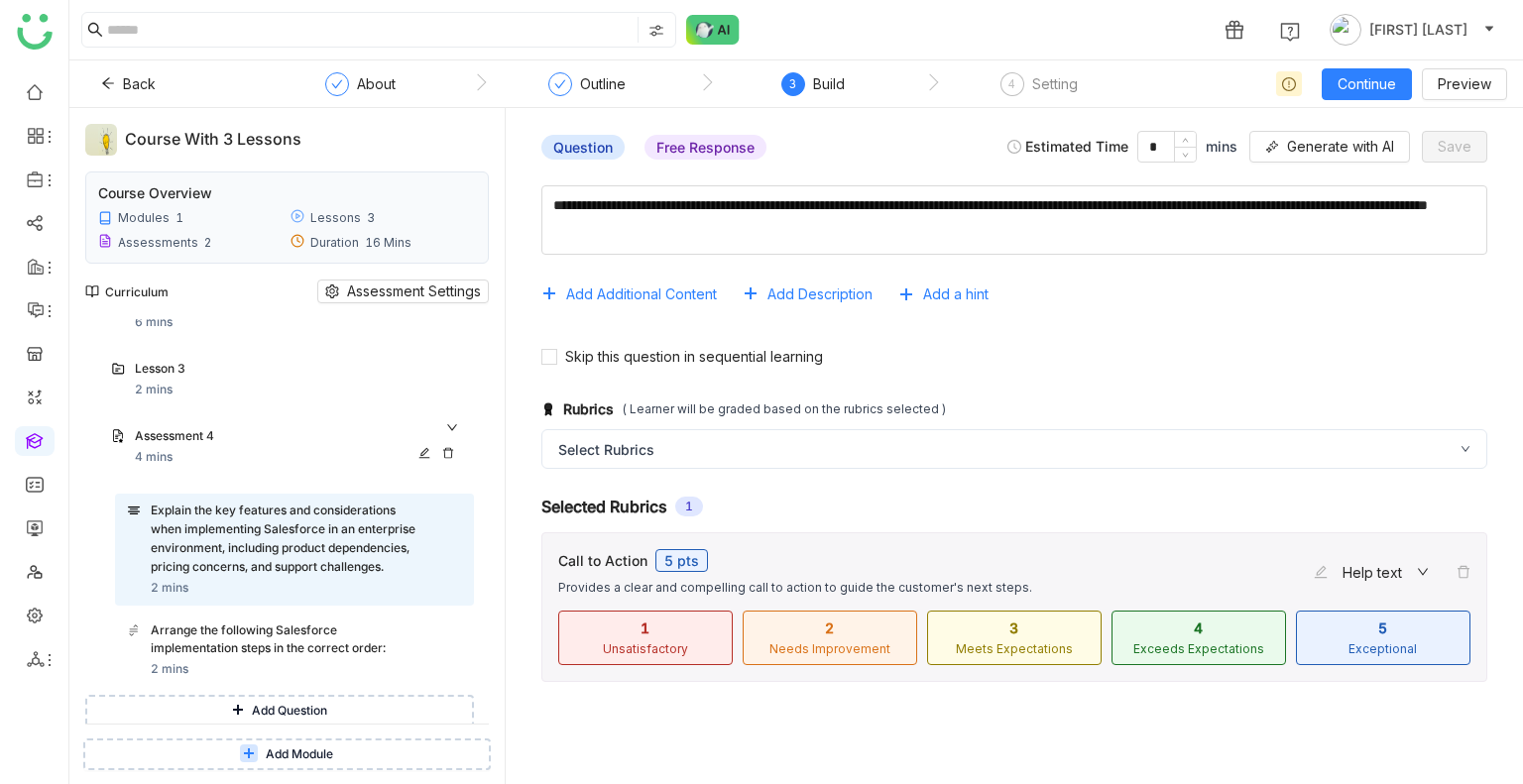 scroll, scrollTop: 146, scrollLeft: 0, axis: vertical 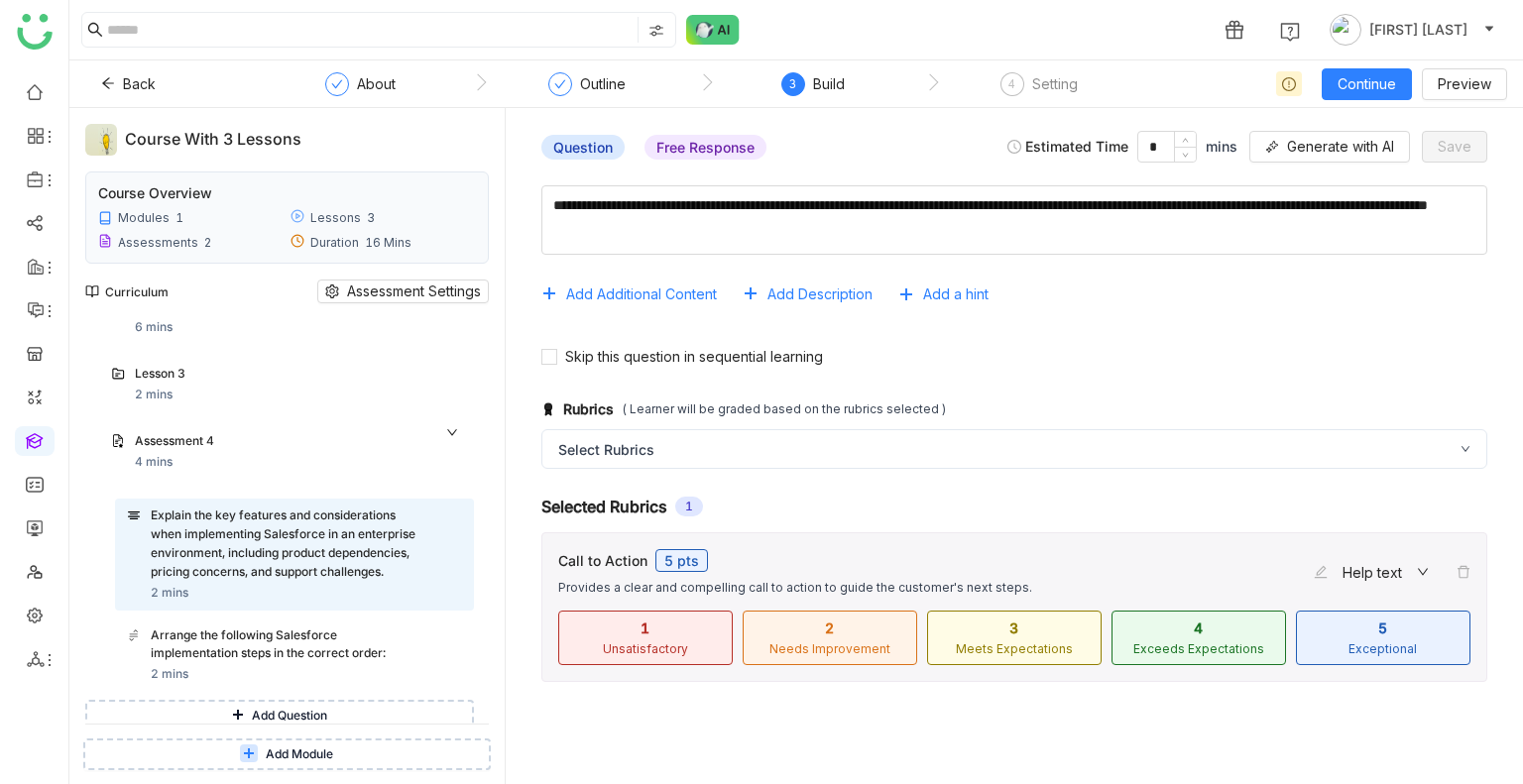 click 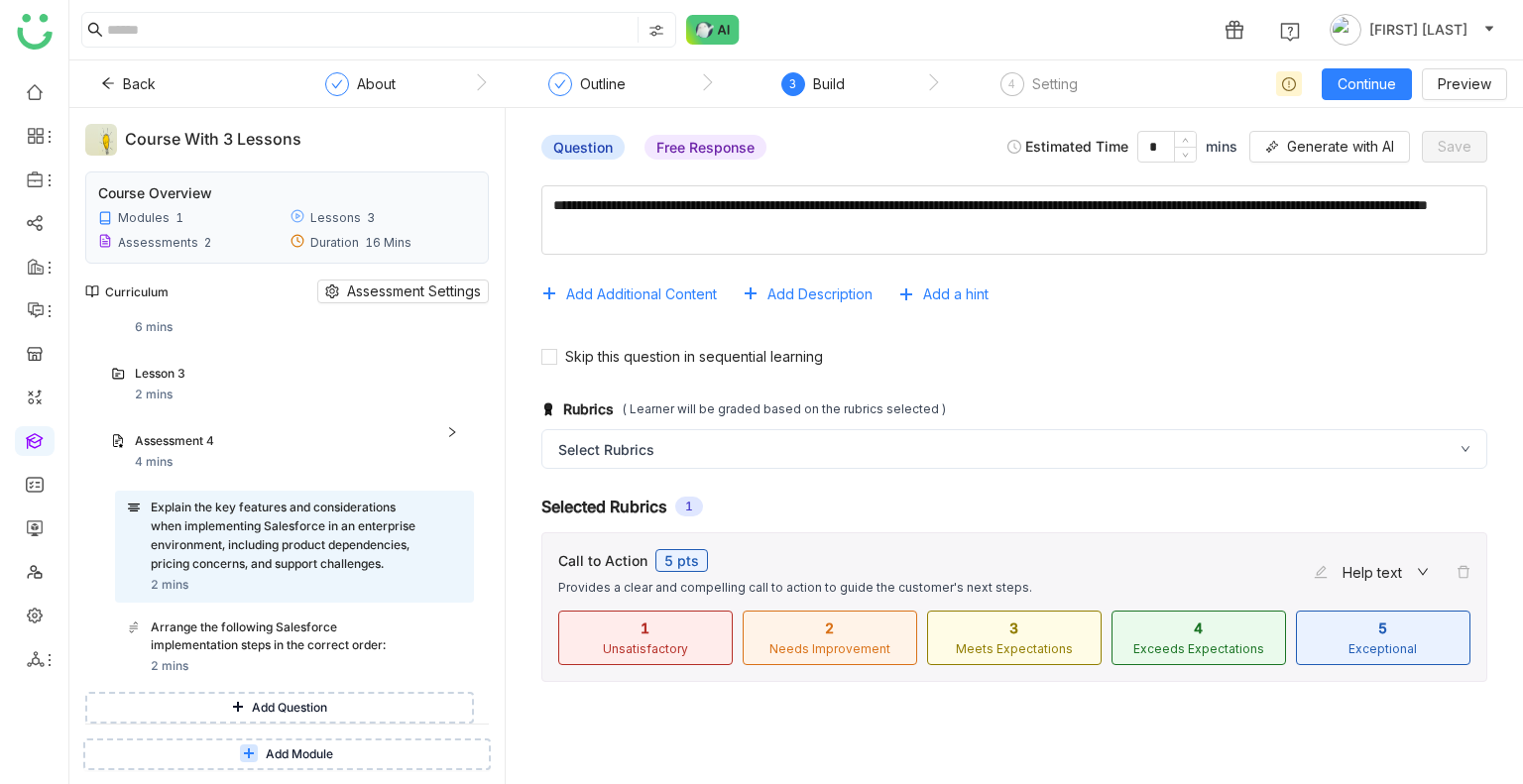 scroll, scrollTop: 17, scrollLeft: 0, axis: vertical 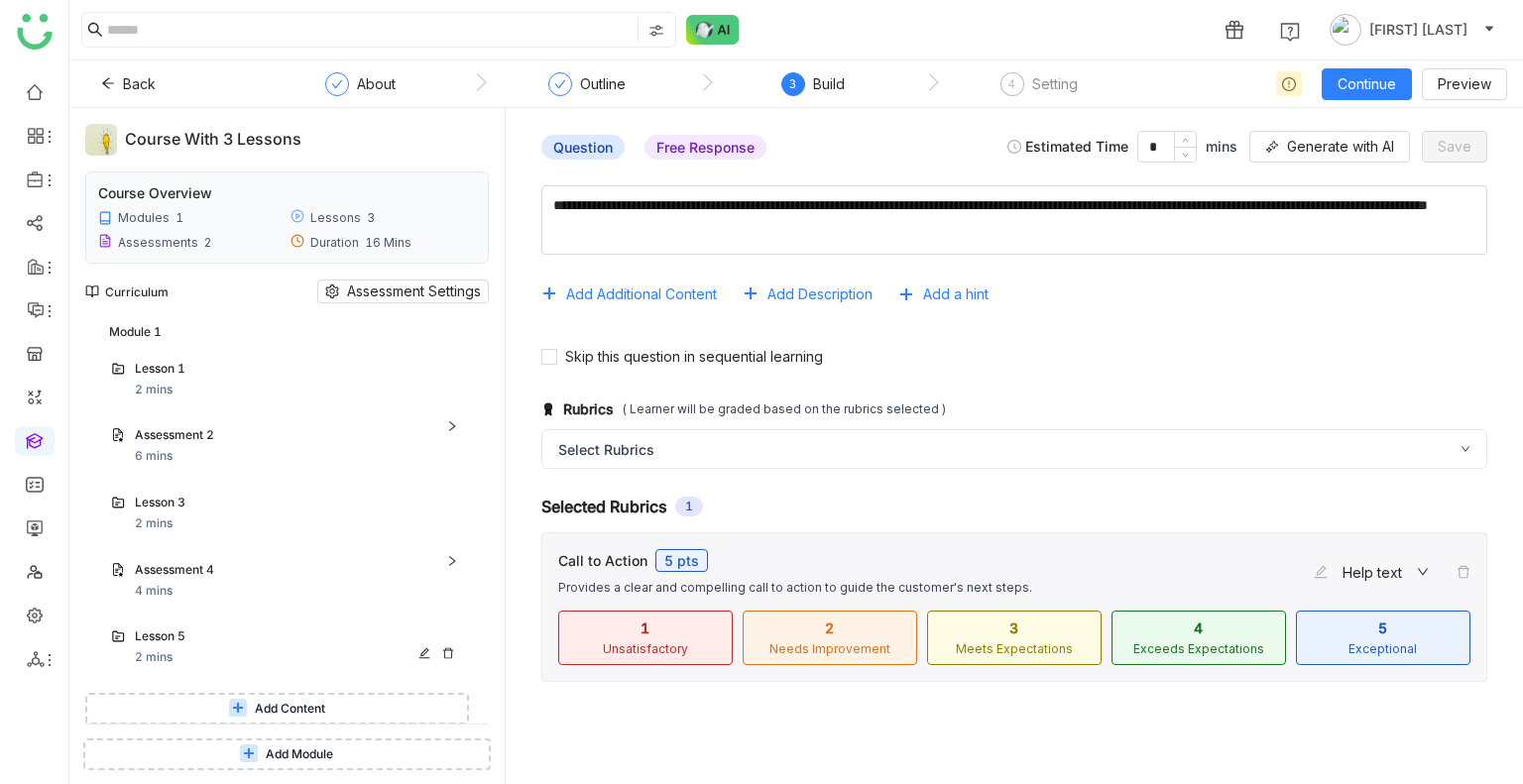 click on "Lesson 5" at bounding box center [279, 636] 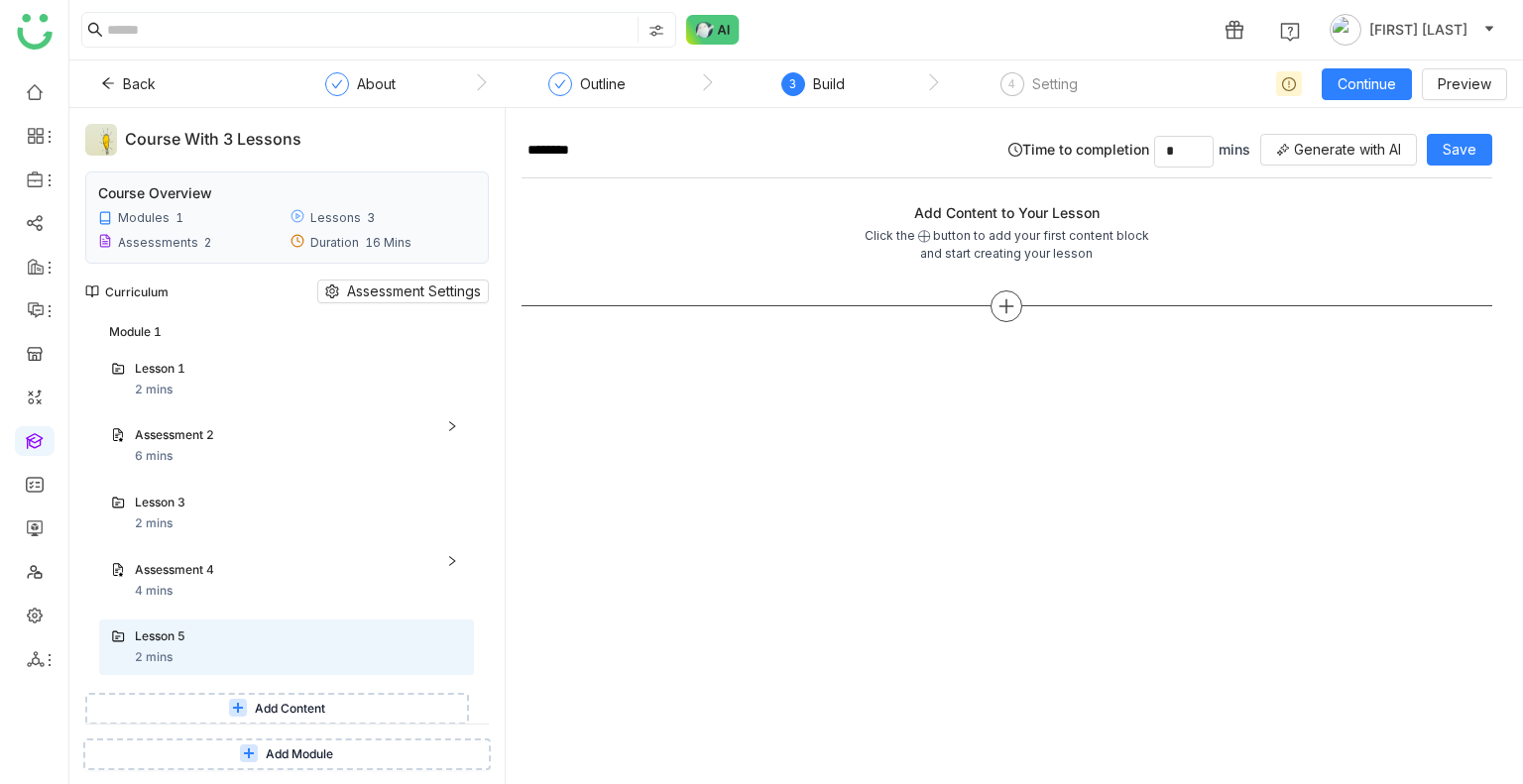 click 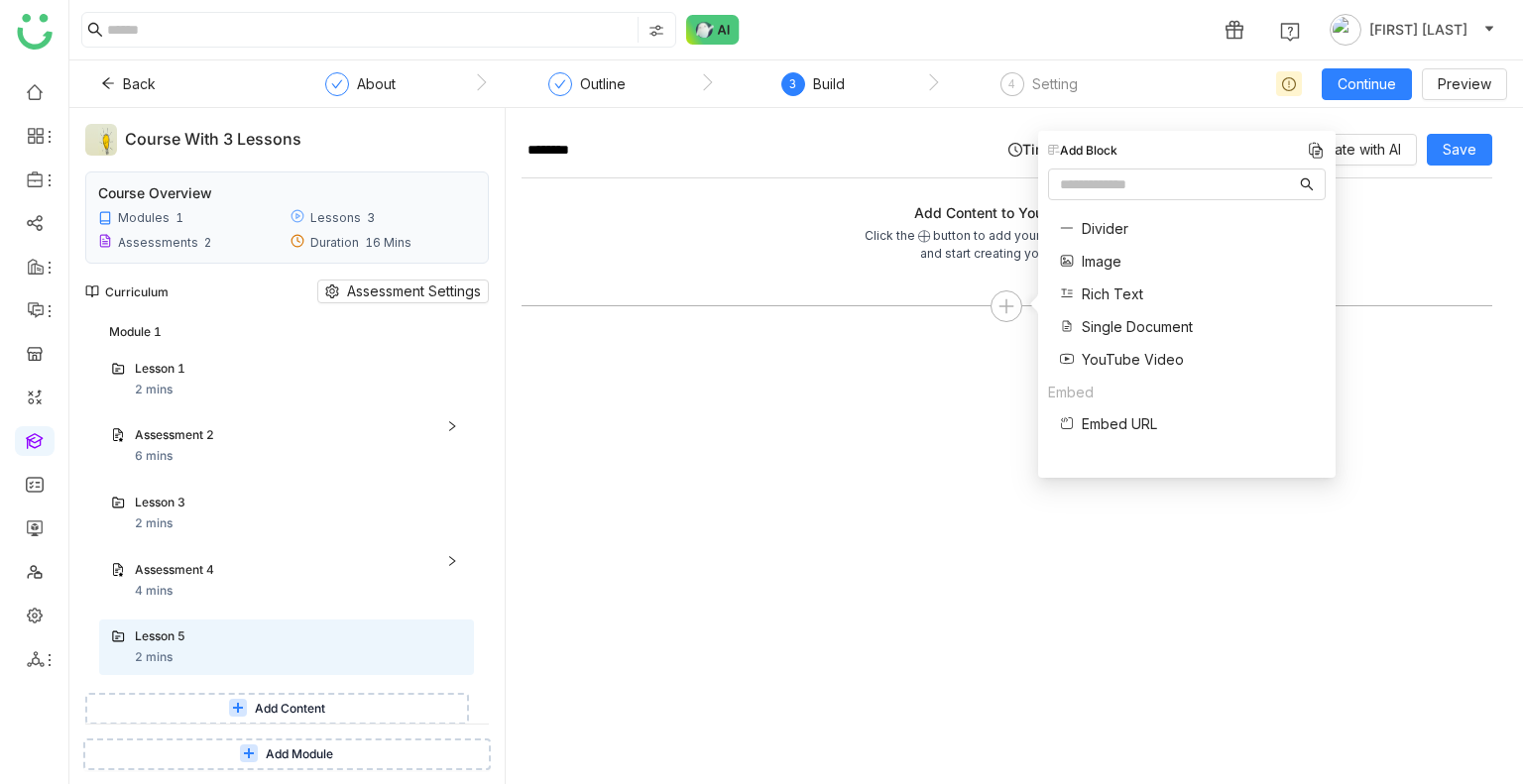 click on "Embed URL" at bounding box center (1119, 423) 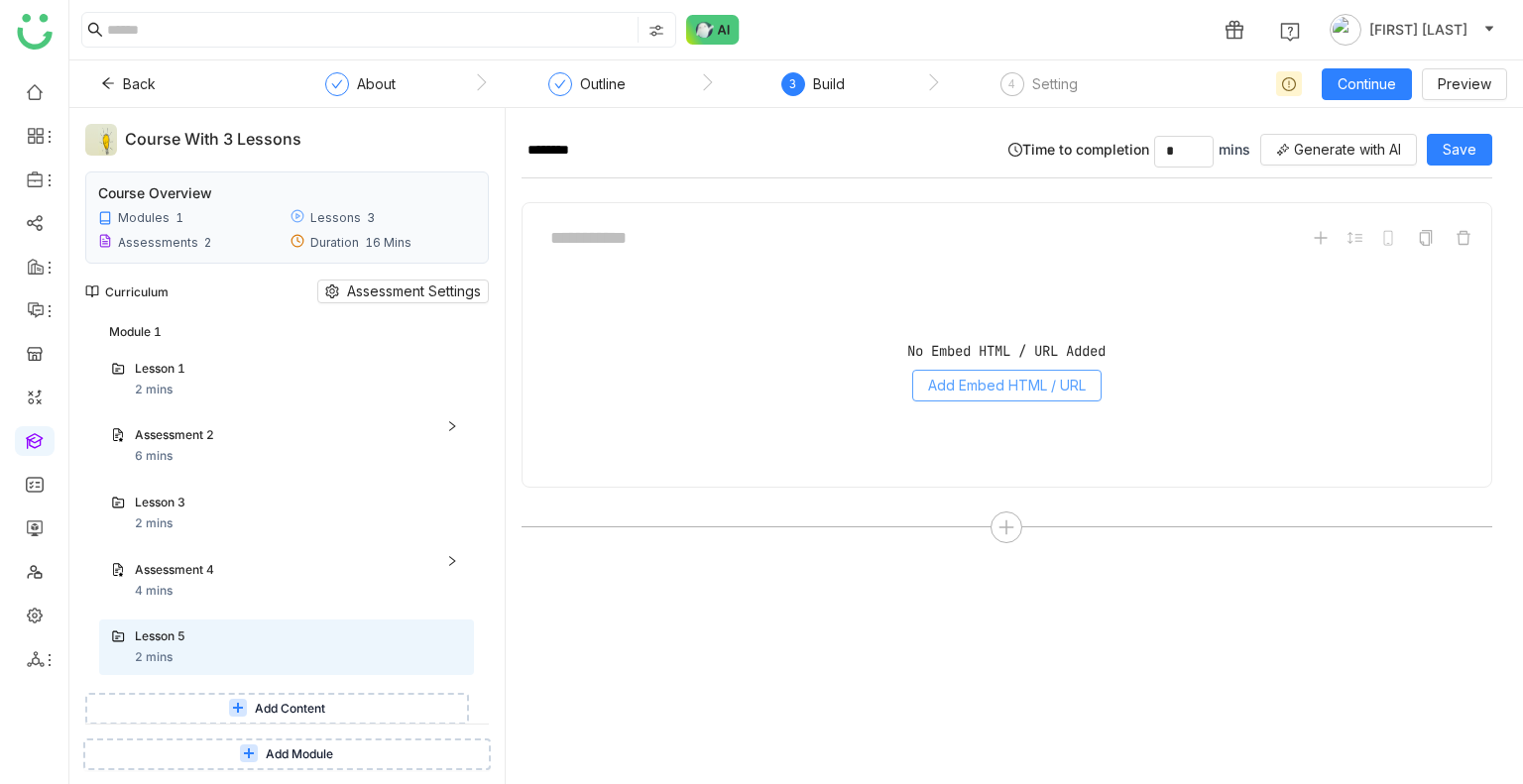 click on "Add Embed HTML / URL" at bounding box center (1006, 386) 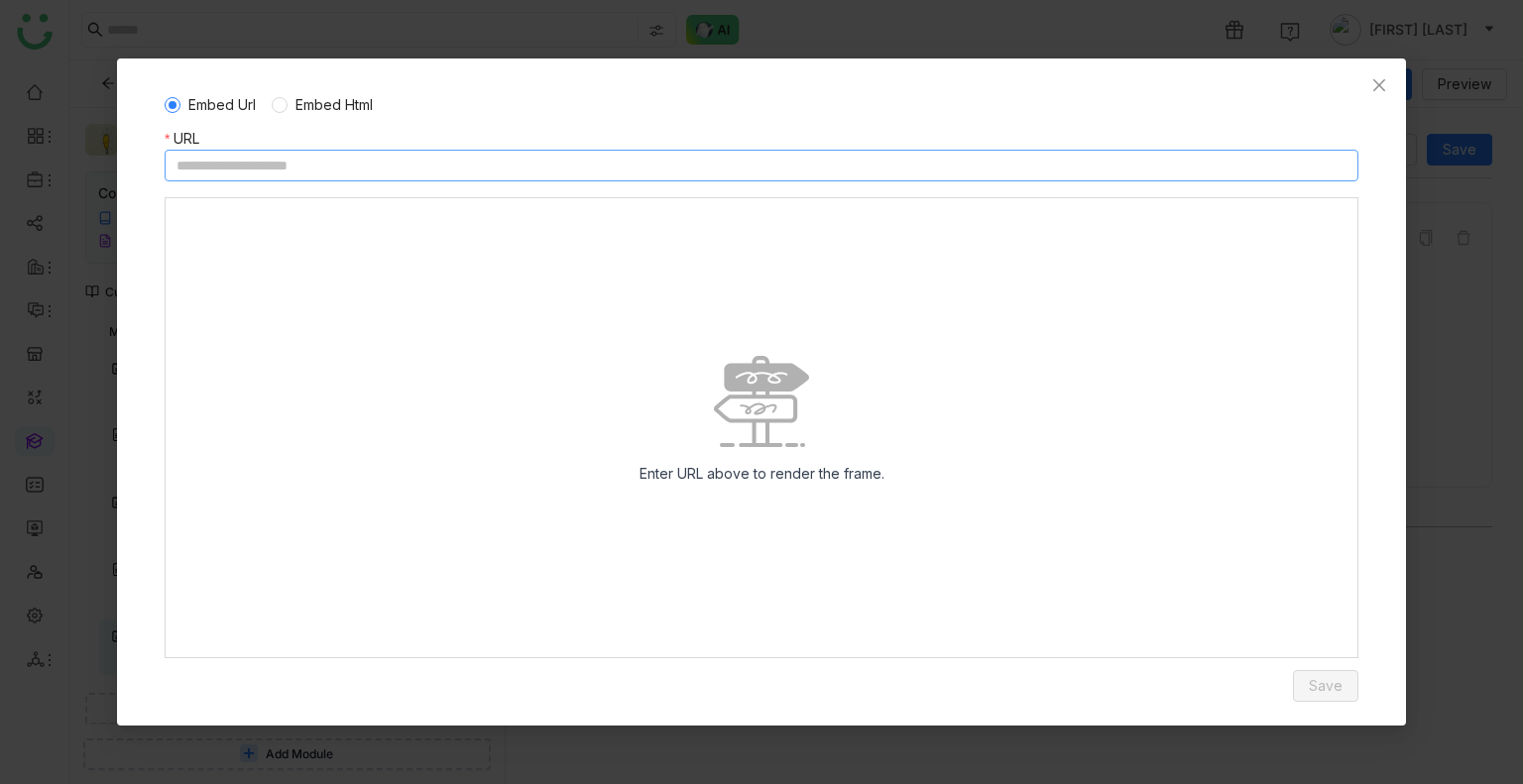 click at bounding box center [762, 166] 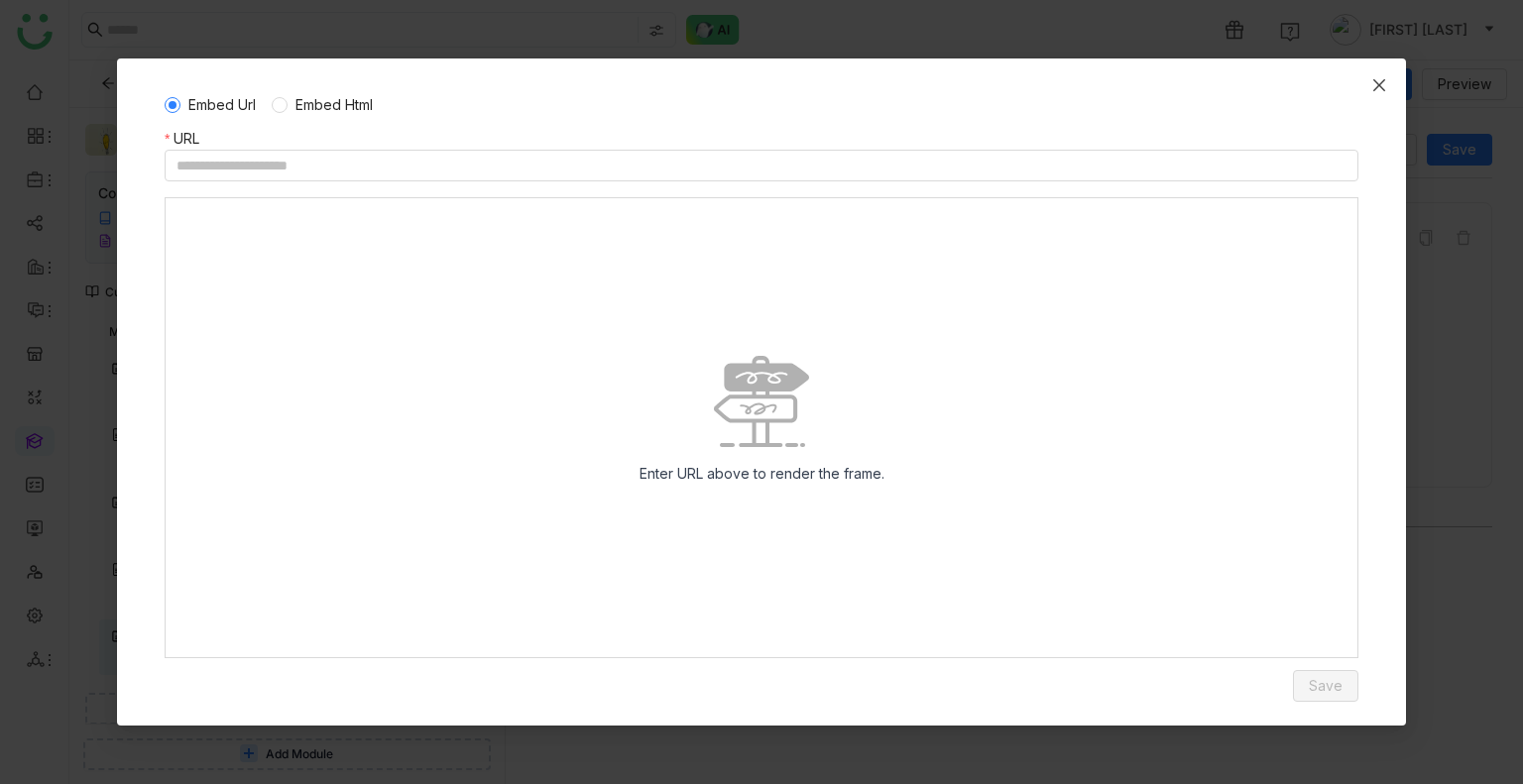 click at bounding box center (1379, 85) 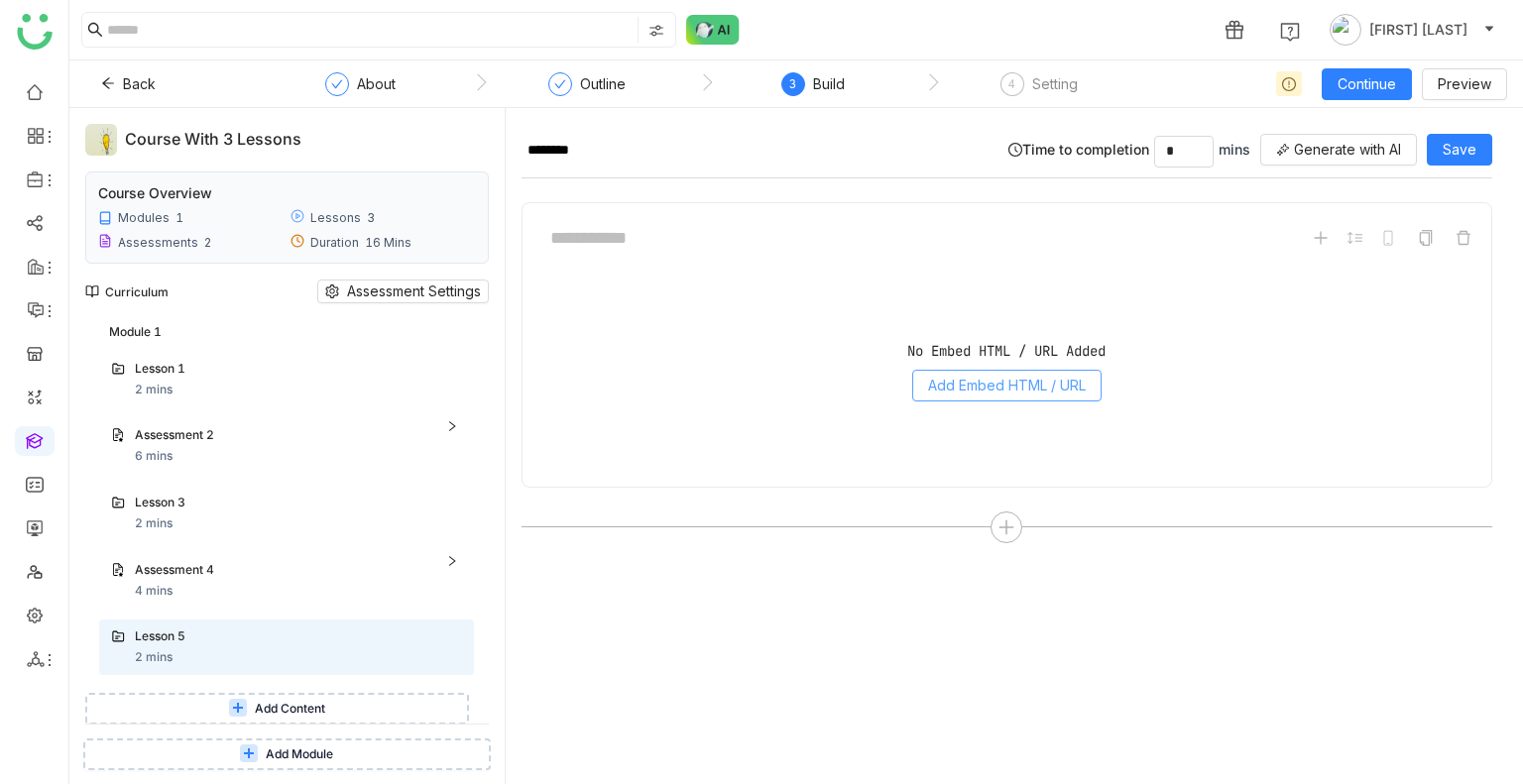 click on "Add Embed HTML / URL" at bounding box center [1006, 386] 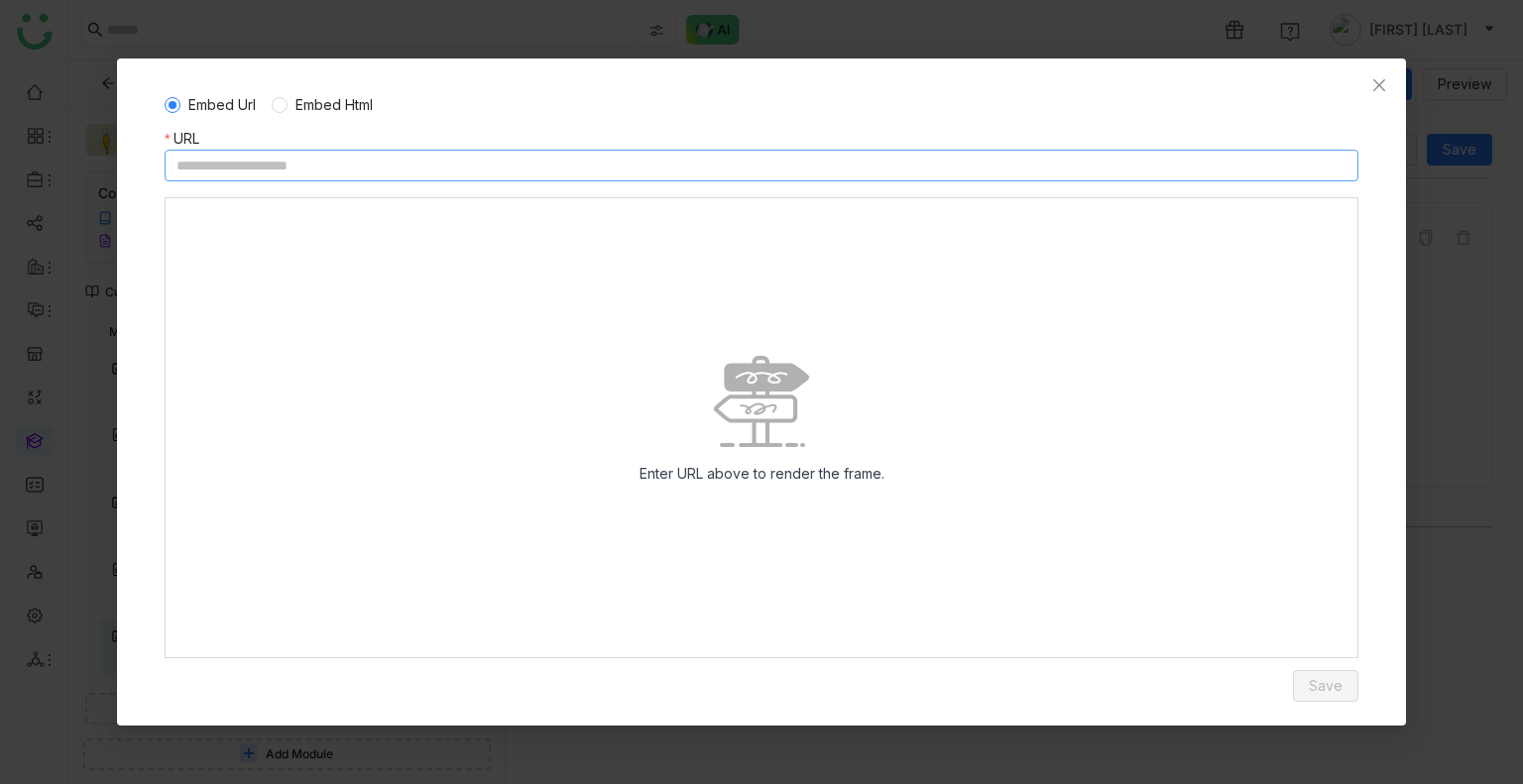 click at bounding box center [762, 166] 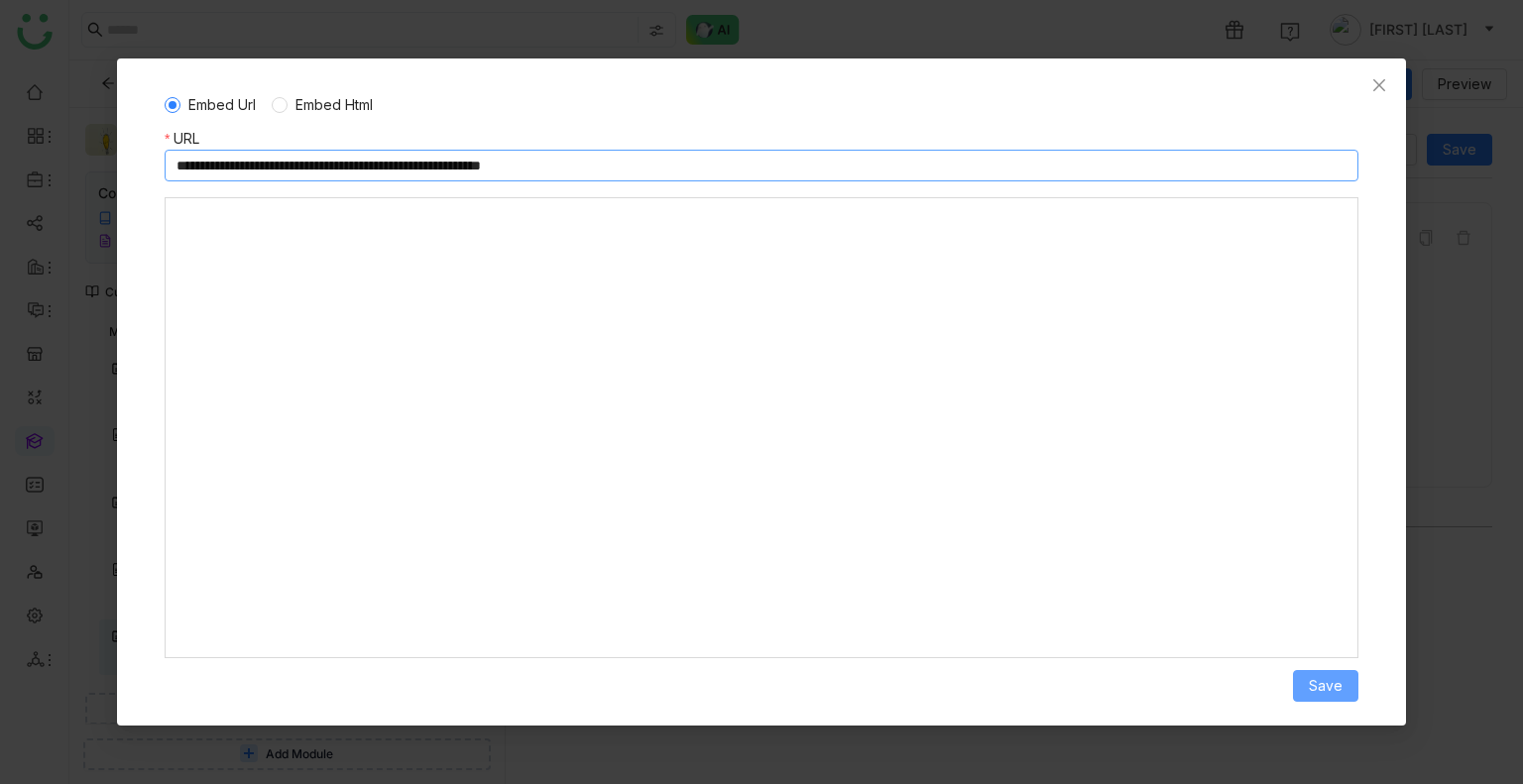 type on "**********" 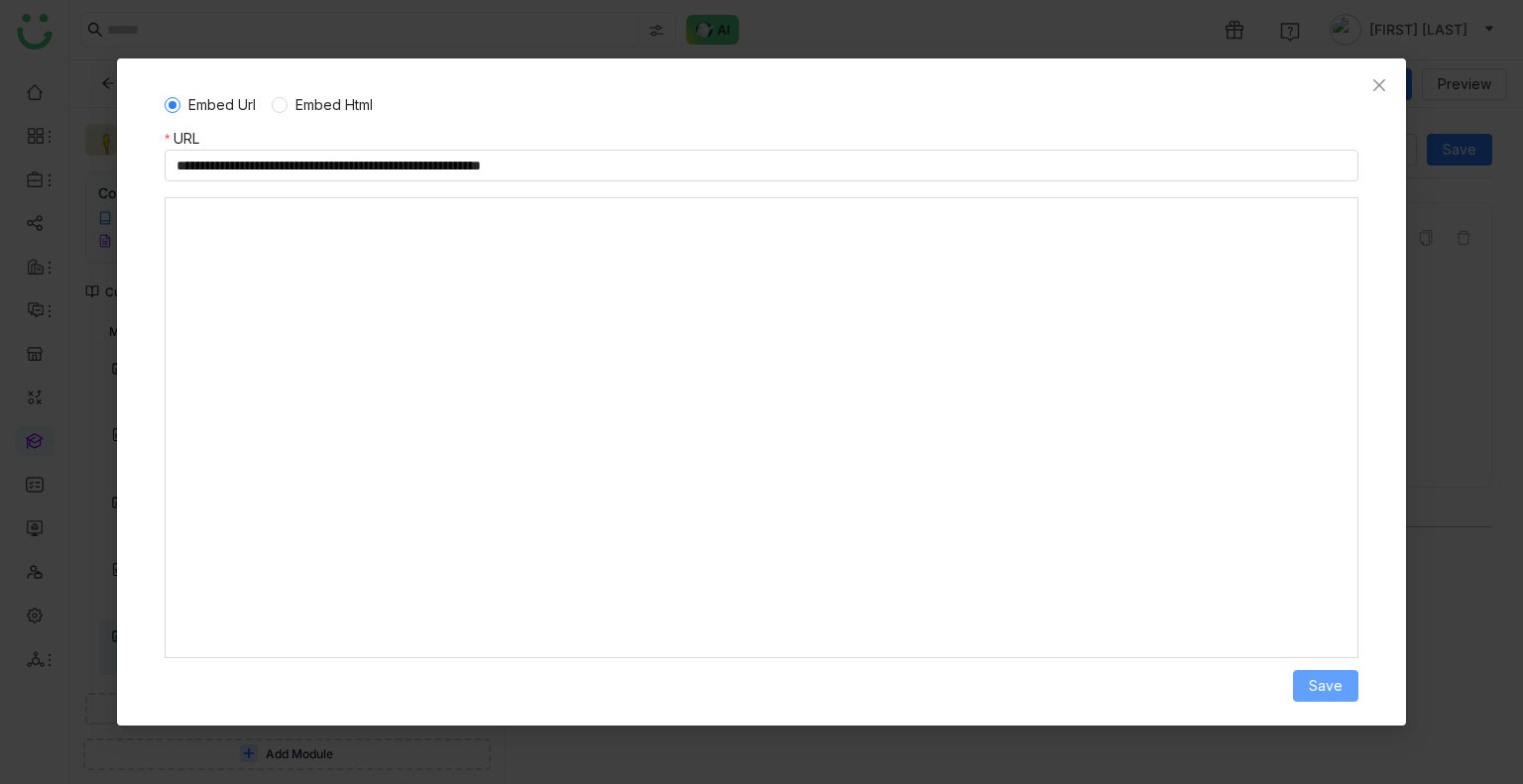 click on "Save" at bounding box center [1326, 686] 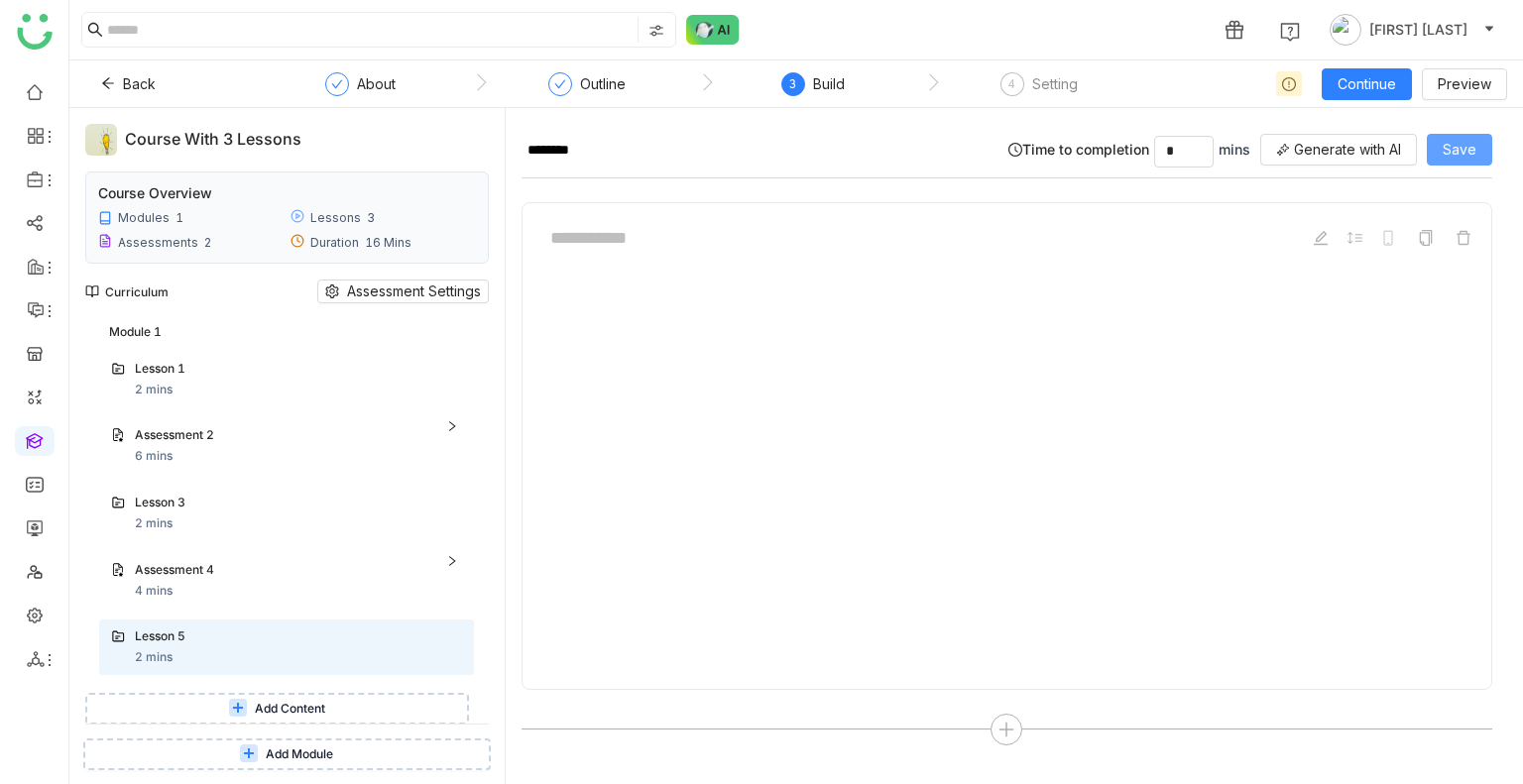 click on "Save" 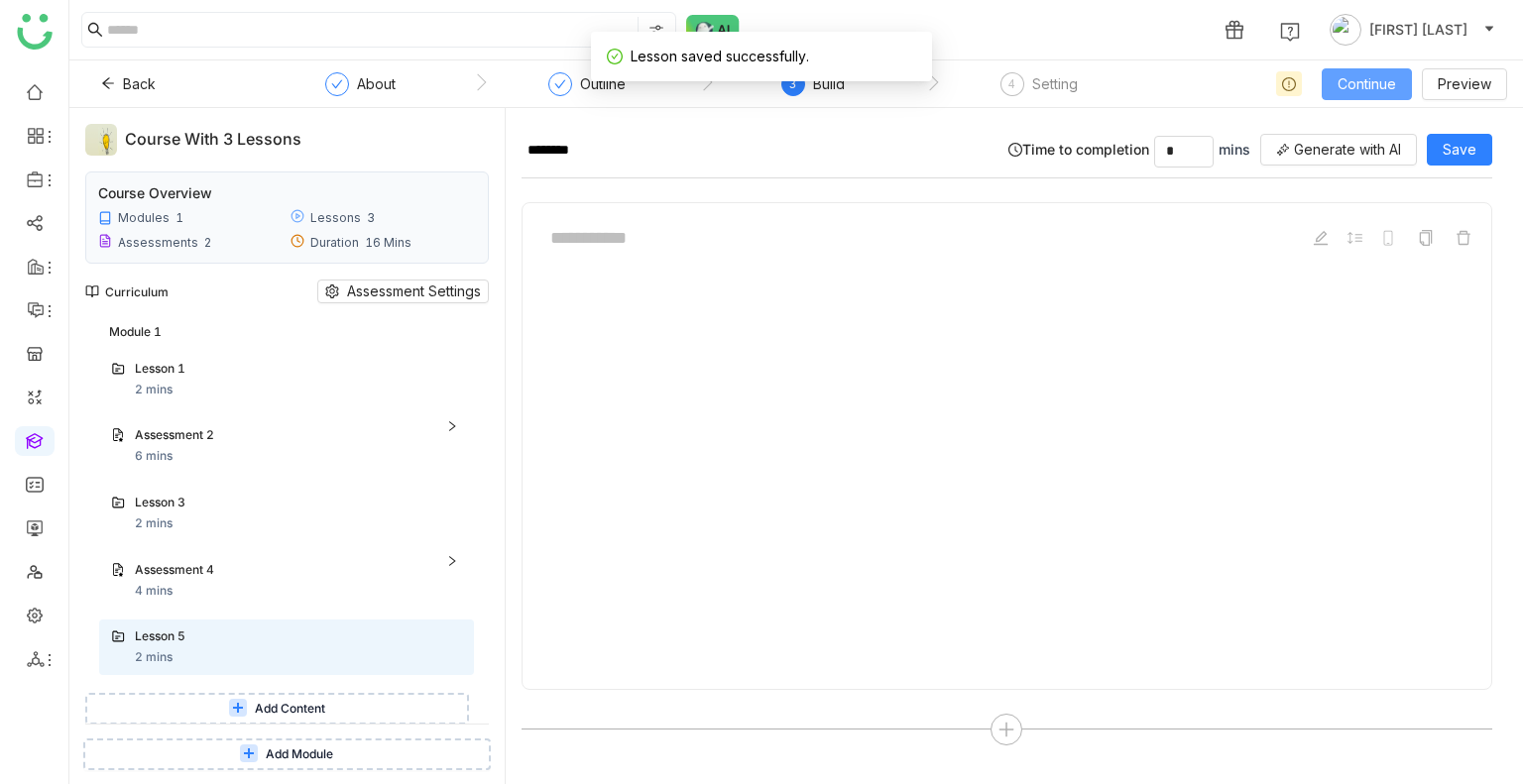 click on "Continue" at bounding box center [1366, 84] 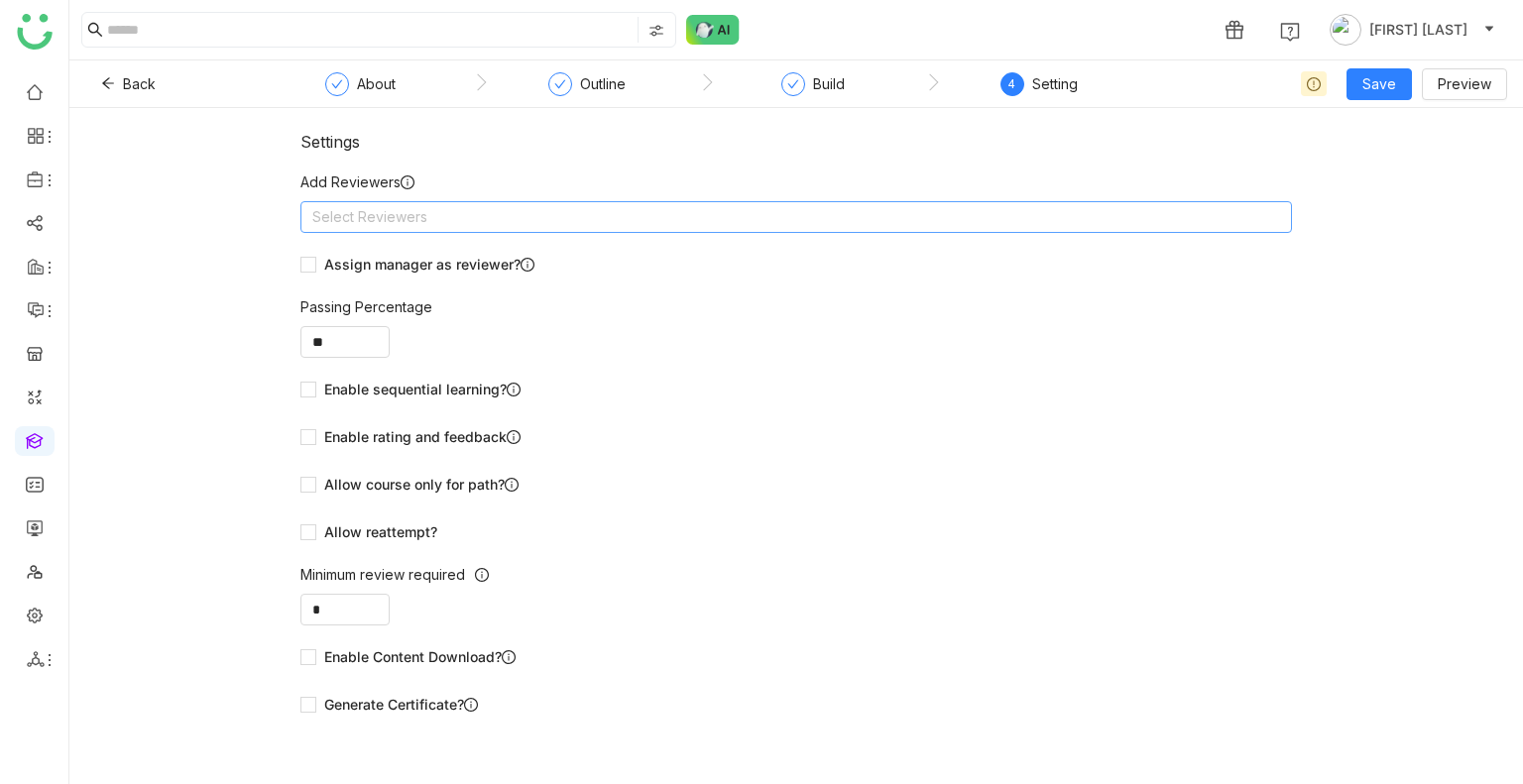 click on "Select Reviewers" 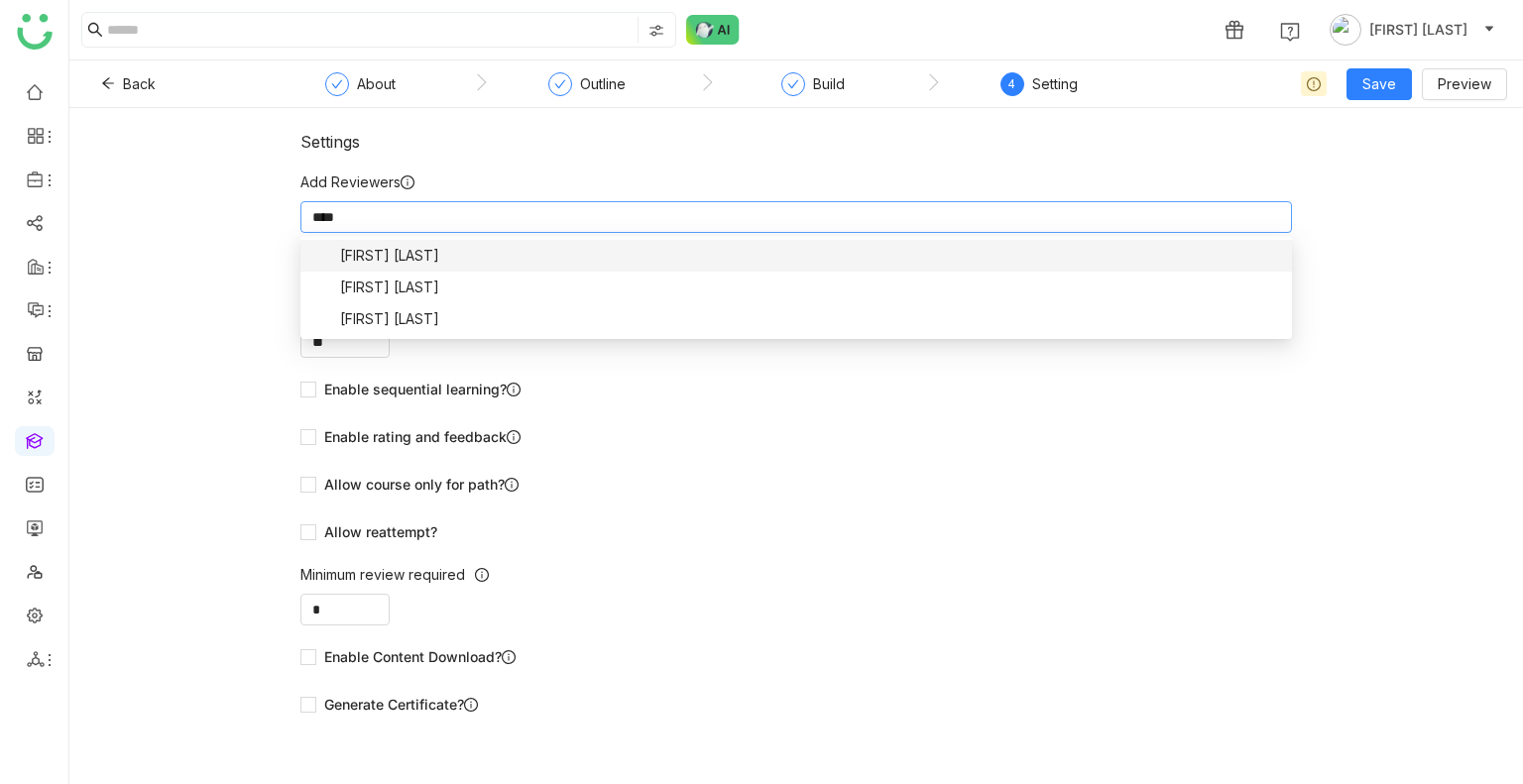 type on "*****" 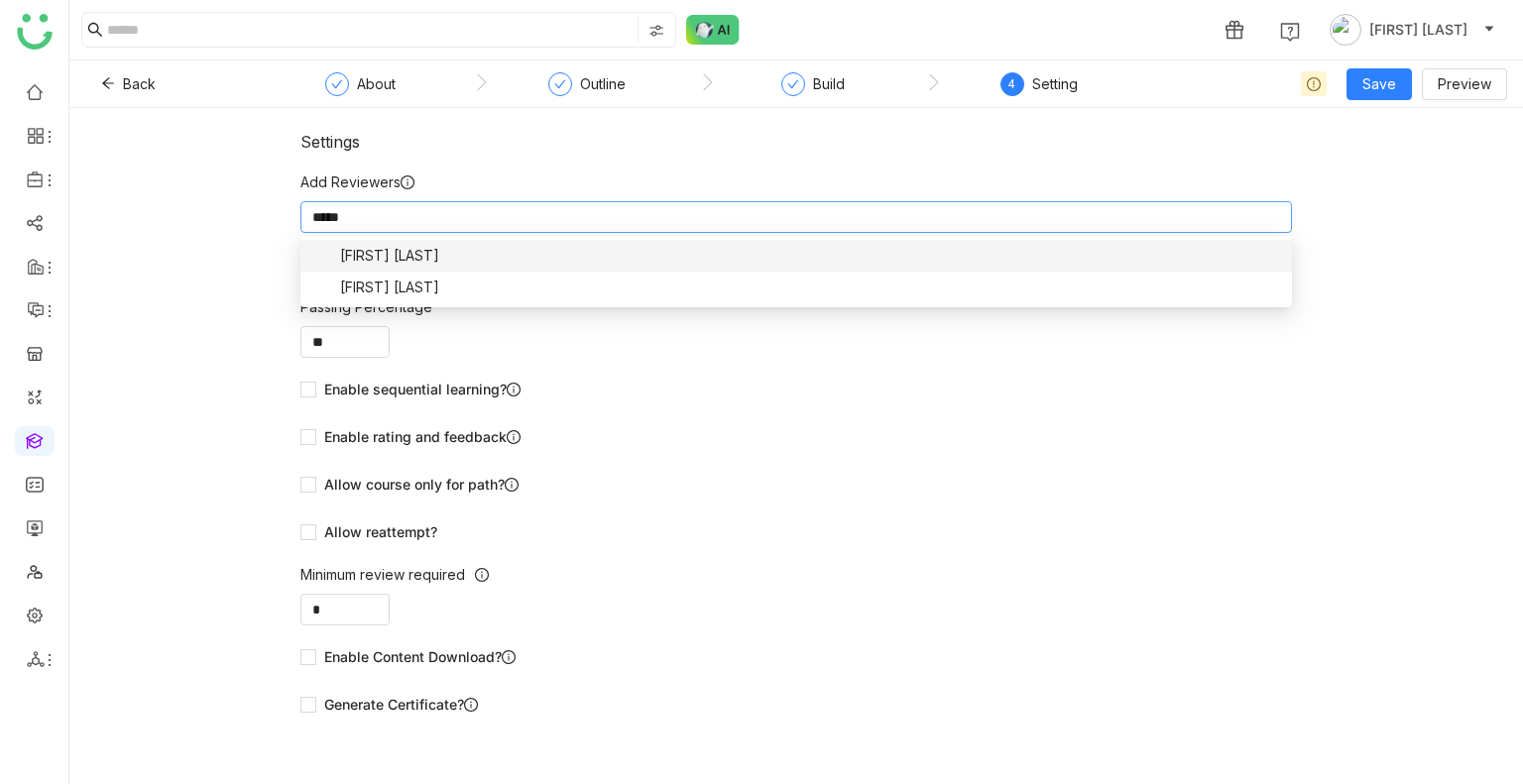 scroll, scrollTop: 0, scrollLeft: 0, axis: both 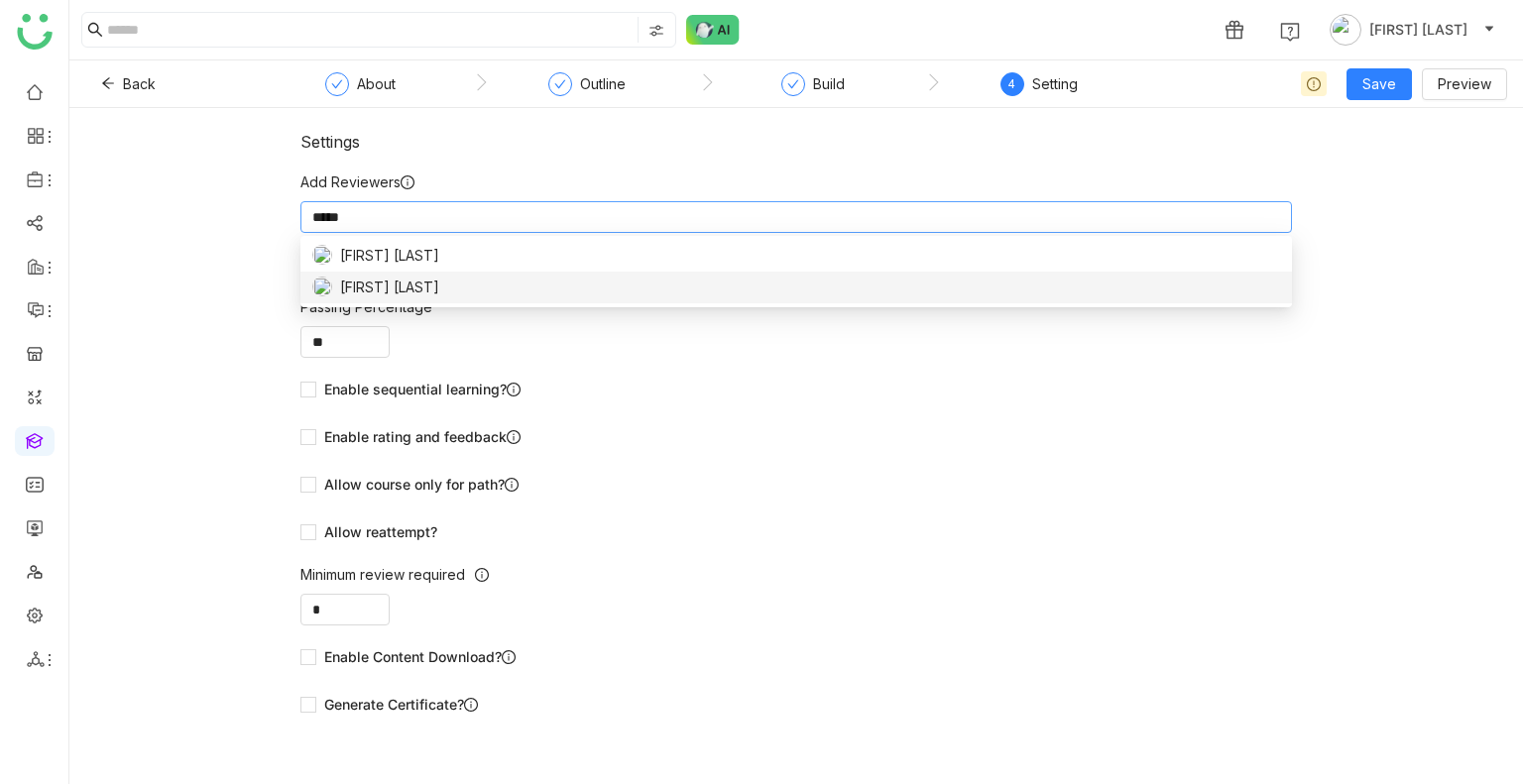 type 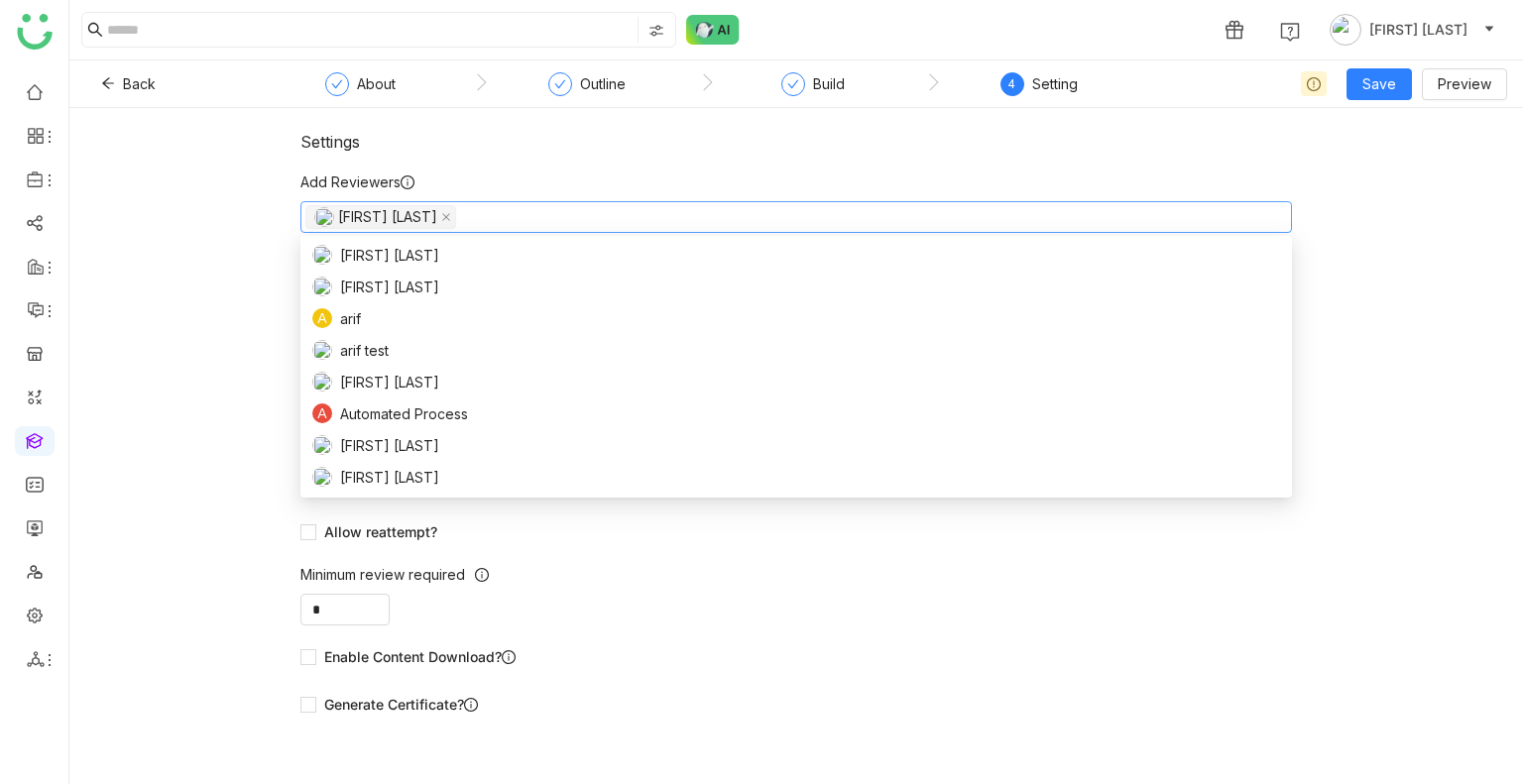 click on "Settings   Add Reviewers   Uday Bhanu    Assign manager as reviewer?   Passing Percentage  ** Enable sequential learning?   Enable rating and feedback  Allow course only for path?  Allow reattempt?  Minimum review required  *  User can mark lesson as complete?   Enable Content Download?   Generate Certificate?" 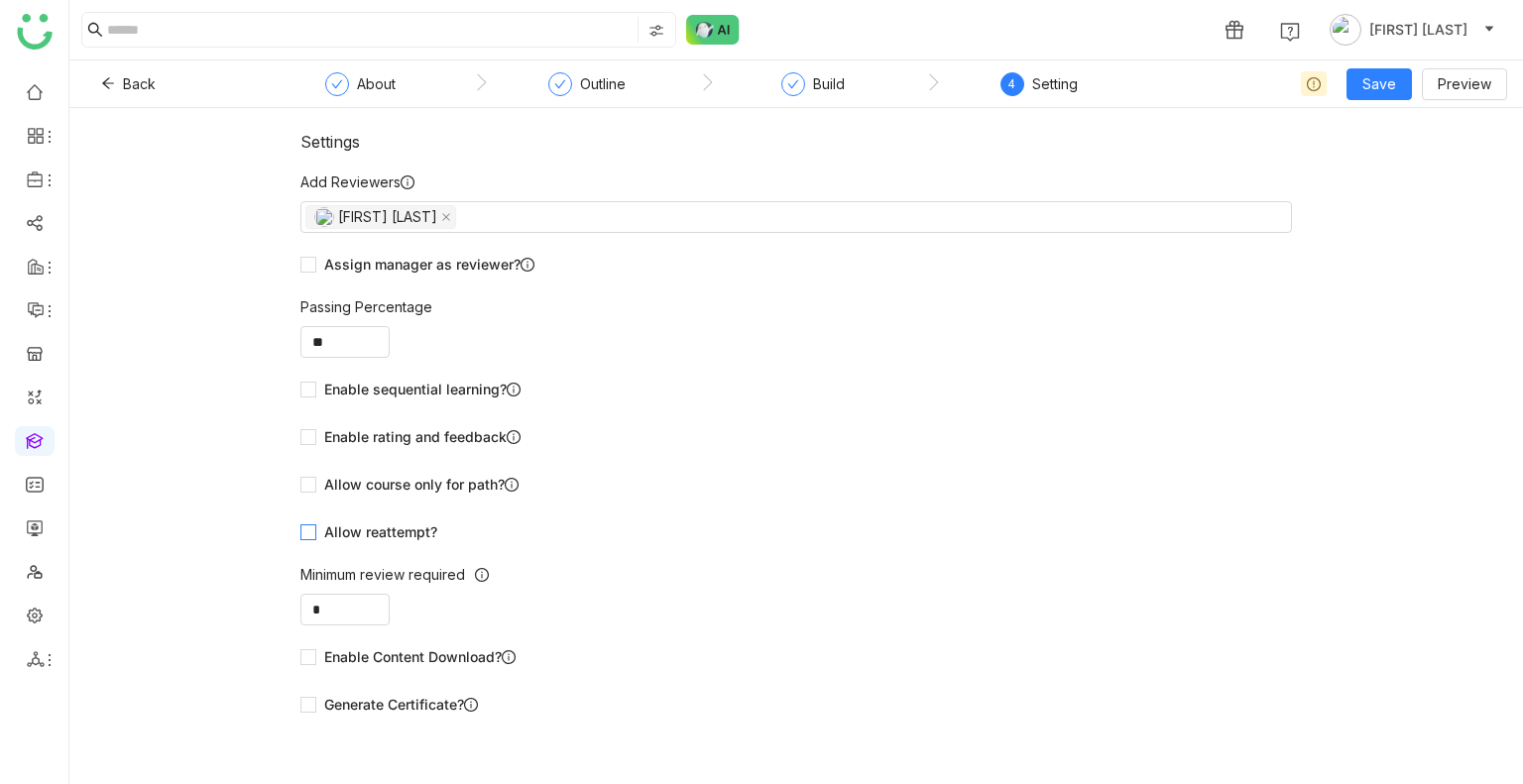 click on "Allow reattempt?" 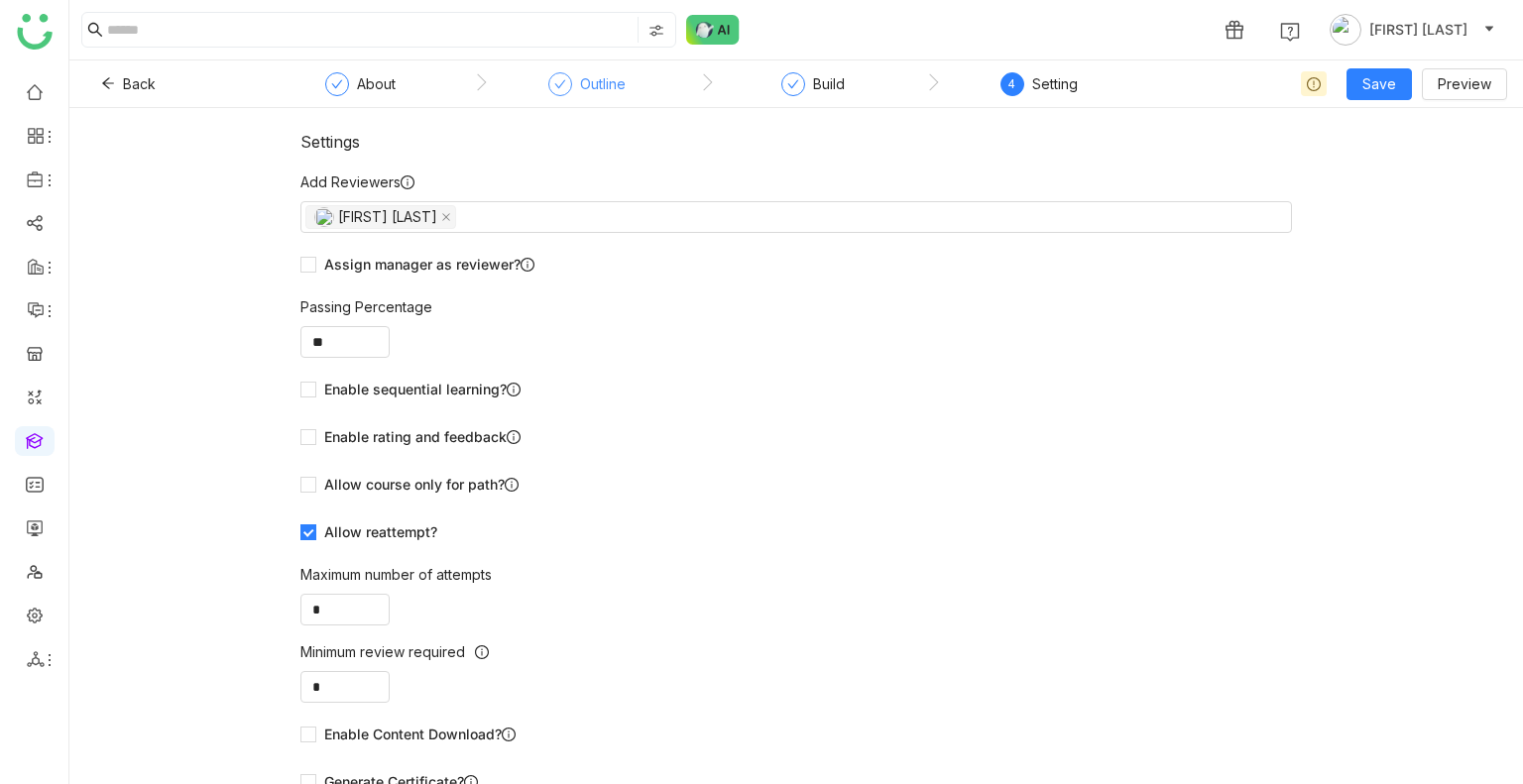 click on "Outline" 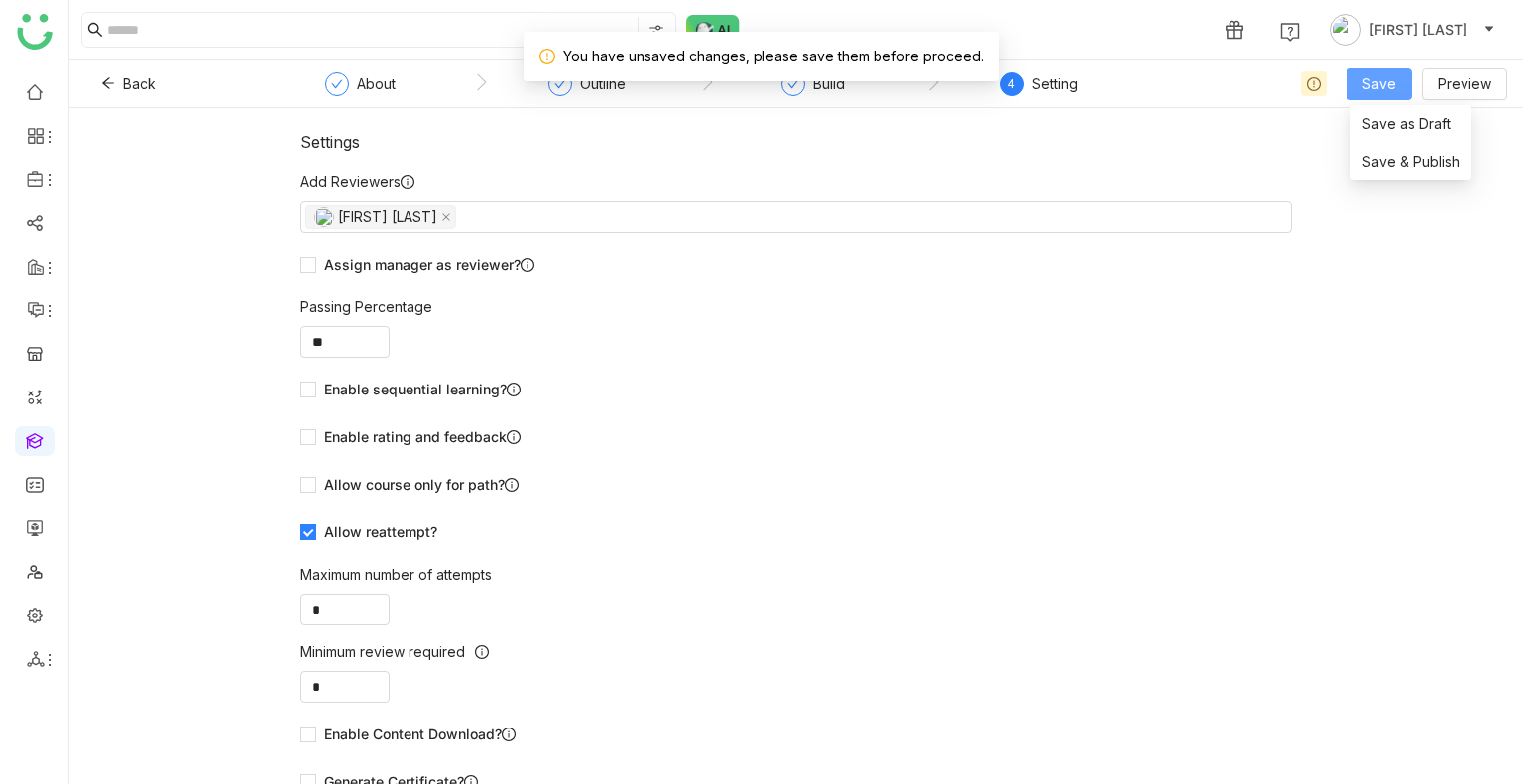 click on "Save" 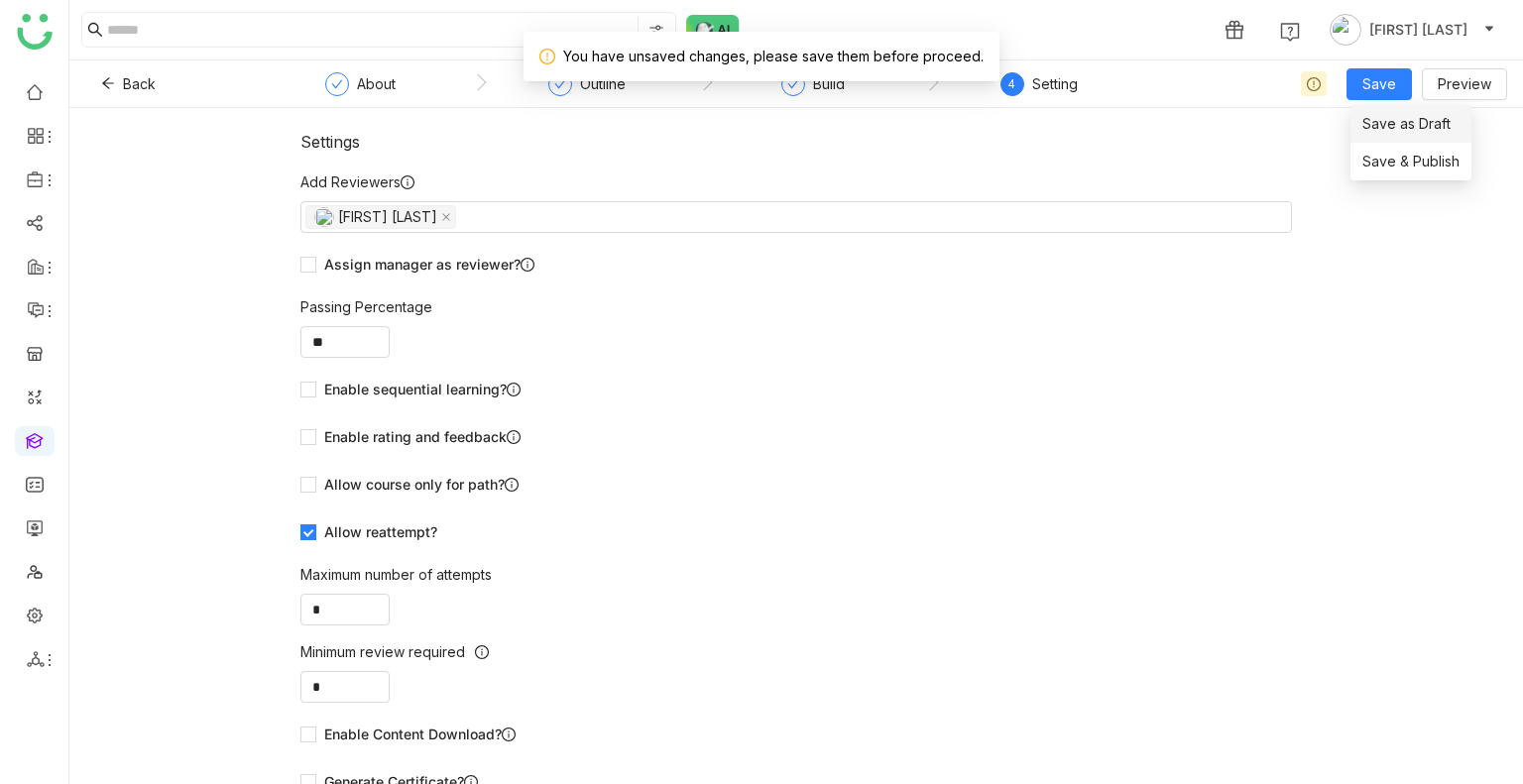 click on "Save as Draft" at bounding box center [1406, 124] 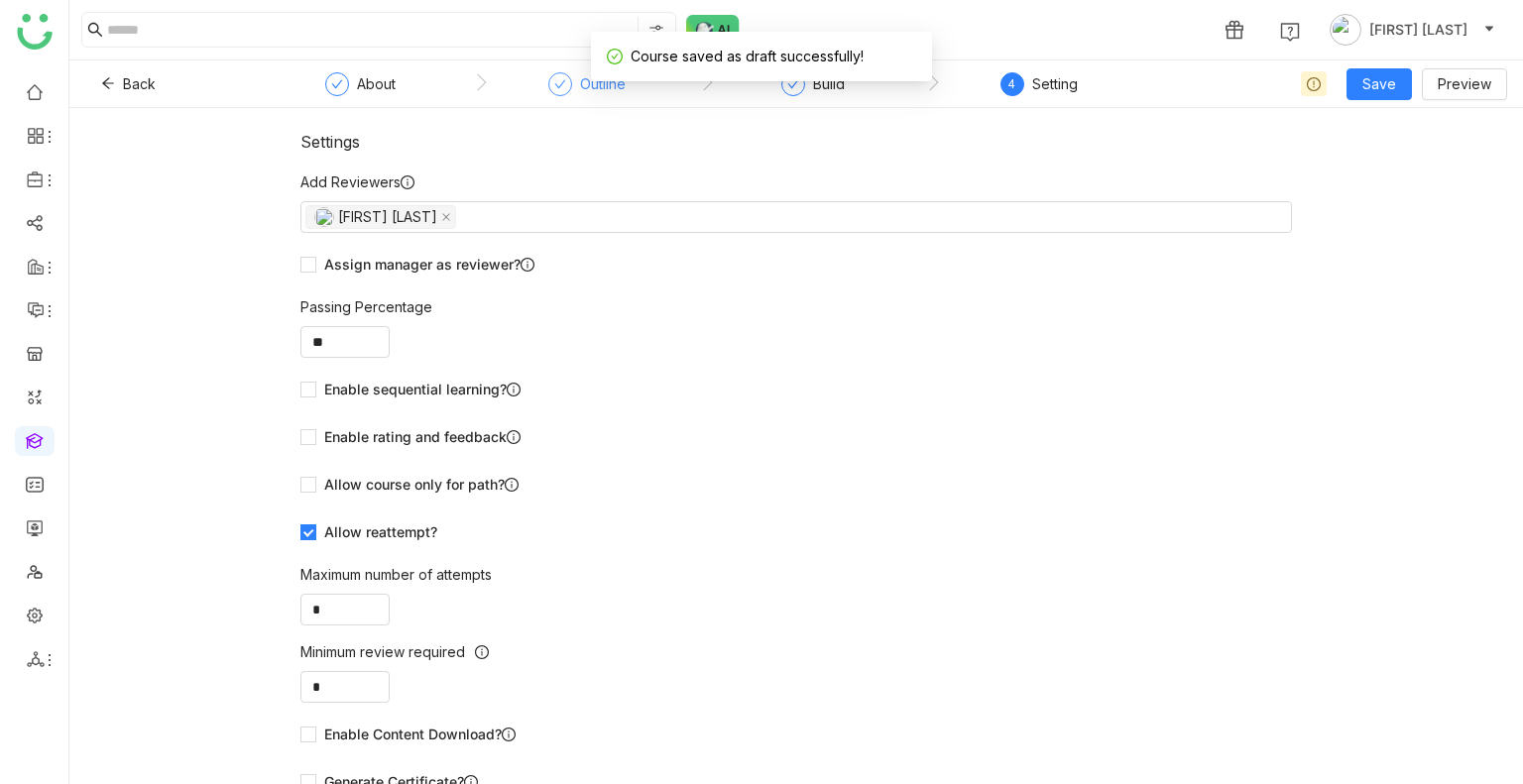 click on "Outline" 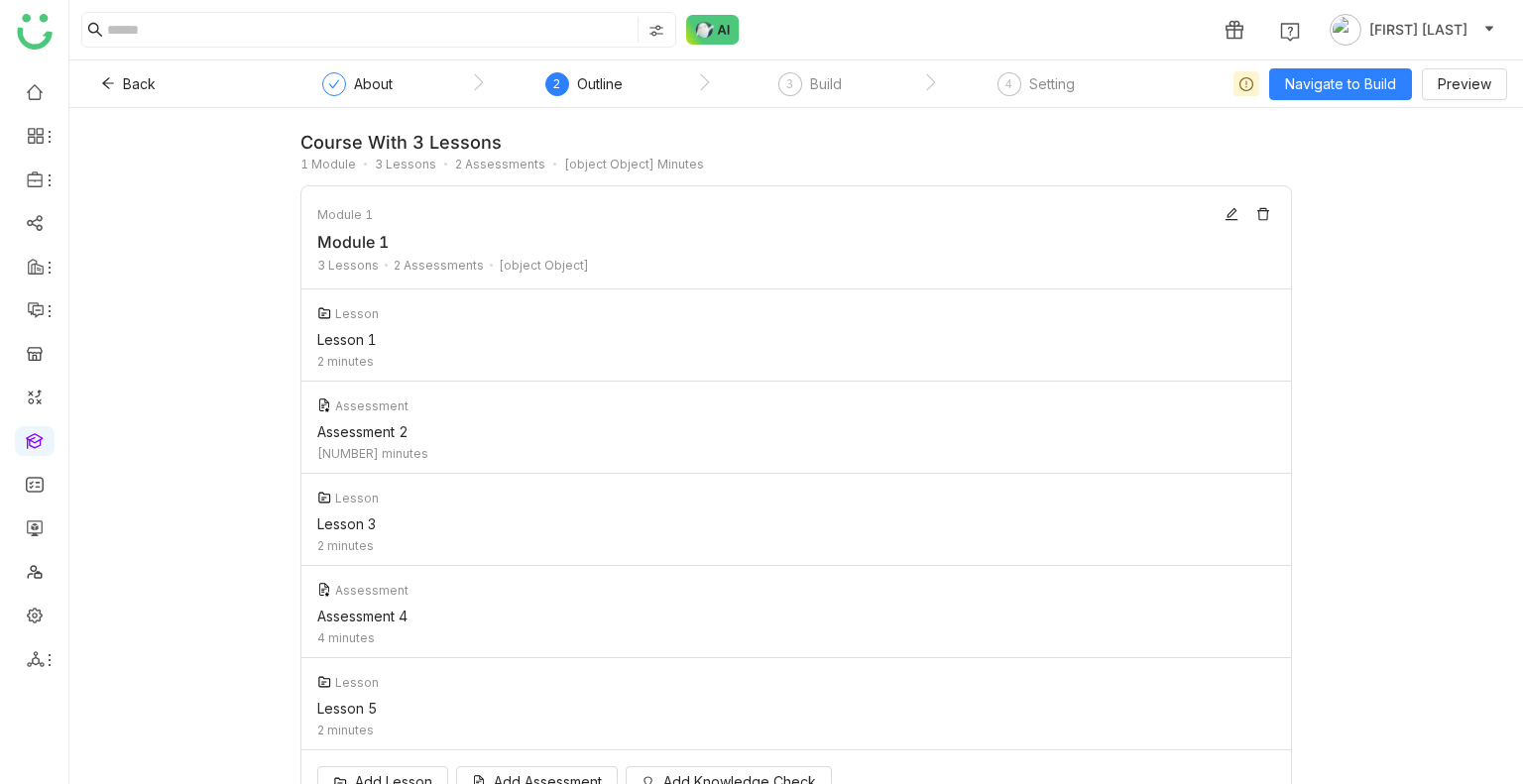 click on "About  2  Outline  3  Build  4  Setting" 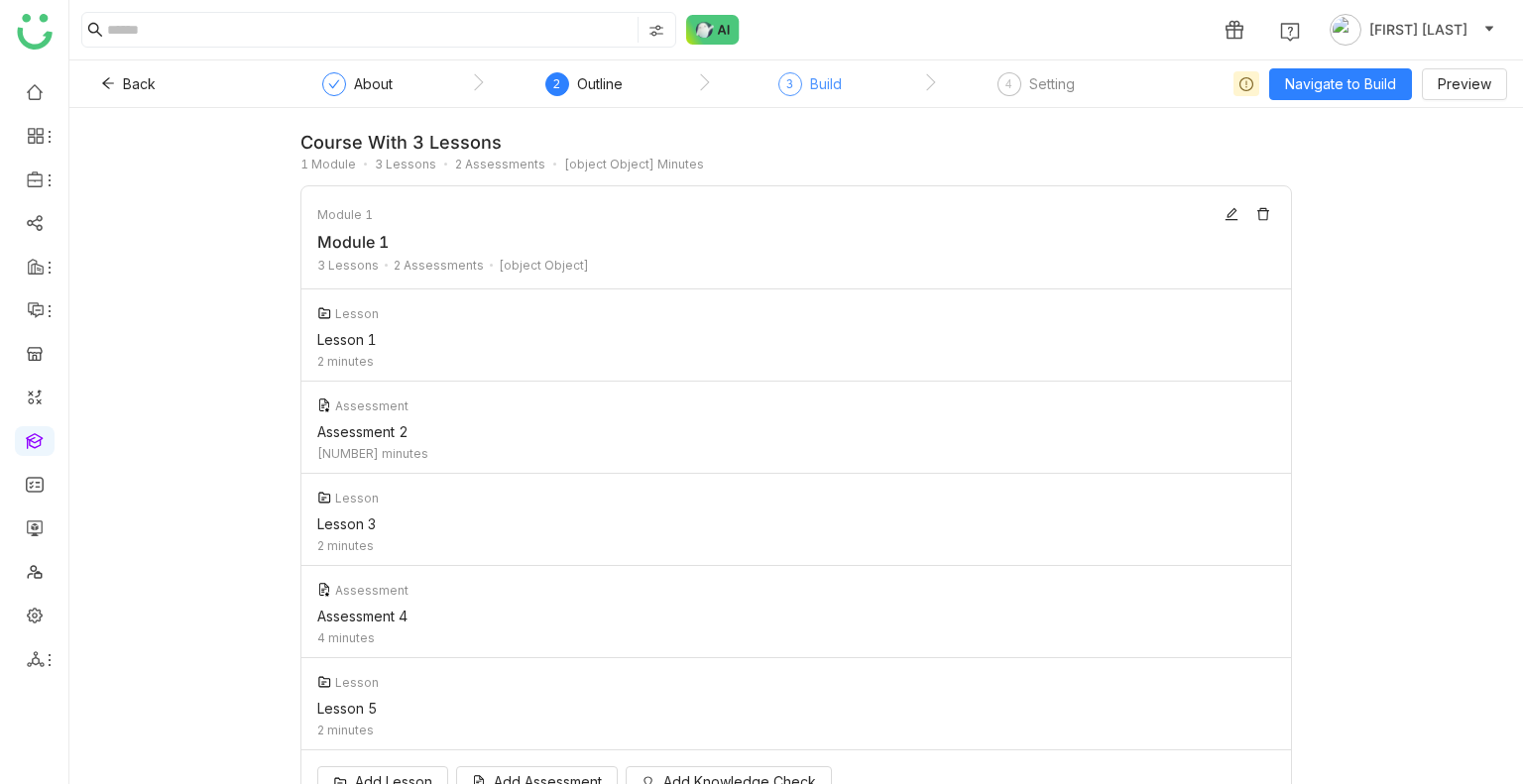 click on "Build" 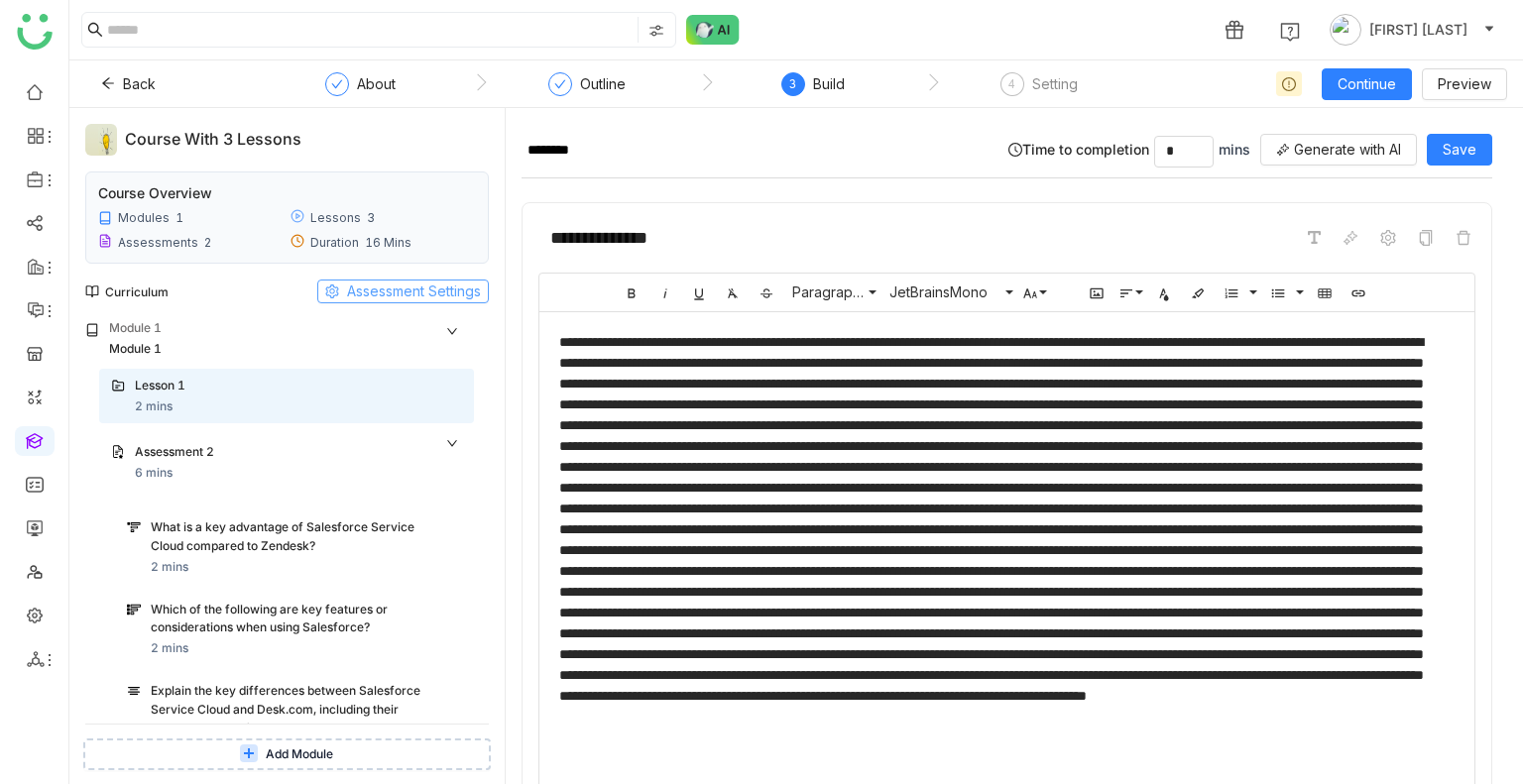 click on "Assessment Settings" 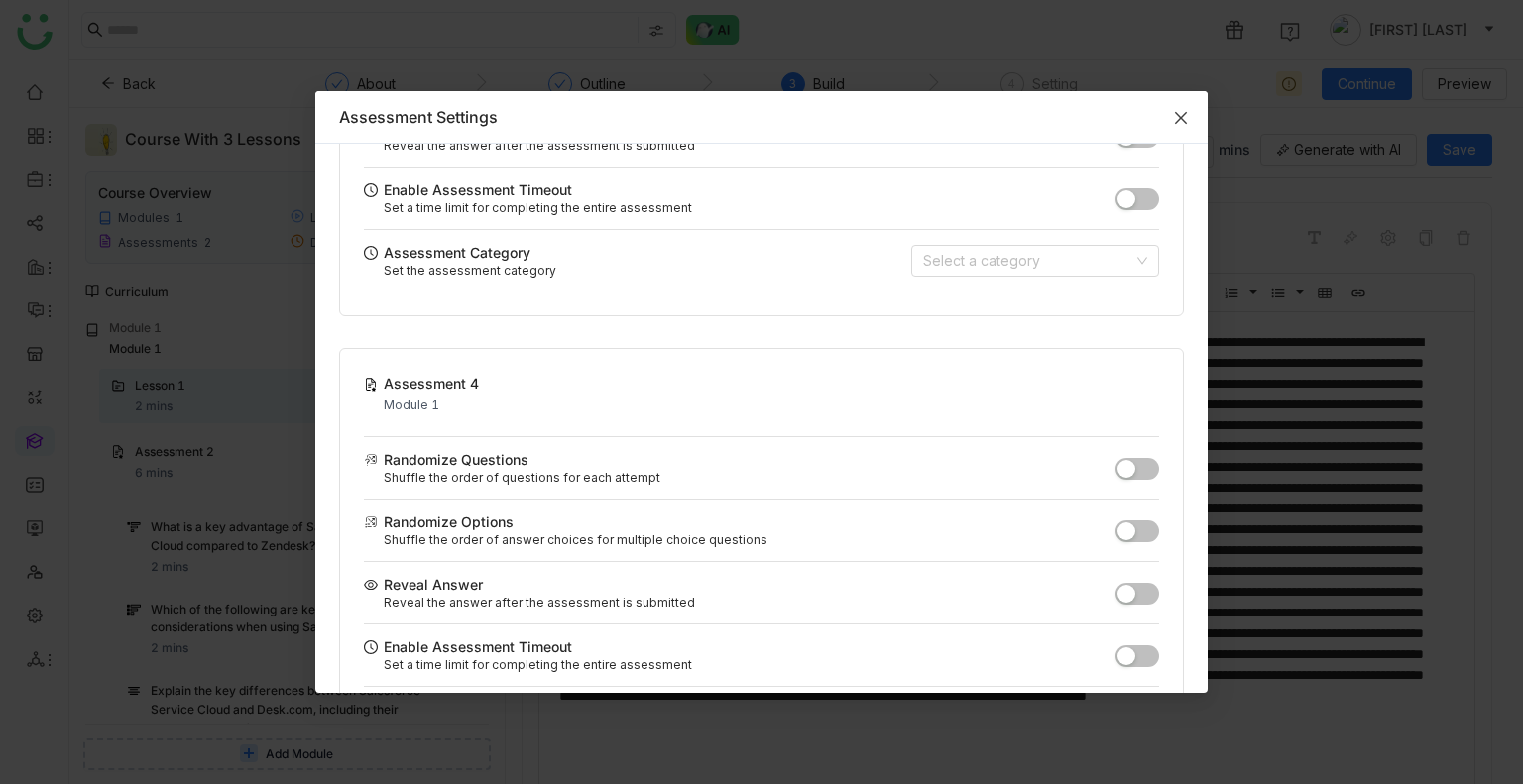 scroll, scrollTop: 369, scrollLeft: 0, axis: vertical 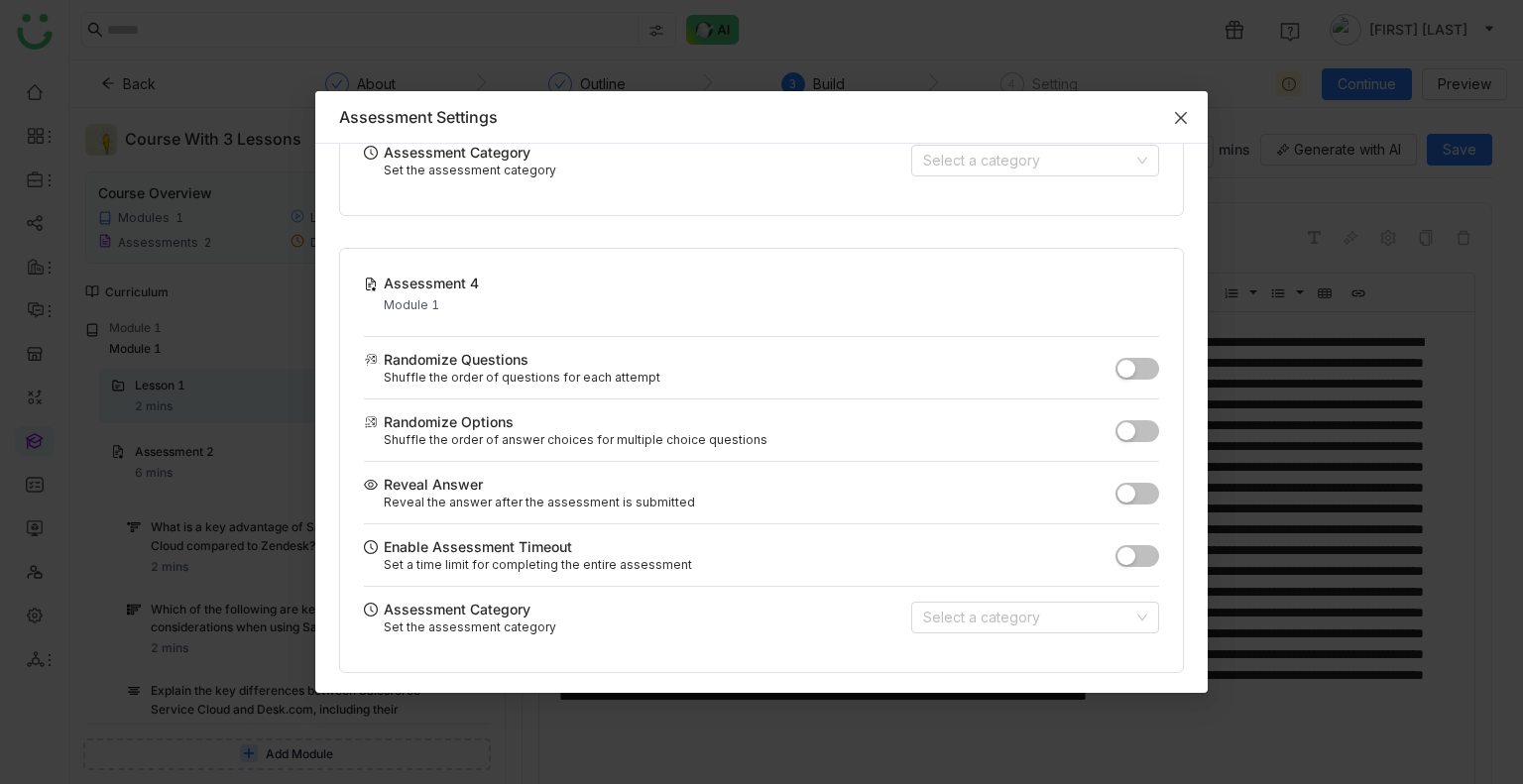 click 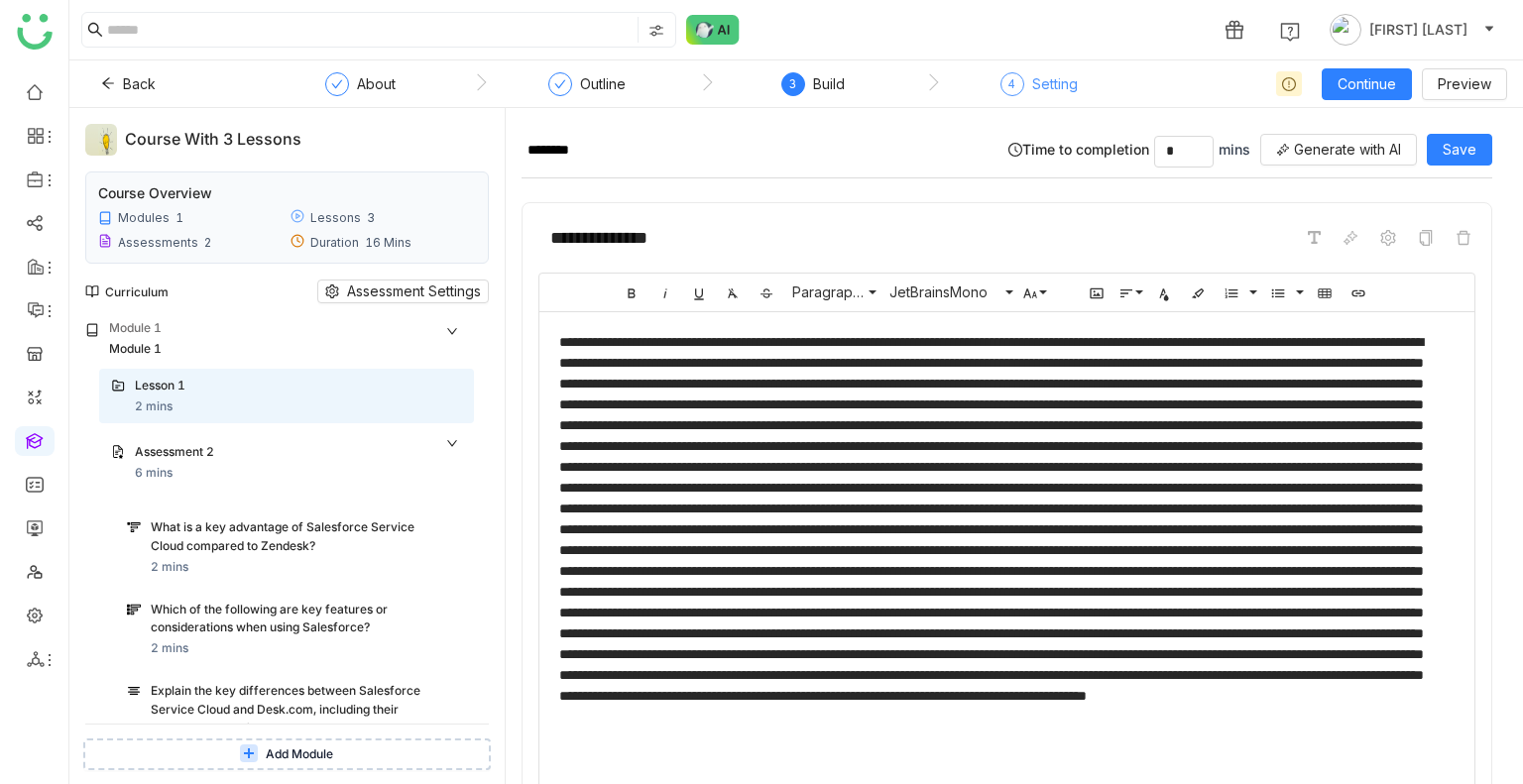 click on "Setting" 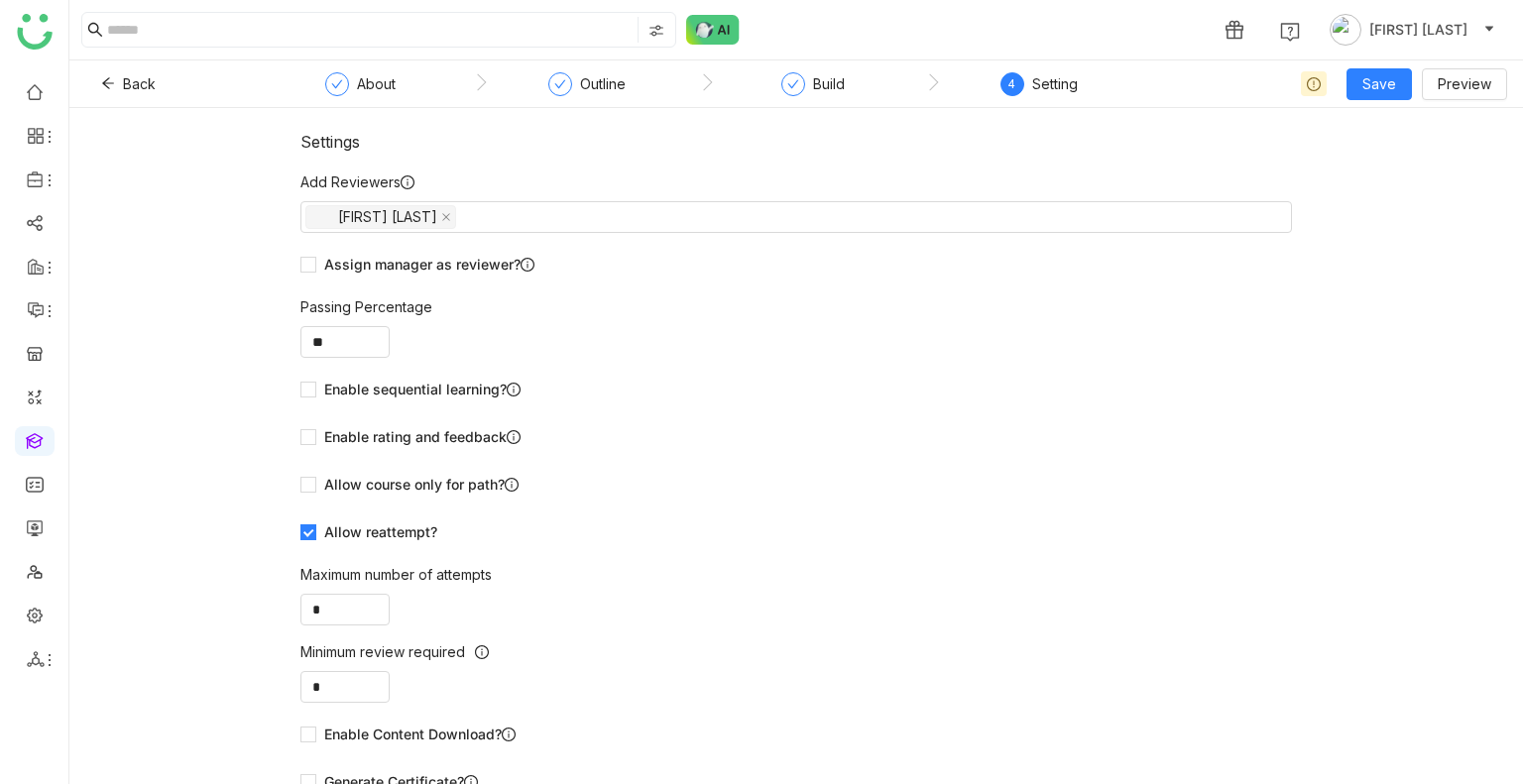 click on "Enable sequential learning?" 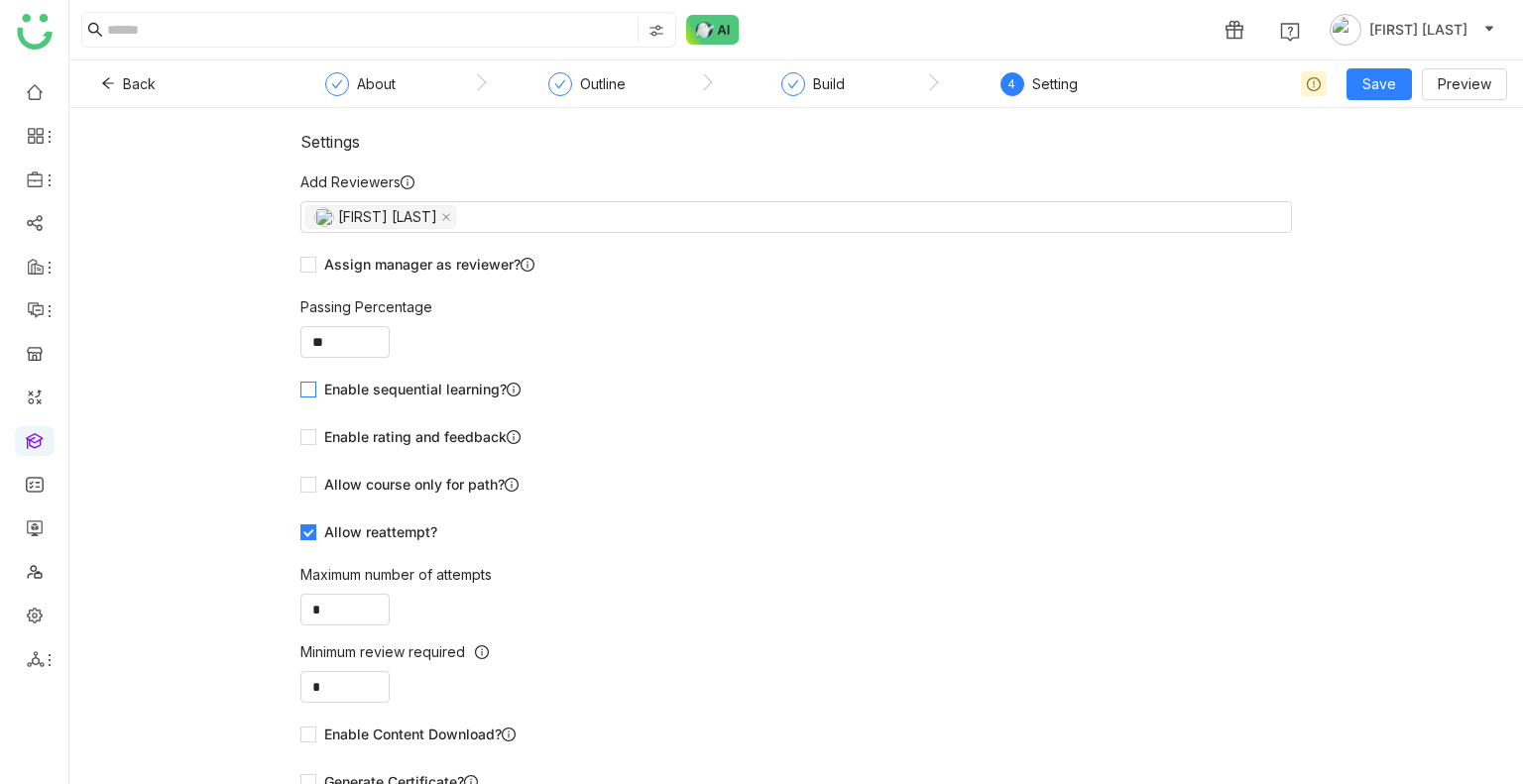 click on "Enable sequential learning?" 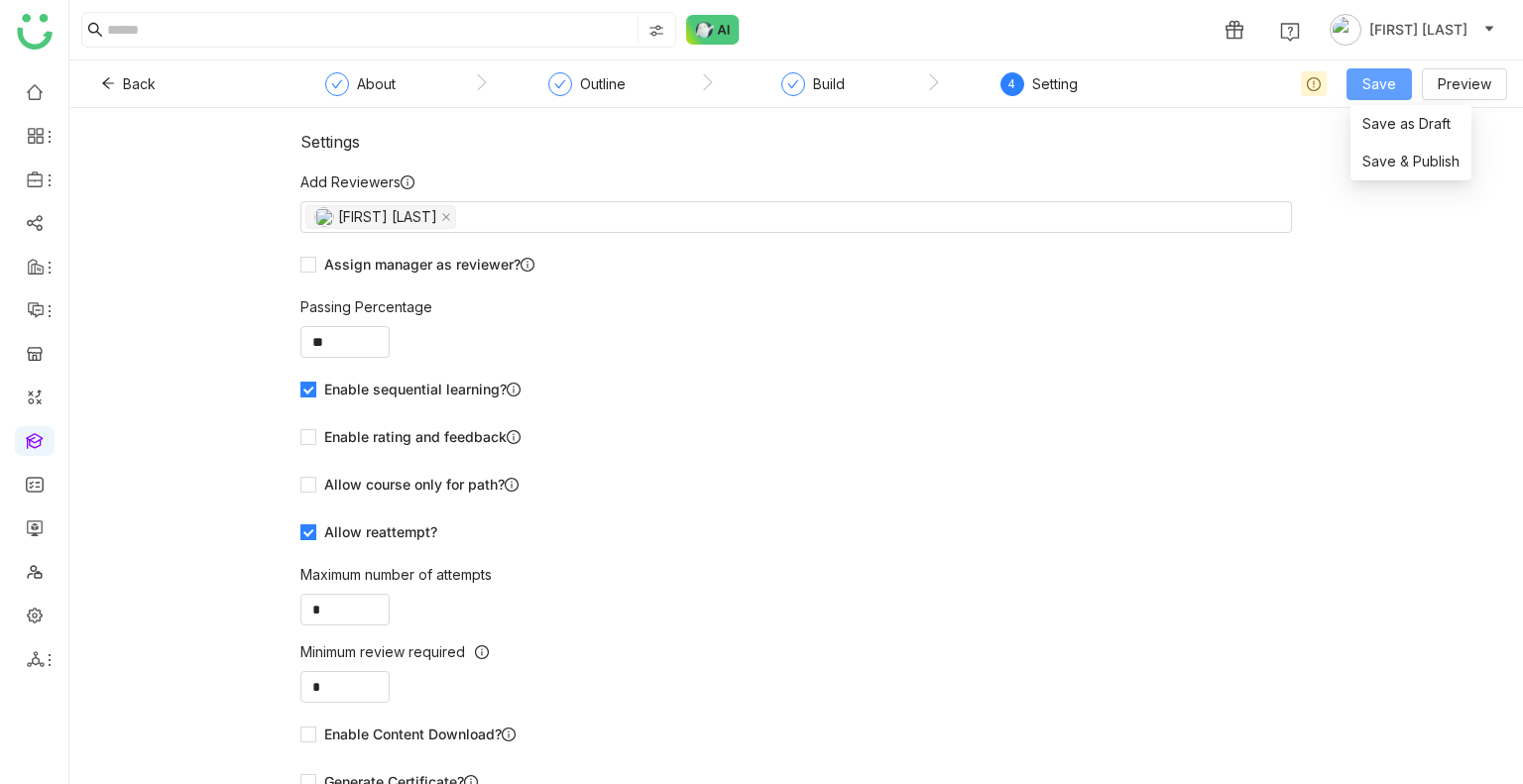 click on "Save" 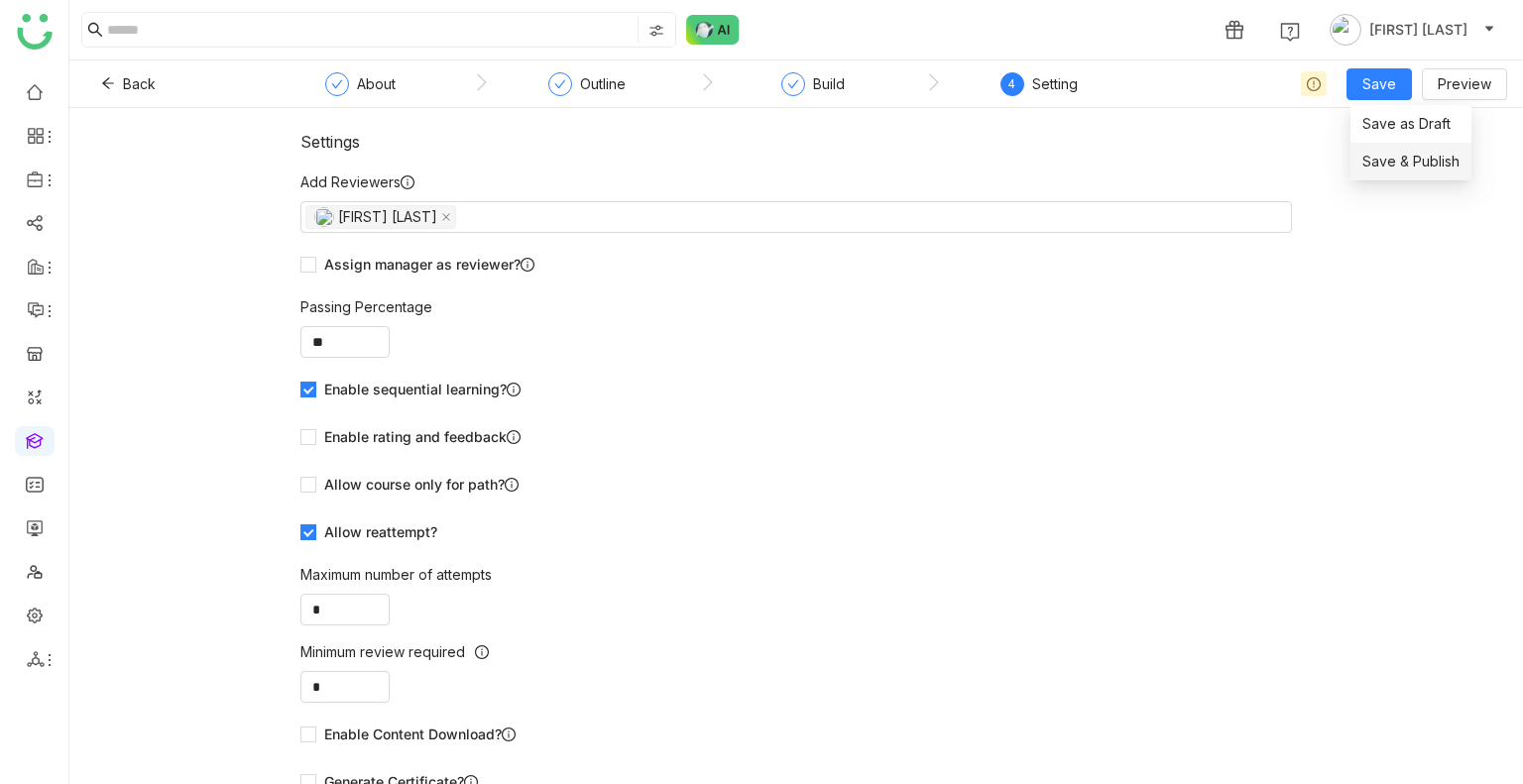 click on "Save & Publish" at bounding box center (1411, 162) 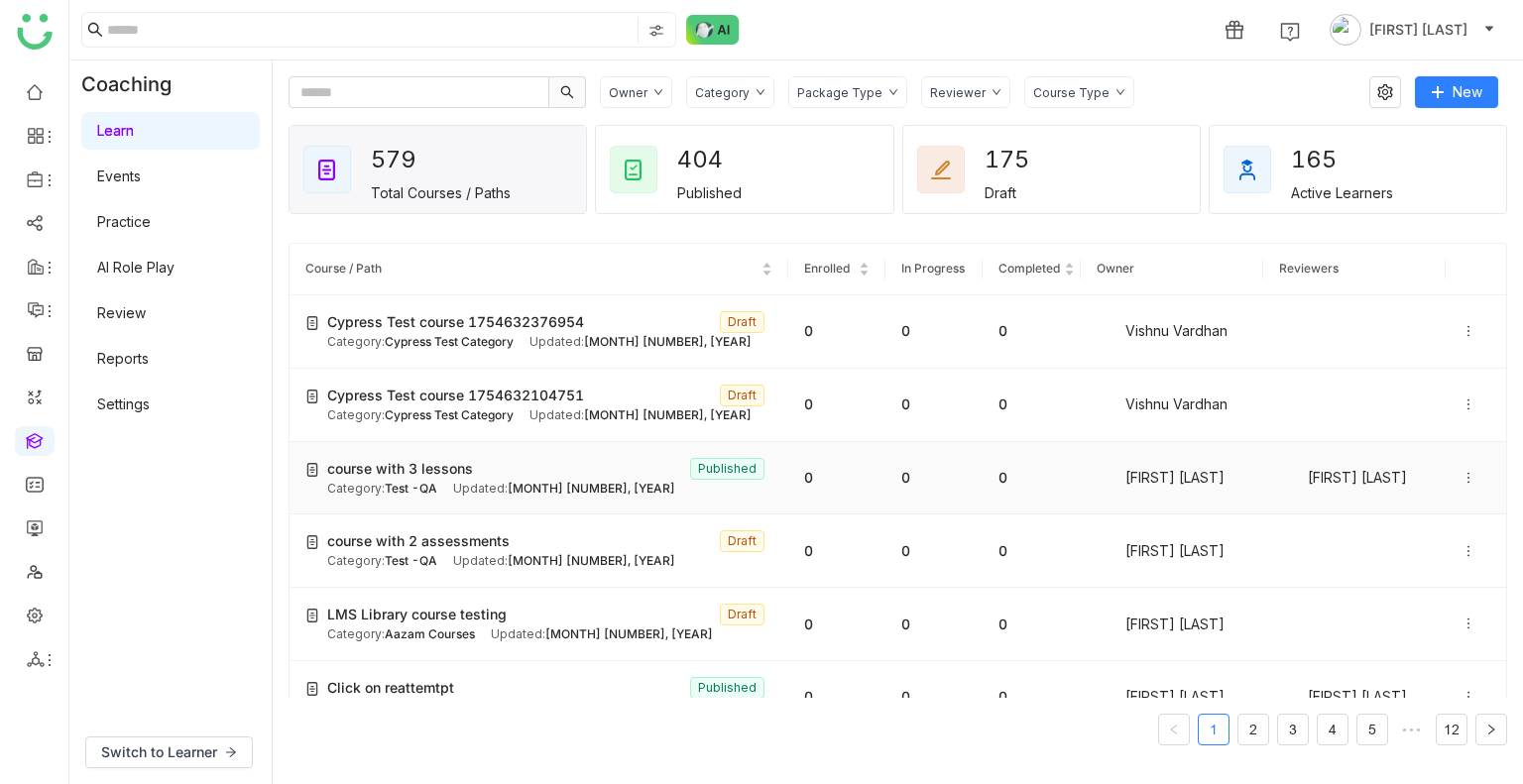 click 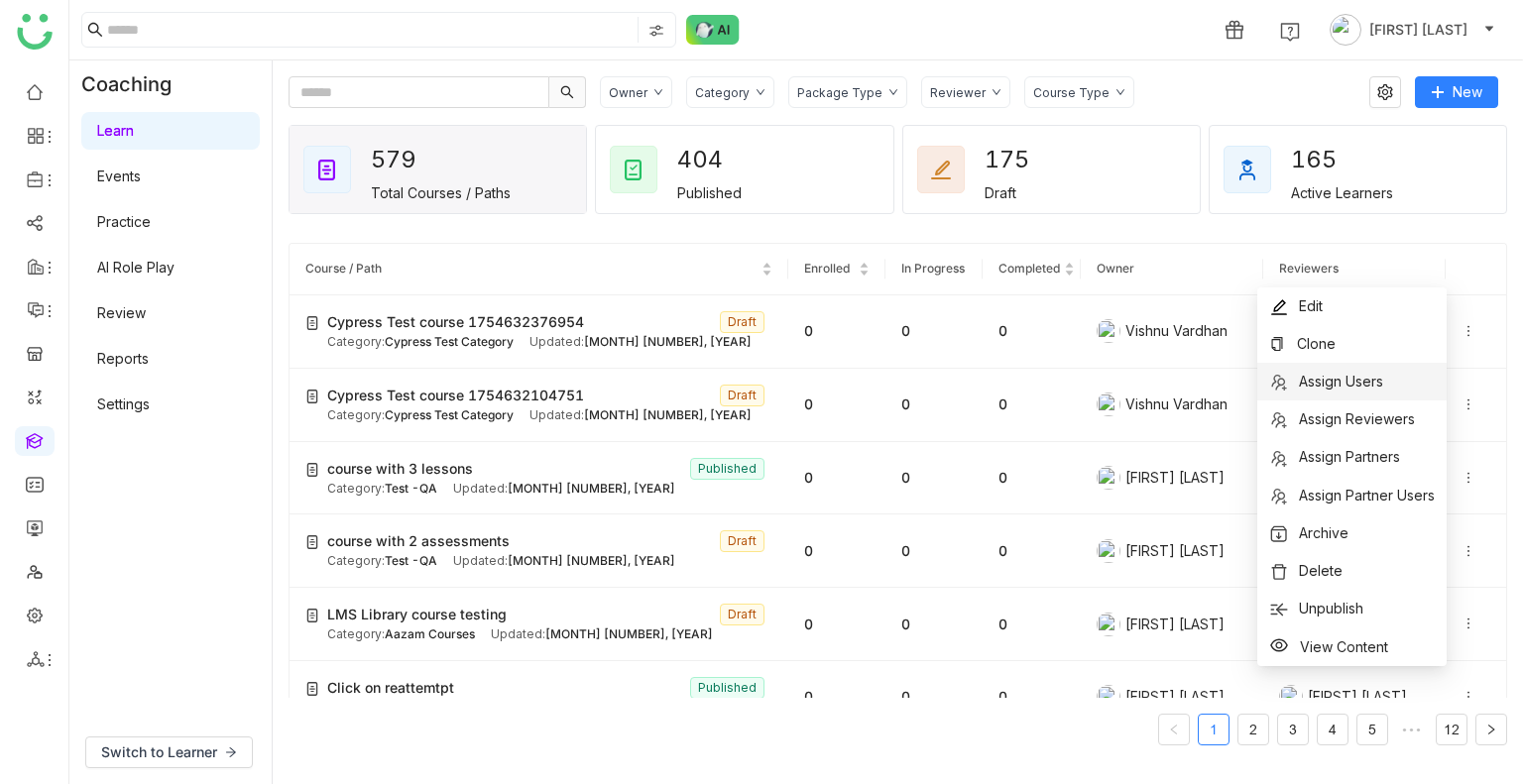 click on "Assign Users" at bounding box center (1351, 382) 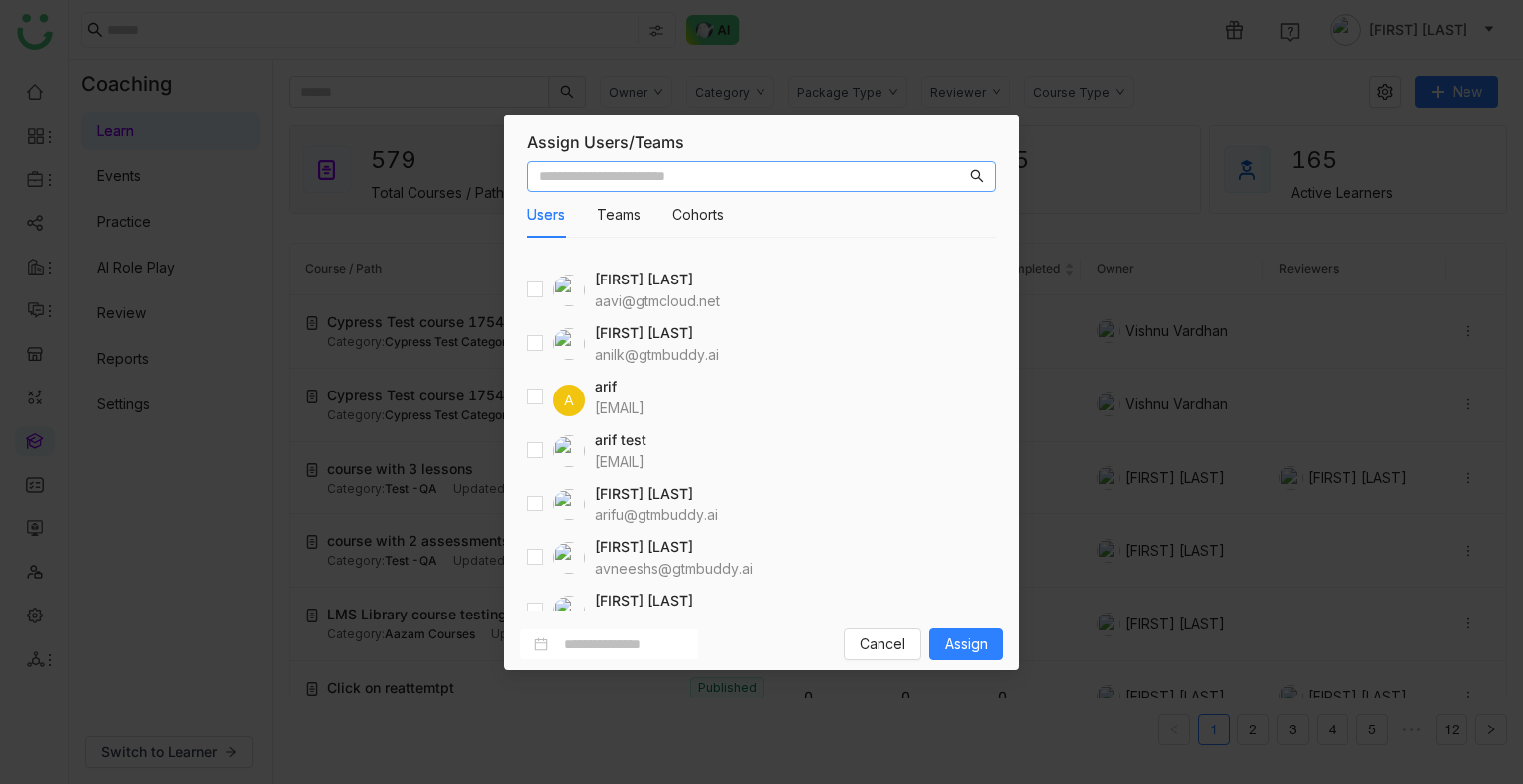 click at bounding box center (753, 176) 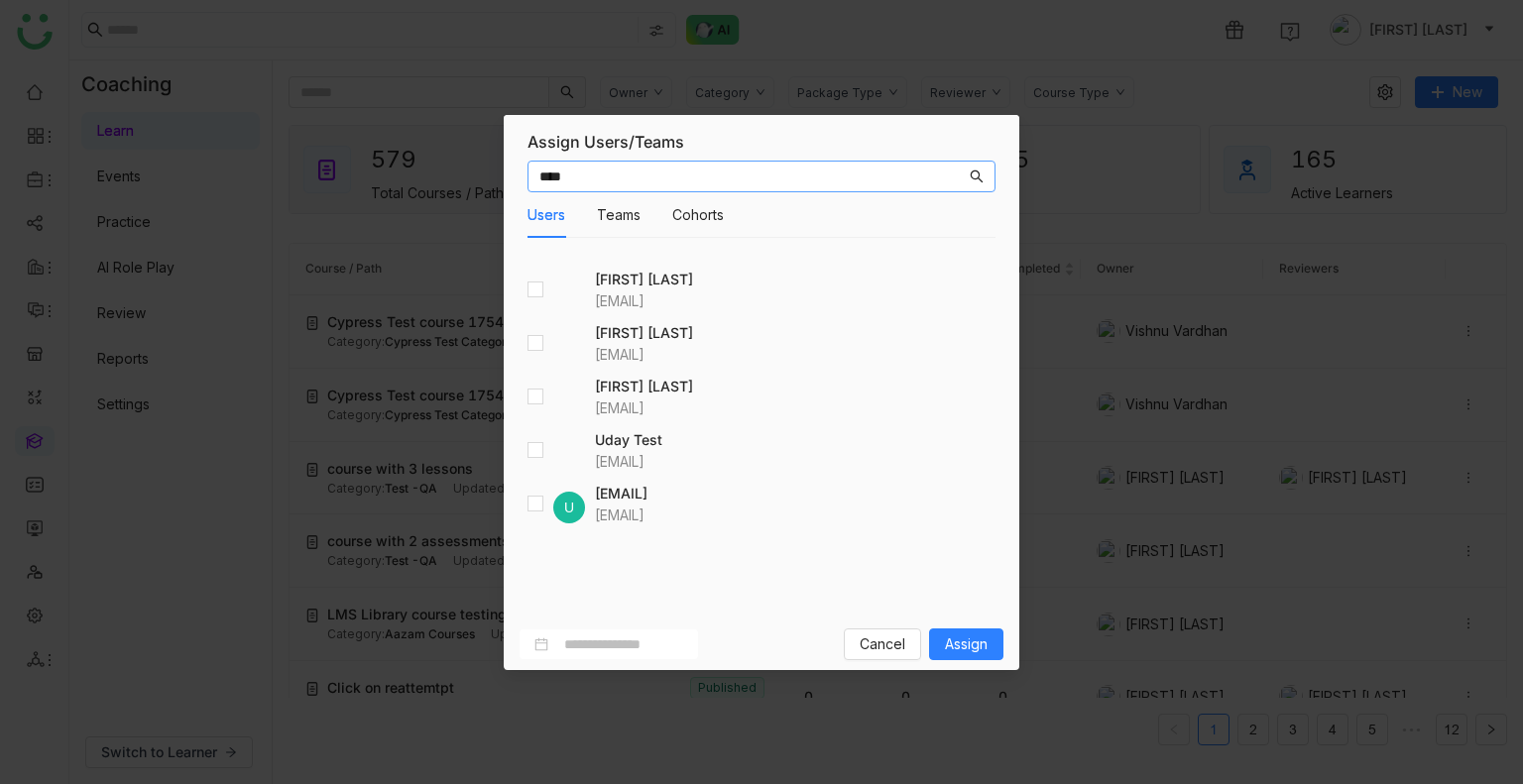 type on "****" 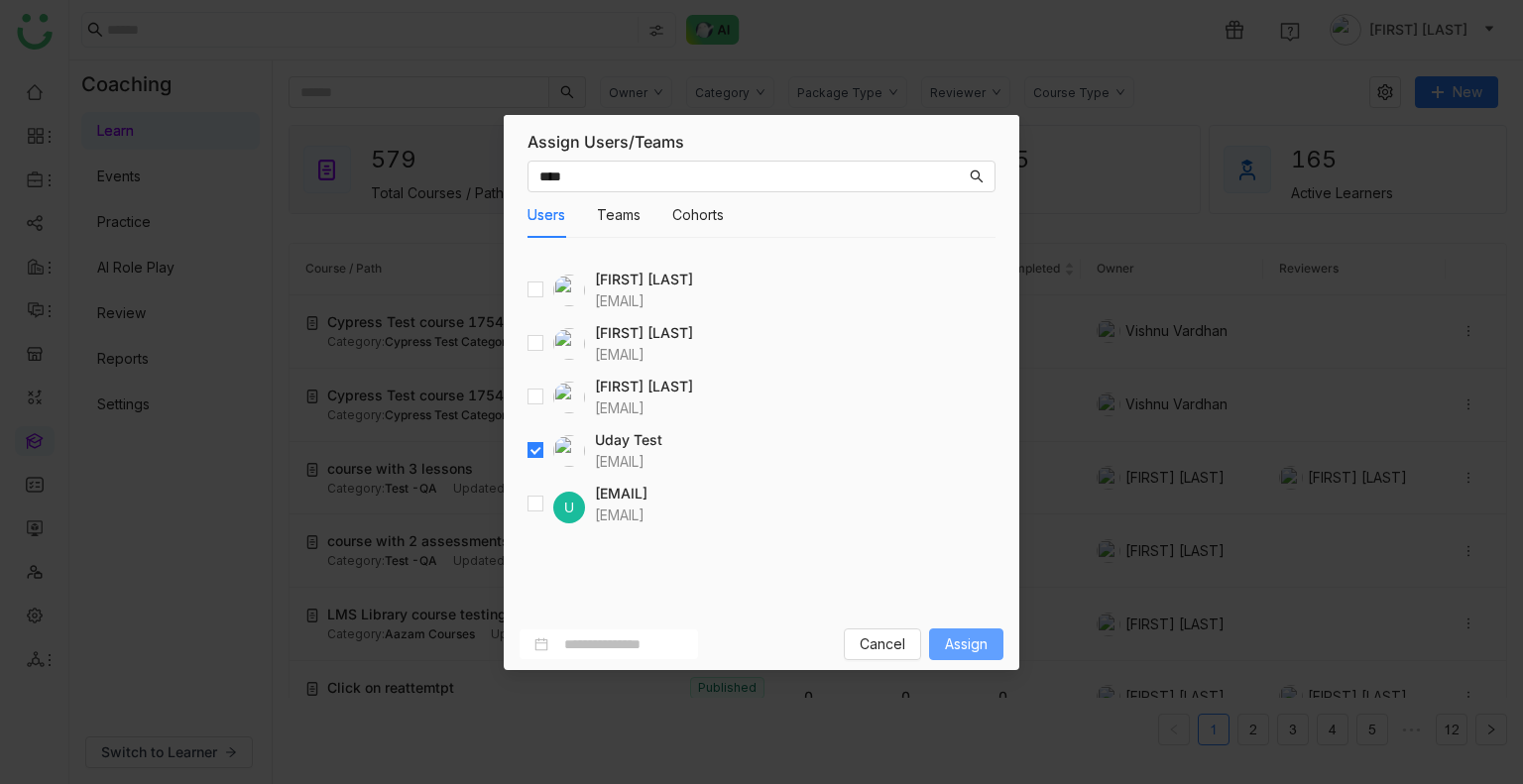 click on "Assign" at bounding box center (966, 644) 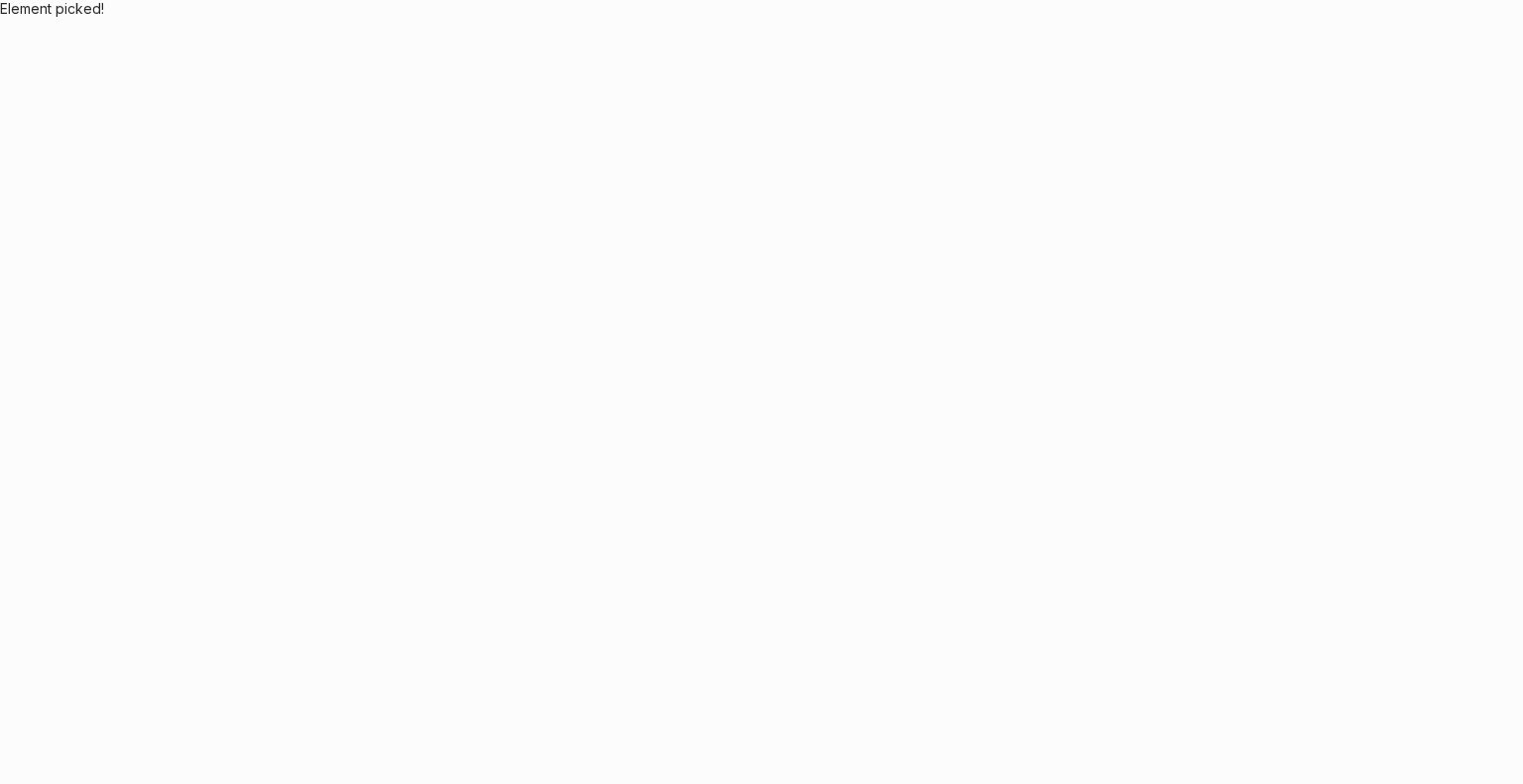 scroll, scrollTop: 0, scrollLeft: 0, axis: both 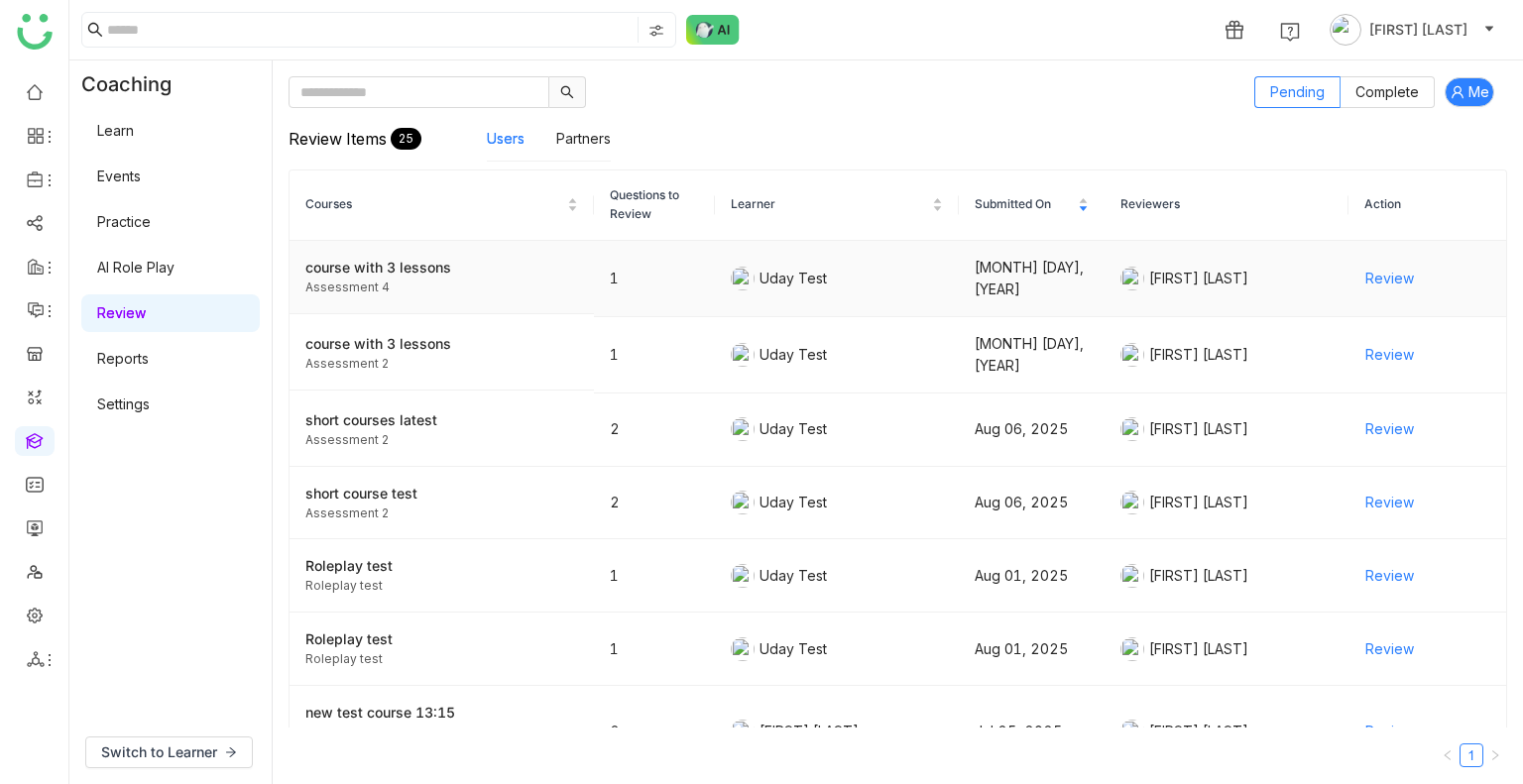 click on "Review" 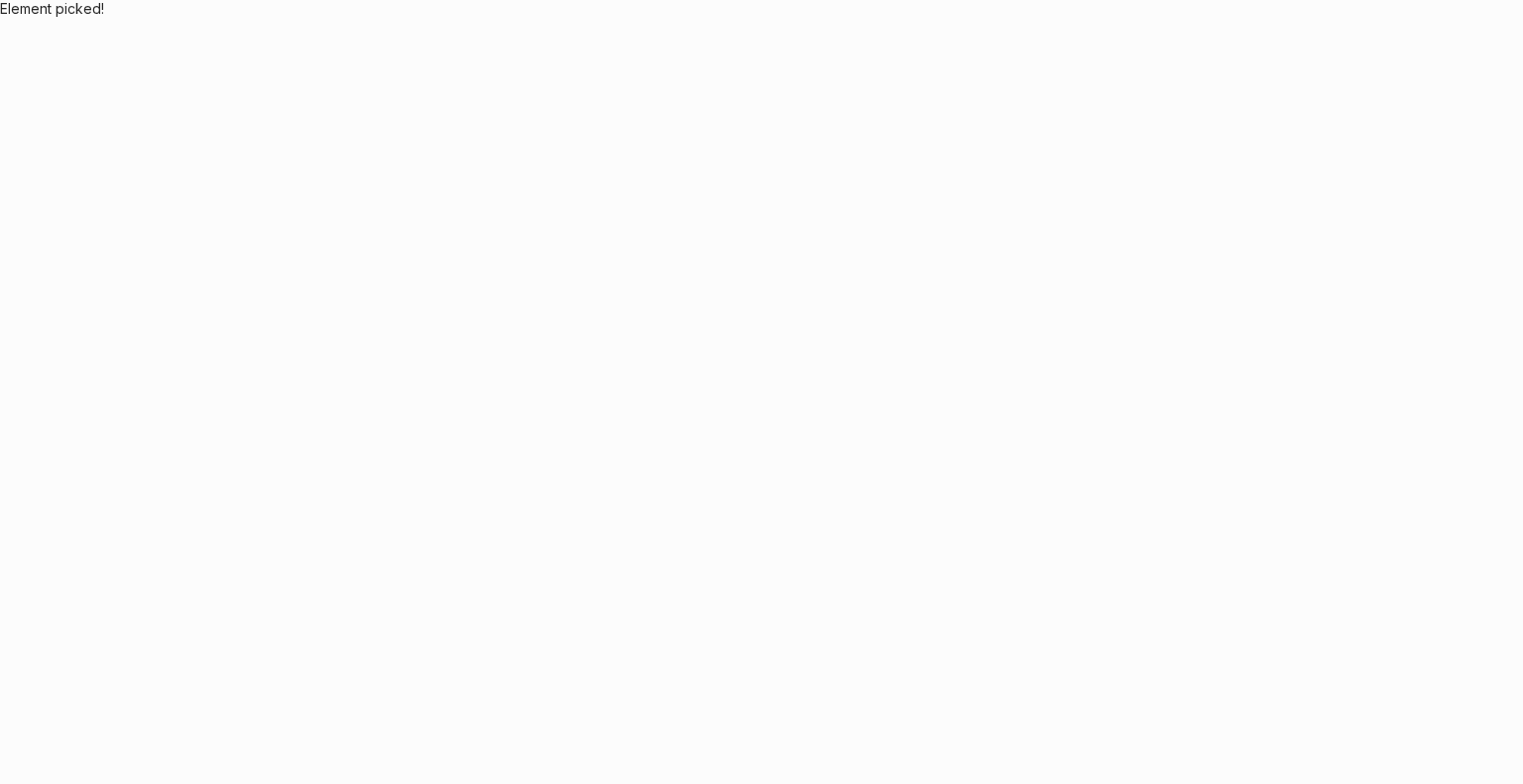 scroll, scrollTop: 0, scrollLeft: 0, axis: both 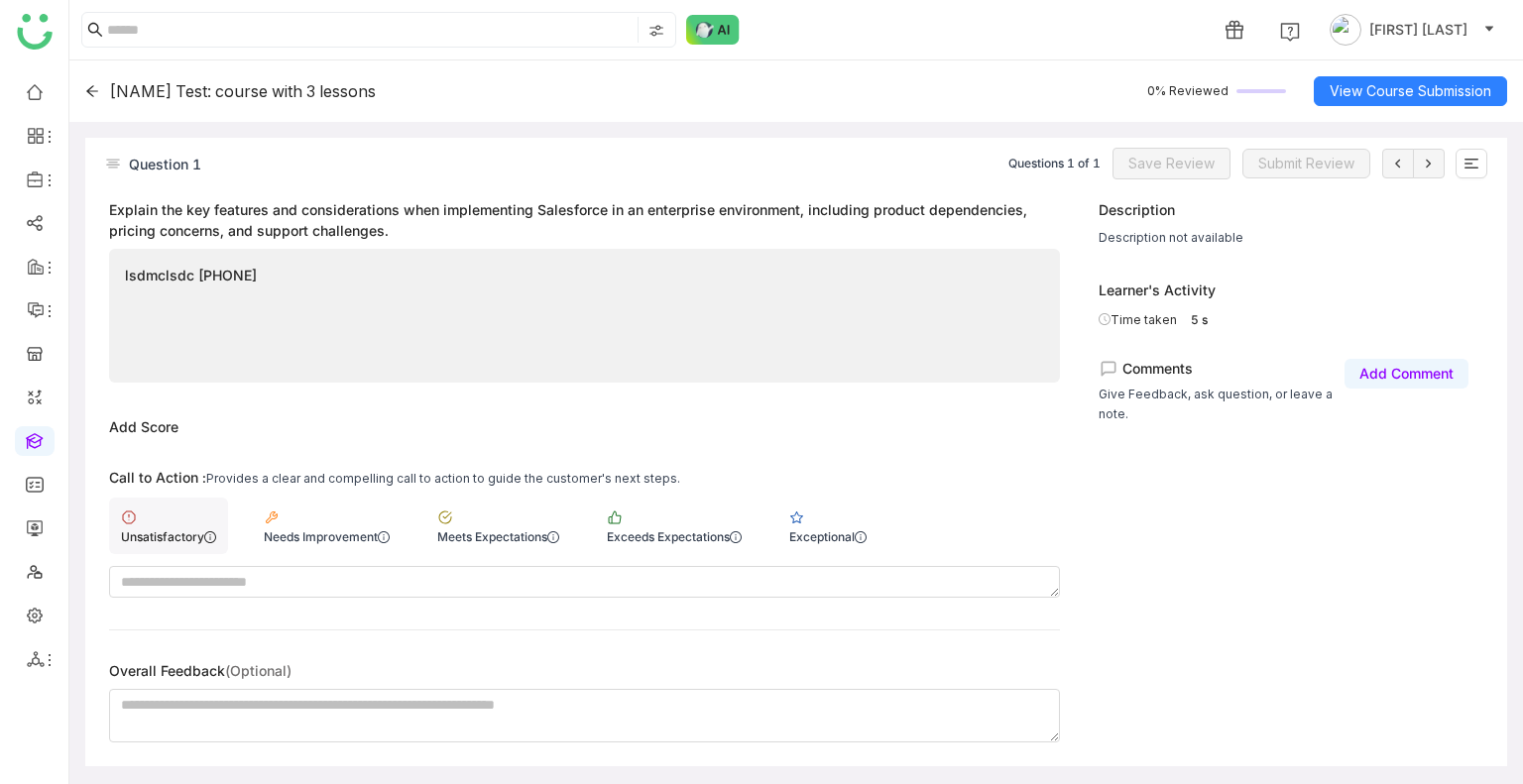 click on "Unsatisfactory" 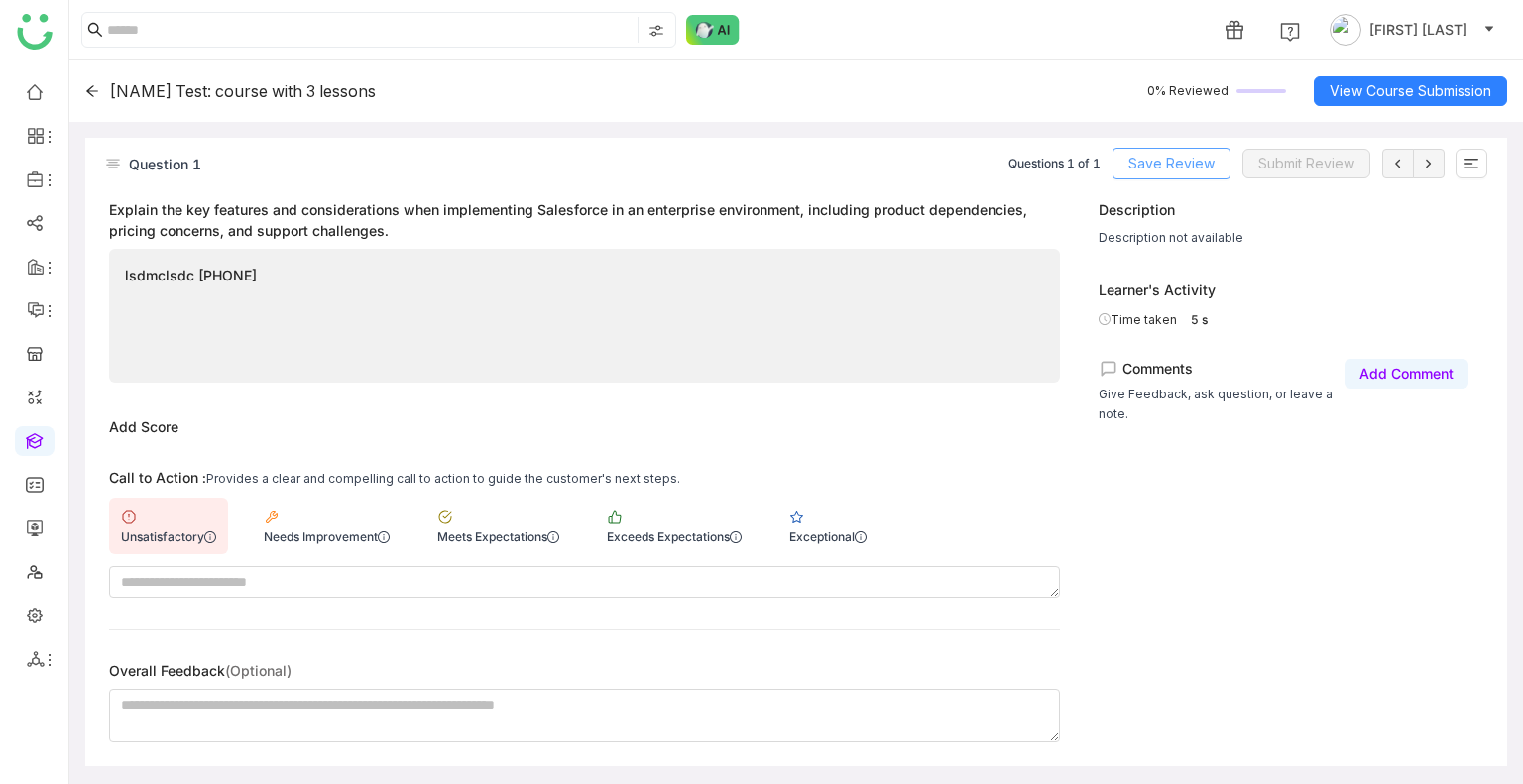 click on "Save Review" 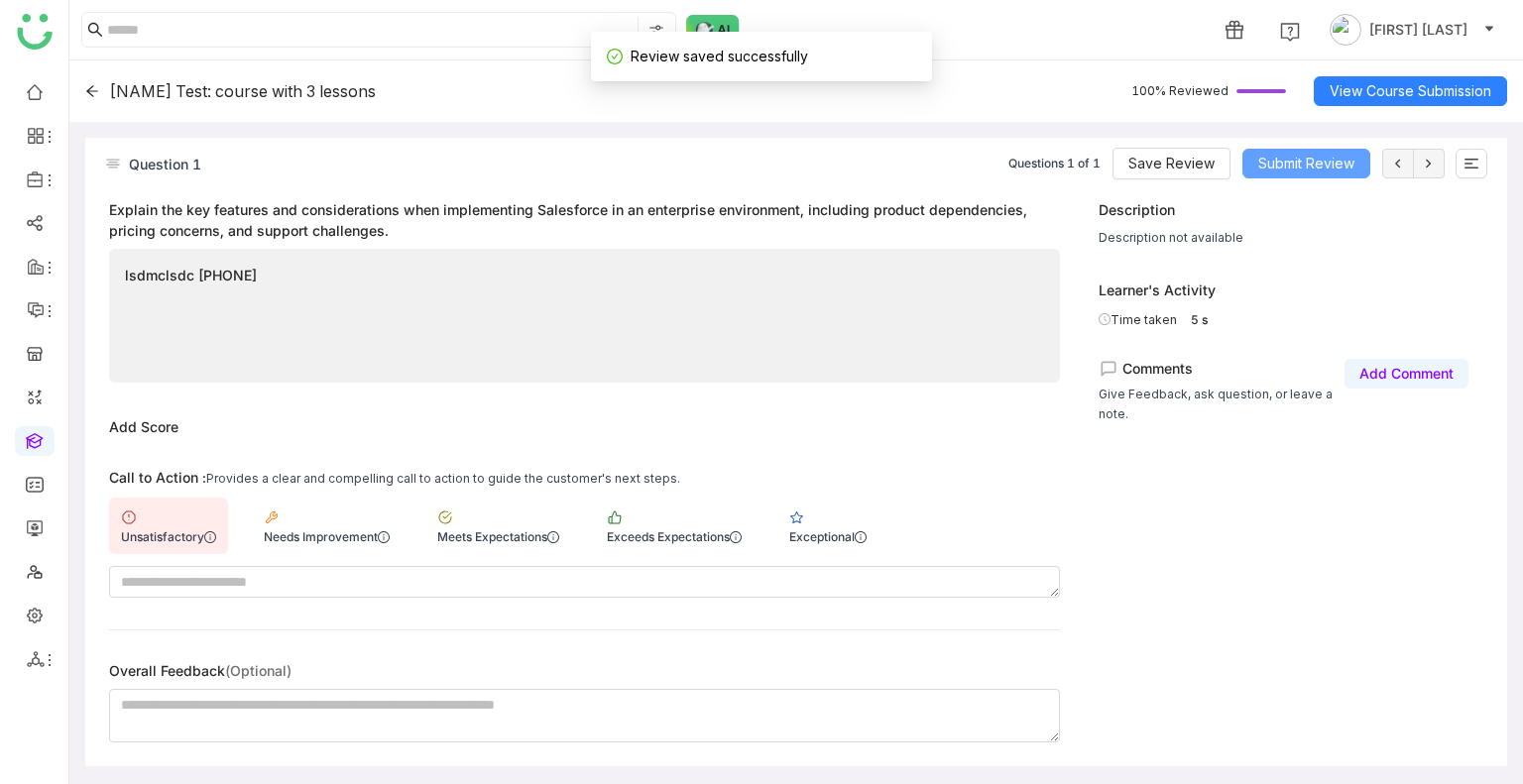 click on "Submit Review" 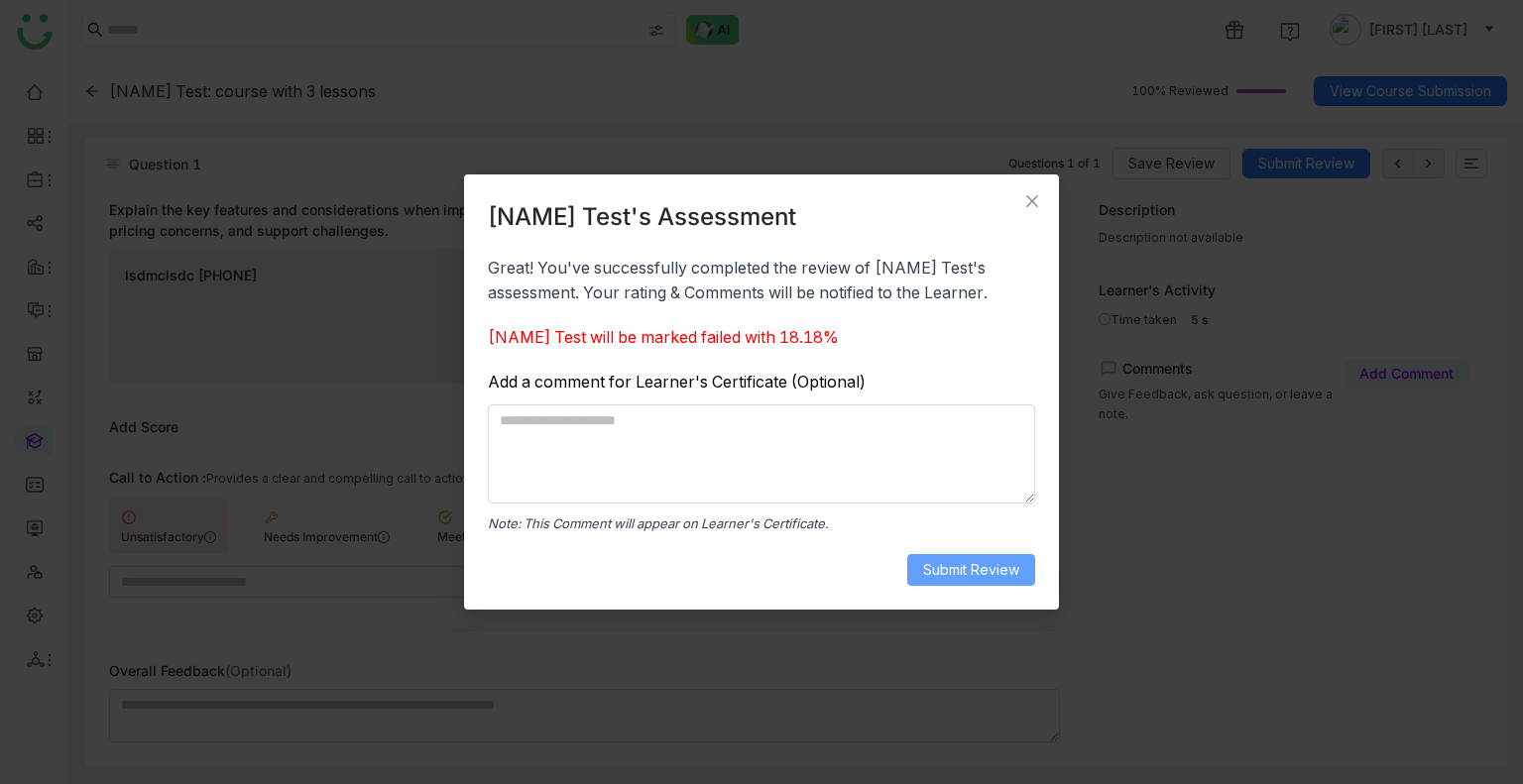 click on "Submit Review" at bounding box center (971, 570) 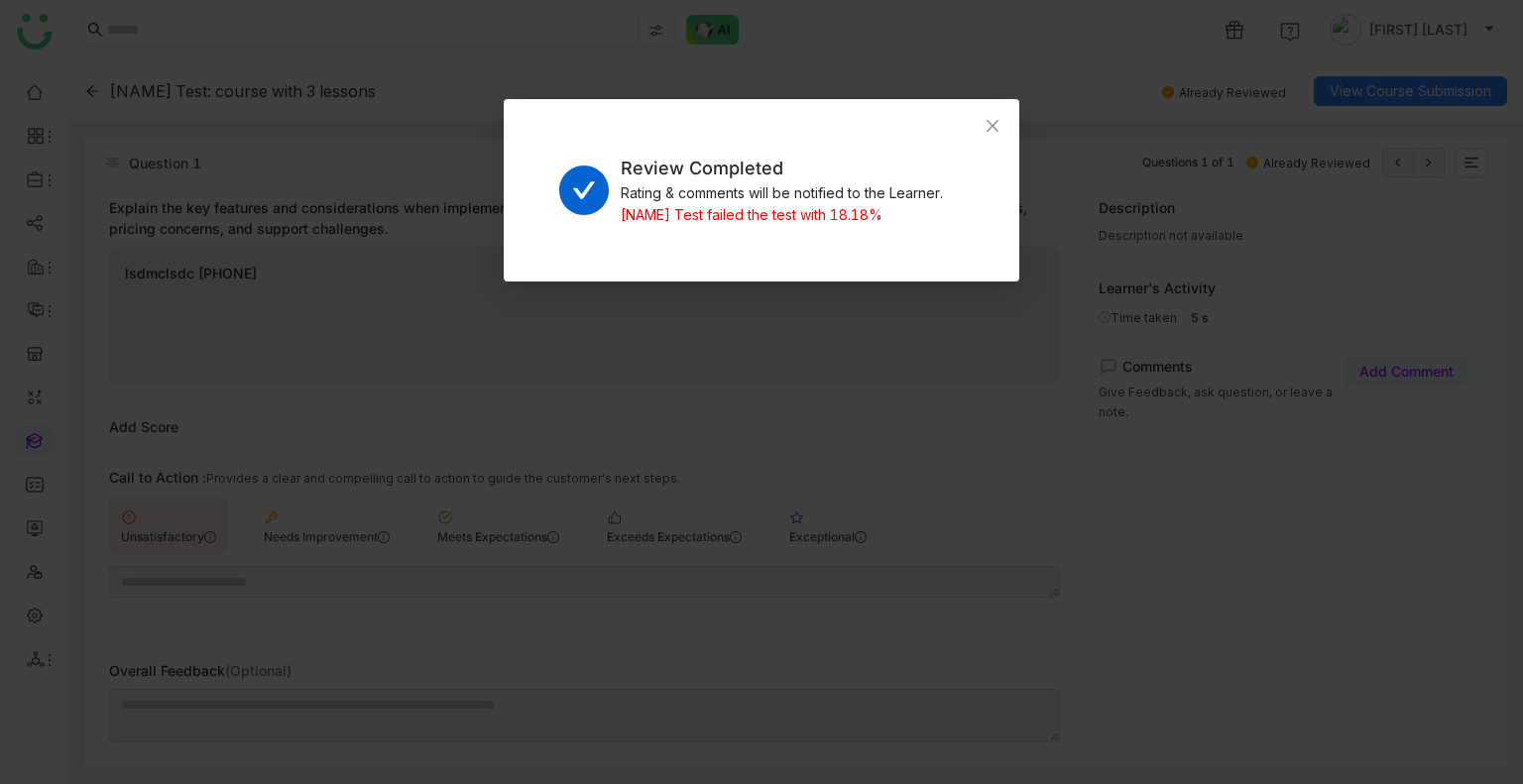 drag, startPoint x: 946, startPoint y: 572, endPoint x: 1011, endPoint y: 162, distance: 415.12046 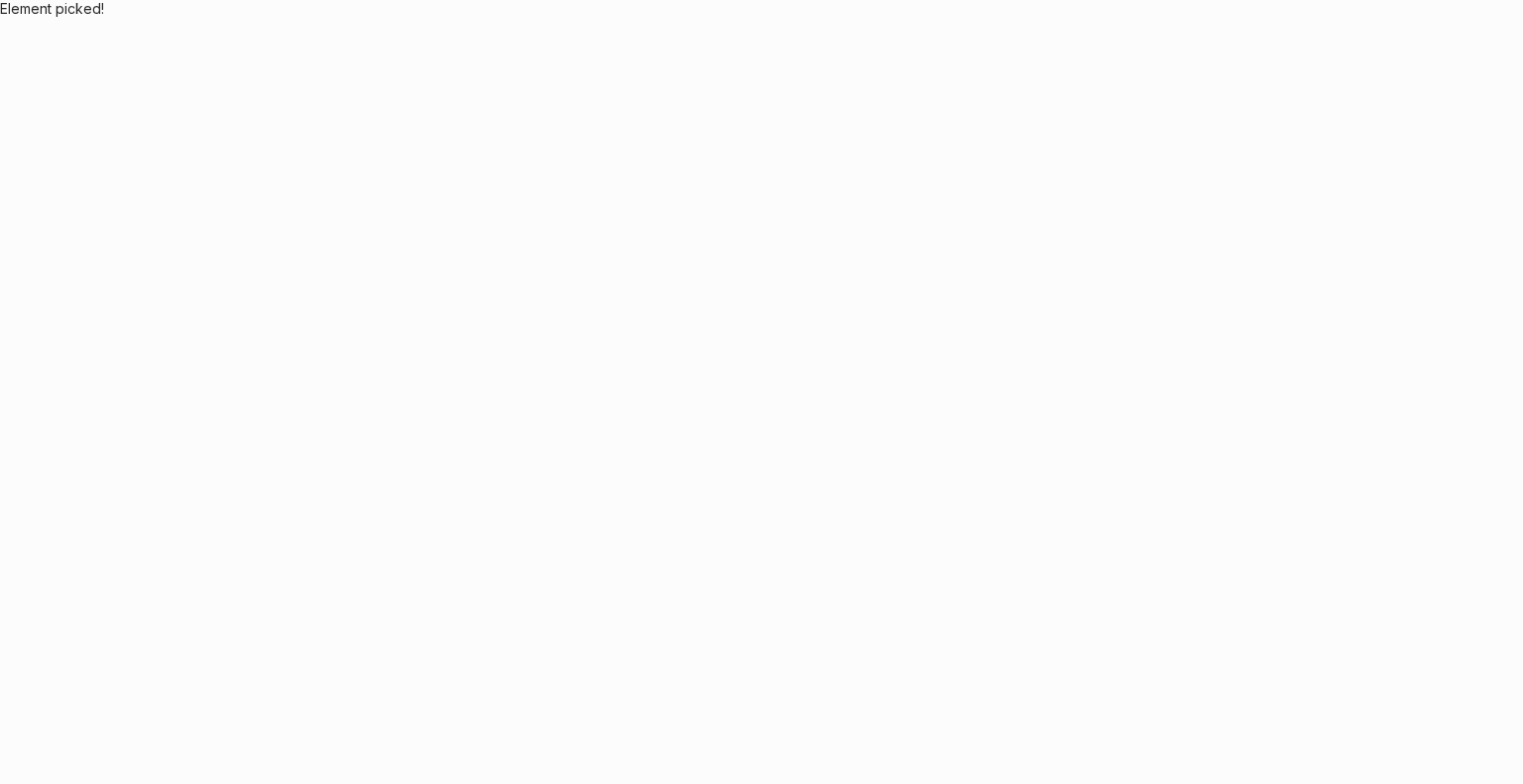 scroll, scrollTop: 0, scrollLeft: 0, axis: both 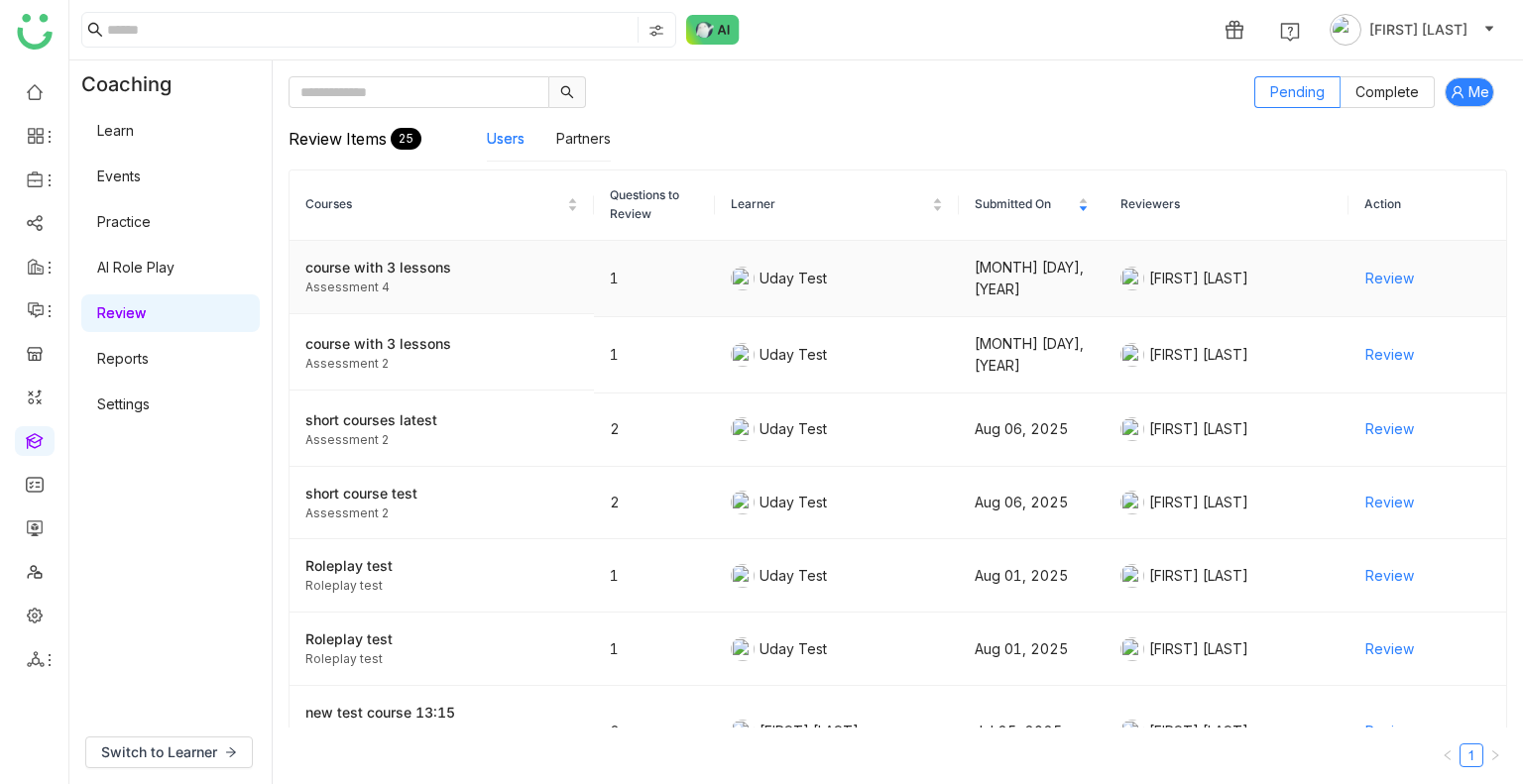 click on "Review" 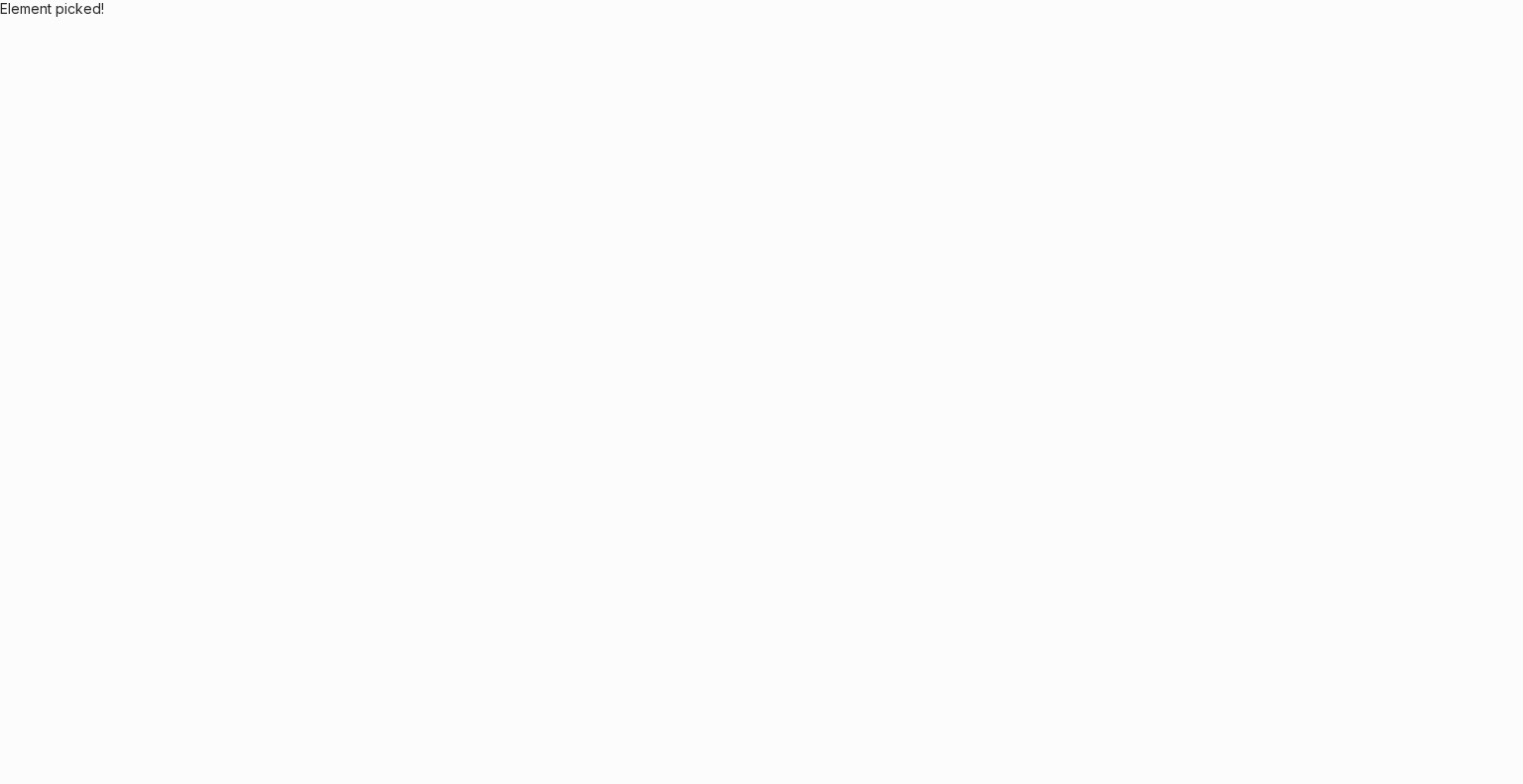 scroll, scrollTop: 0, scrollLeft: 0, axis: both 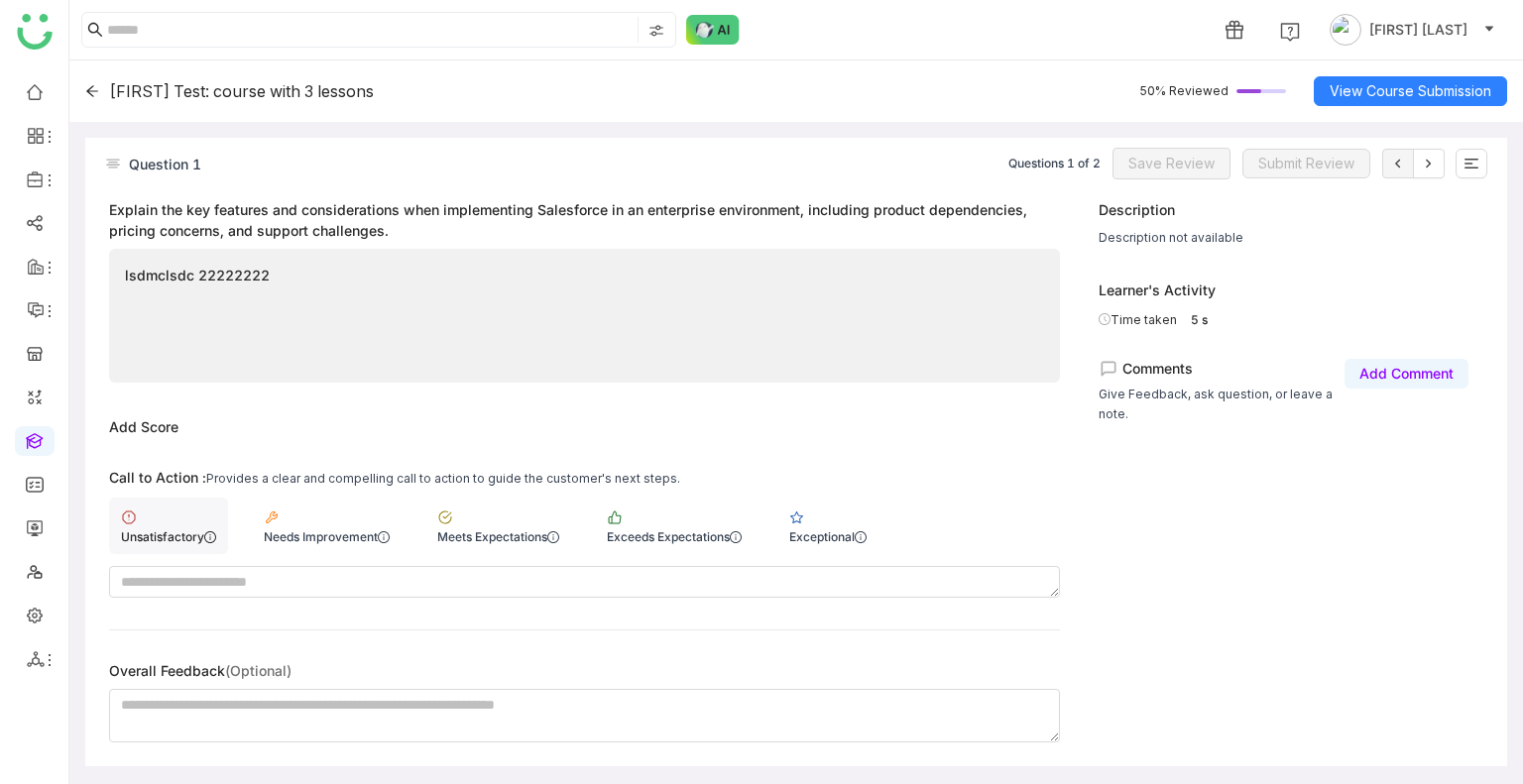 click on "Unsatisfactory" 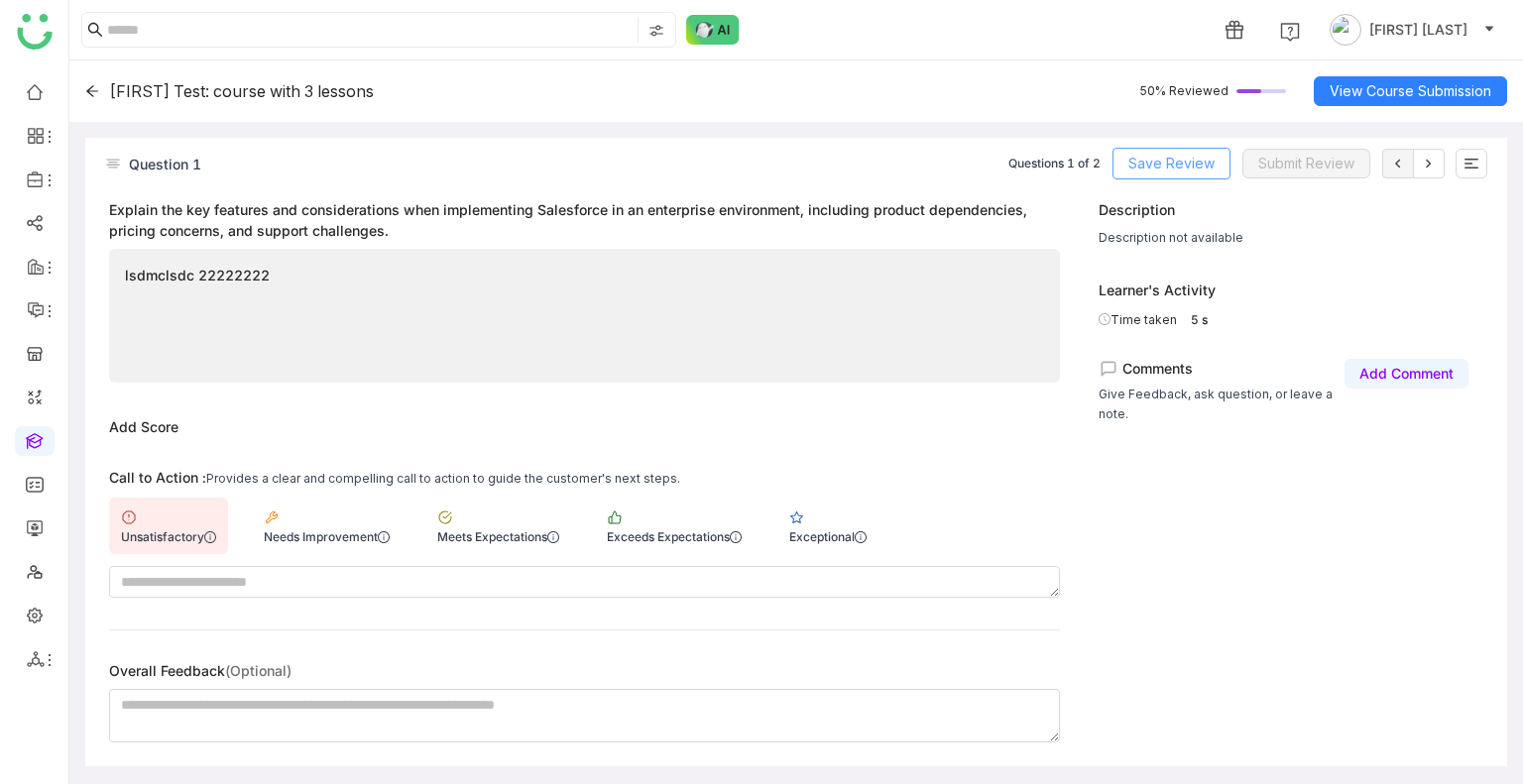 click on "Save Review" 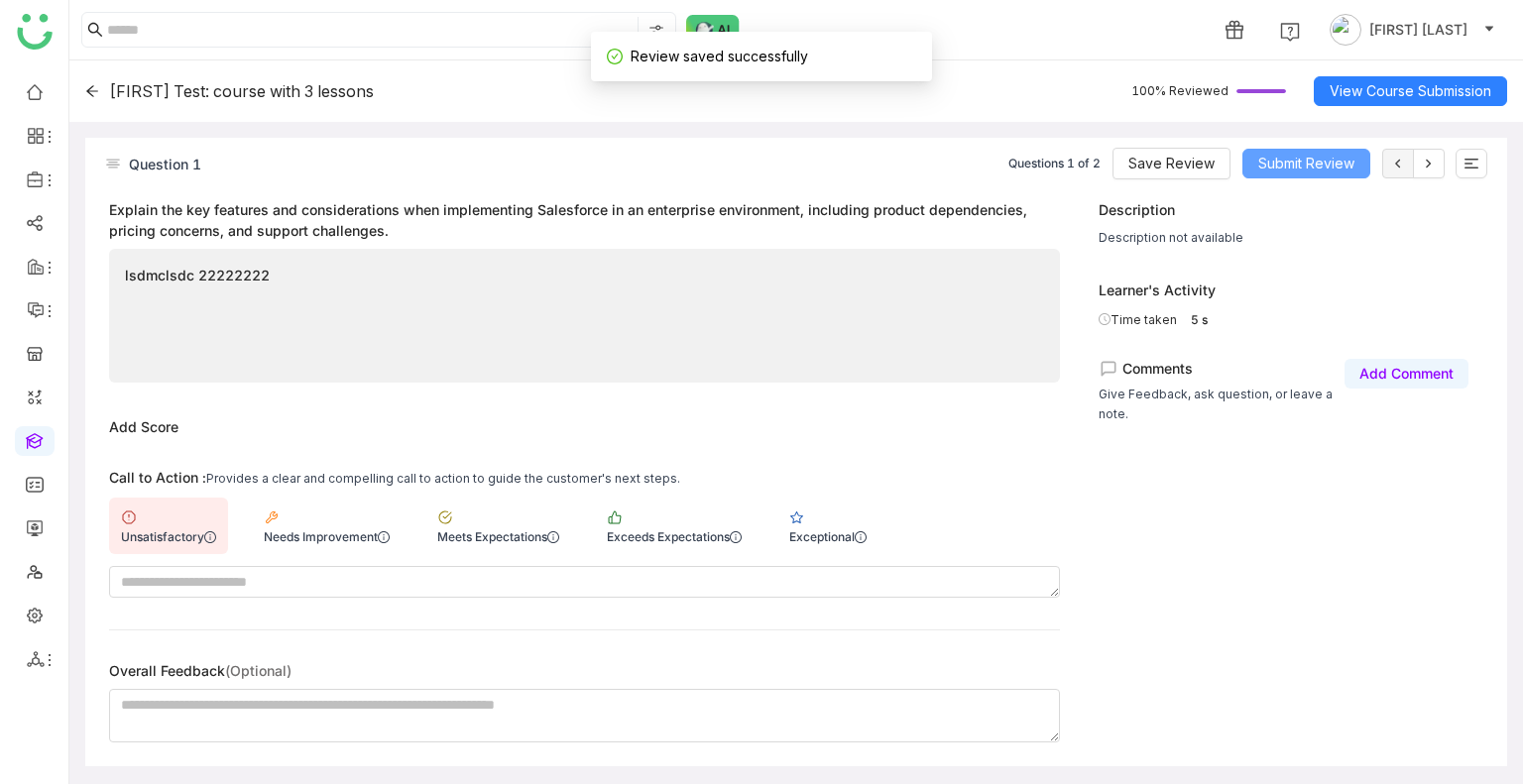 click on "Submit Review" 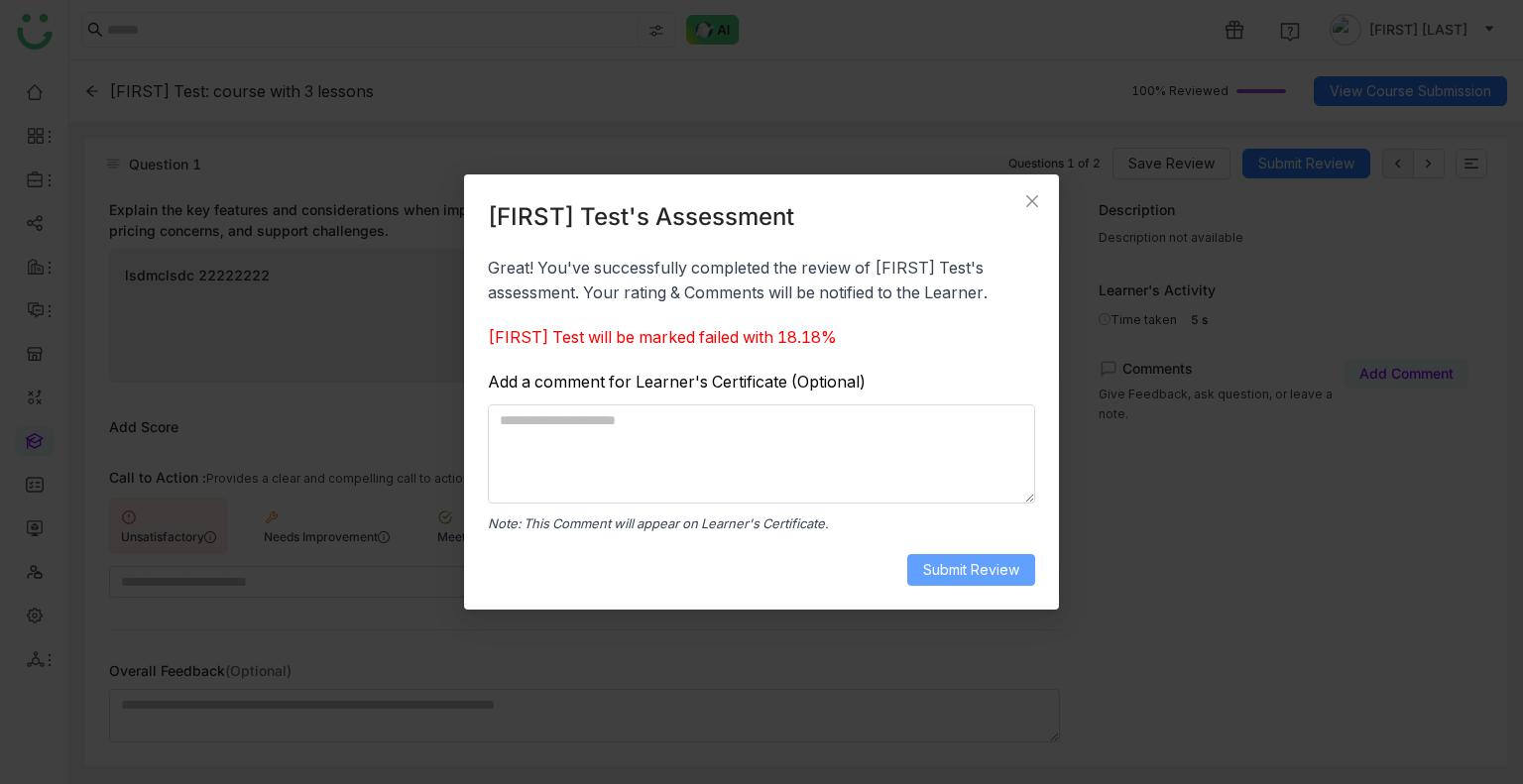 click on "Submit Review" at bounding box center (971, 570) 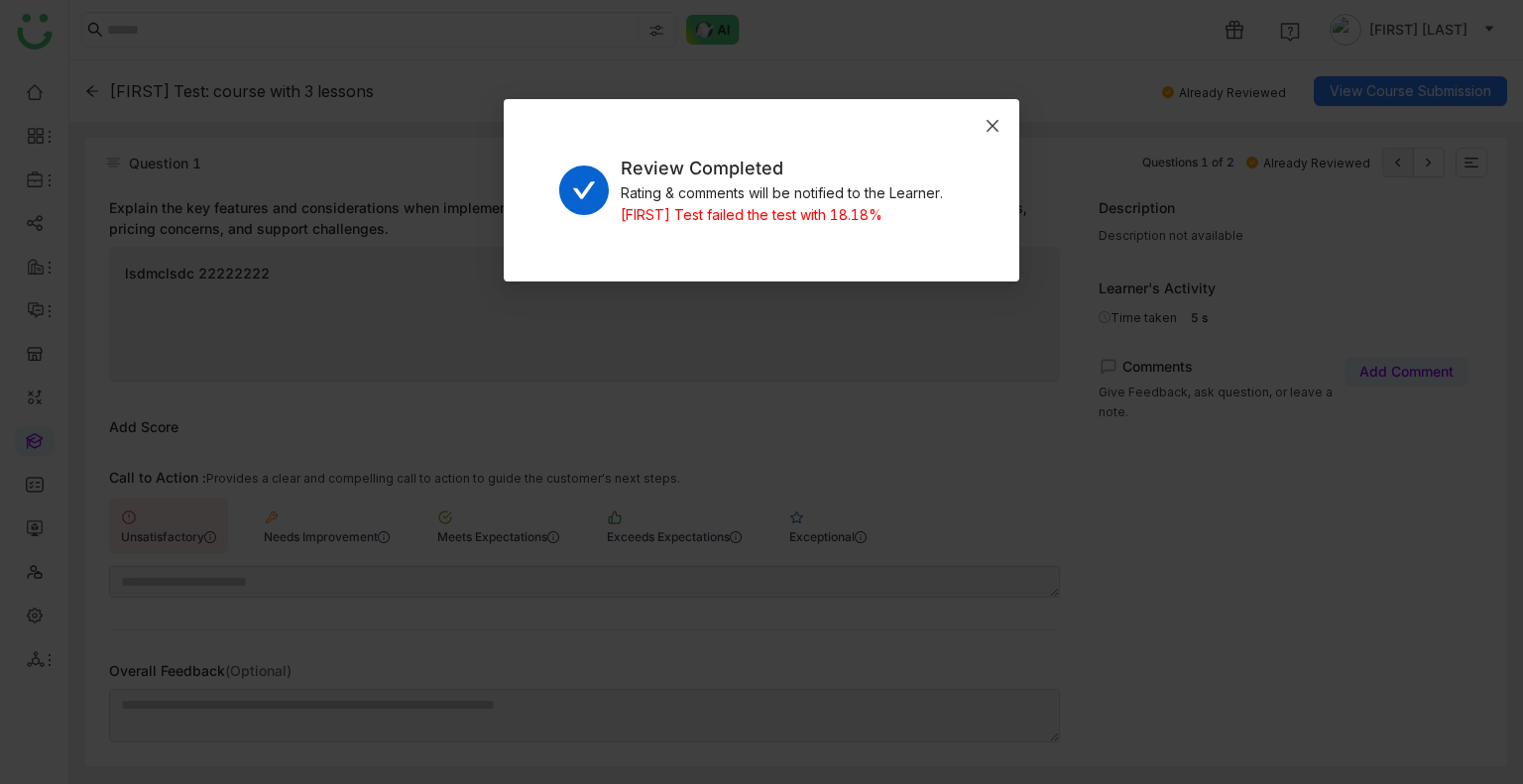click at bounding box center [993, 126] 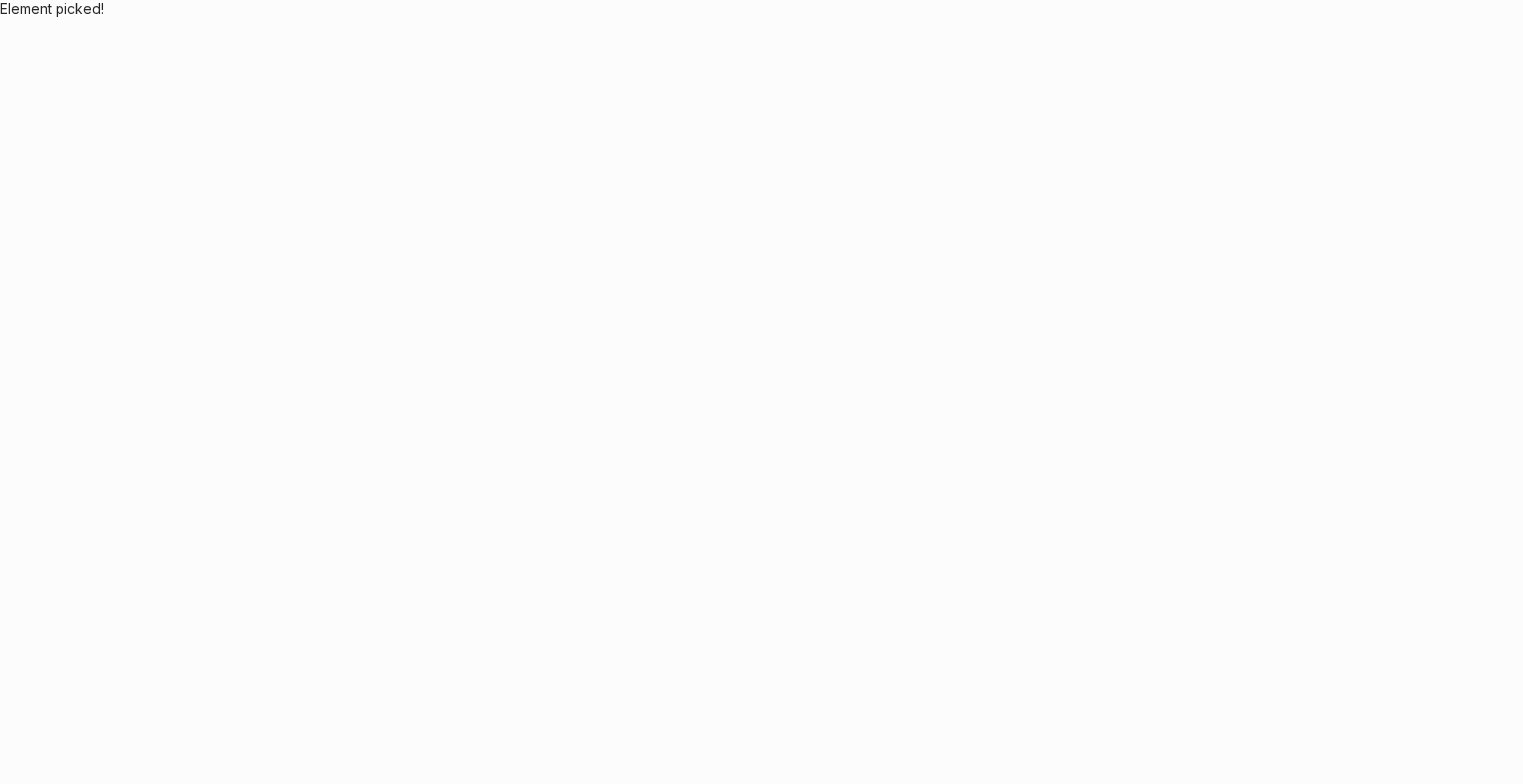 scroll, scrollTop: 0, scrollLeft: 0, axis: both 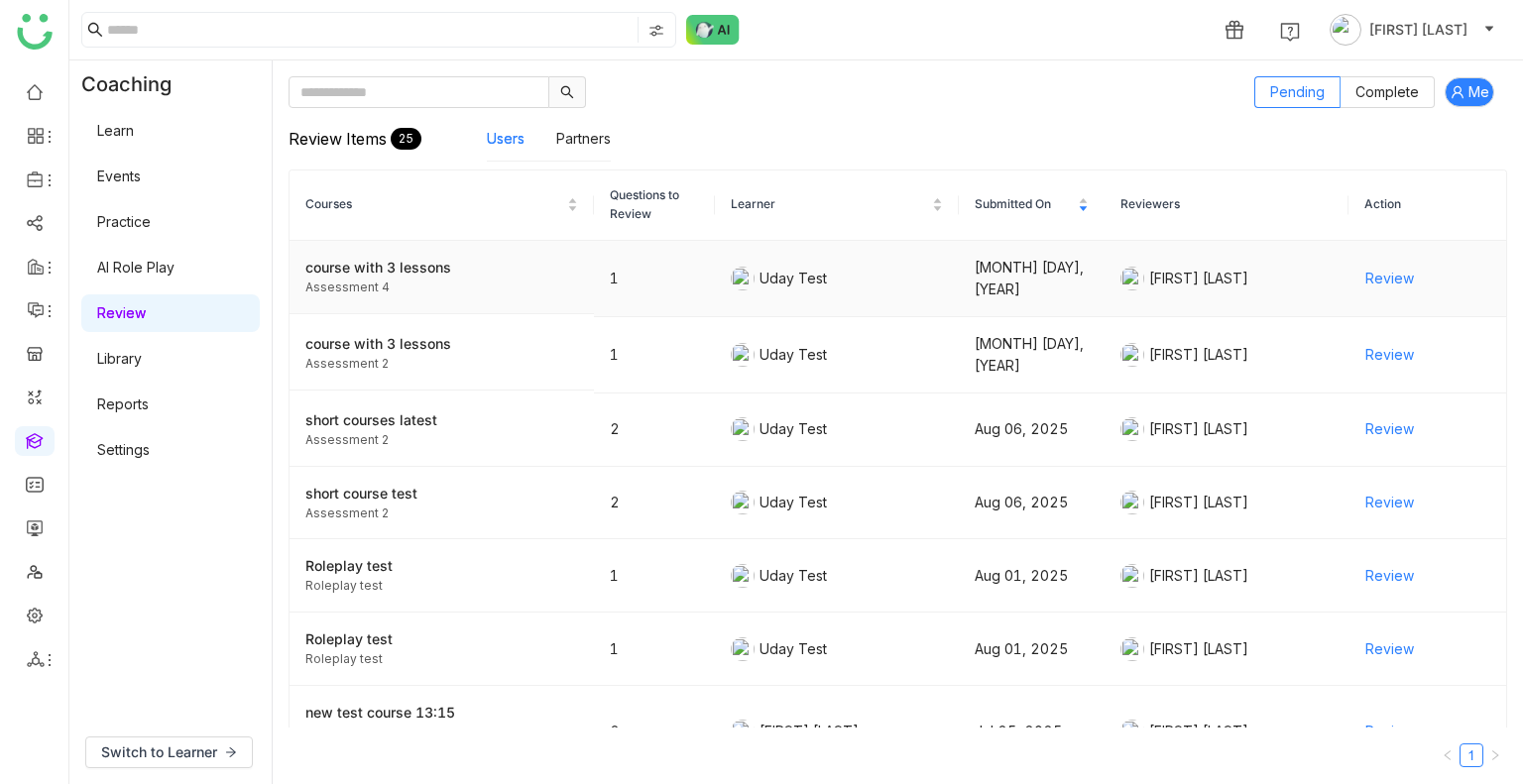click on "Review" 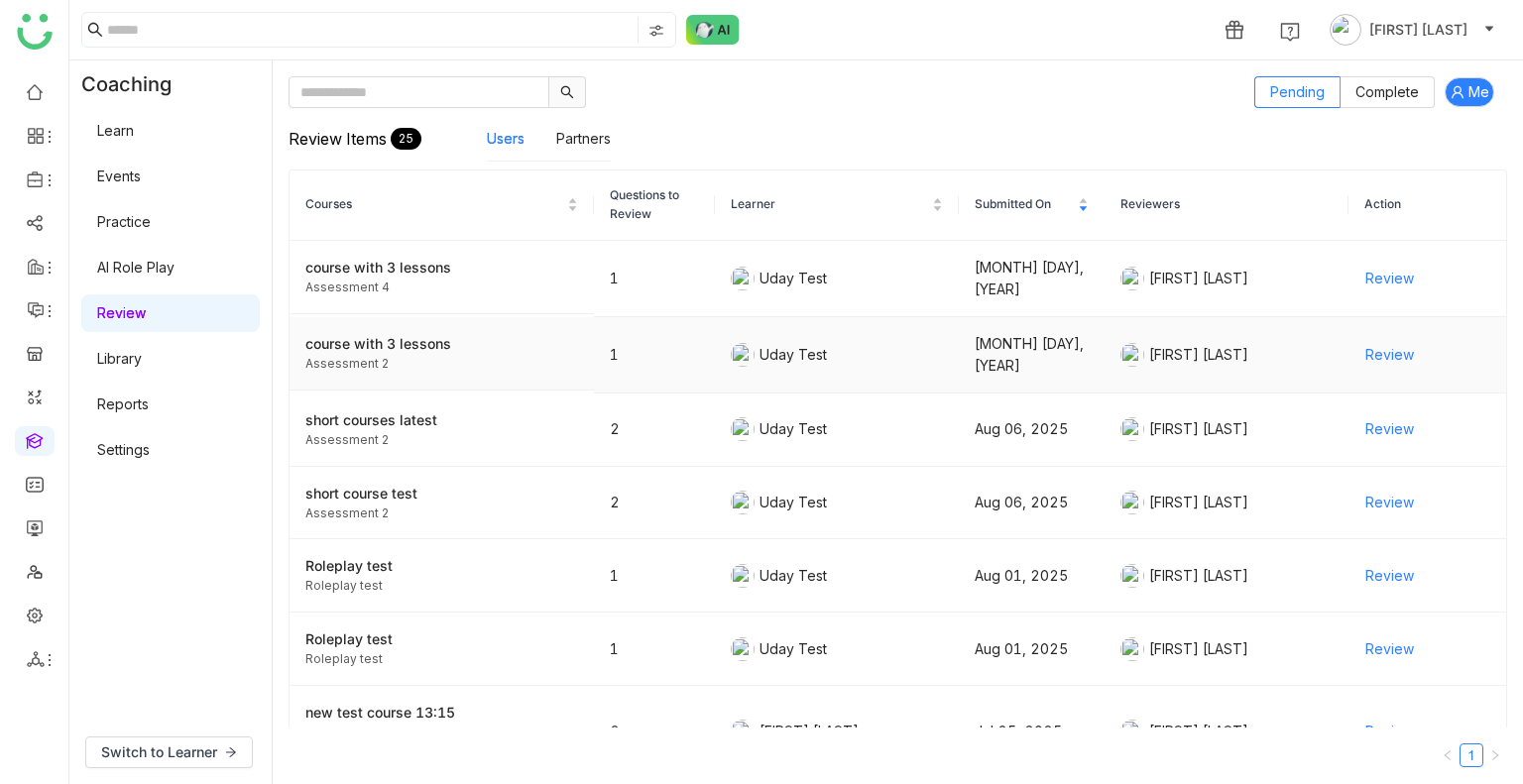click on "Review" 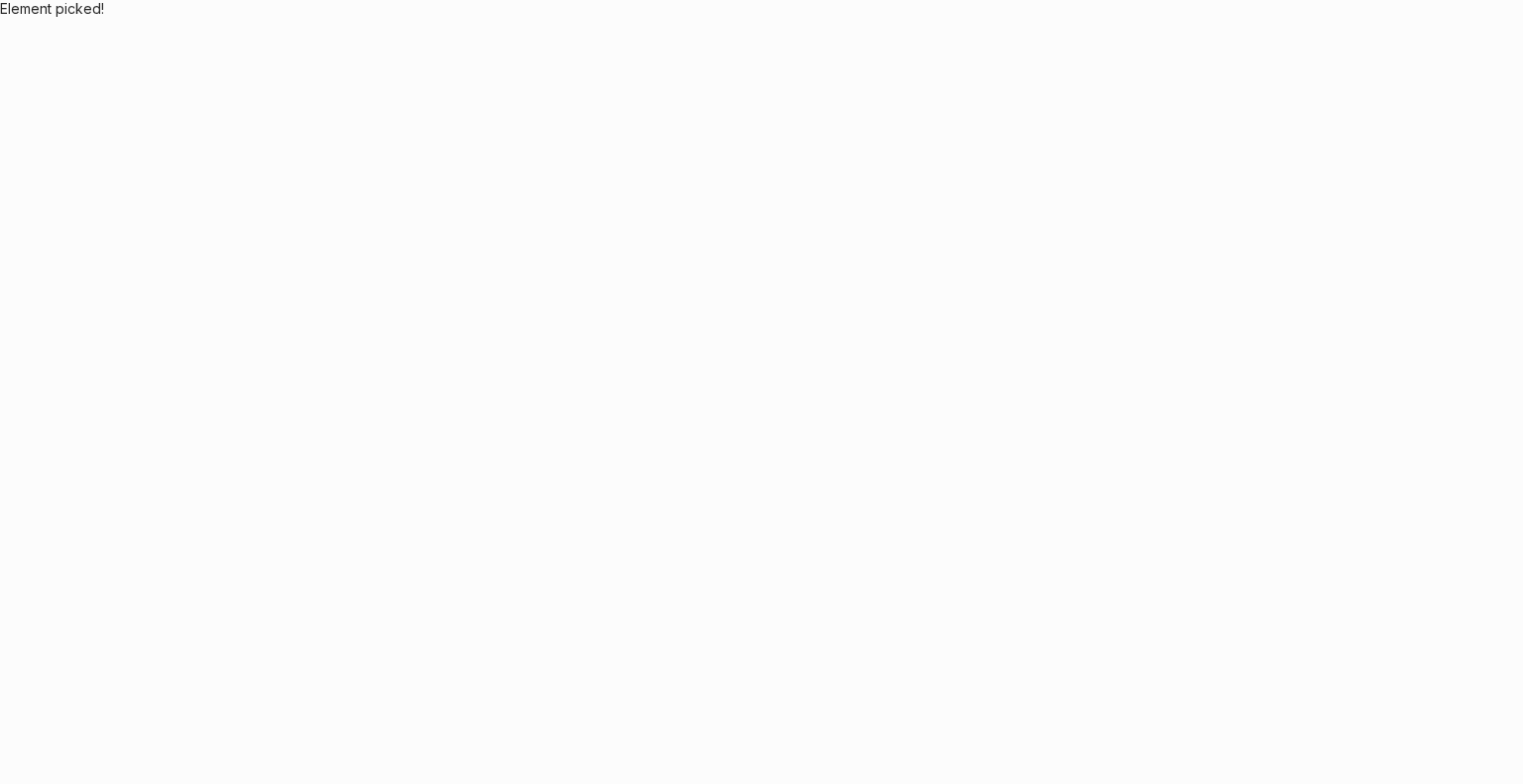 scroll, scrollTop: 0, scrollLeft: 0, axis: both 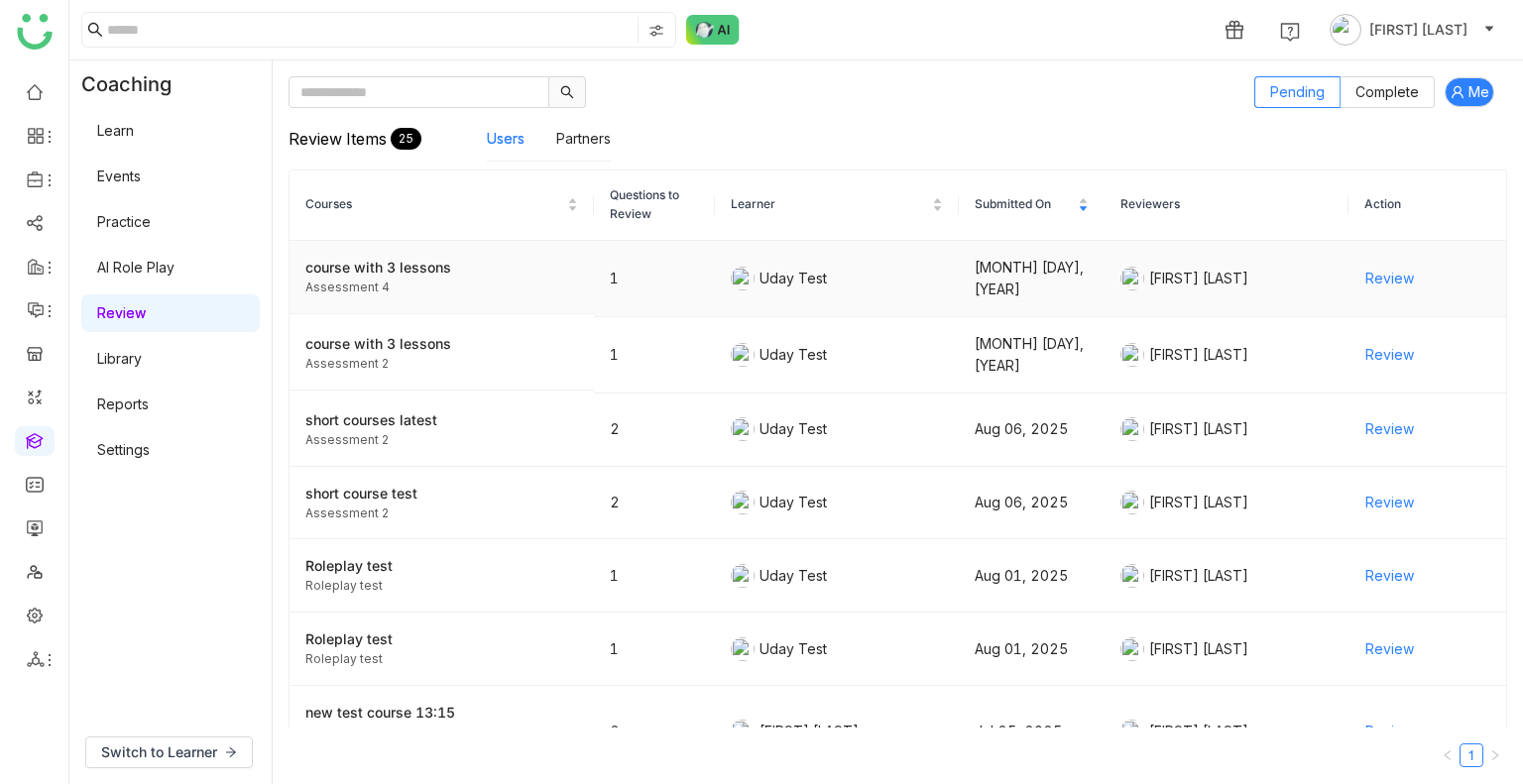 click on "Review" 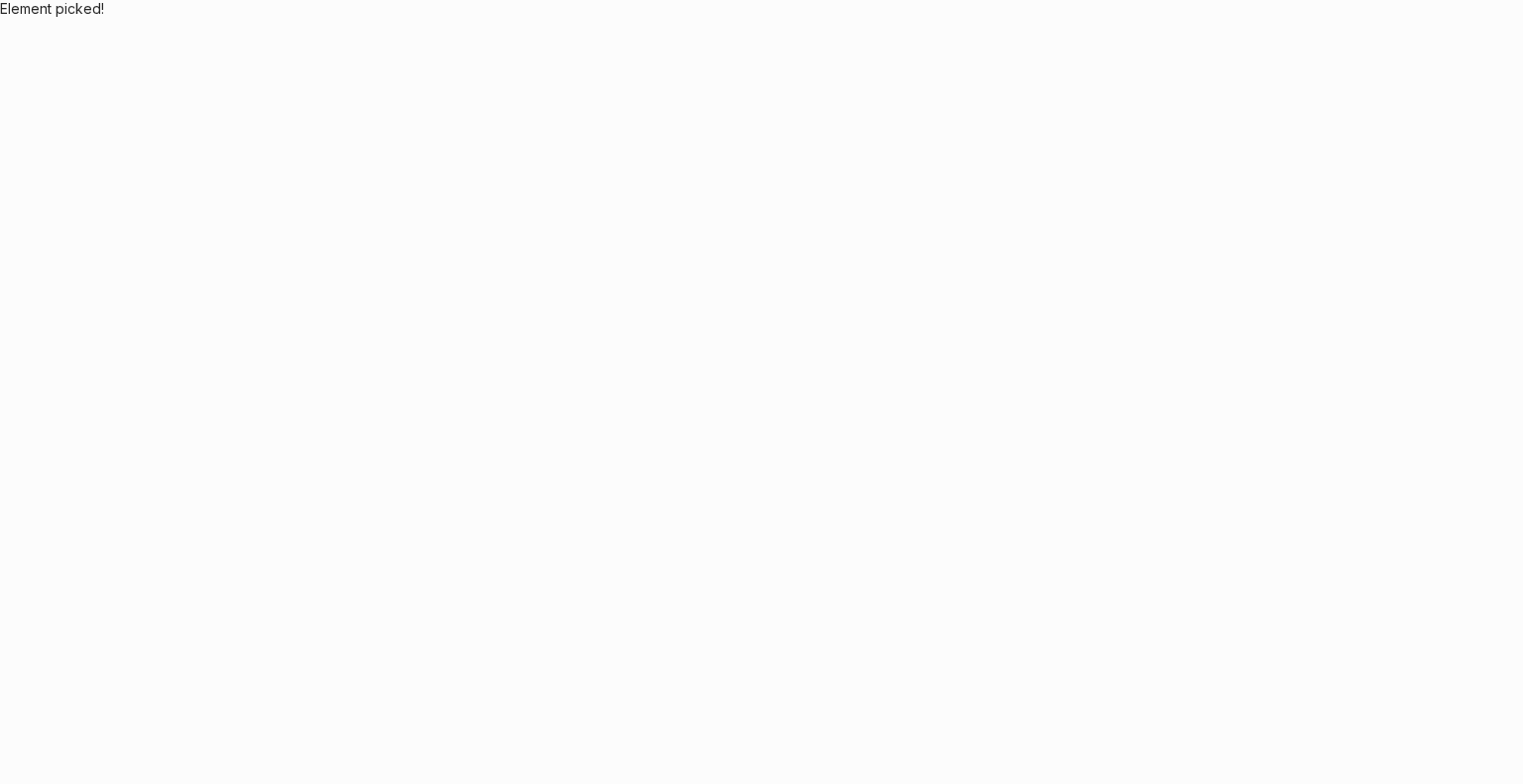 scroll, scrollTop: 0, scrollLeft: 0, axis: both 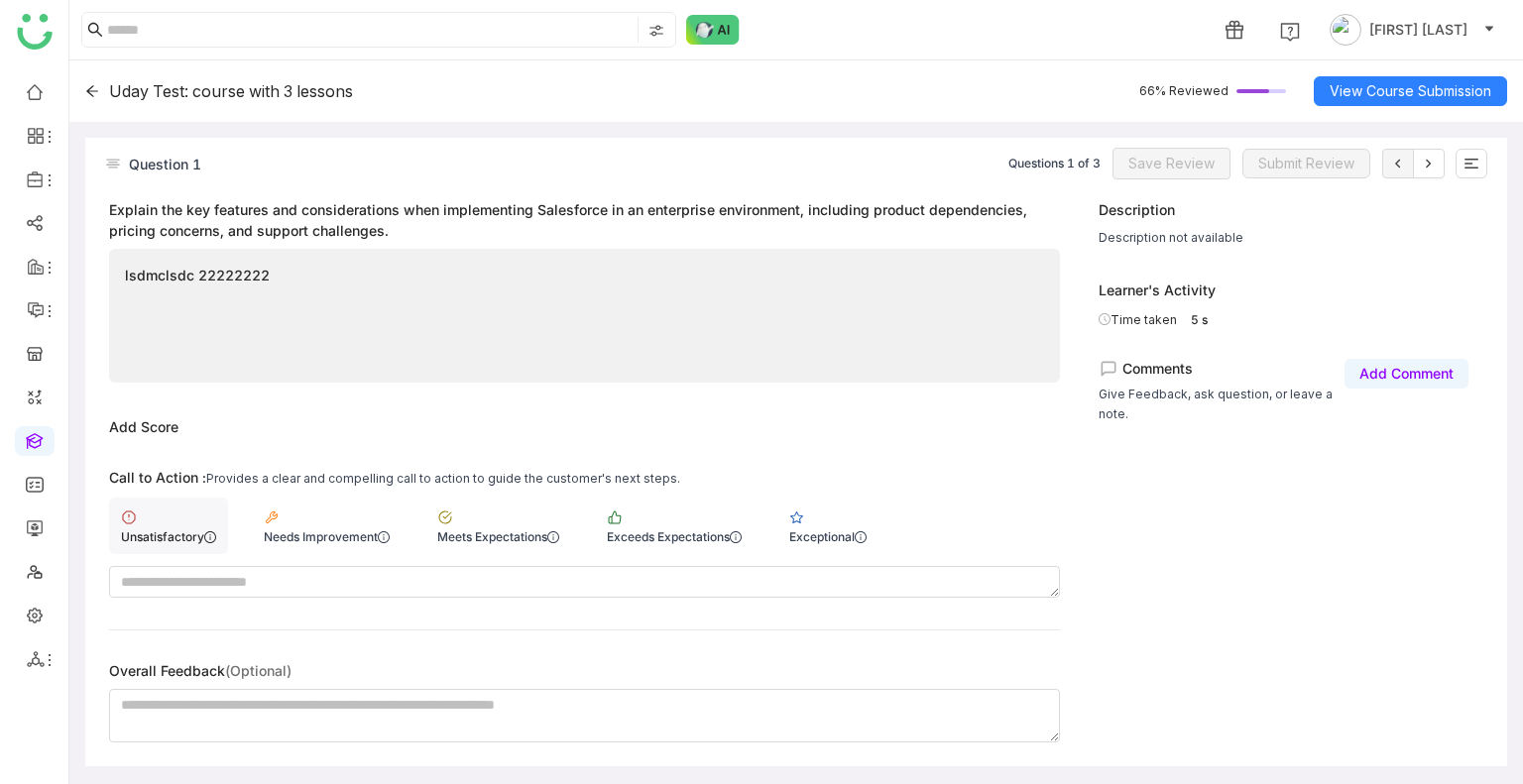 click on "Unsatisfactory" 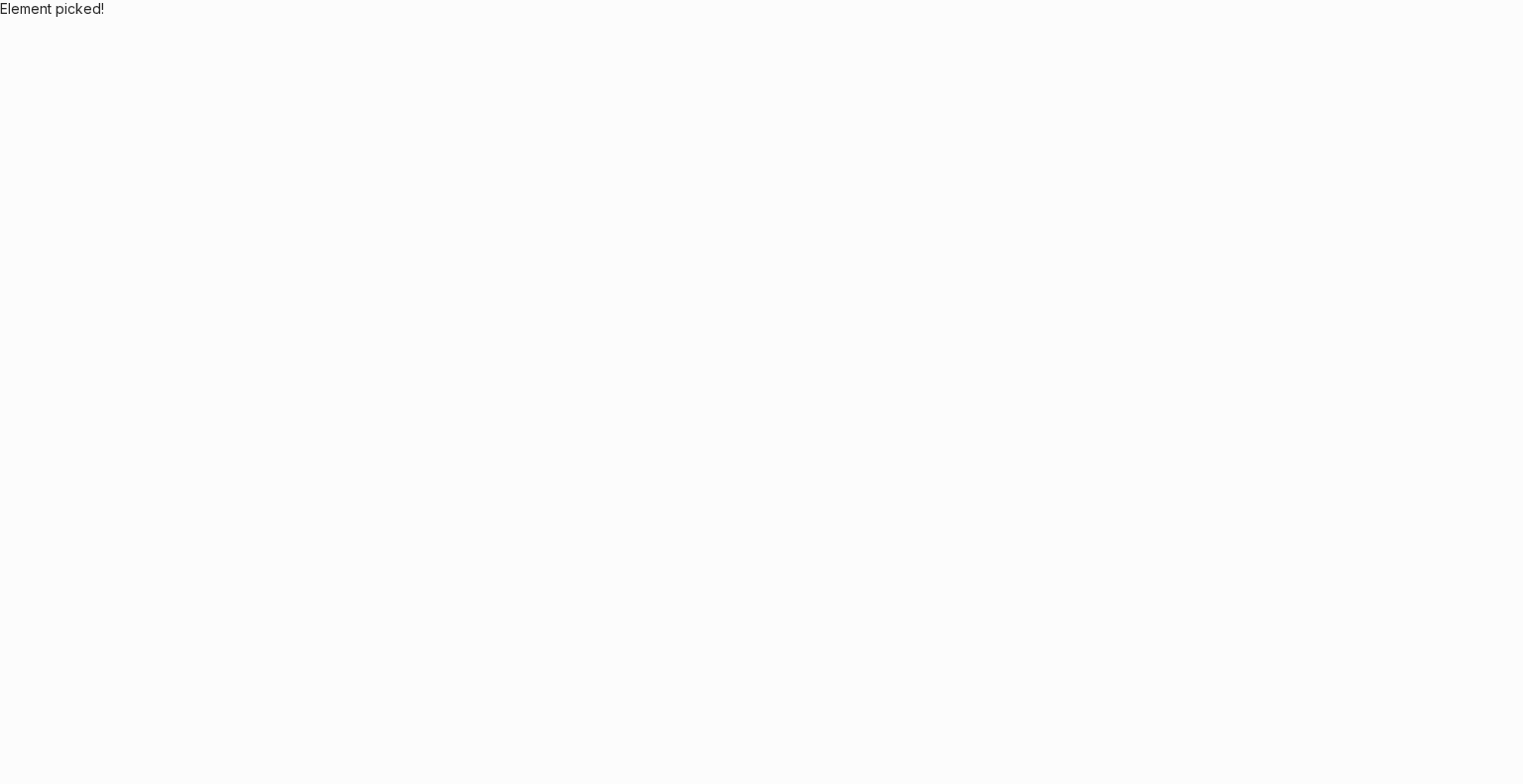 scroll, scrollTop: 0, scrollLeft: 0, axis: both 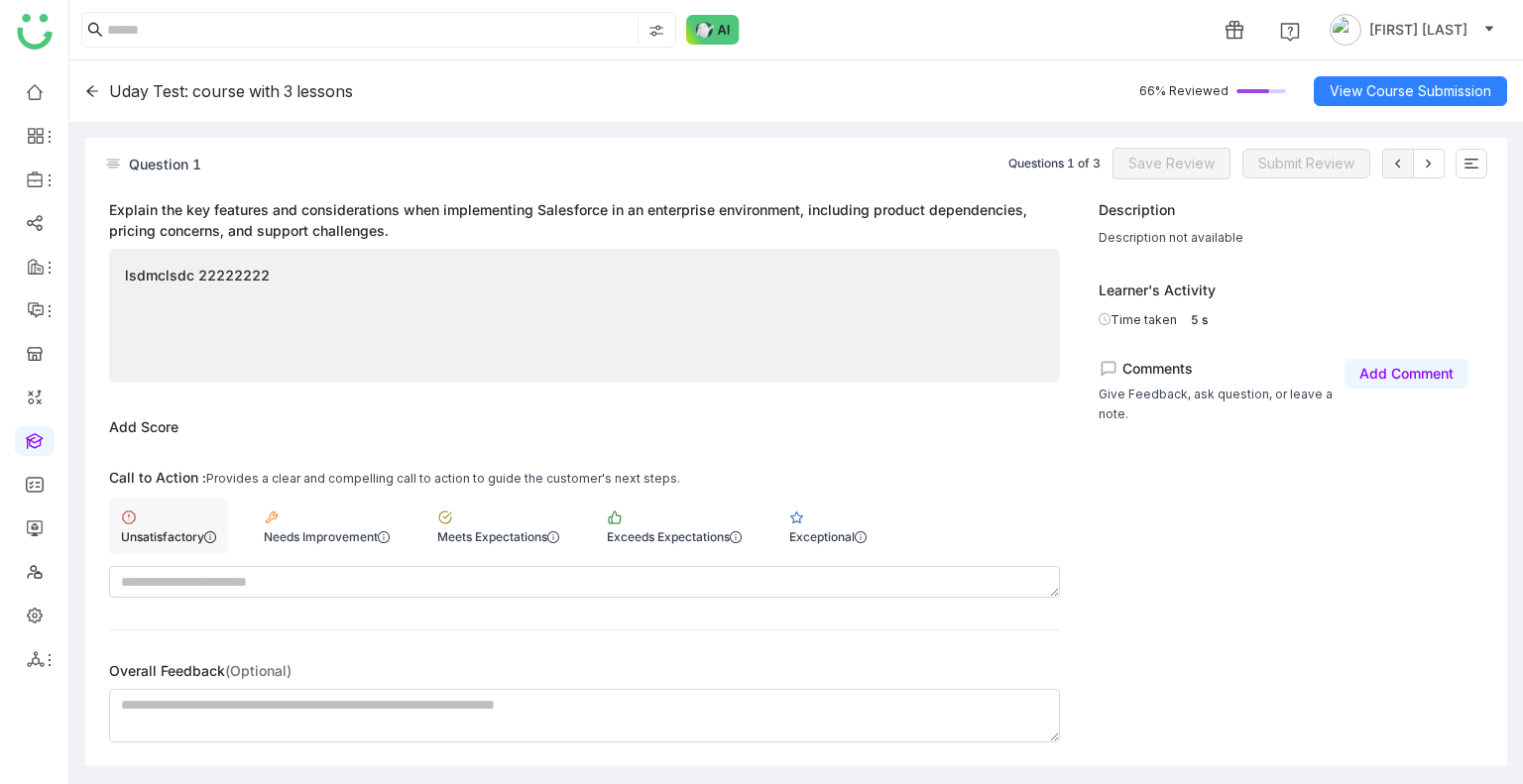 click on "Unsatisfactory" 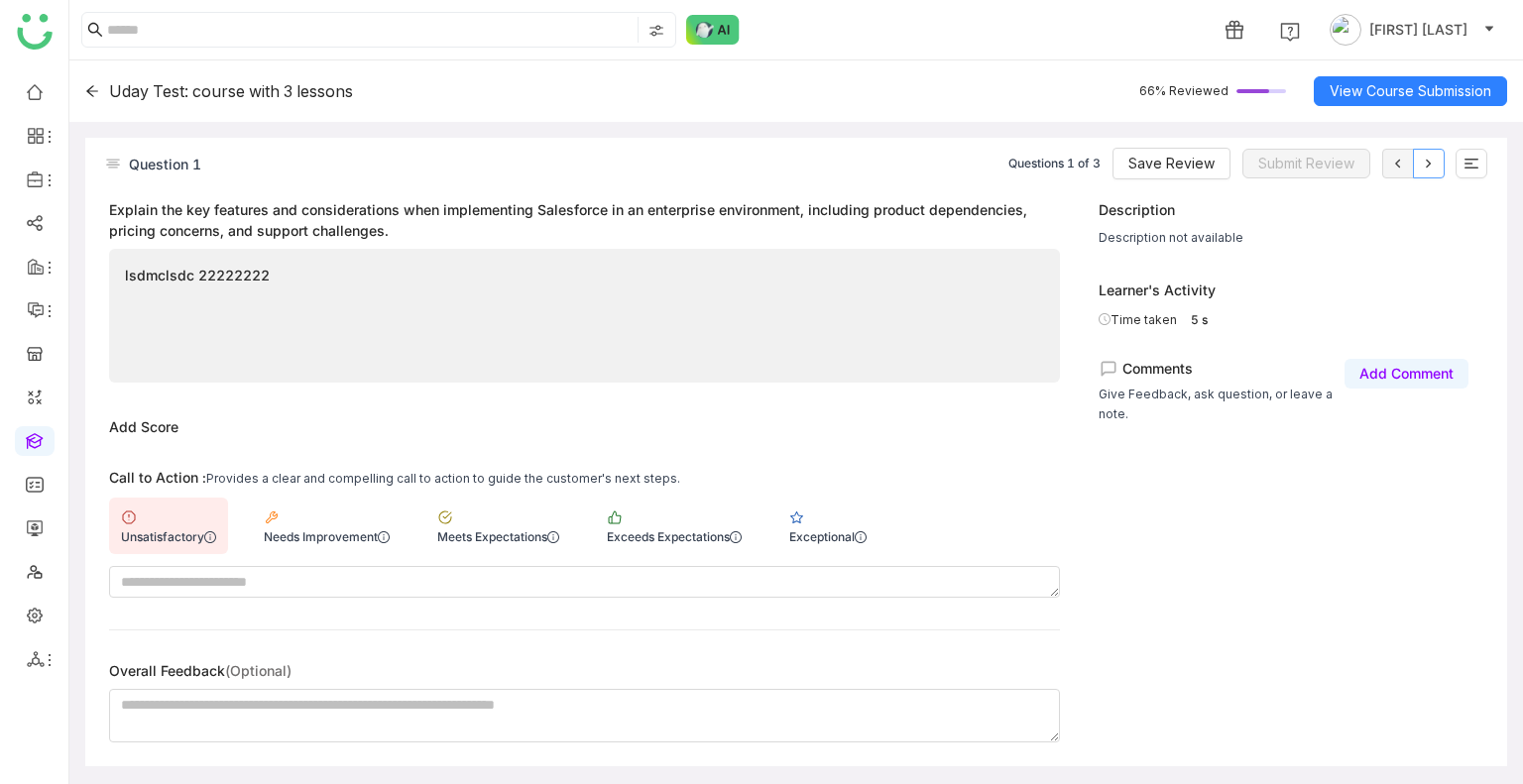 click 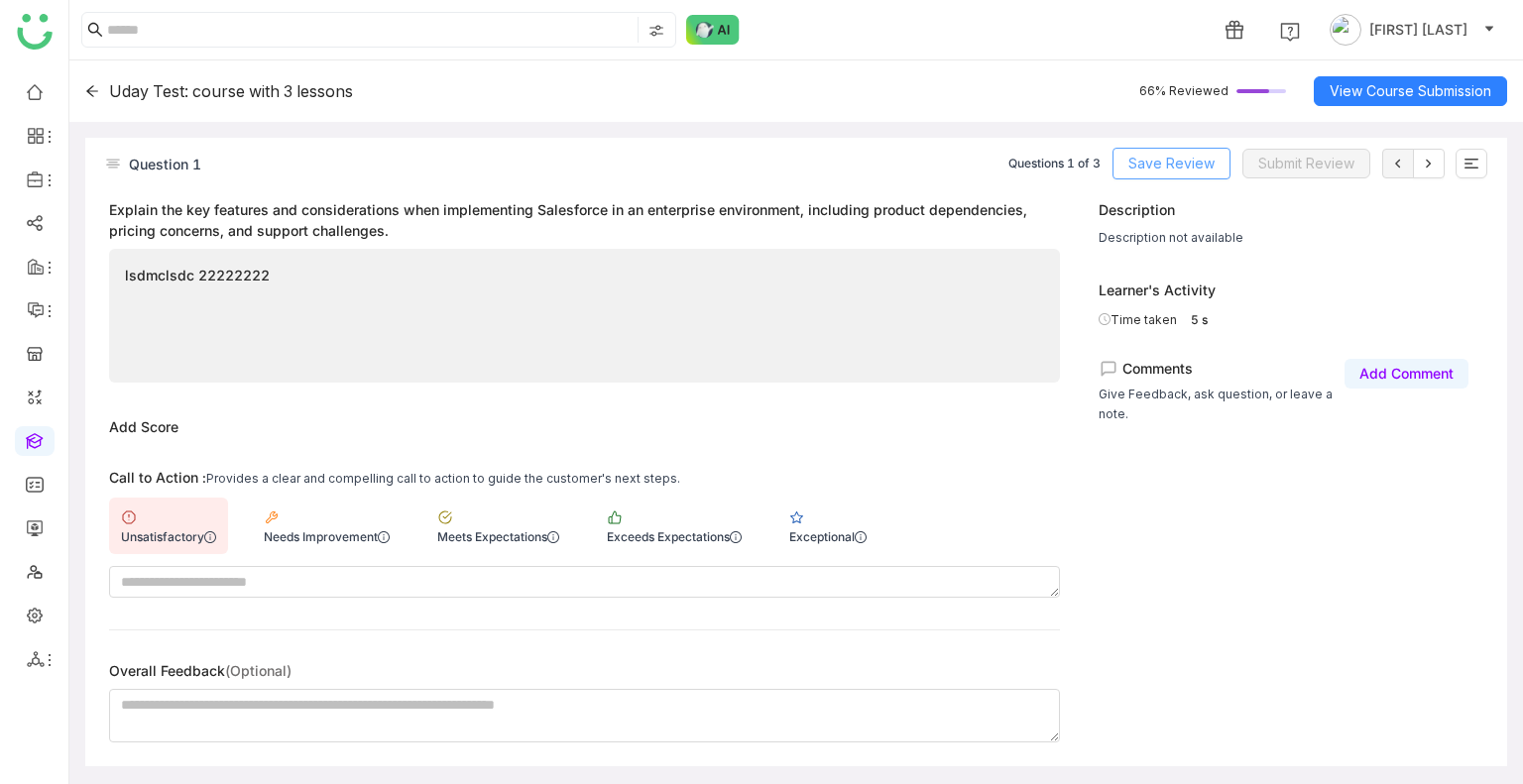 click on "Save Review" 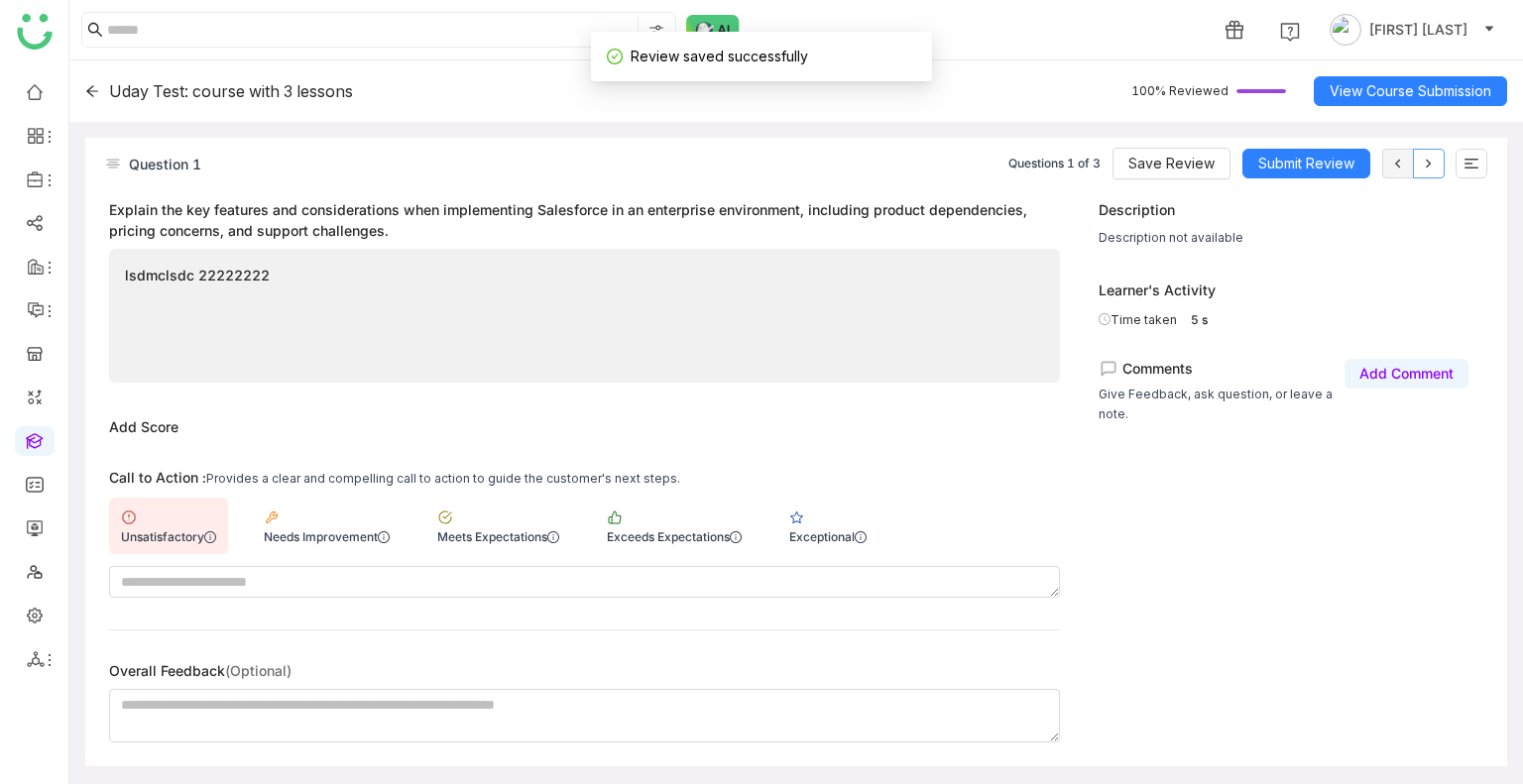 click 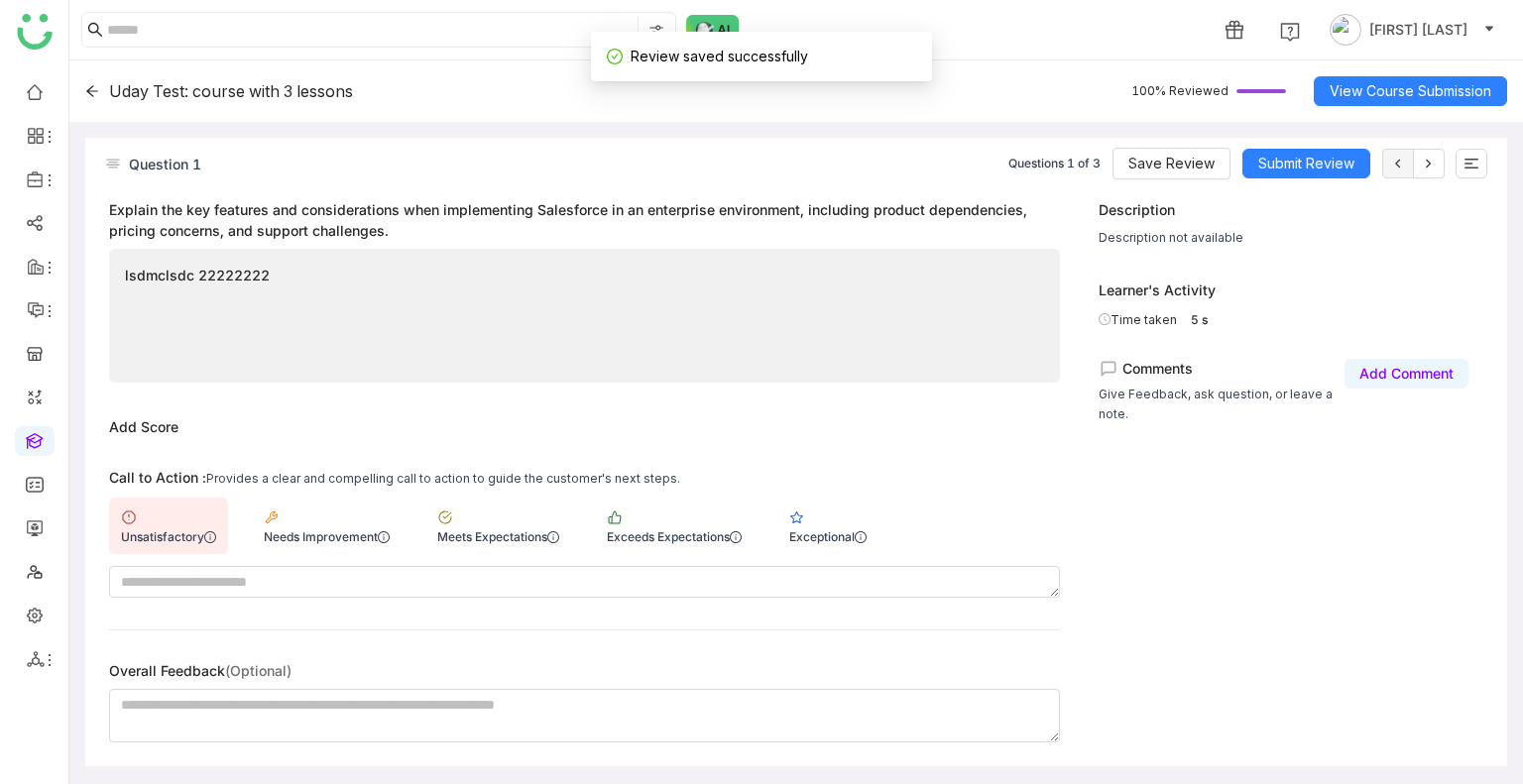 click on "Questions 1 of 3  Save Review   Submit Review" 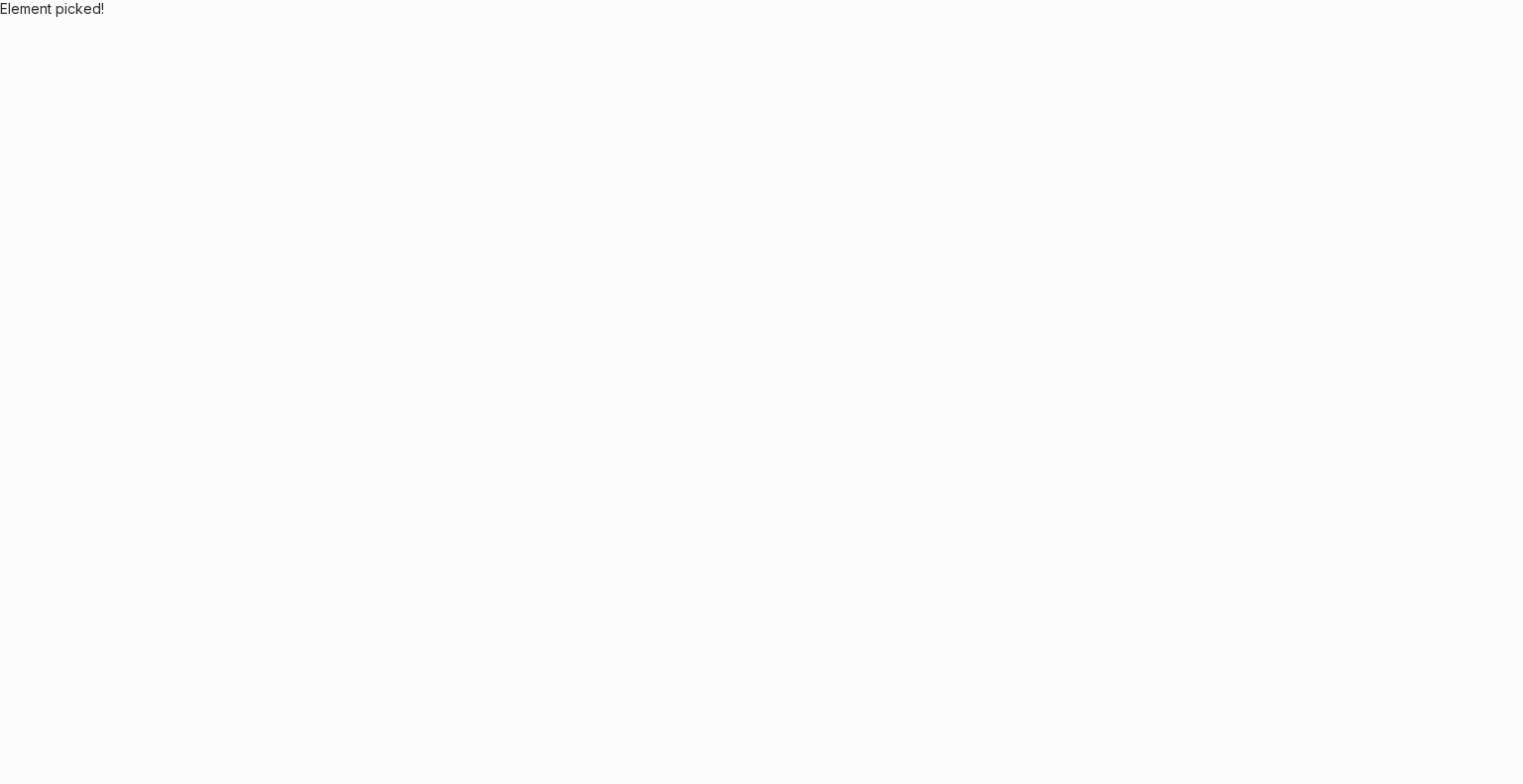 scroll, scrollTop: 0, scrollLeft: 0, axis: both 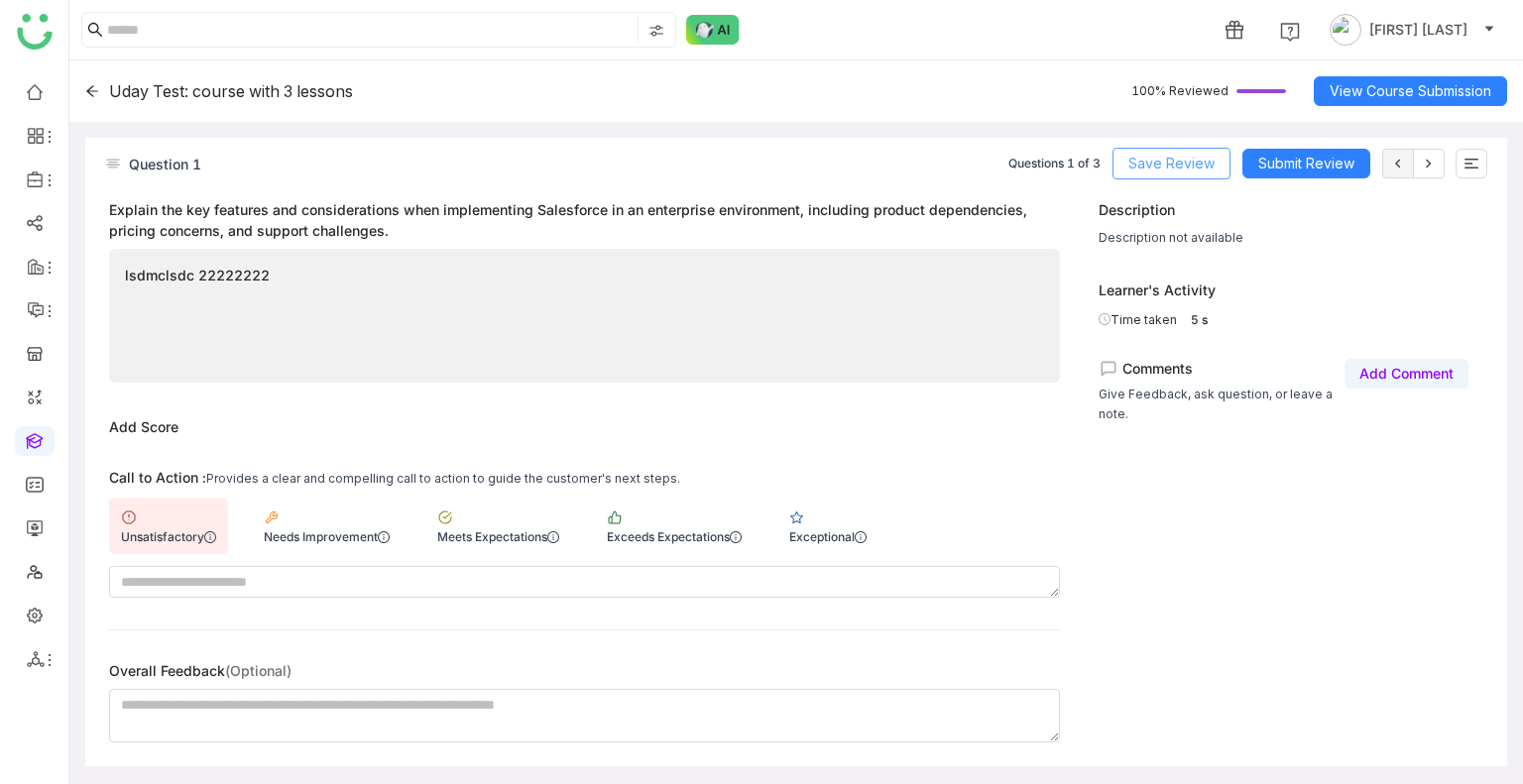 click on "Save Review" 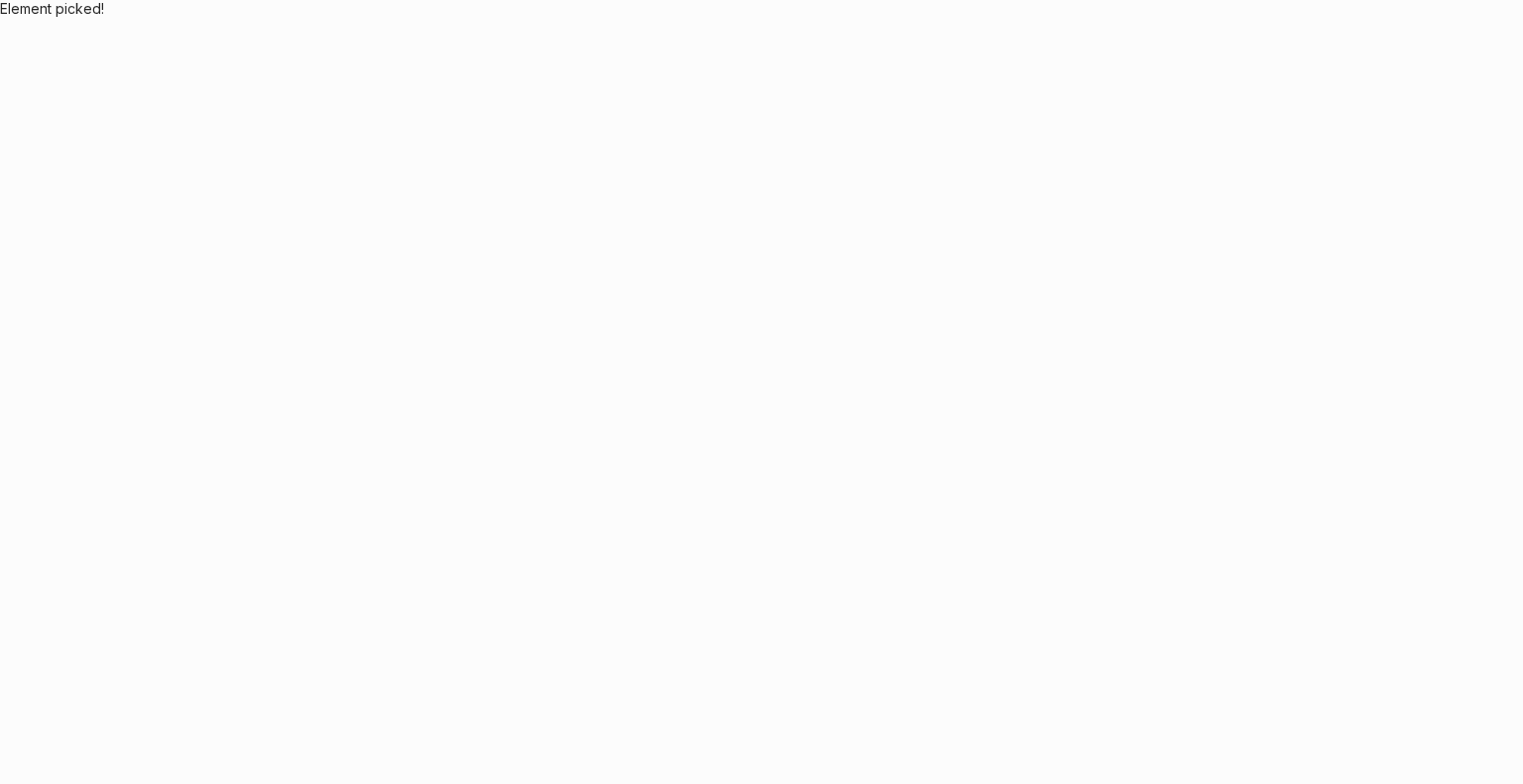 scroll, scrollTop: 0, scrollLeft: 0, axis: both 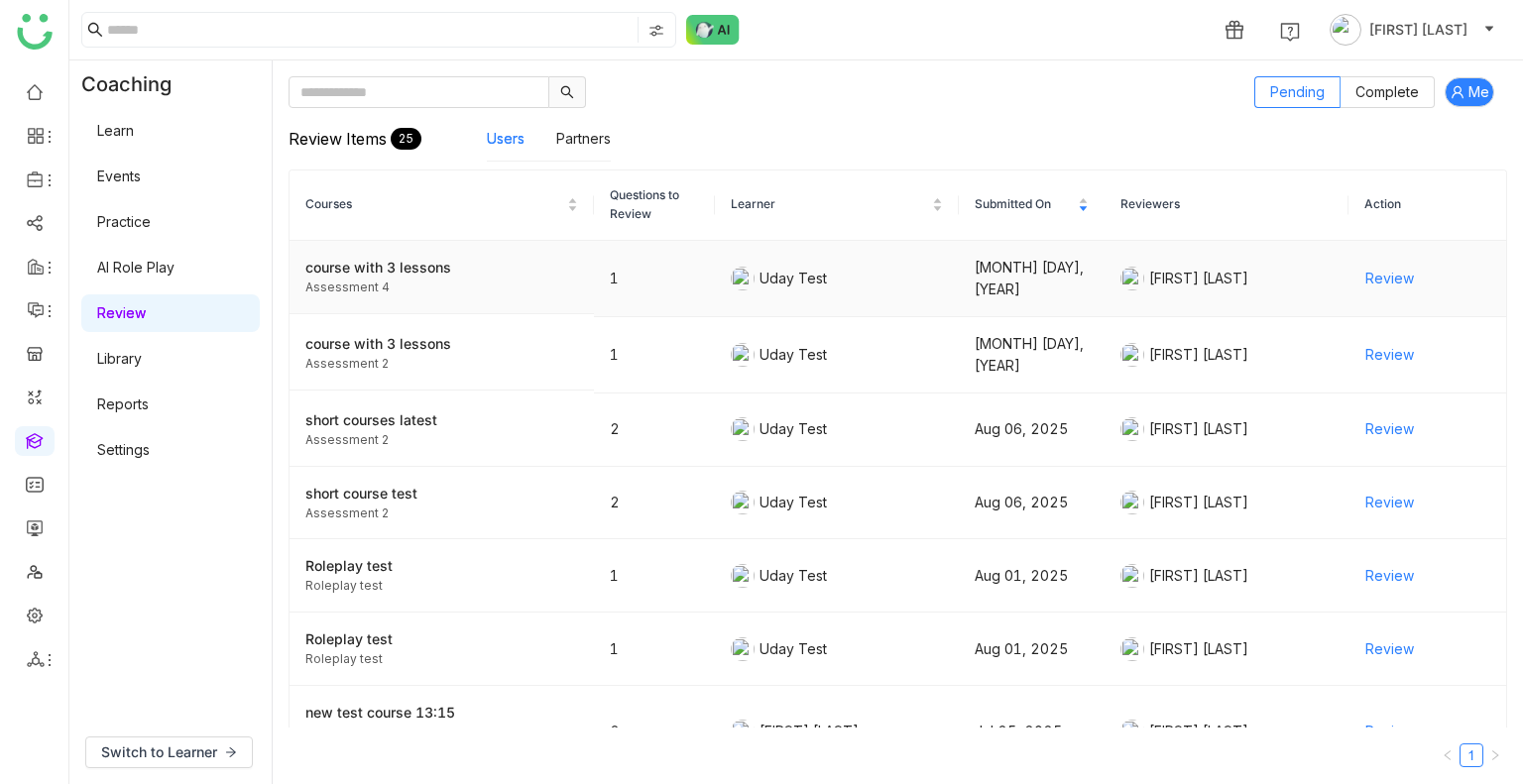 click on "Review" 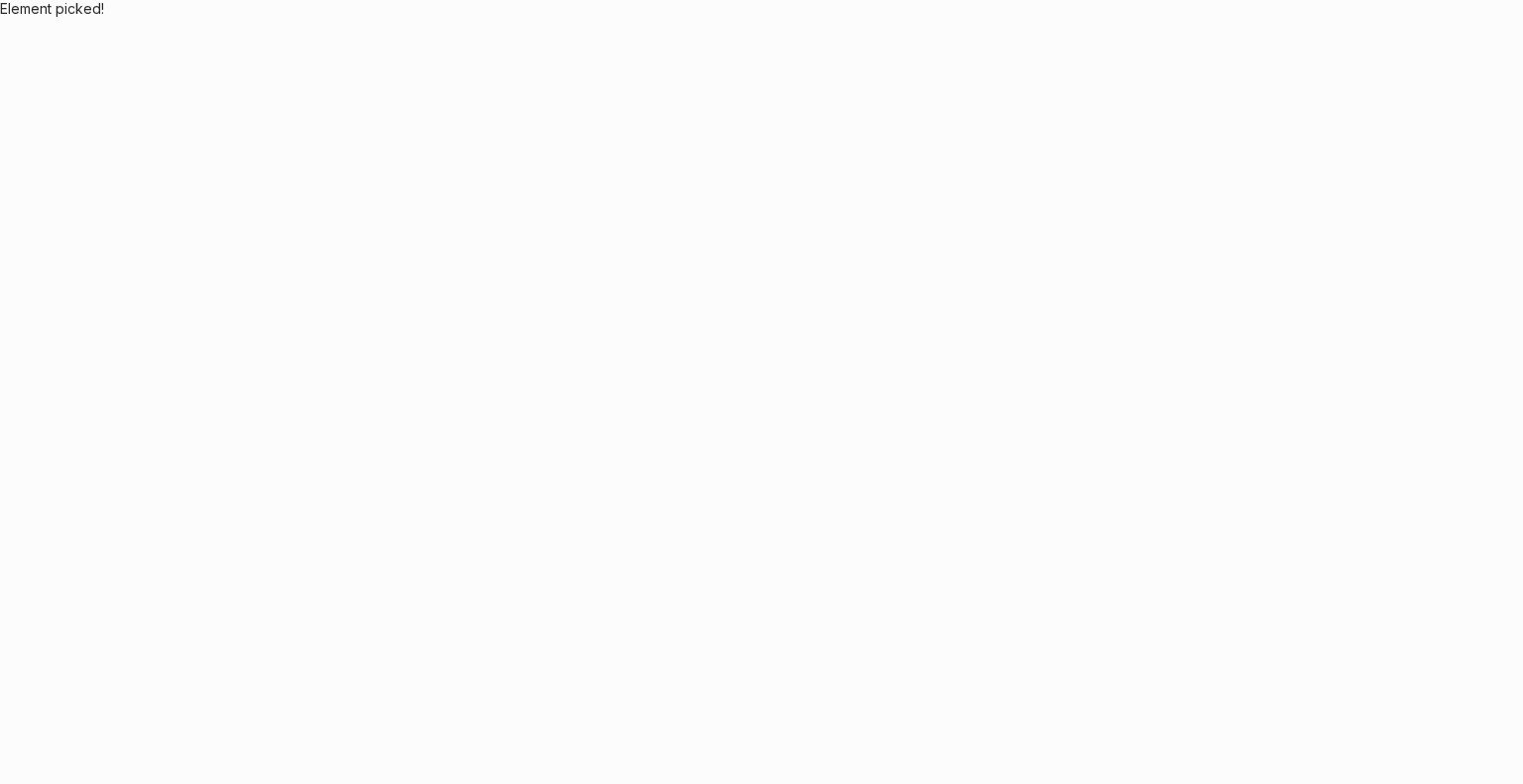 scroll, scrollTop: 0, scrollLeft: 0, axis: both 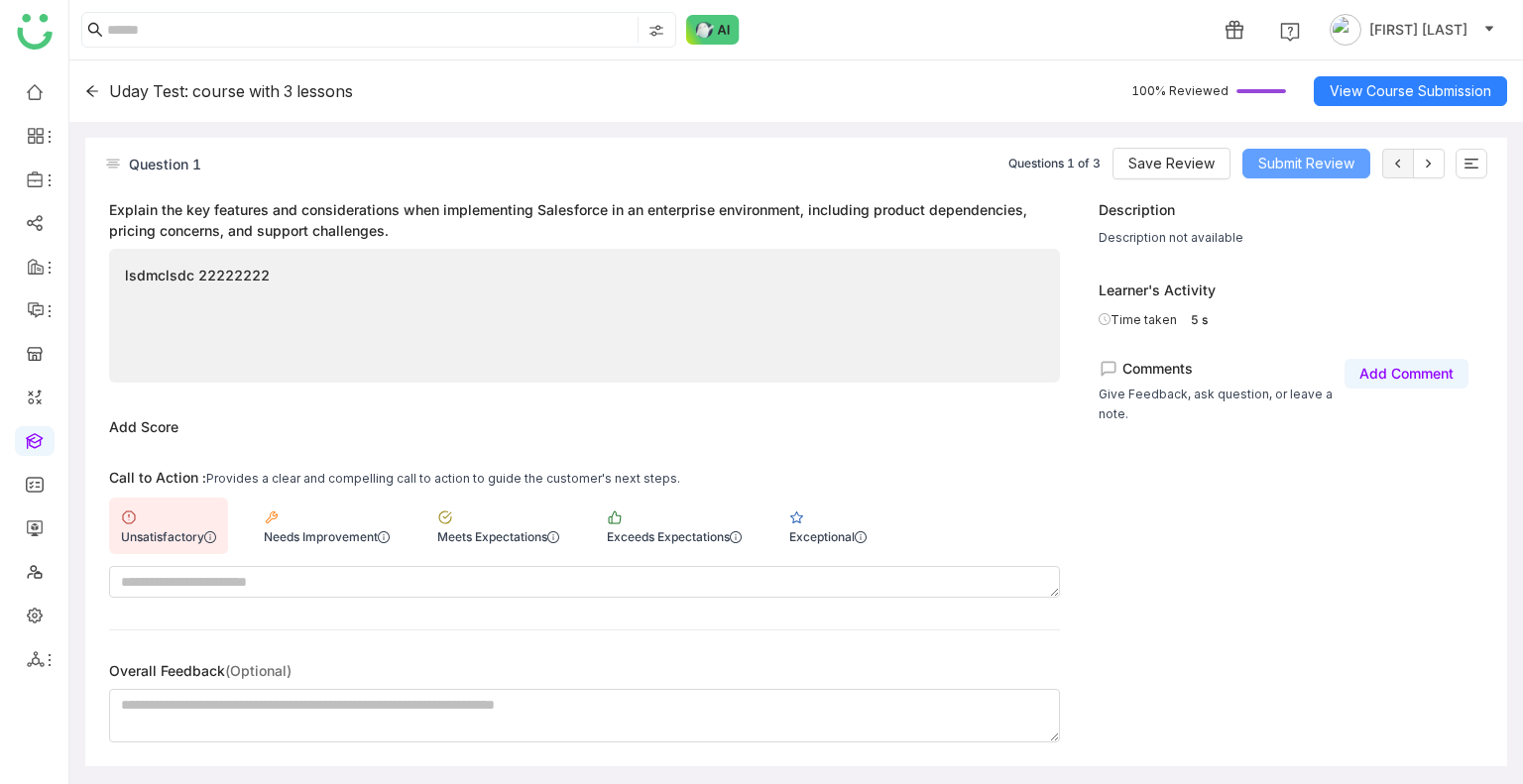 click on "Submit Review" 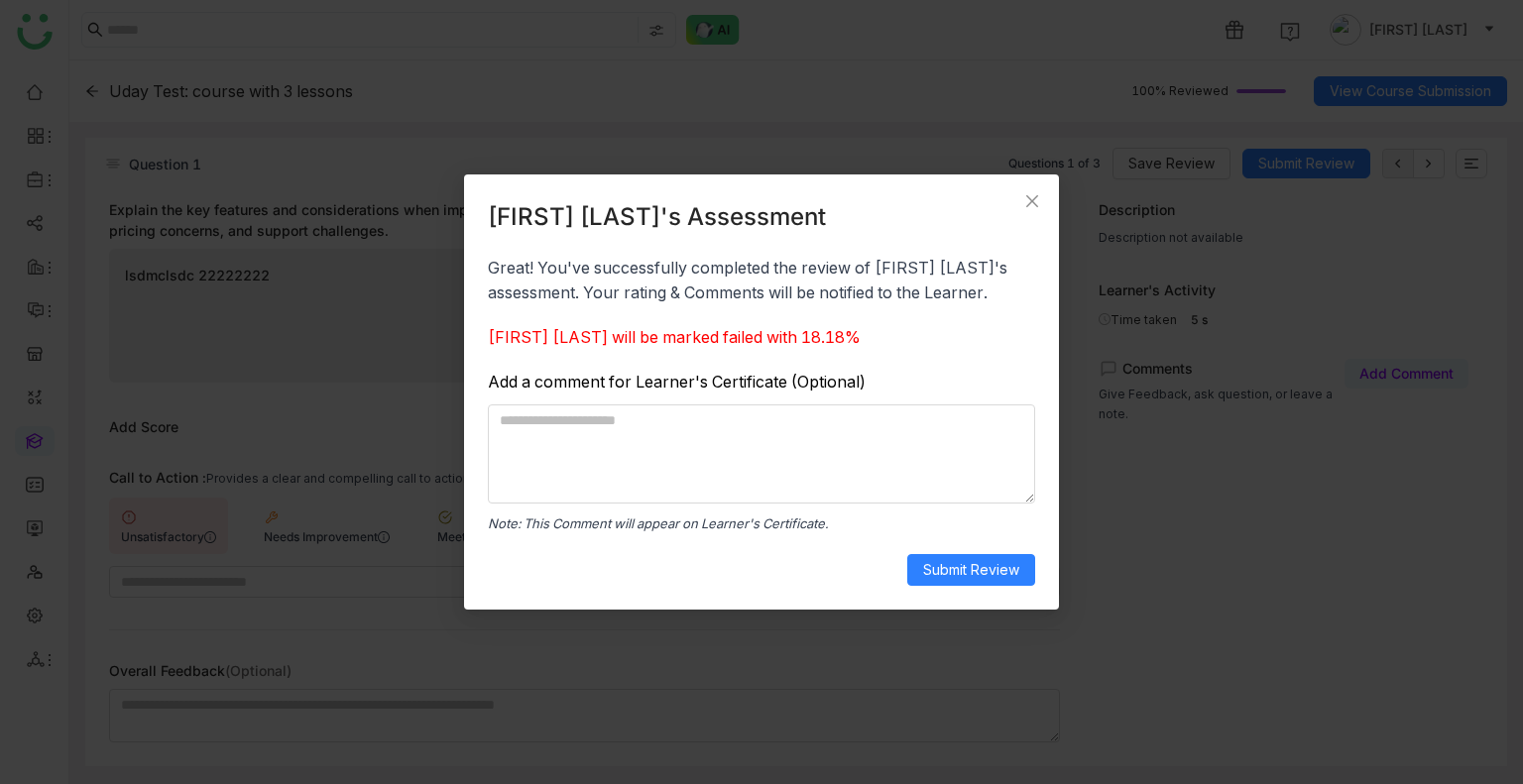 click on "[FIRST] [LAST]'s Assessment Great! You've successfully completed the review of [FIRST] [LAST]'s assessment. Your rating & Comments will be notified to the Learner. [FIRST] [LAST] will be marked failed with 18.18% Add a comment for Learner's Certificate (Optional) Note: This Comment will appear on Learner's Certificate. Submit Review" at bounding box center [762, 392] 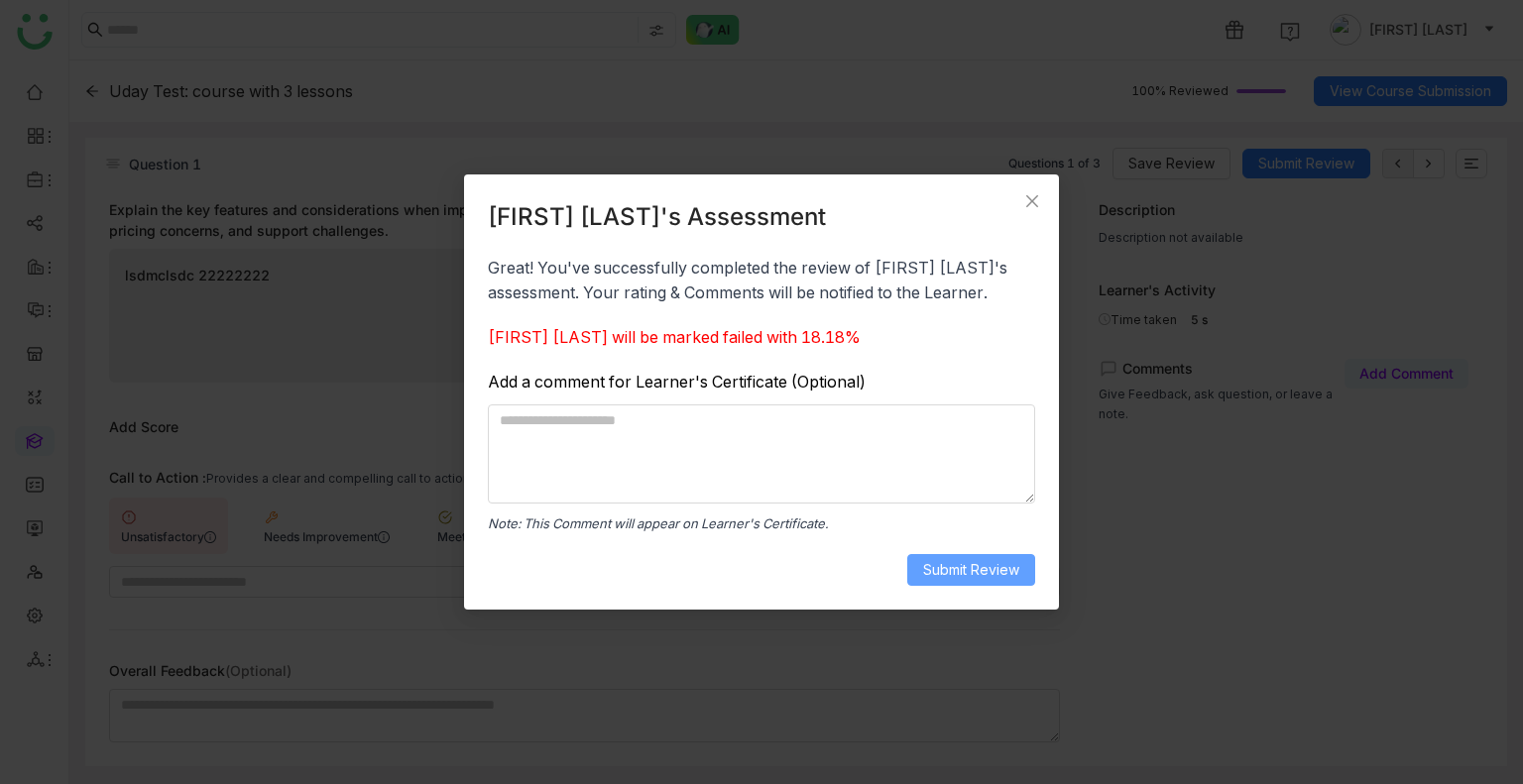 click on "Submit Review" at bounding box center (971, 570) 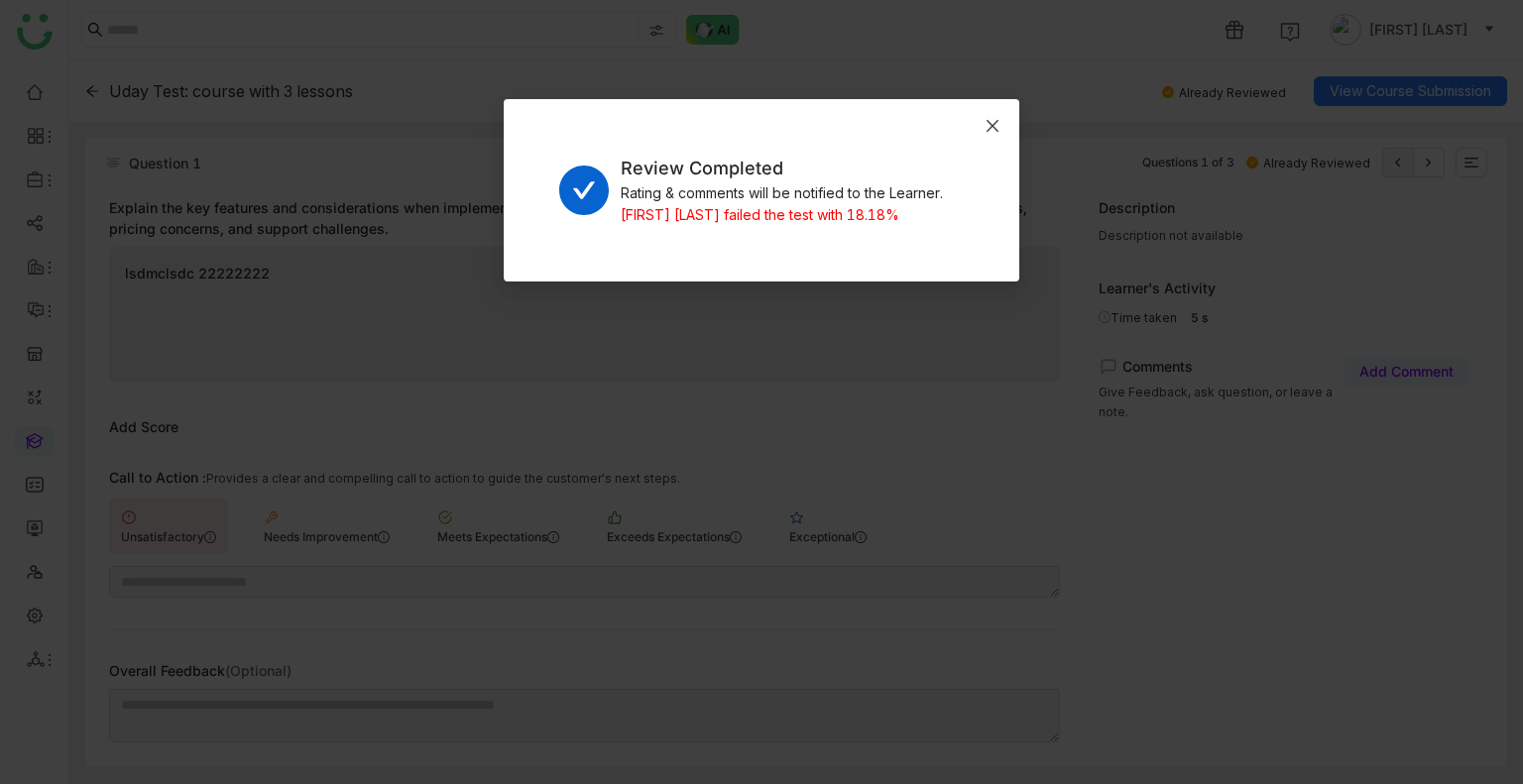 click 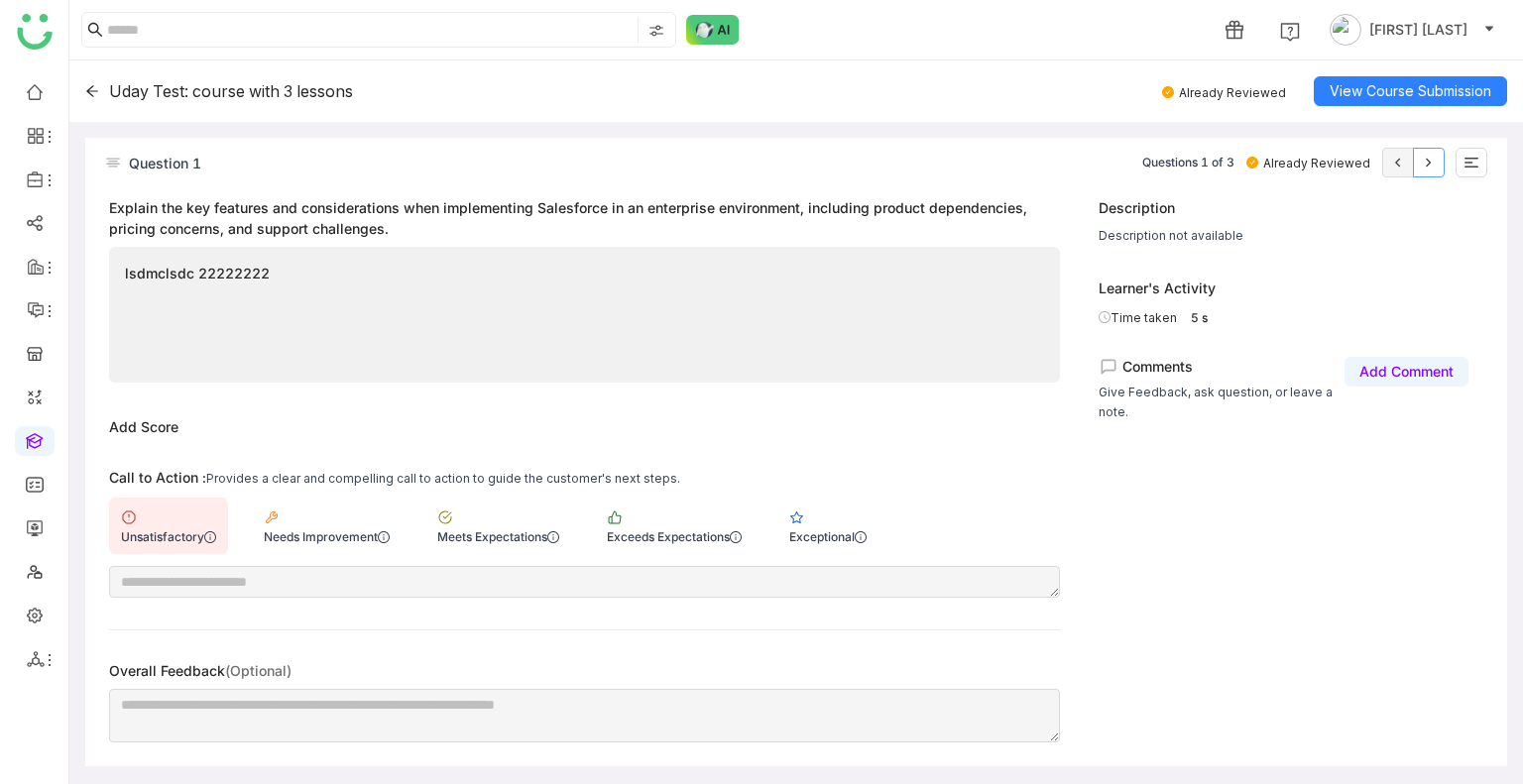 click 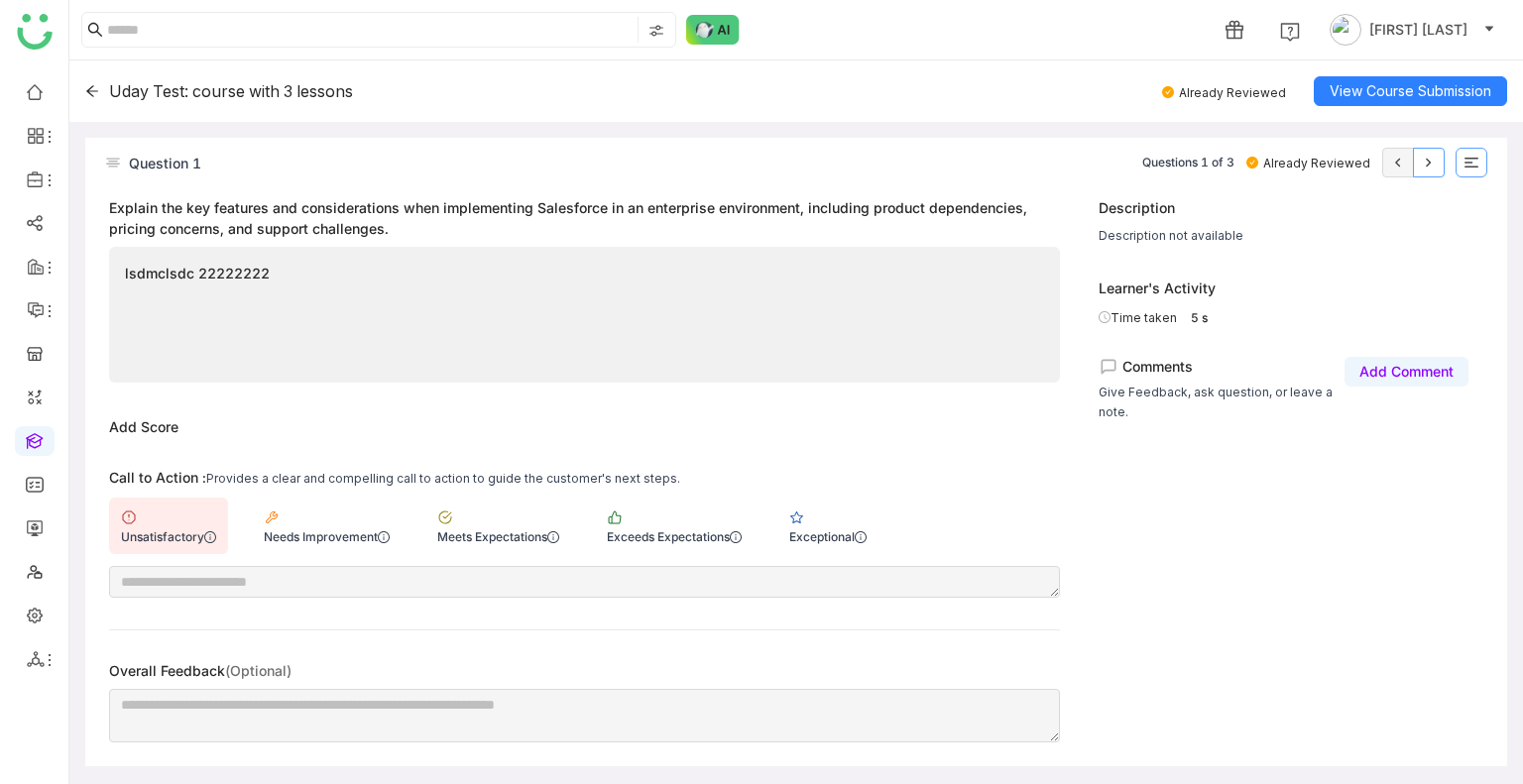 drag, startPoint x: 1439, startPoint y: 156, endPoint x: 1459, endPoint y: 158, distance: 20.09975 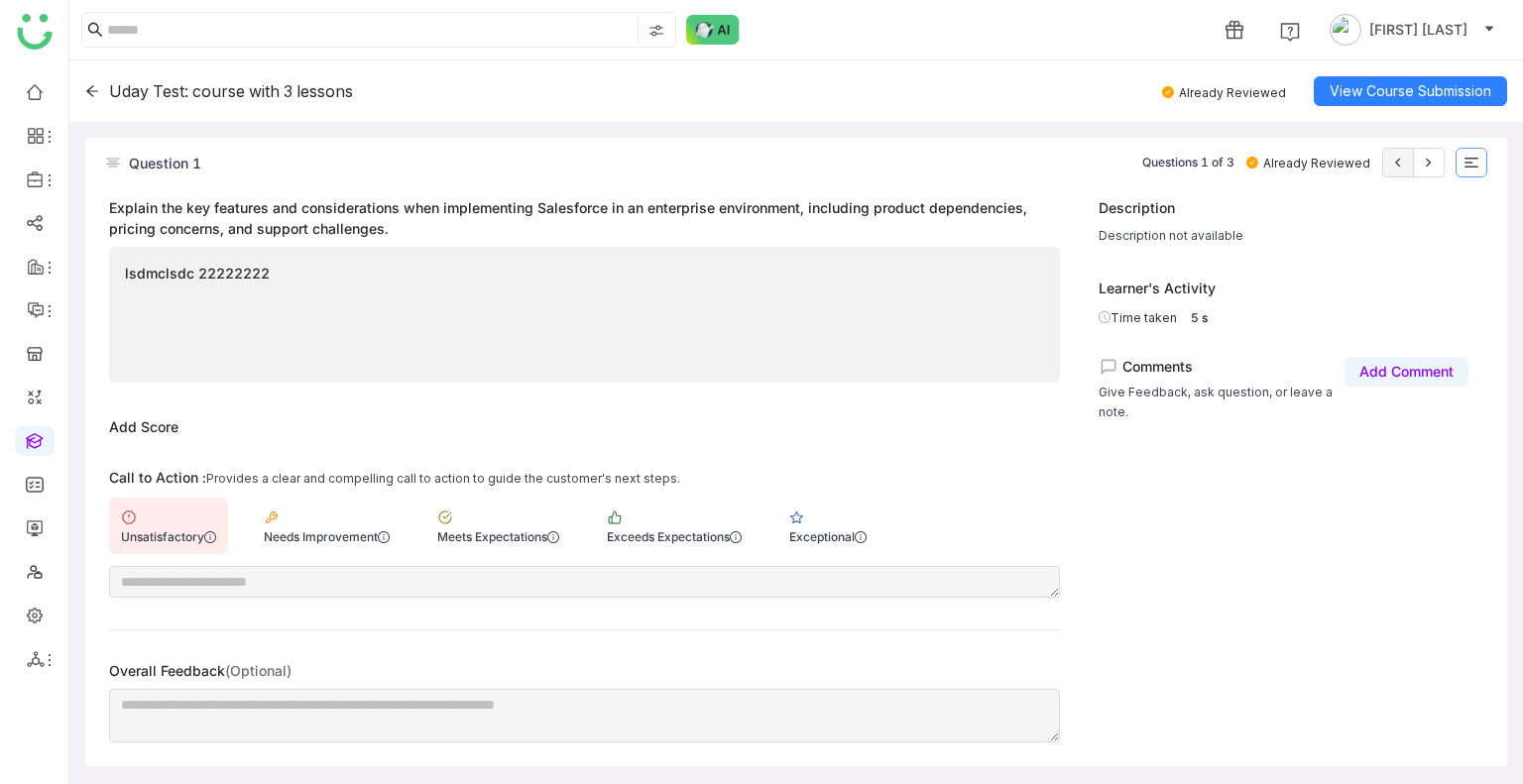 click 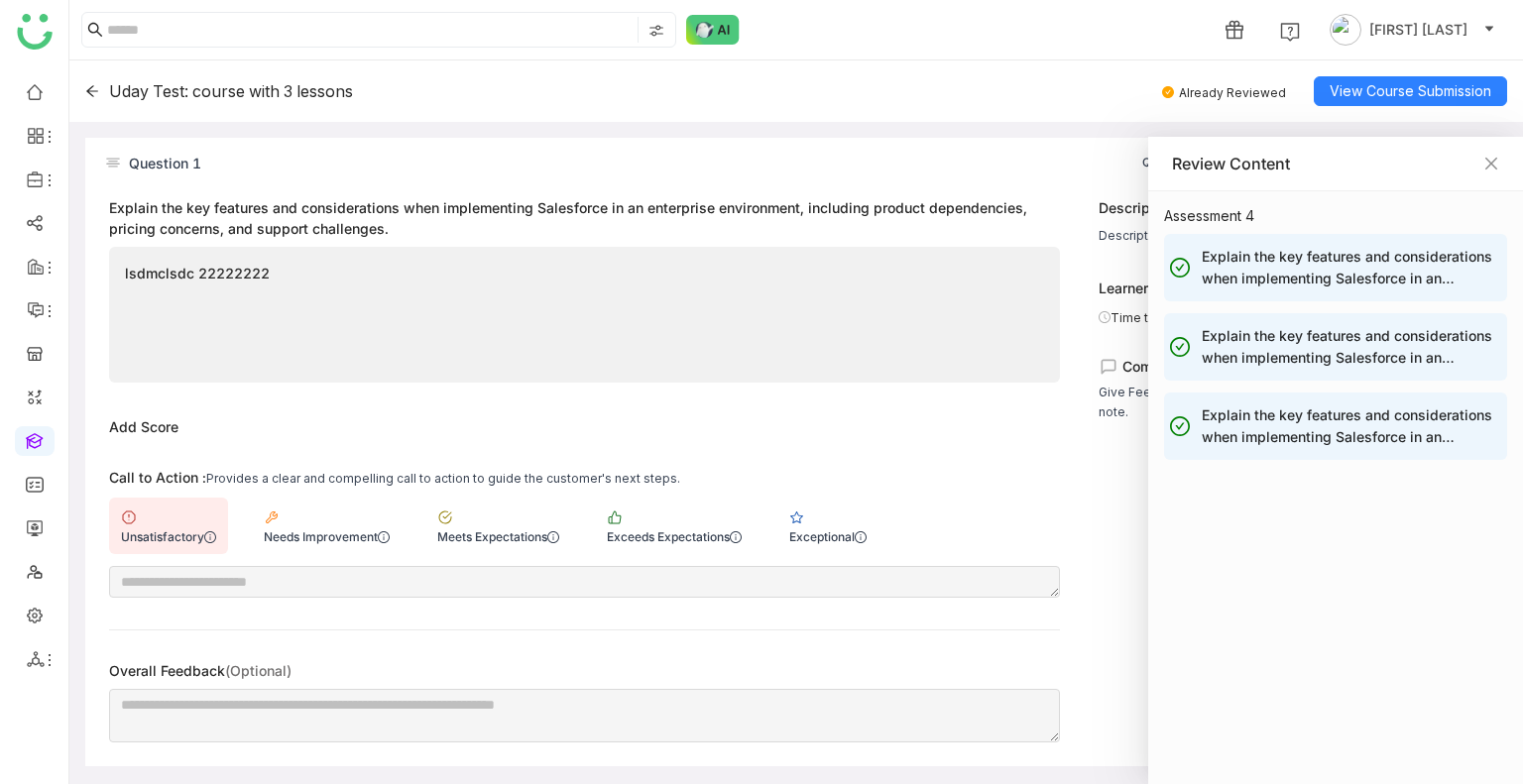 click on "Explain the key features and considerations when implementing Salesforce in an enterprise environment, including product dependencies, pricing concerns, and support challenges." at bounding box center [1351, 347] 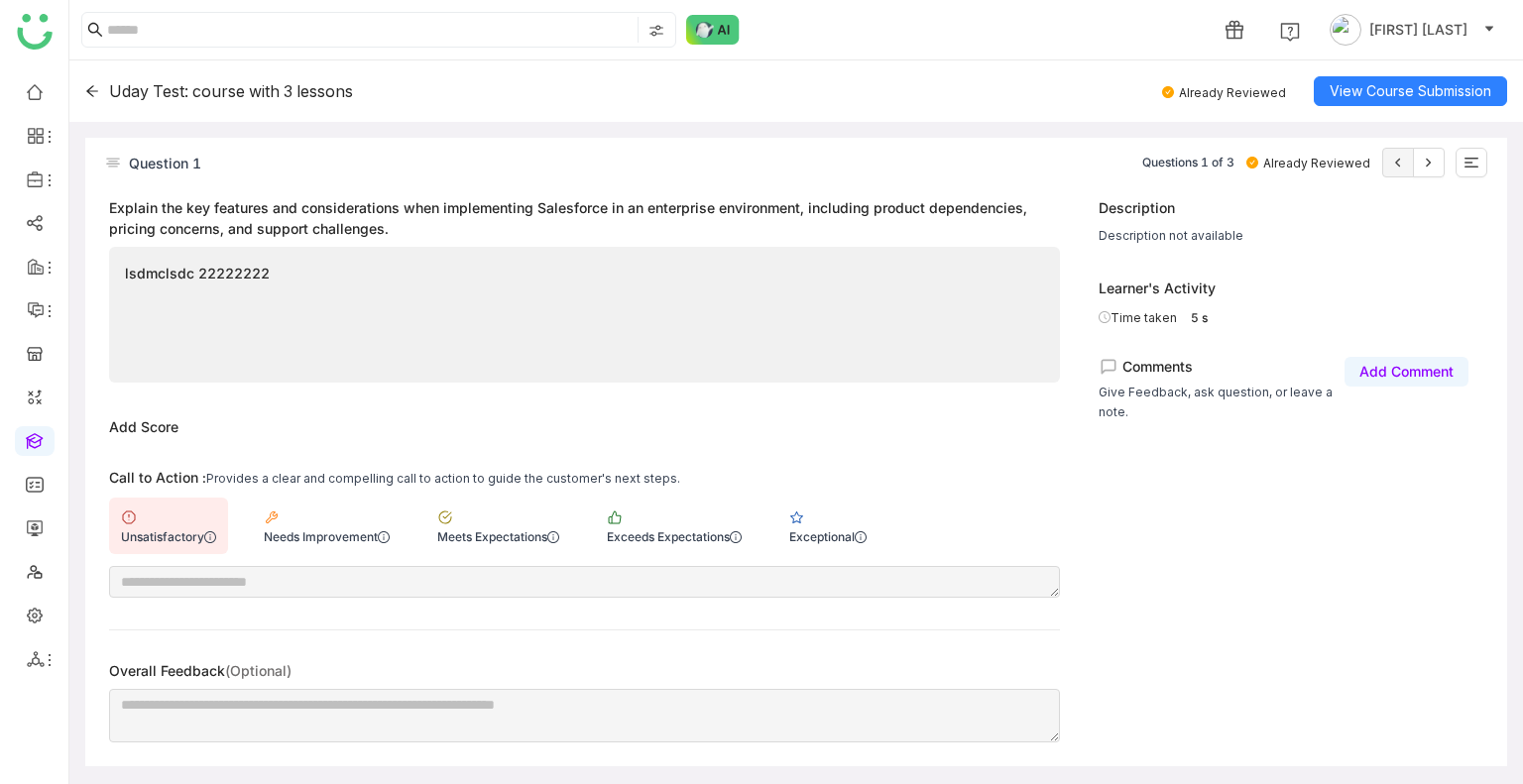 click 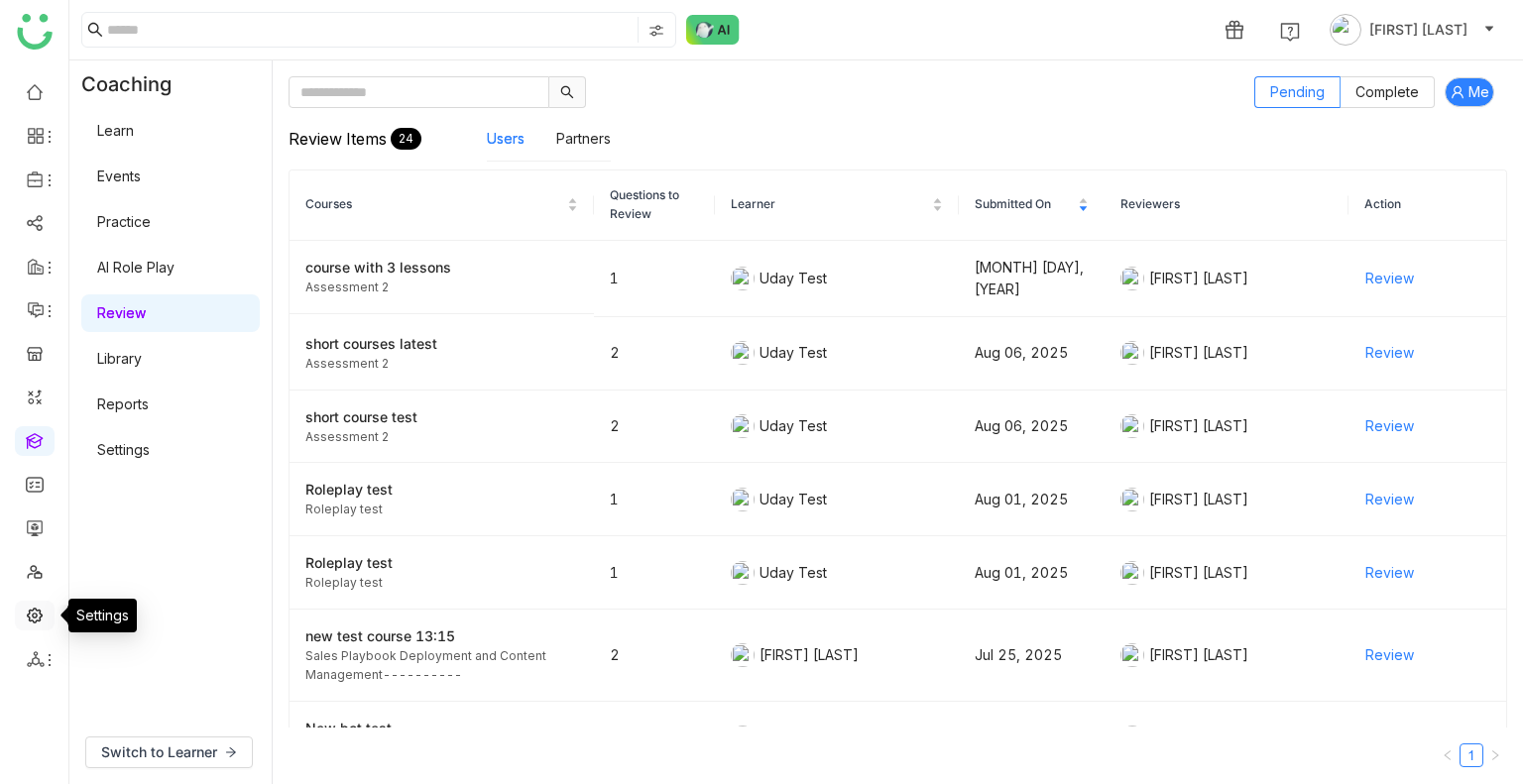 click at bounding box center [35, 614] 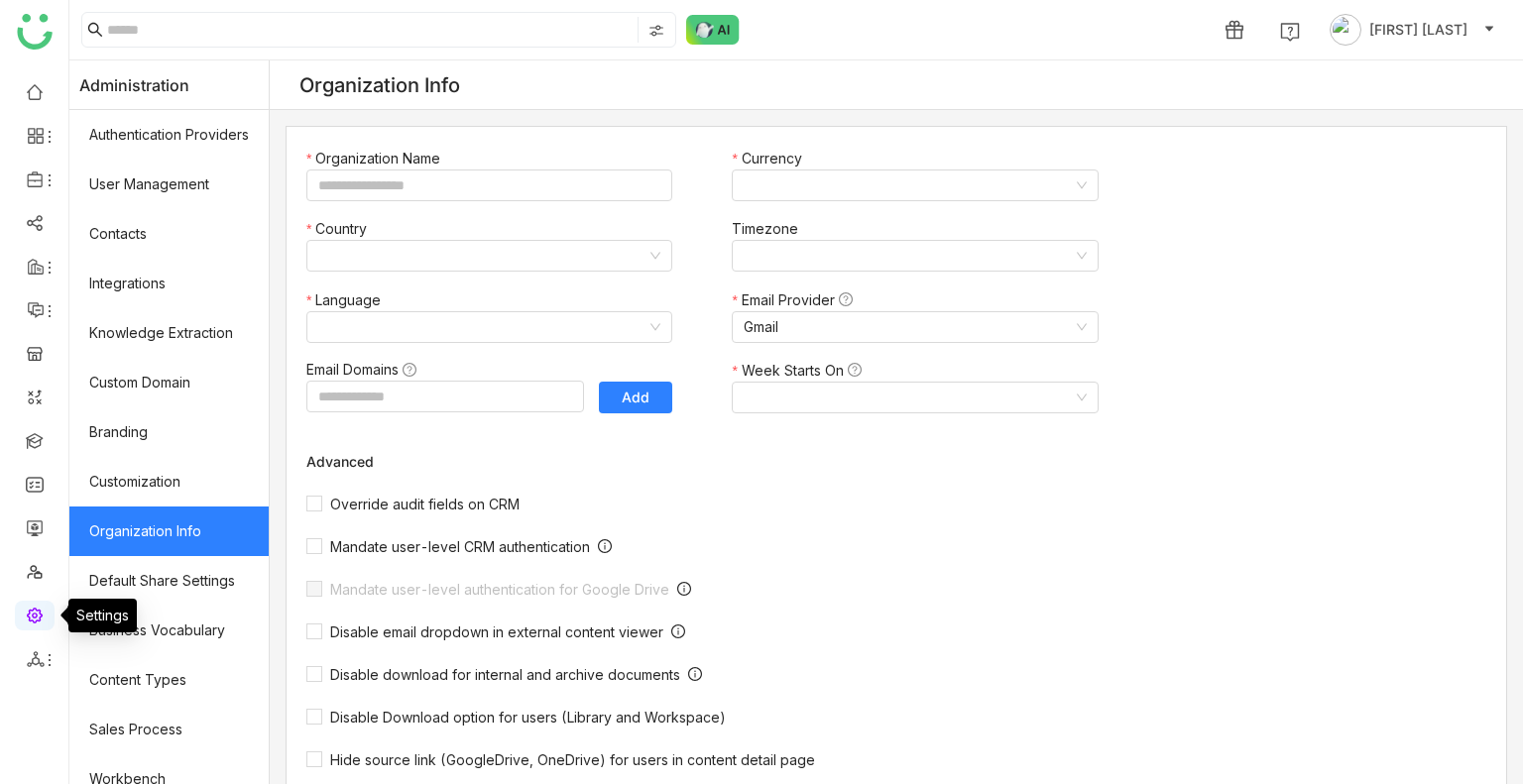 type on "*******" 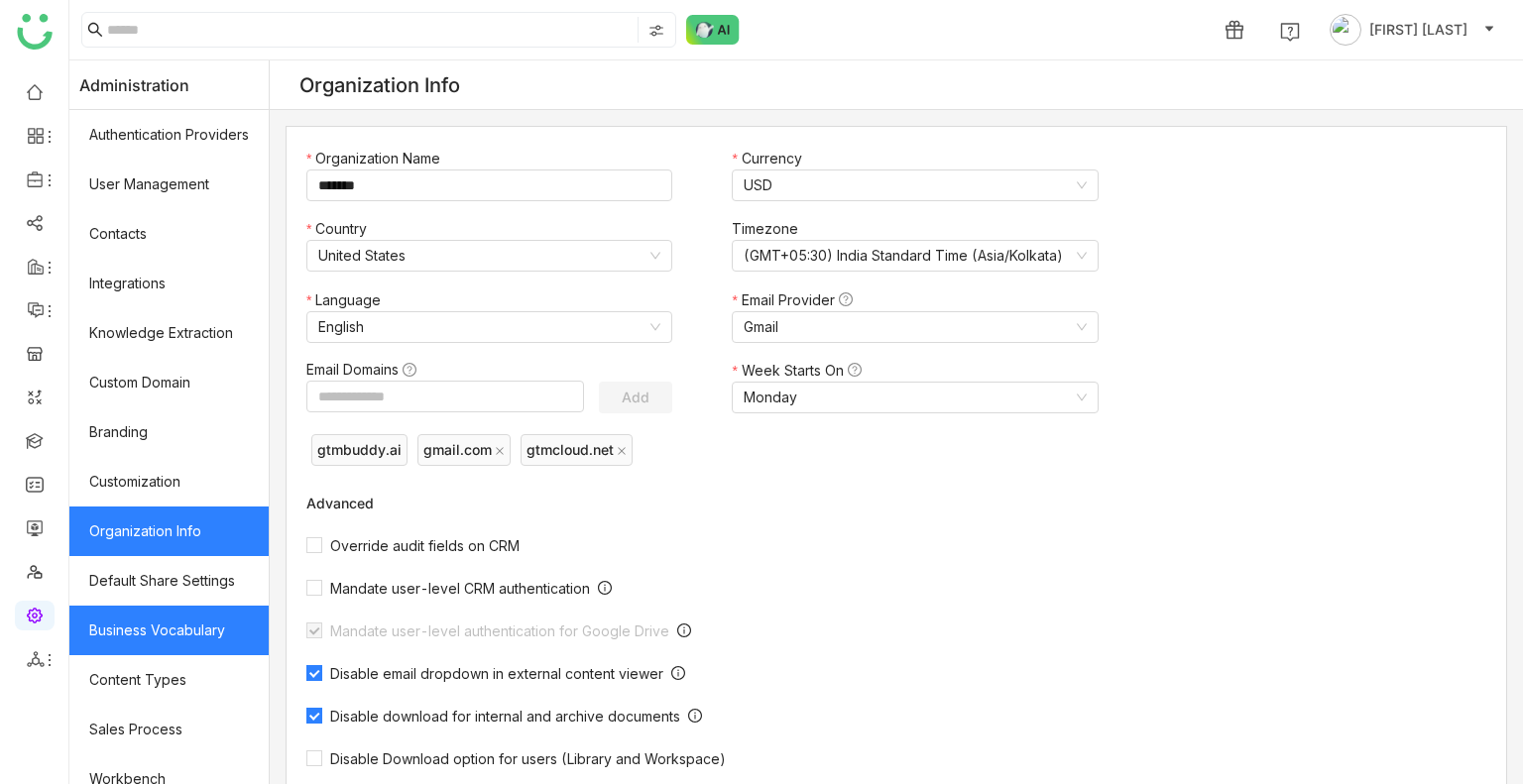scroll, scrollTop: 267, scrollLeft: 0, axis: vertical 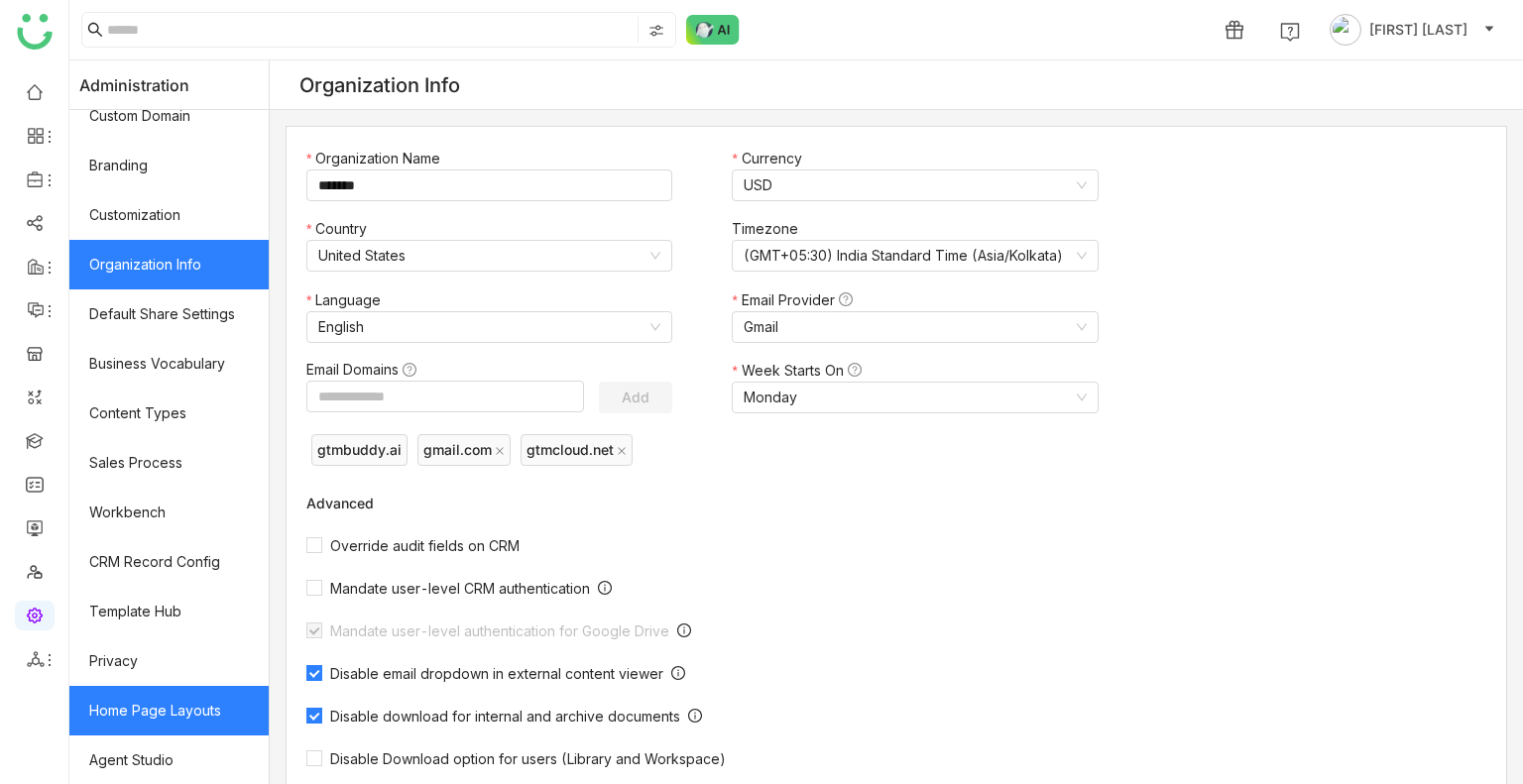 click on "Home Page Layouts" 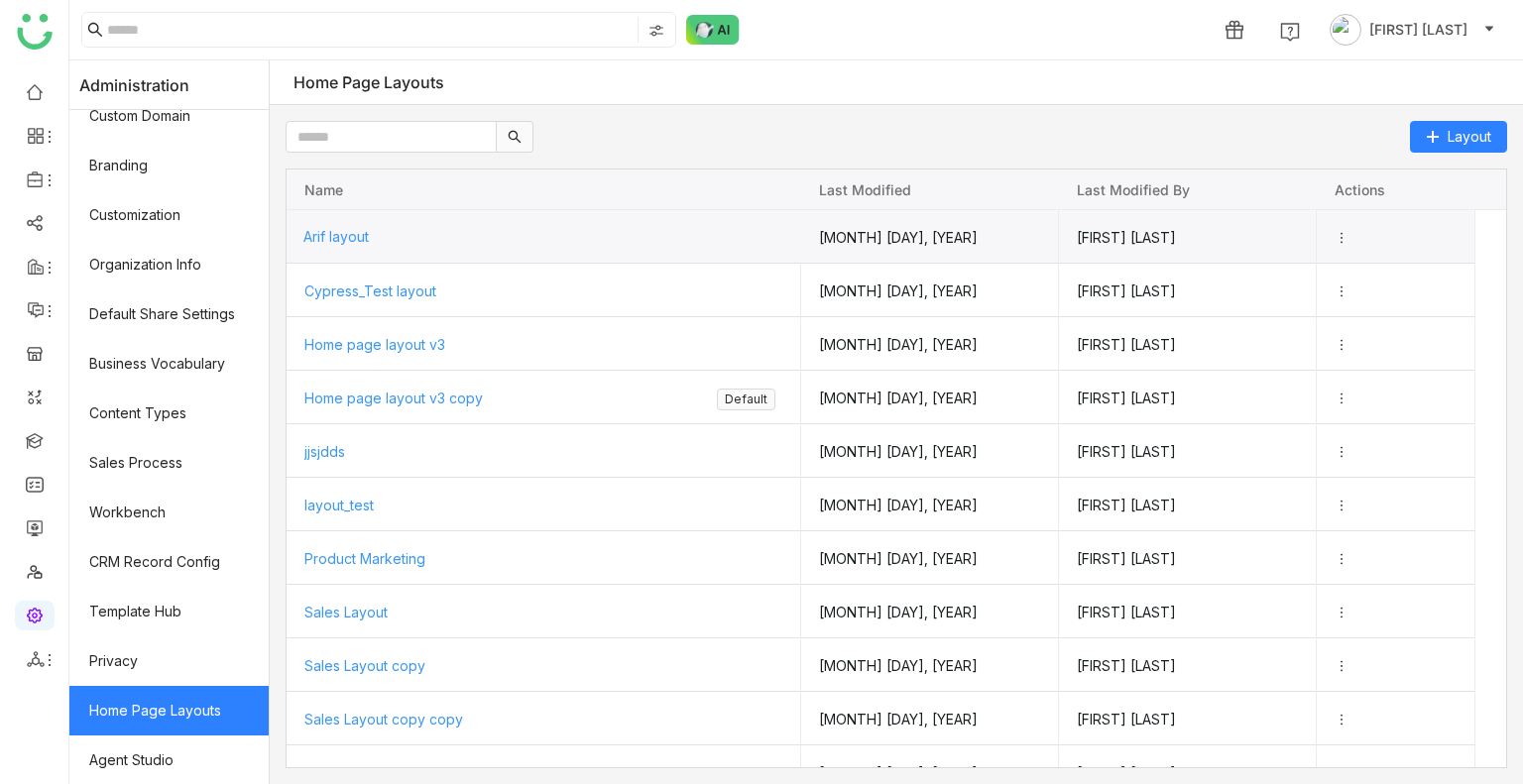 click on "Arif layout" 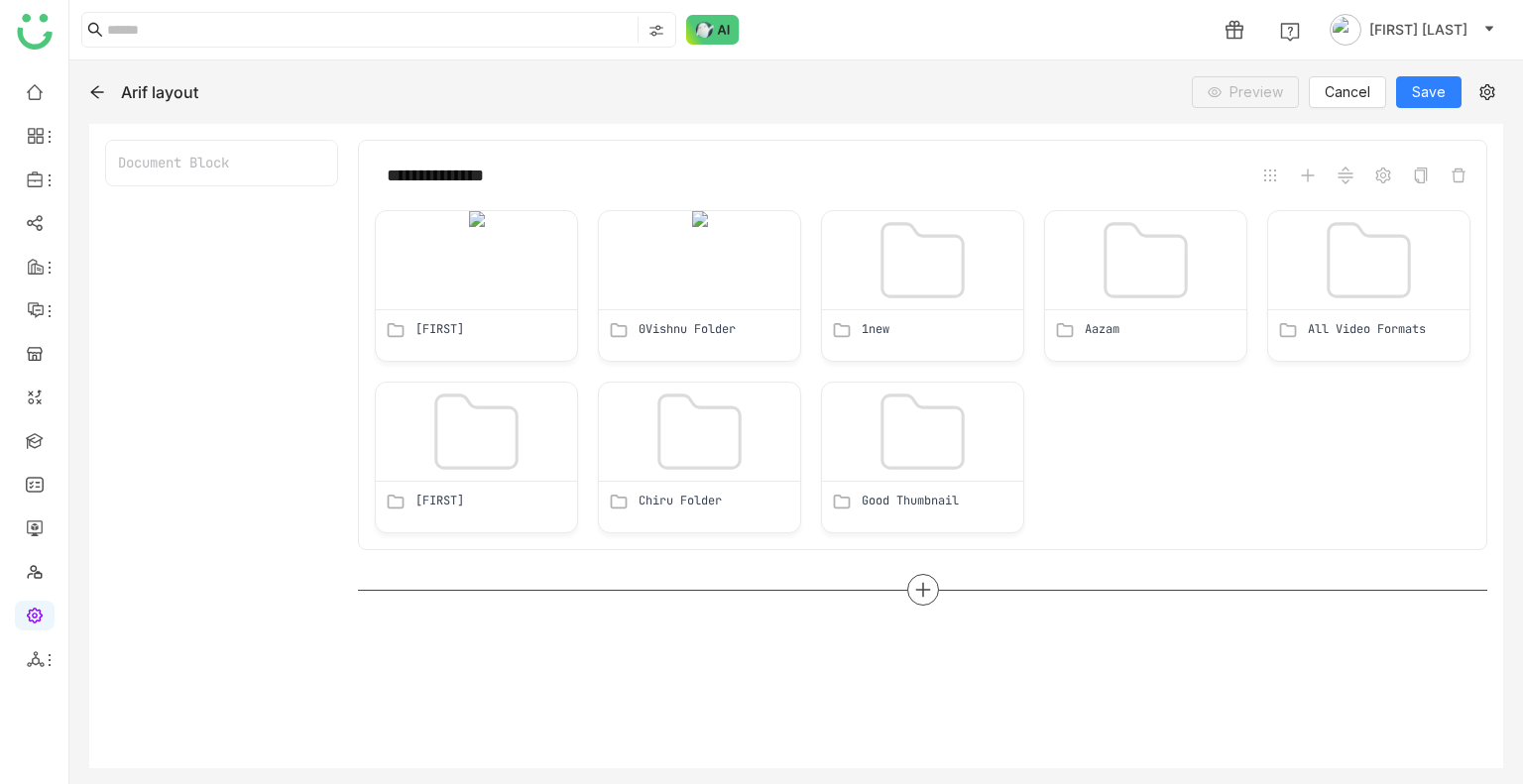 click 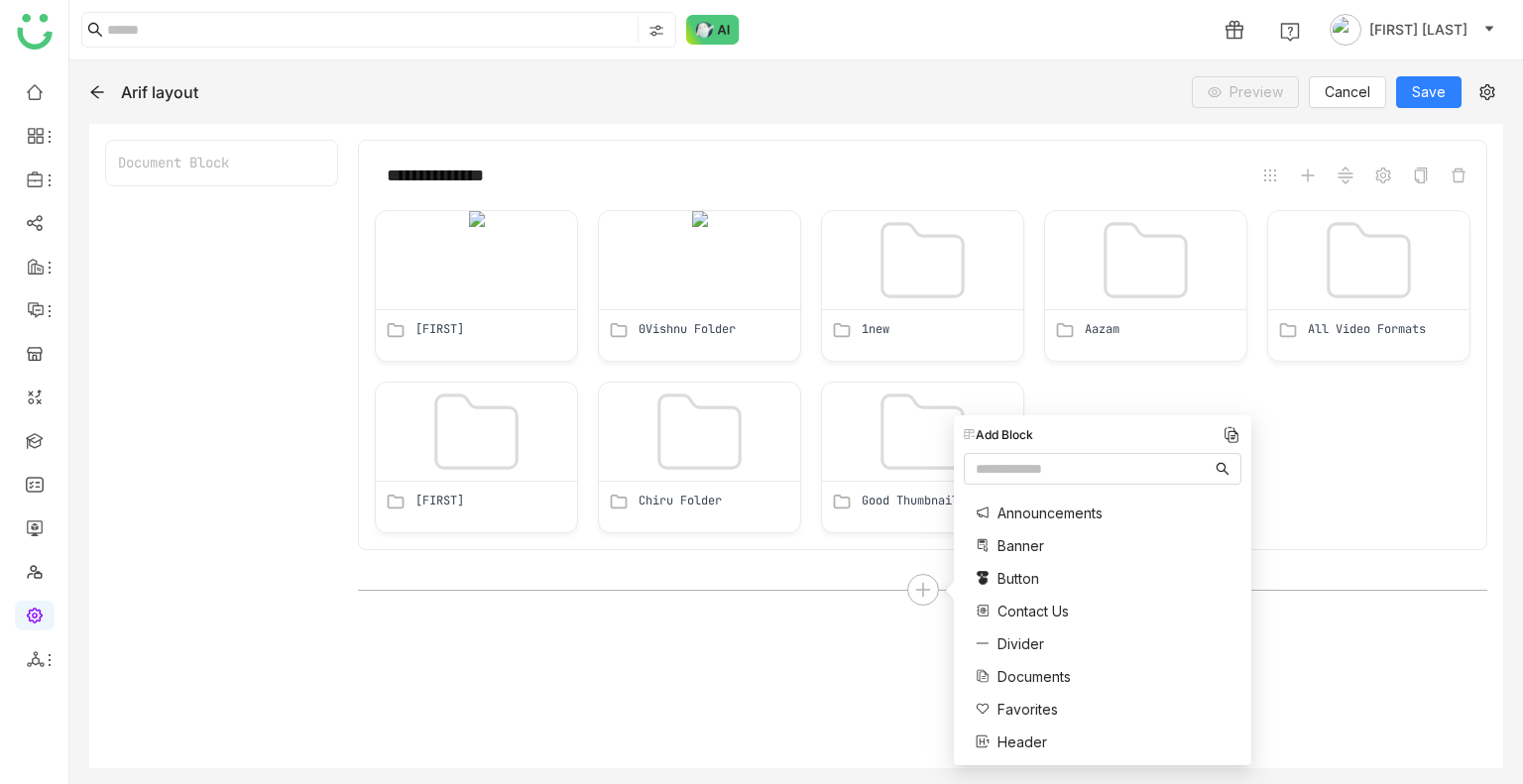 click on "Contact Us" at bounding box center [1033, 611] 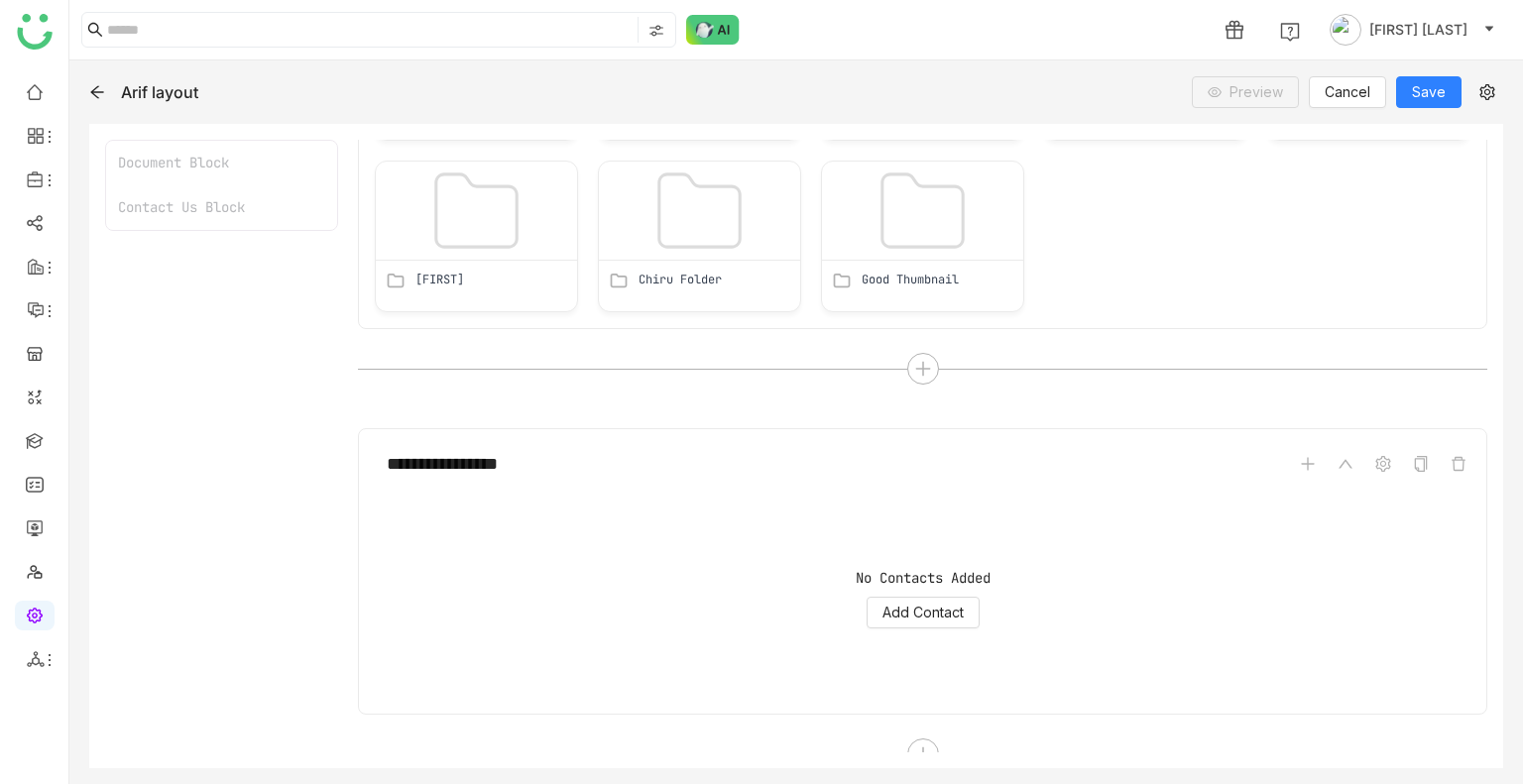 scroll, scrollTop: 240, scrollLeft: 0, axis: vertical 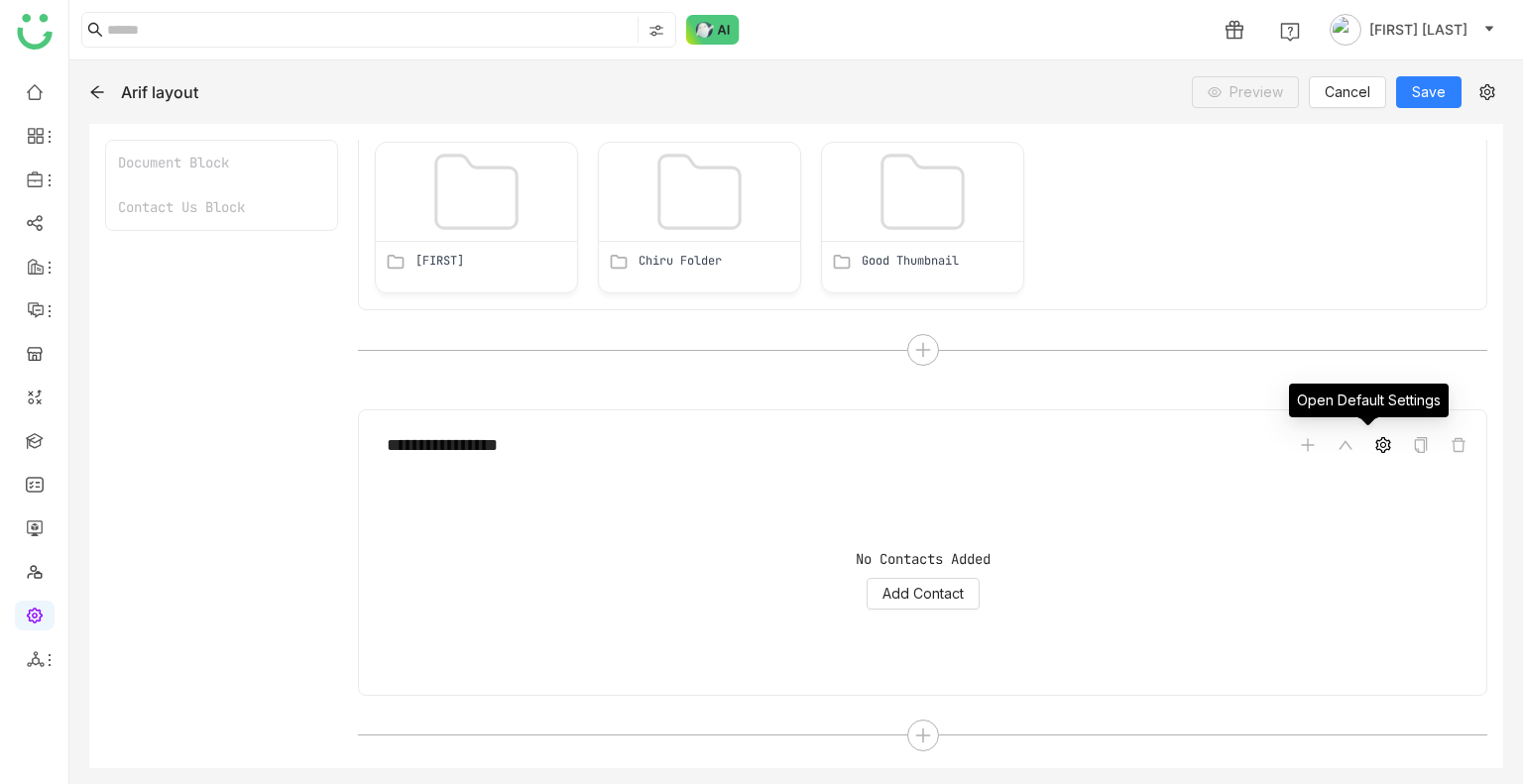 click 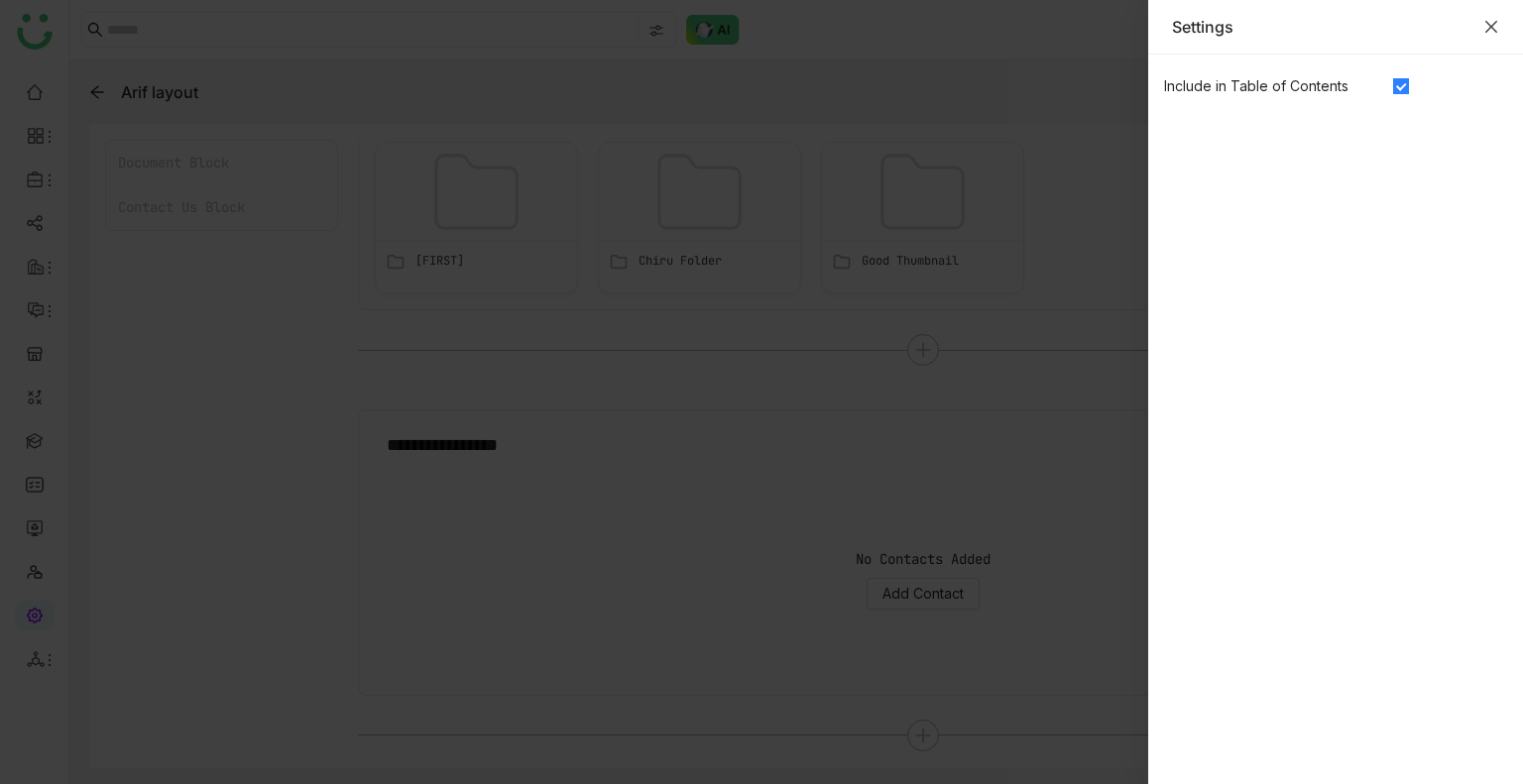 click 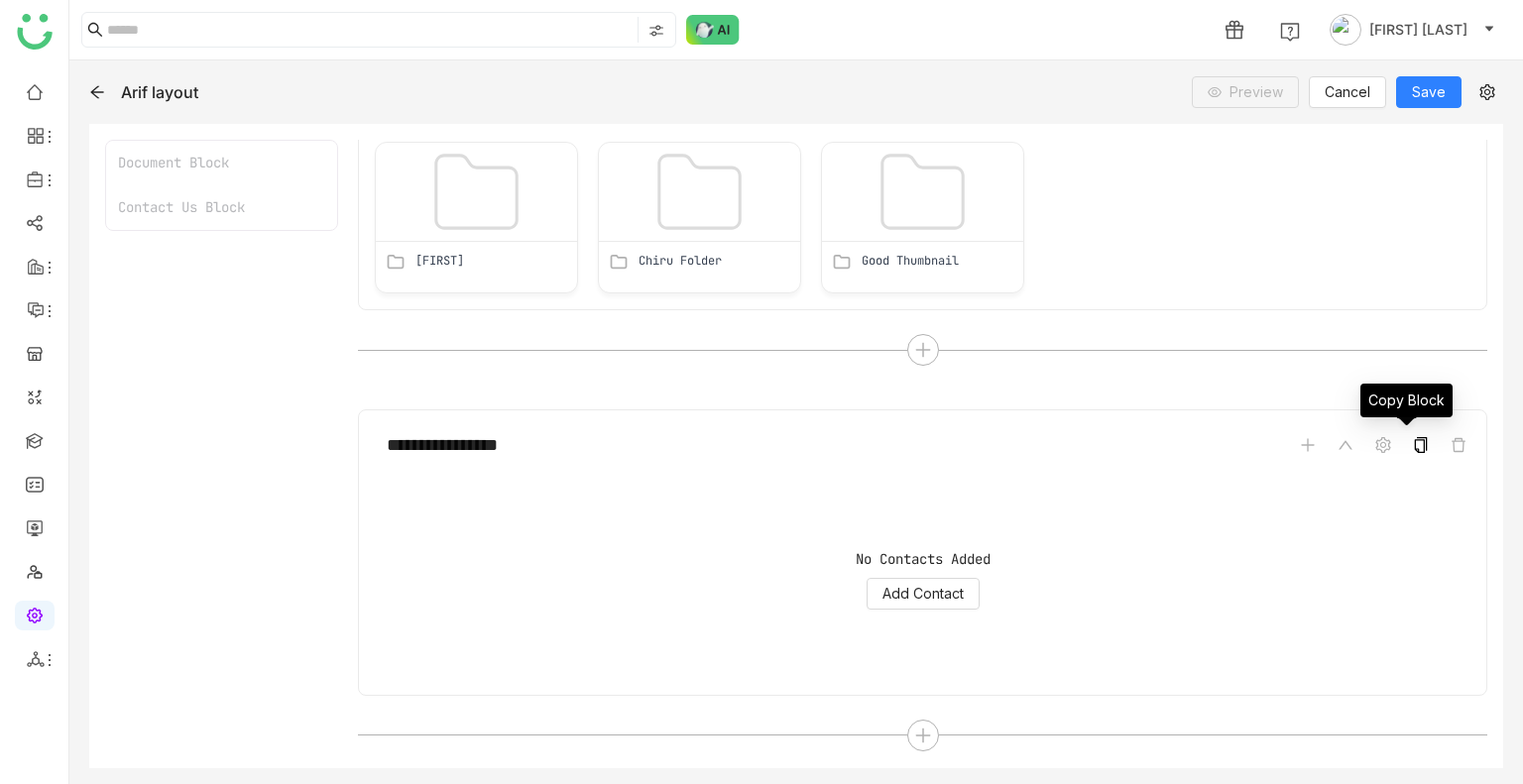 click 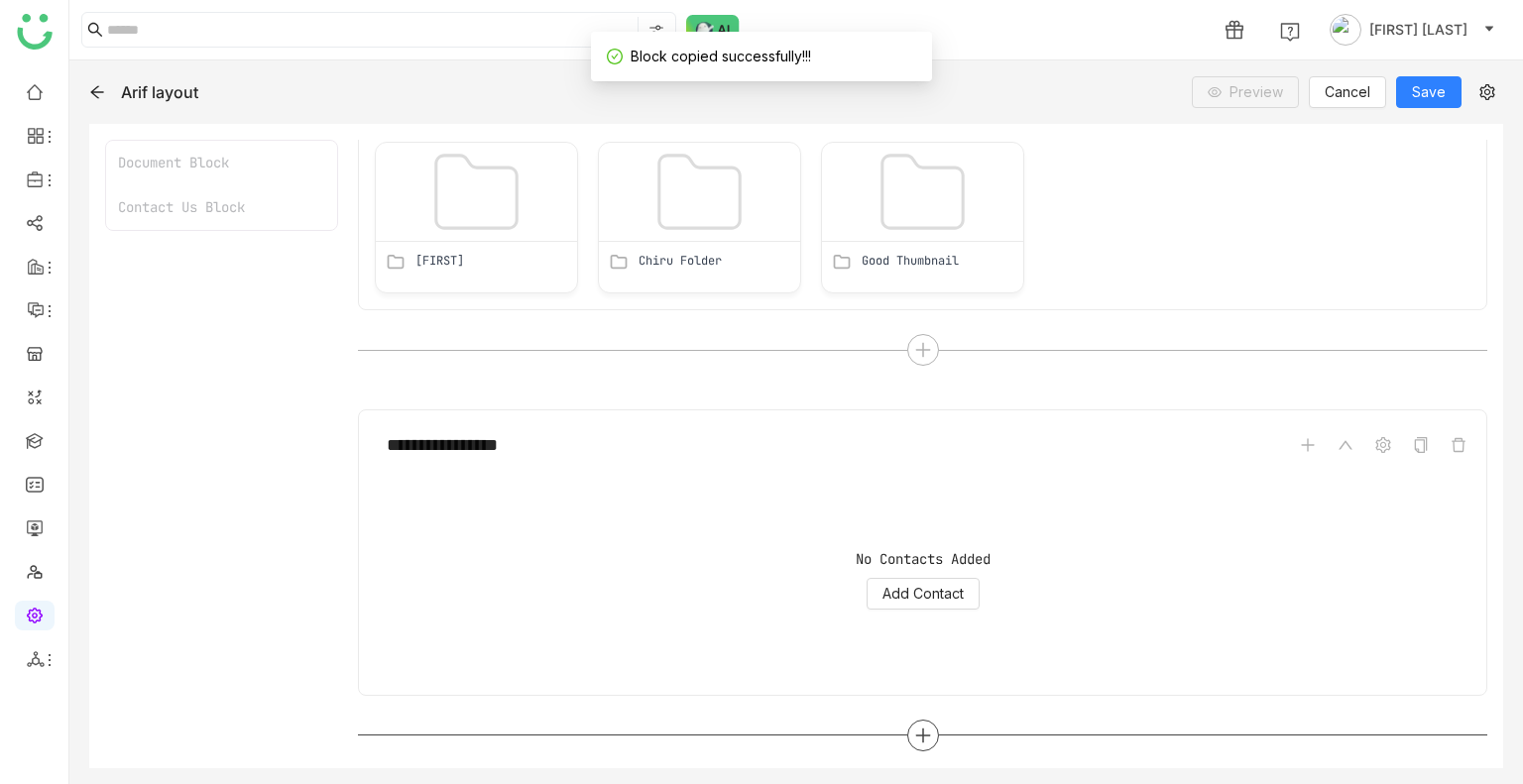 click 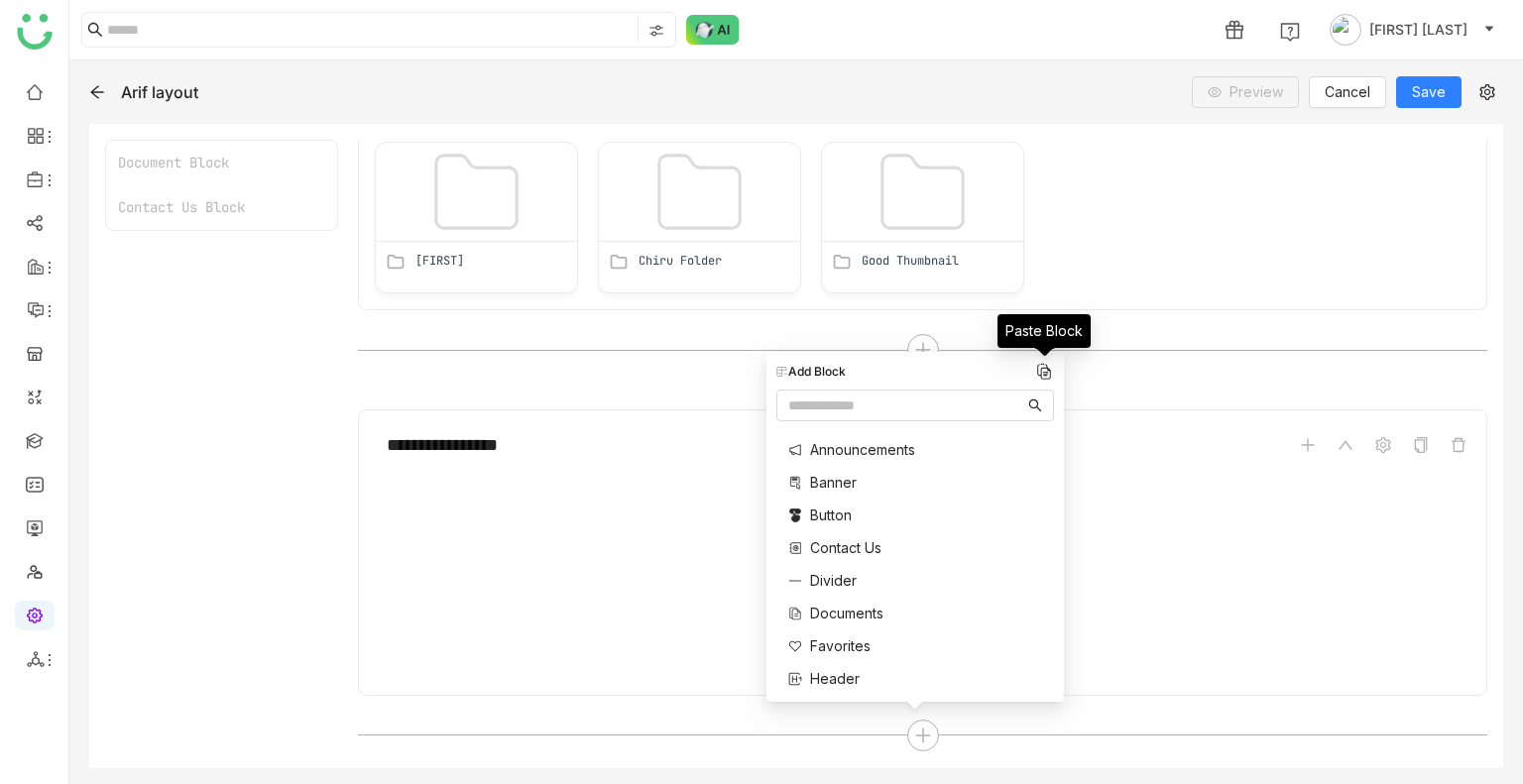 click at bounding box center (1044, 372) 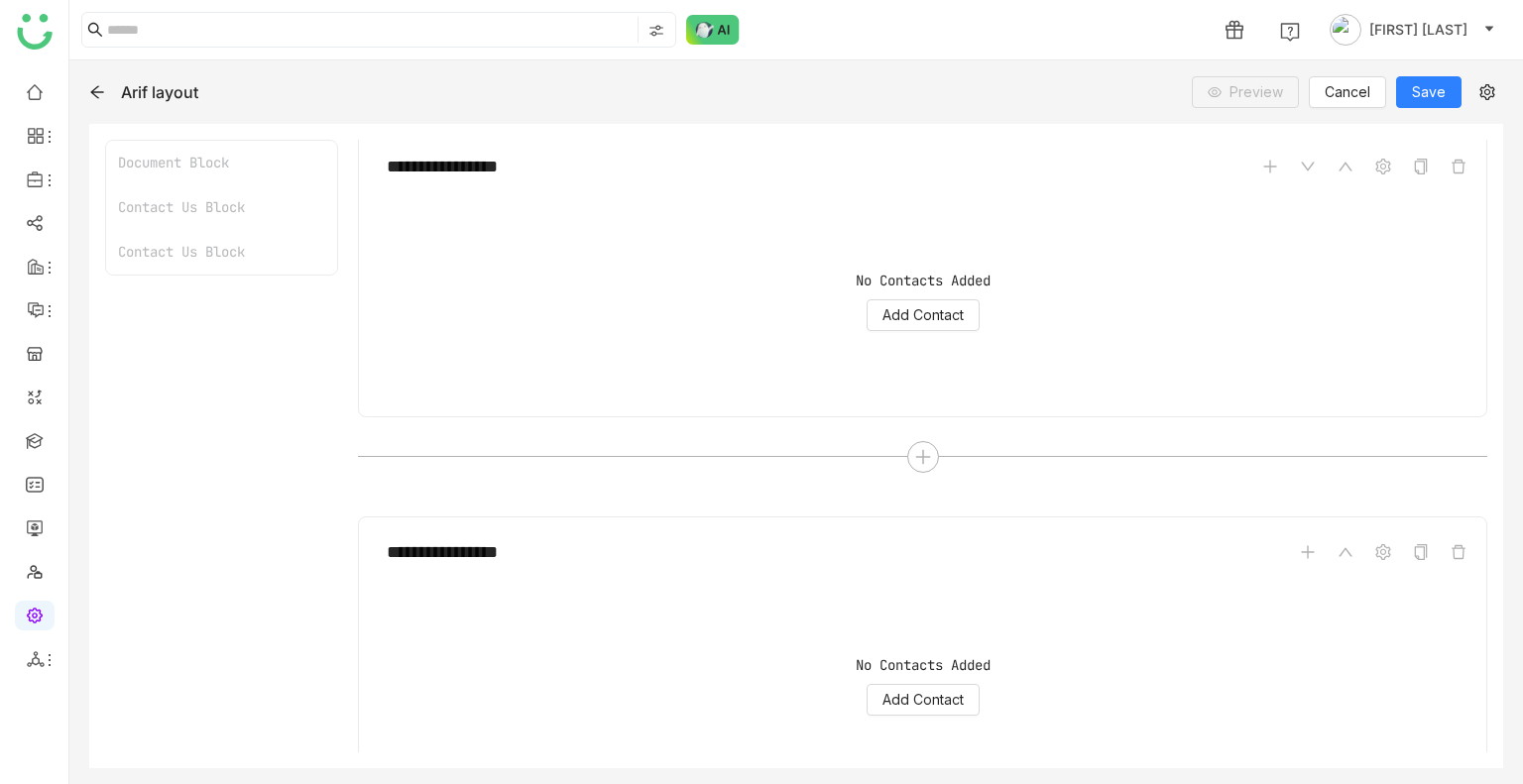 scroll, scrollTop: 624, scrollLeft: 0, axis: vertical 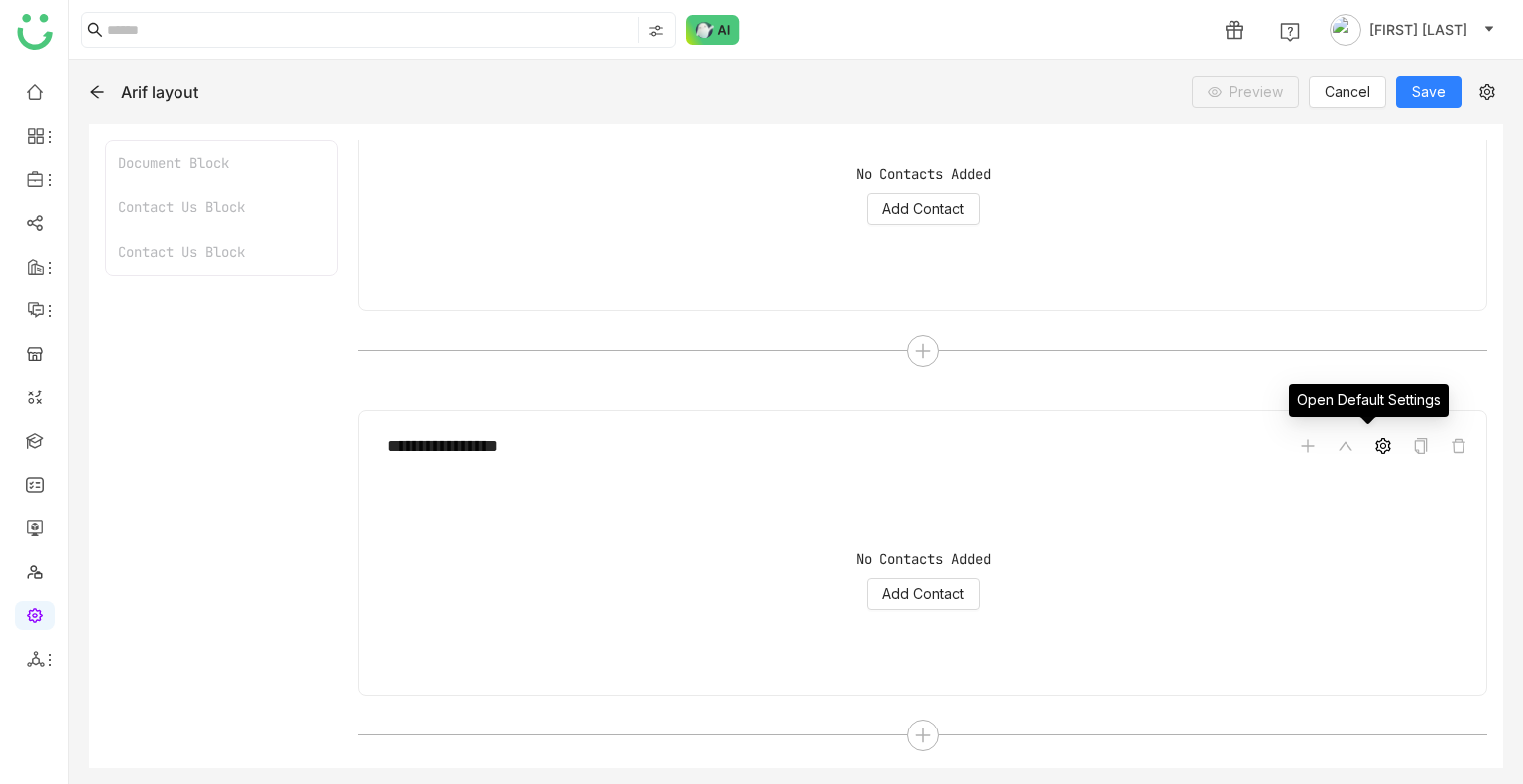 click 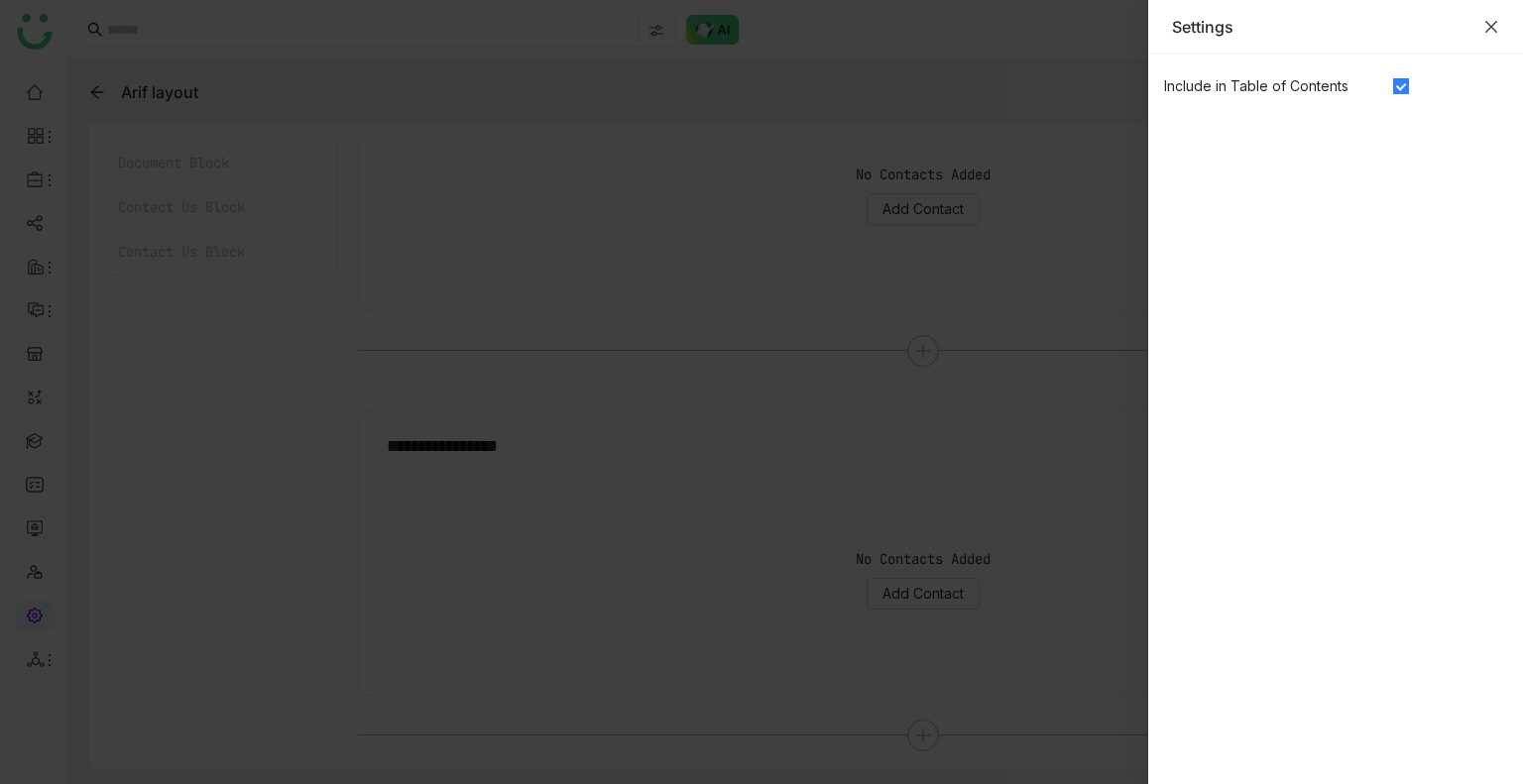 click 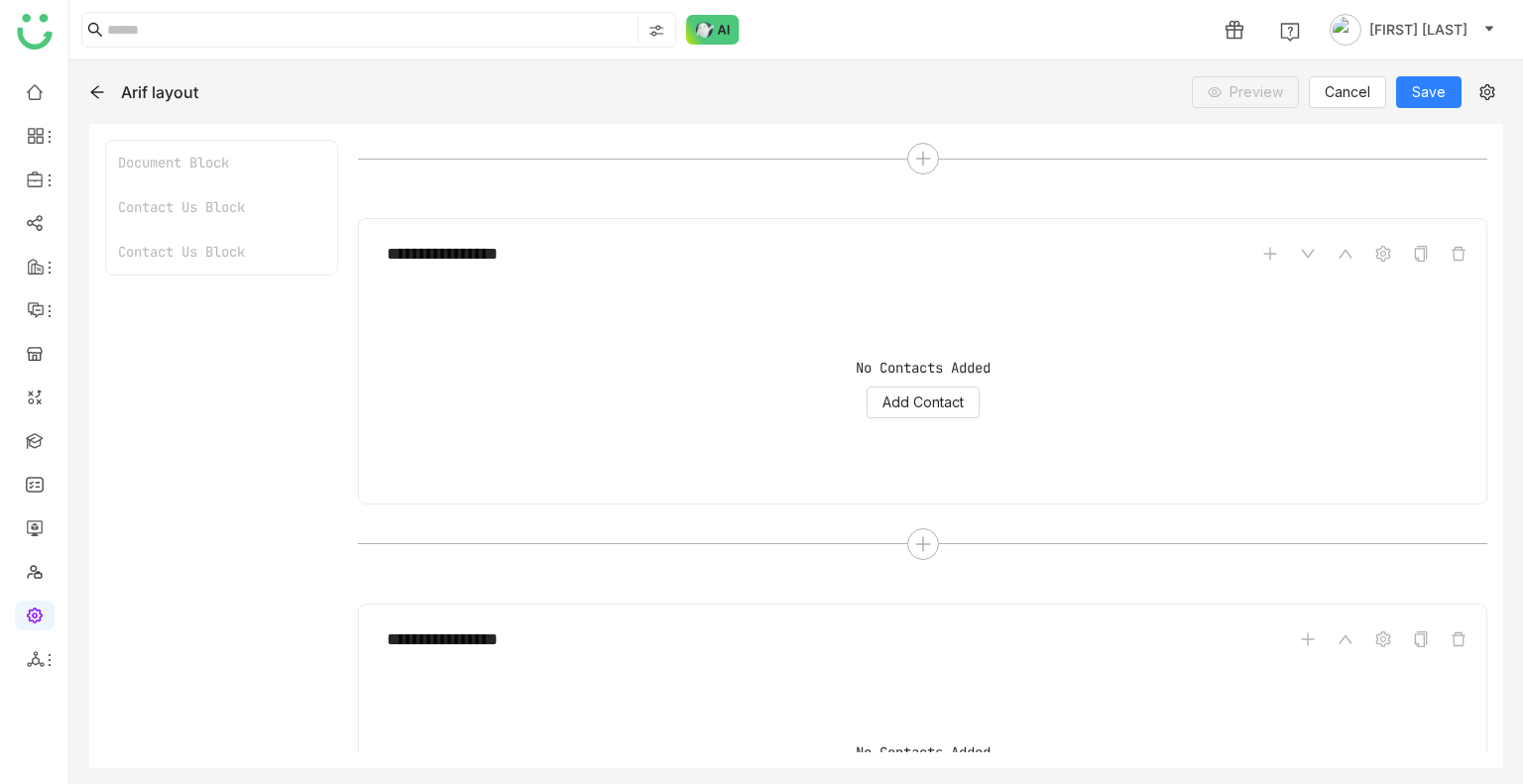 scroll, scrollTop: 427, scrollLeft: 0, axis: vertical 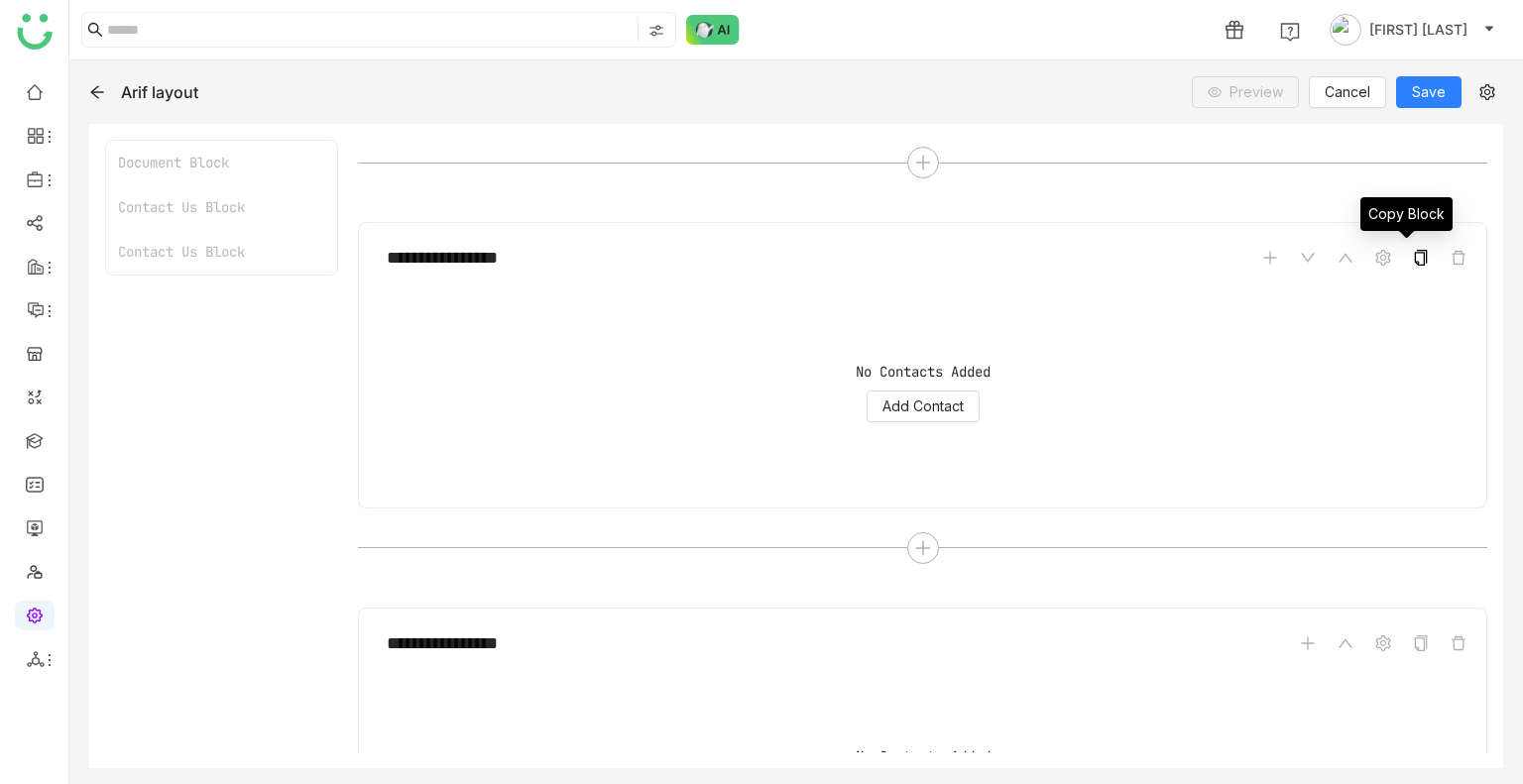 click 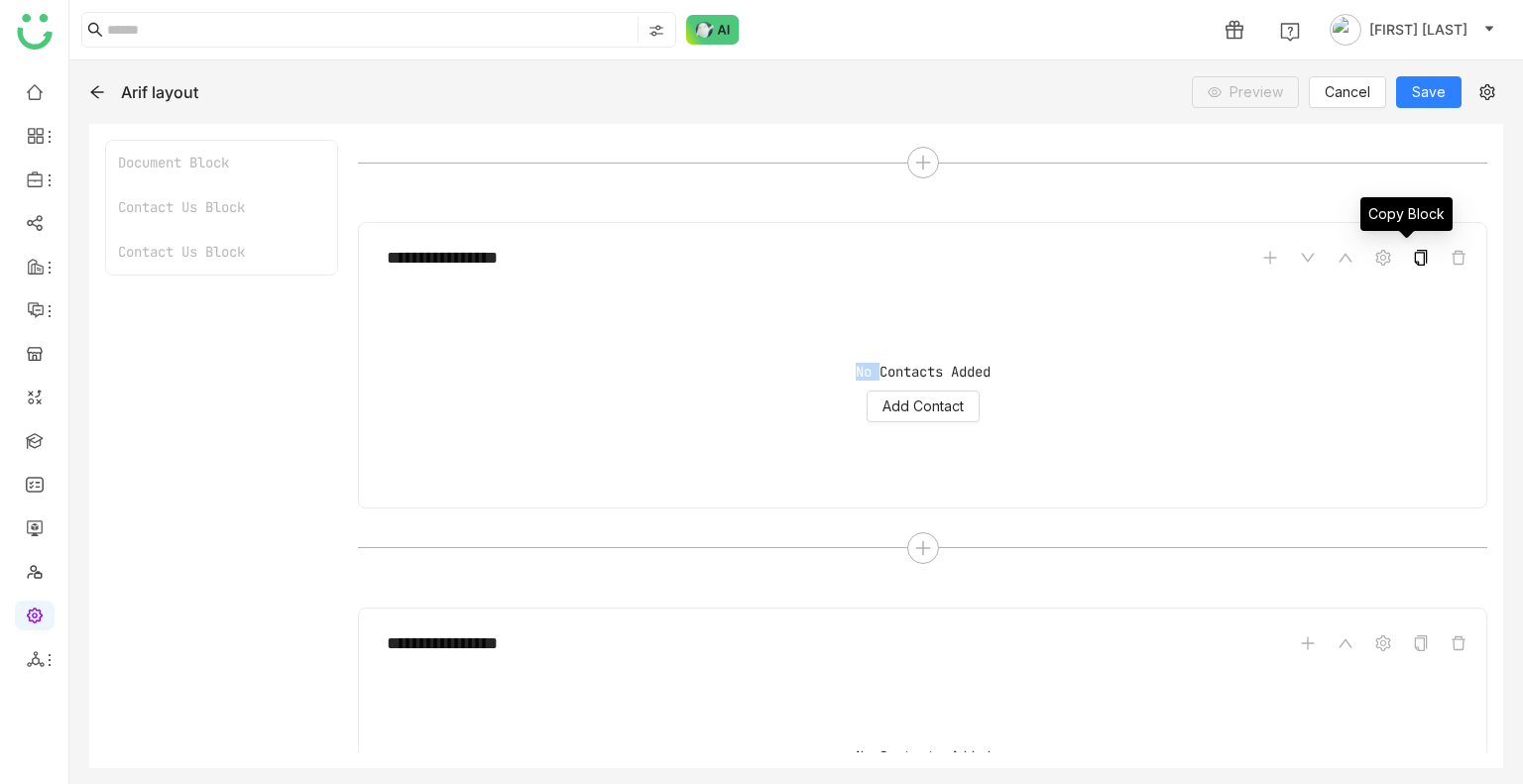 click 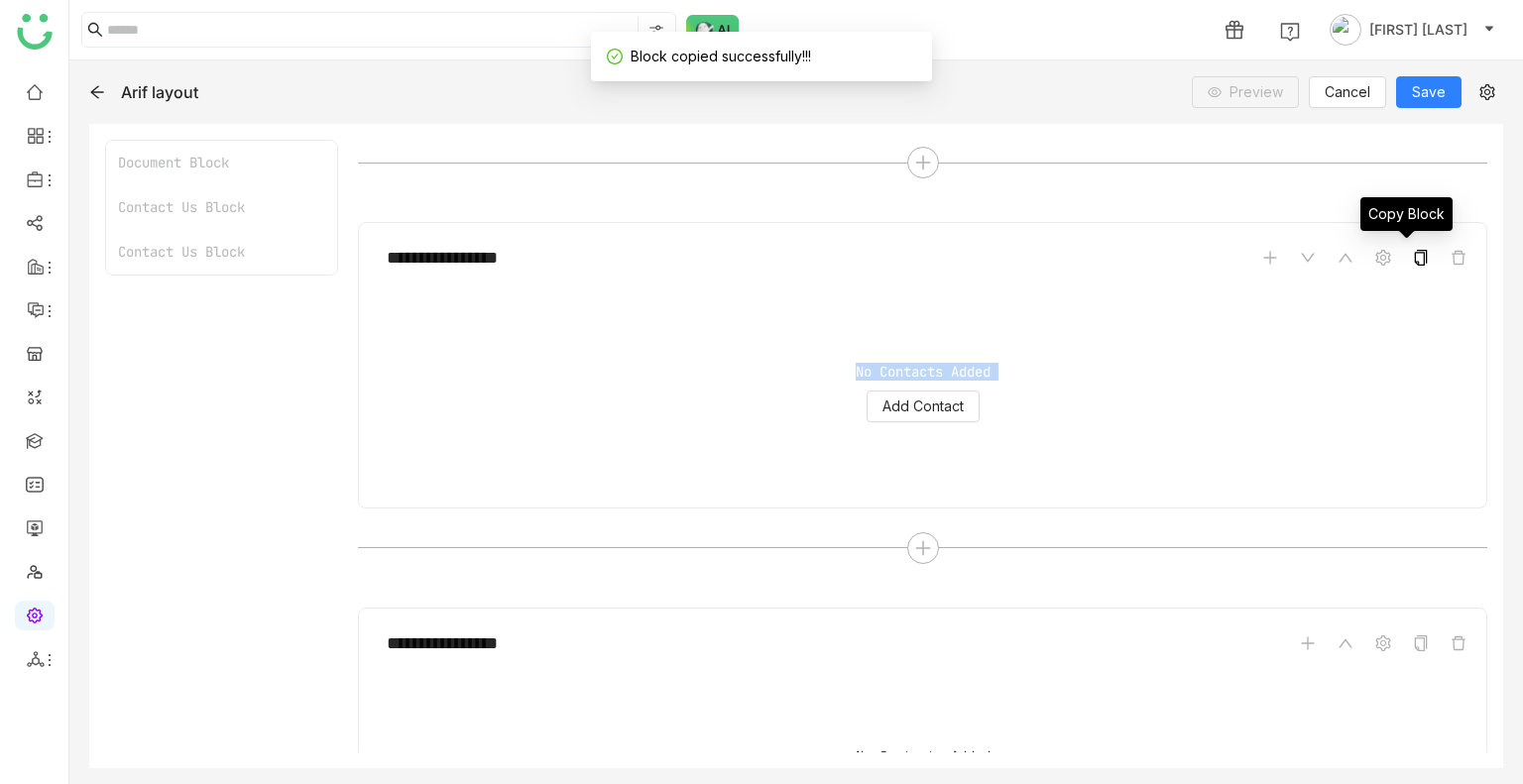 click 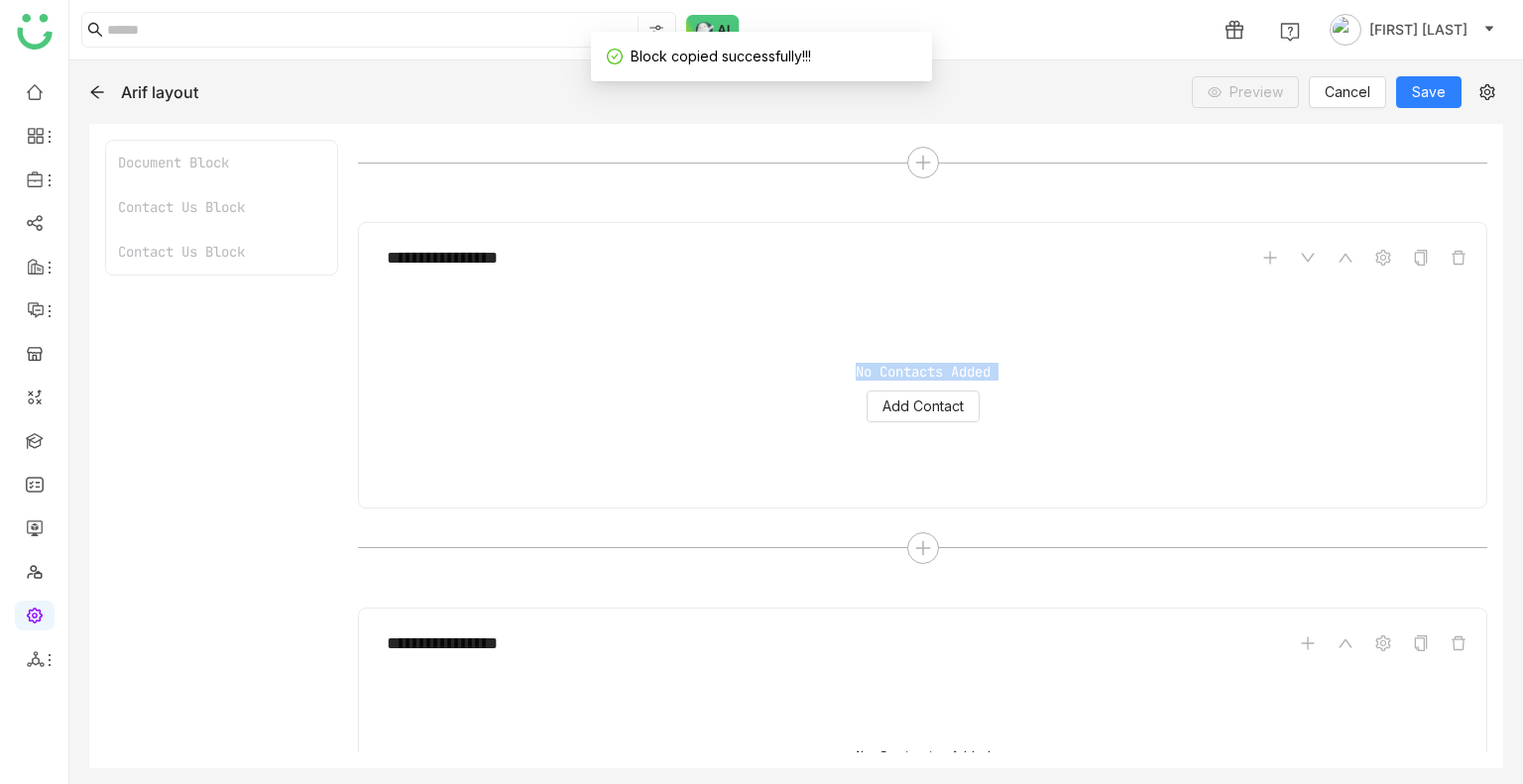 scroll, scrollTop: 624, scrollLeft: 0, axis: vertical 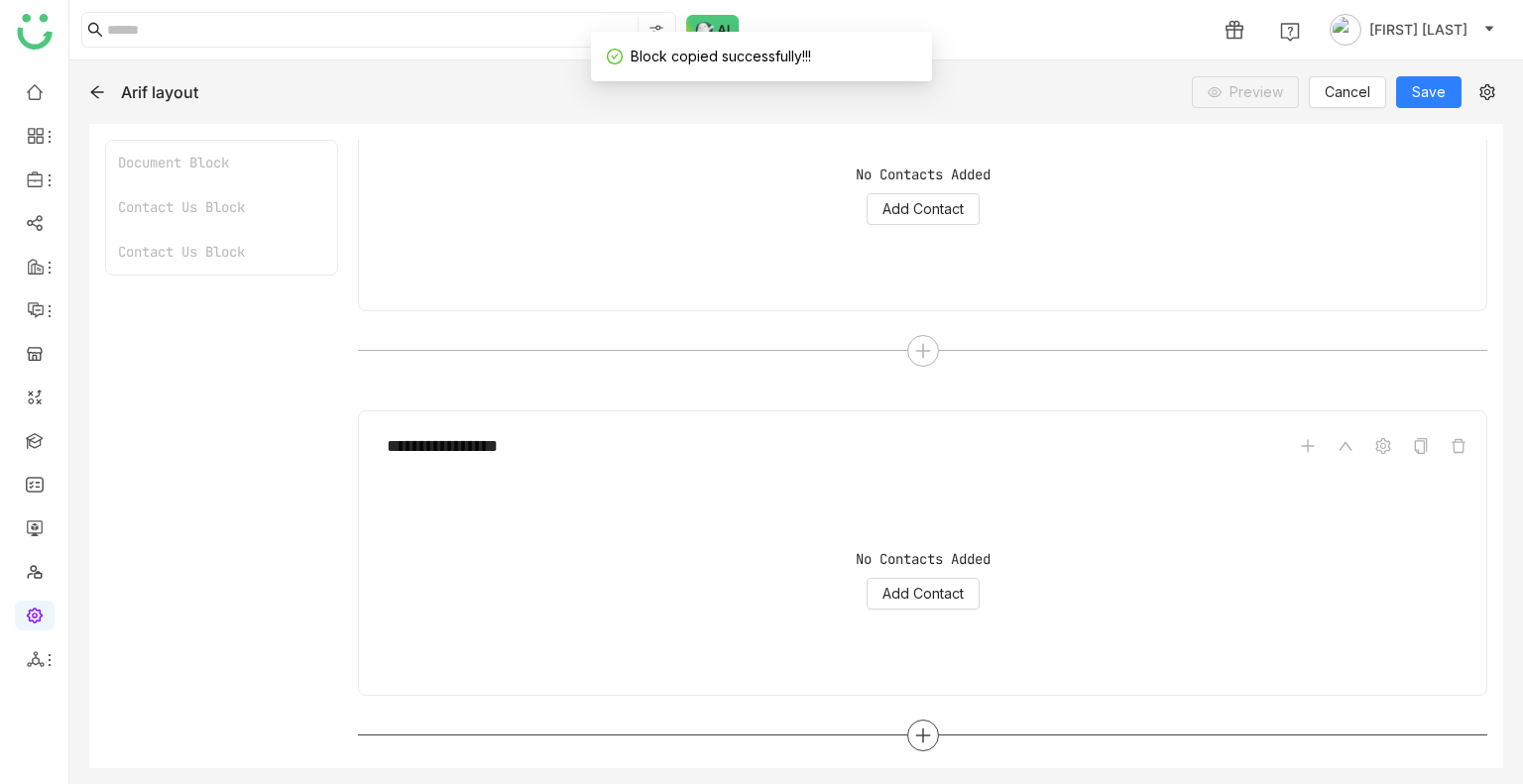 click 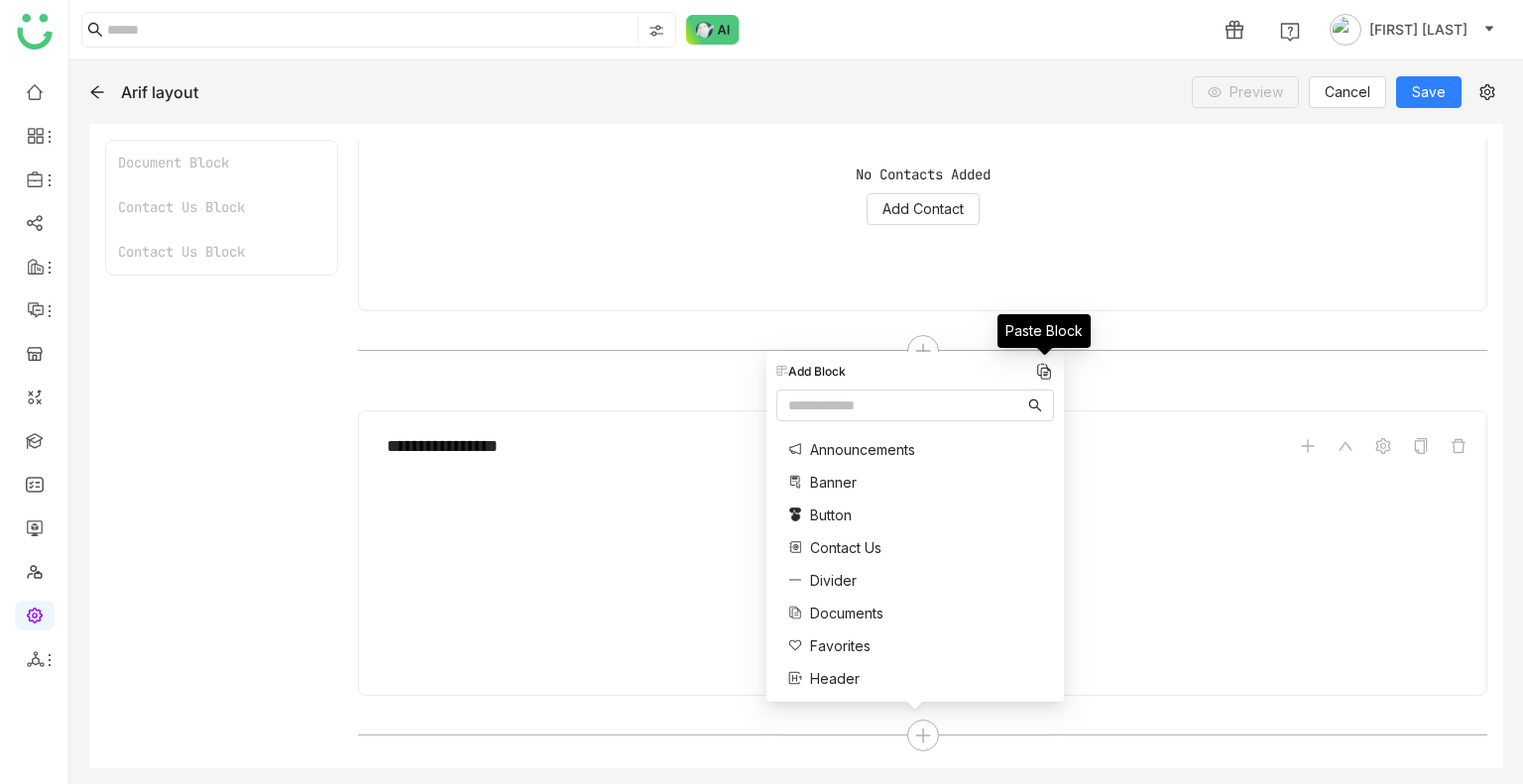click at bounding box center (1044, 372) 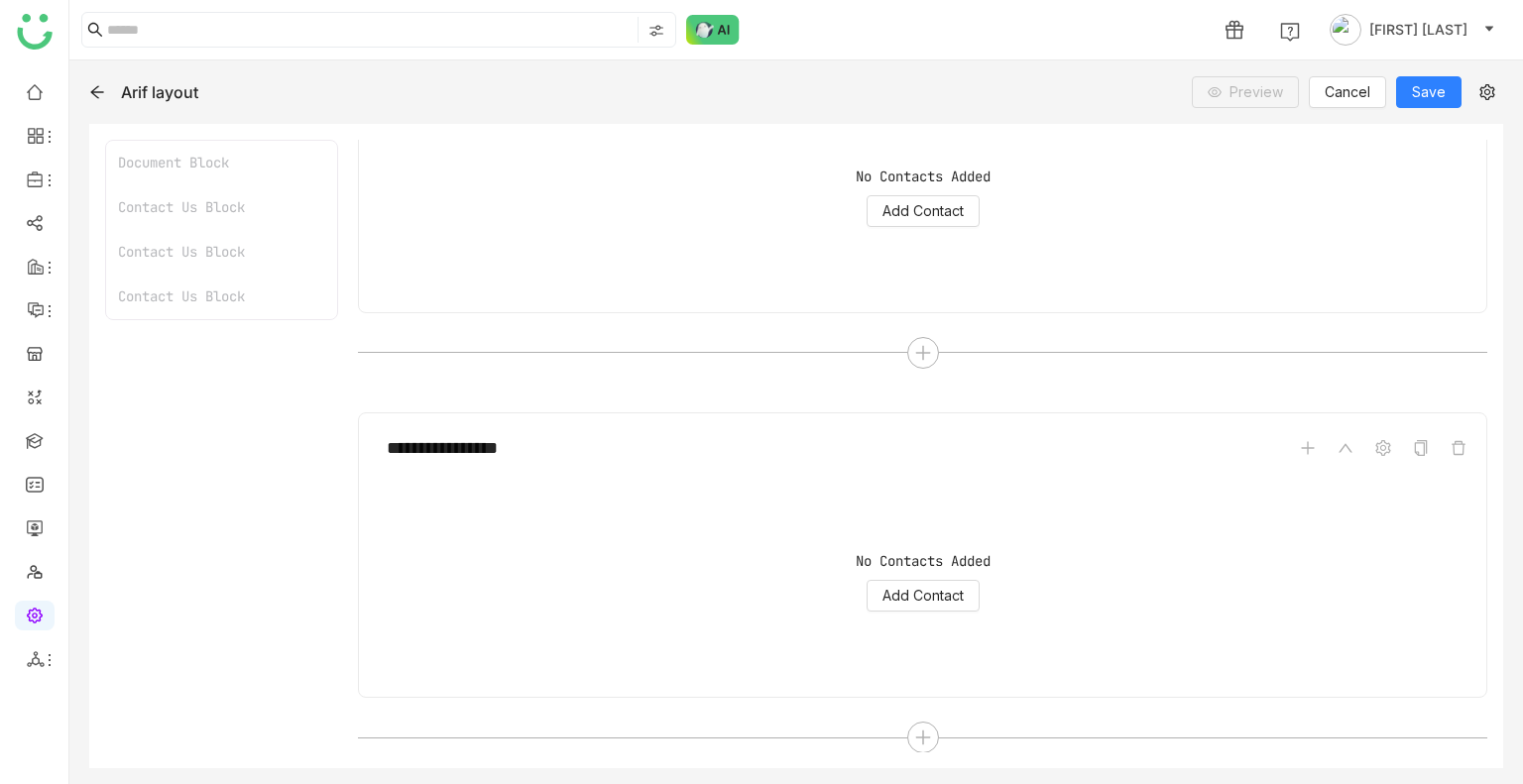 scroll, scrollTop: 1008, scrollLeft: 0, axis: vertical 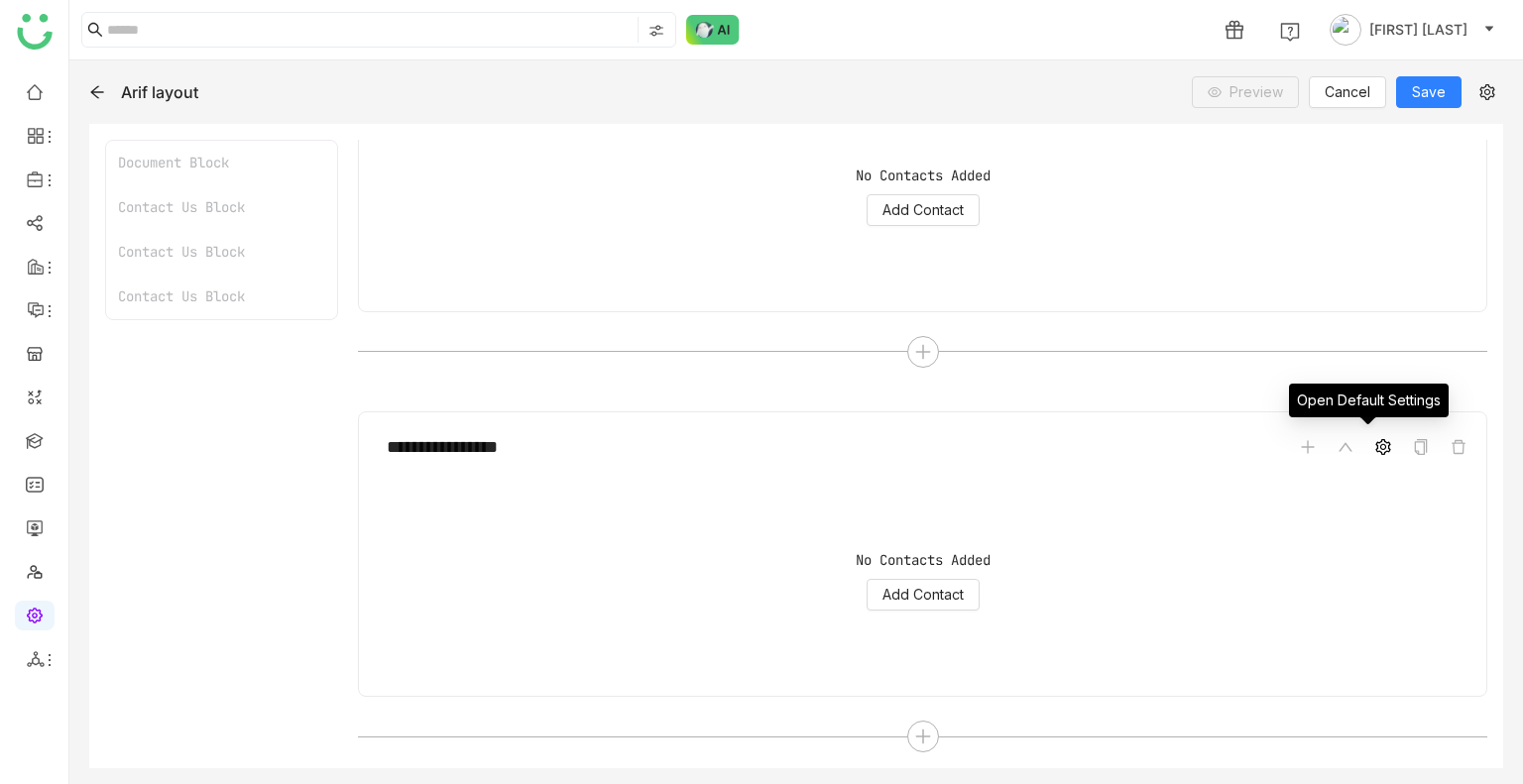 click at bounding box center (1383, 447) 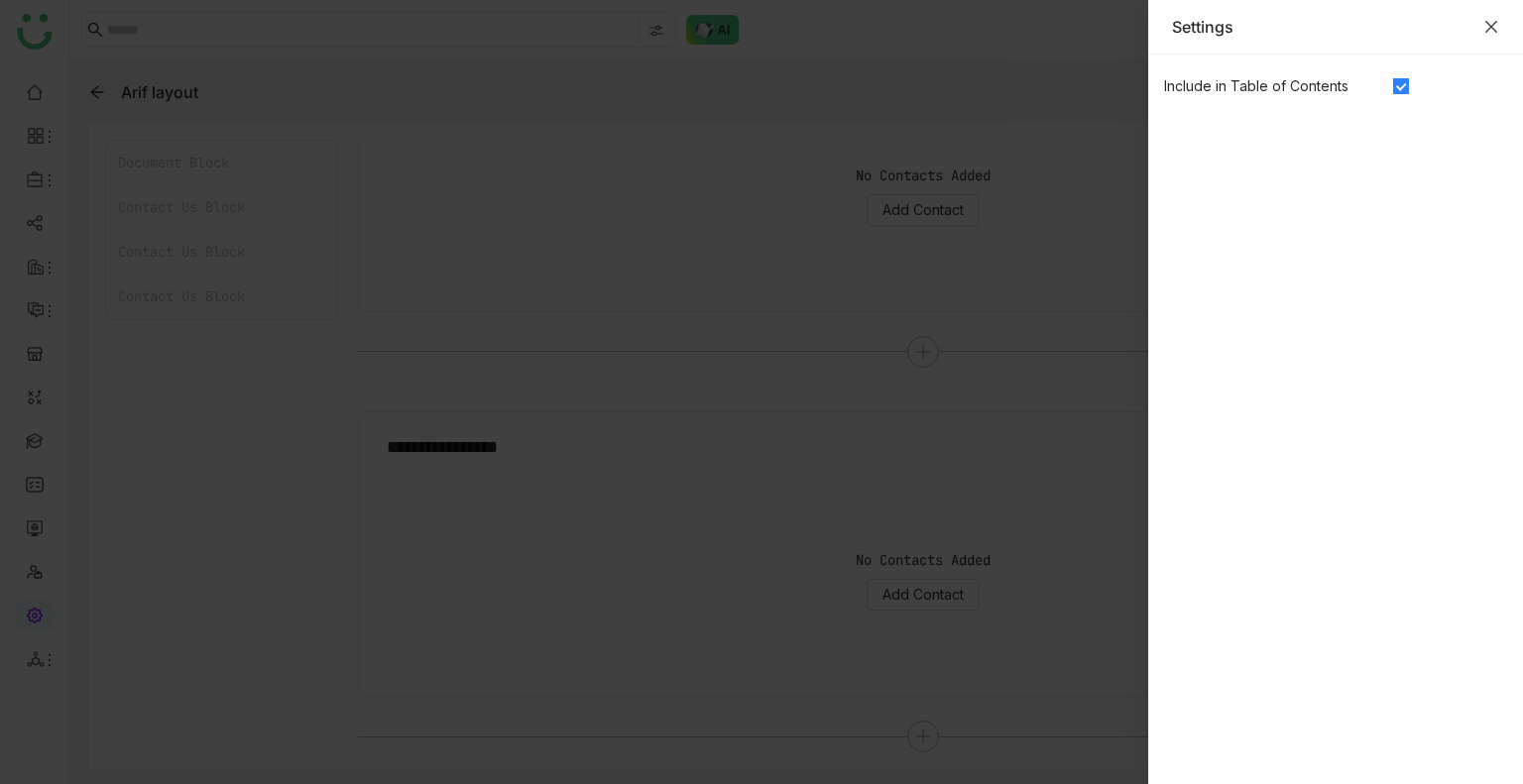 click 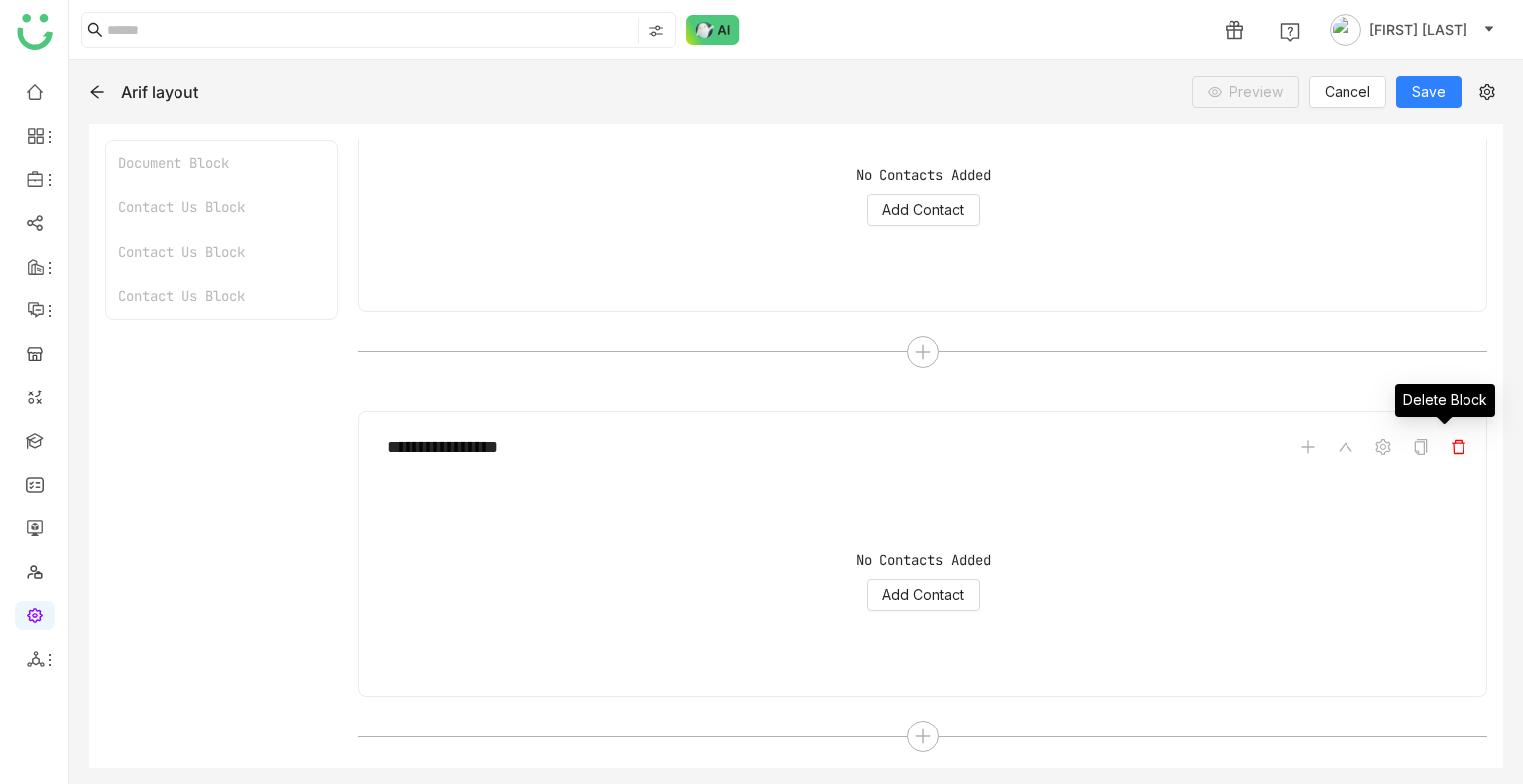 click 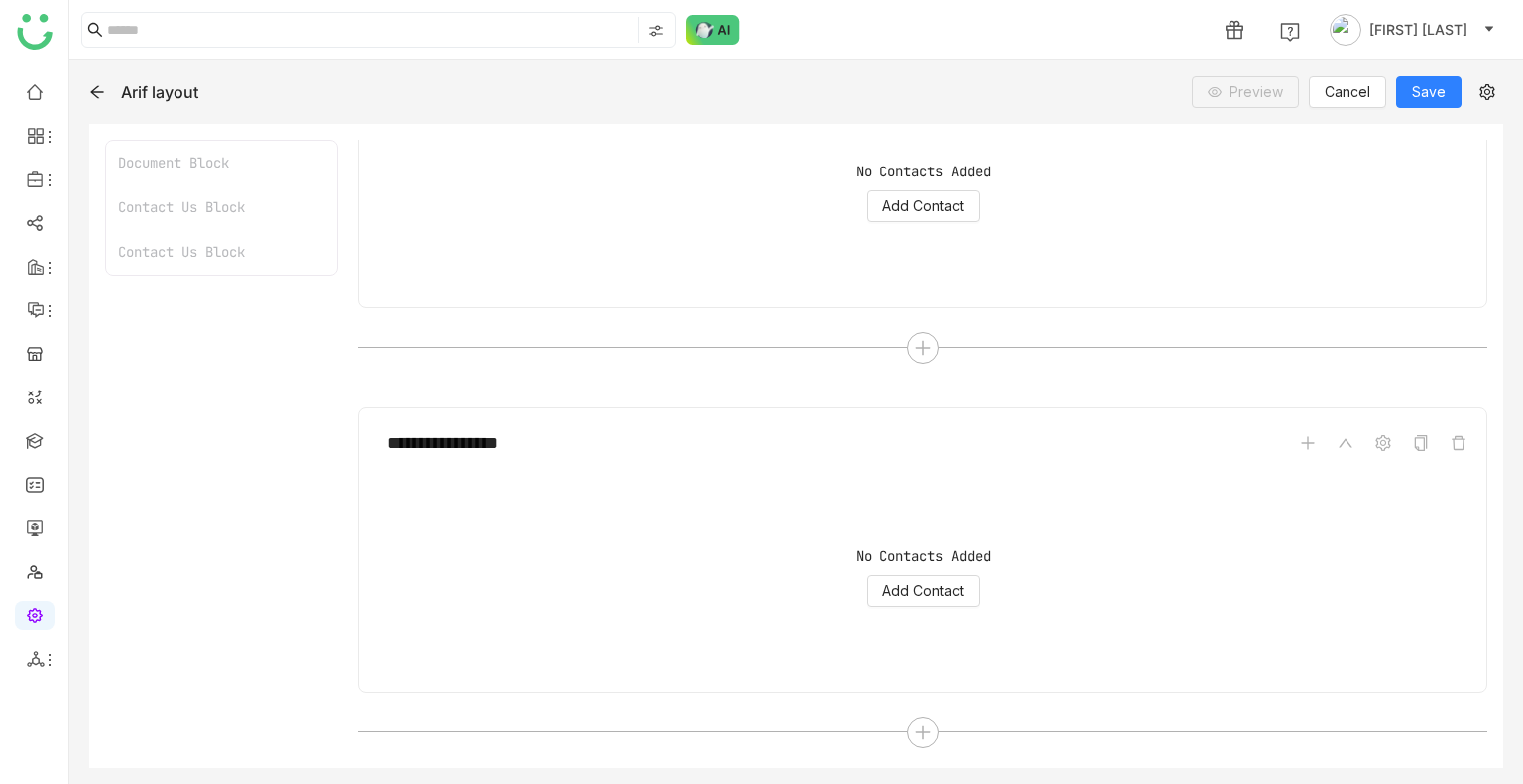 scroll, scrollTop: 624, scrollLeft: 0, axis: vertical 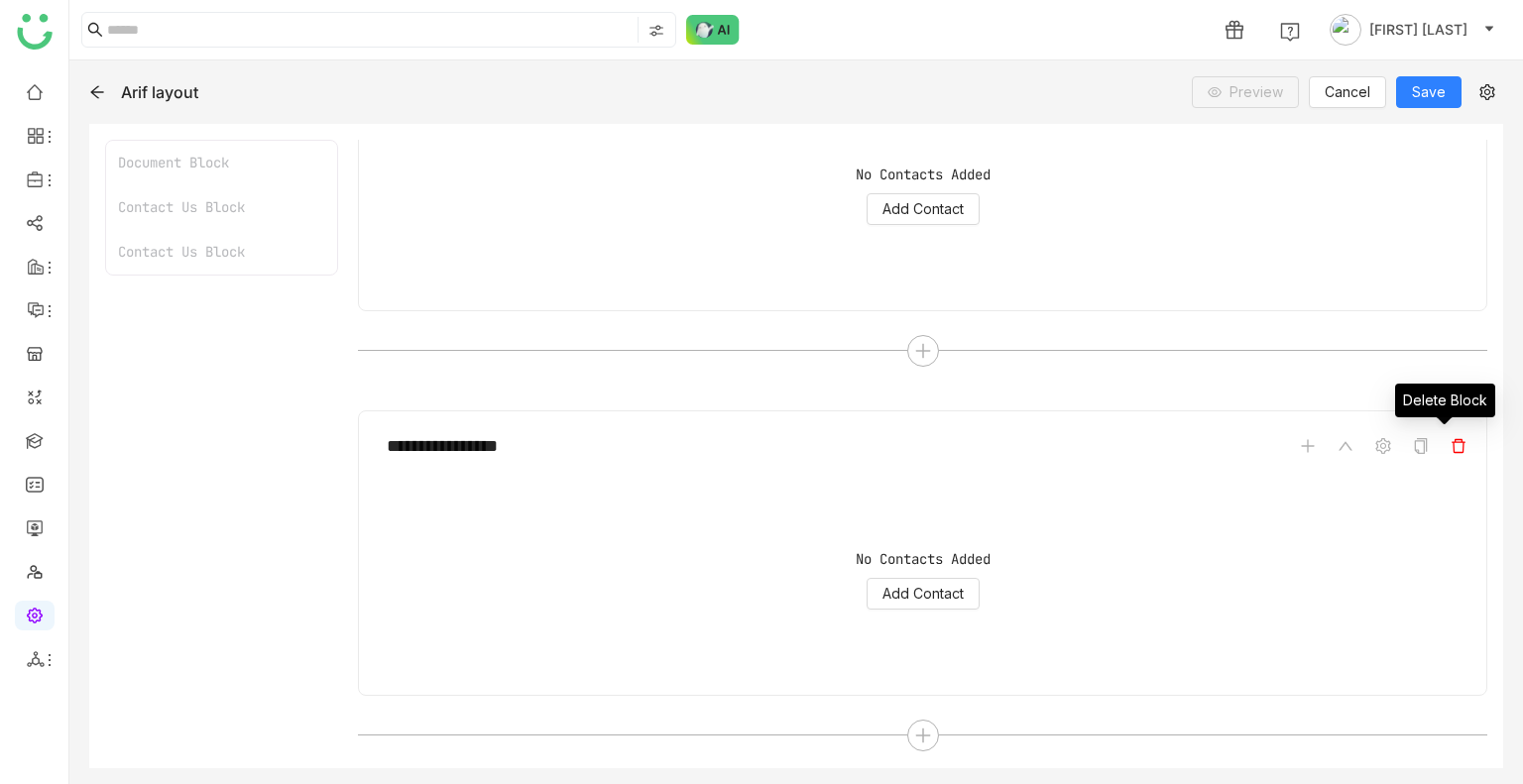 click 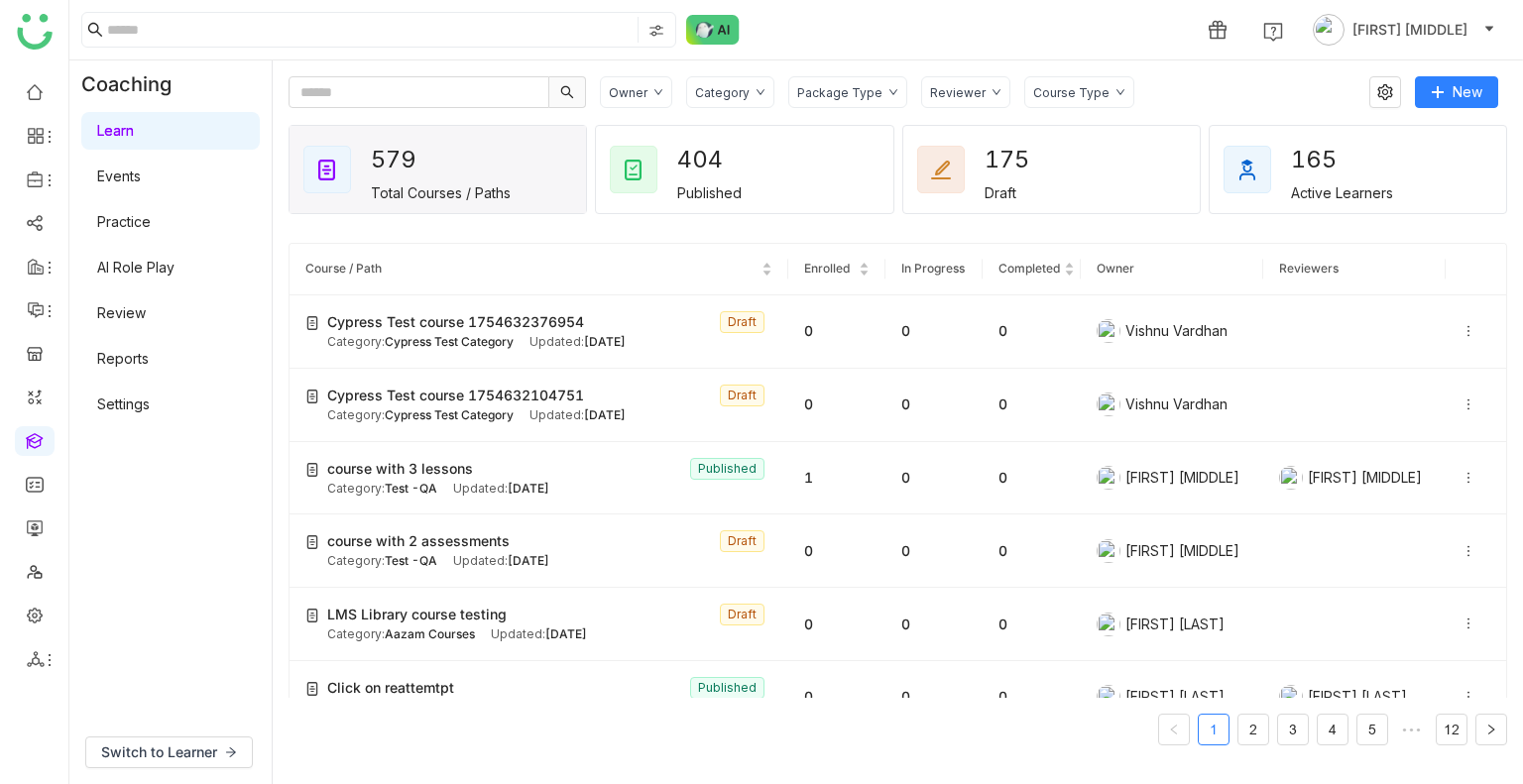 scroll, scrollTop: 0, scrollLeft: 0, axis: both 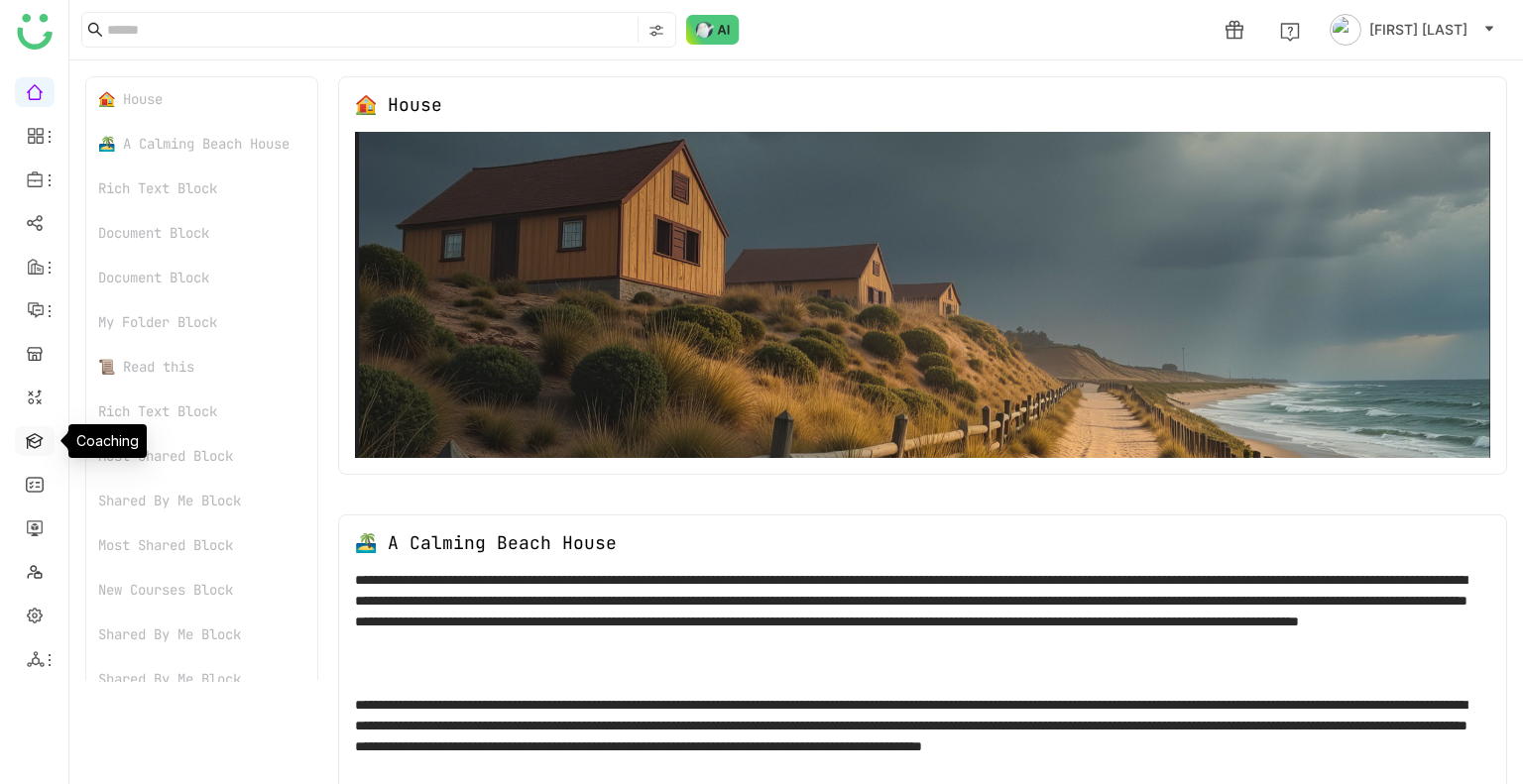 click at bounding box center [35, 439] 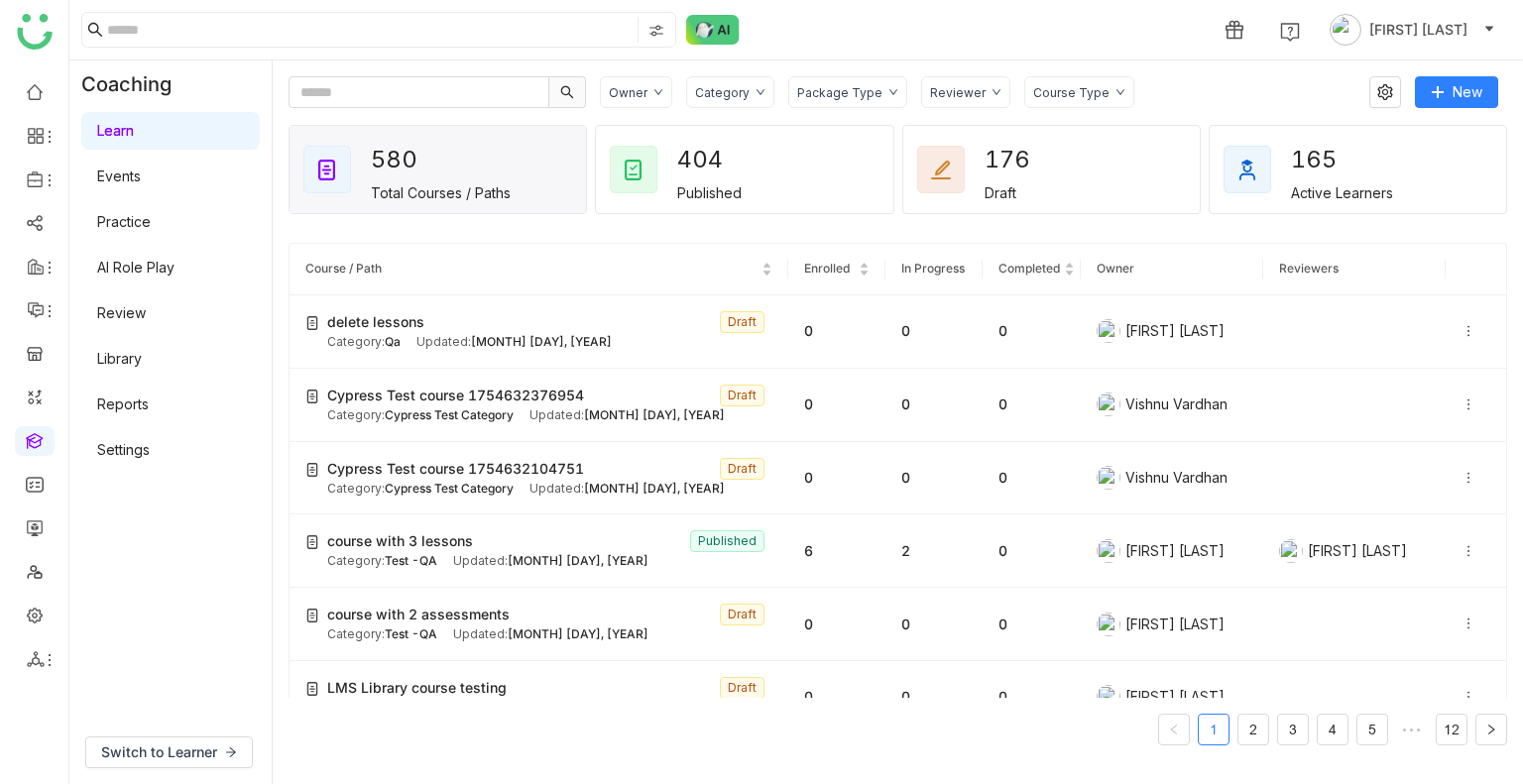 click on "Category" 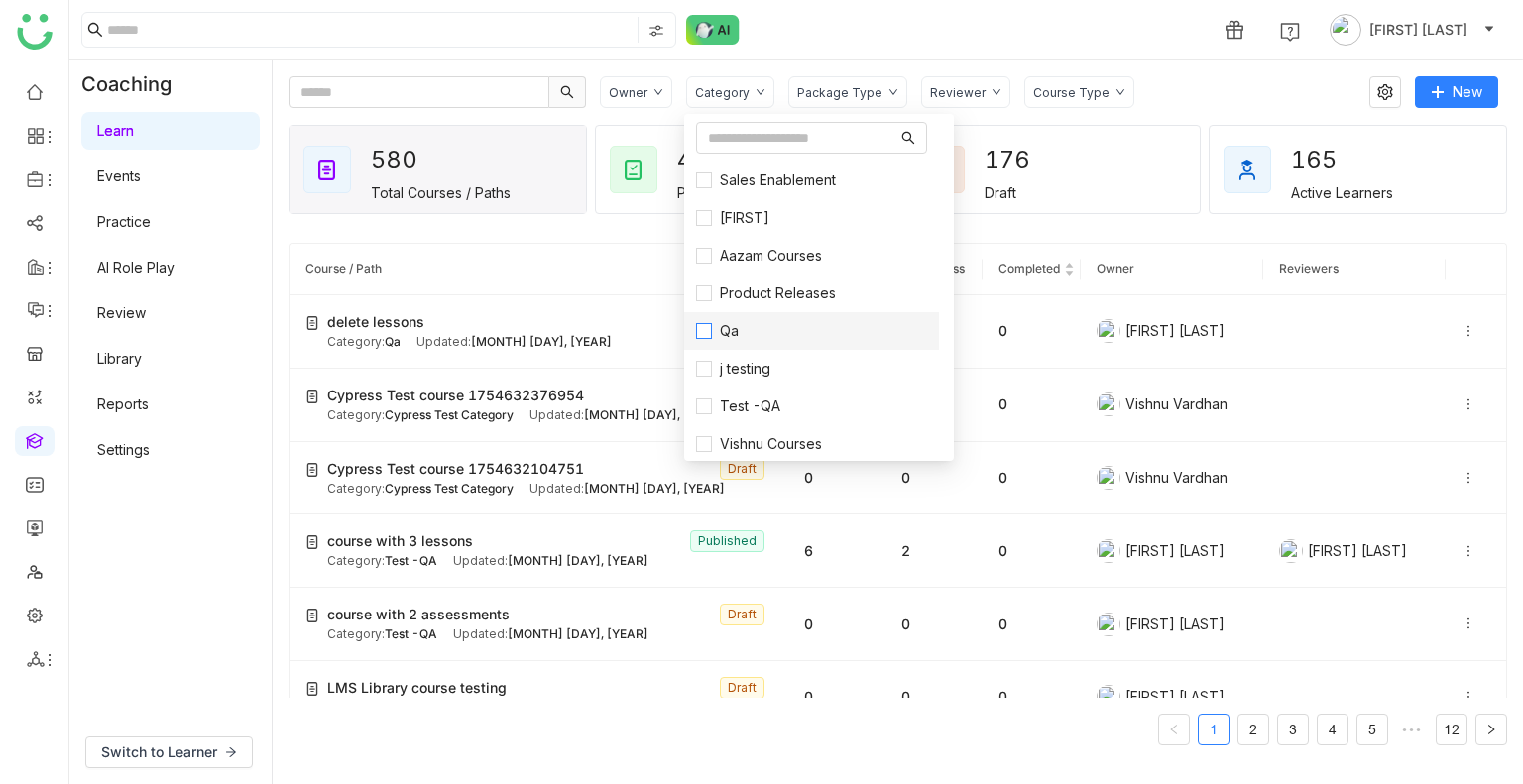click on "Qa" at bounding box center (729, 331) 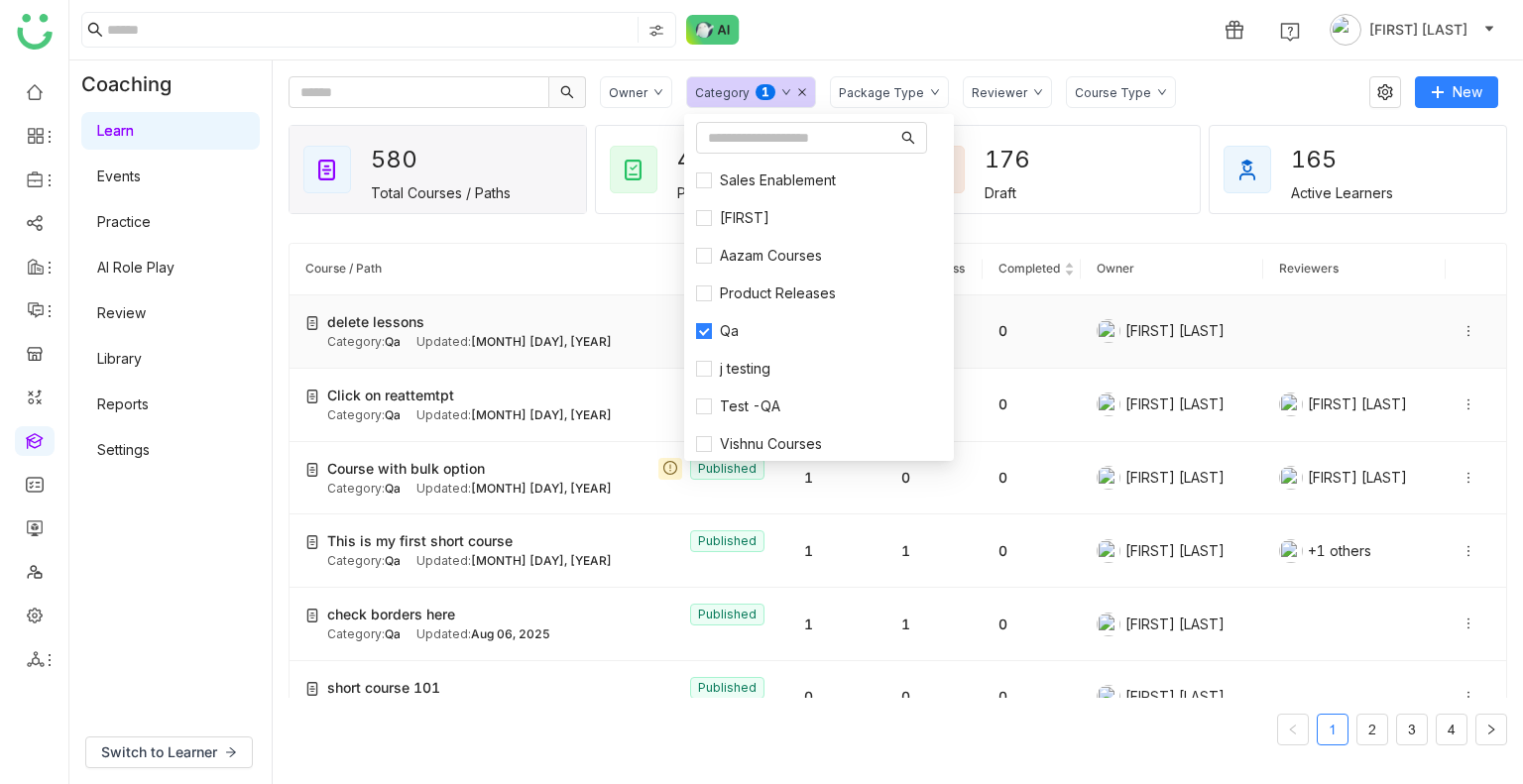 click on "delete lessons" 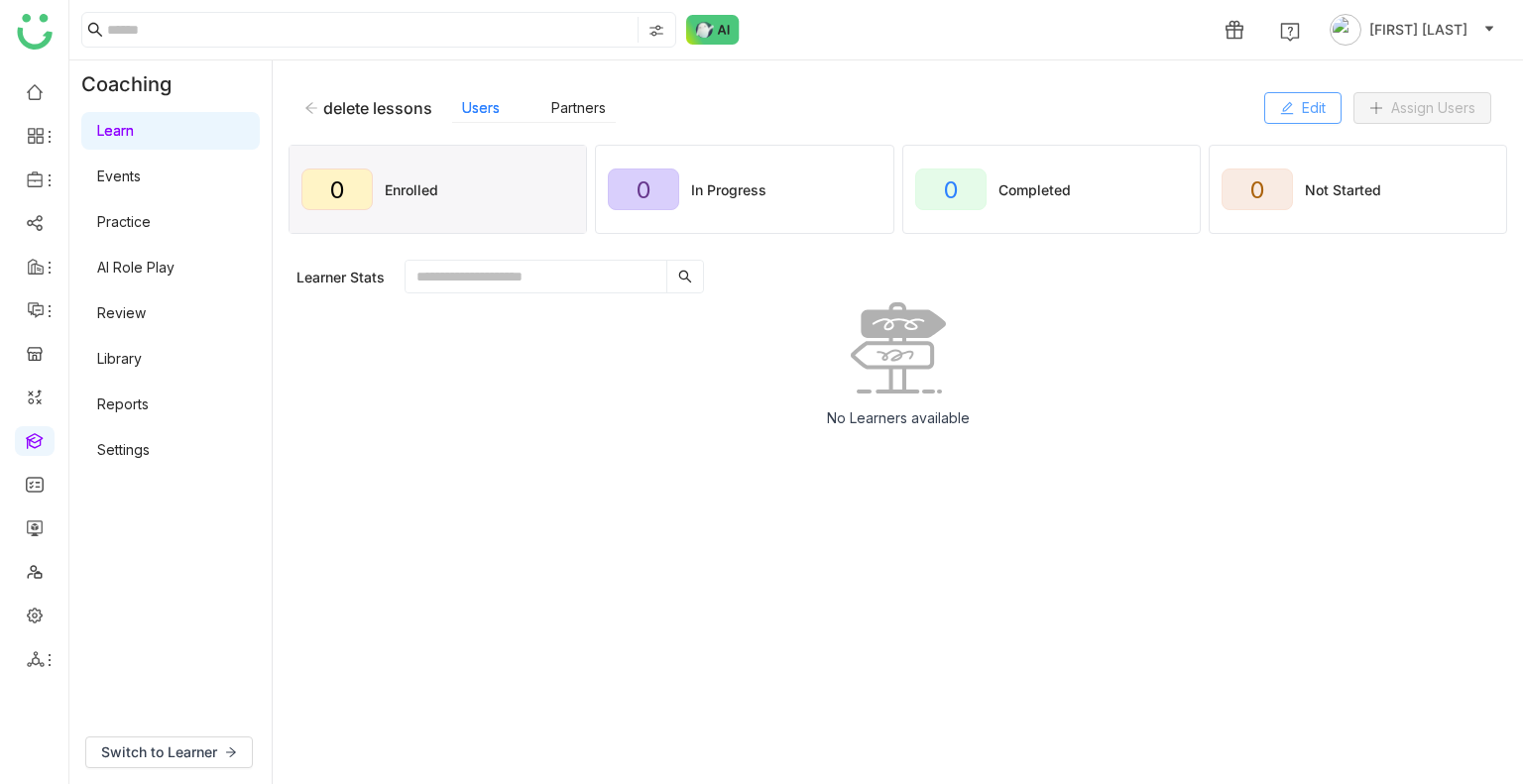 click on "Edit" 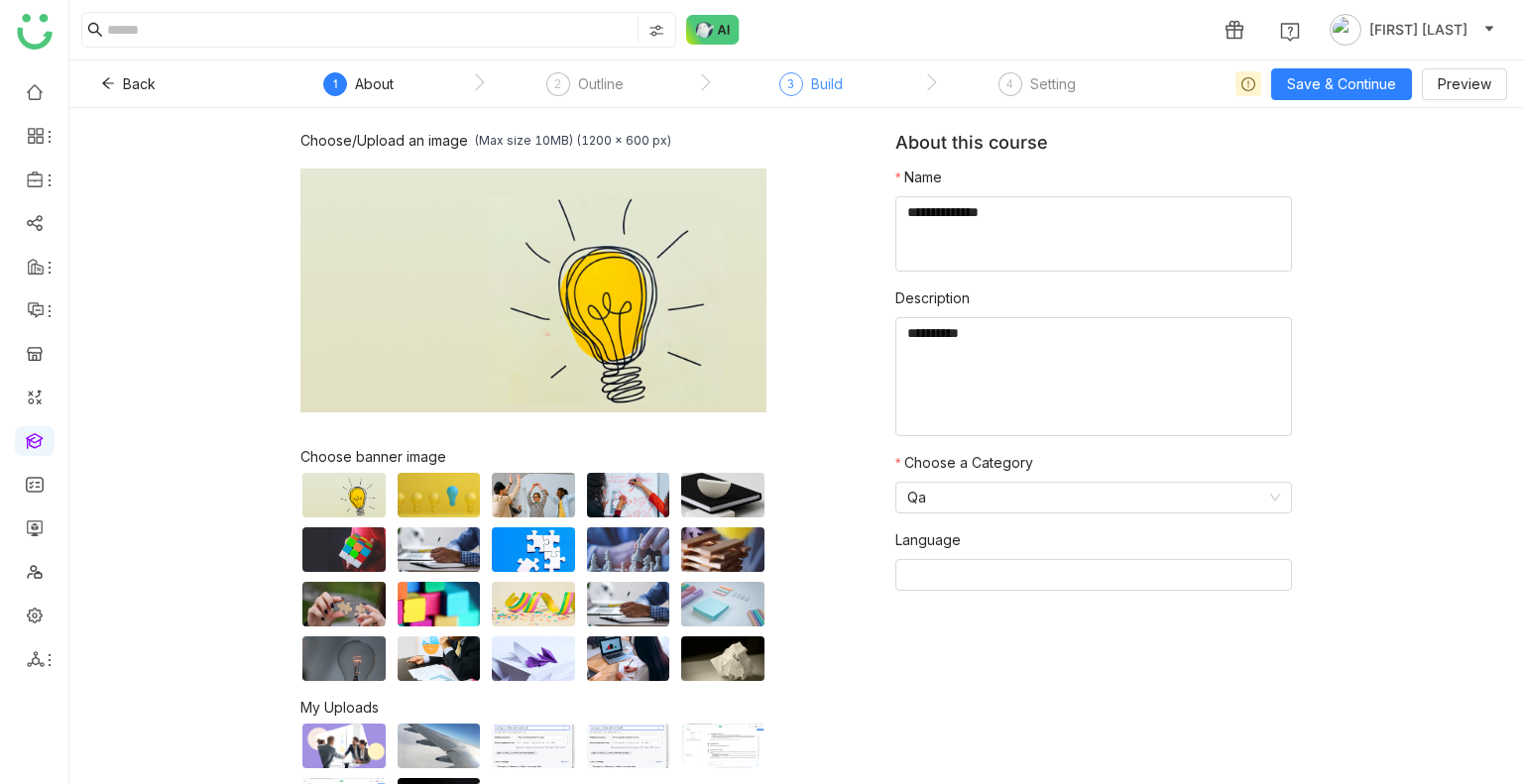 click on "Build" 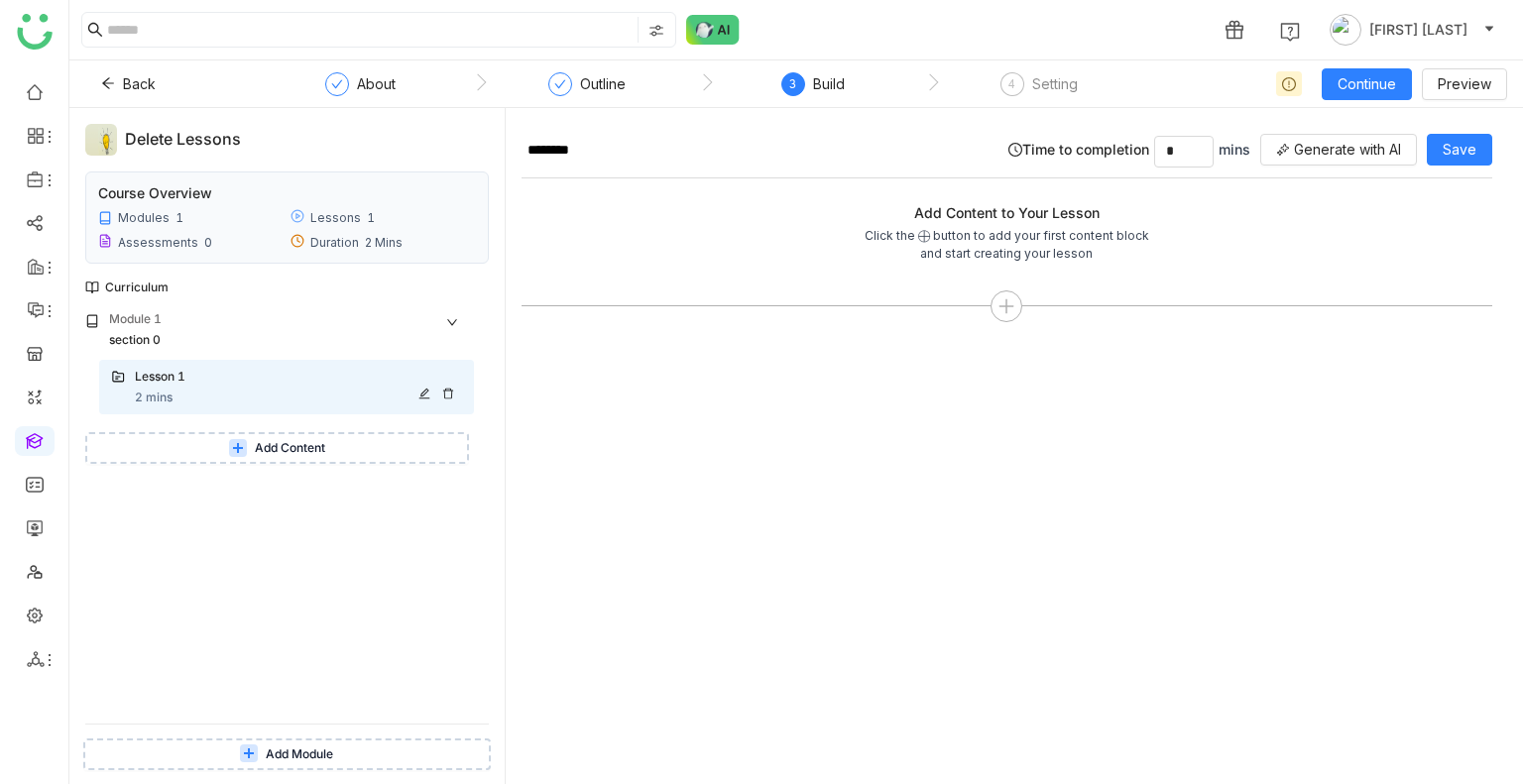 click 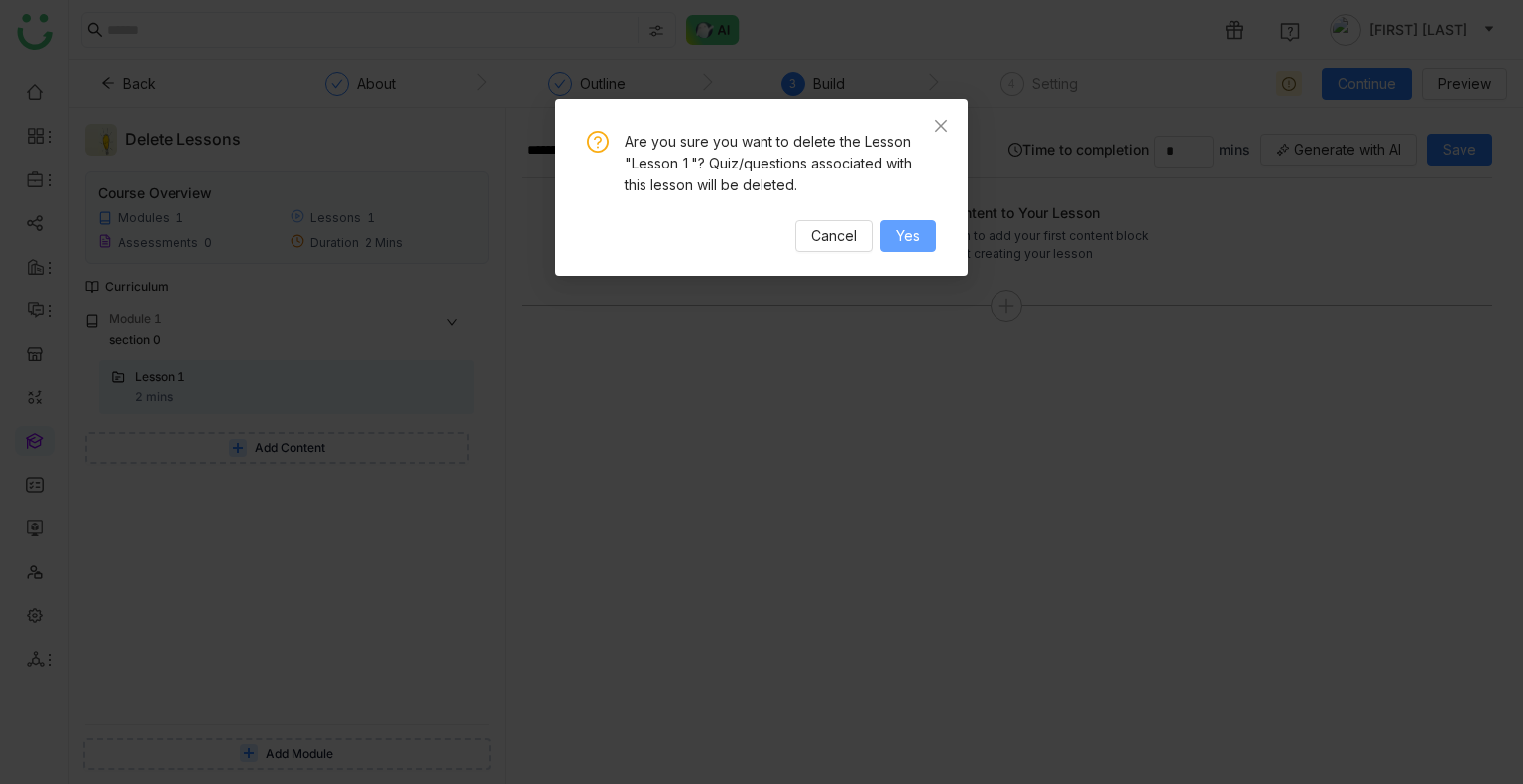 click on "Yes" at bounding box center (908, 236) 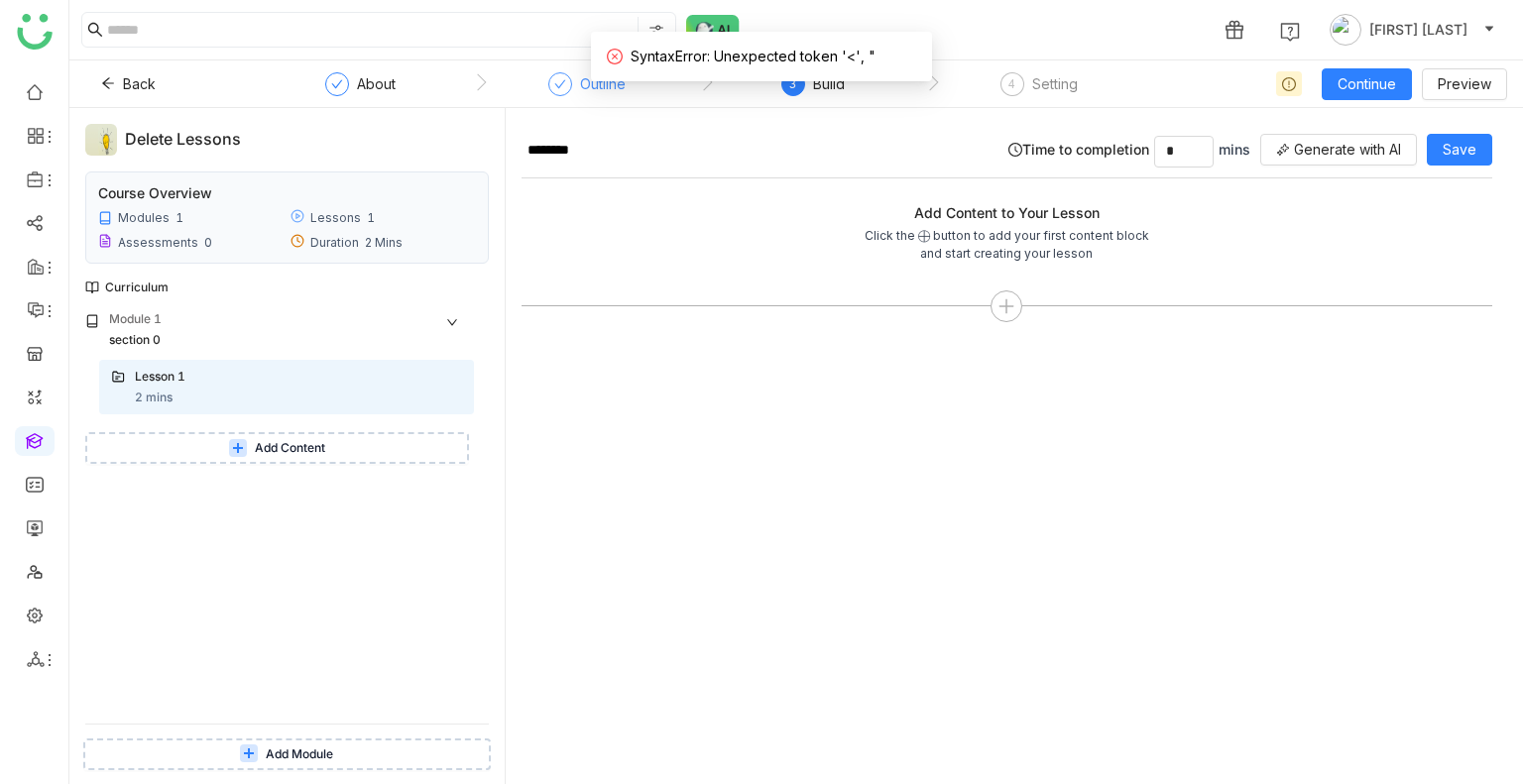 click 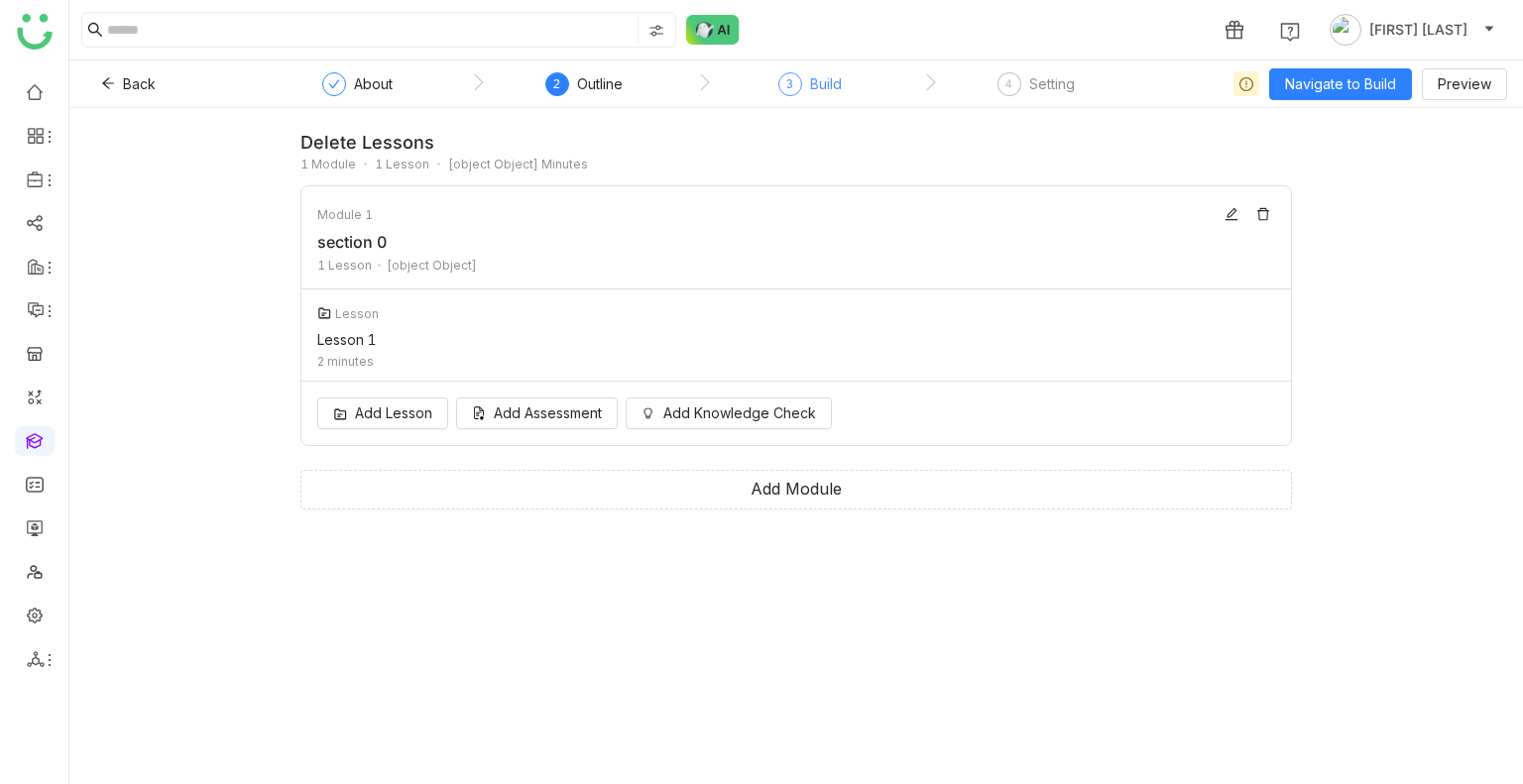 click on "Build" 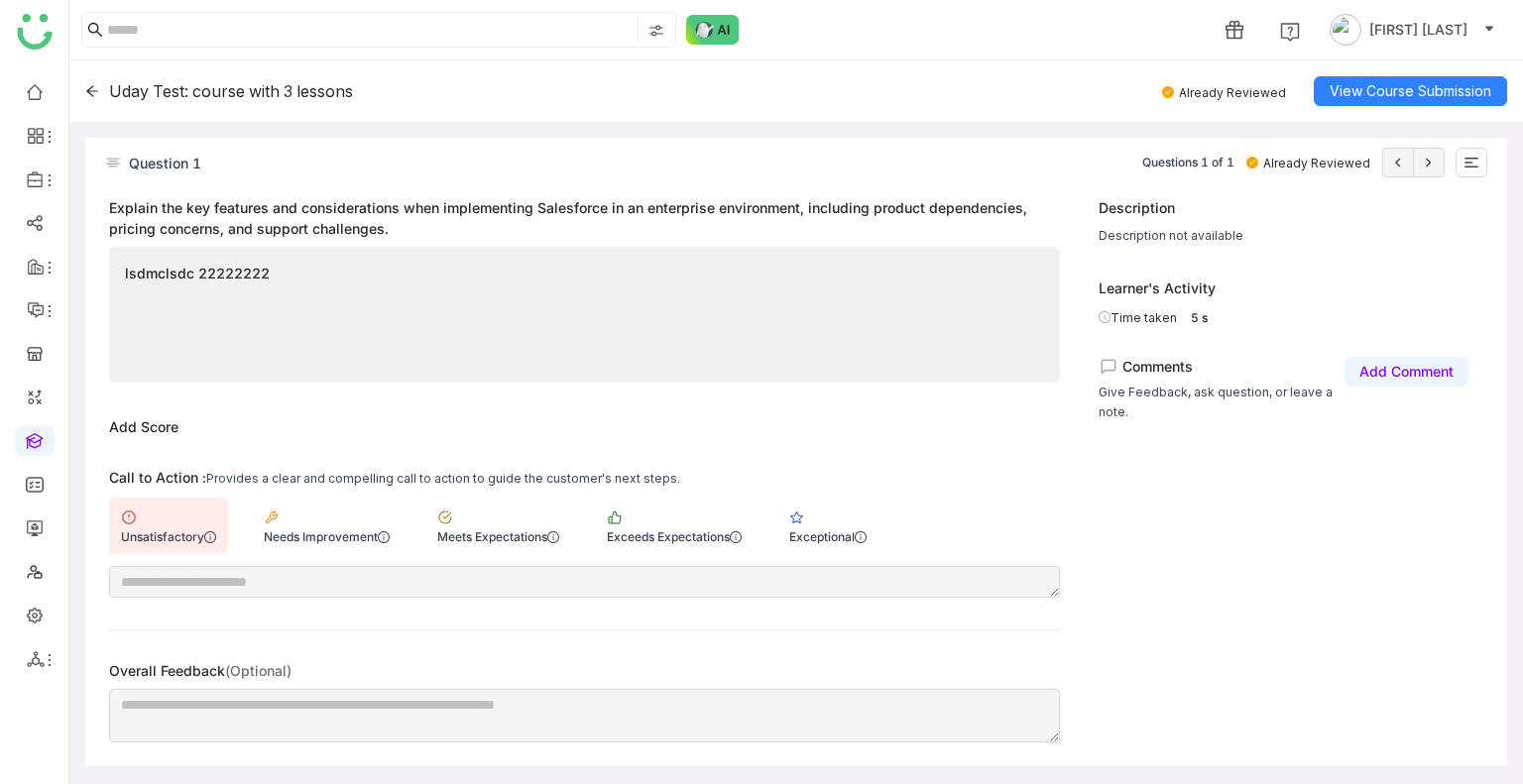 scroll, scrollTop: 0, scrollLeft: 0, axis: both 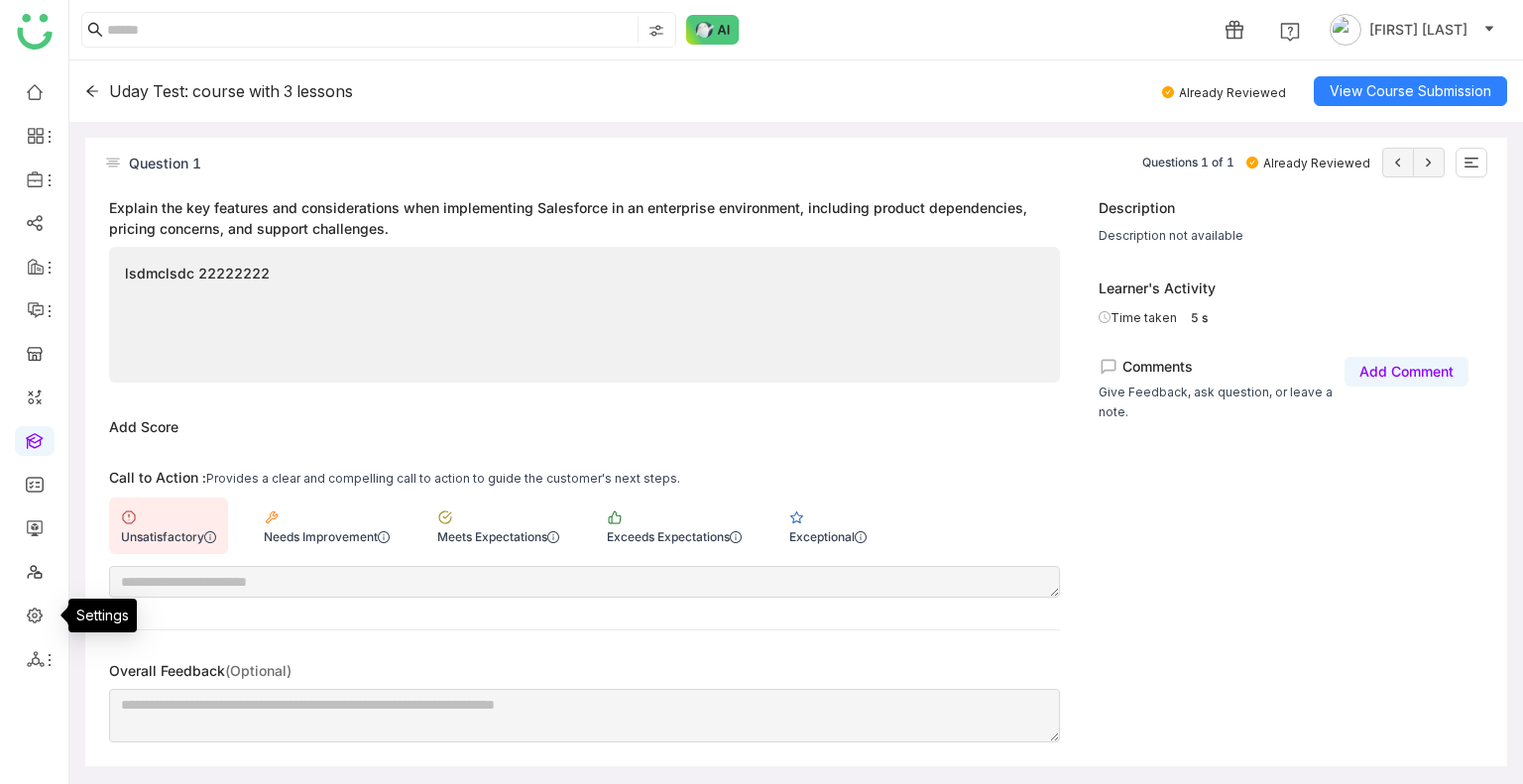 click at bounding box center [35, 614] 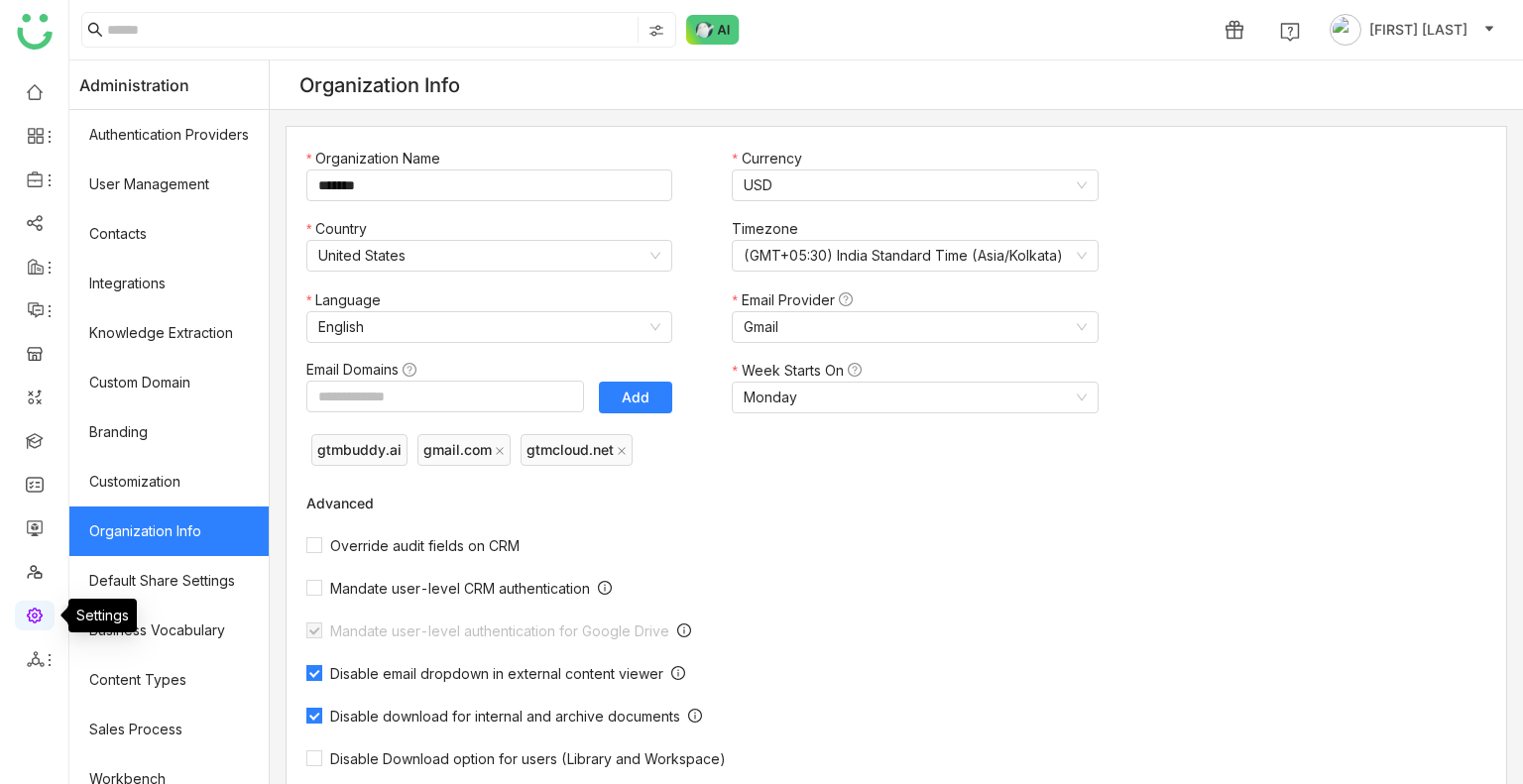 click at bounding box center [35, 614] 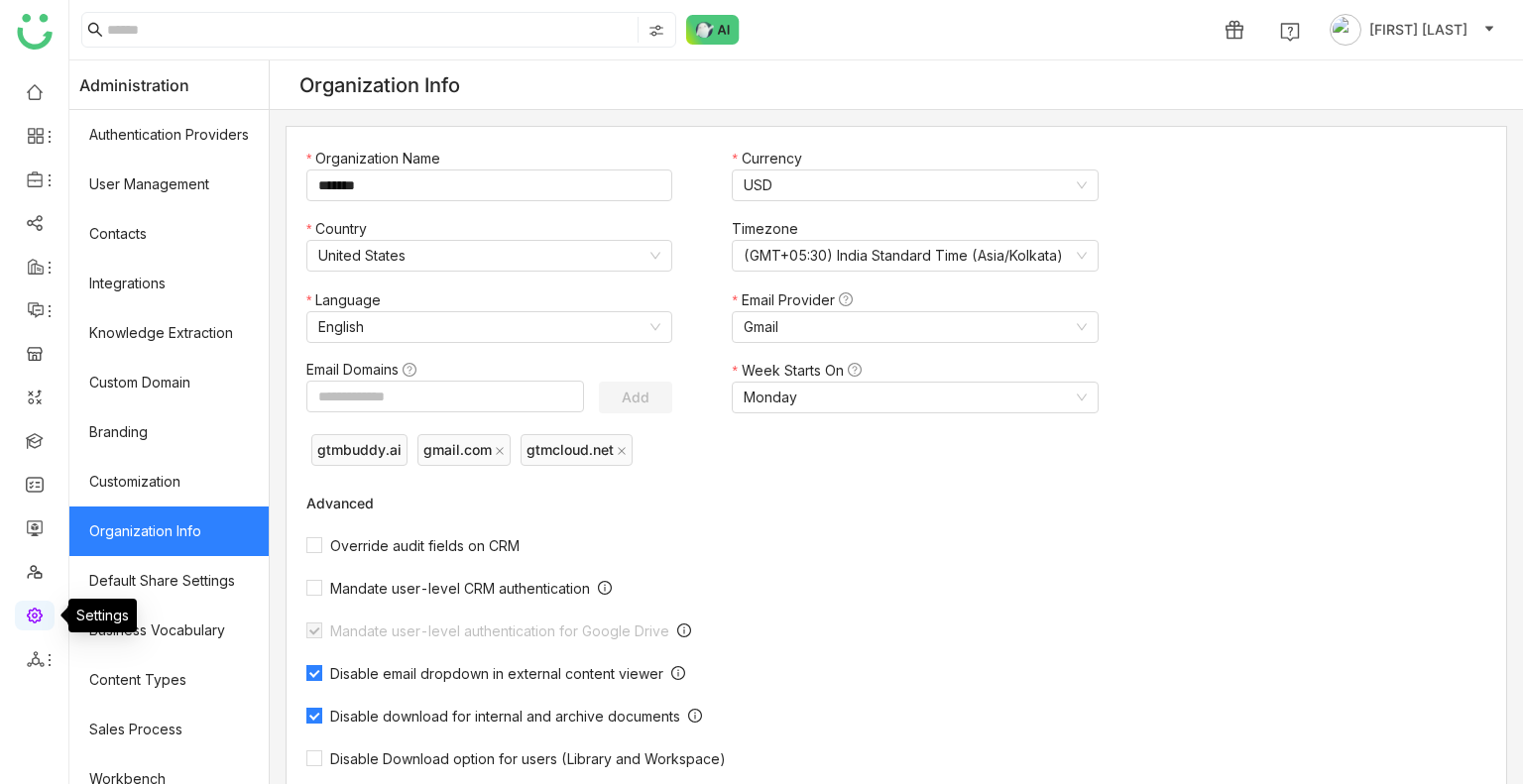 click at bounding box center [35, 614] 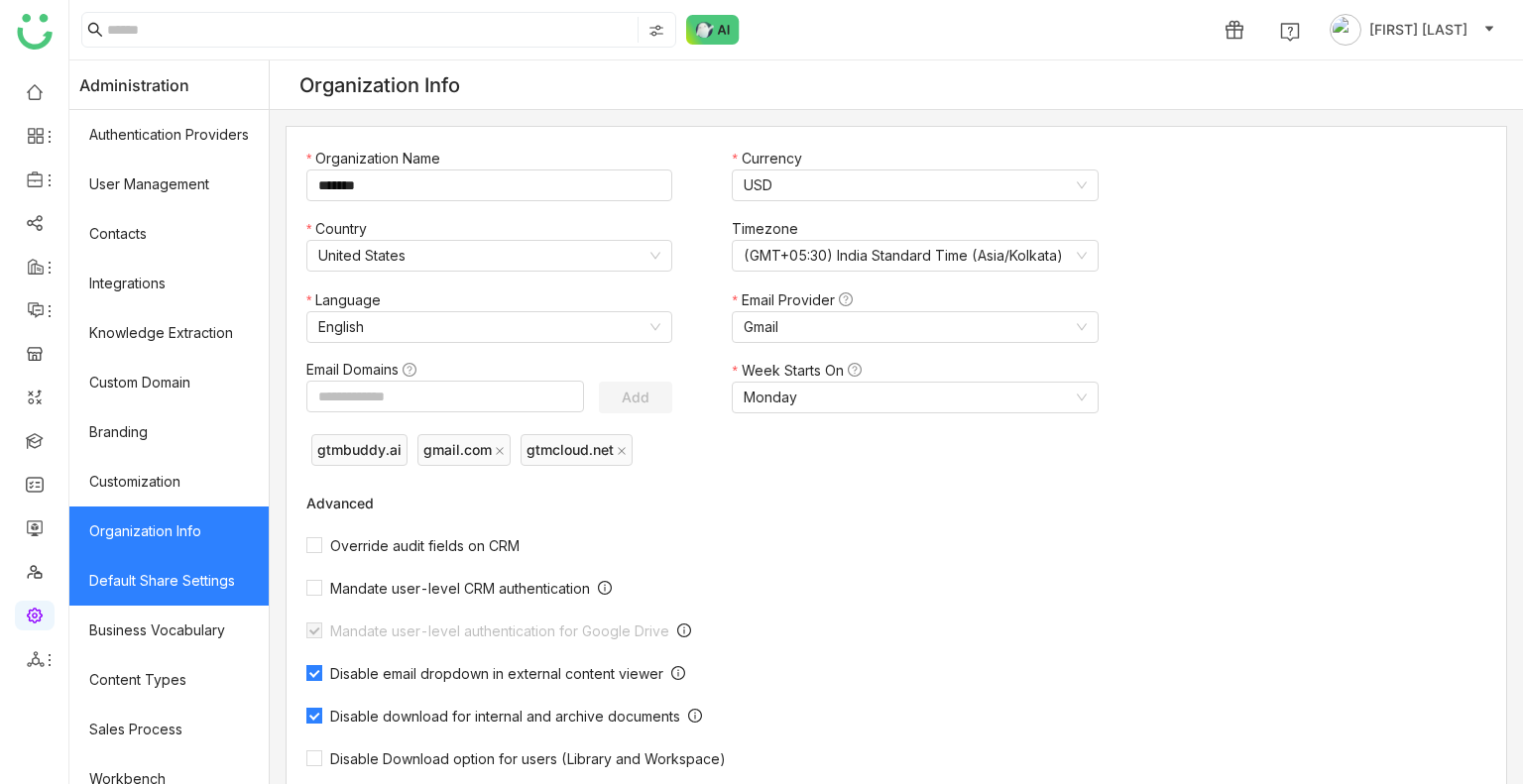 scroll, scrollTop: 267, scrollLeft: 0, axis: vertical 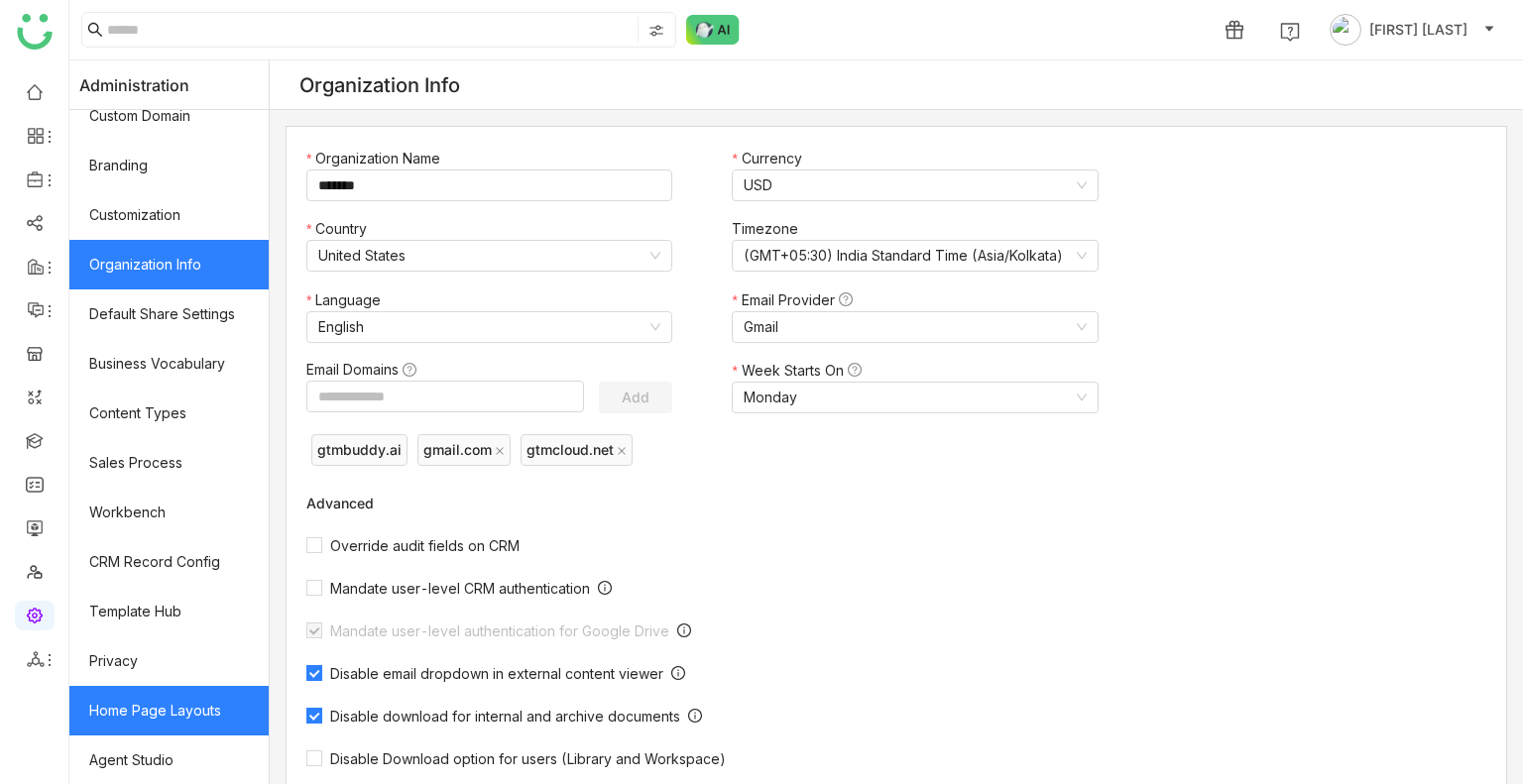 click on "Home Page Layouts" 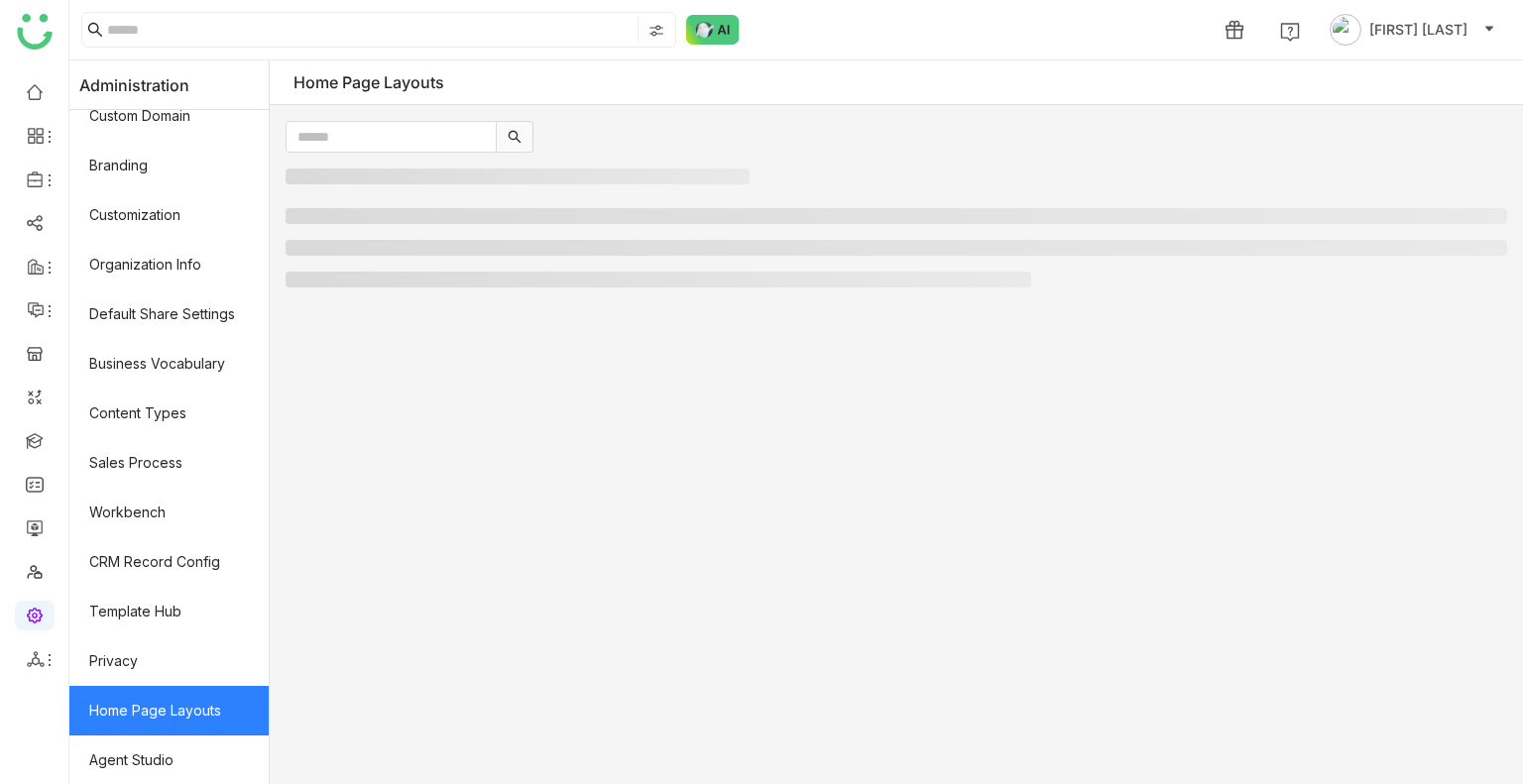 click on "Home Page Layouts" 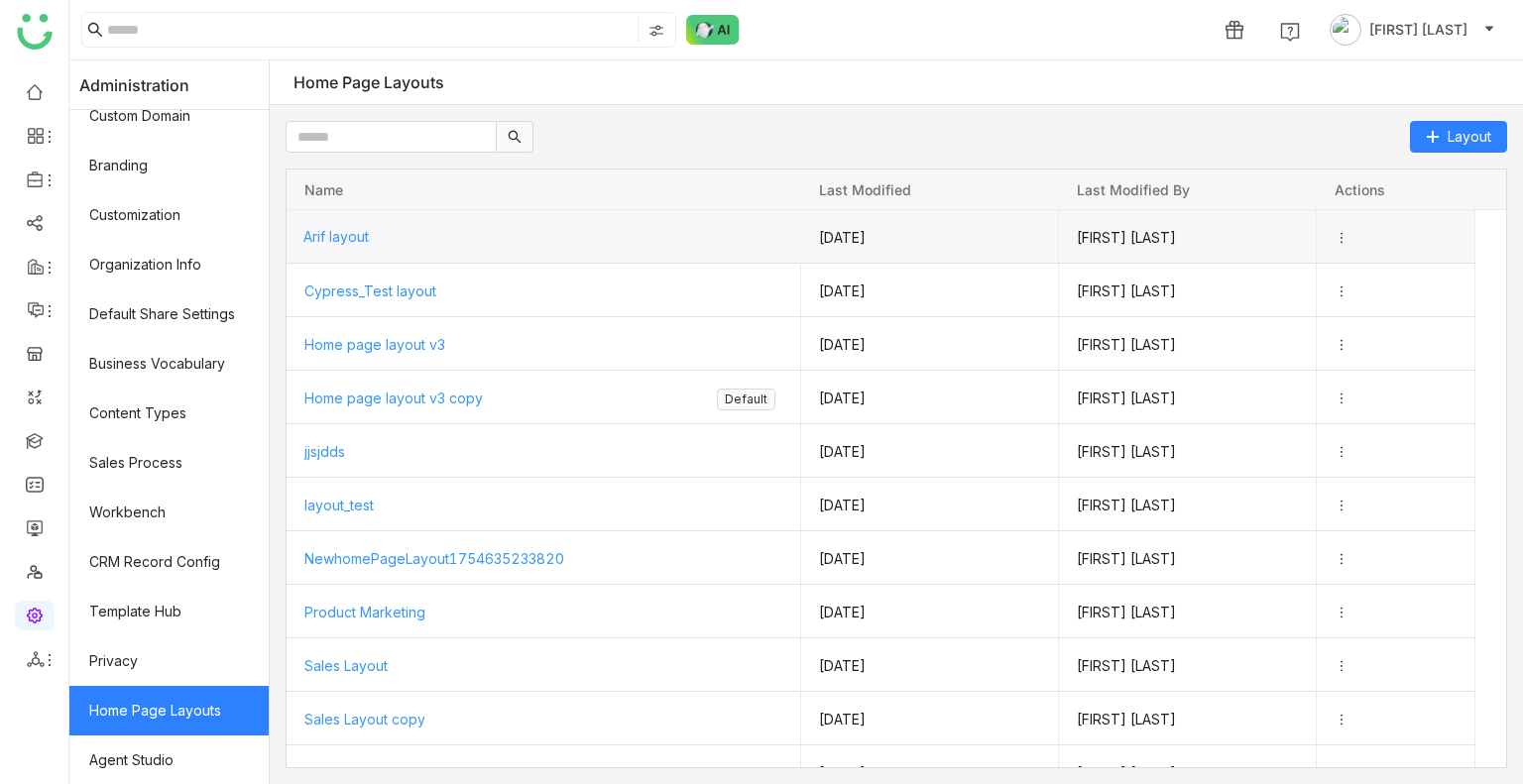 click on "Arif layout" 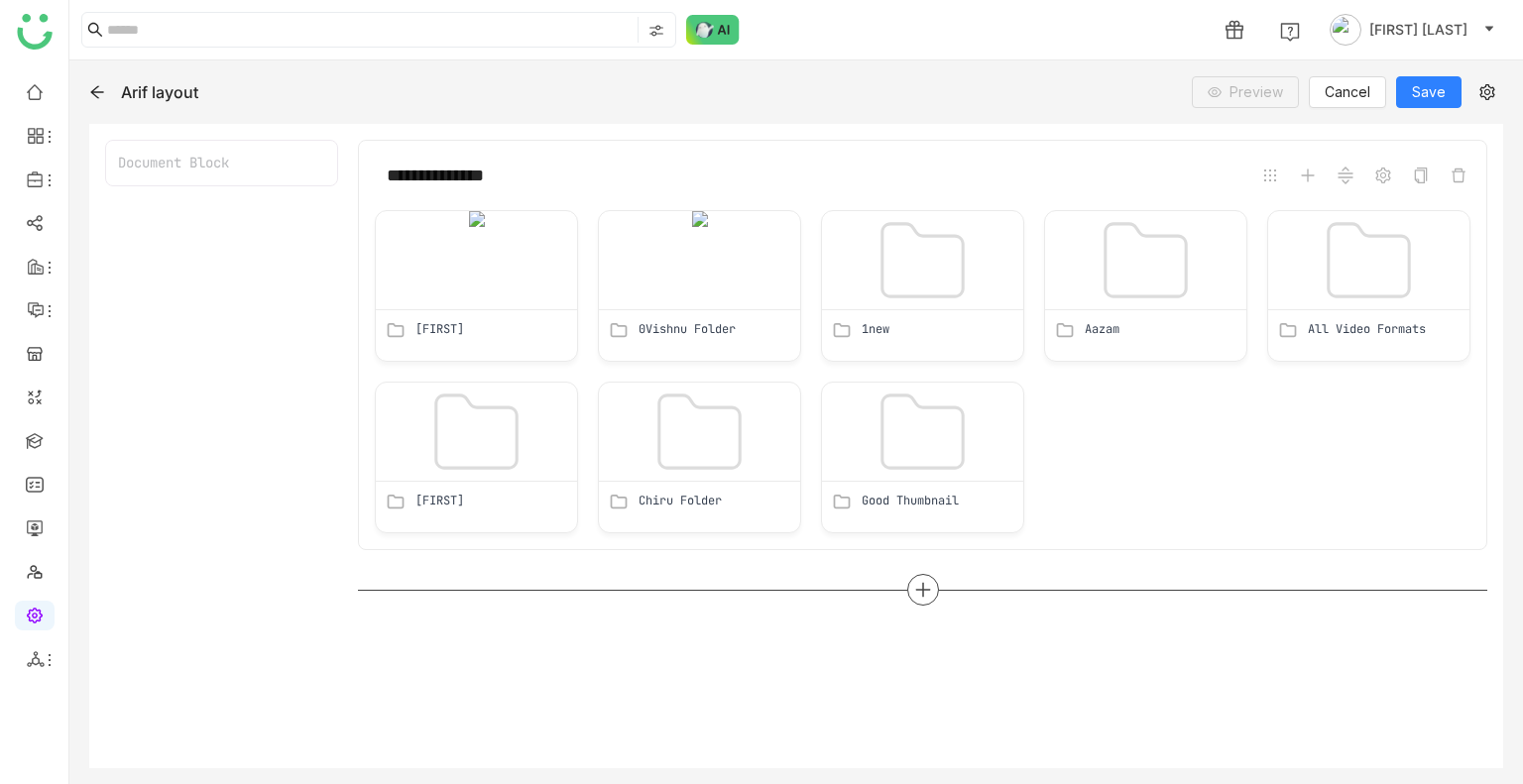 click 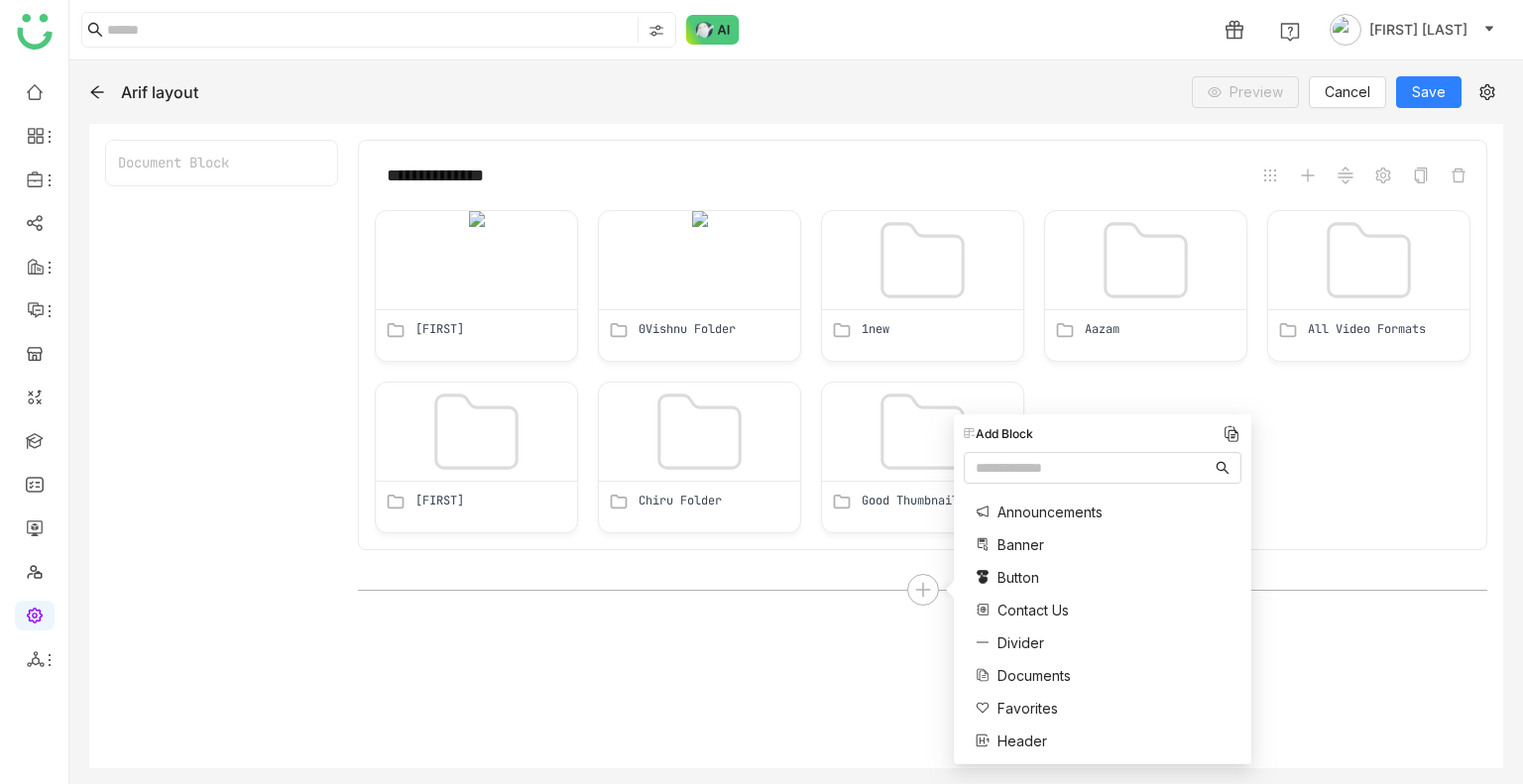click on "Arif layout" 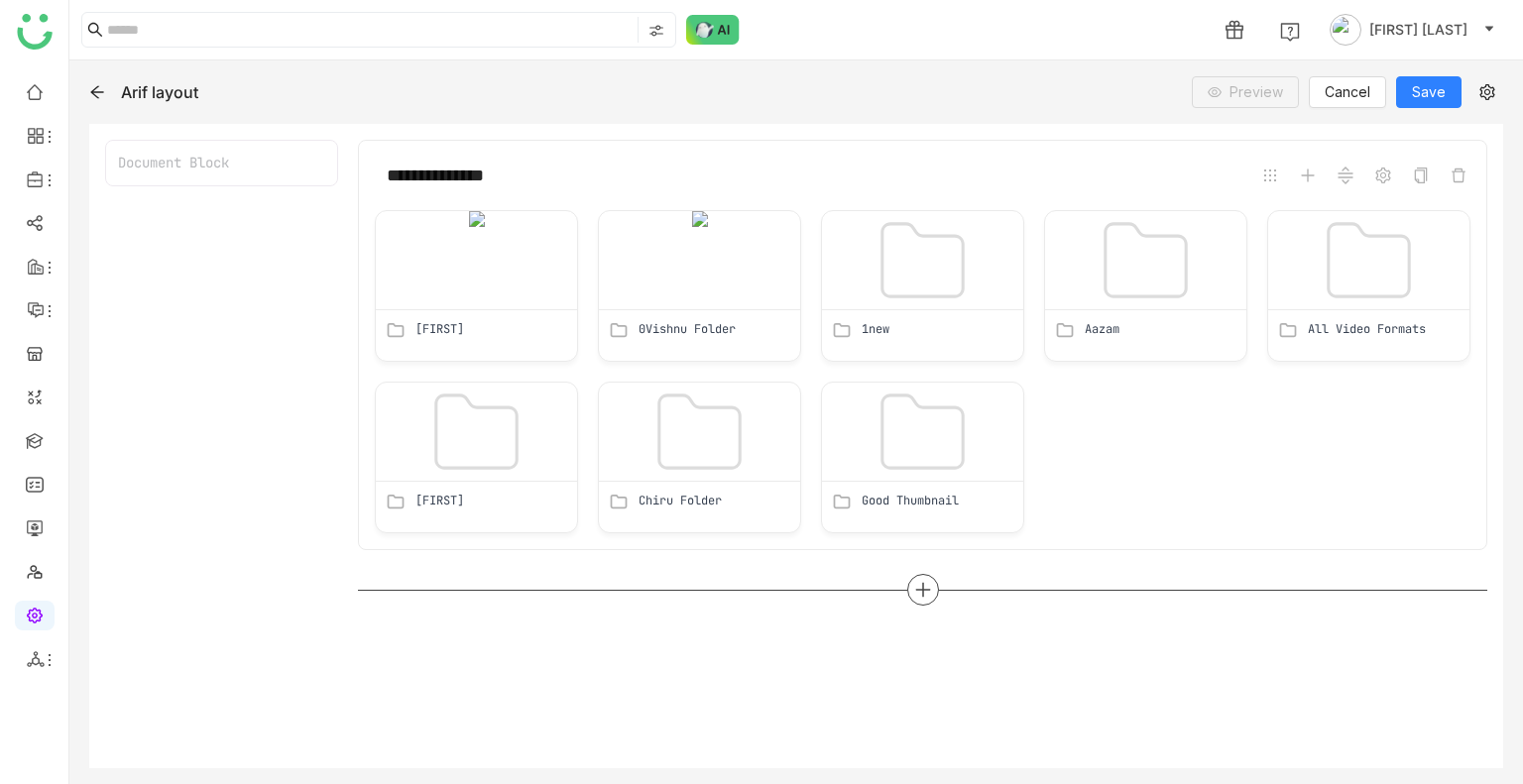 click 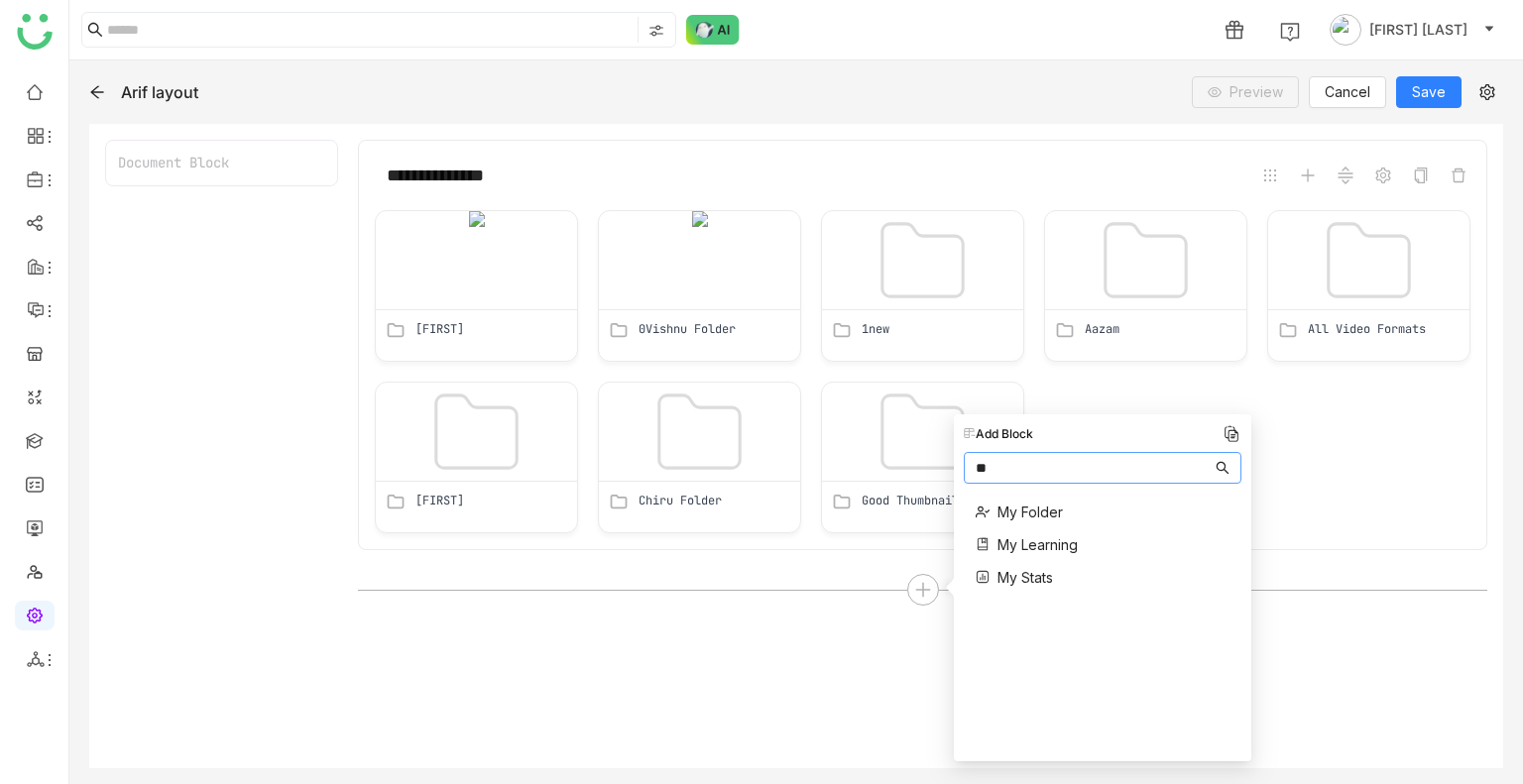 type on "**" 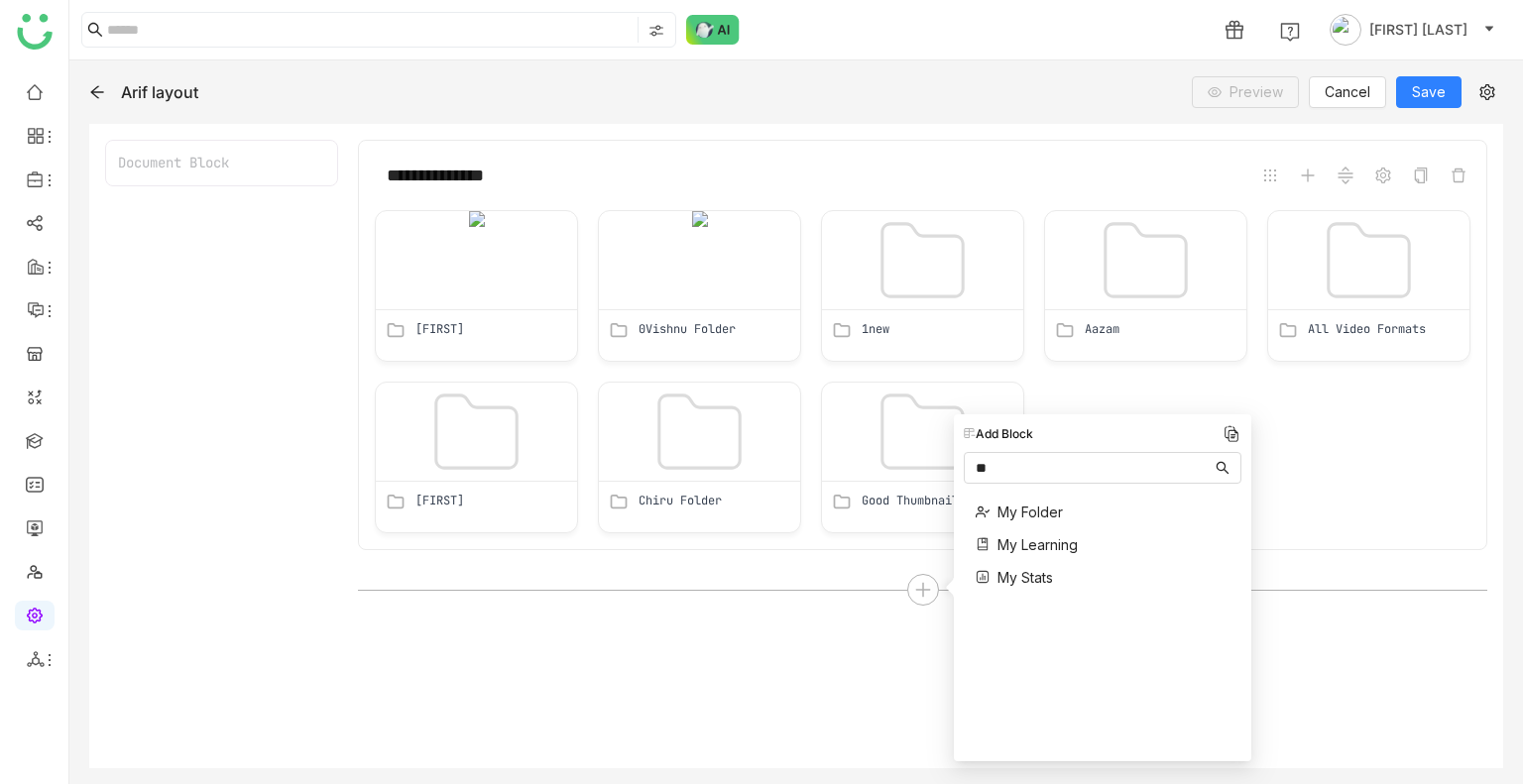 click on "My Stats" at bounding box center (1025, 577) 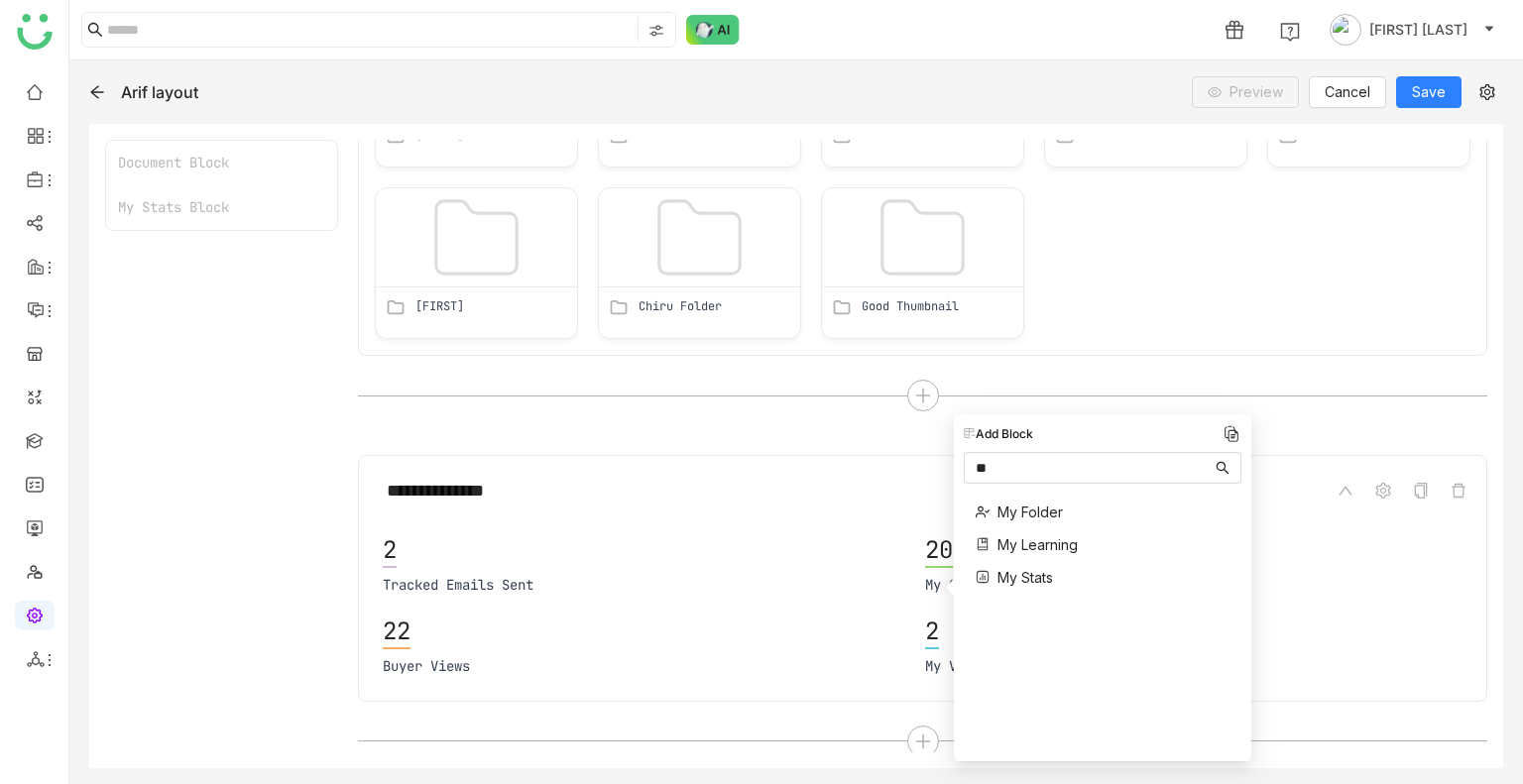 scroll, scrollTop: 199, scrollLeft: 0, axis: vertical 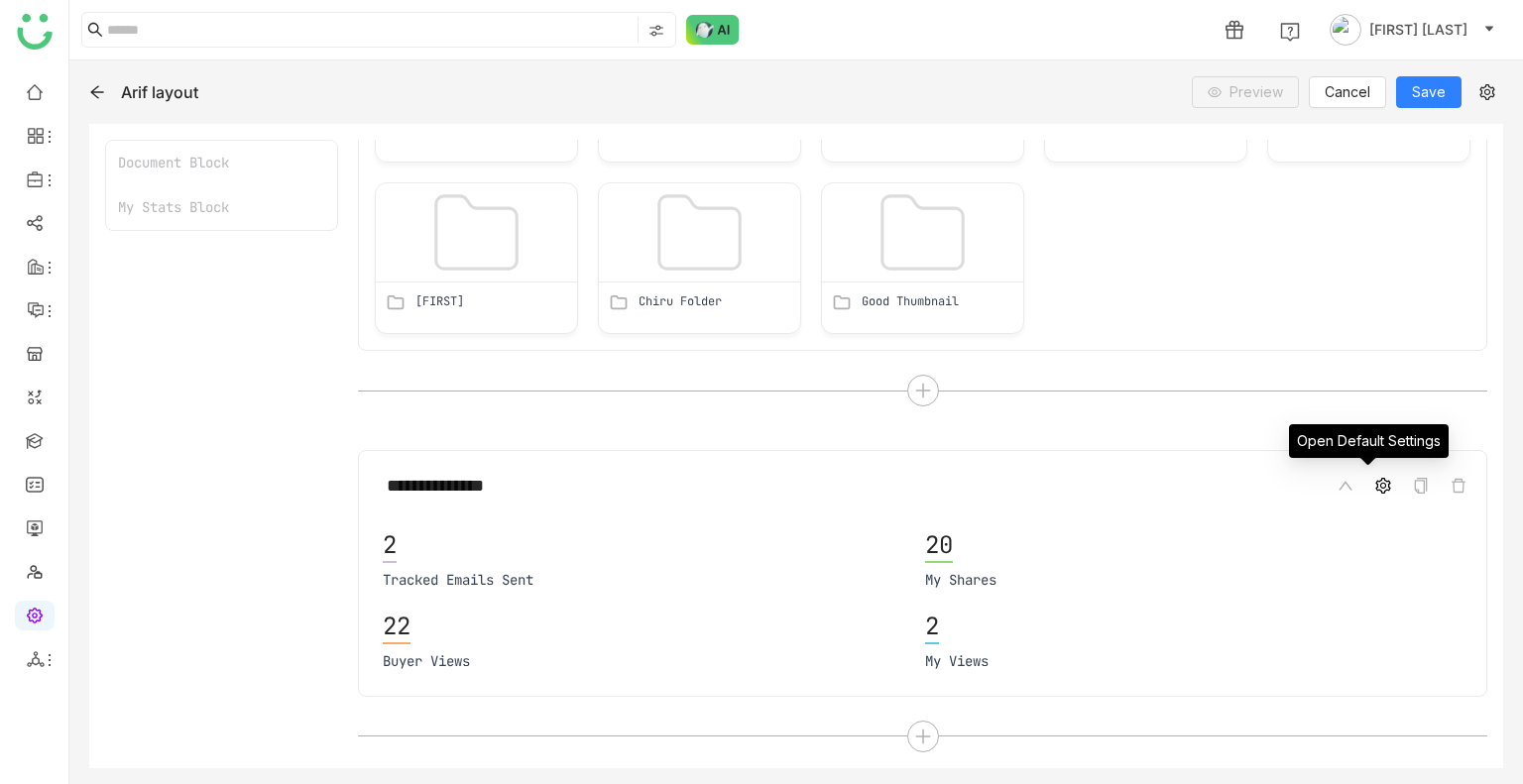 click 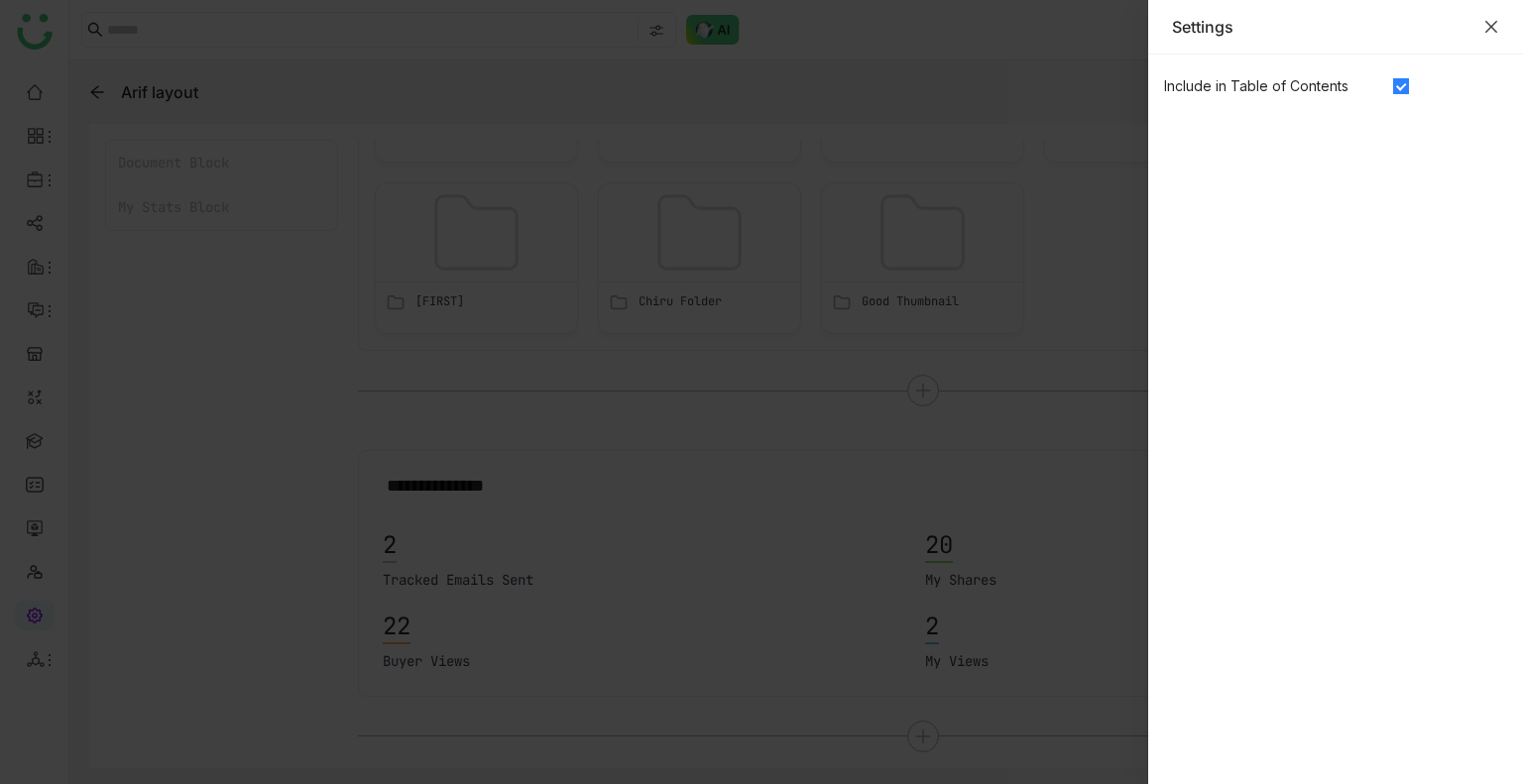 click 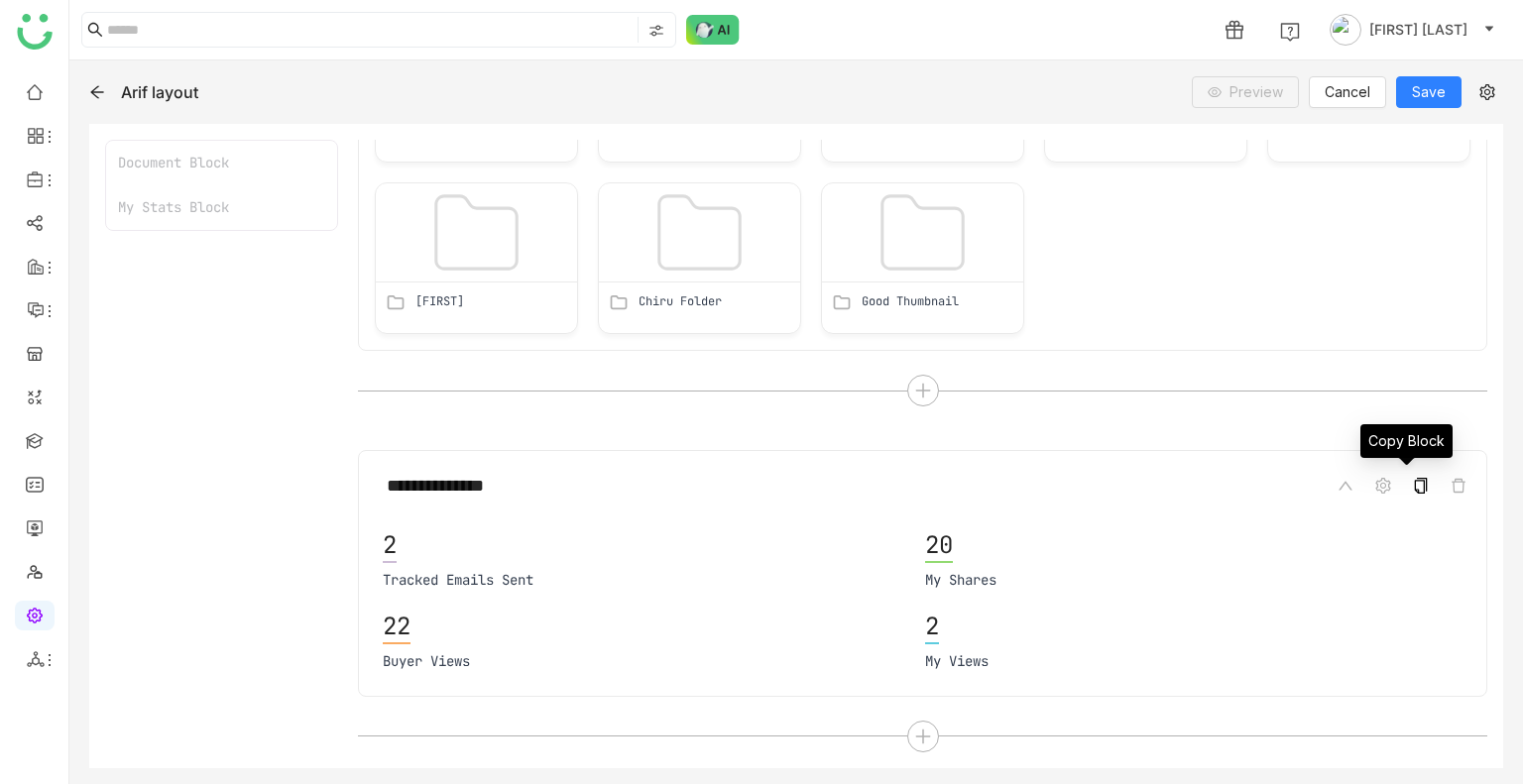 click 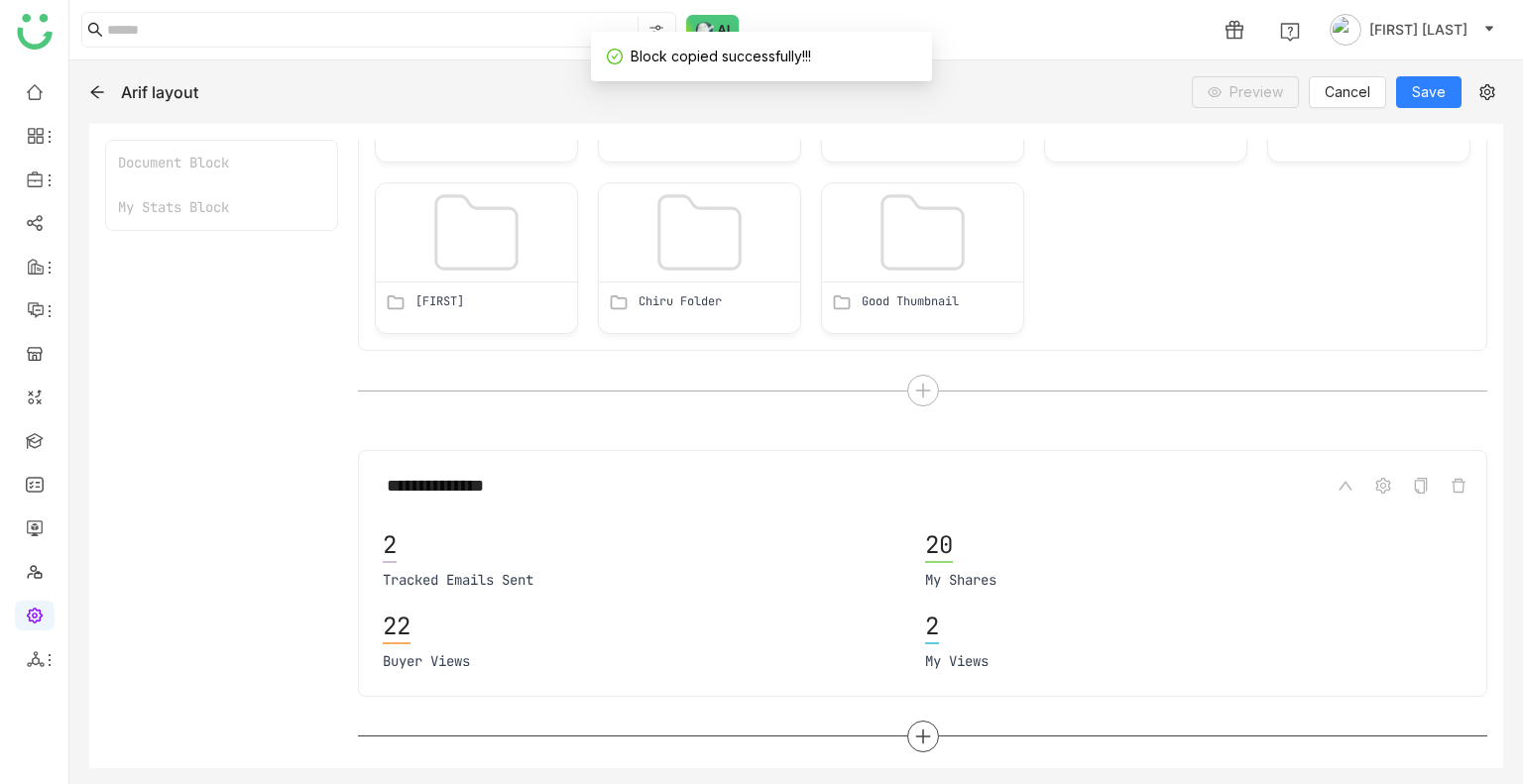 click at bounding box center (923, 736) 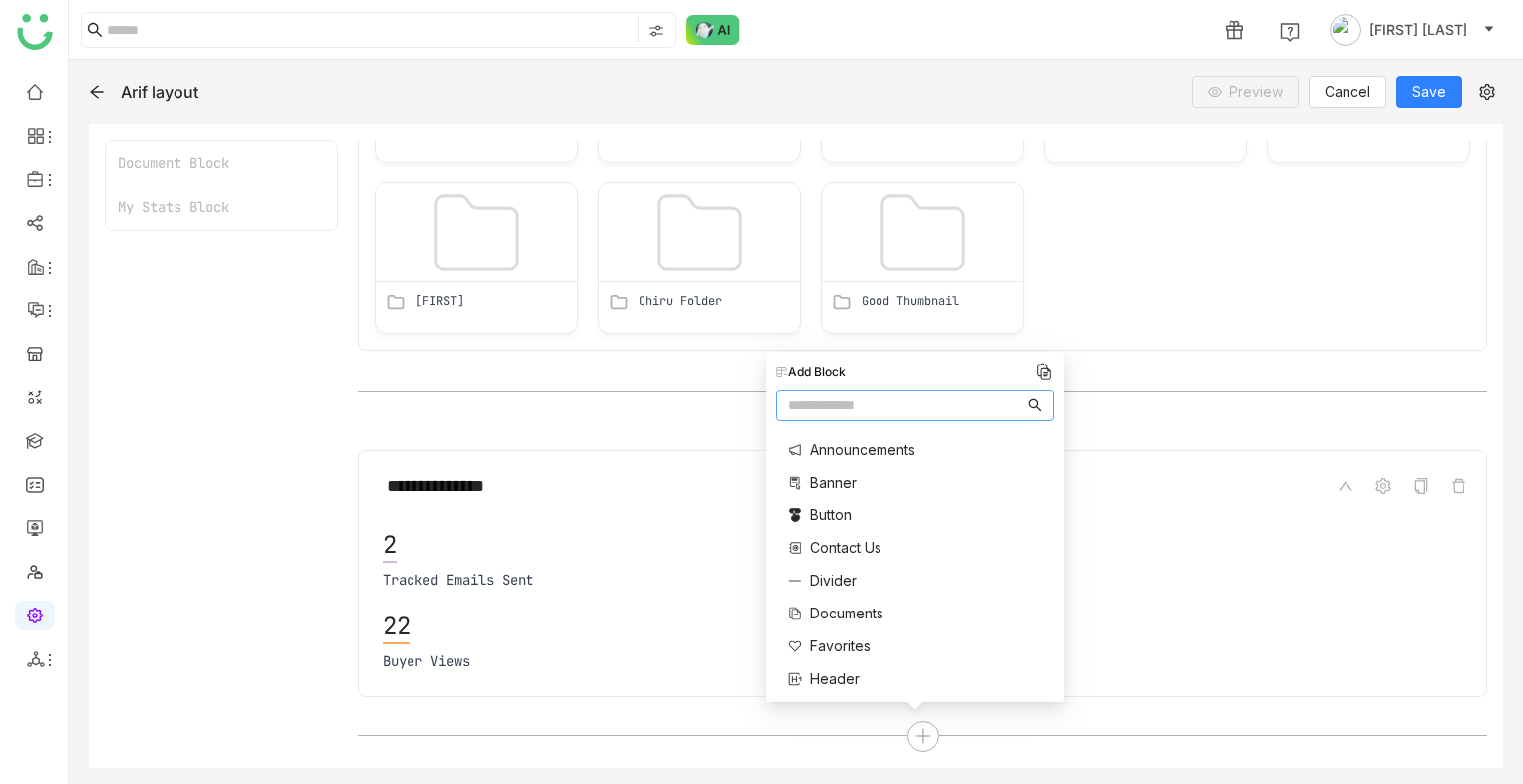 click at bounding box center [906, 405] 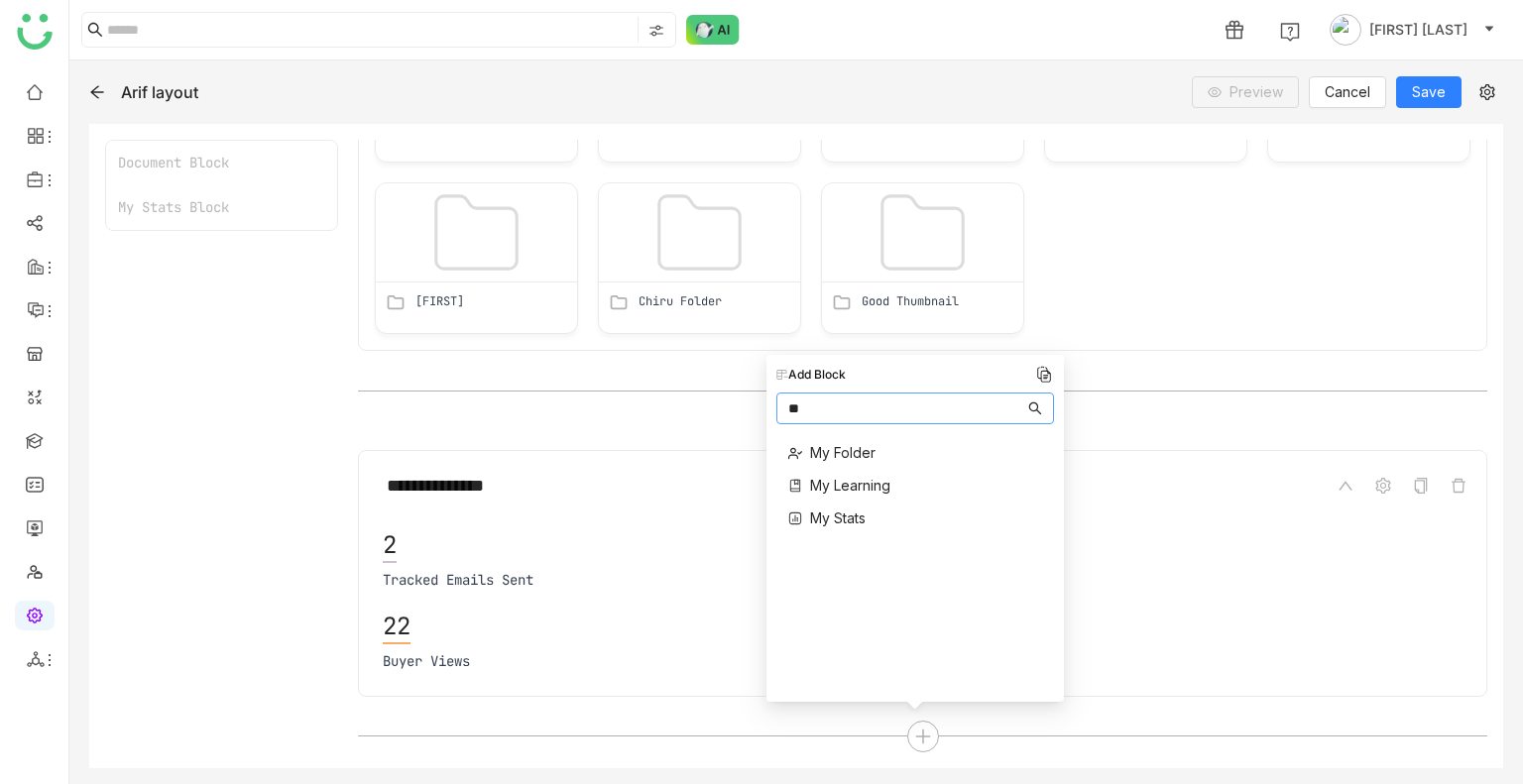 type on "*" 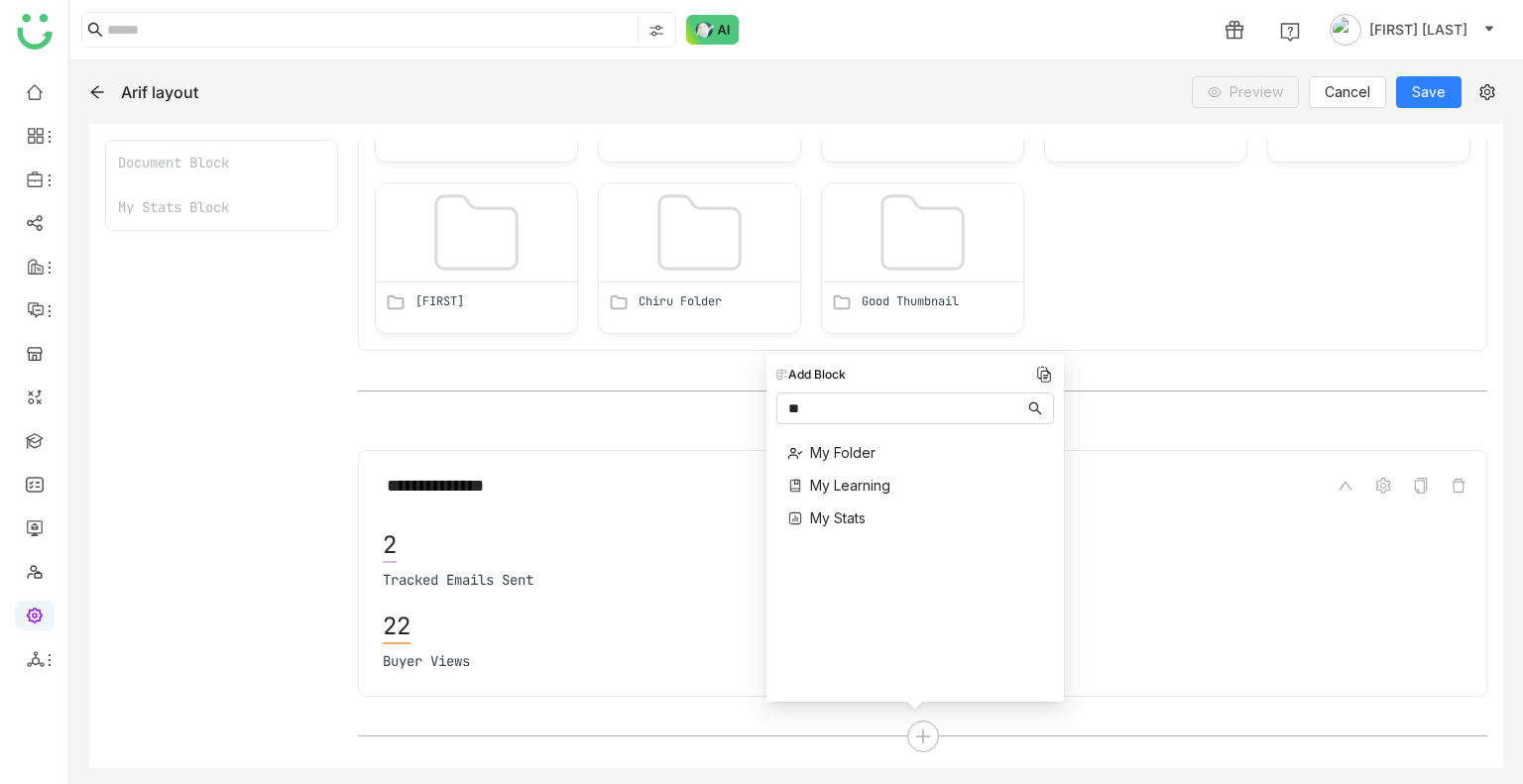 click on "My Stats" at bounding box center (838, 517) 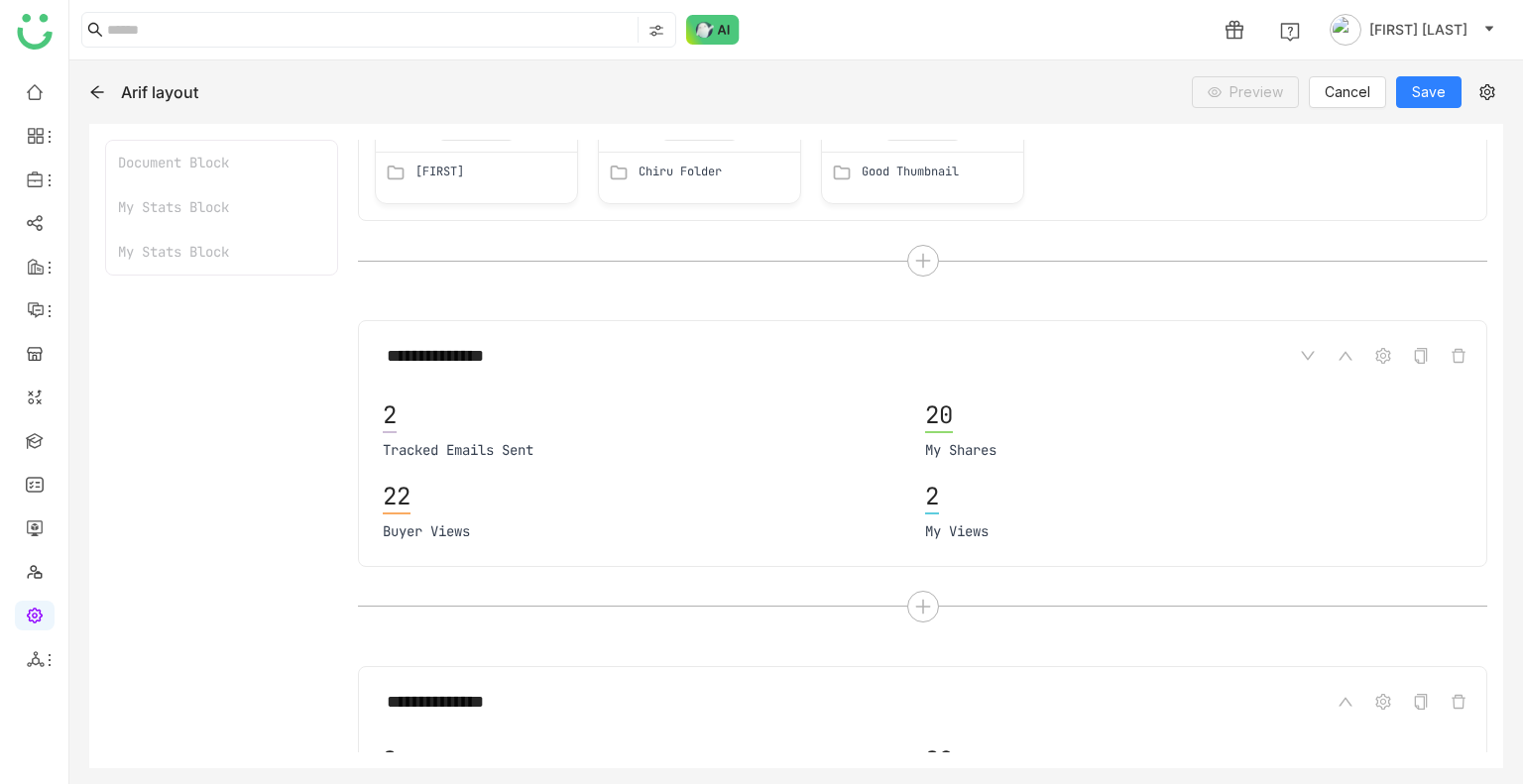 scroll, scrollTop: 543, scrollLeft: 0, axis: vertical 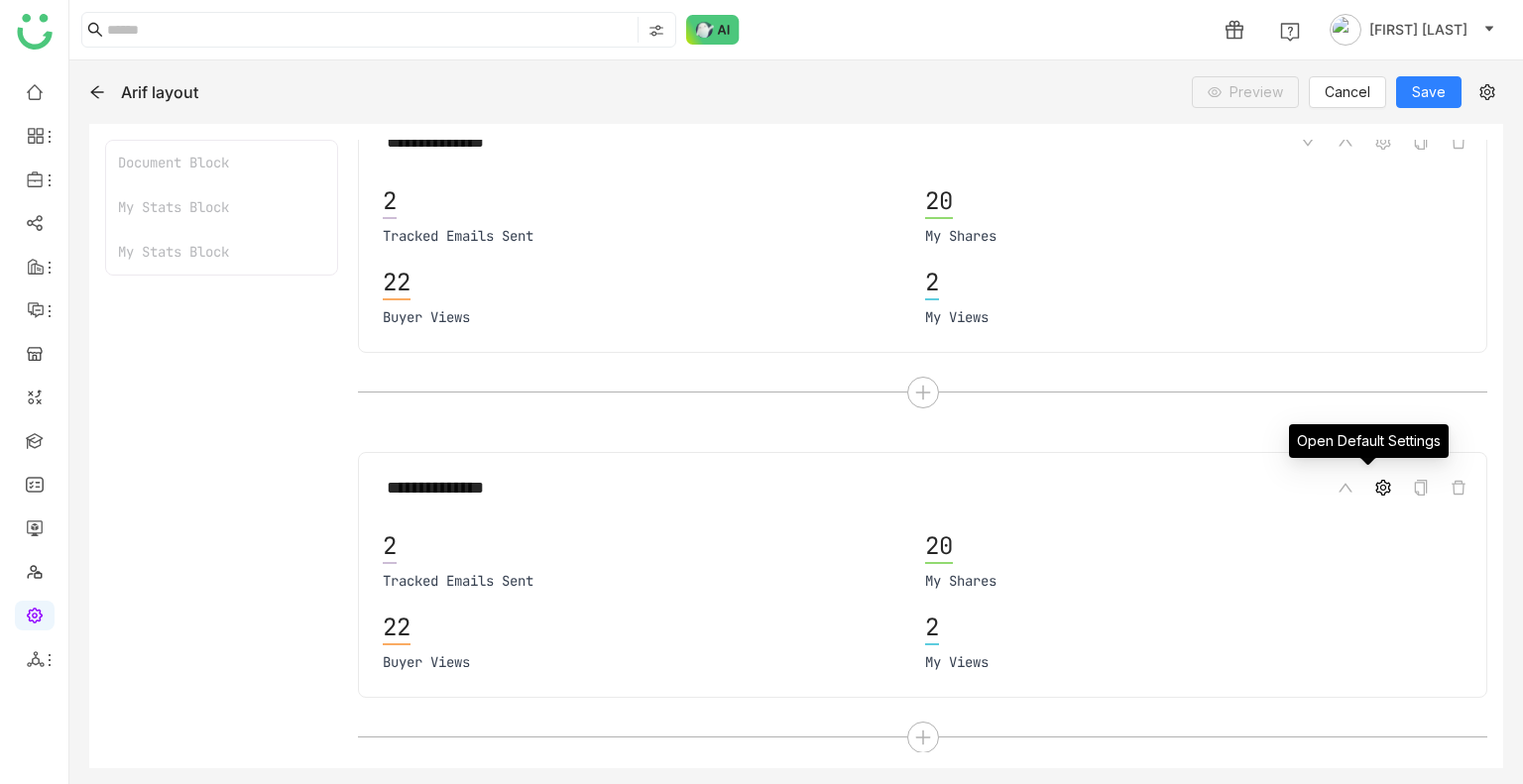 click 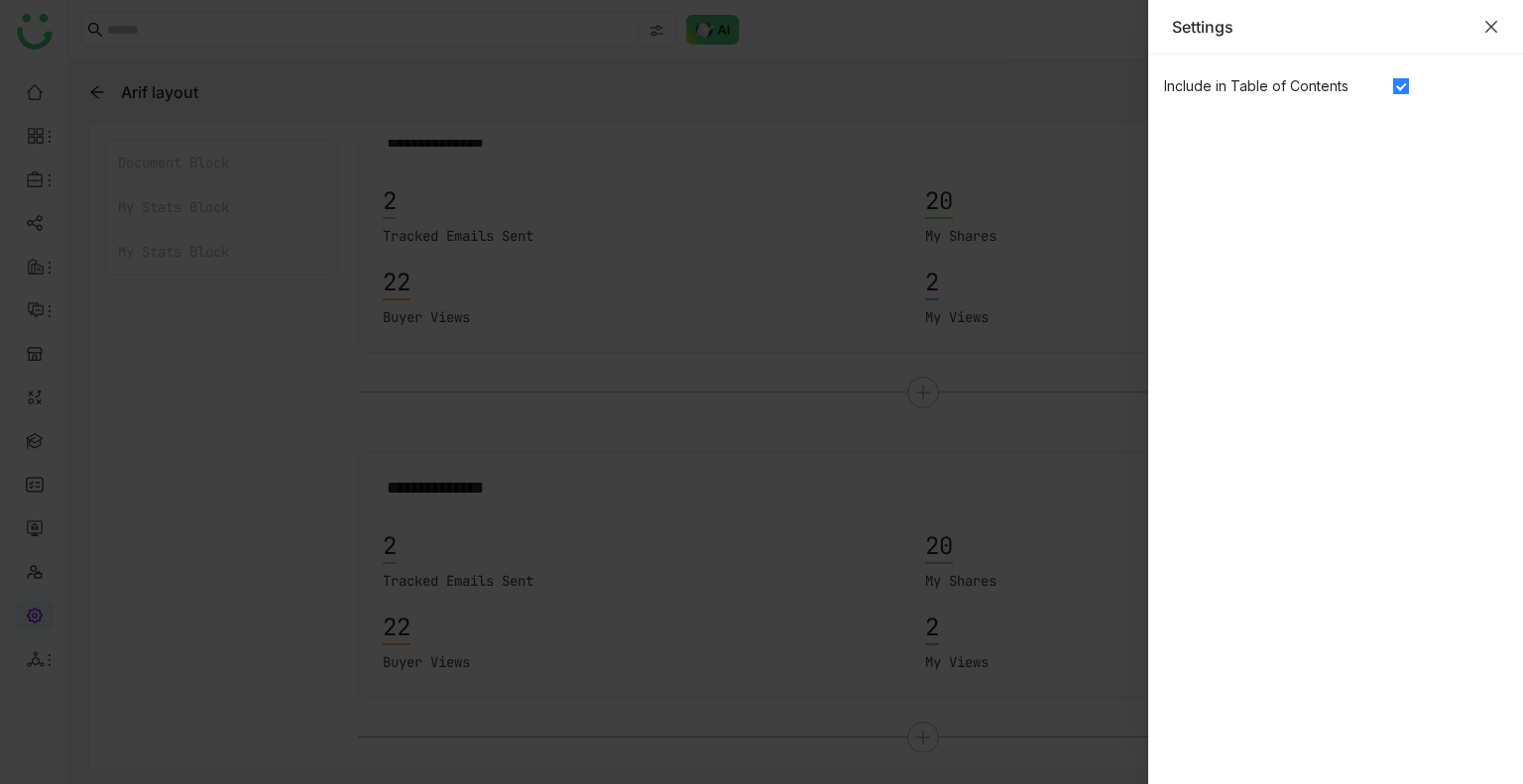 click 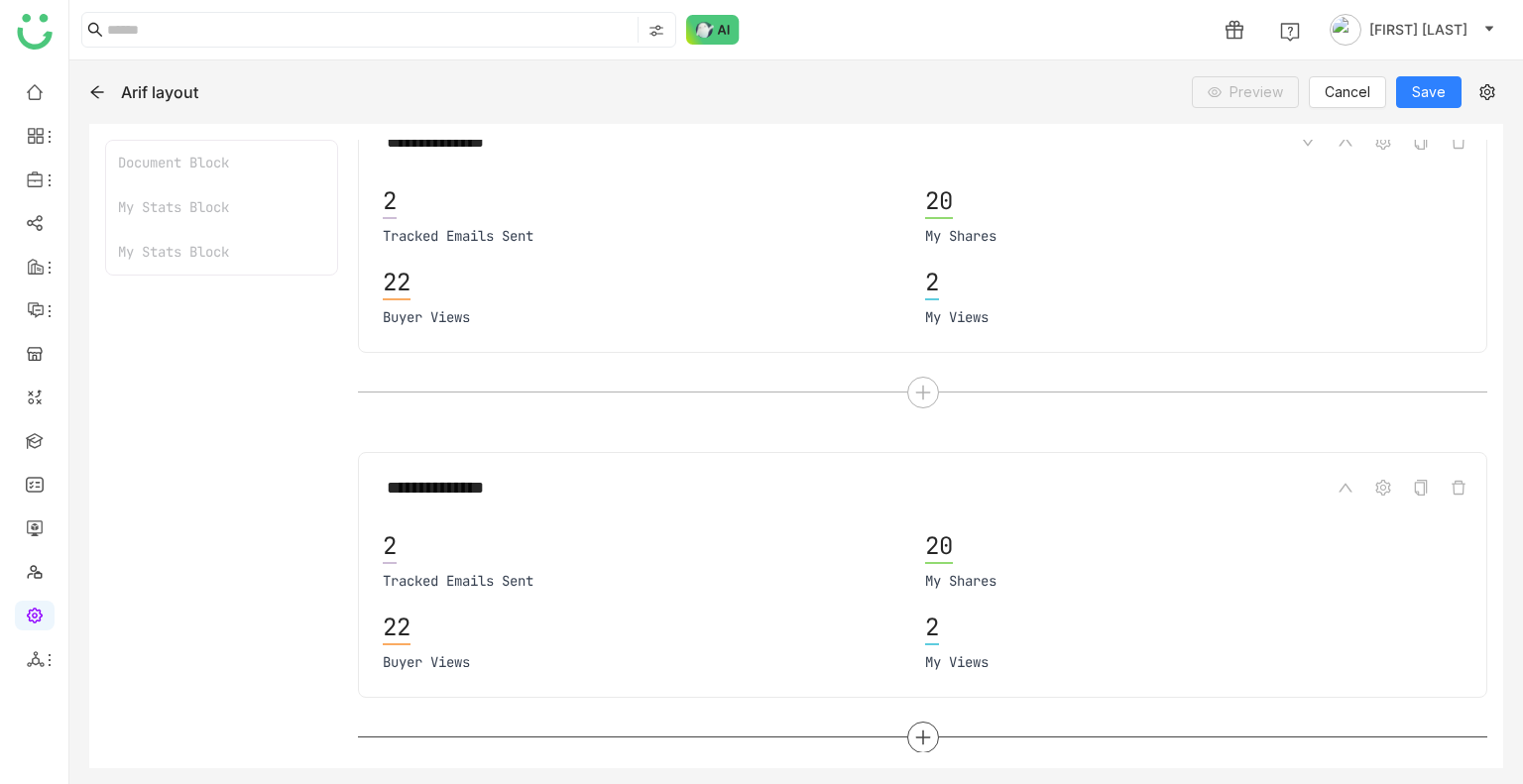 click 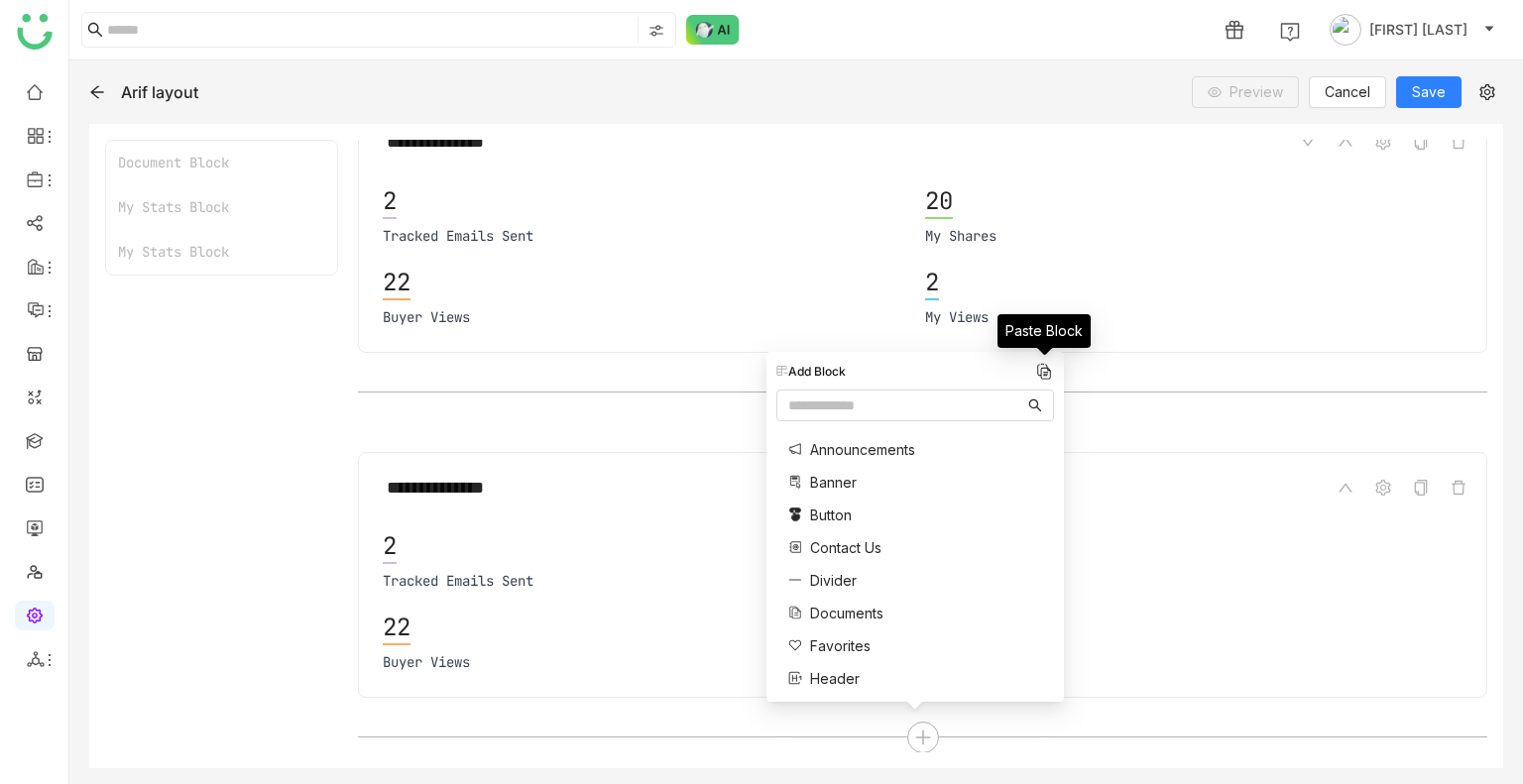 click at bounding box center (1044, 372) 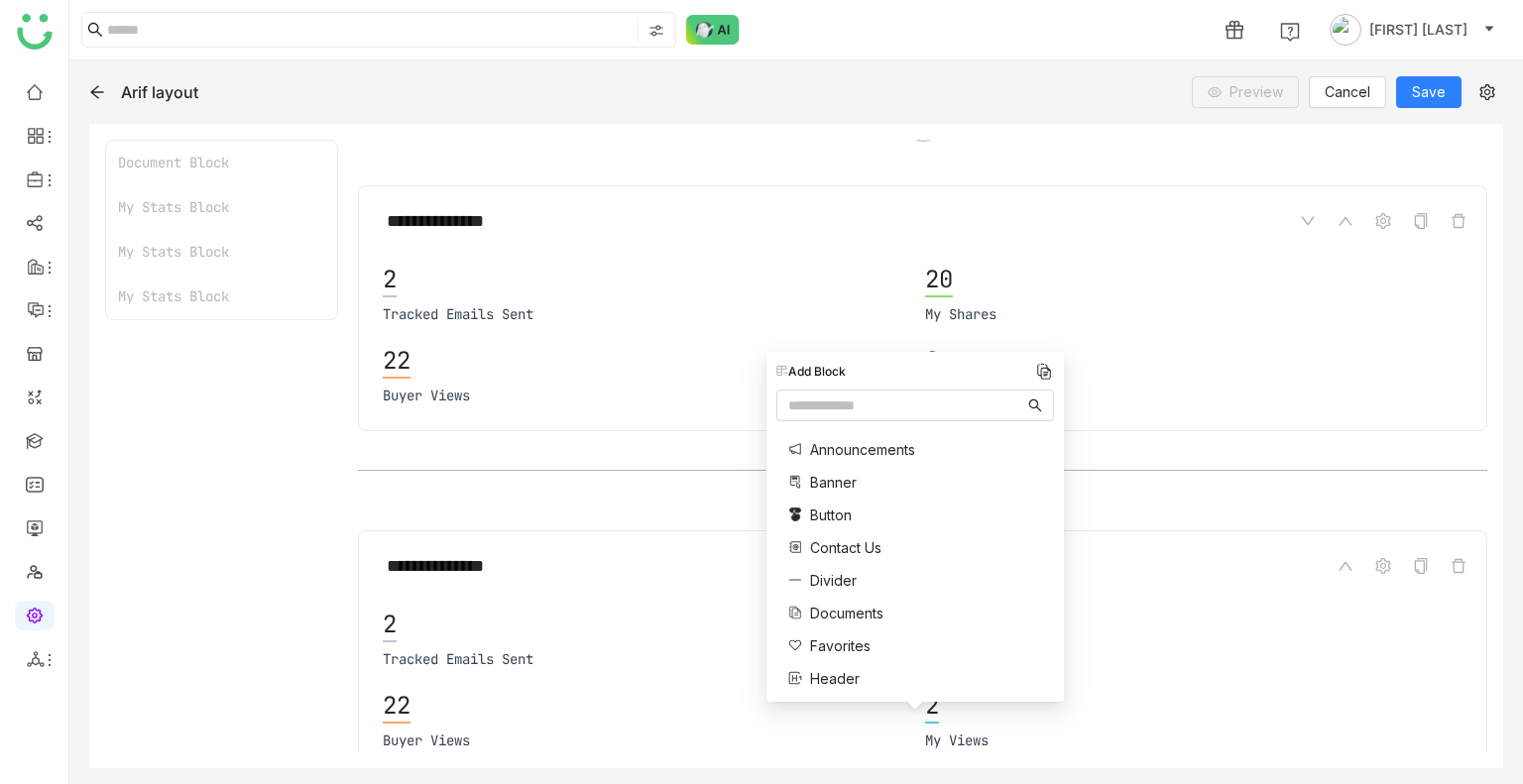 scroll, scrollTop: 887, scrollLeft: 0, axis: vertical 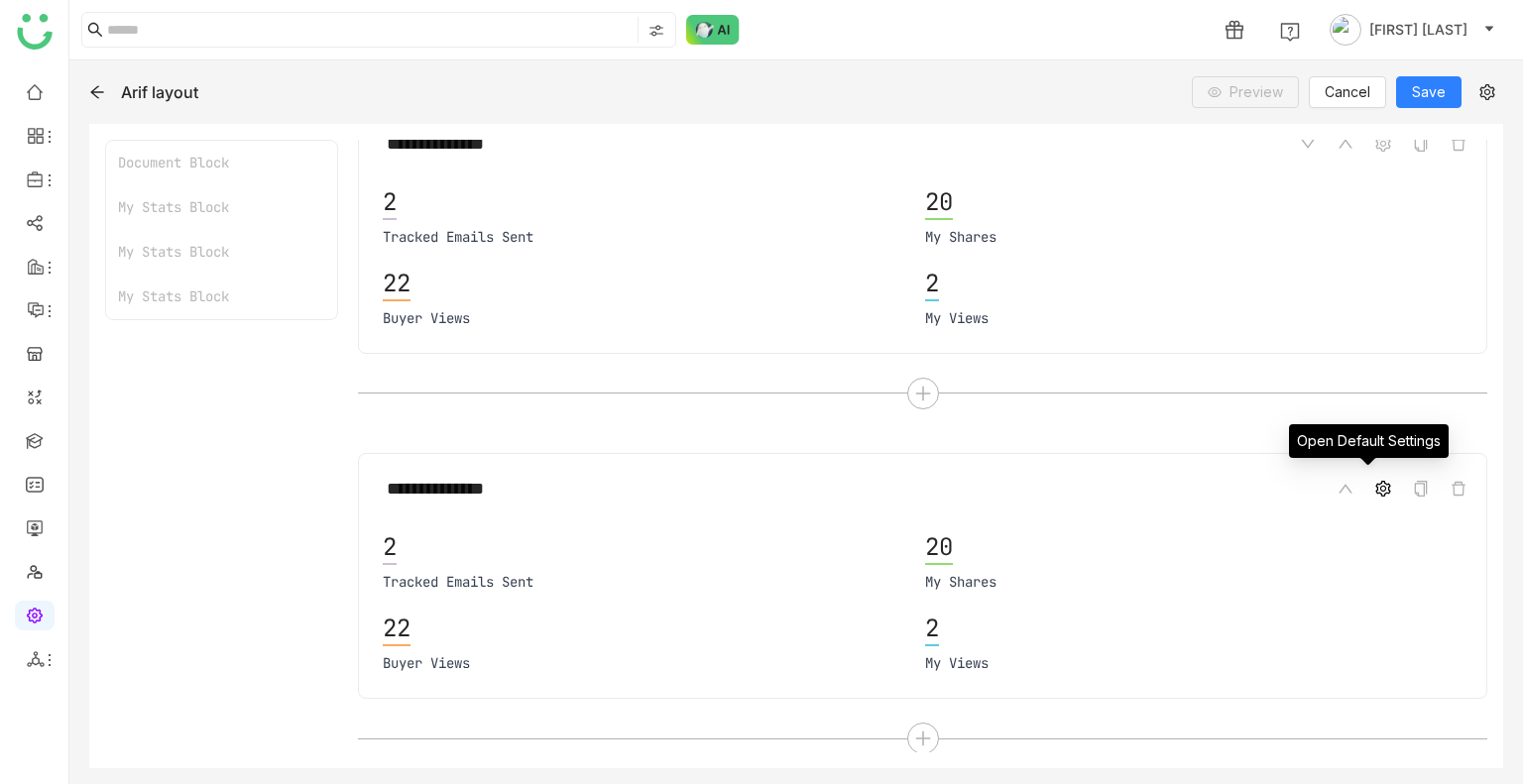 click 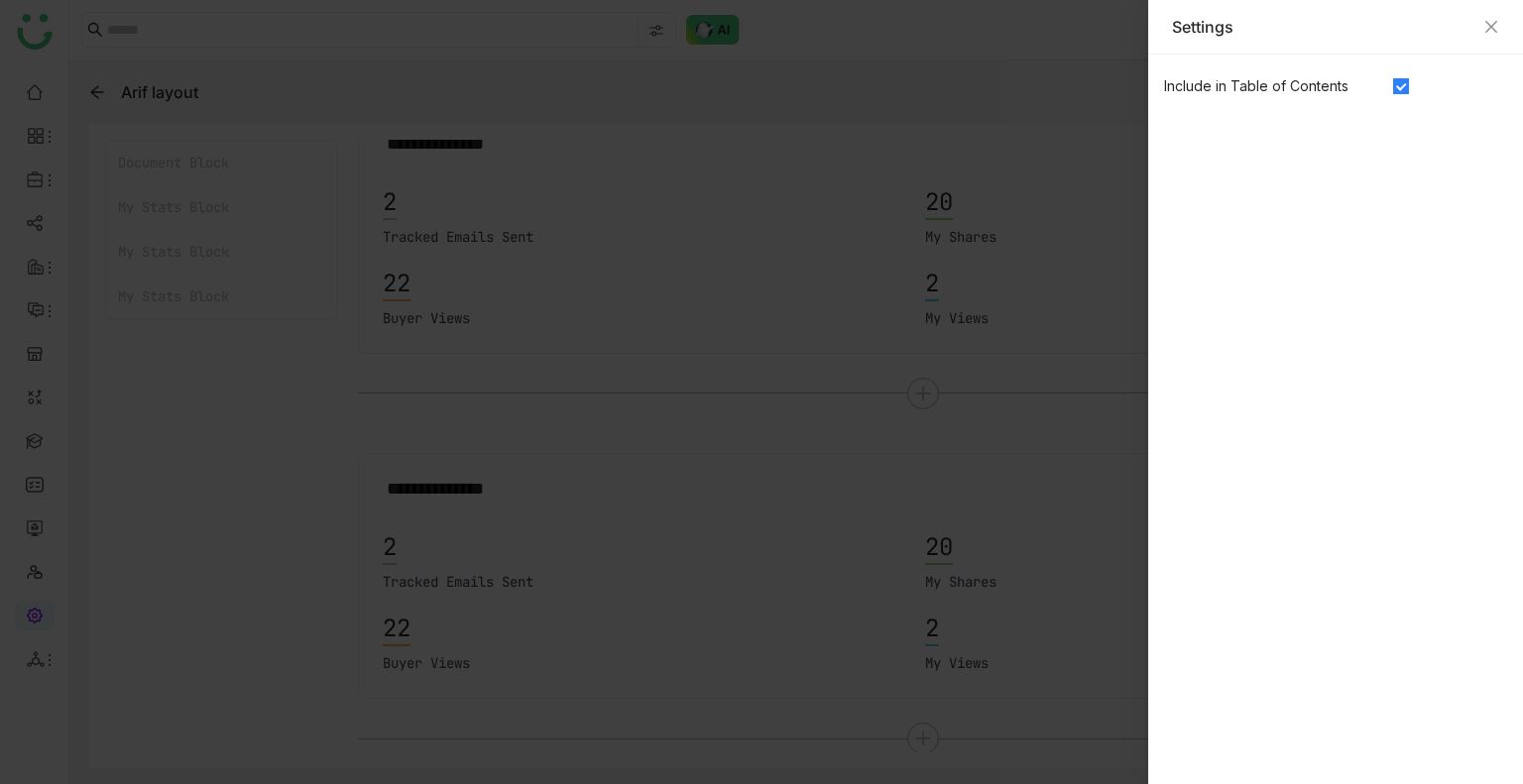 click on "Settings" at bounding box center (1336, 27) 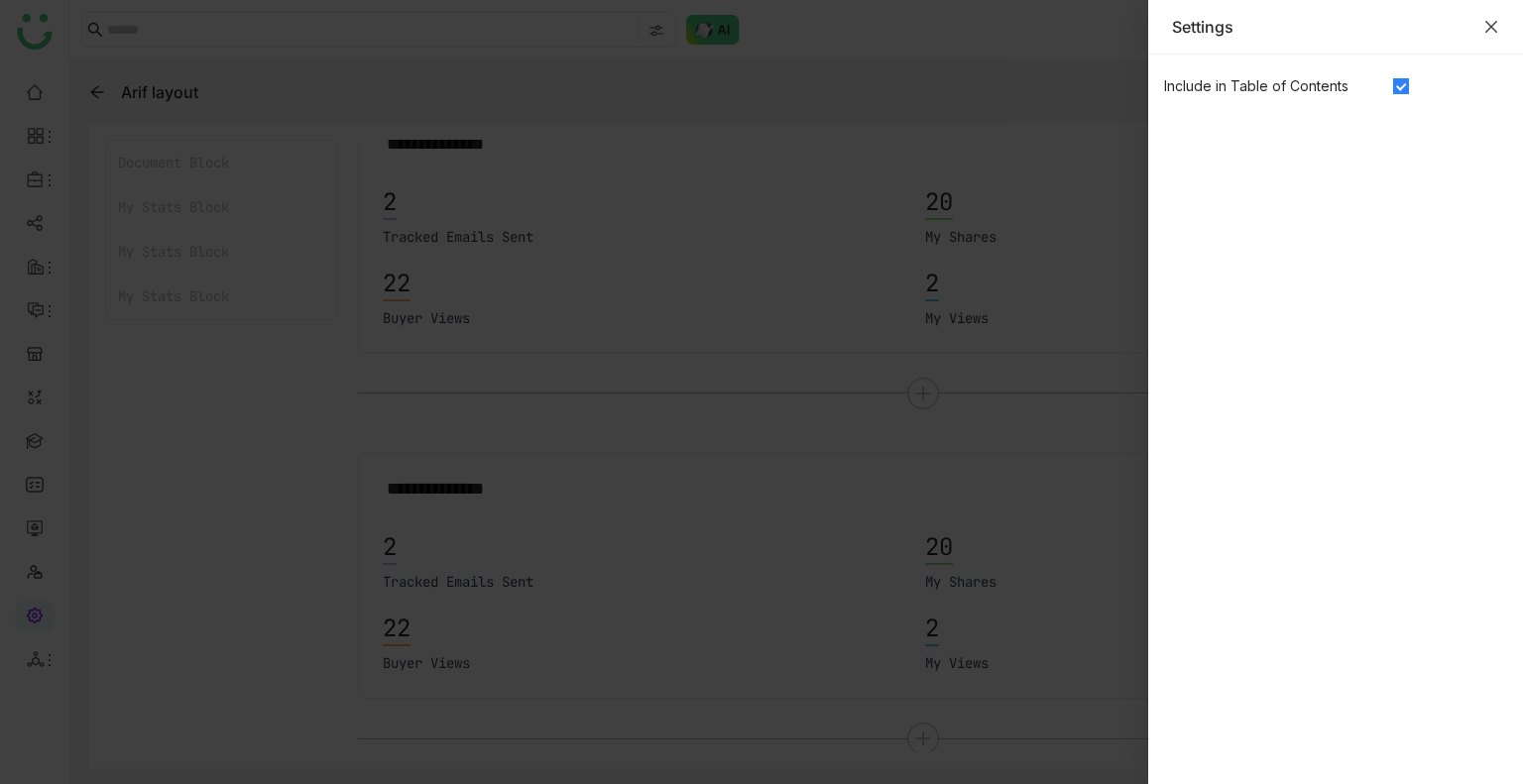 click 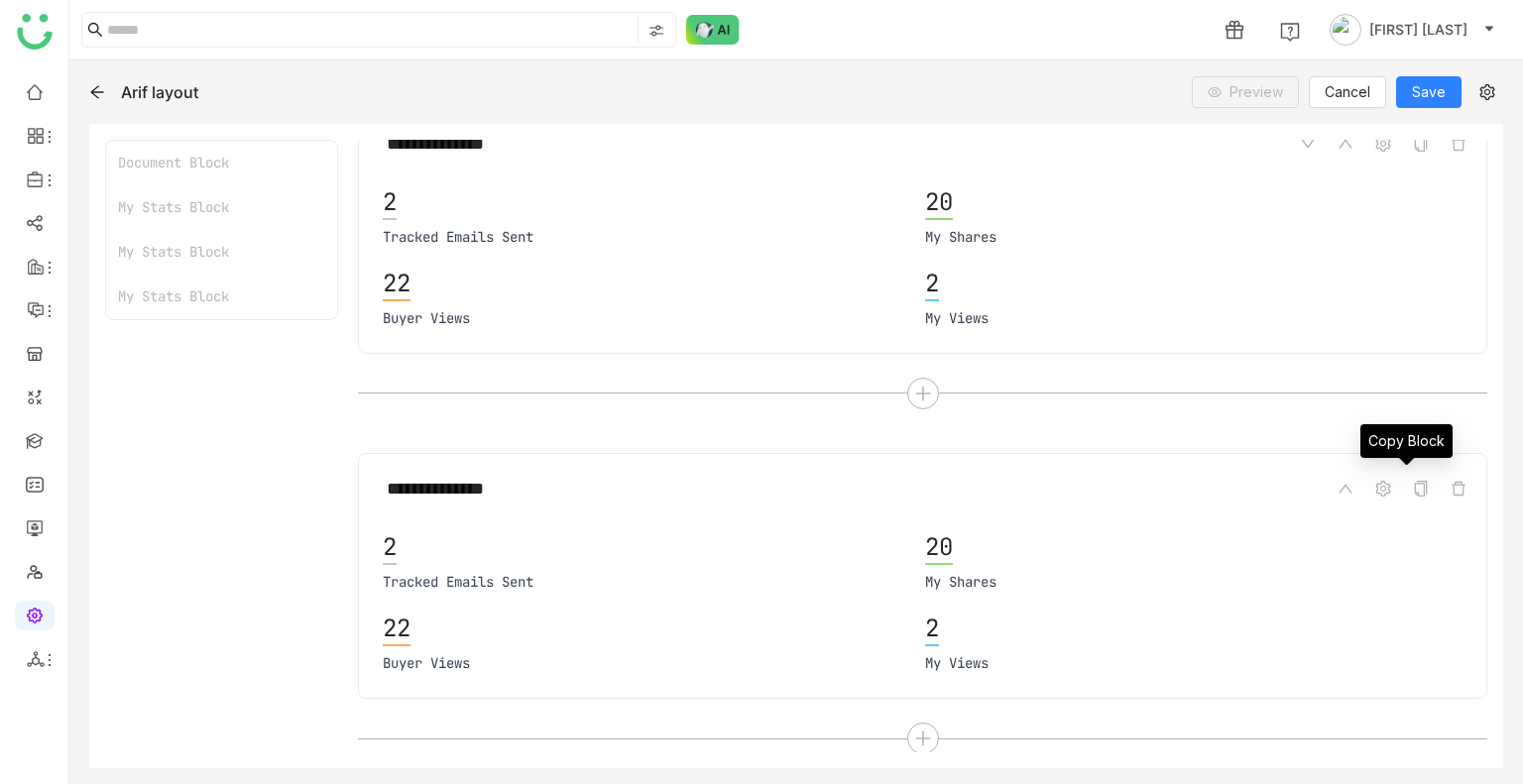 drag, startPoint x: 1406, startPoint y: 482, endPoint x: 1227, endPoint y: 520, distance: 182.98907 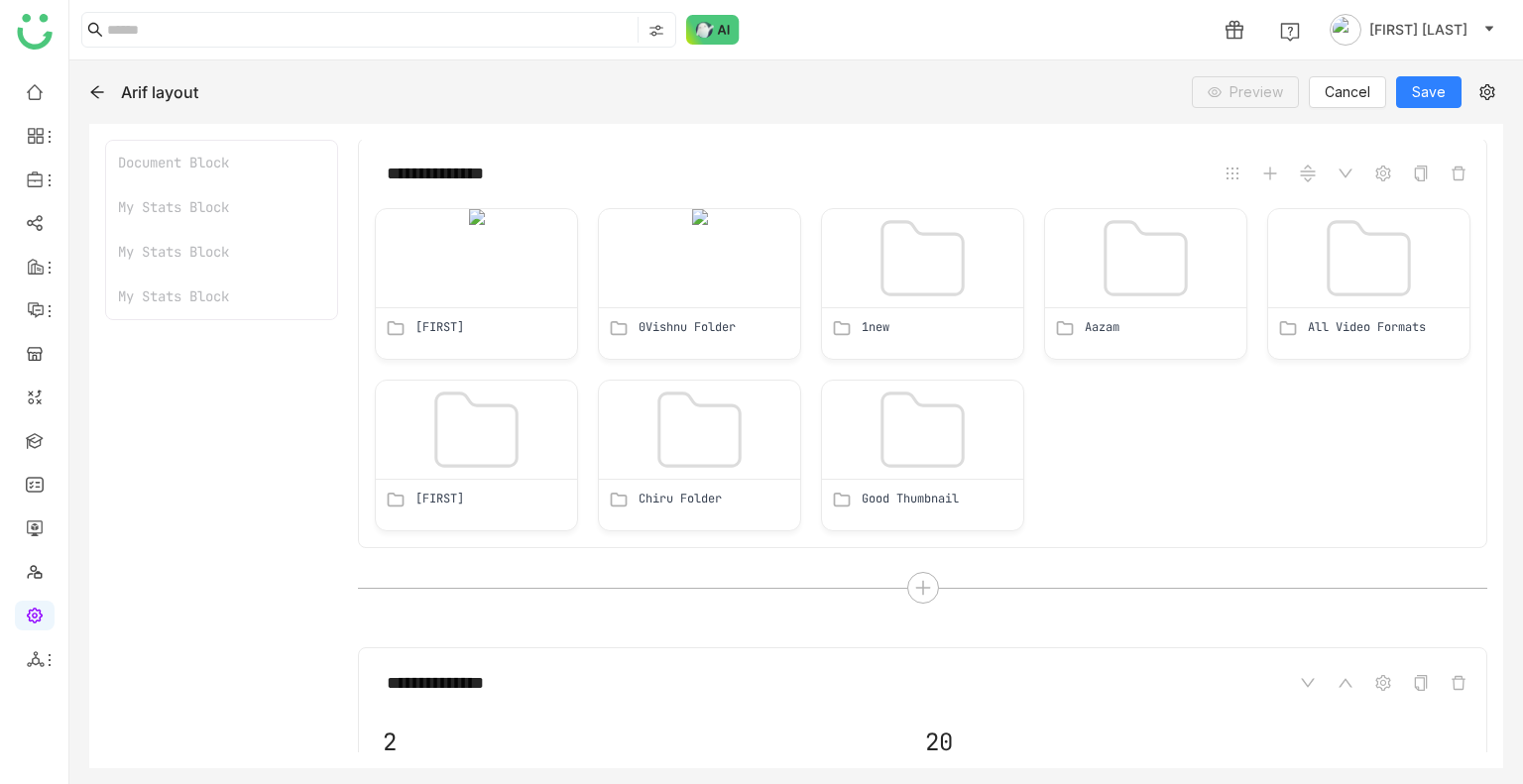 scroll, scrollTop: 0, scrollLeft: 0, axis: both 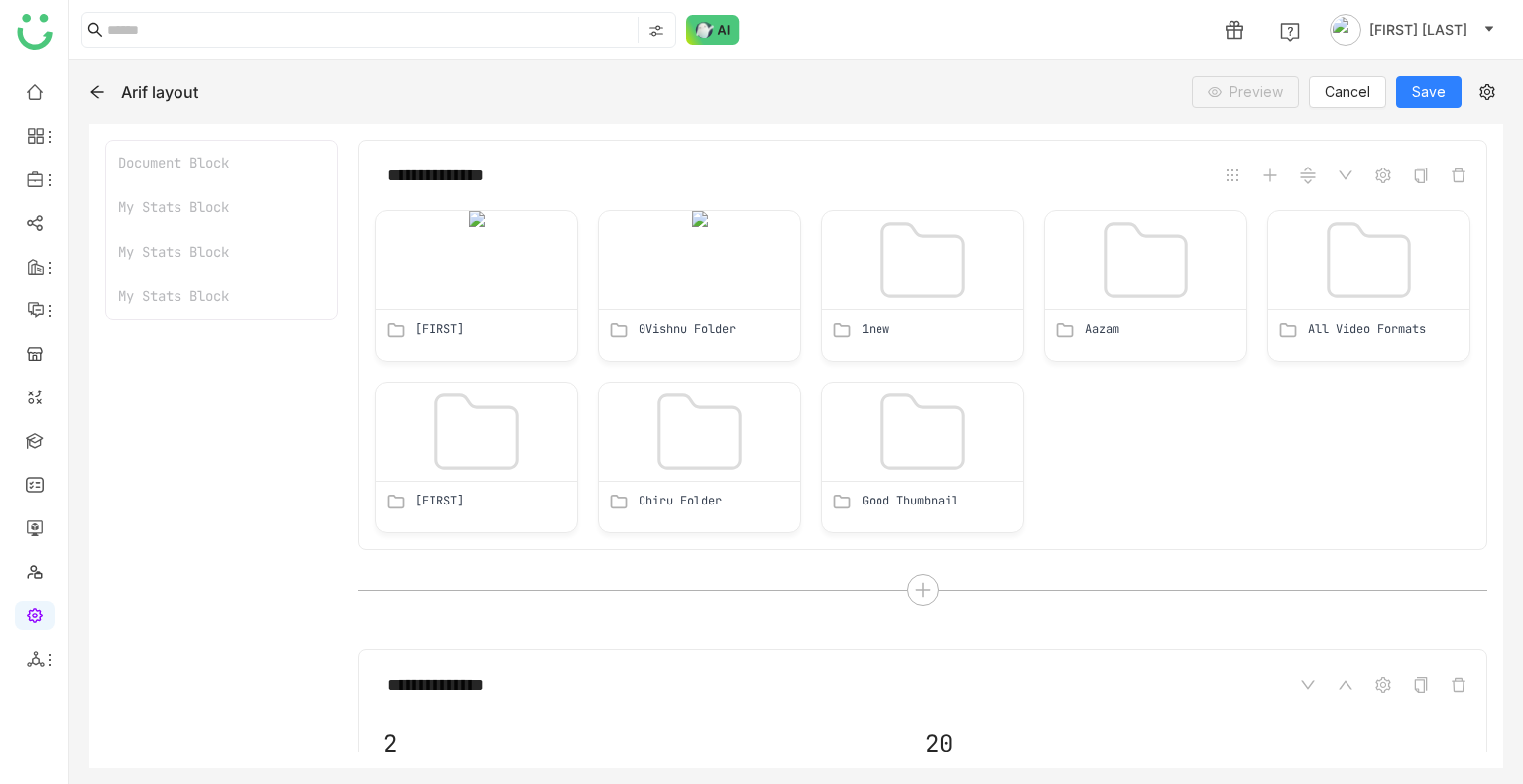 click 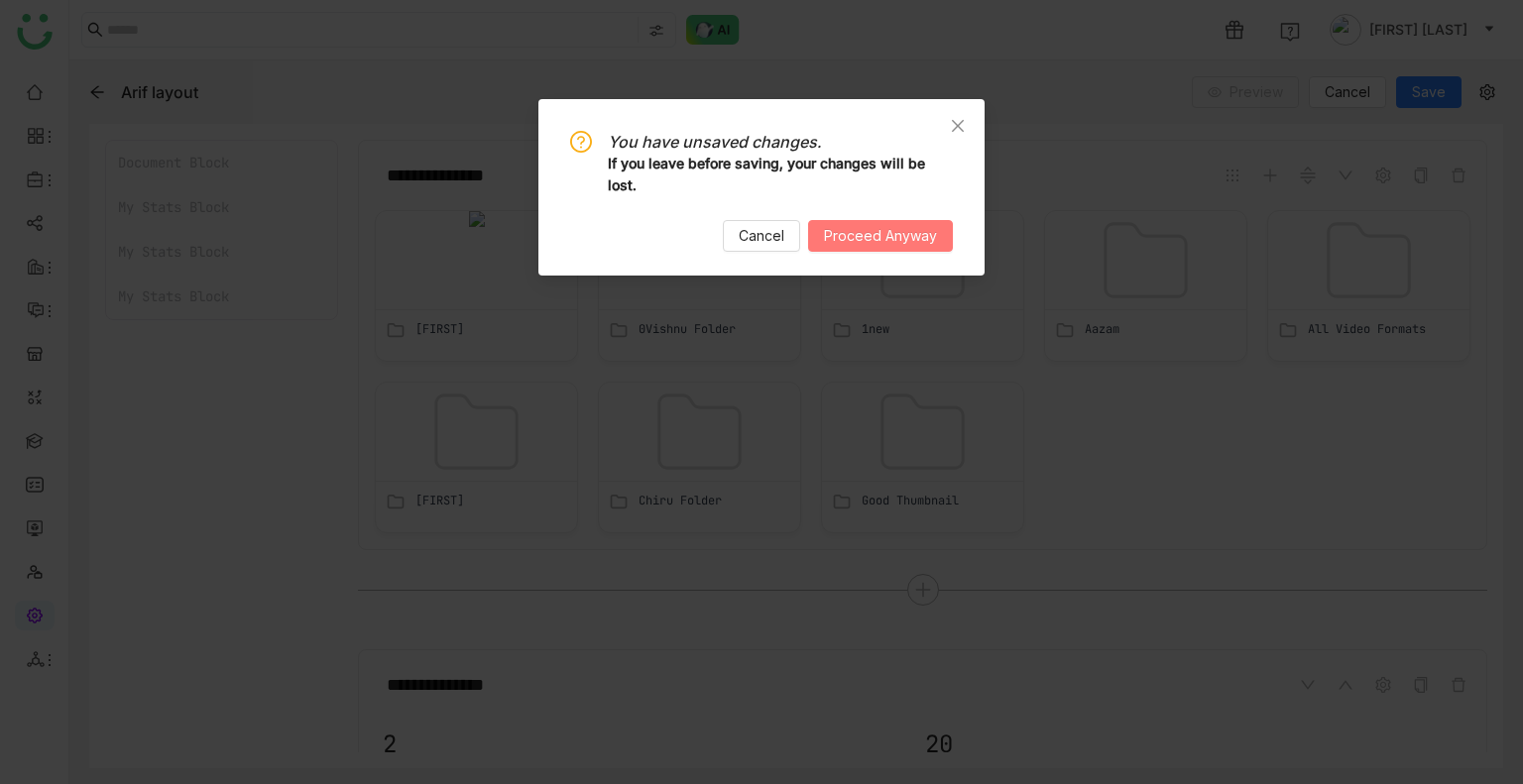 click on "Proceed Anyway" at bounding box center (880, 236) 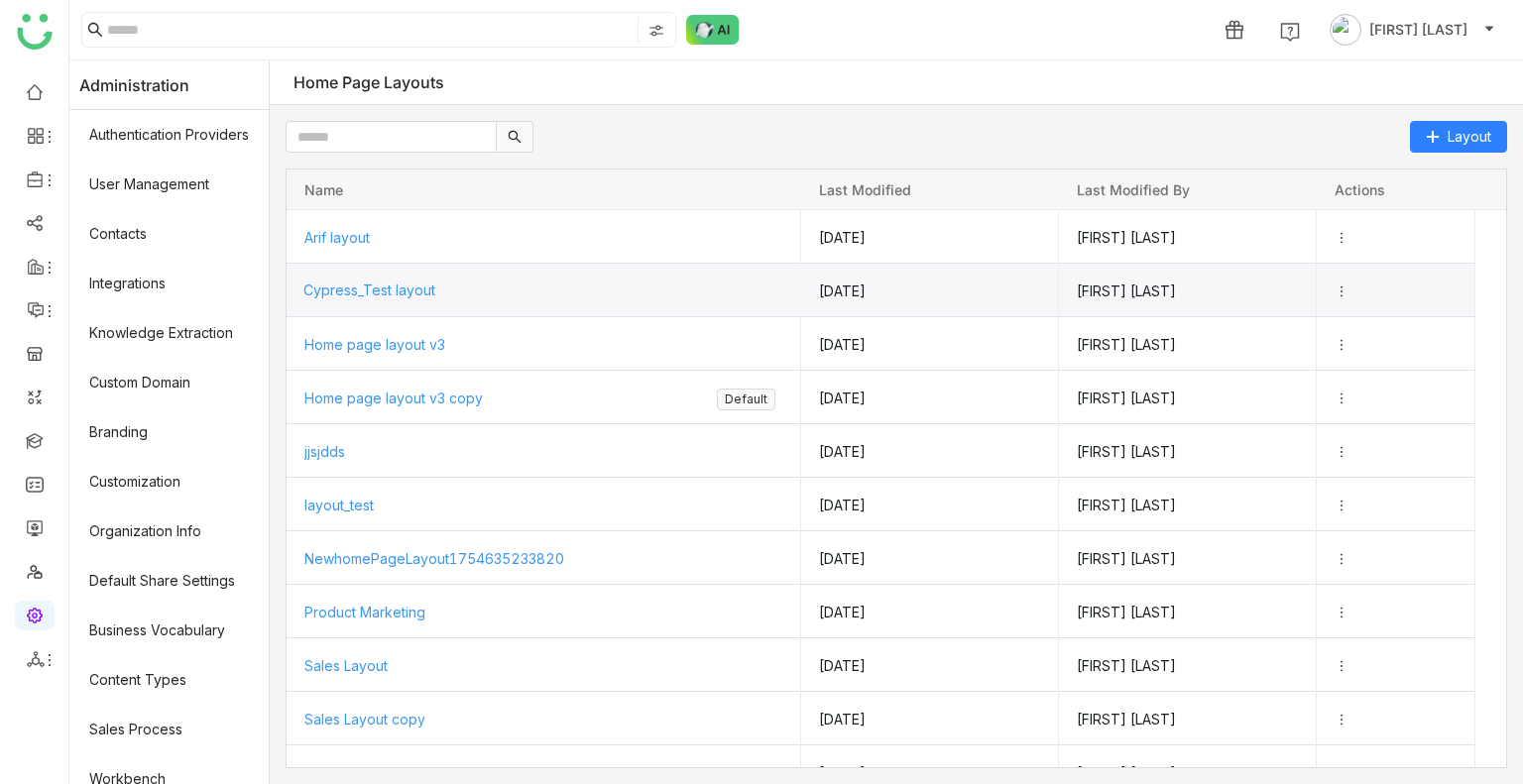 click on "Cypress_Test layout" 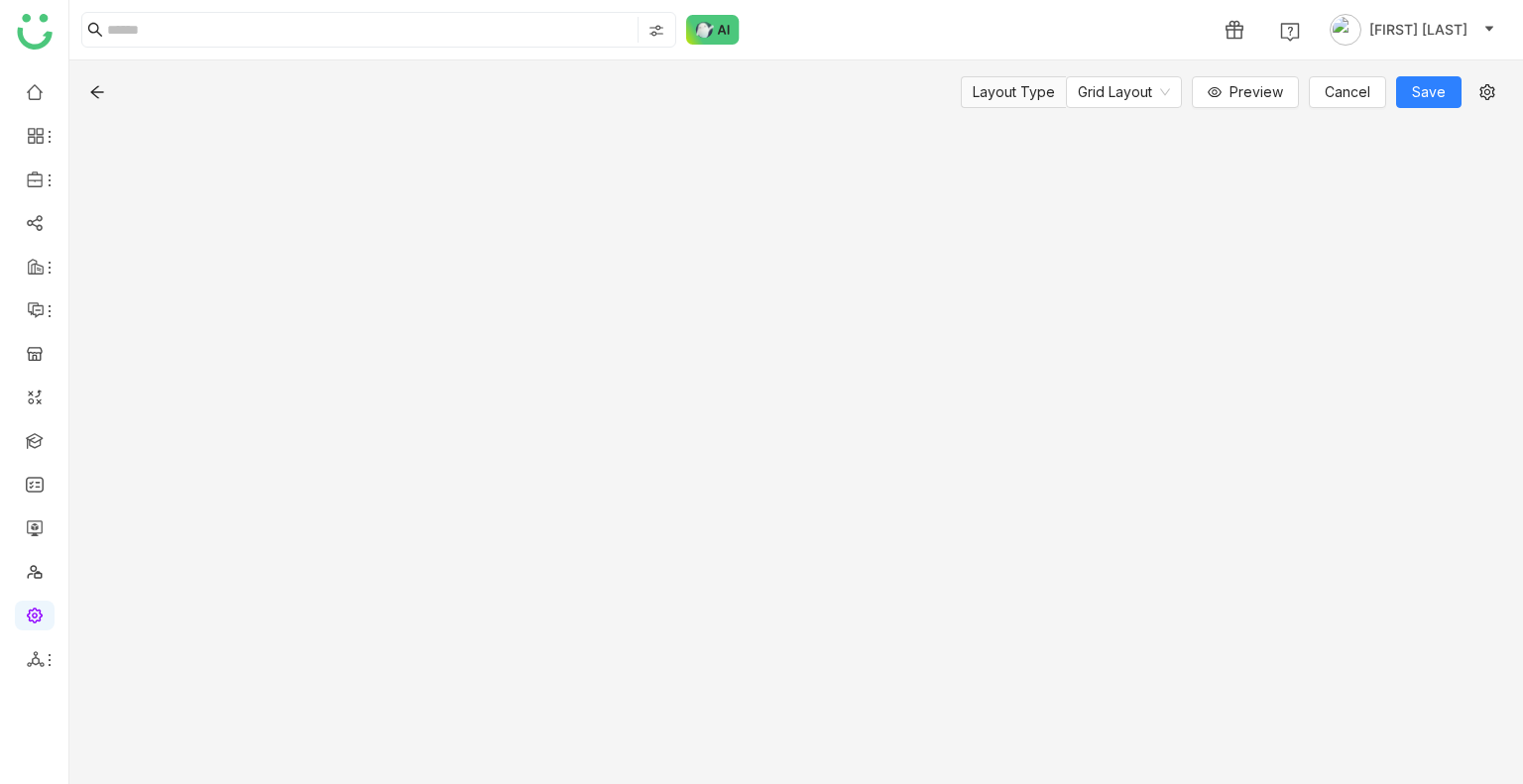 click on "Layout Type  Grid Layout   Preview
Cancel  Save" 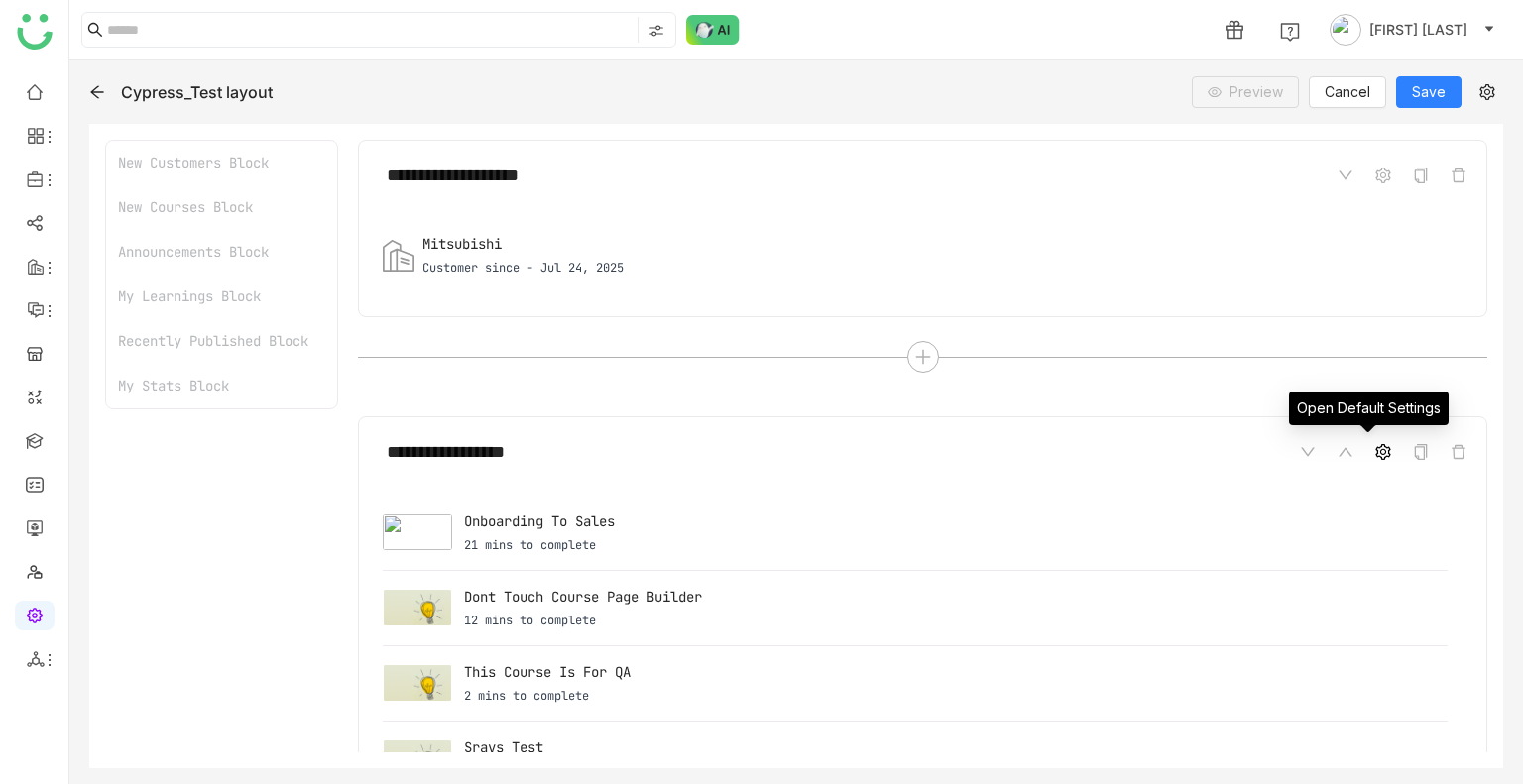 click at bounding box center [1383, 452] 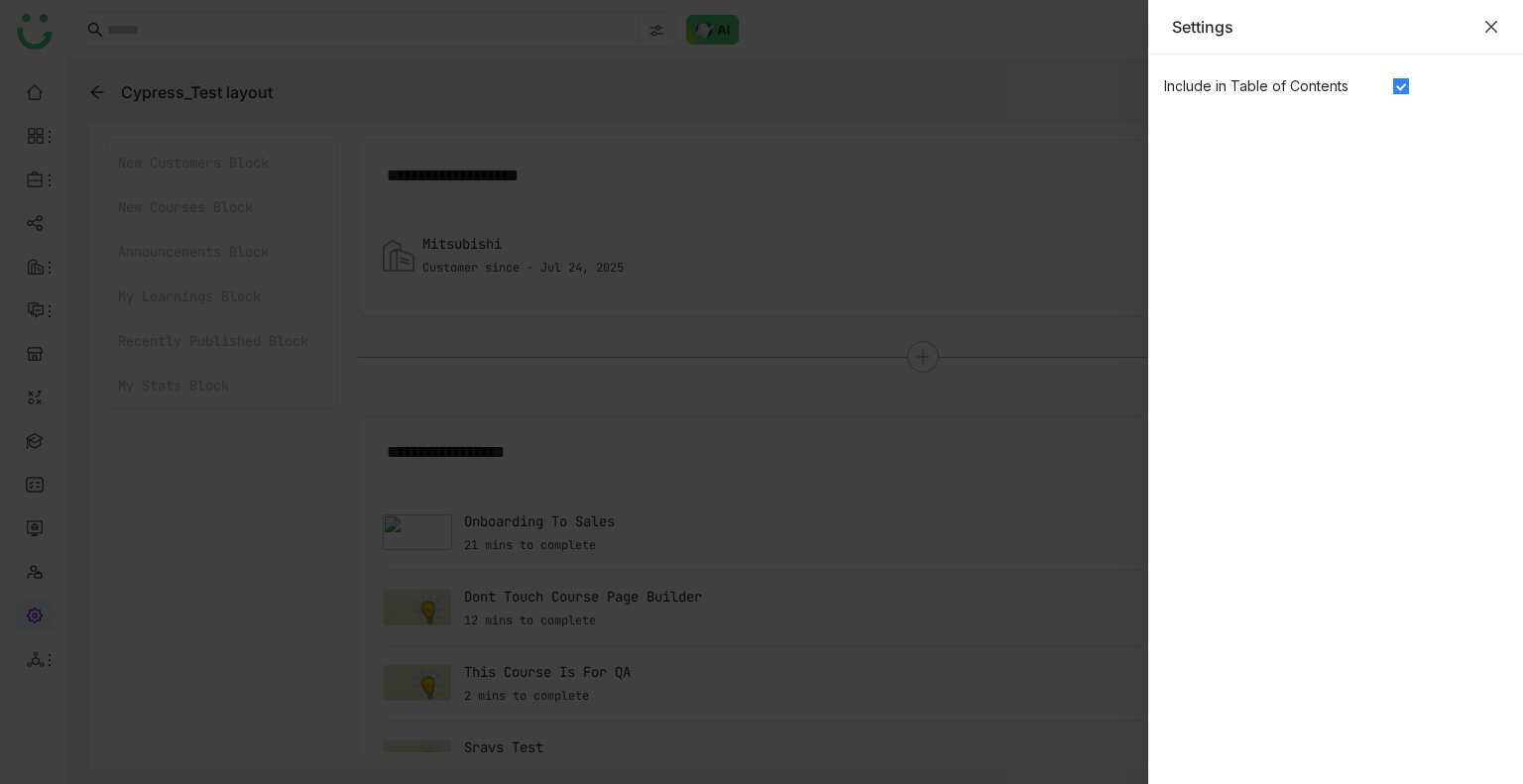 click 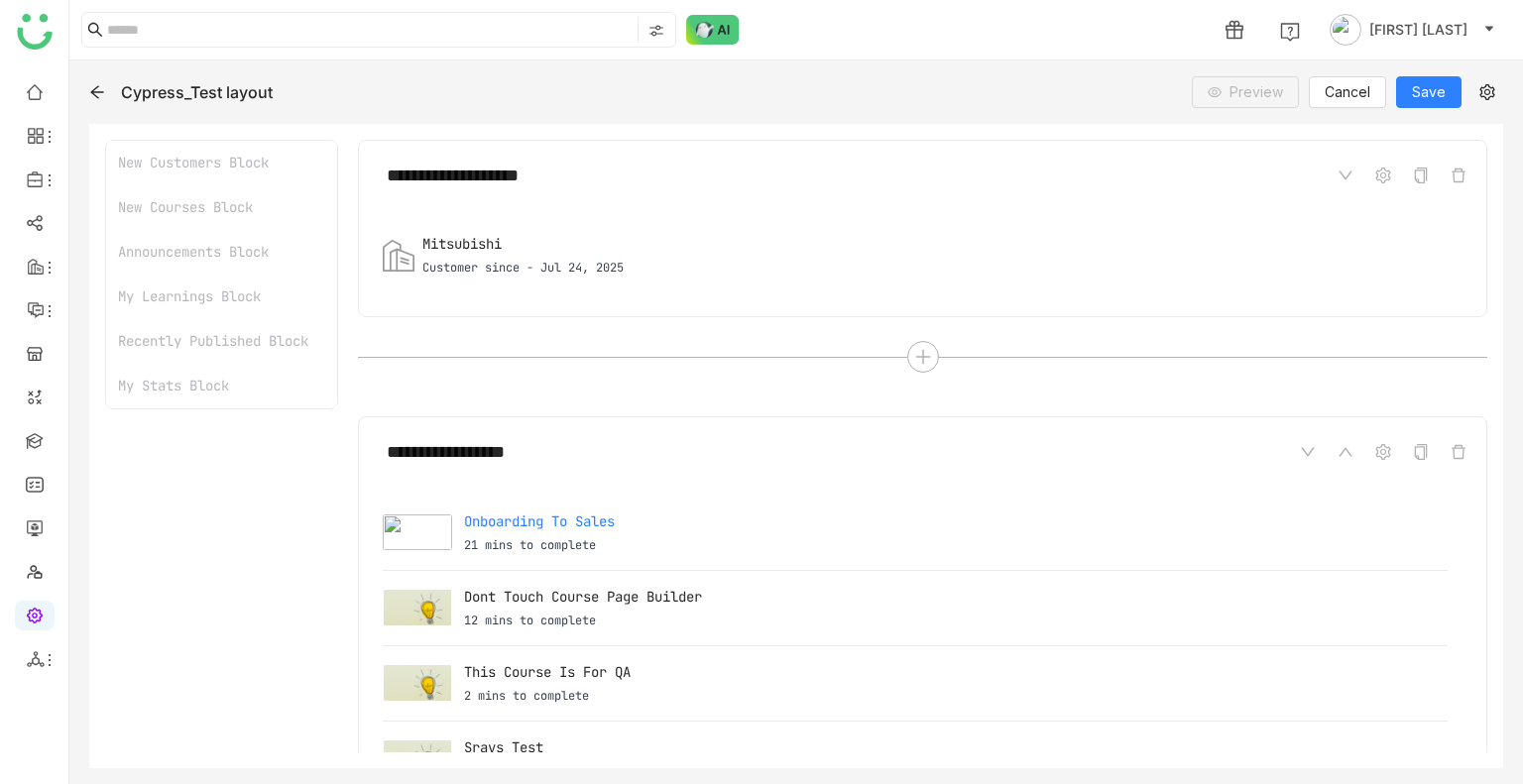 scroll, scrollTop: 69, scrollLeft: 0, axis: vertical 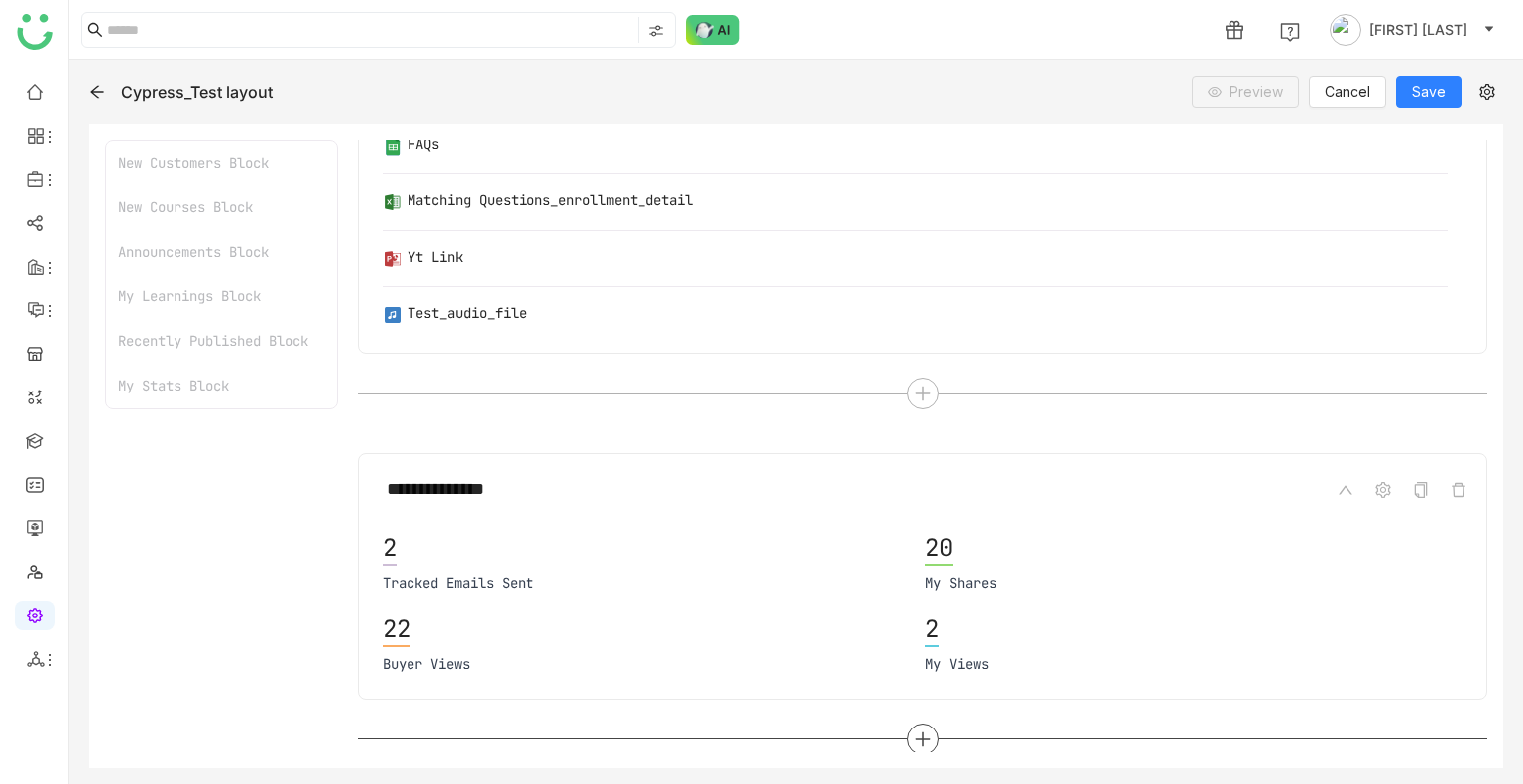 click 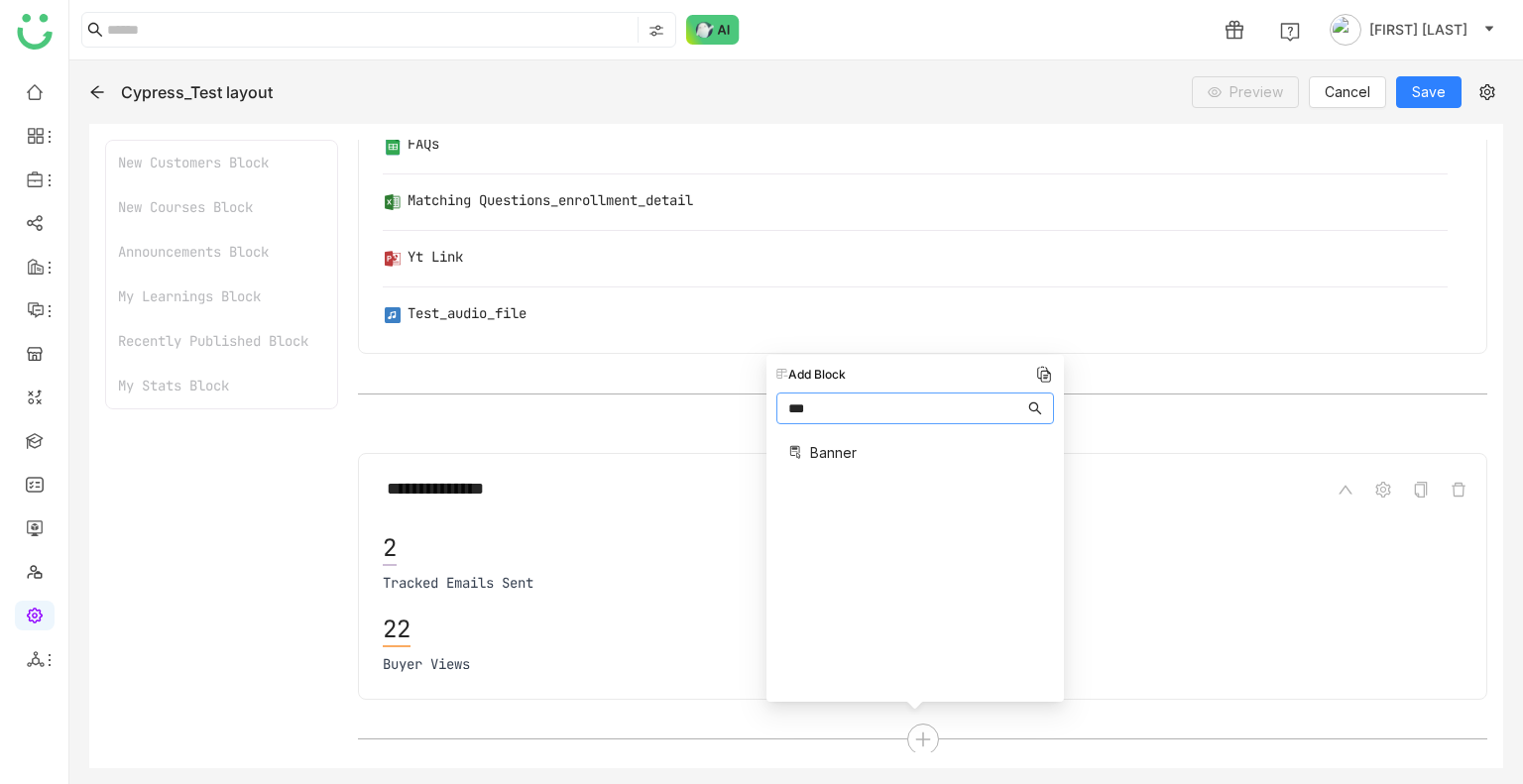 type on "***" 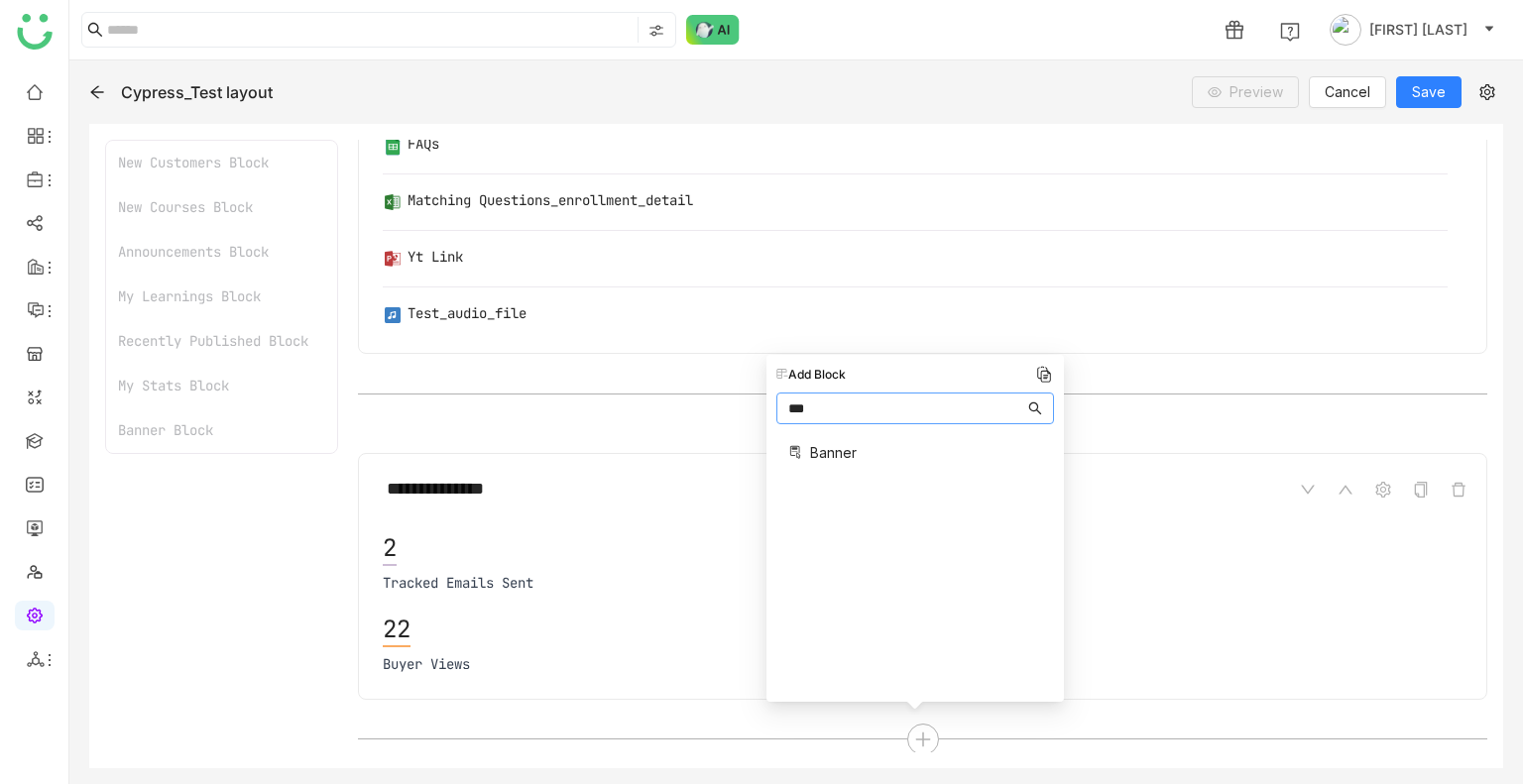 click on "Banner" at bounding box center [833, 452] 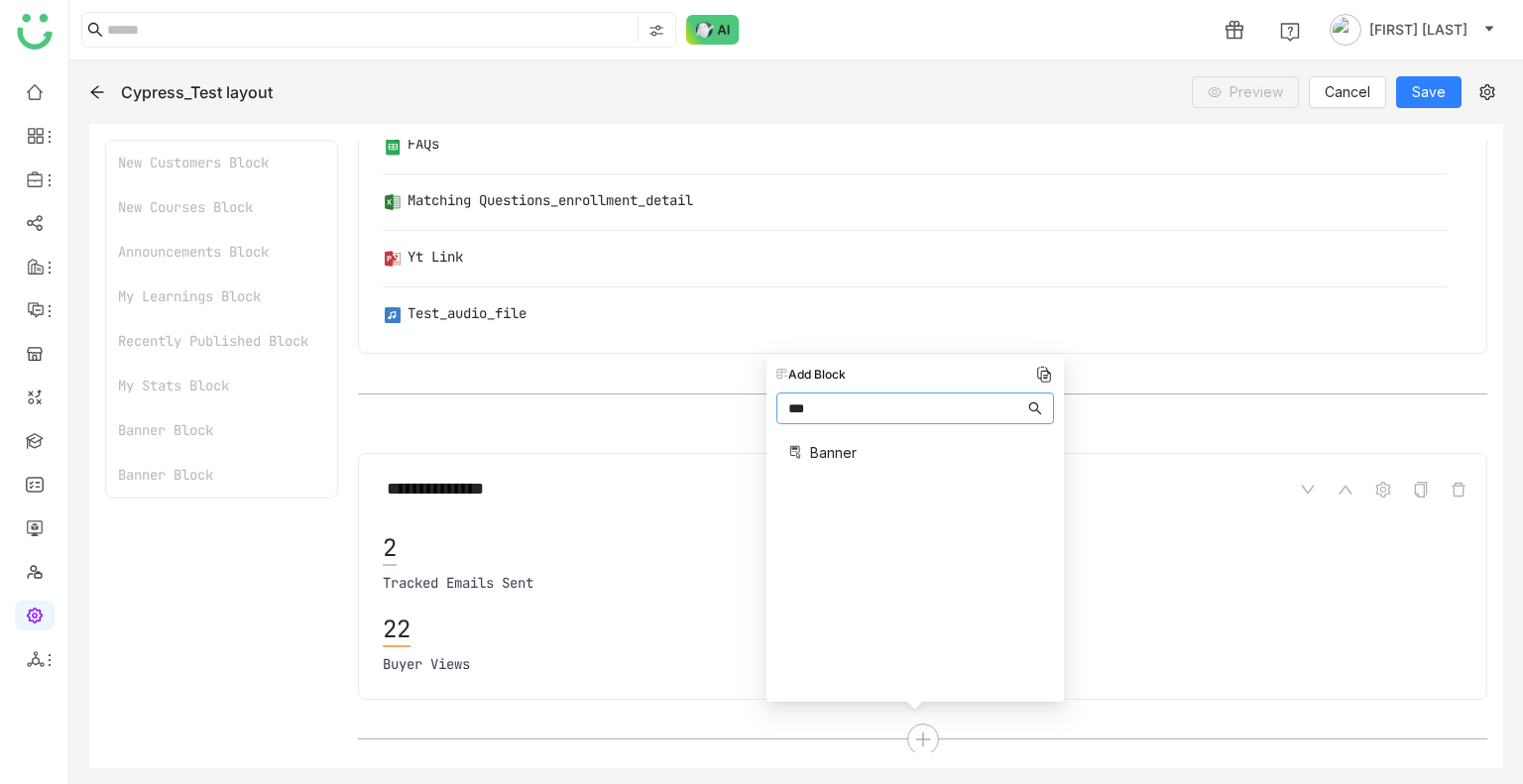 click on "Banner" at bounding box center (833, 452) 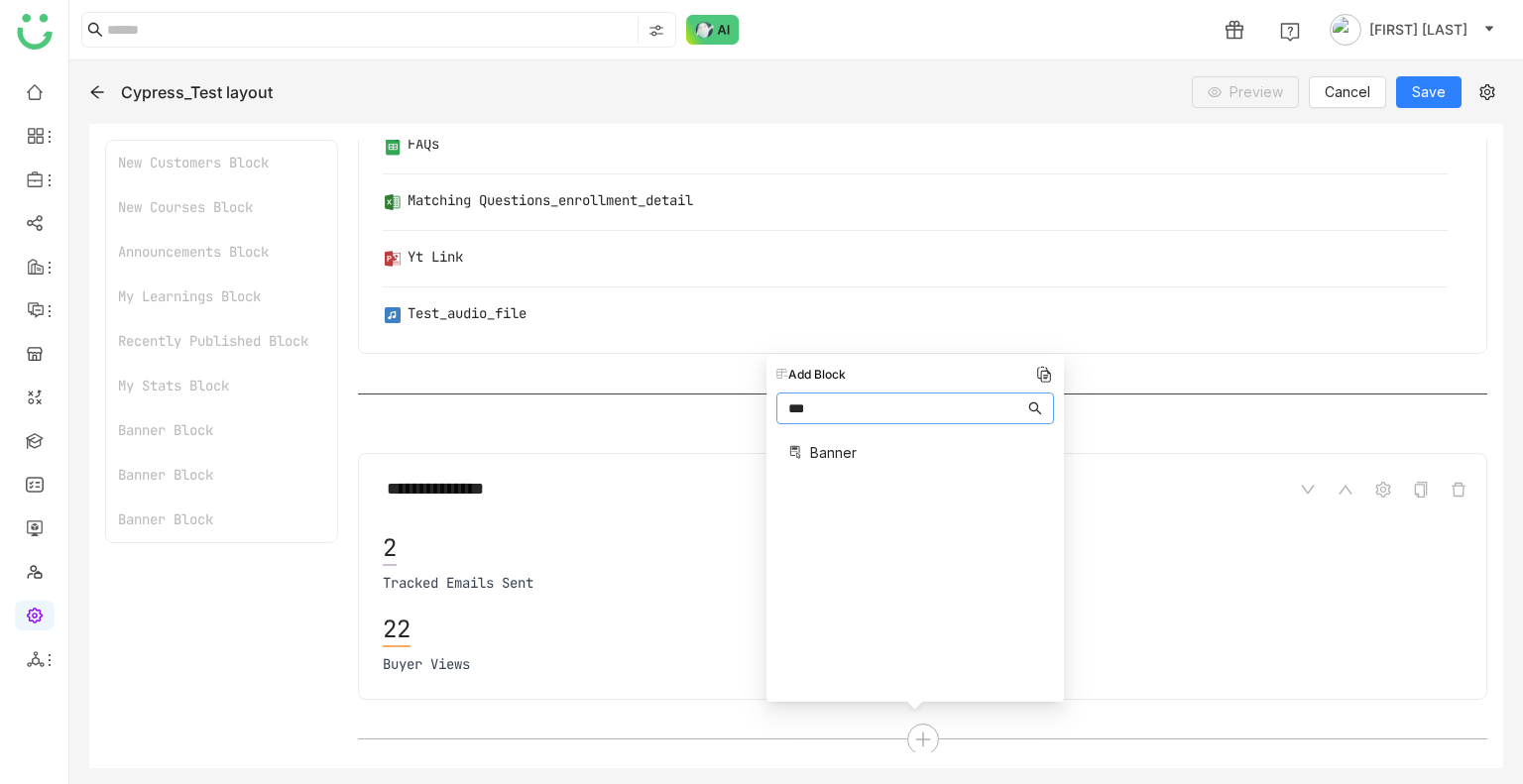 scroll, scrollTop: 2414, scrollLeft: 0, axis: vertical 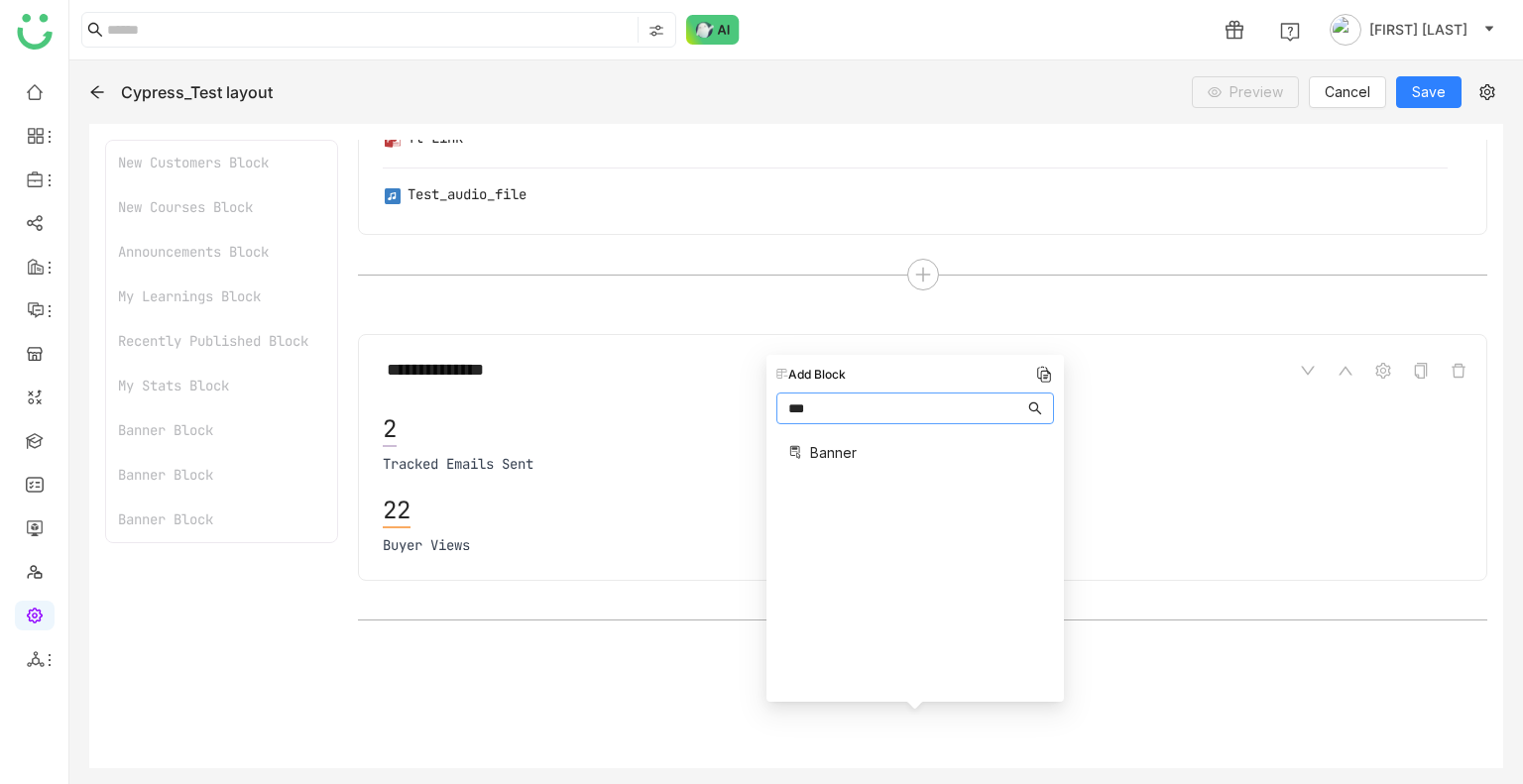click on "**********" 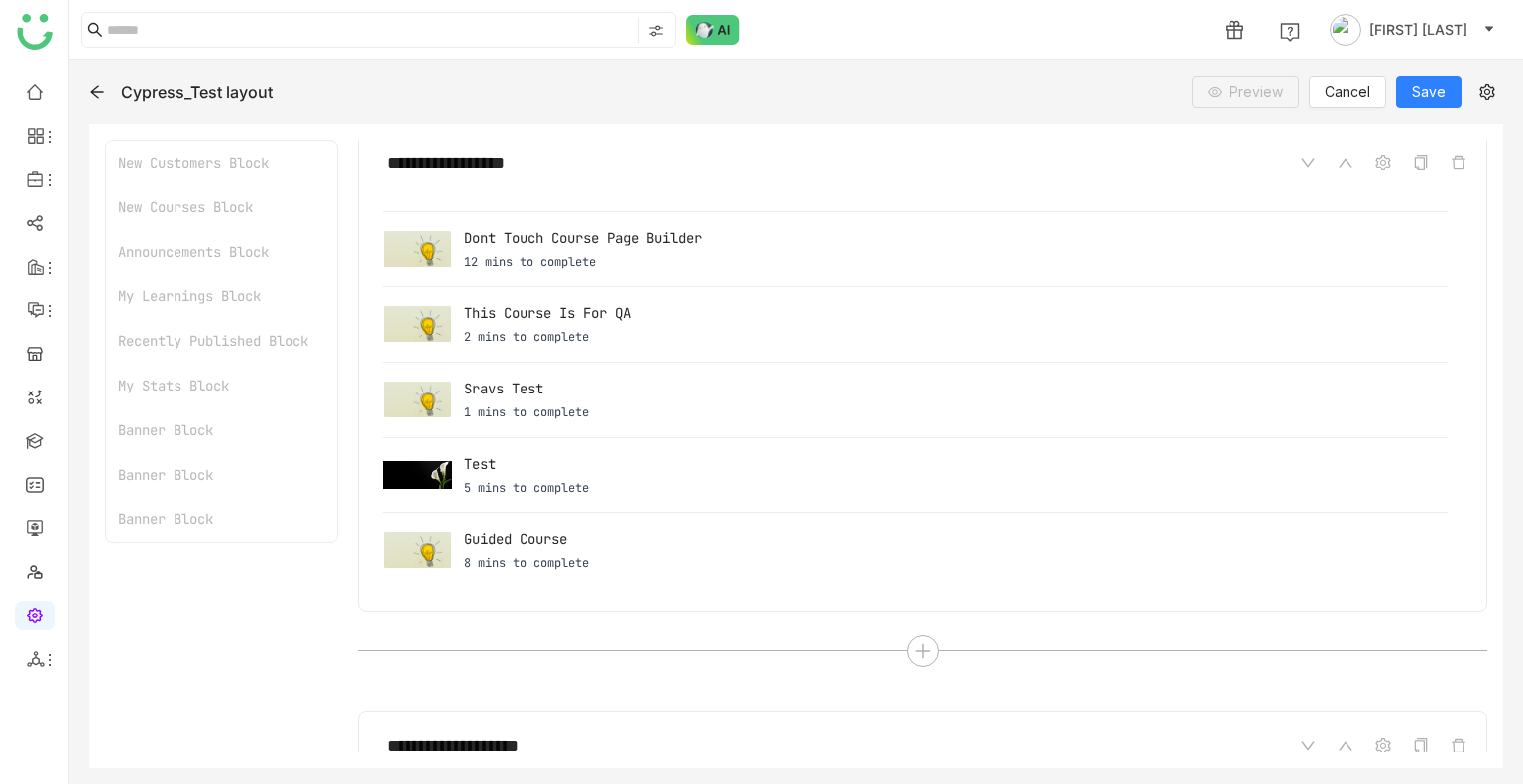 scroll, scrollTop: 1624, scrollLeft: 0, axis: vertical 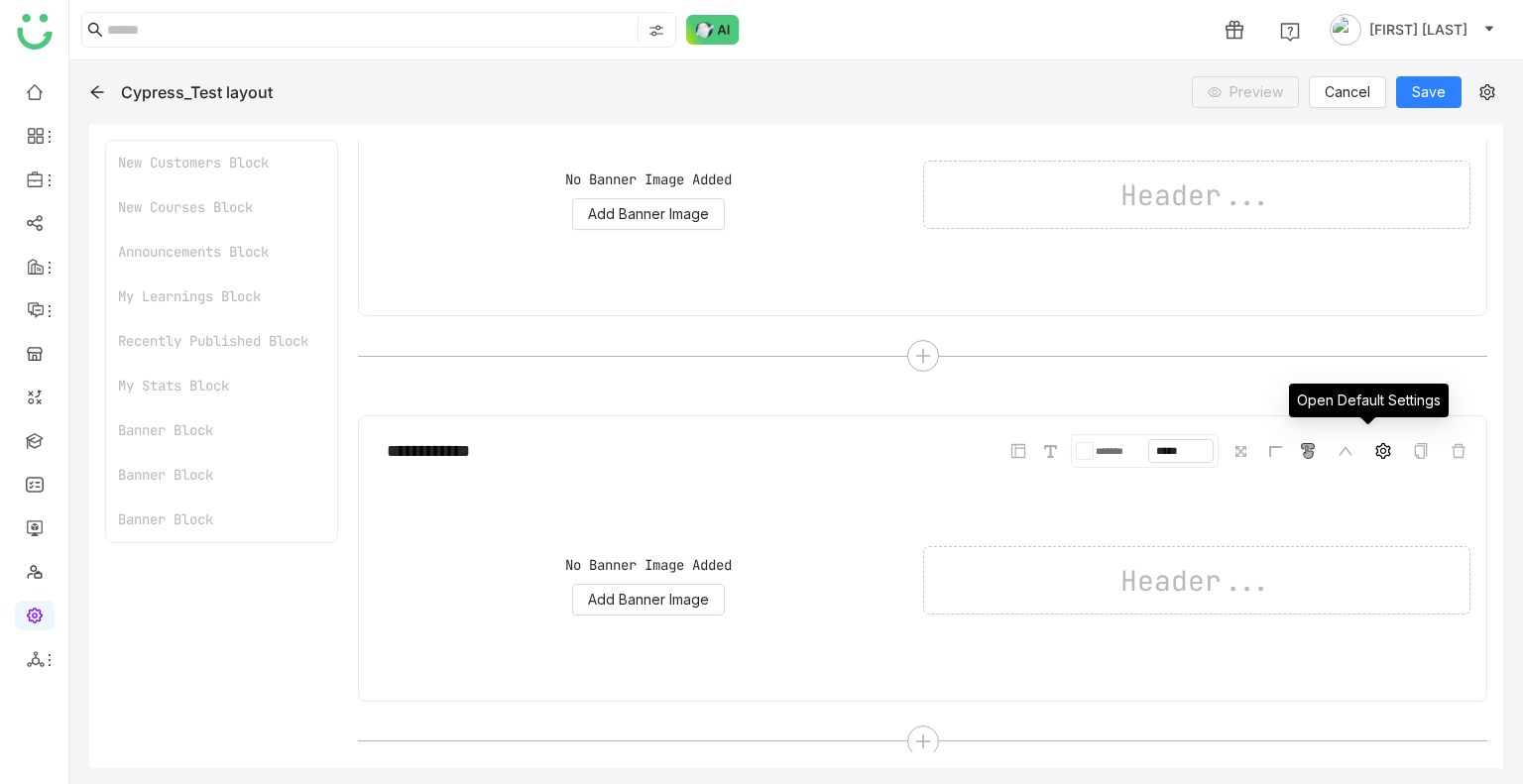 click at bounding box center [1383, 451] 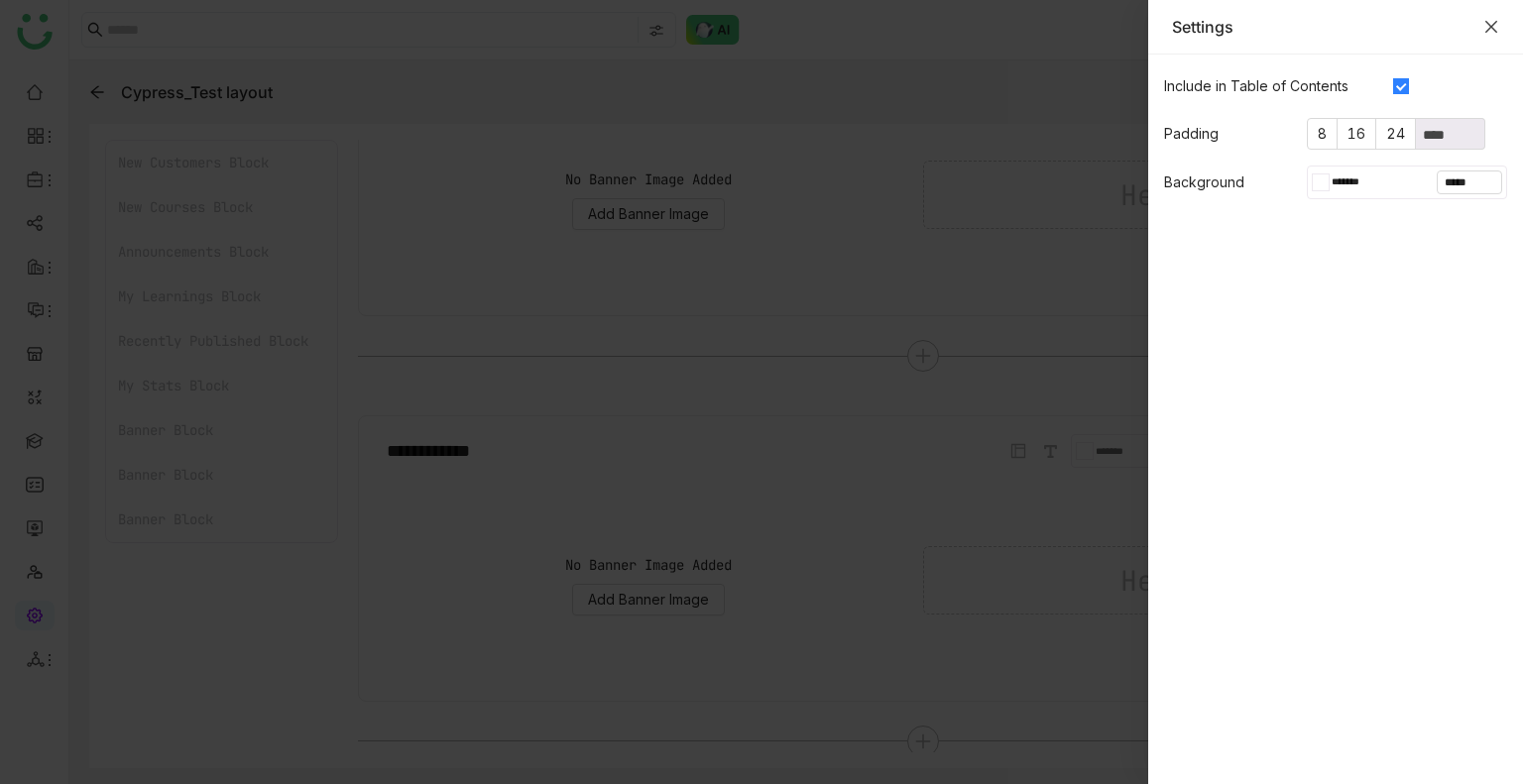 click 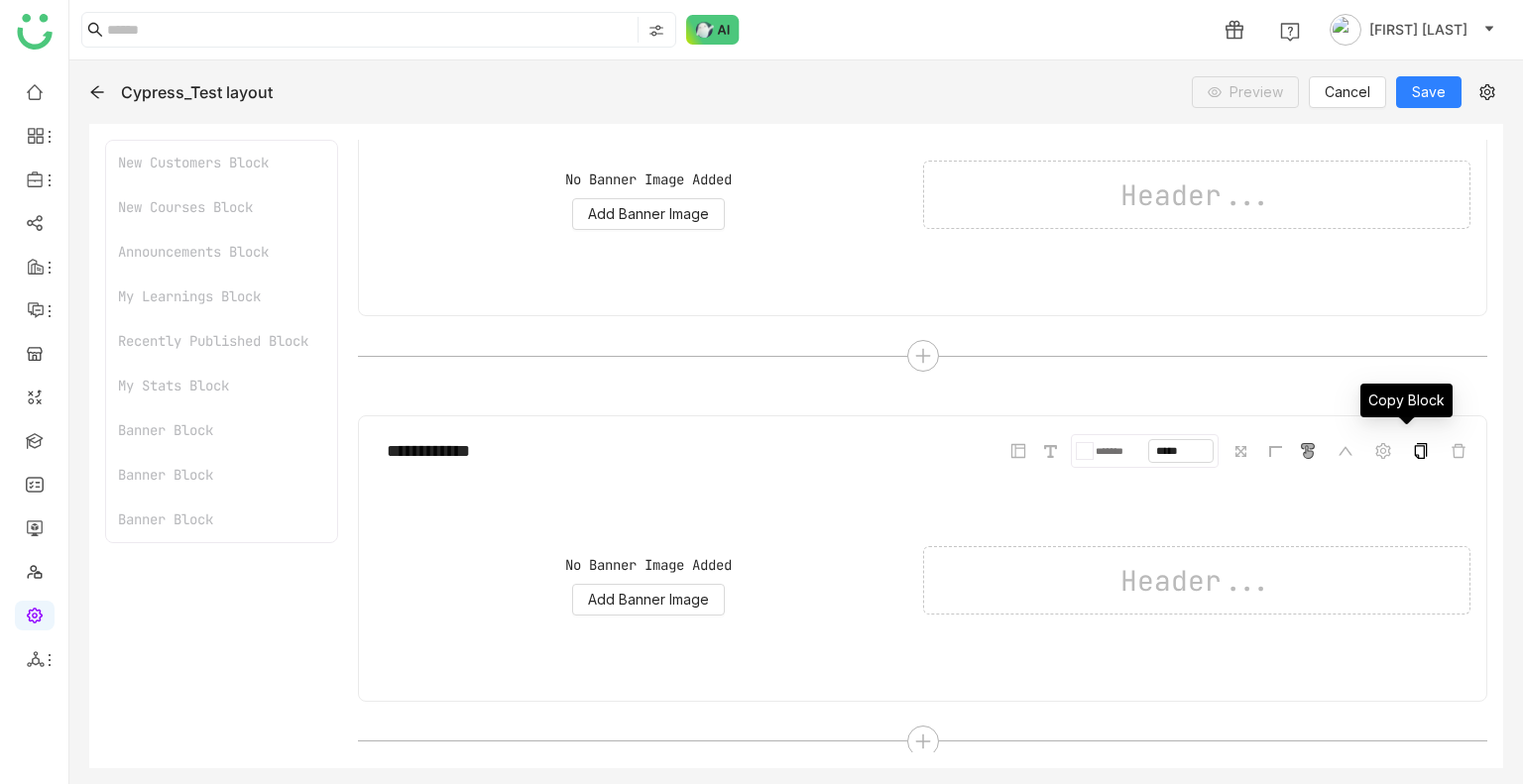 click 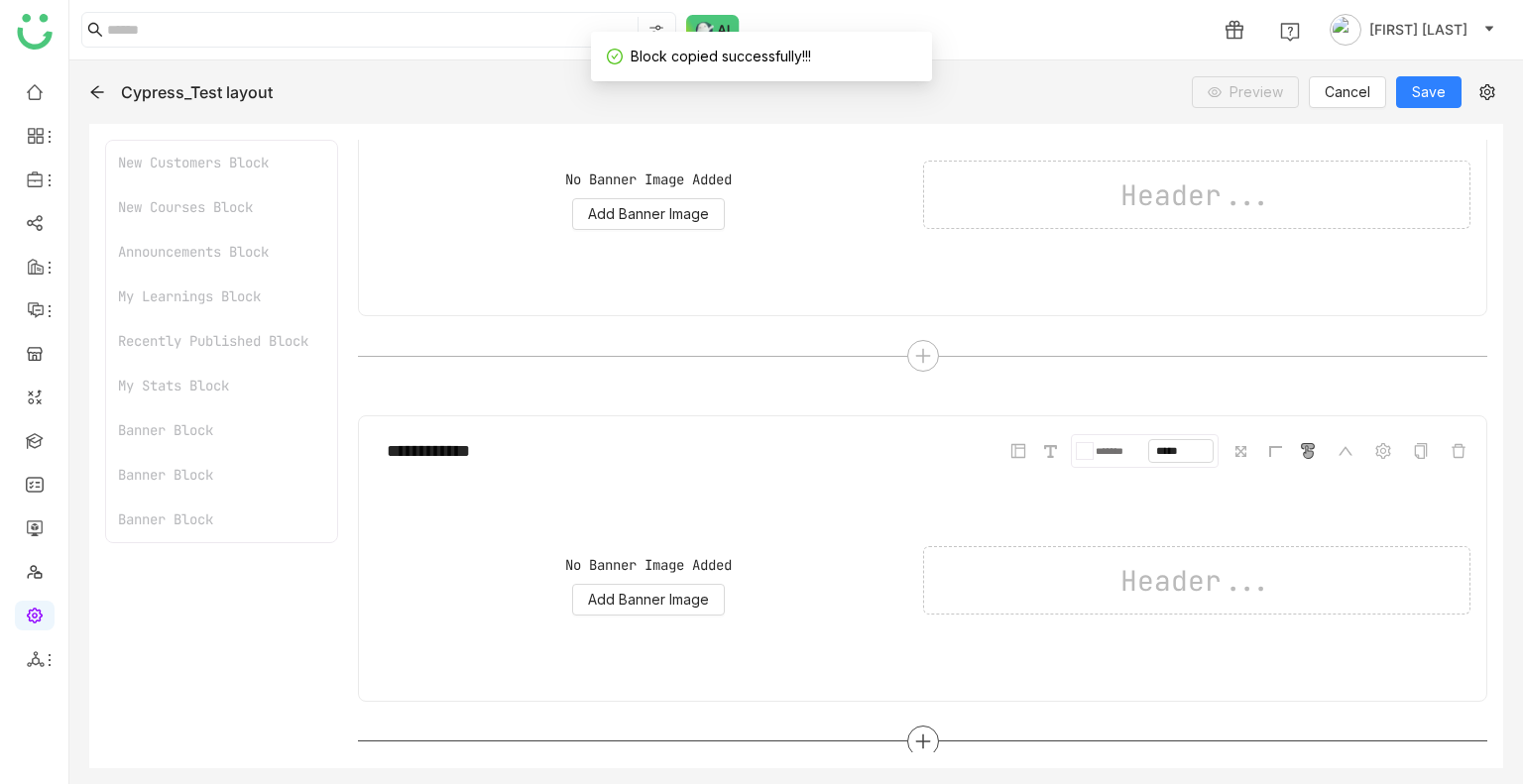 click at bounding box center [923, 741] 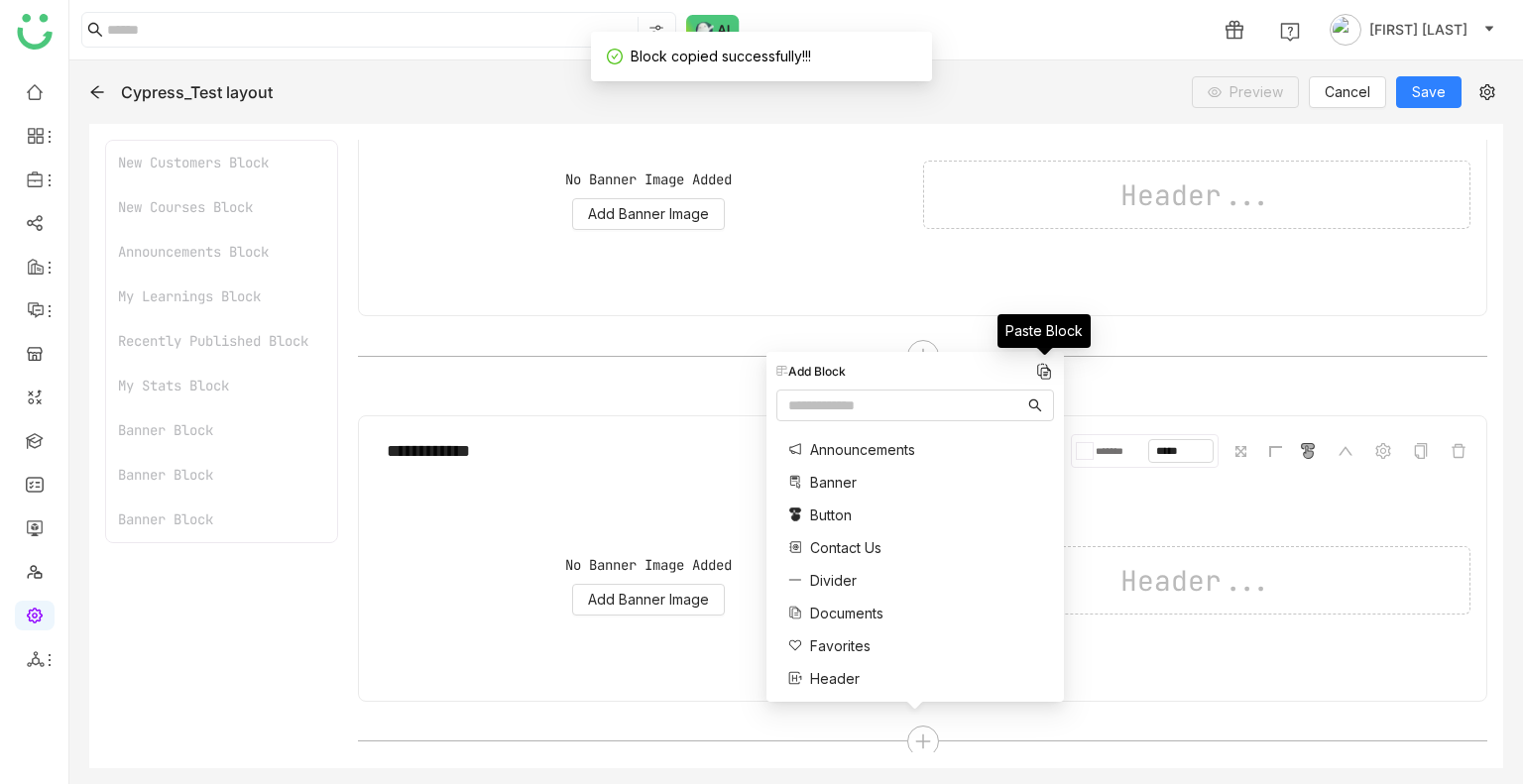 click at bounding box center [1044, 372] 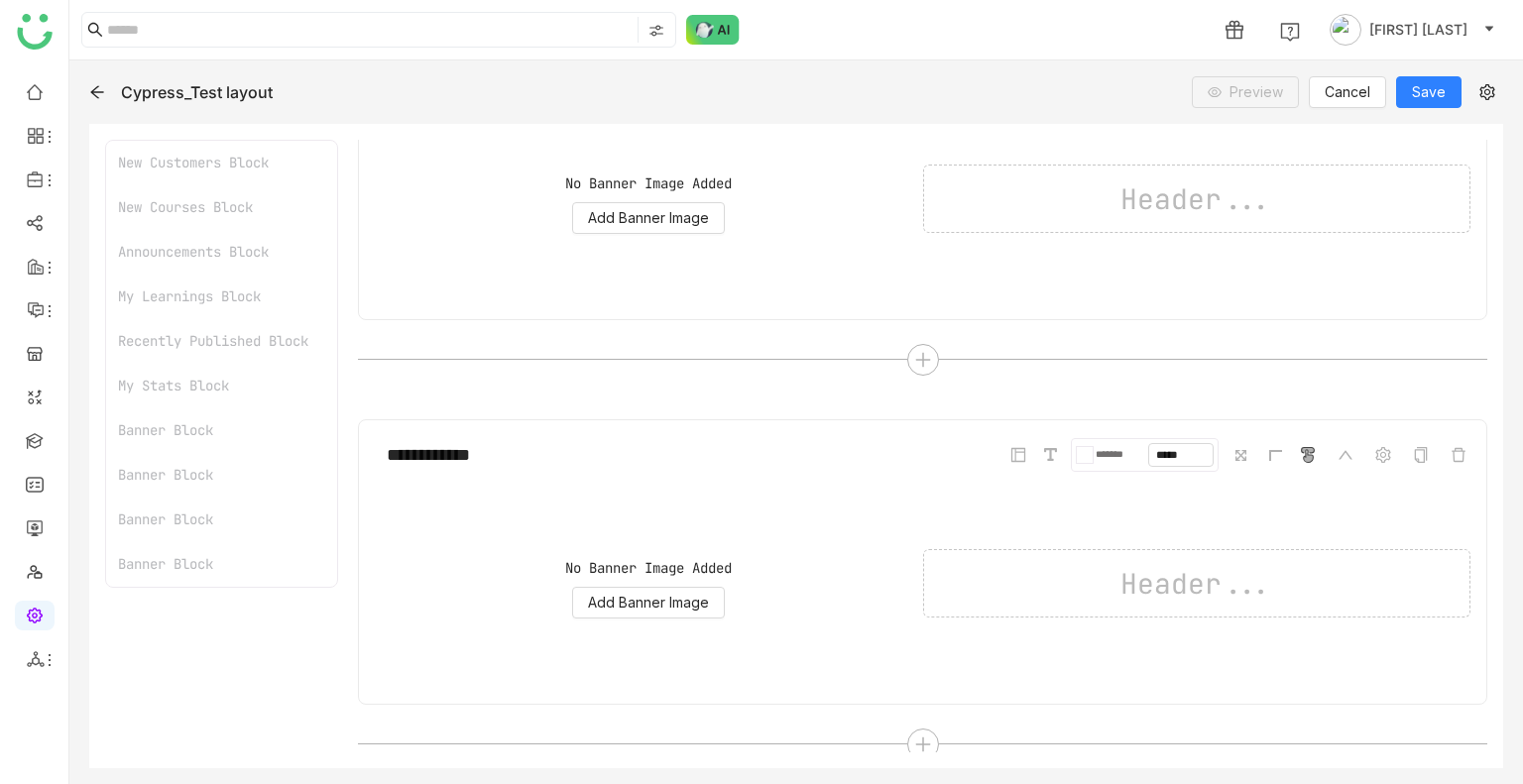 scroll, scrollTop: 3832, scrollLeft: 0, axis: vertical 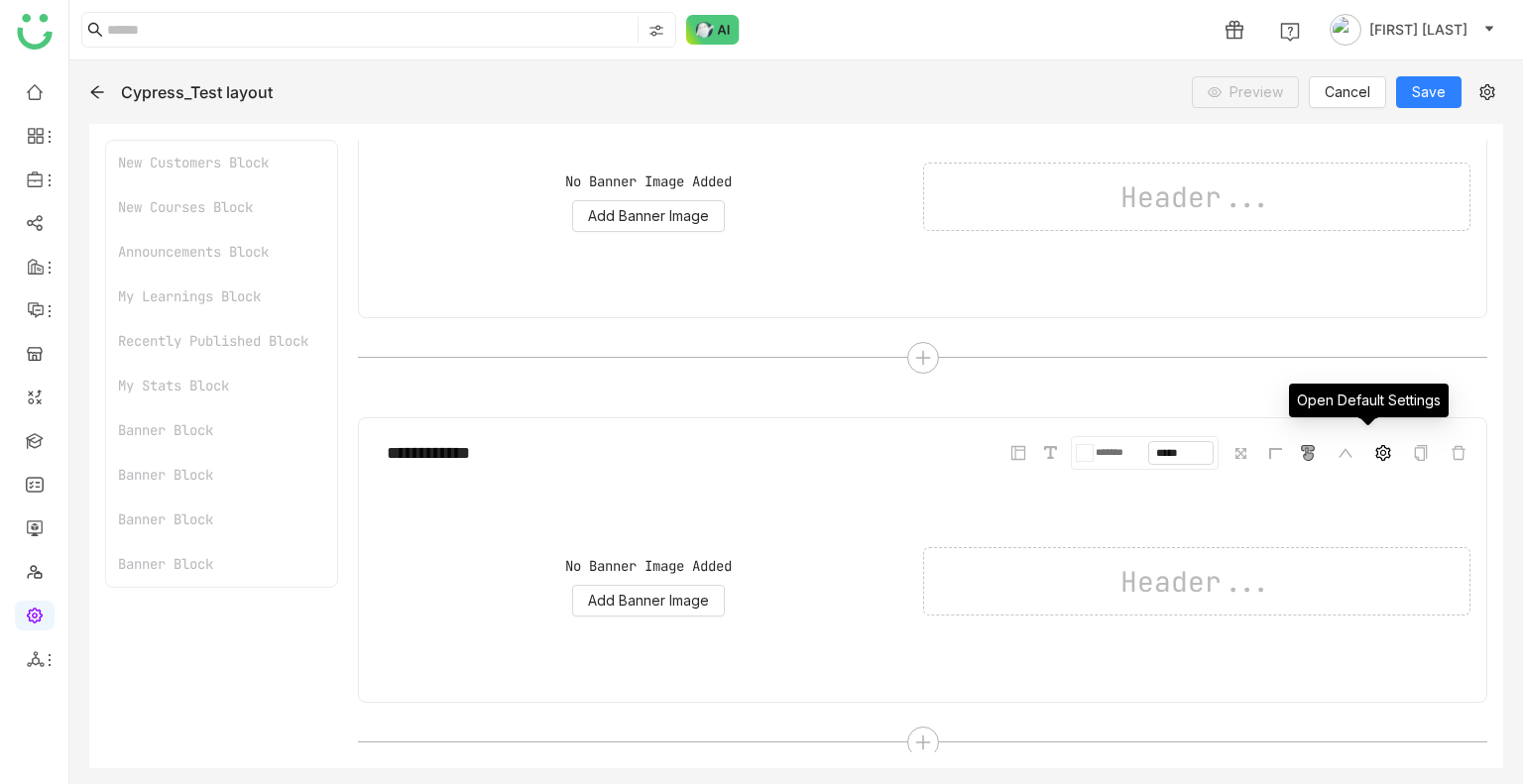 click 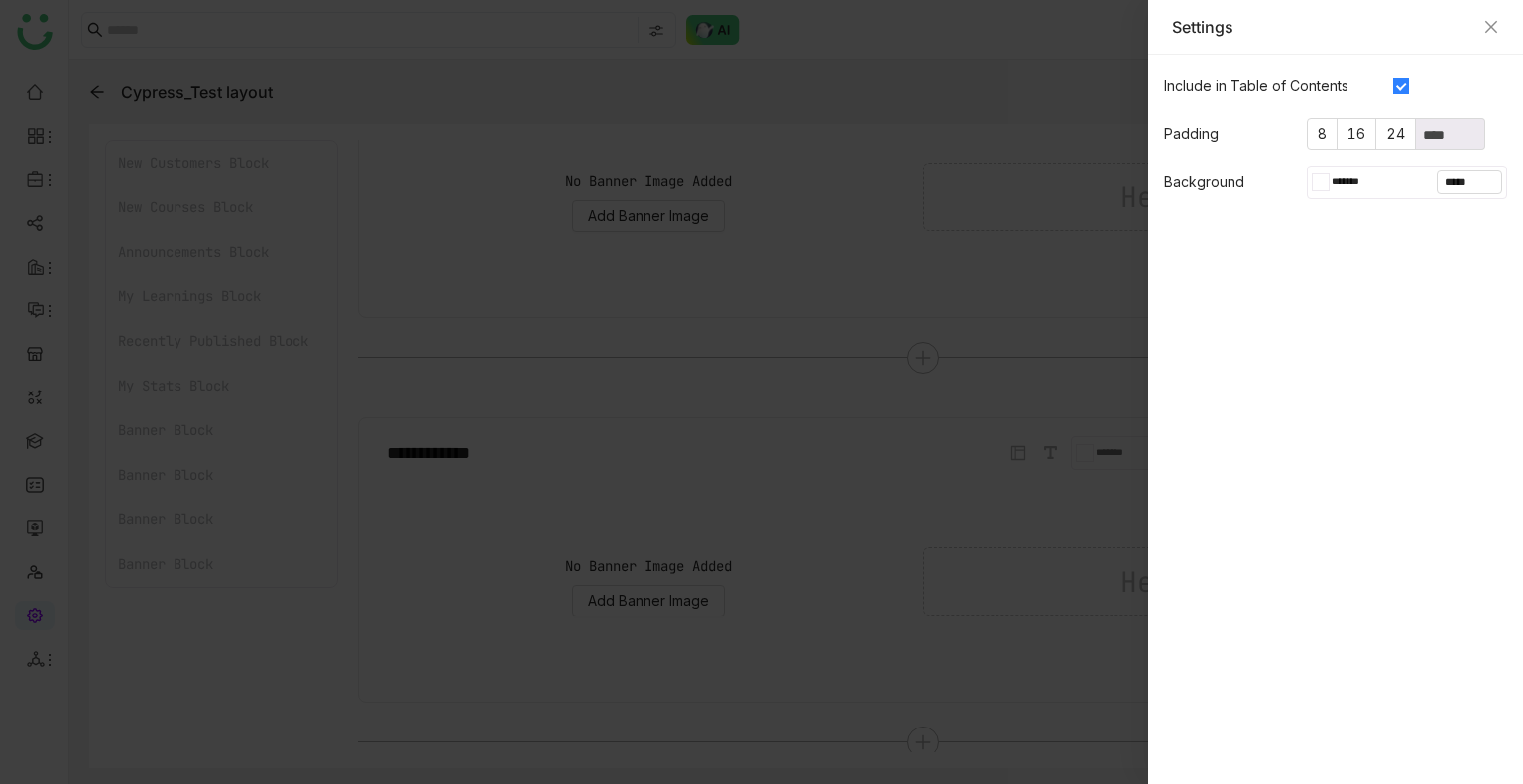 click on "Settings" at bounding box center [1336, 27] 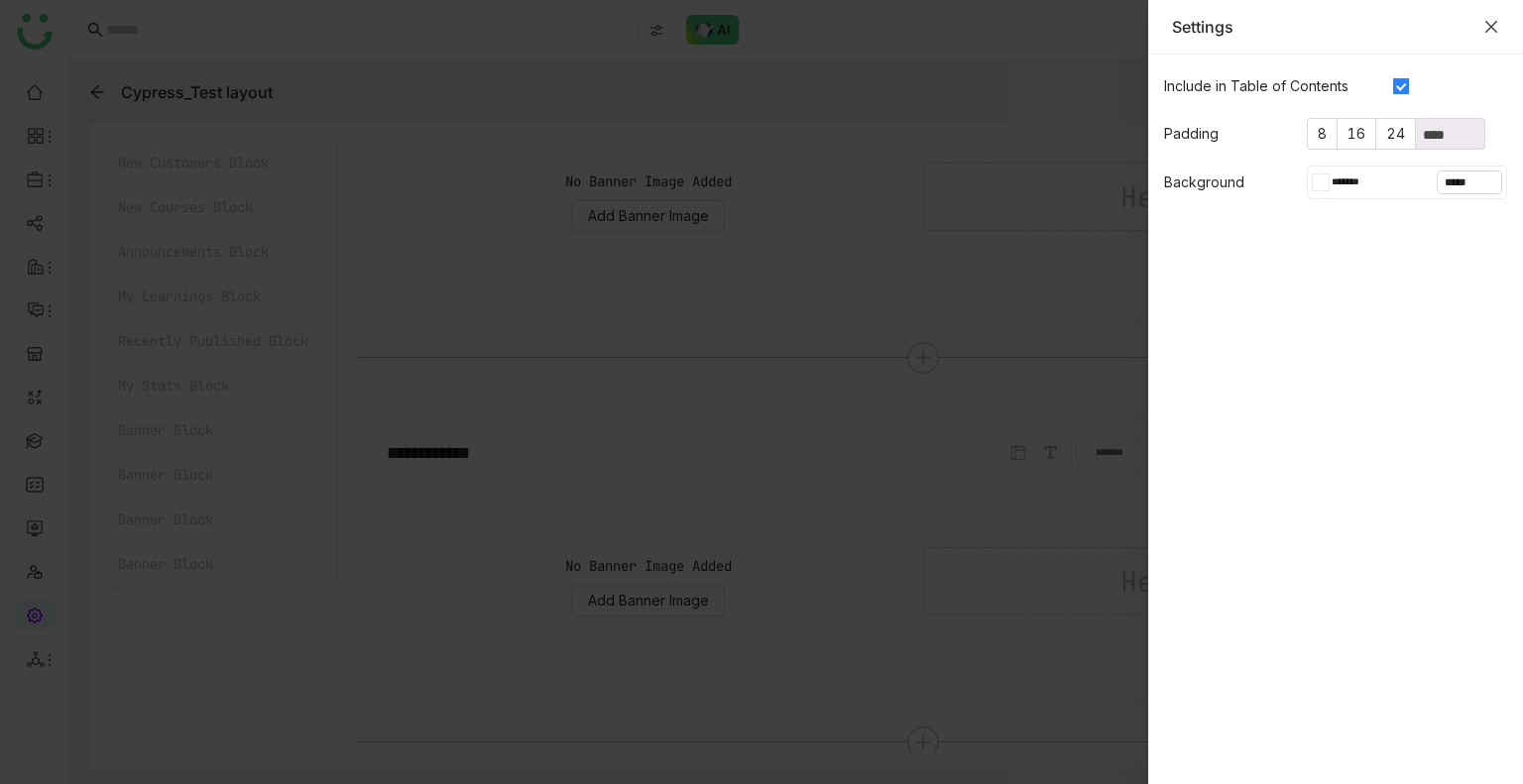 click 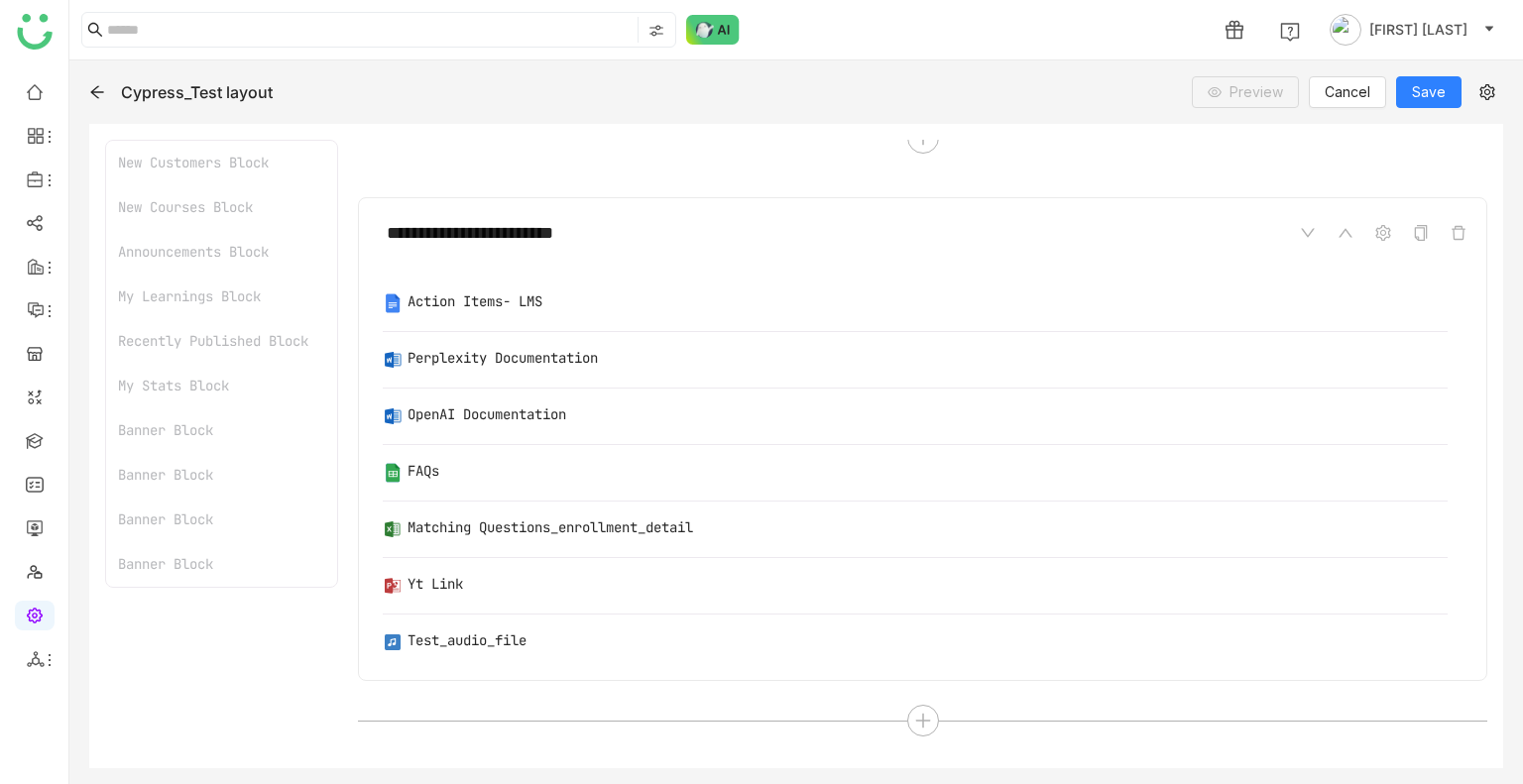 scroll, scrollTop: 1623, scrollLeft: 0, axis: vertical 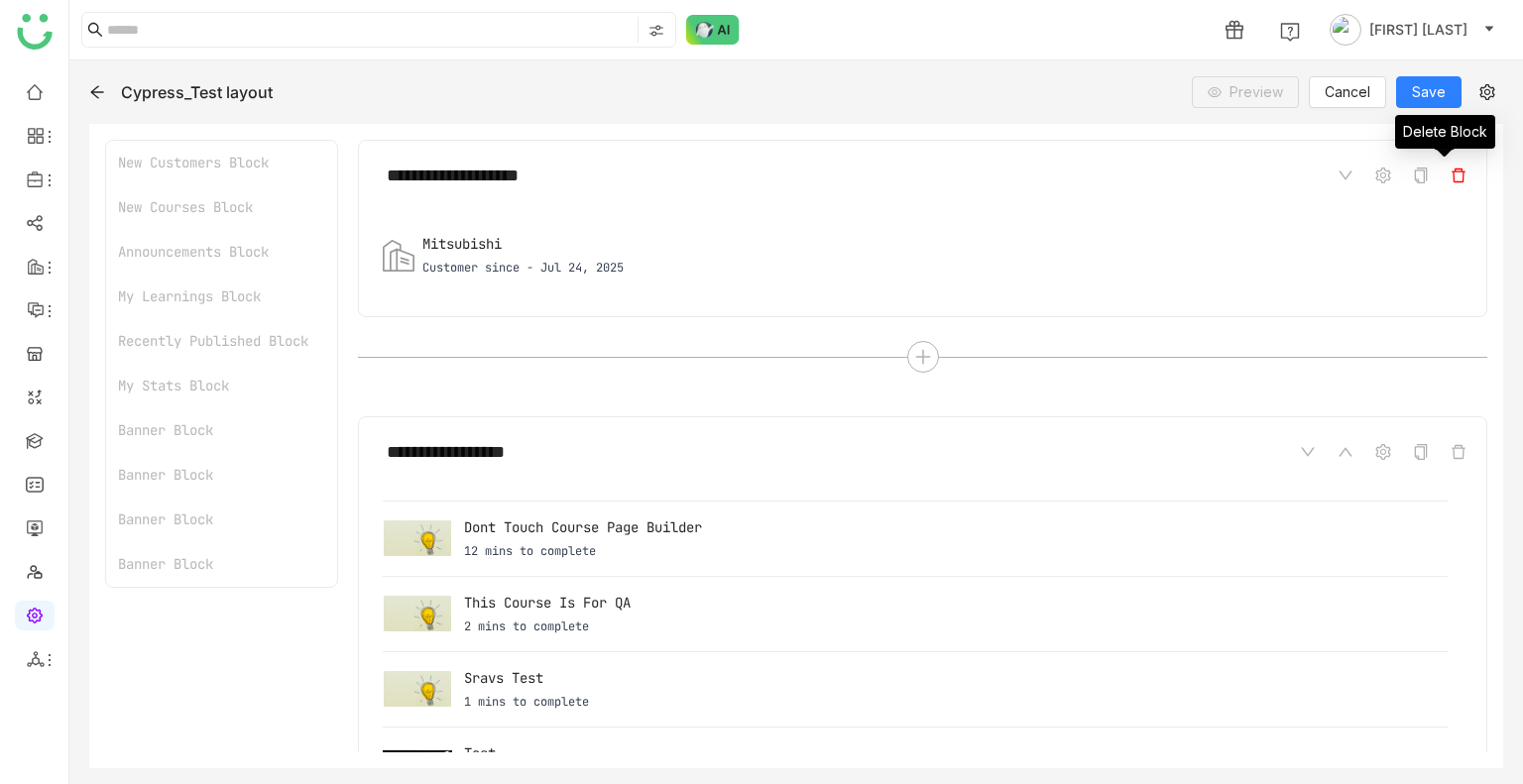 click 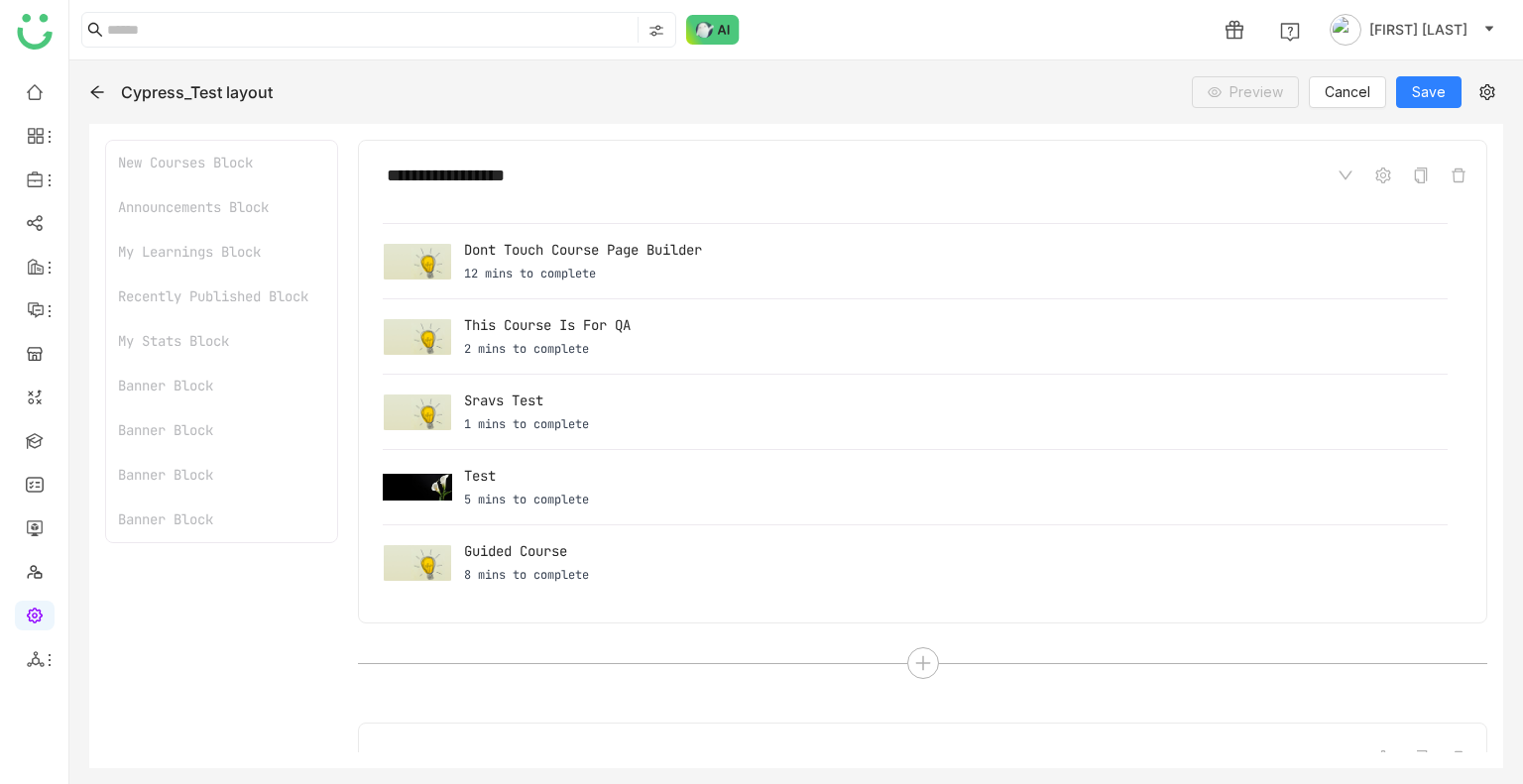 click 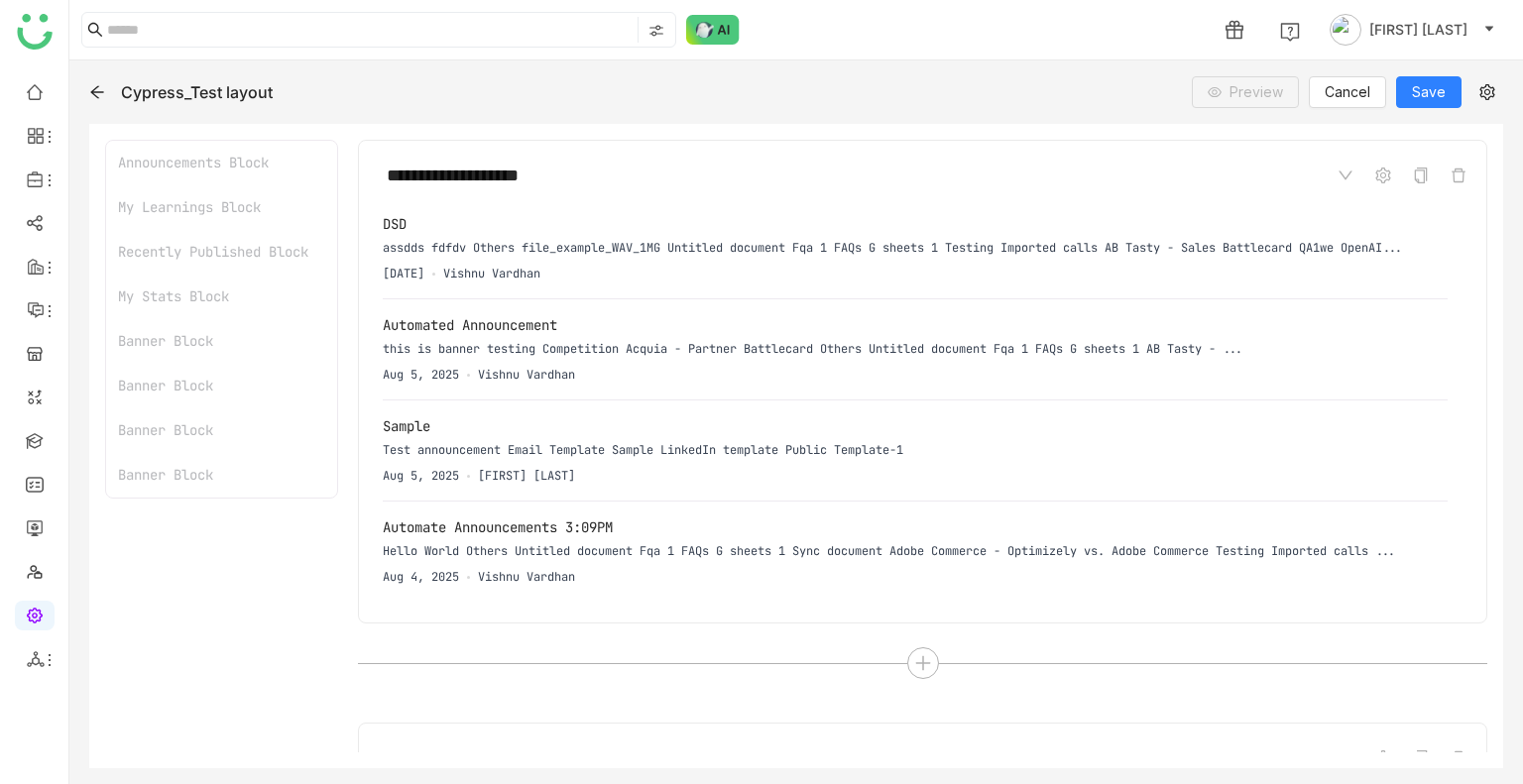 click 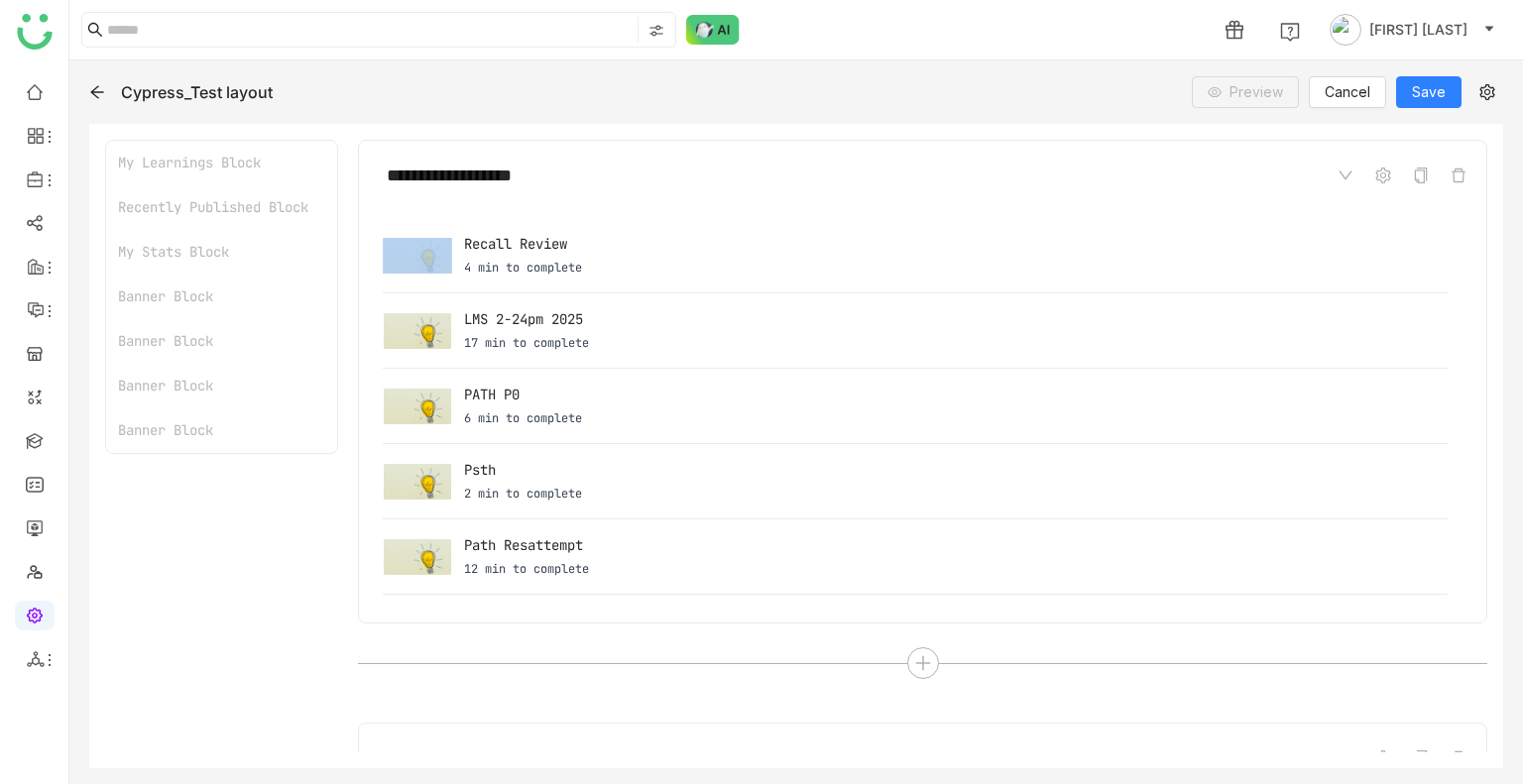 click 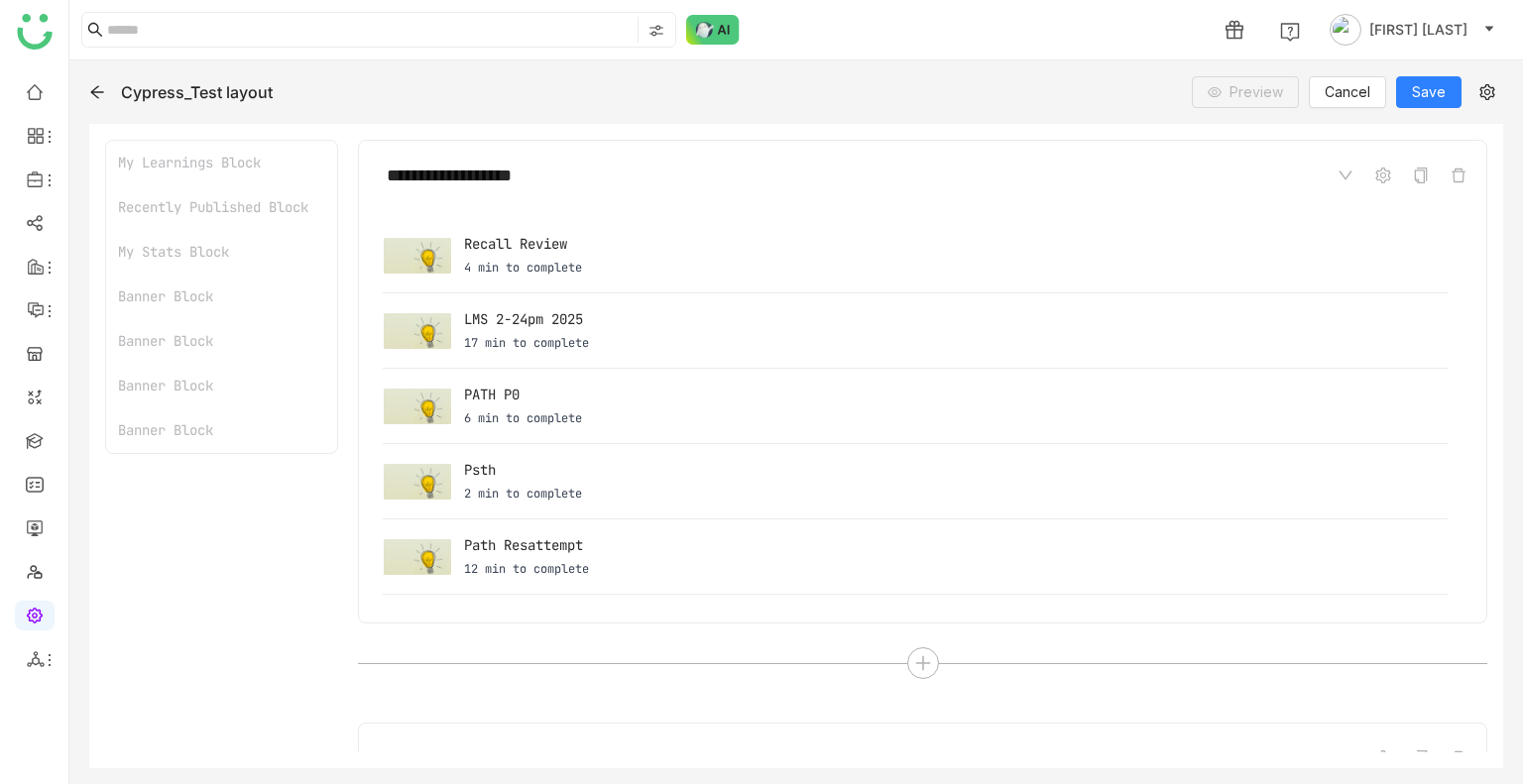 click 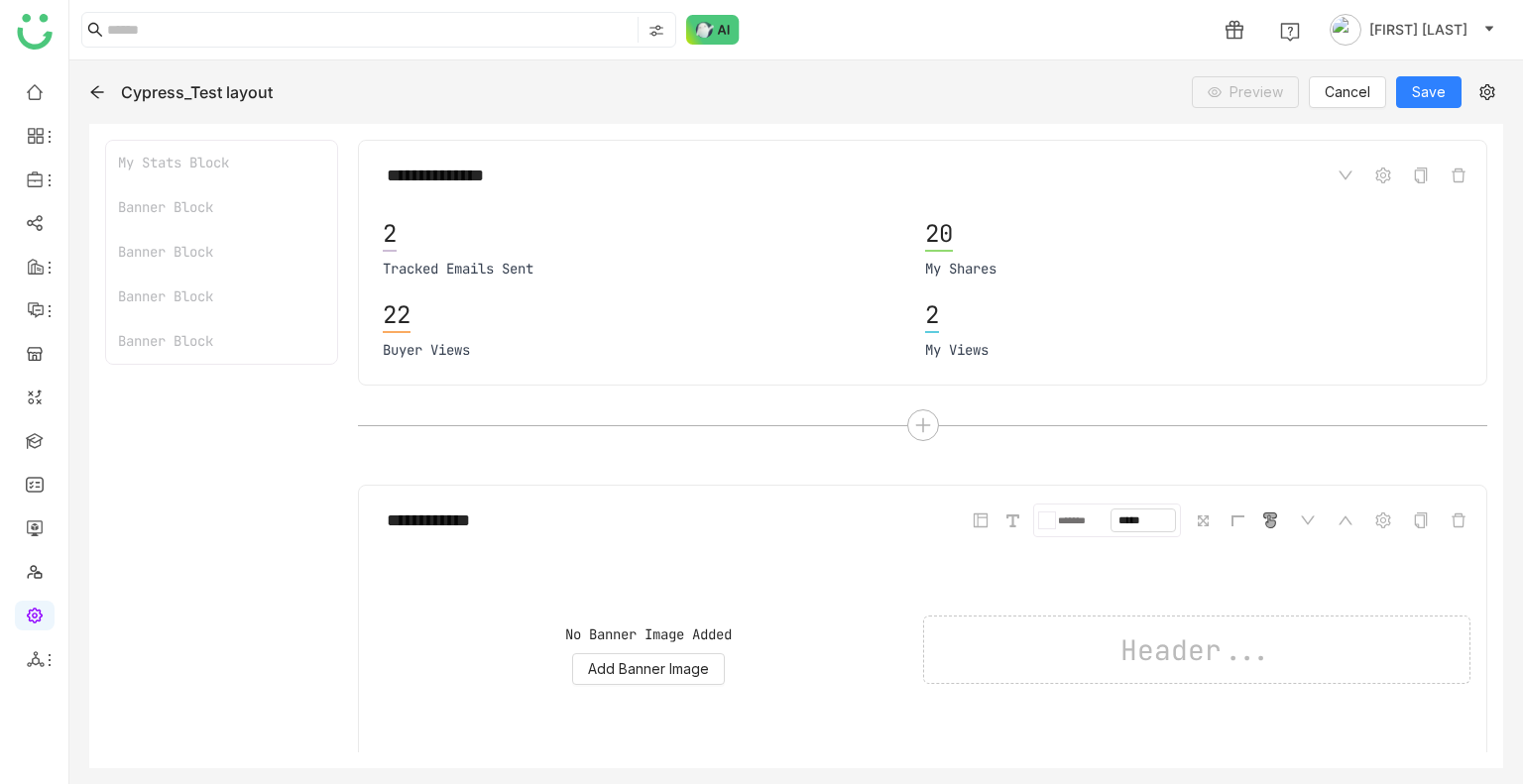 click 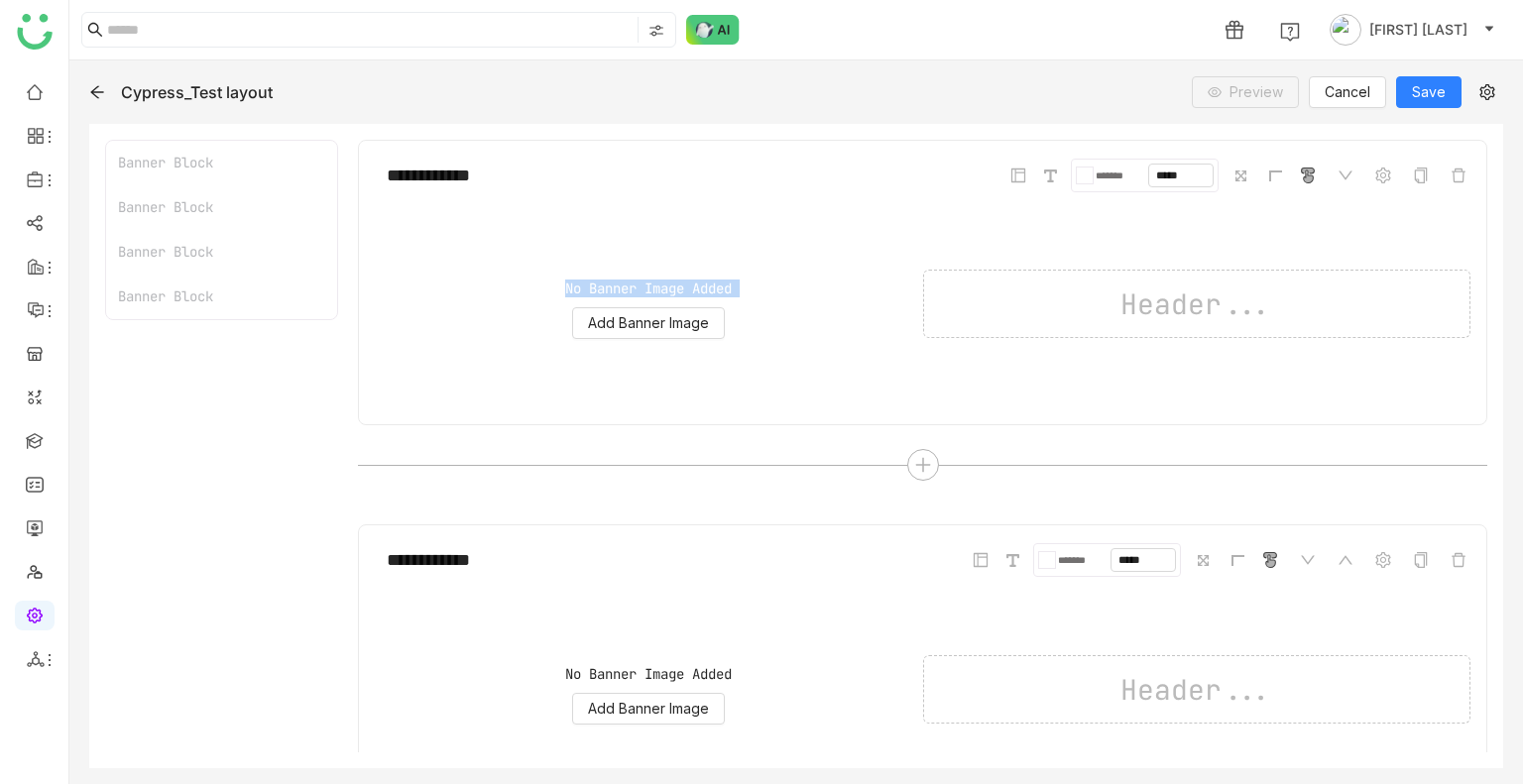 click 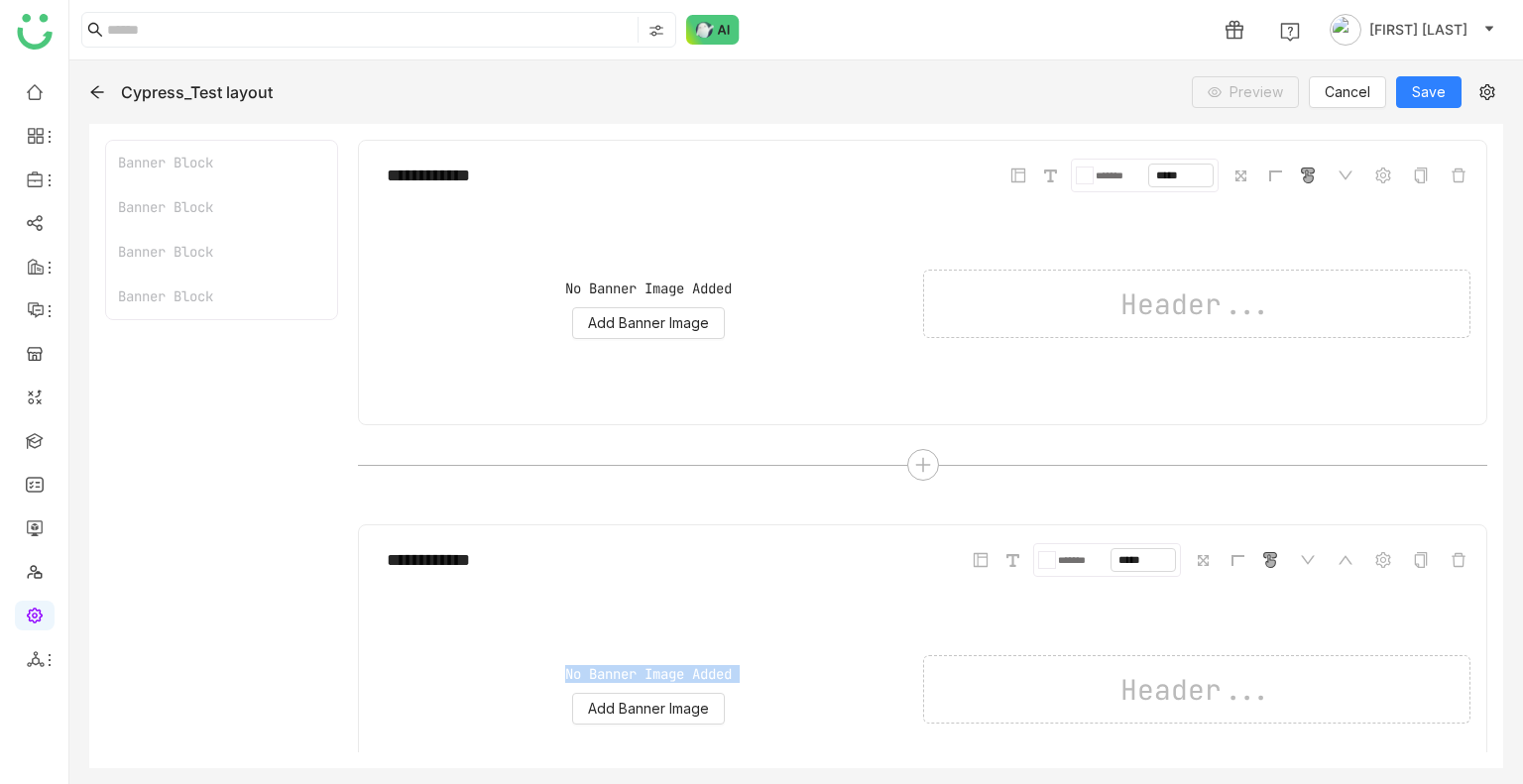 click 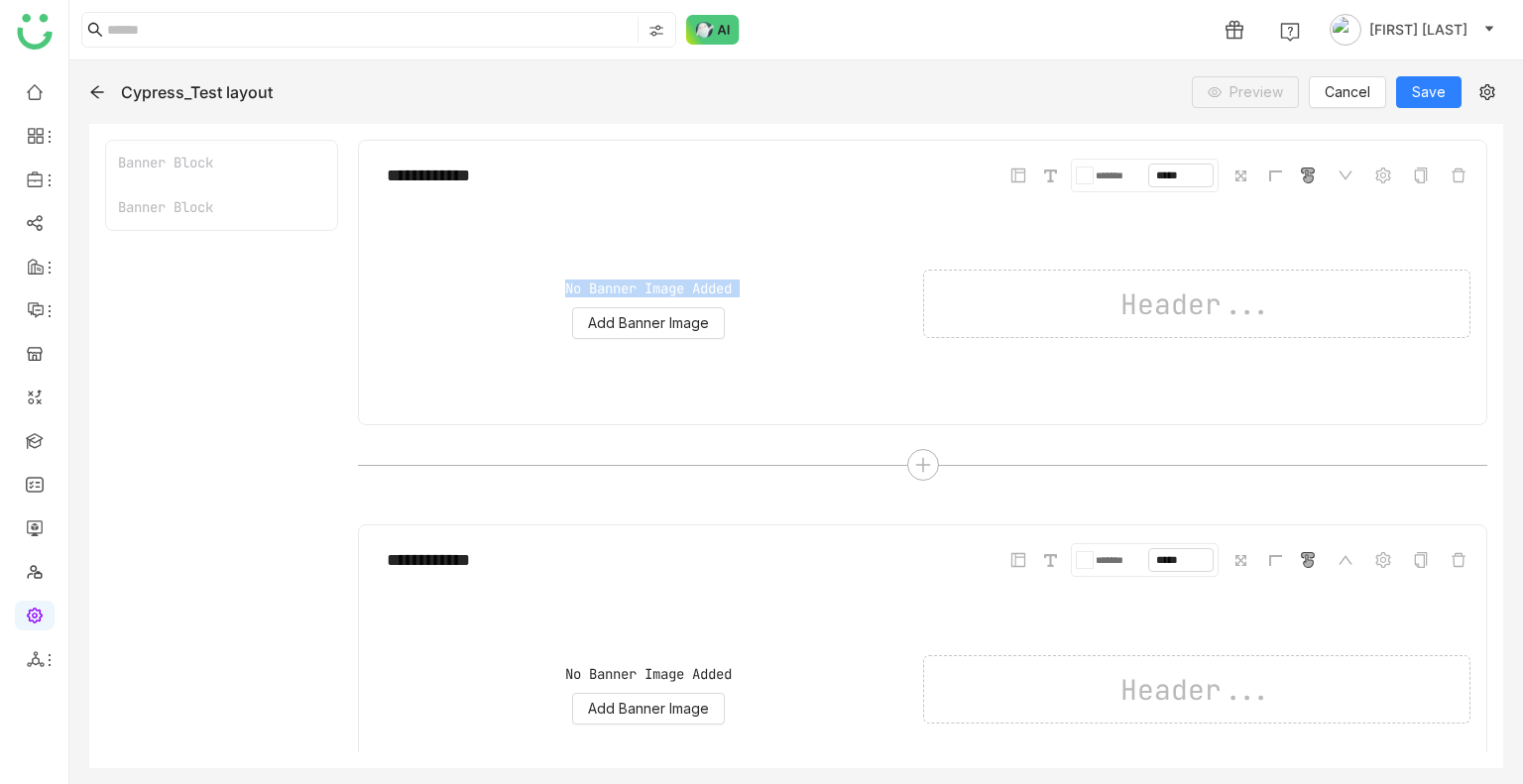 click 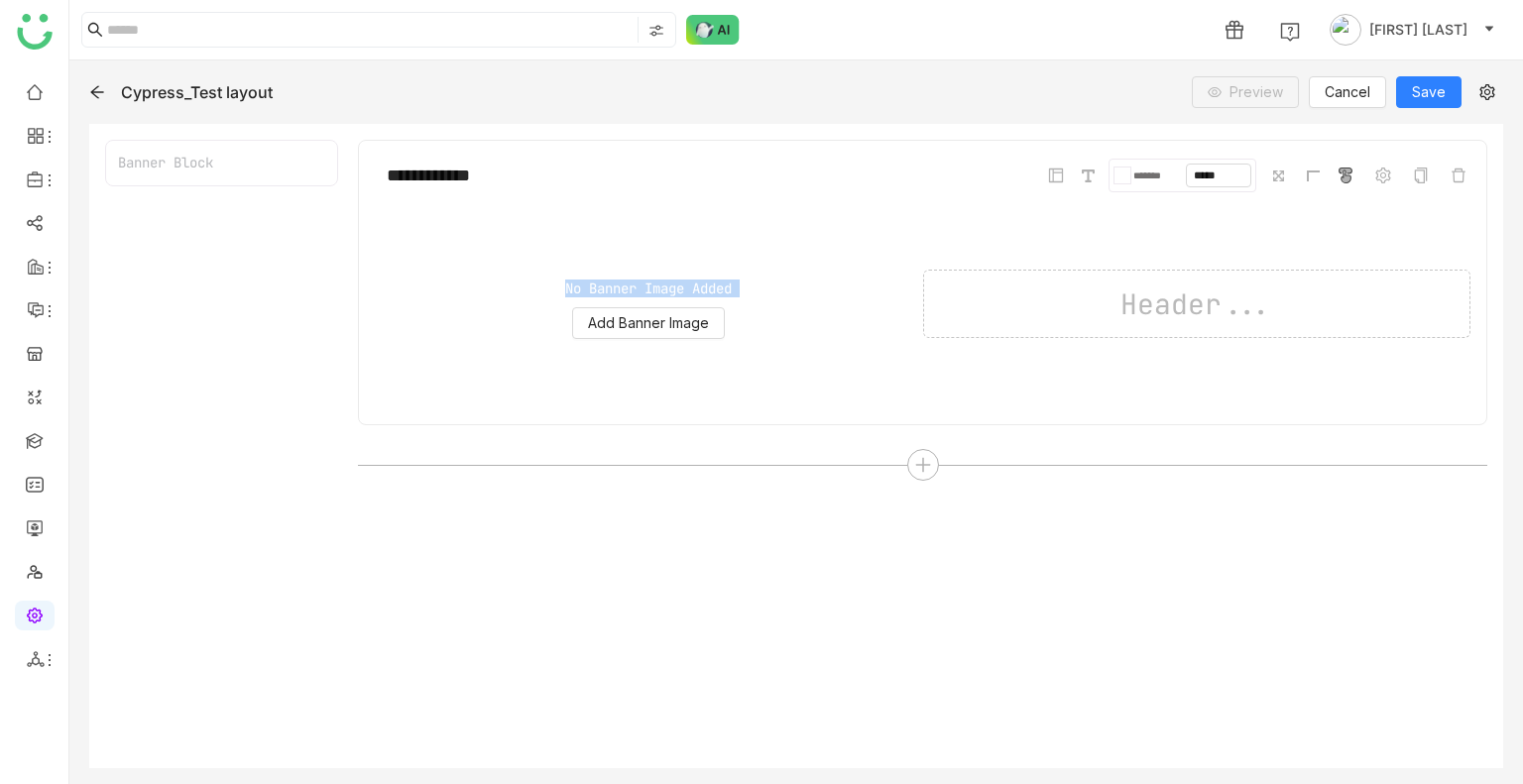 click on "Upload Image      ******* *****" at bounding box center [1257, 175] 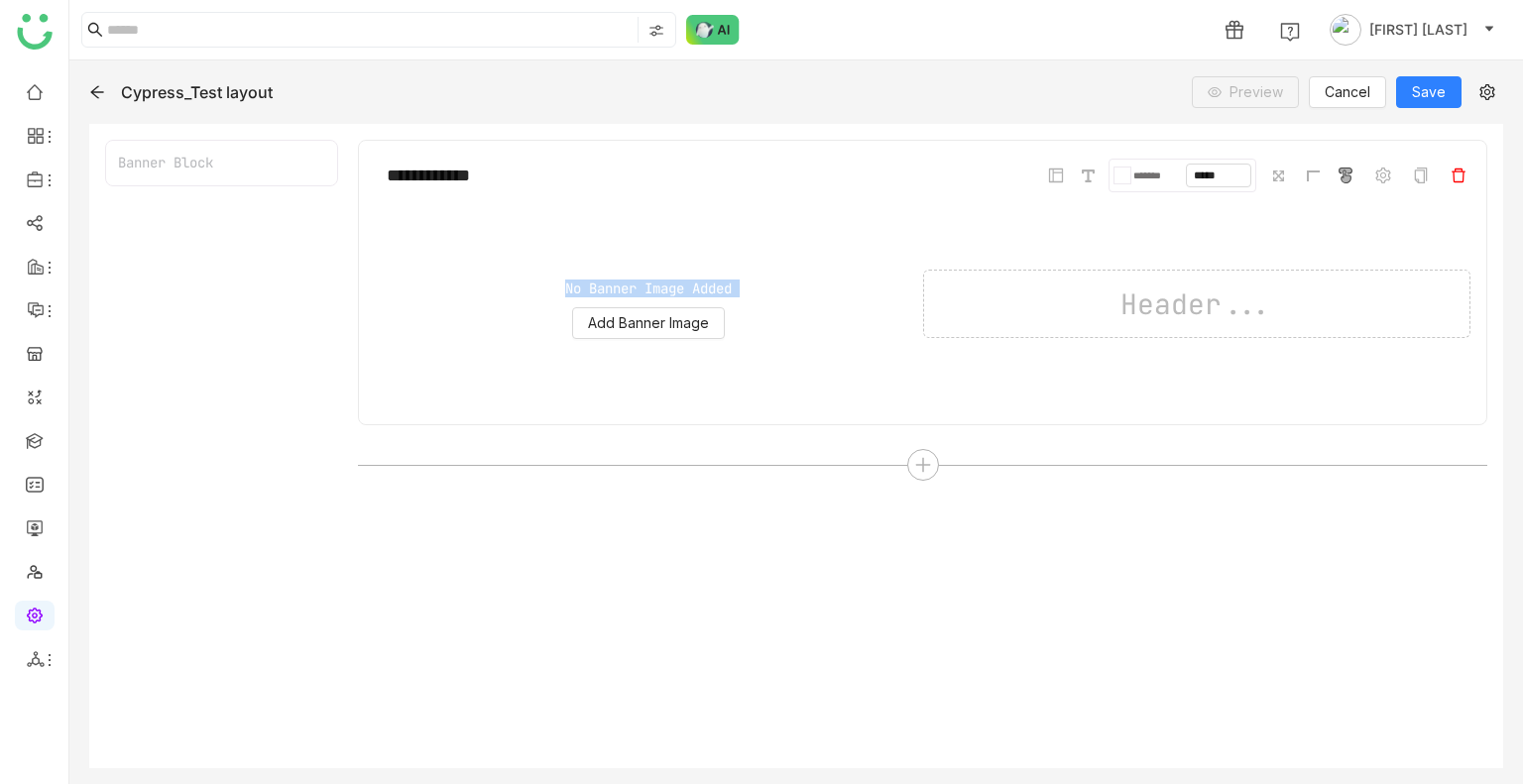 drag, startPoint x: 1444, startPoint y: 176, endPoint x: 1456, endPoint y: 178, distance: 12.165525 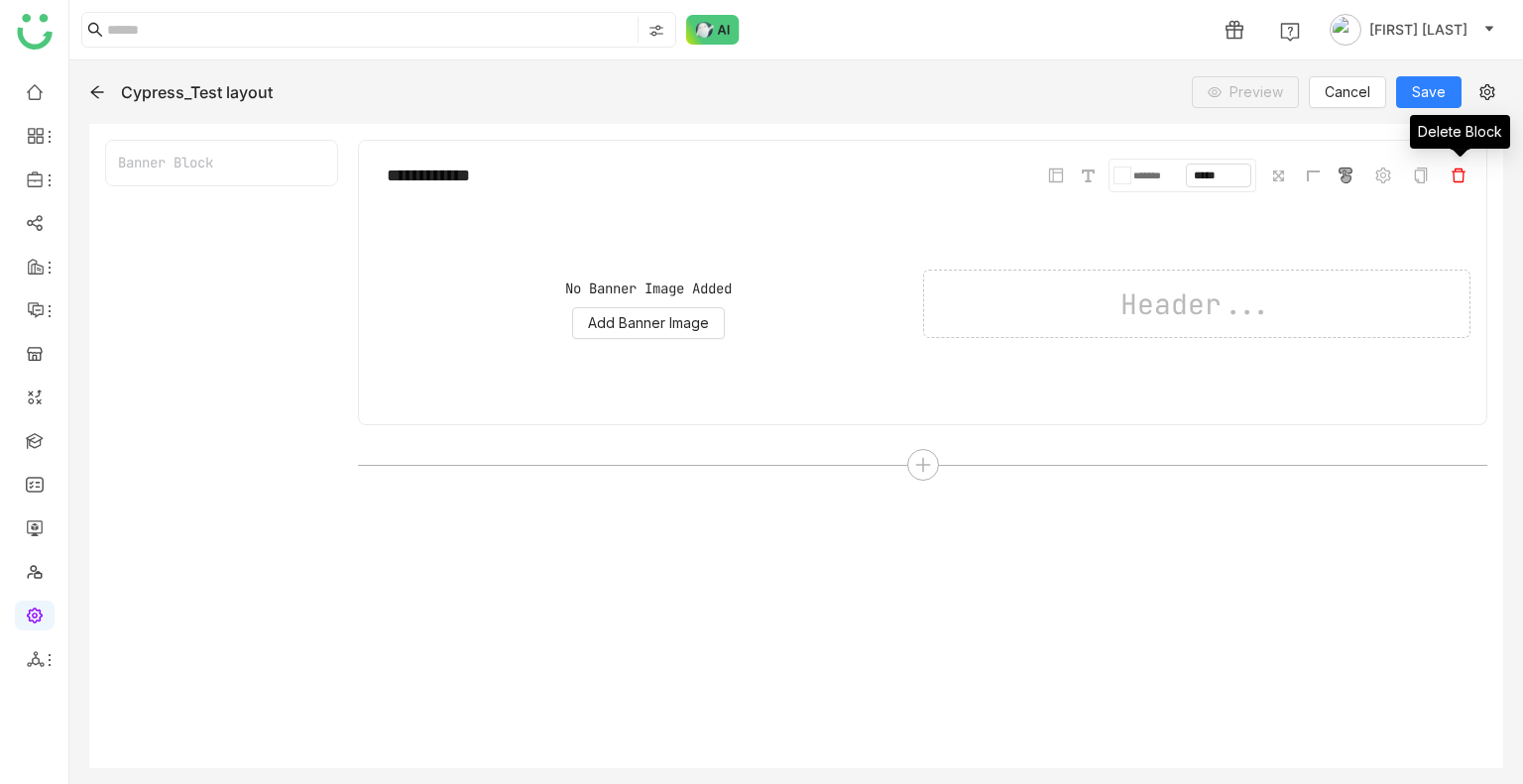 click 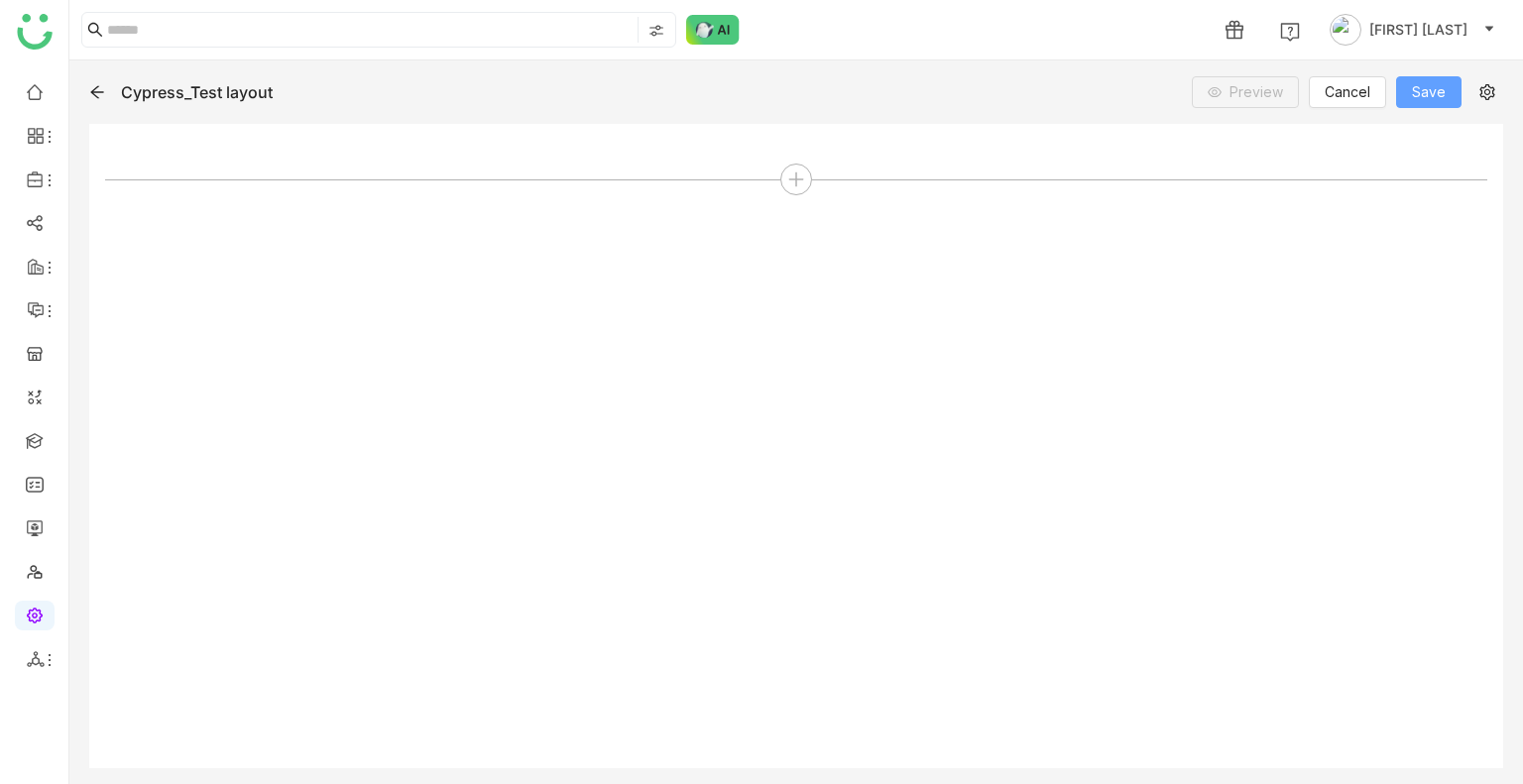 click on "Save" 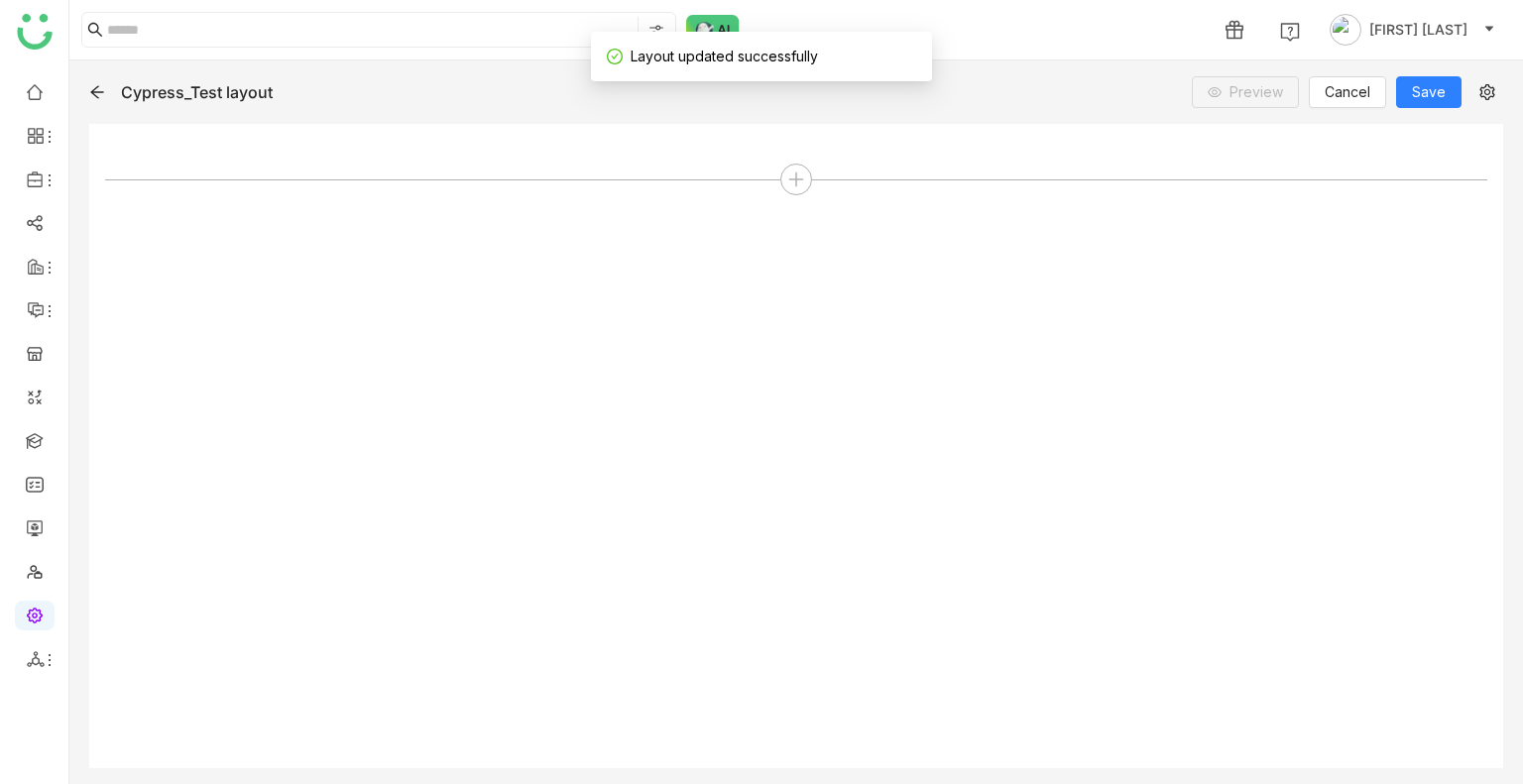 click 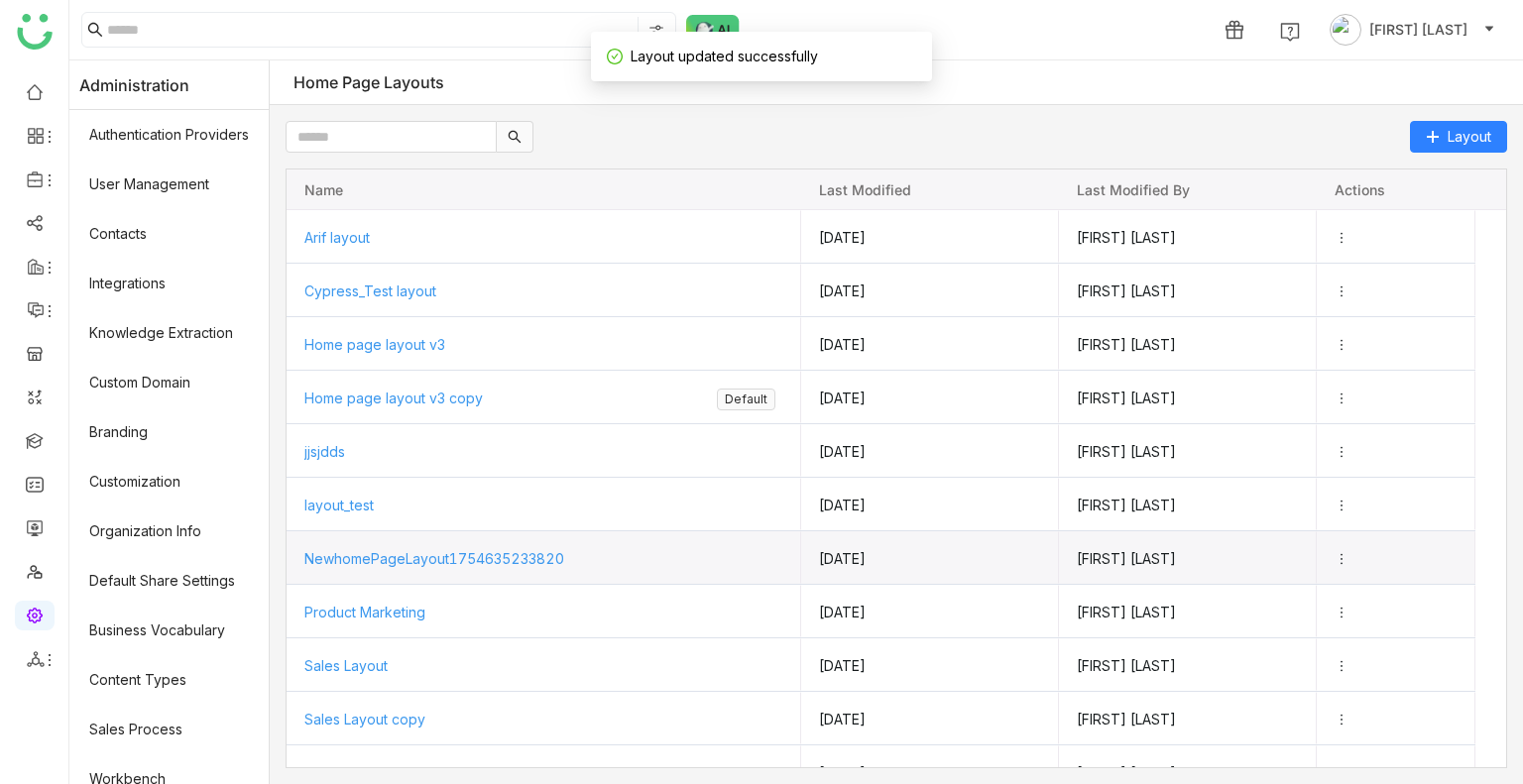 scroll, scrollTop: 89, scrollLeft: 0, axis: vertical 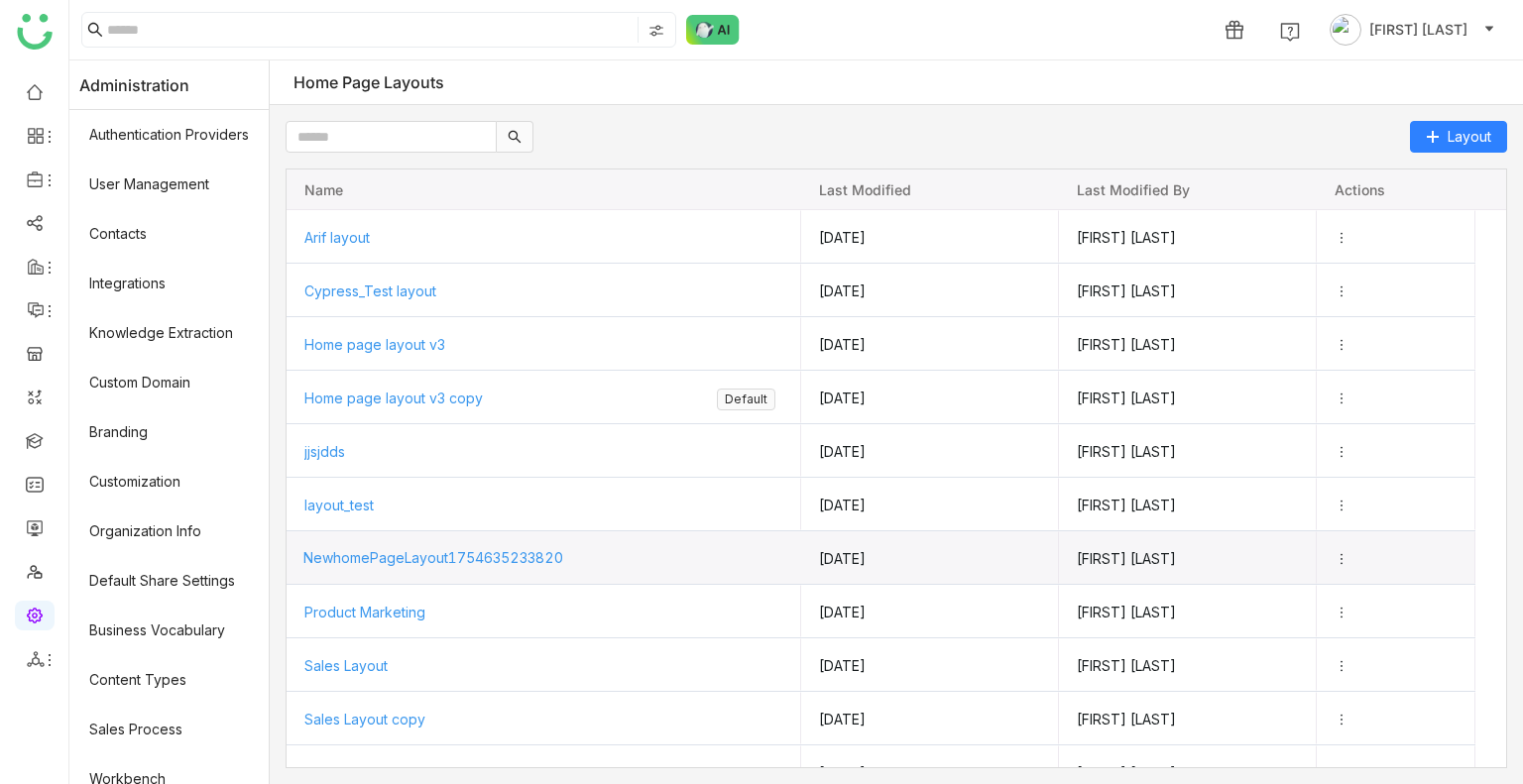click on "NewhomePageLayout1754635233820" 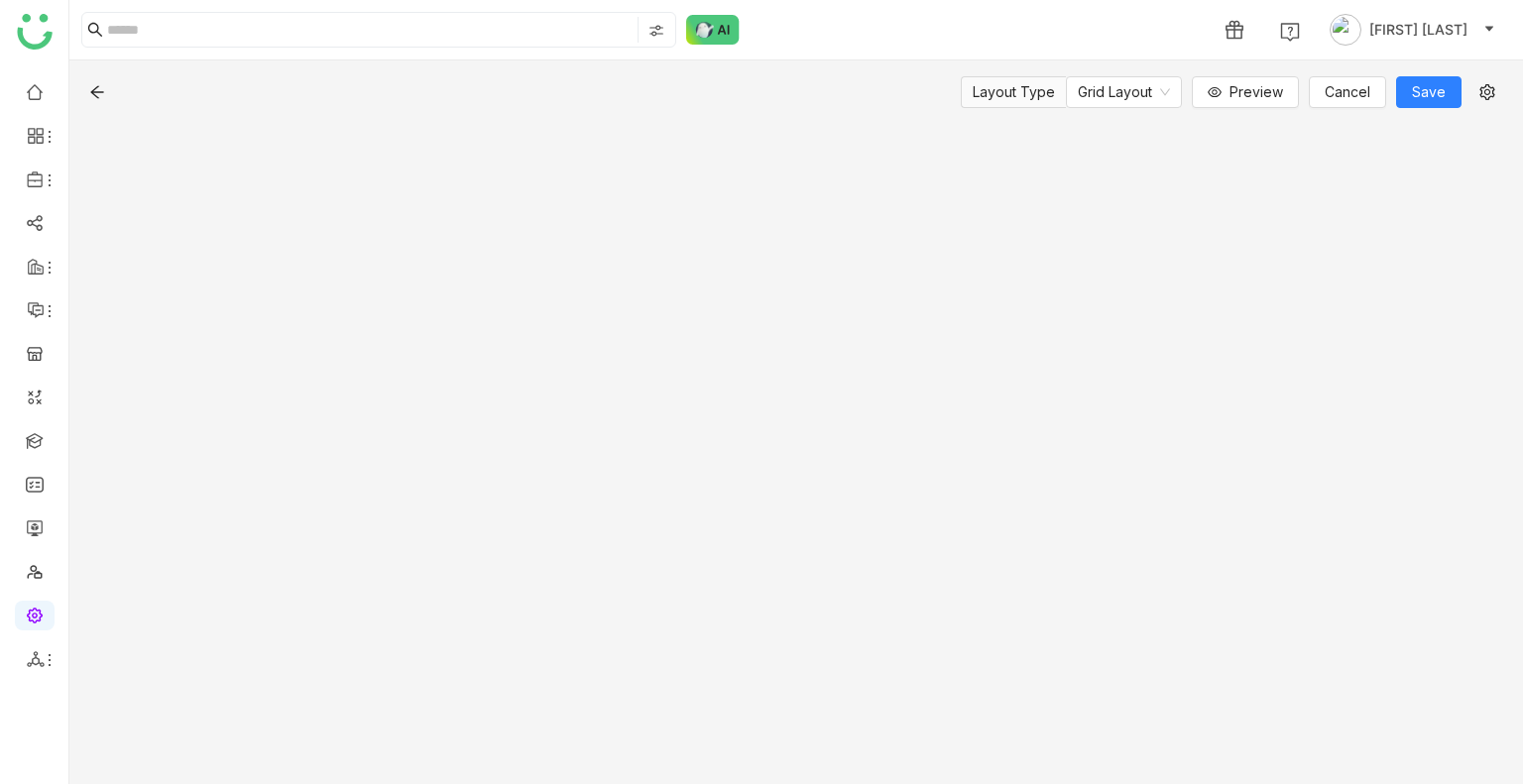 click on "Layout Type  Grid Layout   Preview
Cancel  Save" 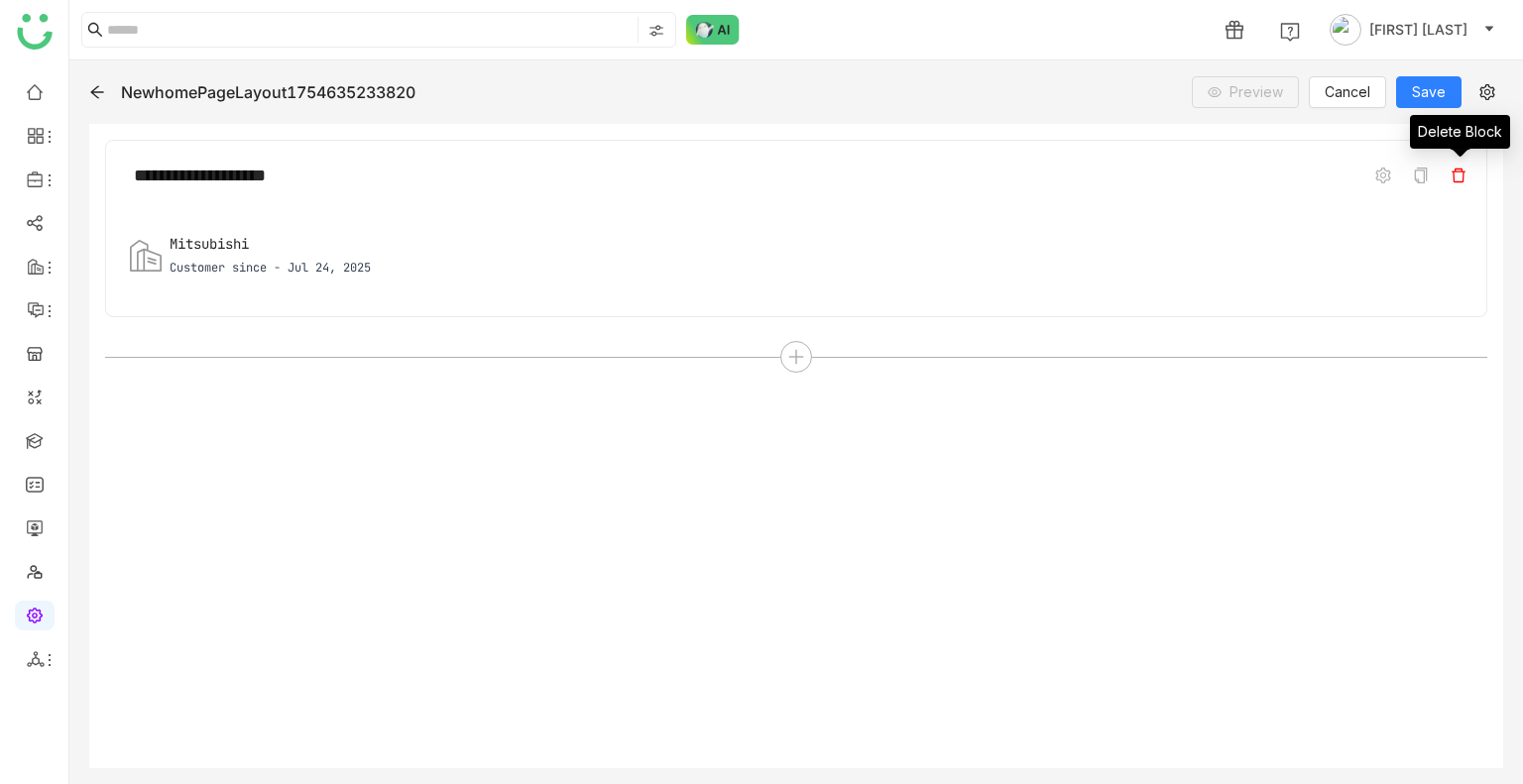 click 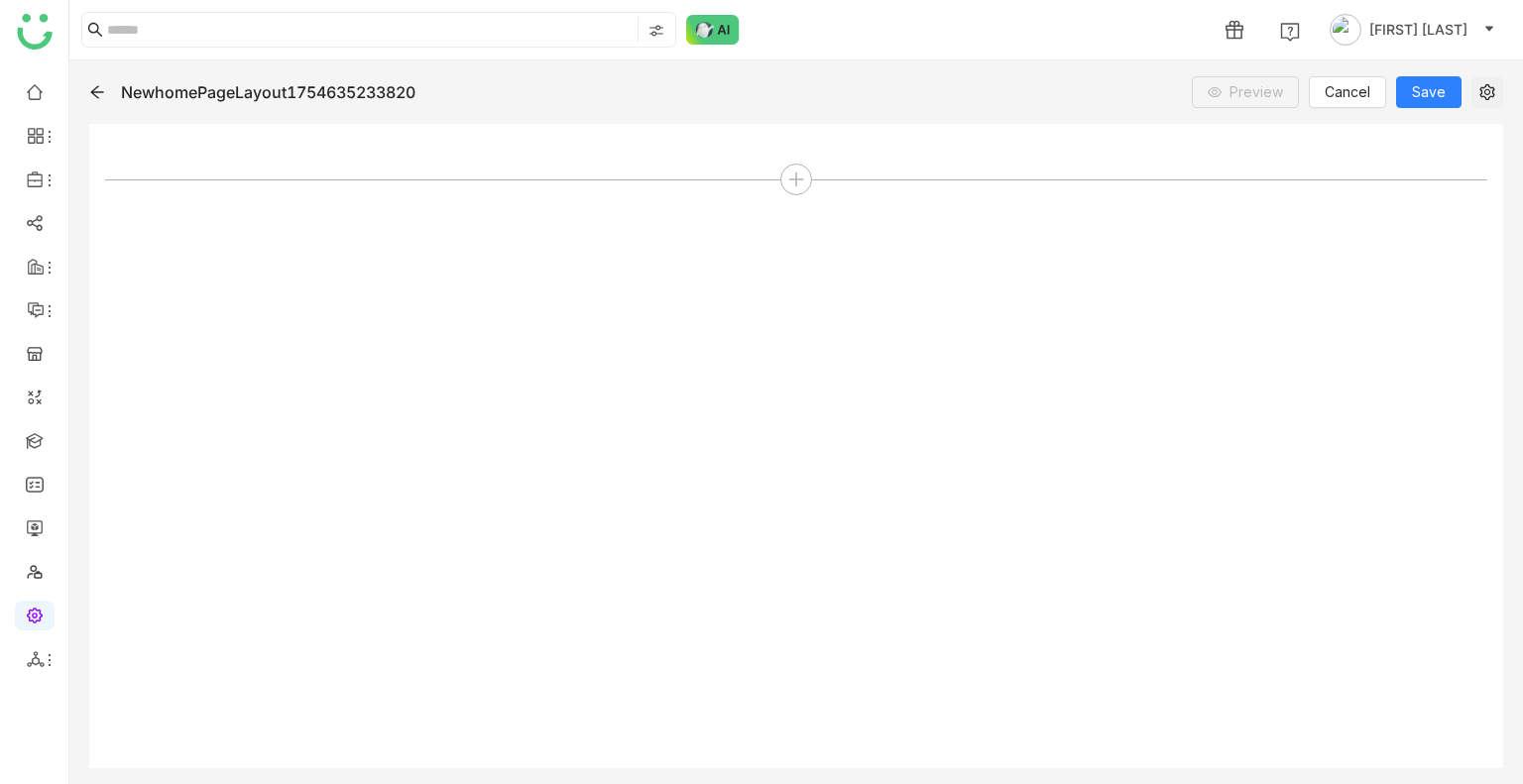 click 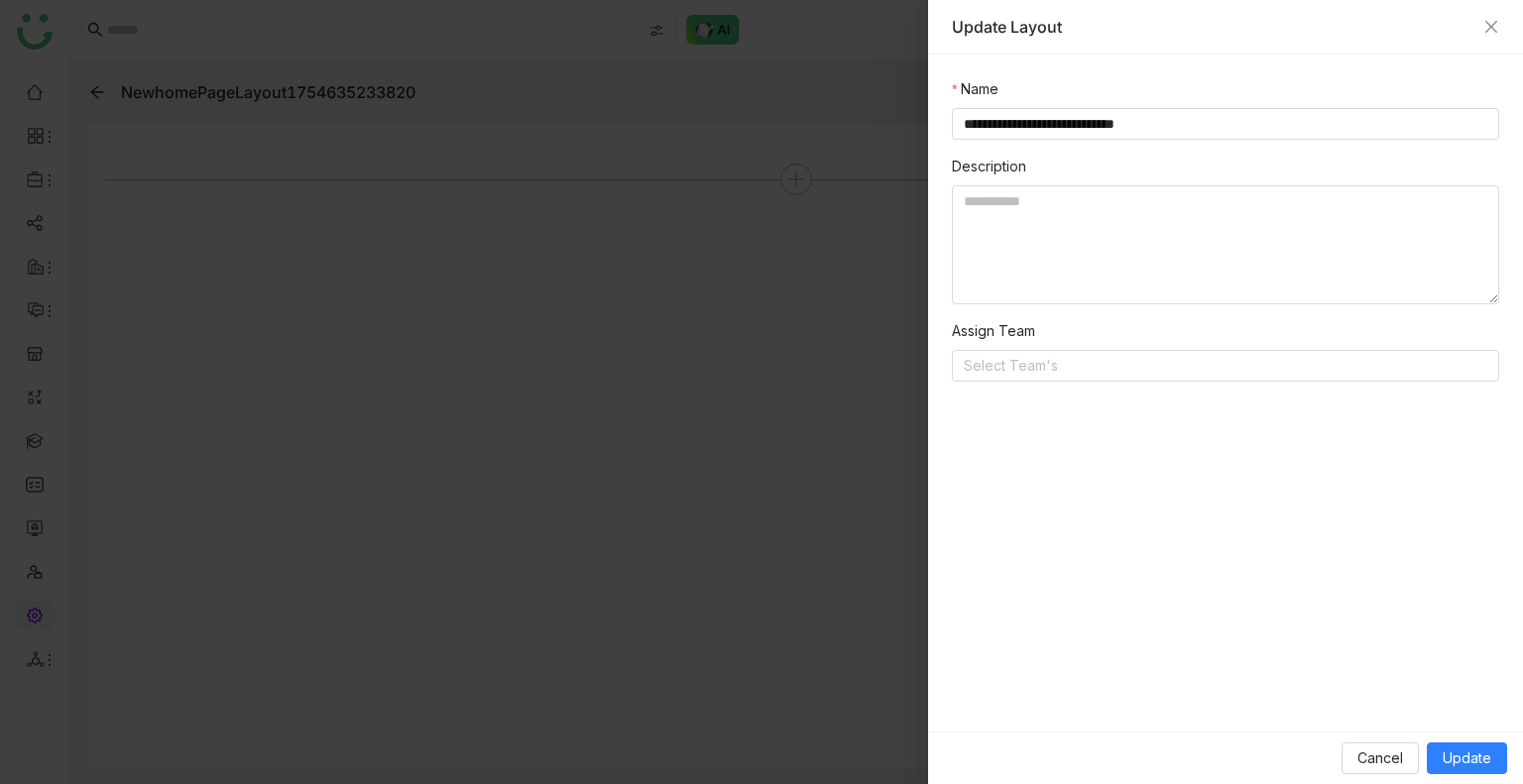 click at bounding box center [762, 392] 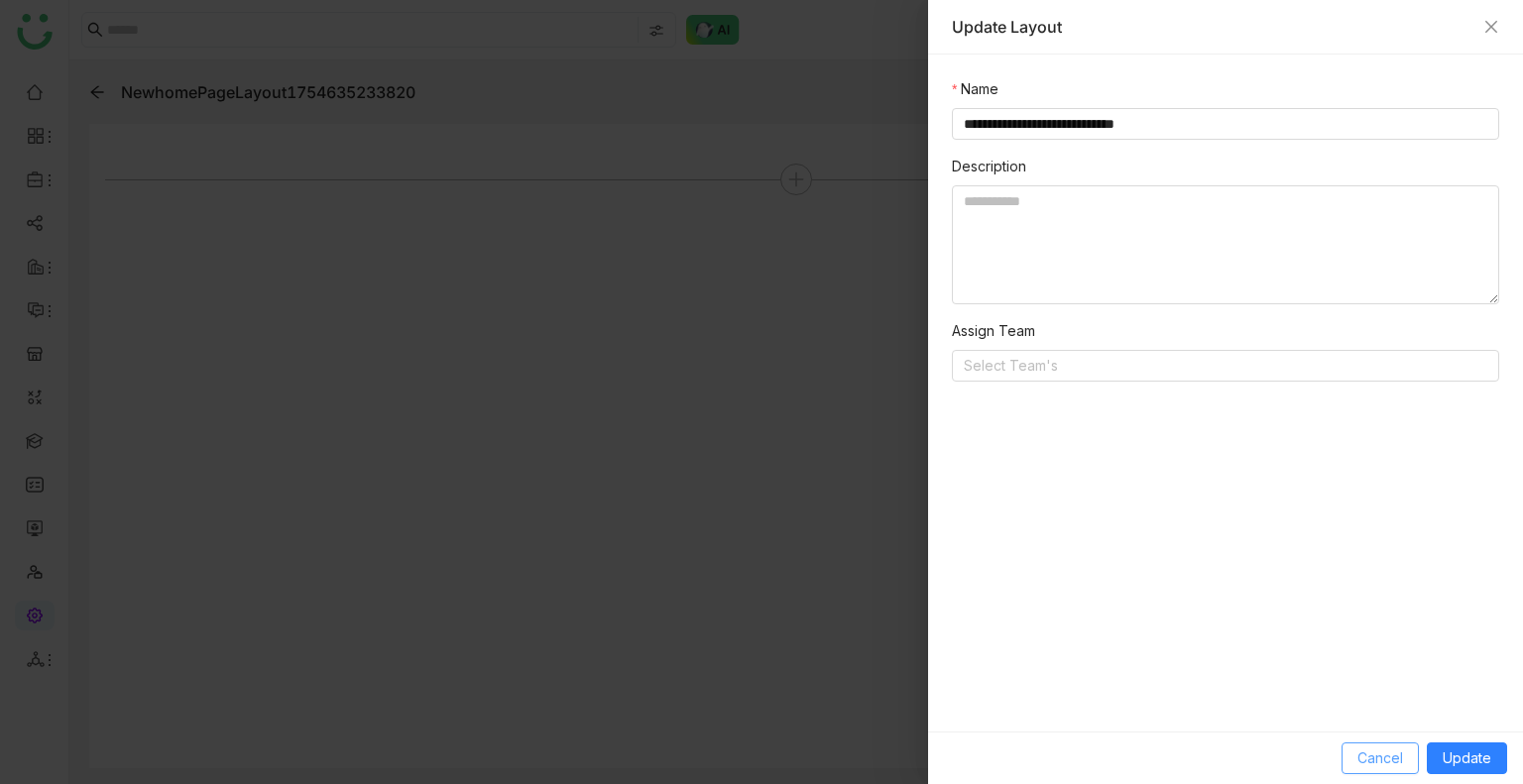 click on "Cancel" at bounding box center [1380, 758] 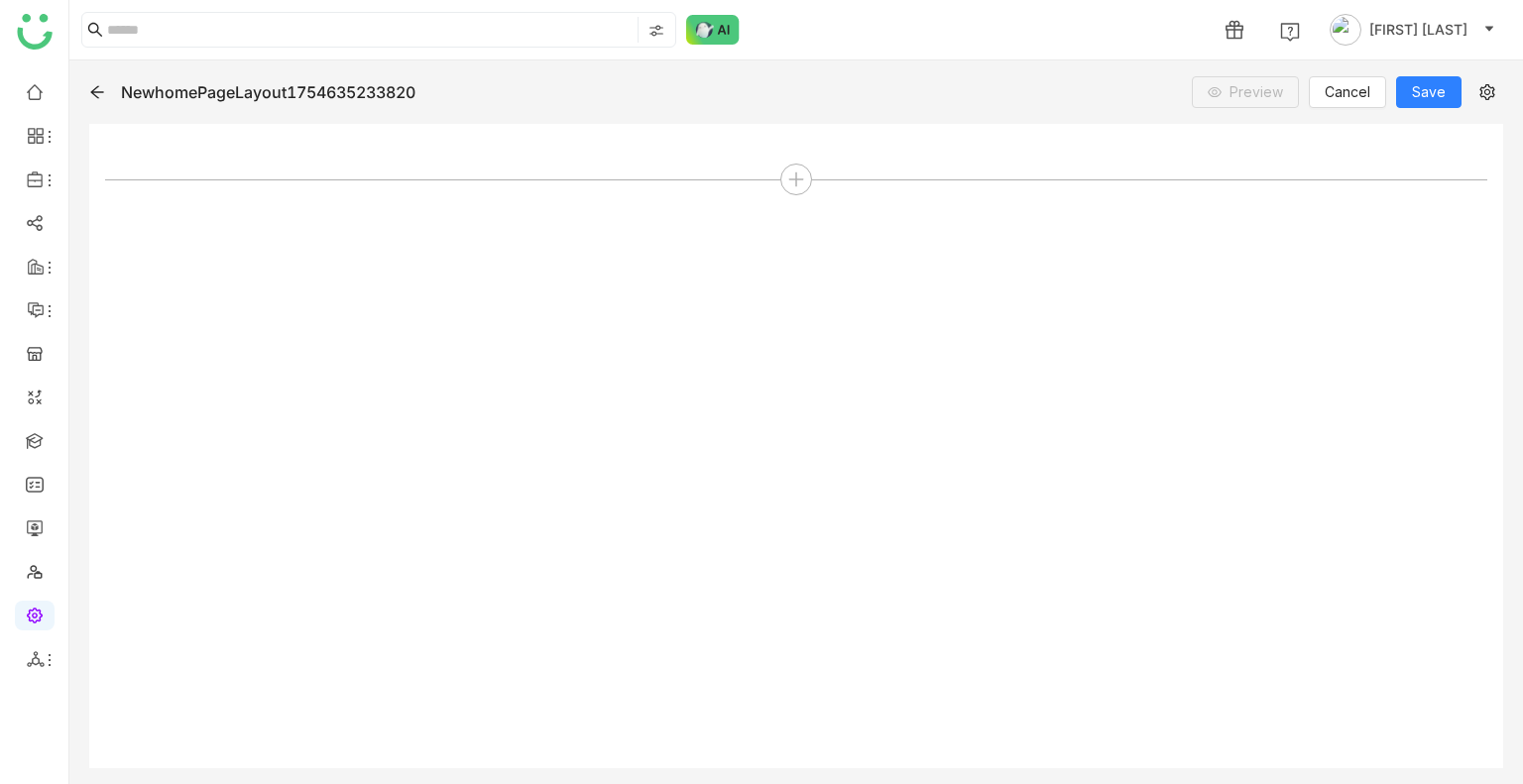 click 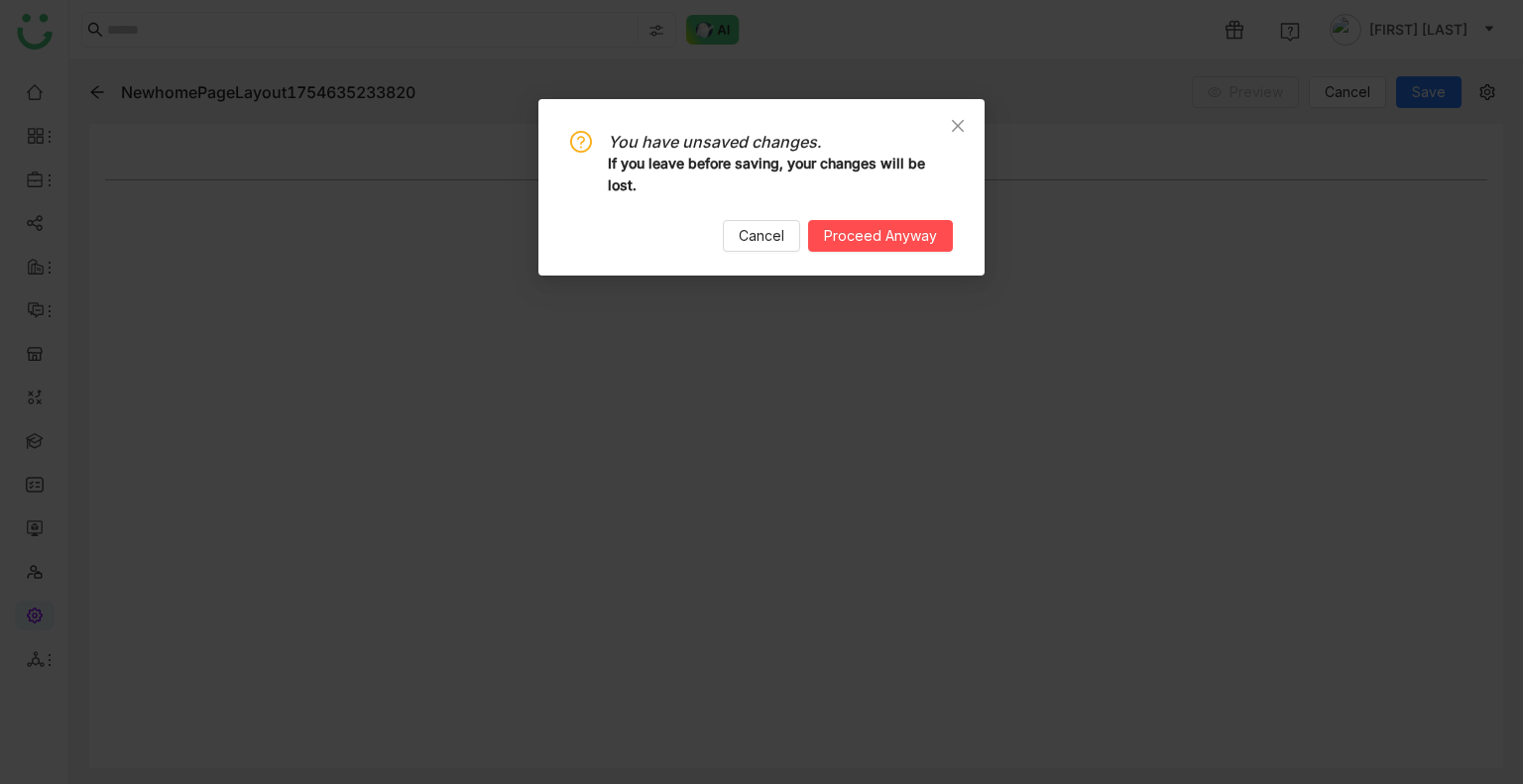 click on "You have unsaved changes. If you leave before saving, your changes will be lost. Cancel Proceed Anyway" at bounding box center [762, 191] 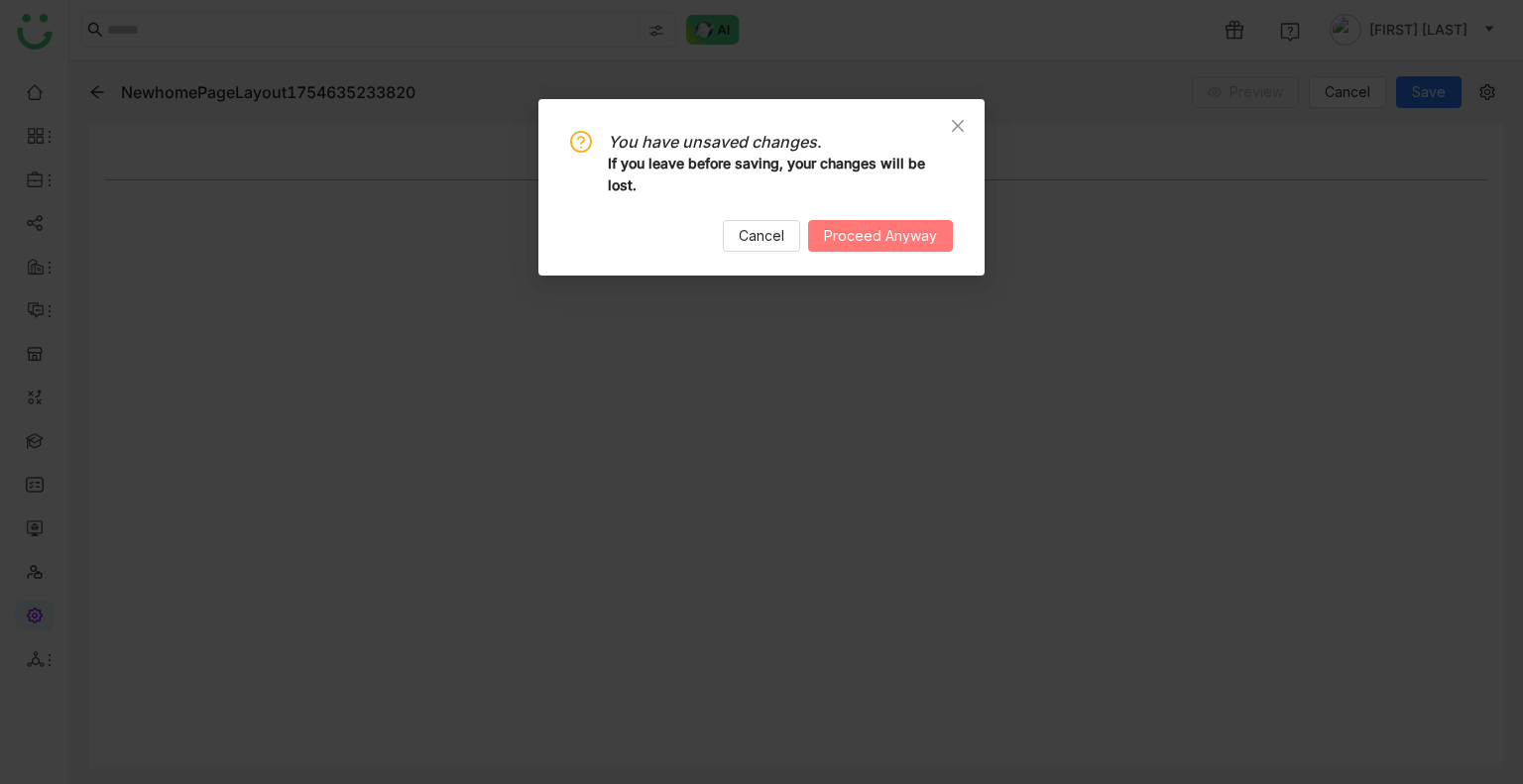 click on "Proceed Anyway" at bounding box center [880, 236] 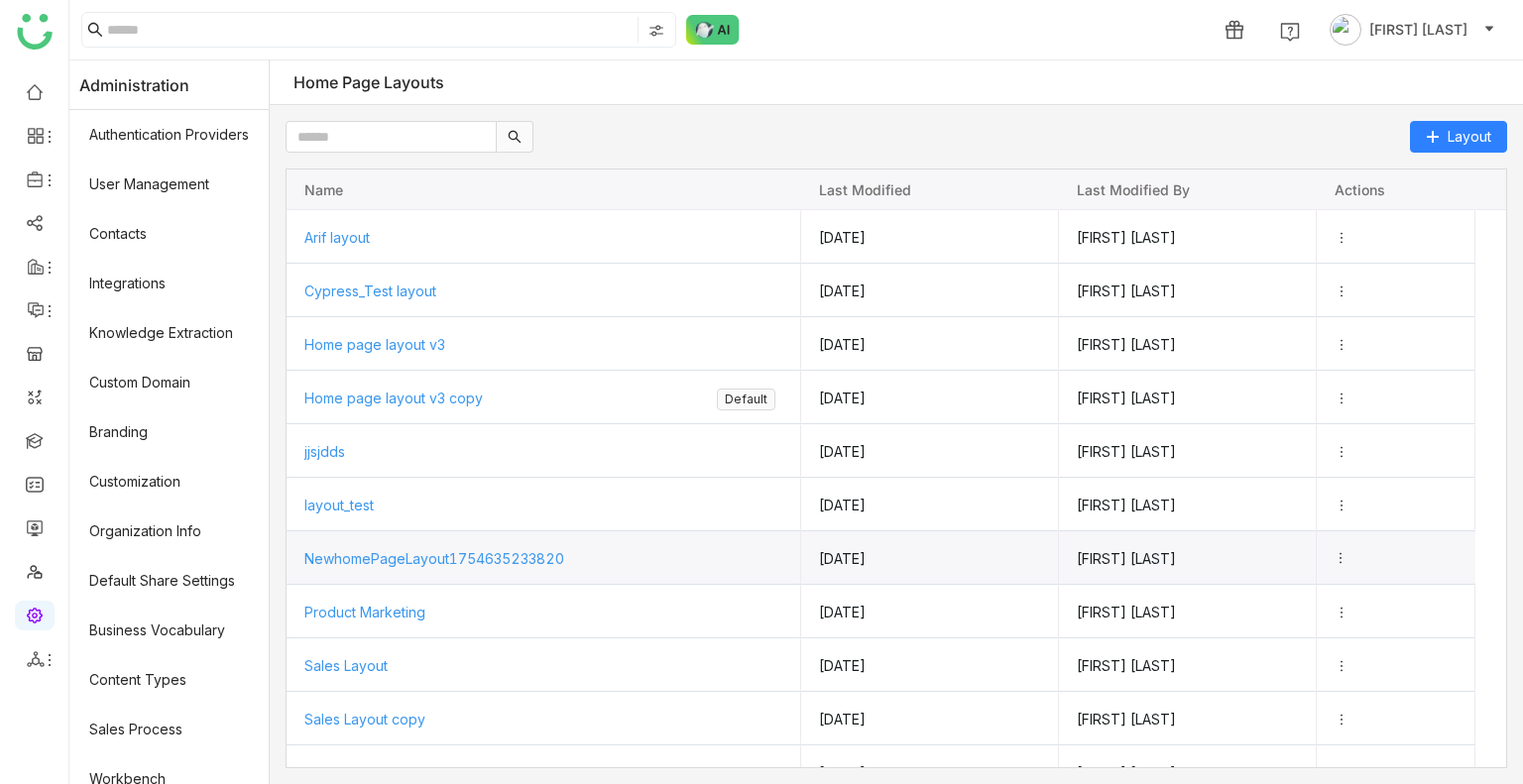 click 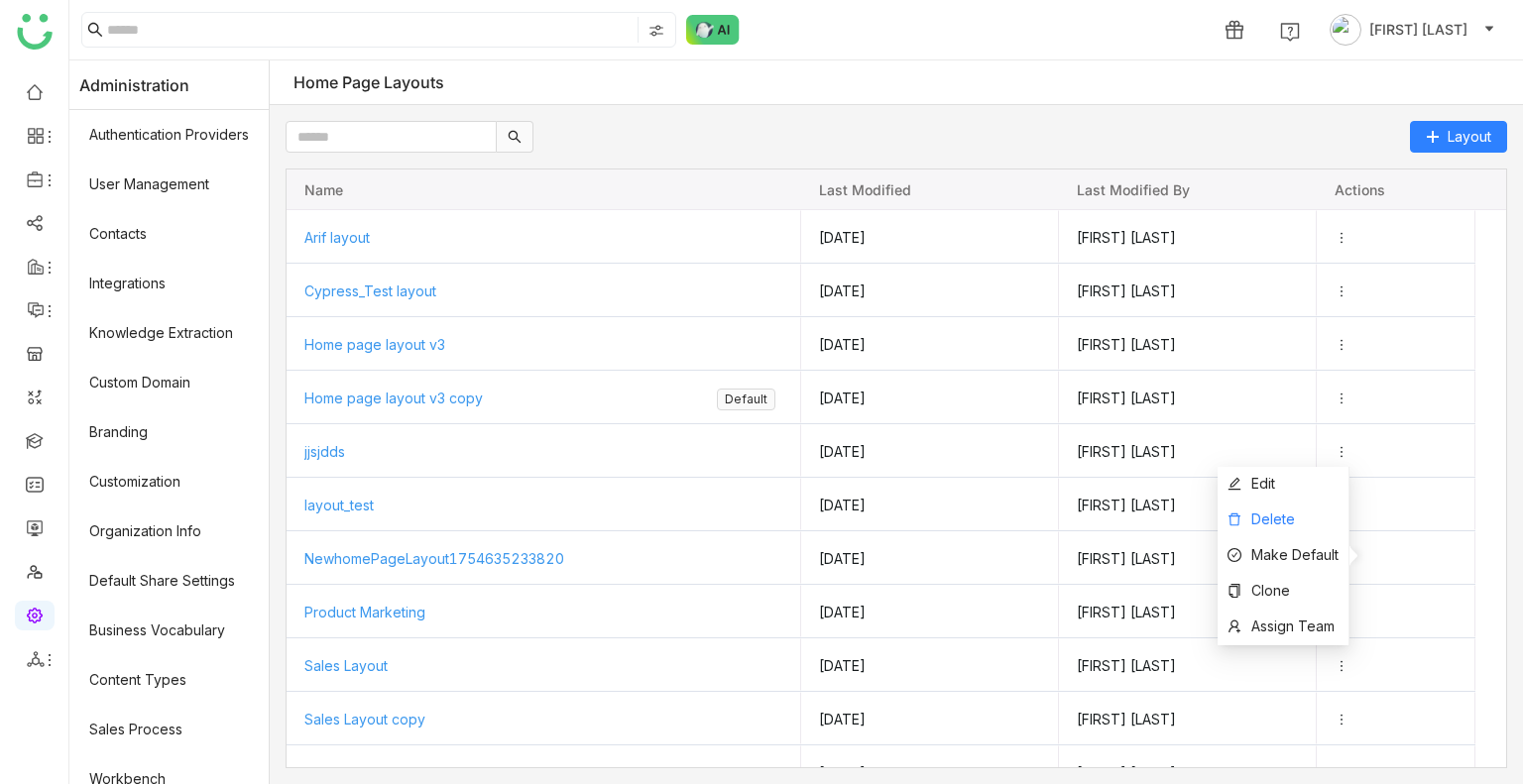 click on "Delete" at bounding box center [1273, 518] 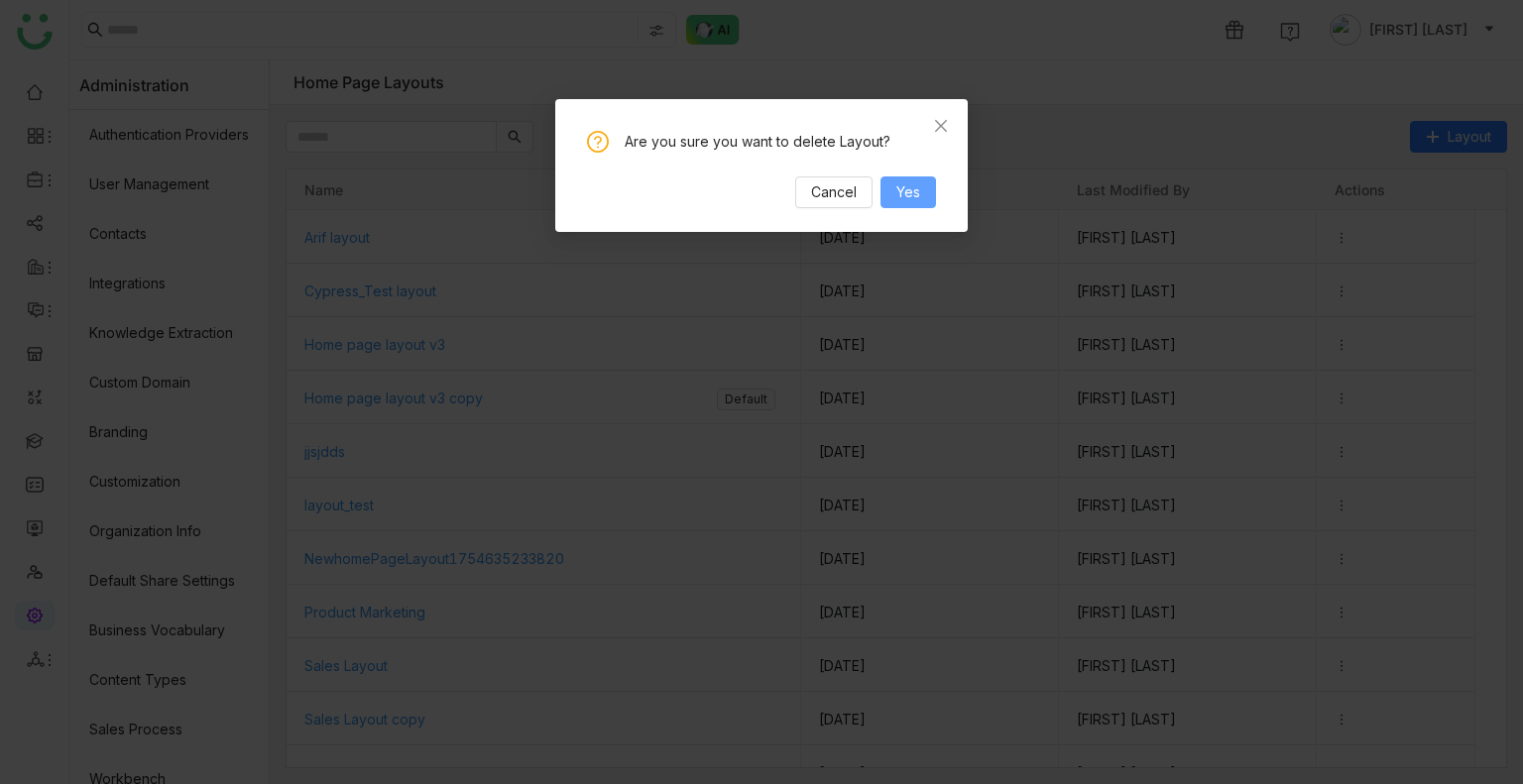 click on "Yes" at bounding box center (908, 192) 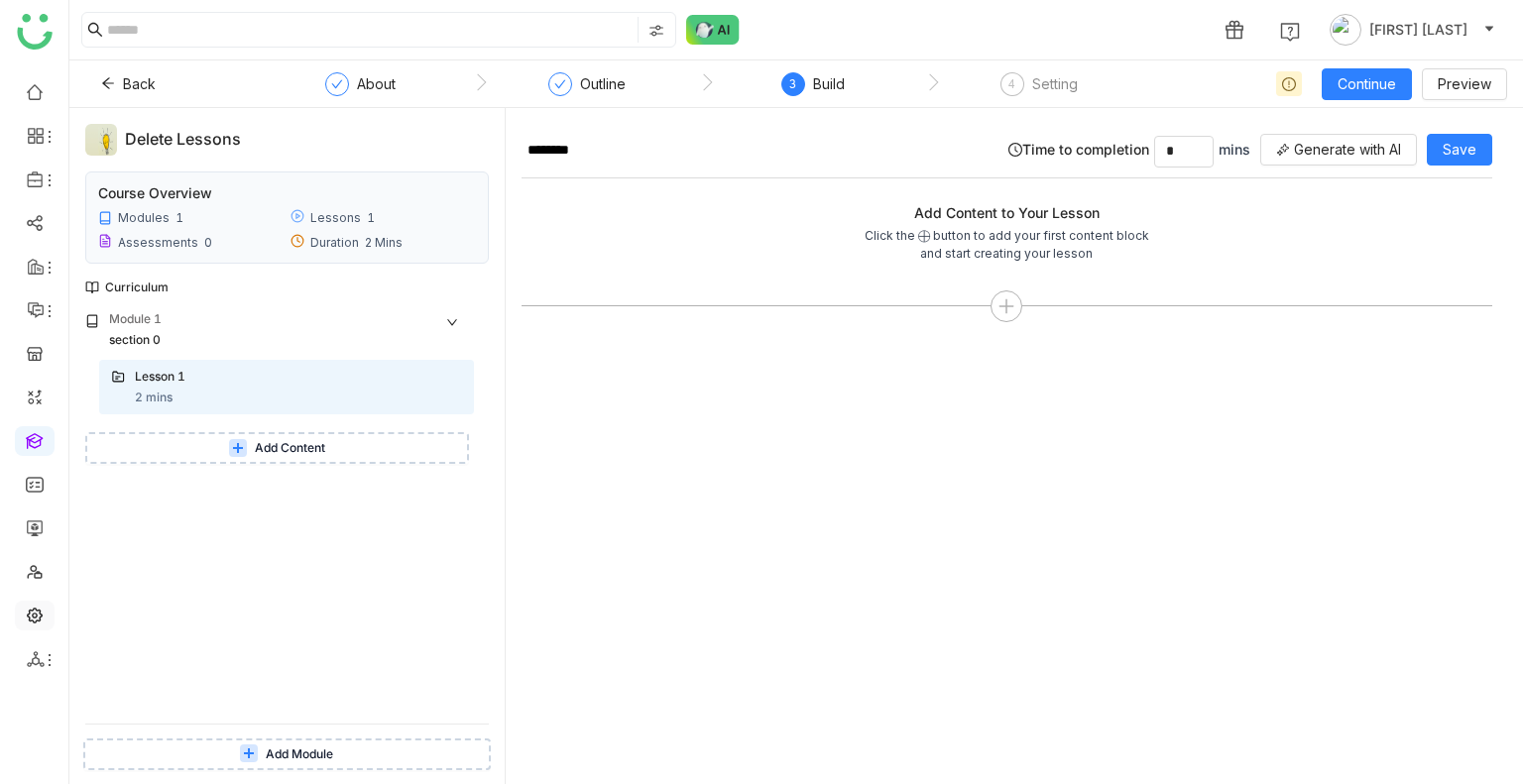 scroll, scrollTop: 0, scrollLeft: 0, axis: both 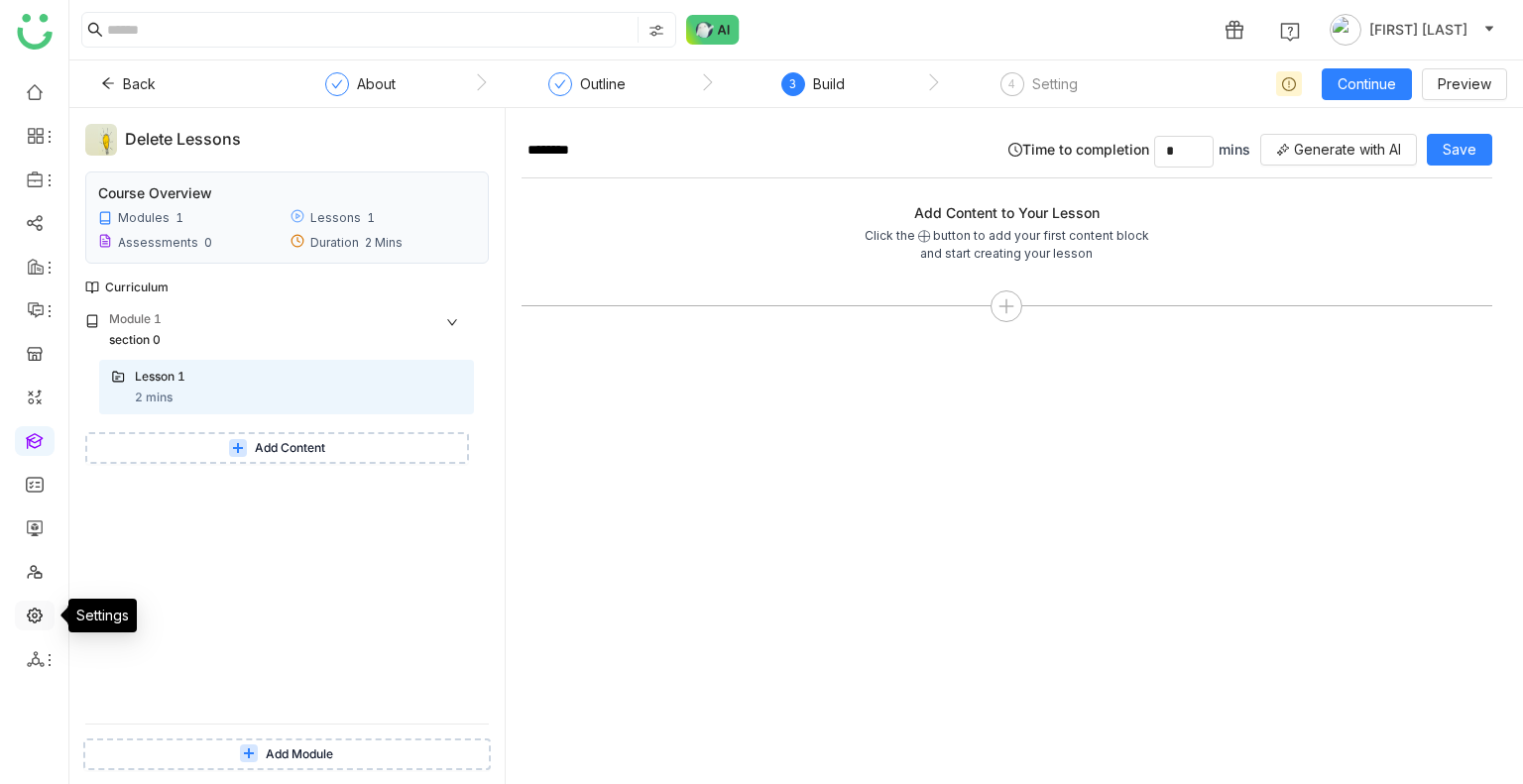 click at bounding box center [35, 614] 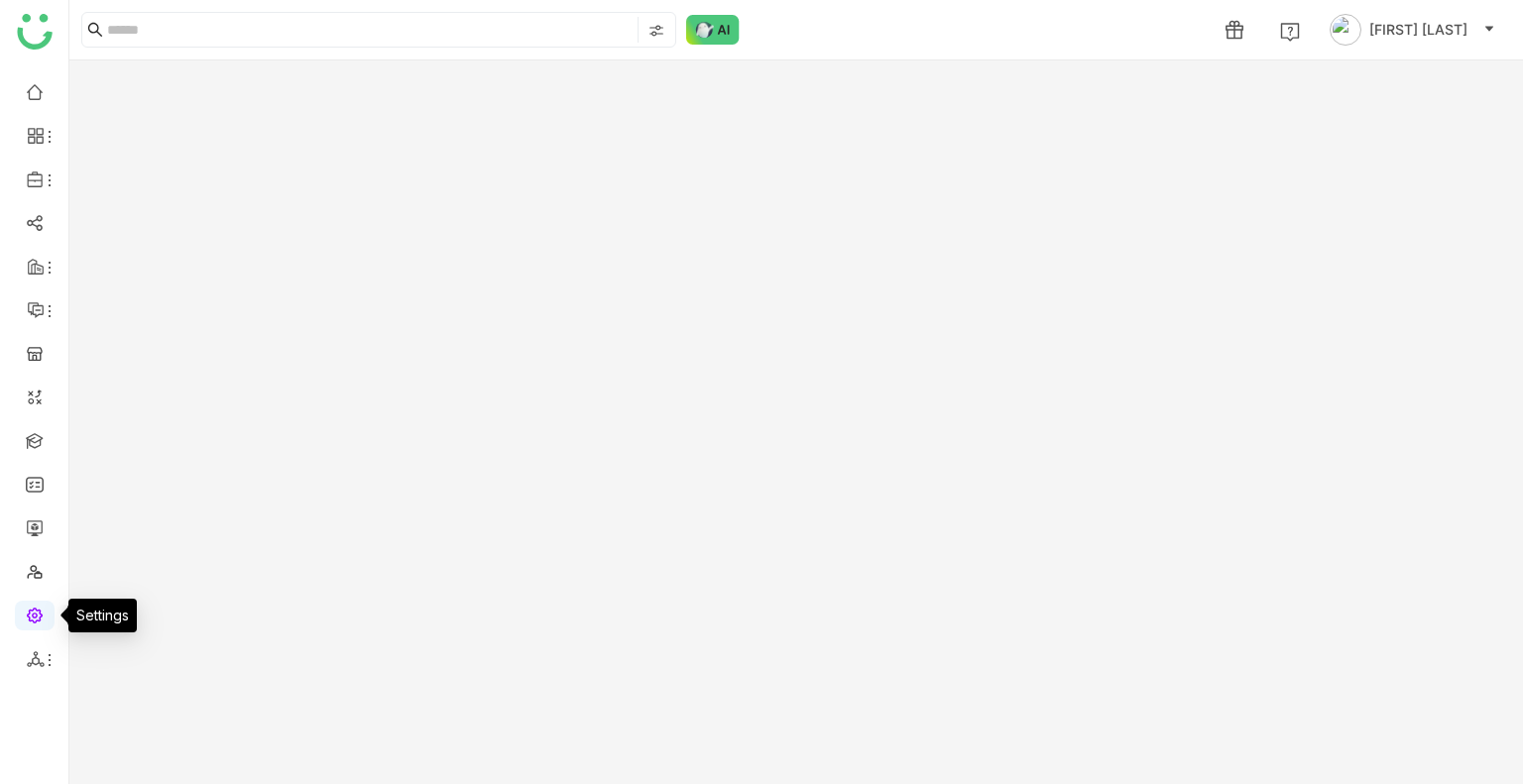 click at bounding box center (35, 614) 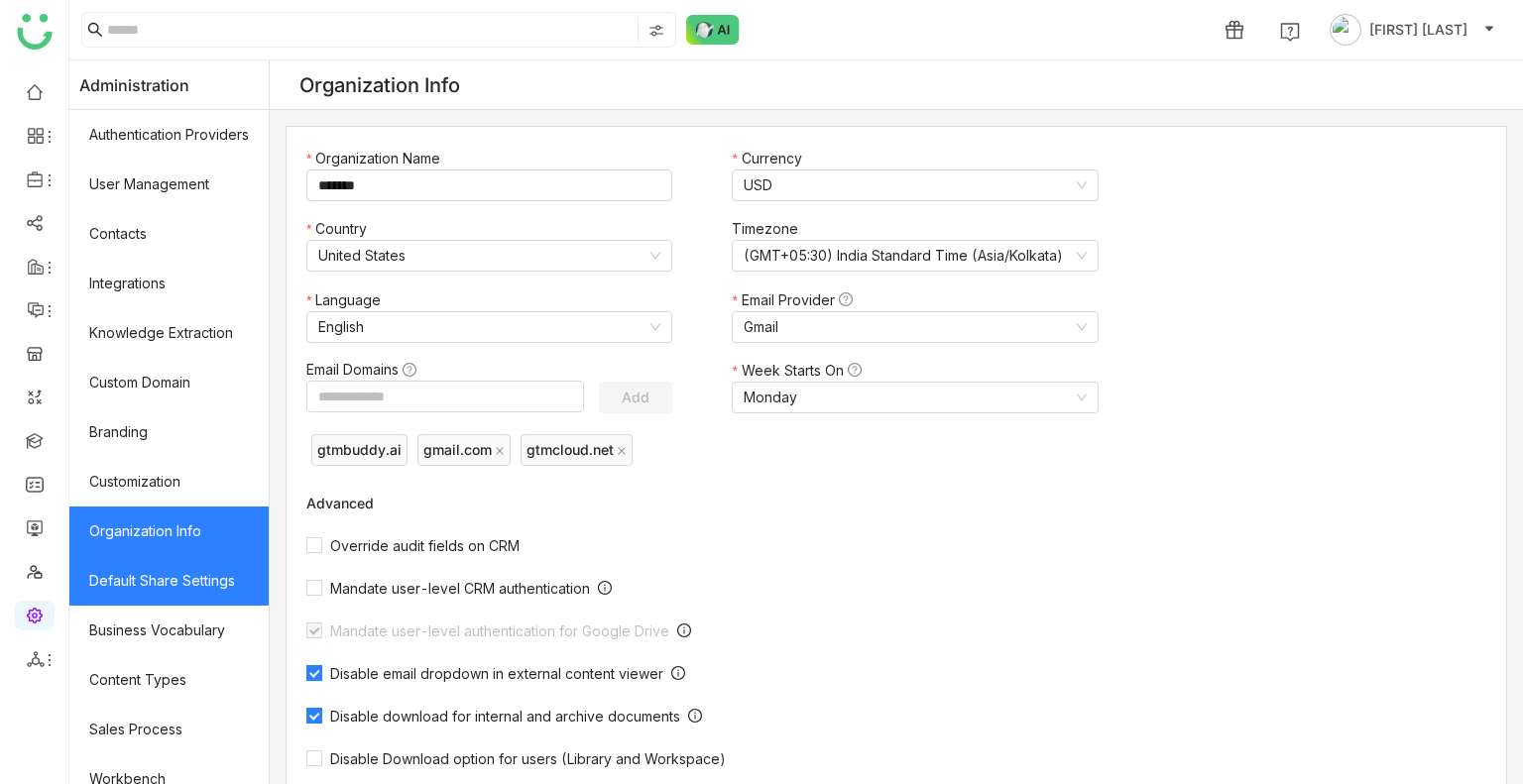 scroll, scrollTop: 267, scrollLeft: 0, axis: vertical 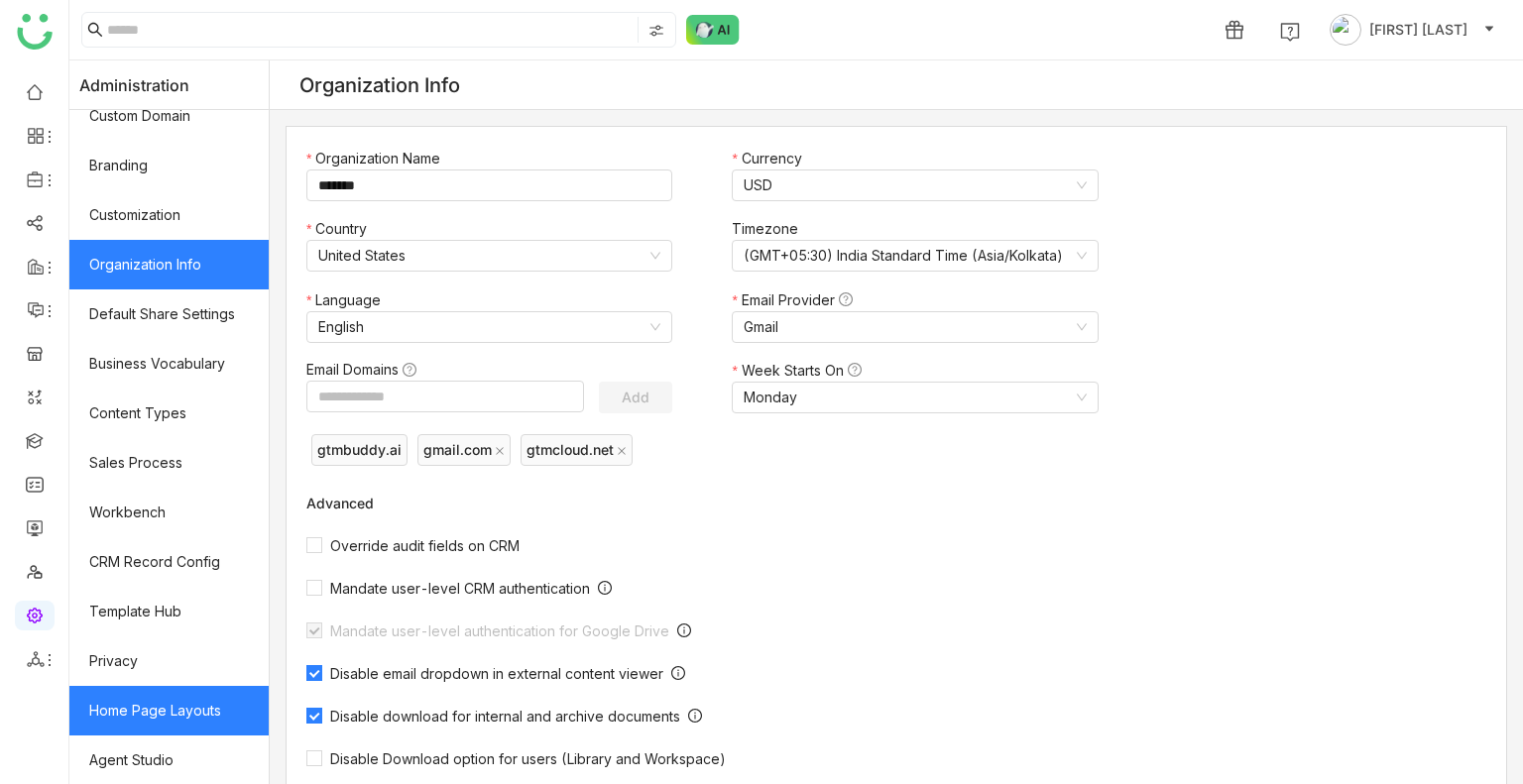 click on "Home Page Layouts" 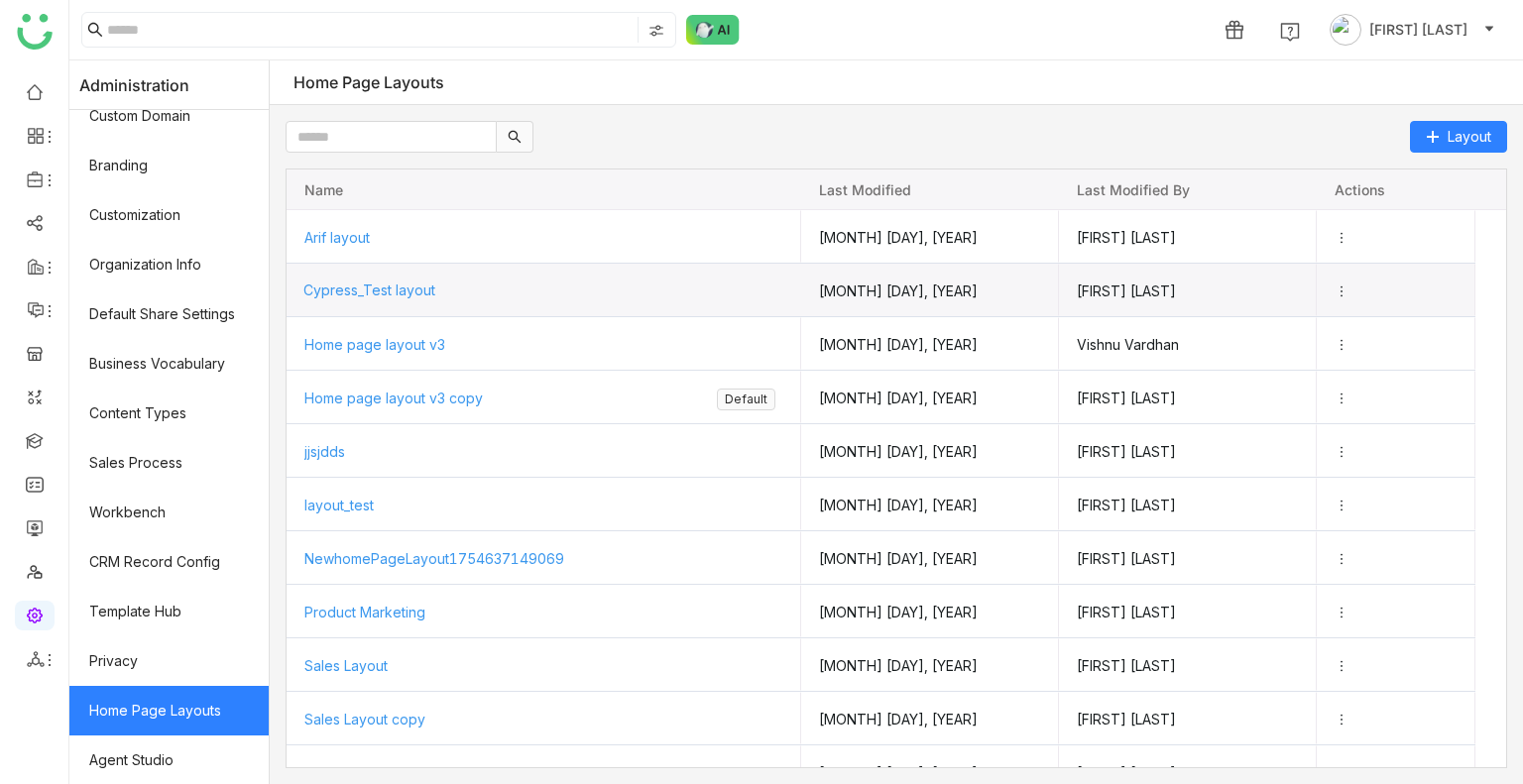 click on "Cypress_Test layout" 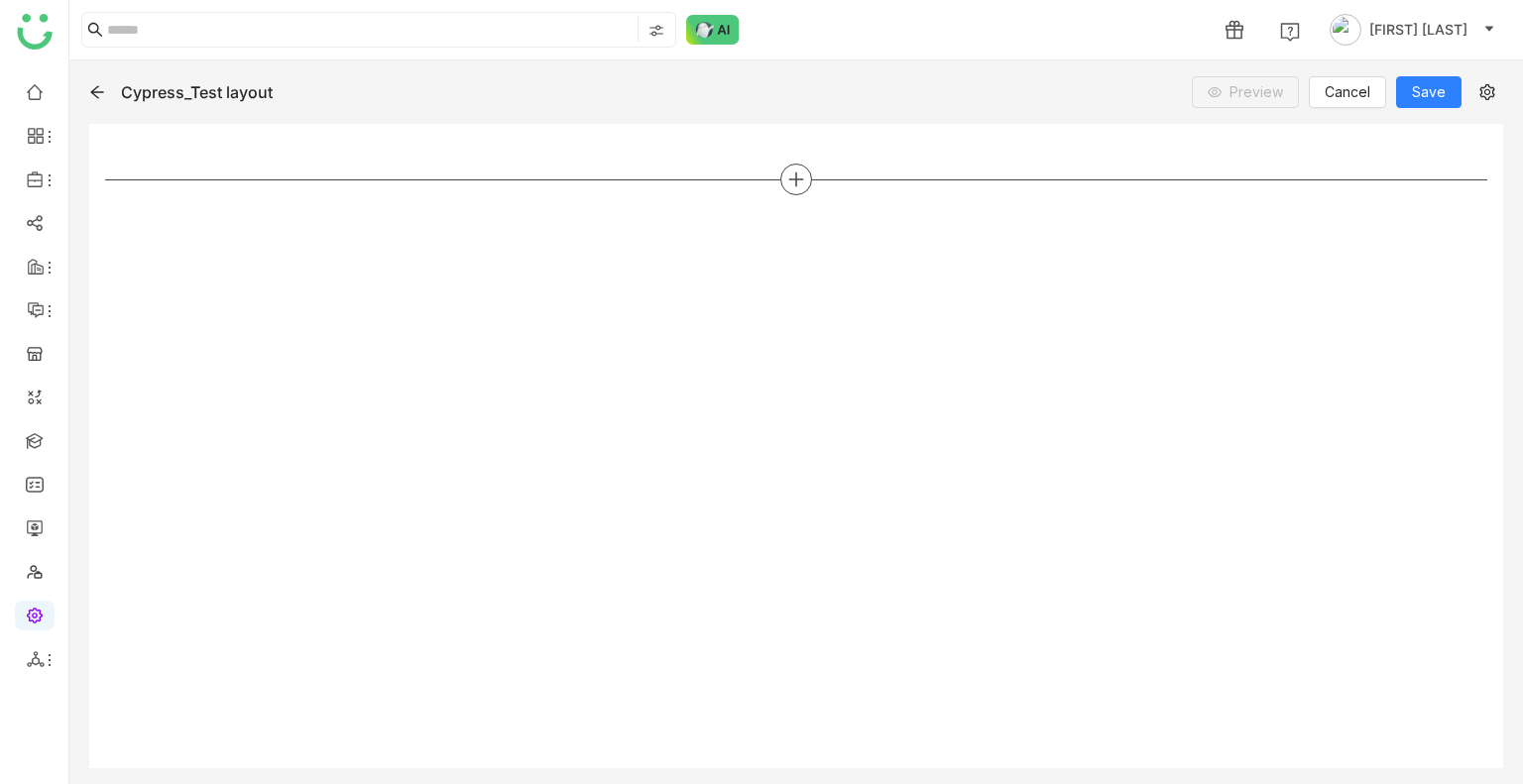 click 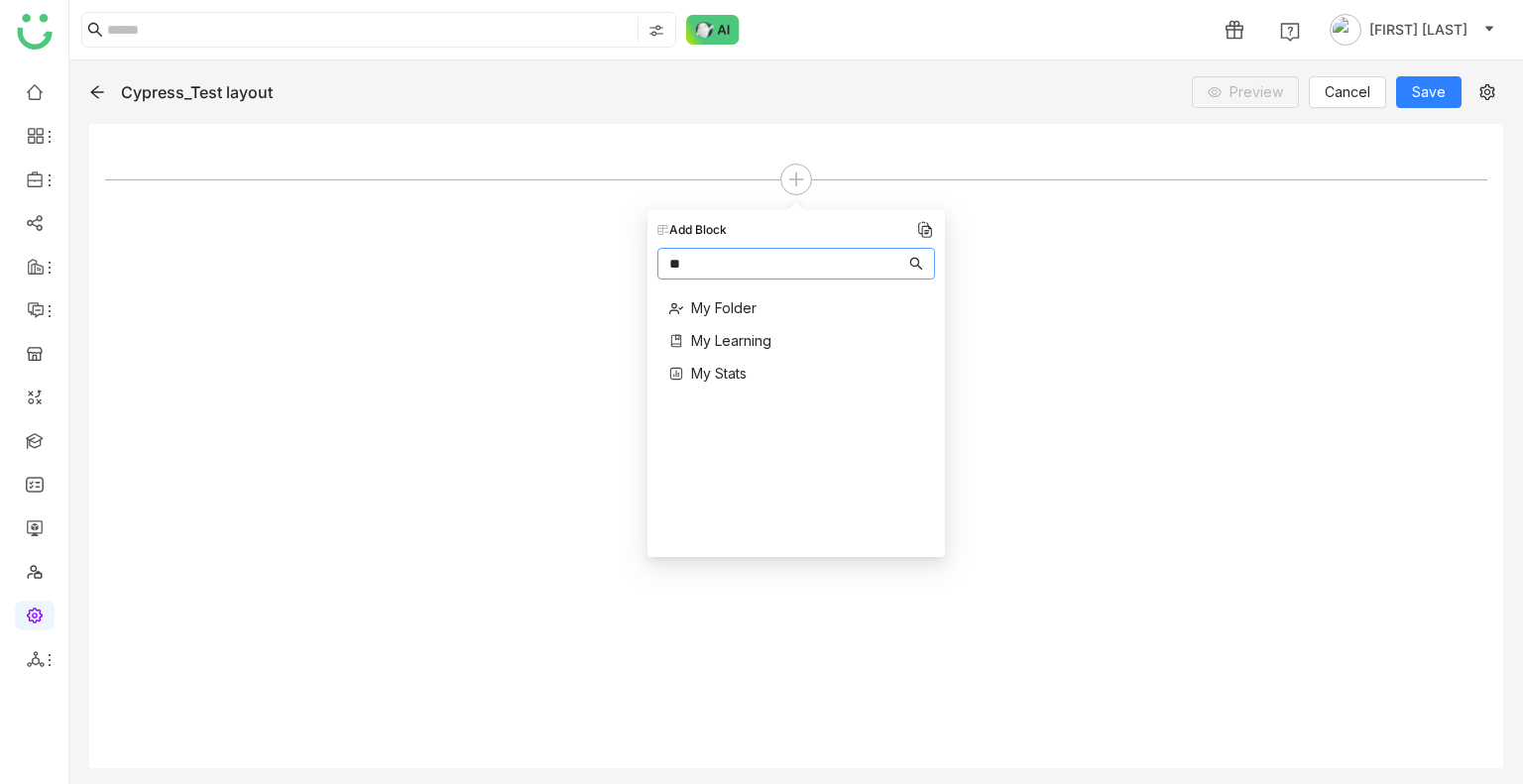 type on "**" 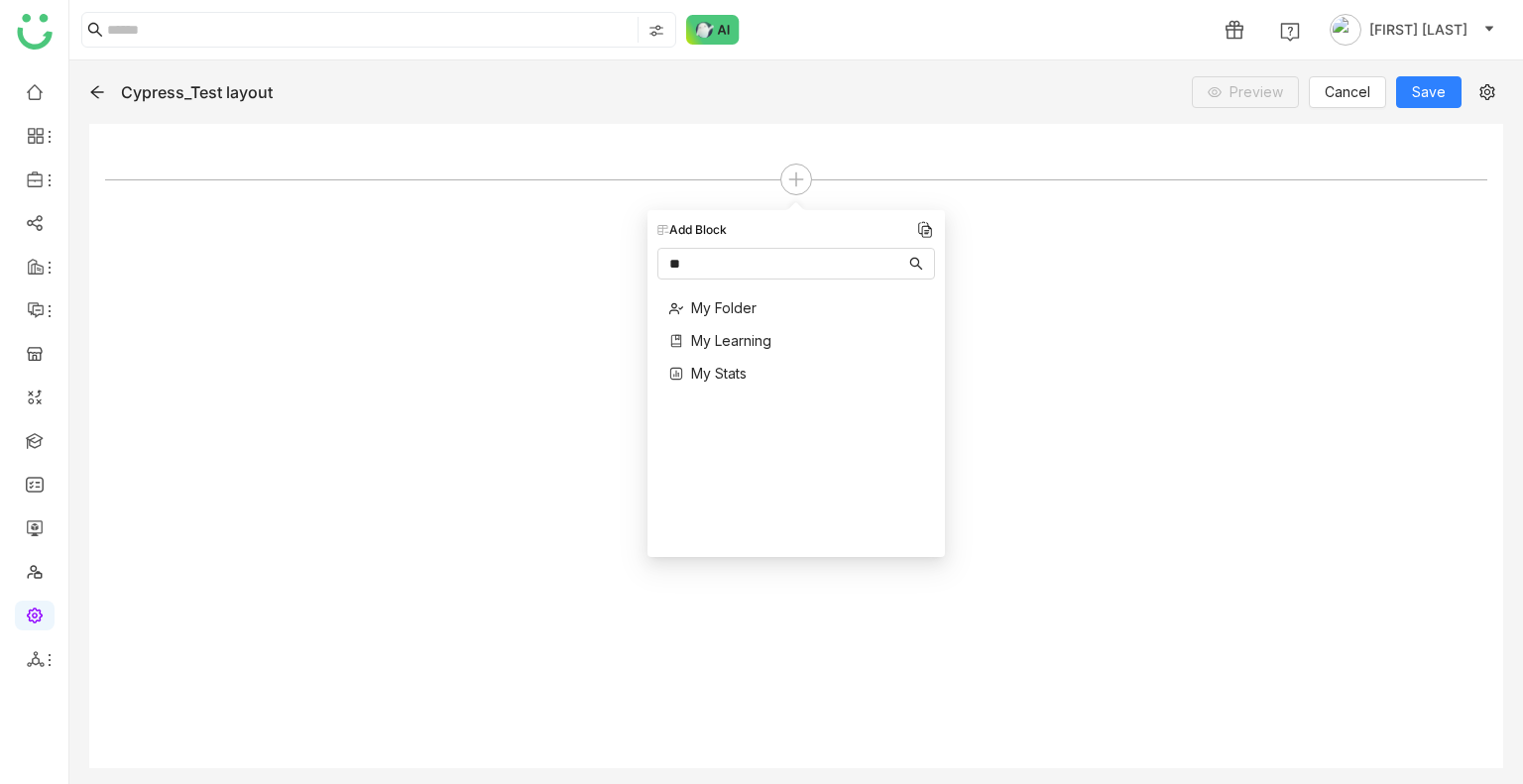 click on "My Folder
My Learning
My Stats" at bounding box center (796, 341) 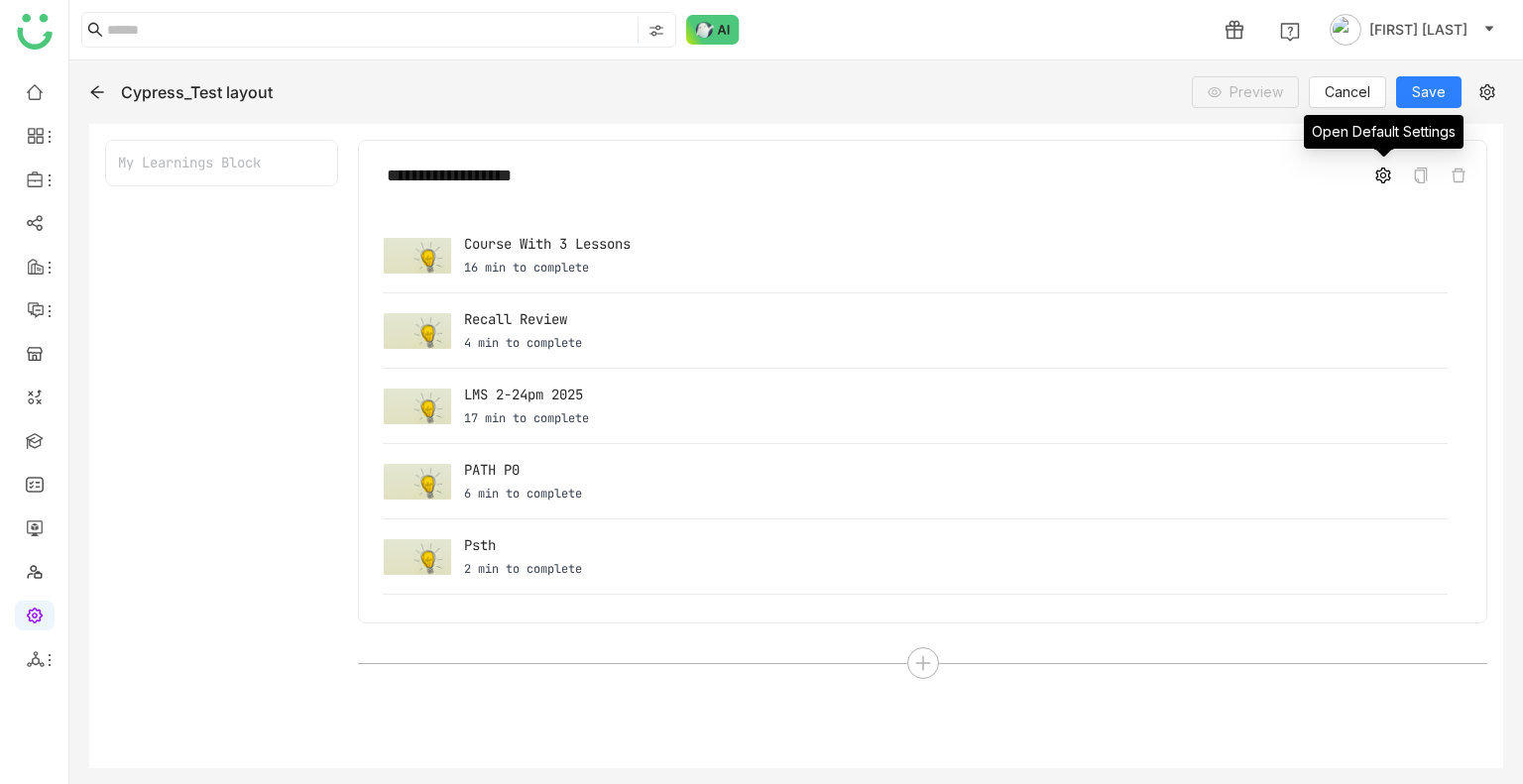 click at bounding box center (1383, 175) 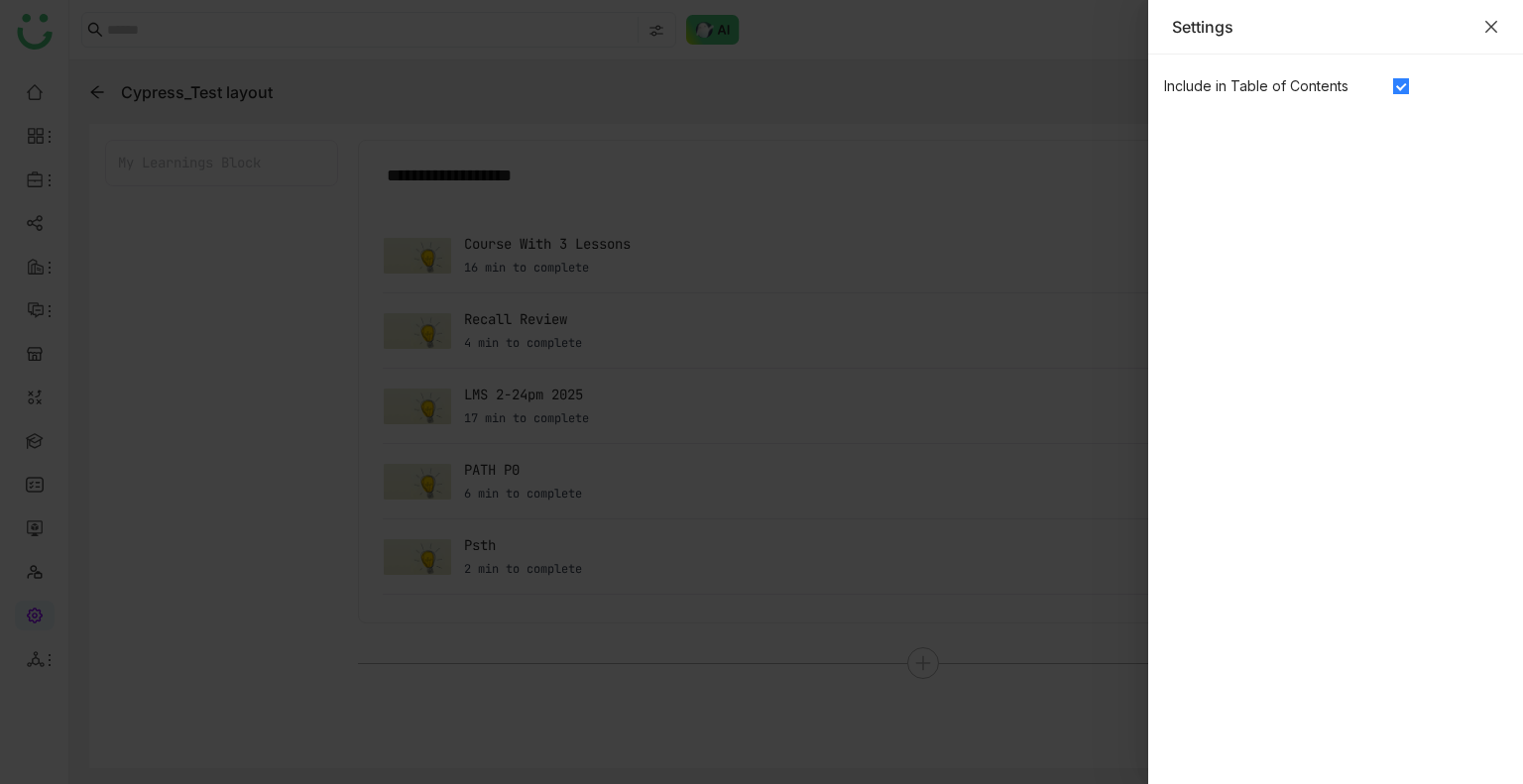 click 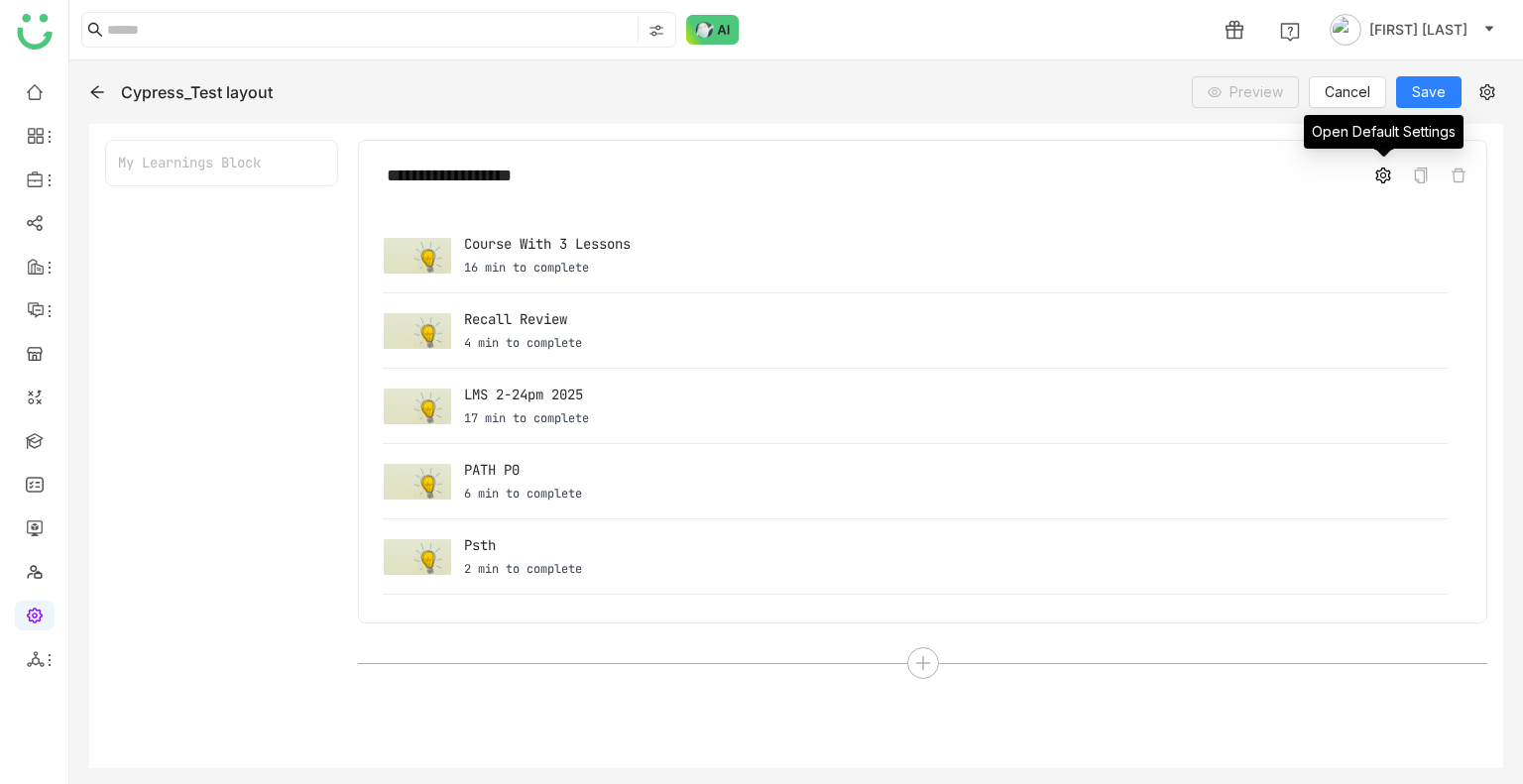 click 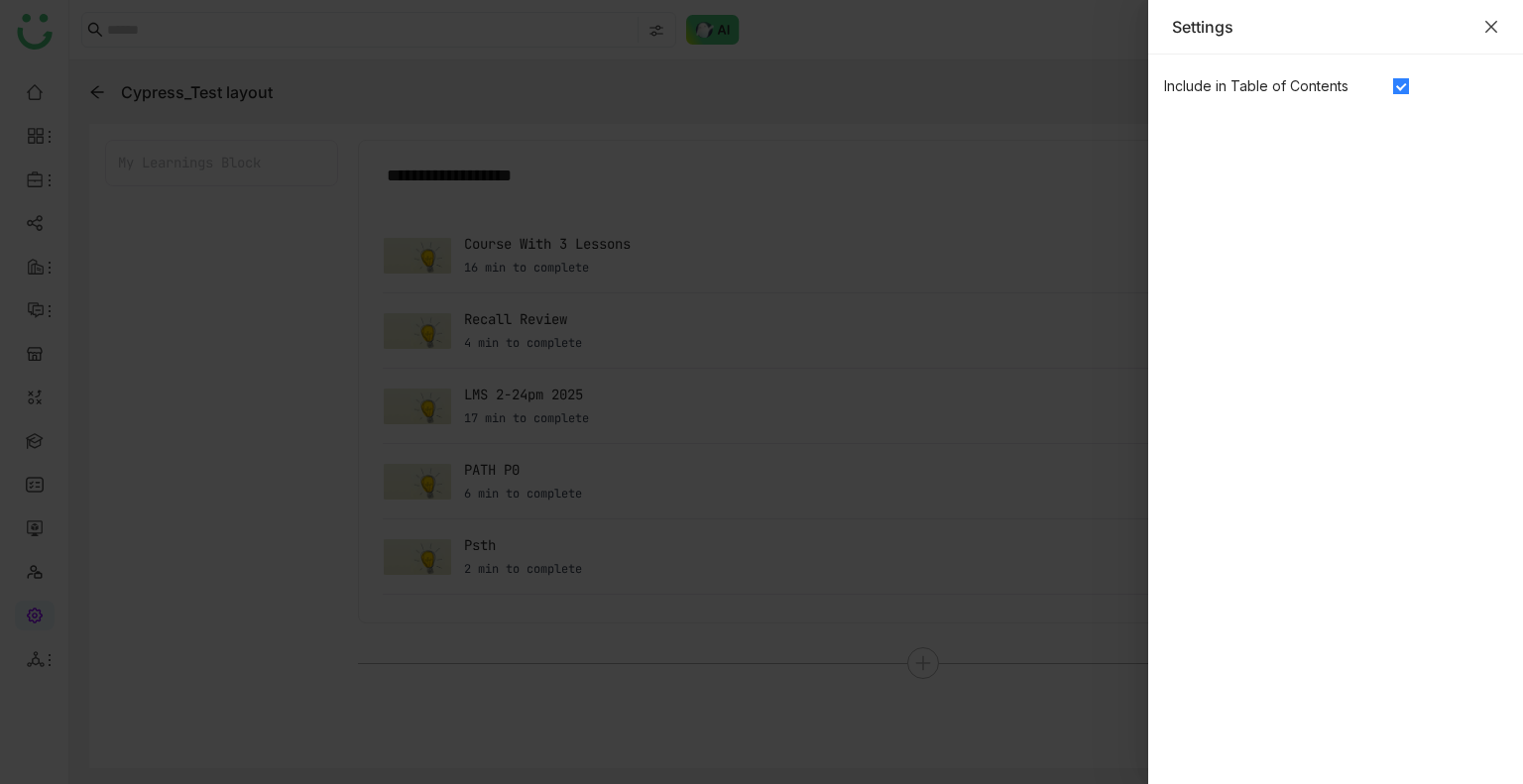 click 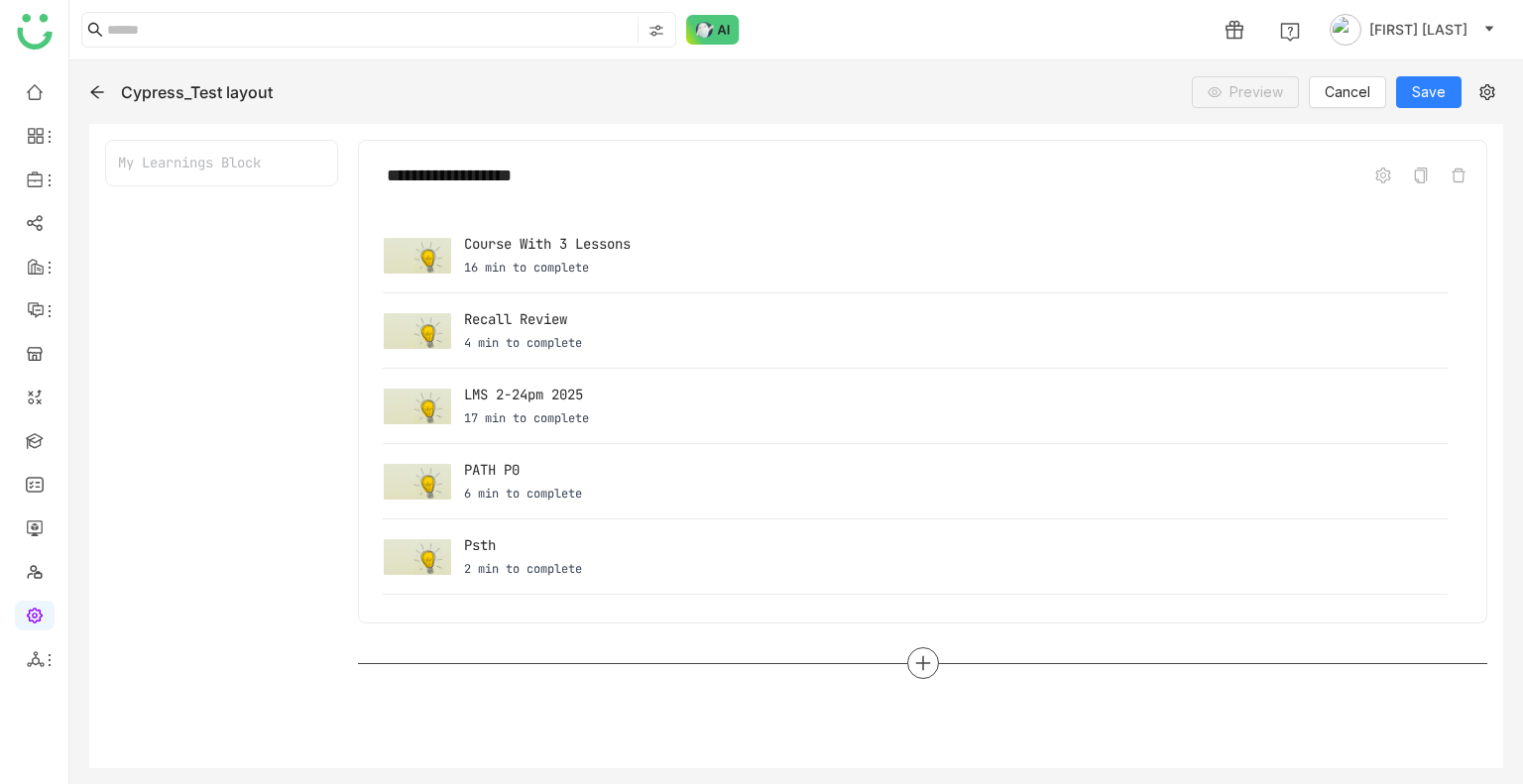 click at bounding box center (923, 663) 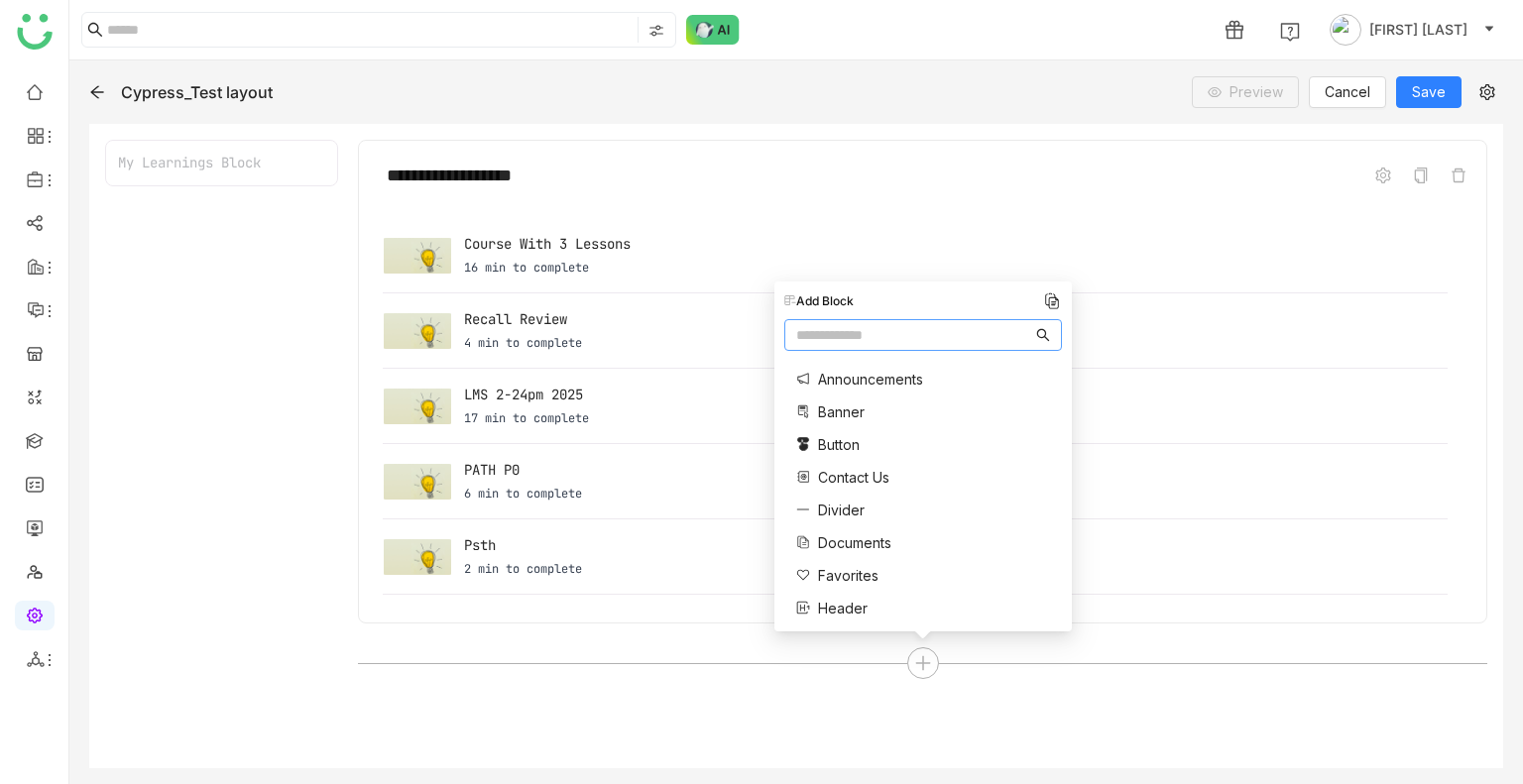click on "Contact Us" at bounding box center [854, 477] 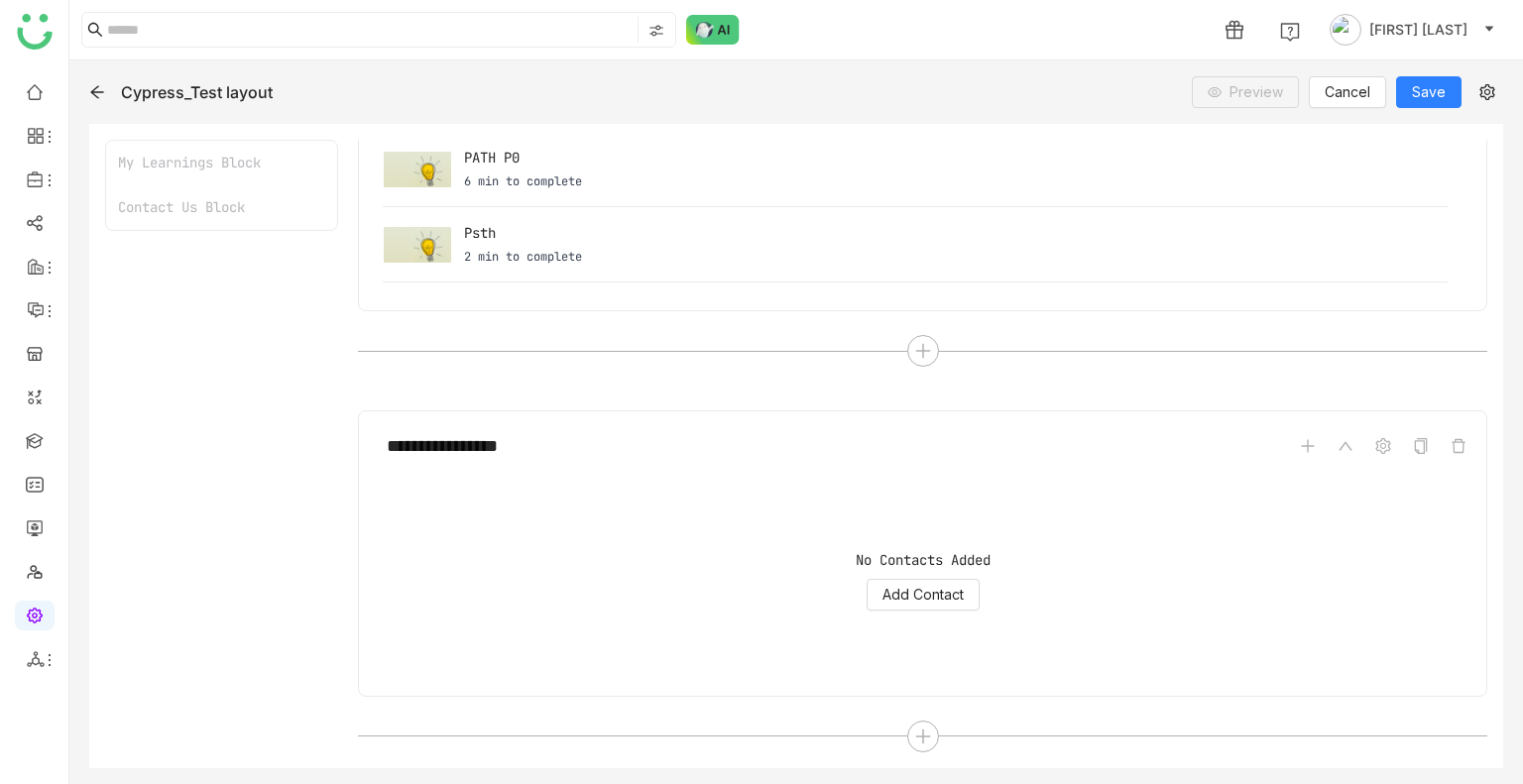 scroll, scrollTop: 313, scrollLeft: 0, axis: vertical 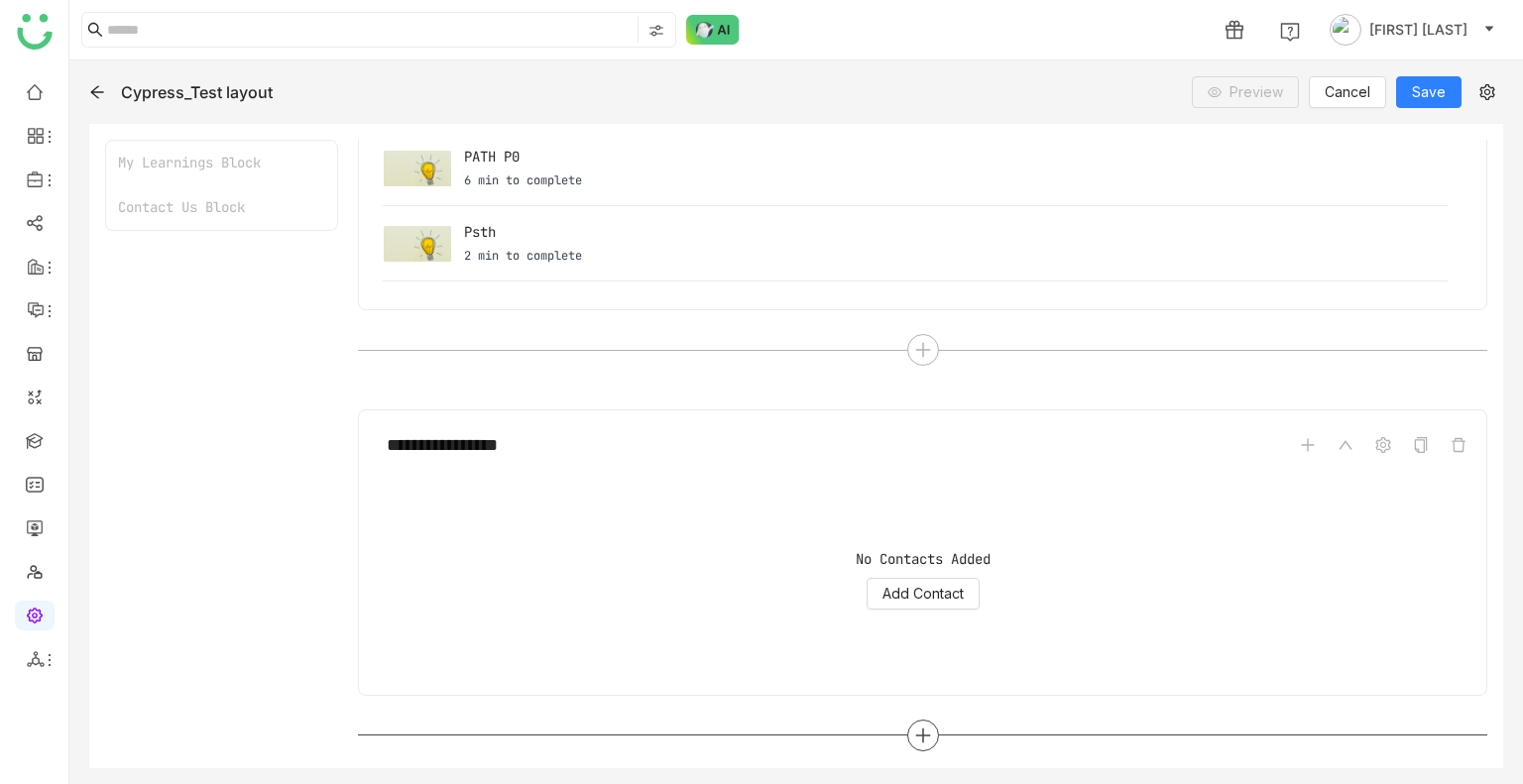 click at bounding box center [923, 735] 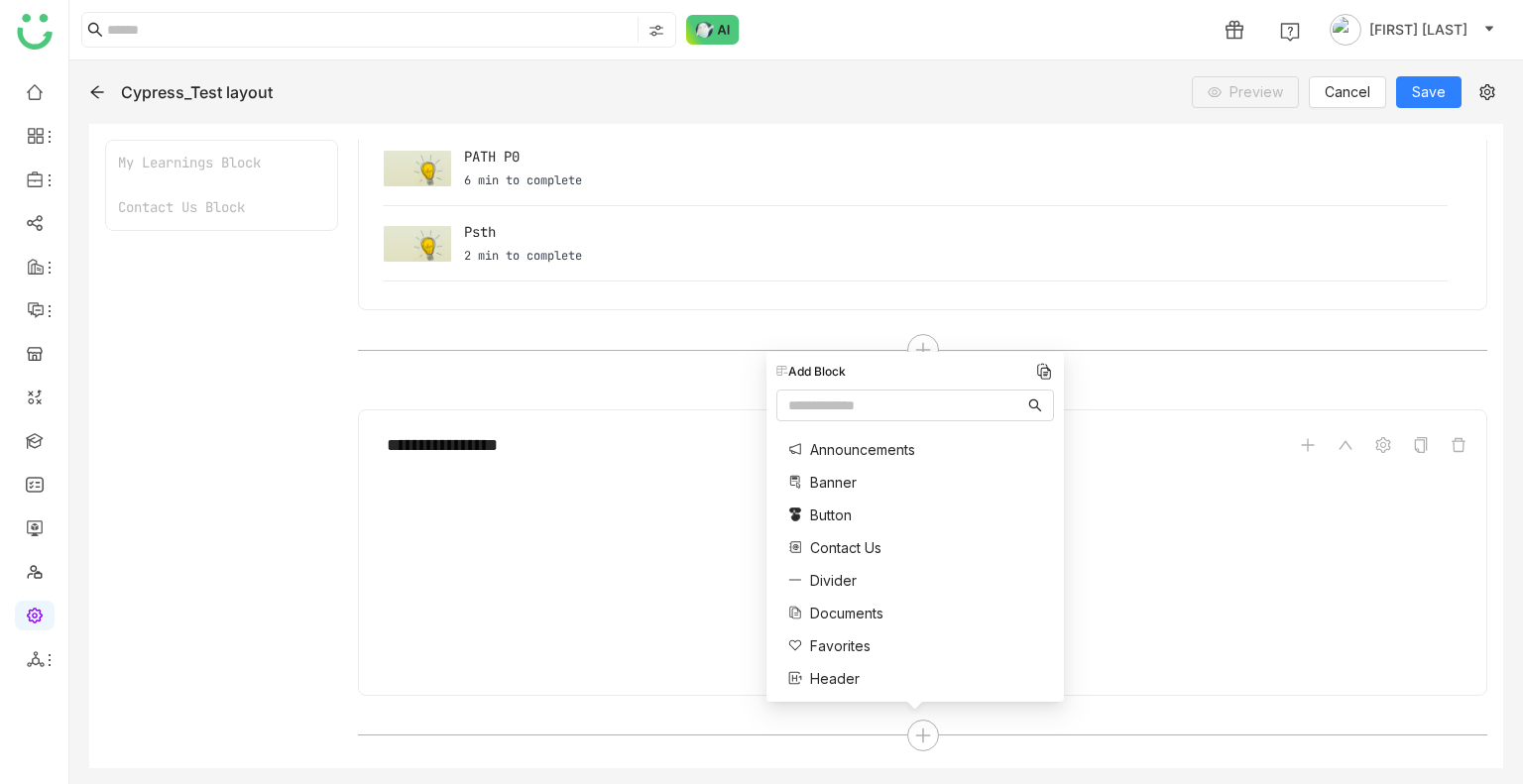 click on "Favorites" at bounding box center [862, 645] 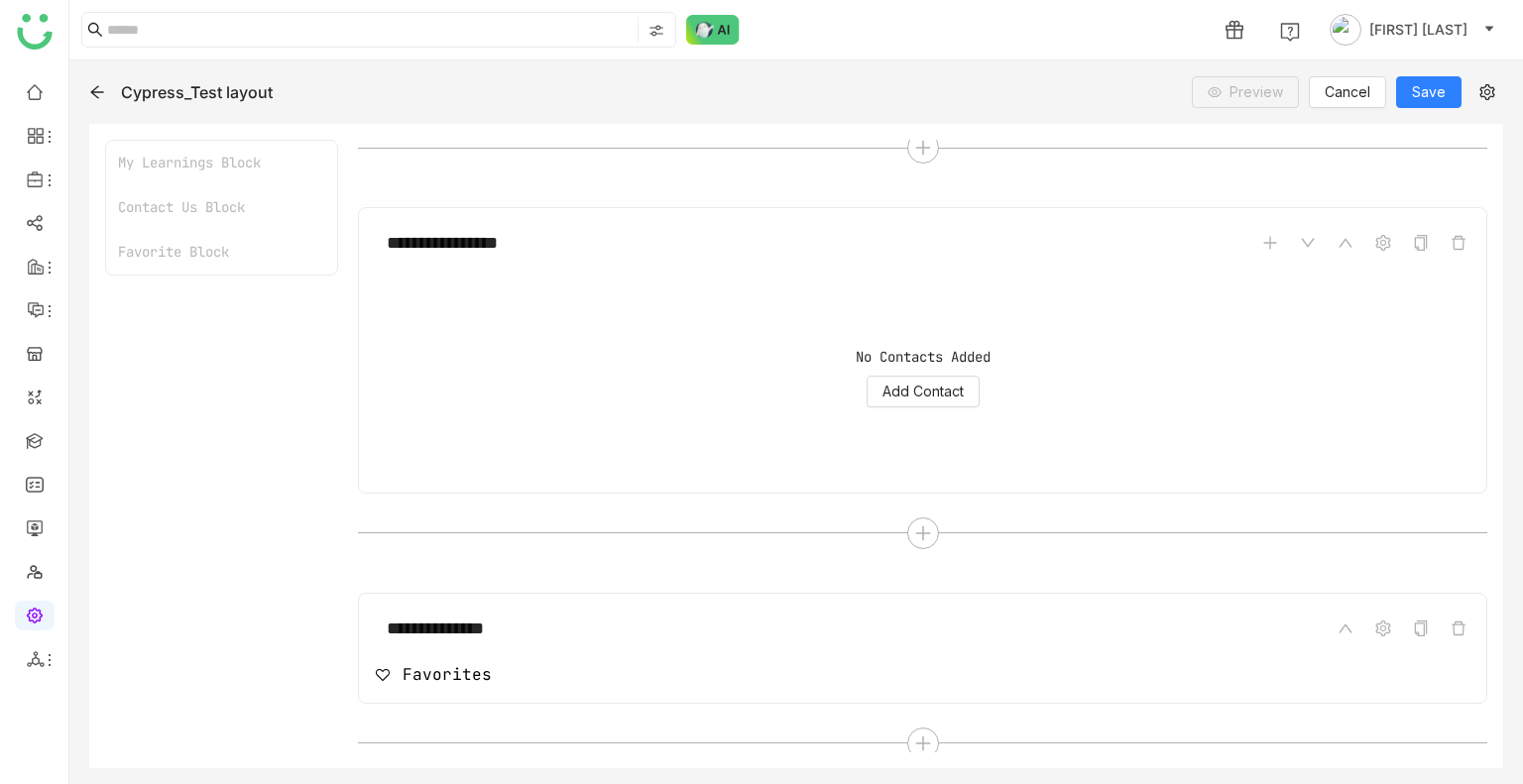 scroll, scrollTop: 523, scrollLeft: 0, axis: vertical 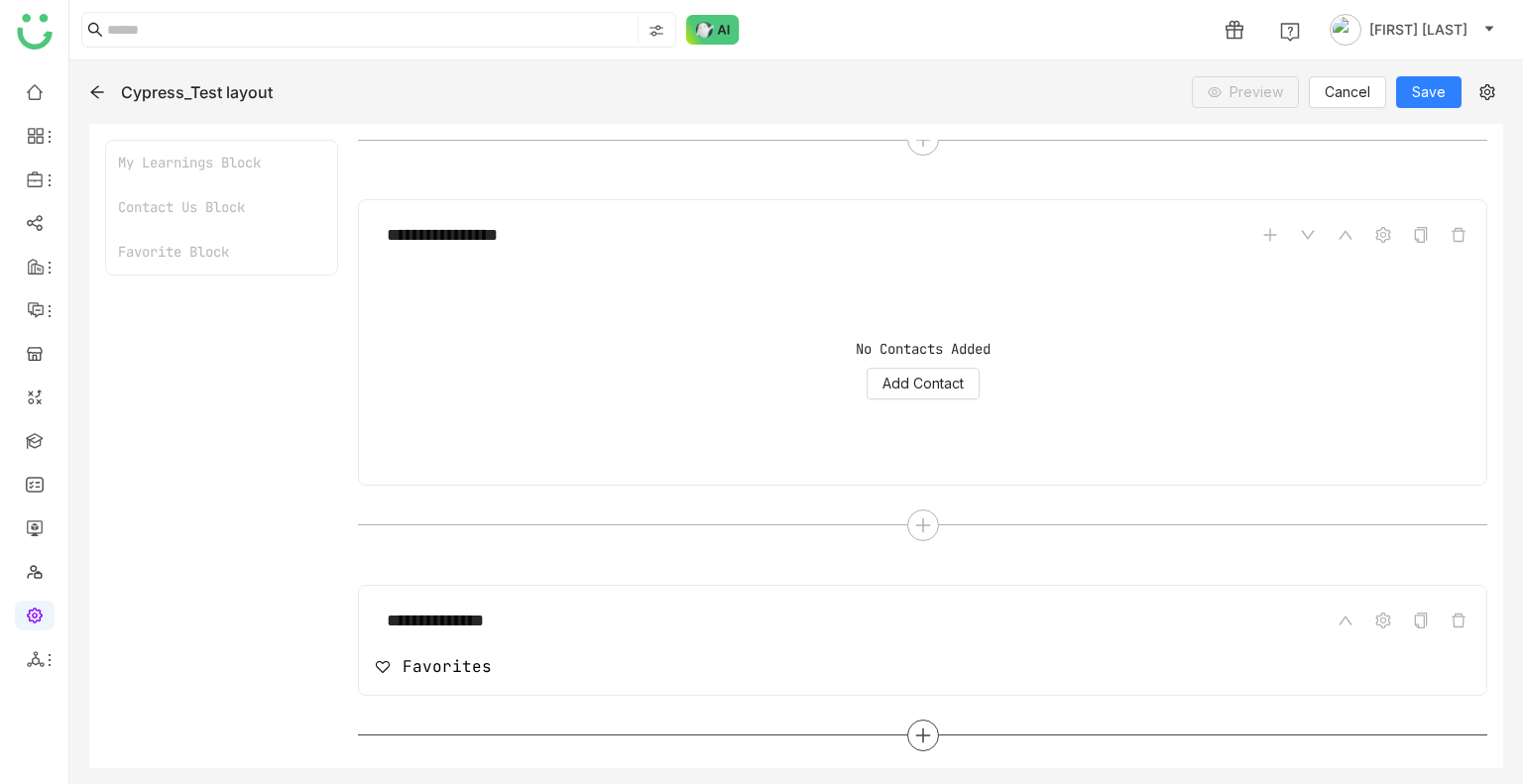 click at bounding box center [923, 735] 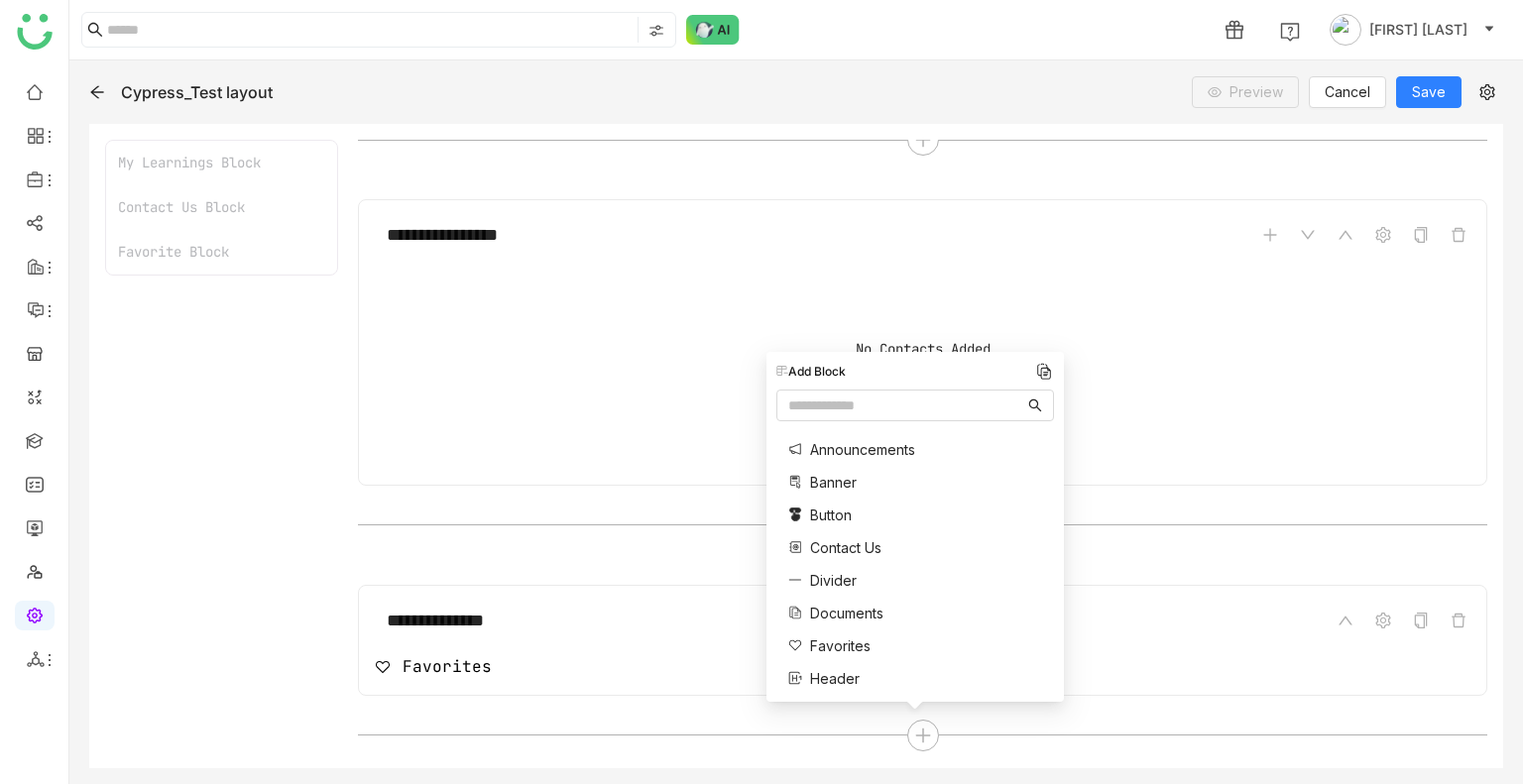 click on "Announcements" at bounding box center (863, 449) 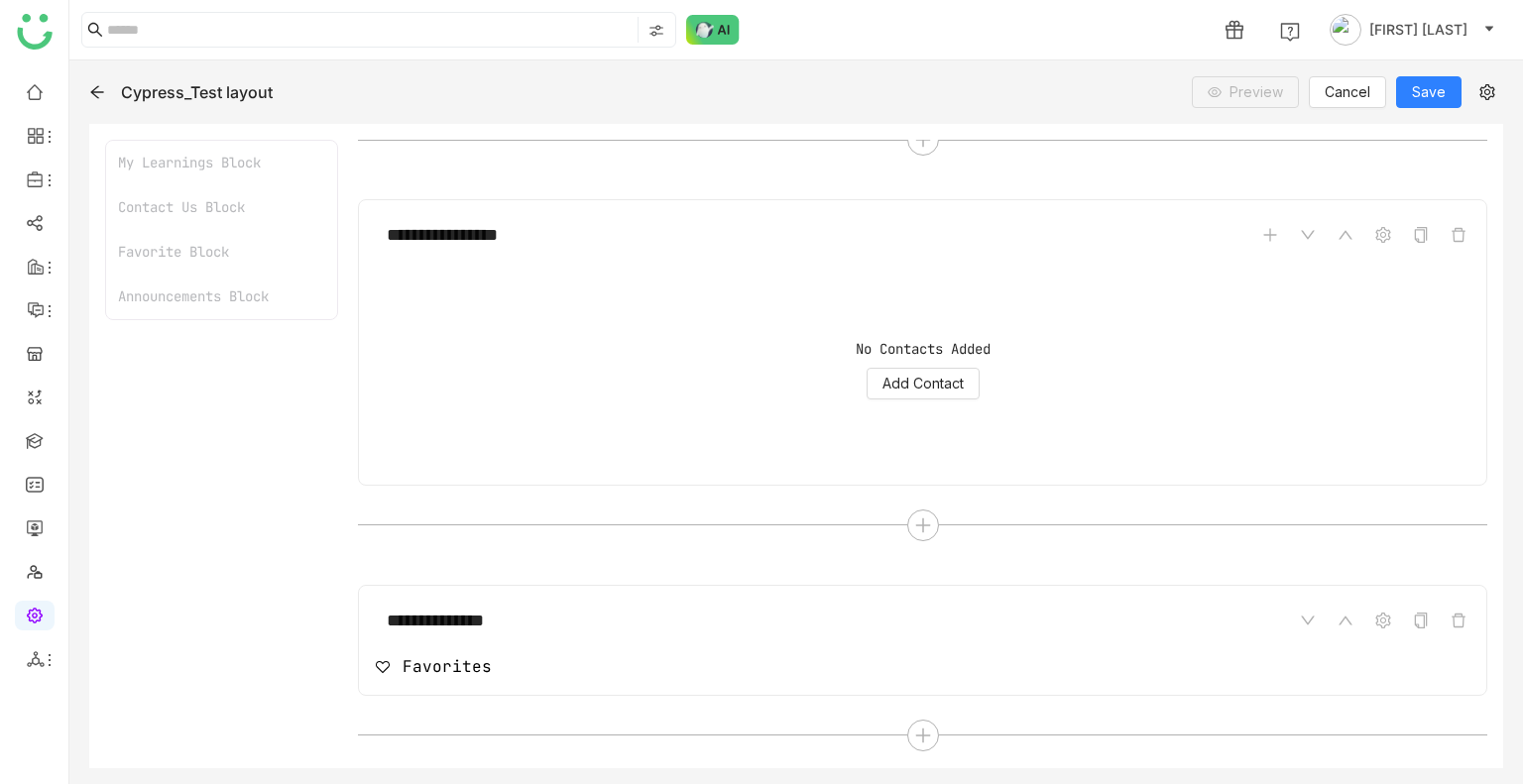 scroll, scrollTop: 853, scrollLeft: 0, axis: vertical 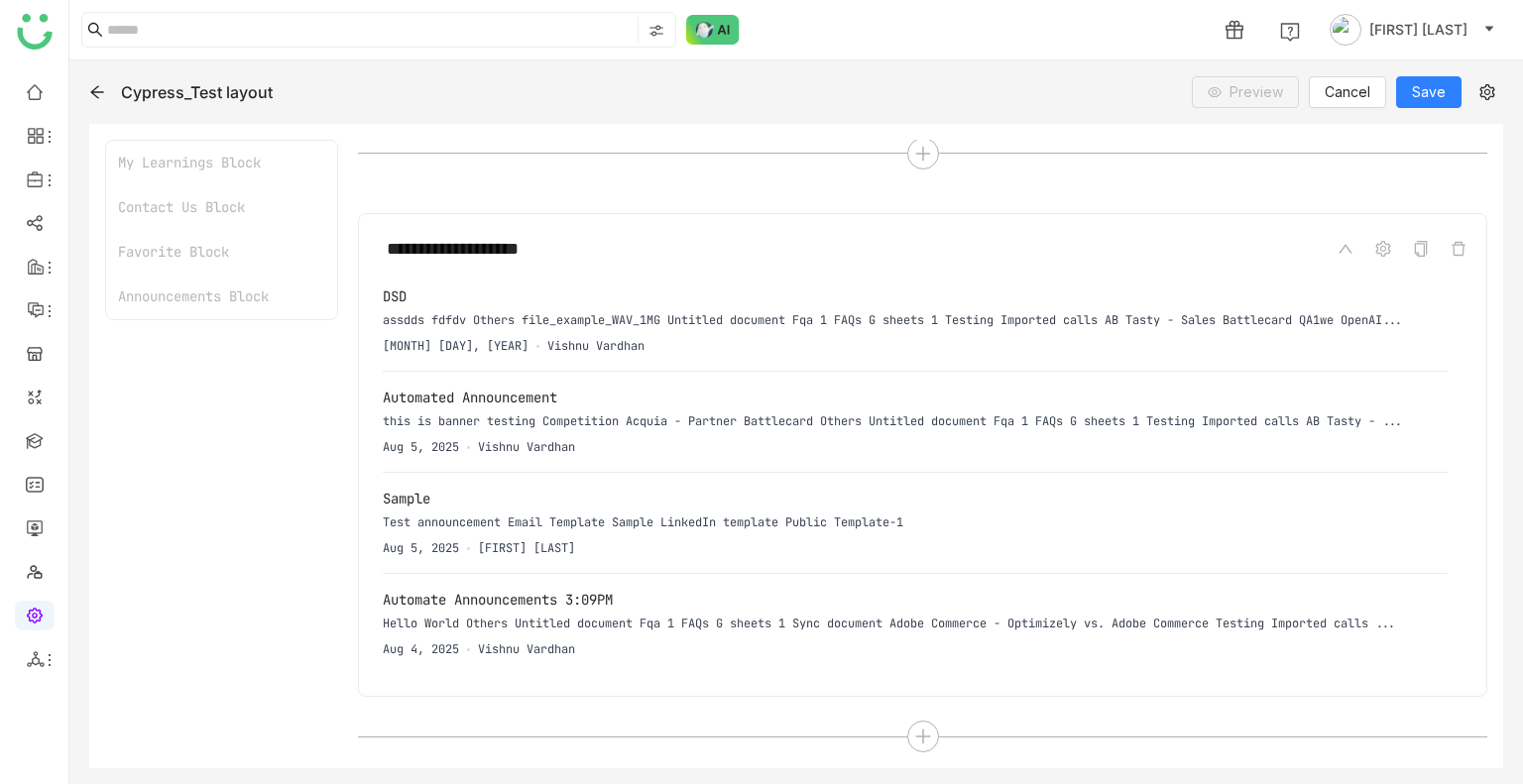 click on "**********" at bounding box center (922, 485) 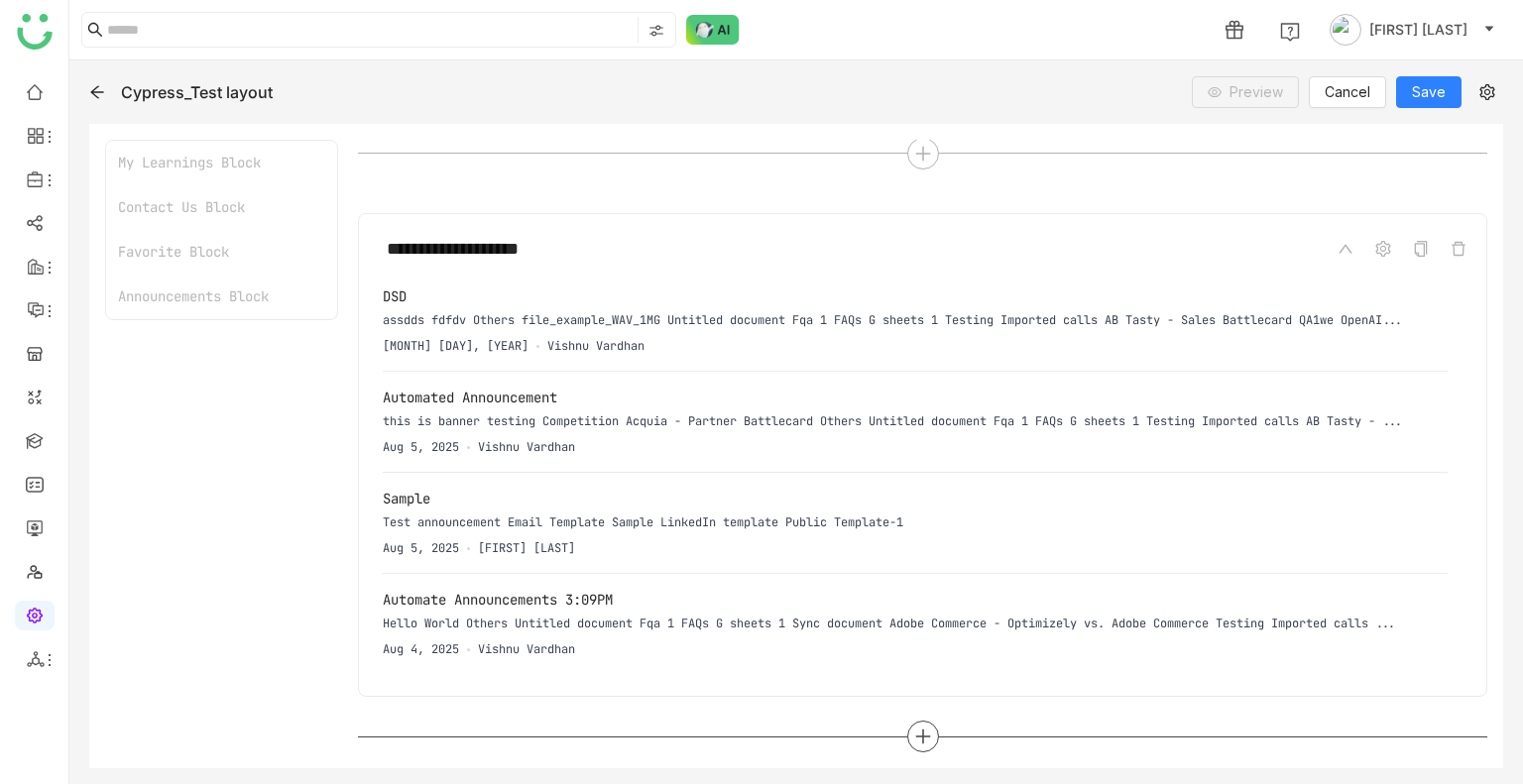 click 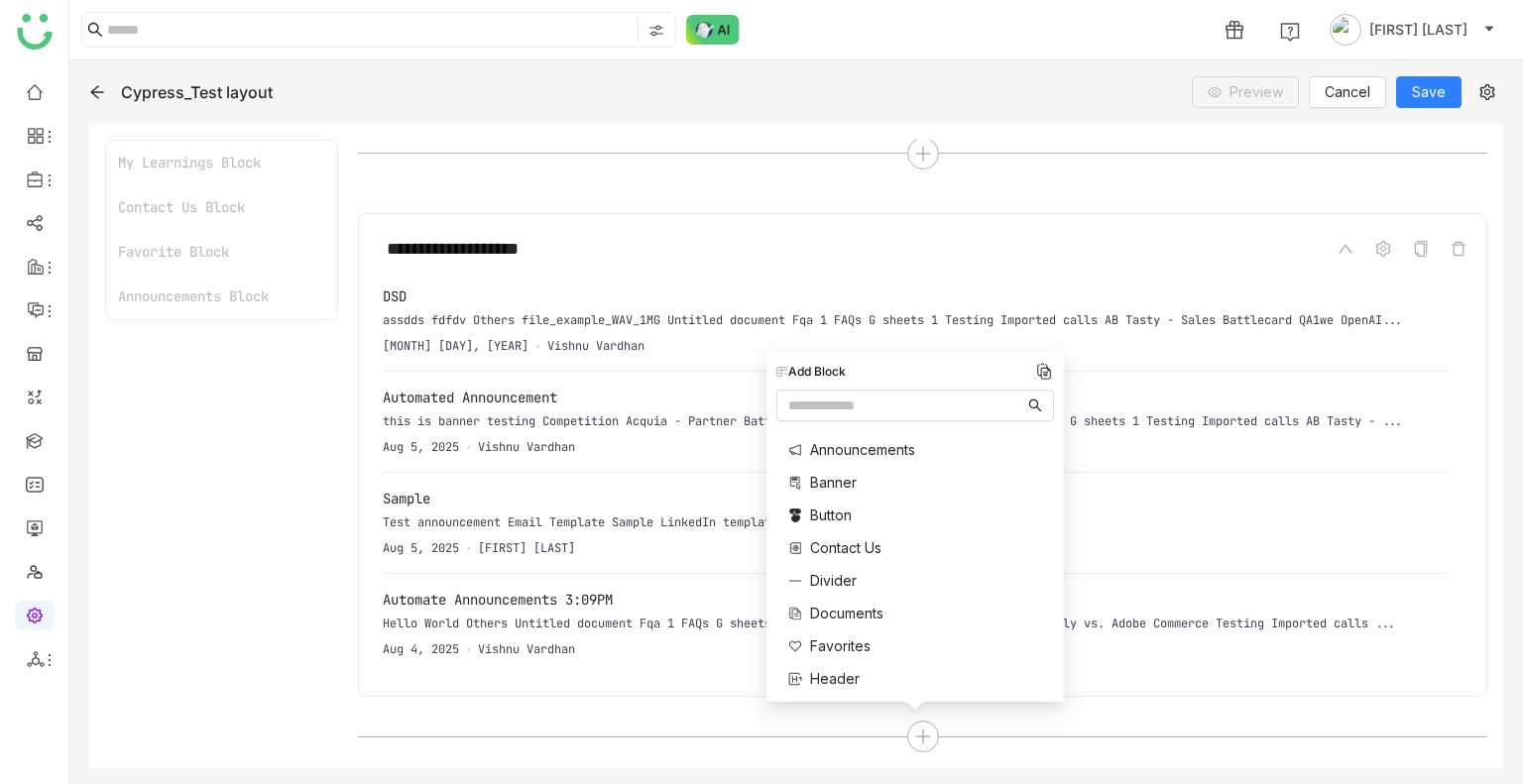 click on "Divider" at bounding box center (833, 580) 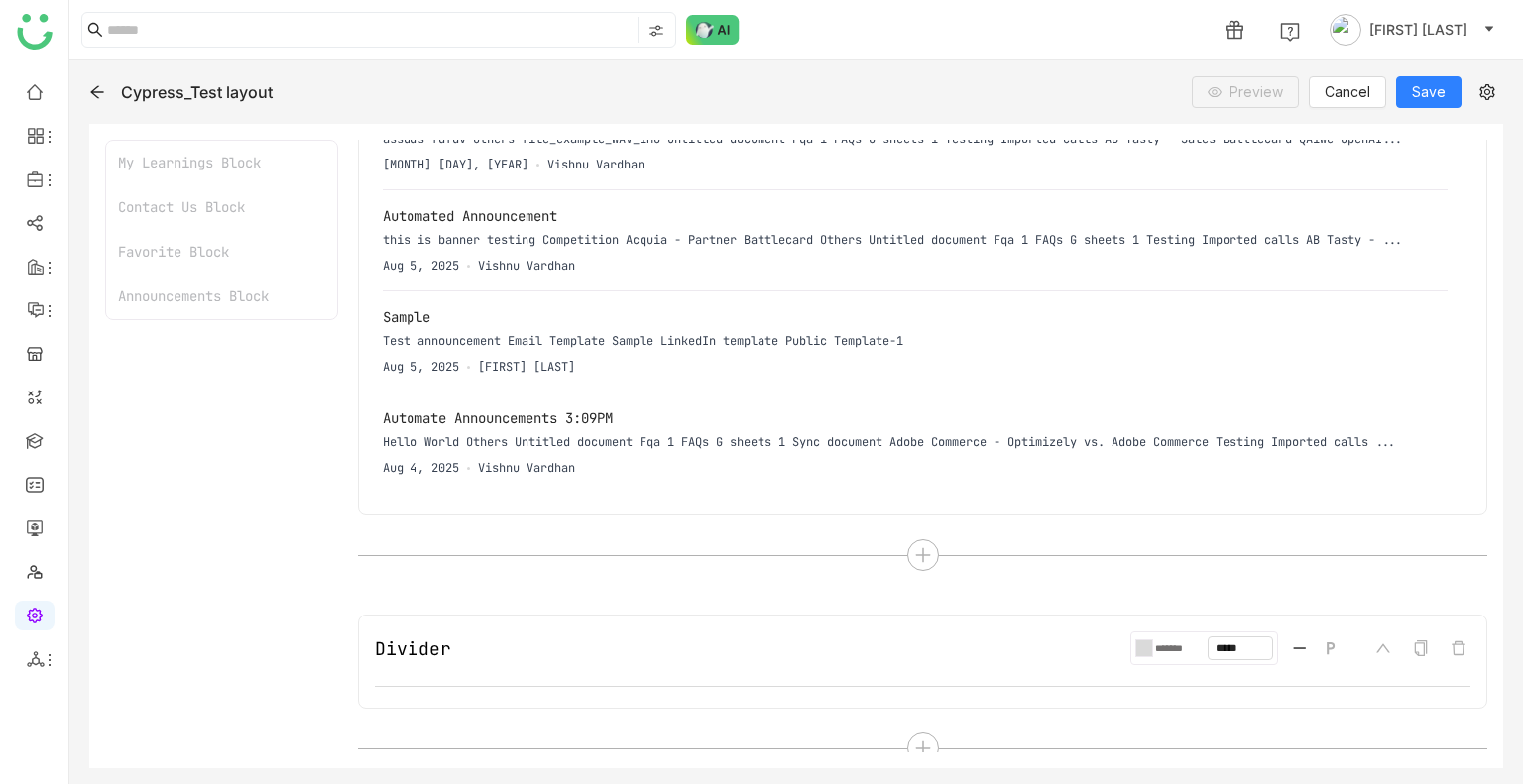 scroll, scrollTop: 1296, scrollLeft: 0, axis: vertical 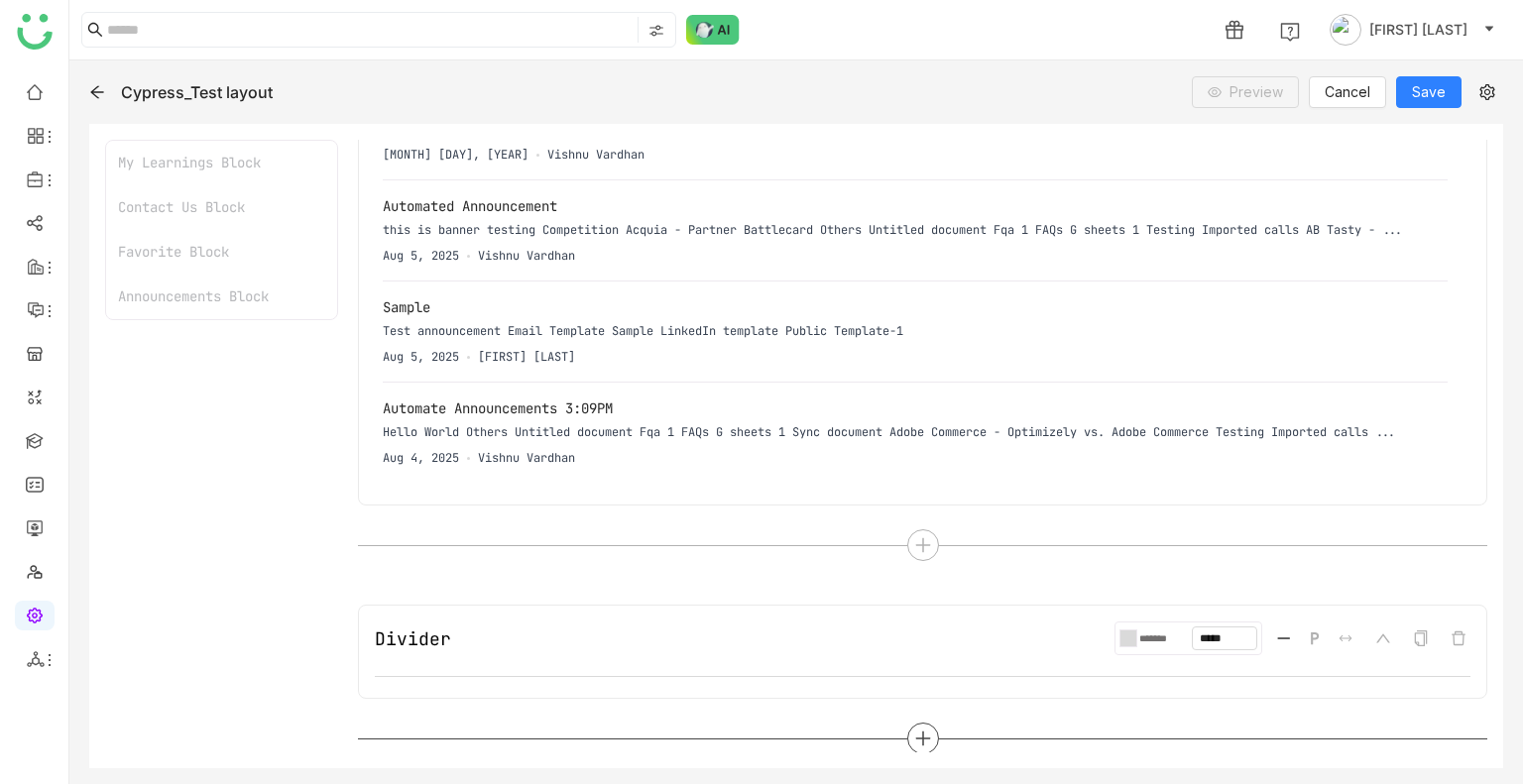 click at bounding box center [922, 738] 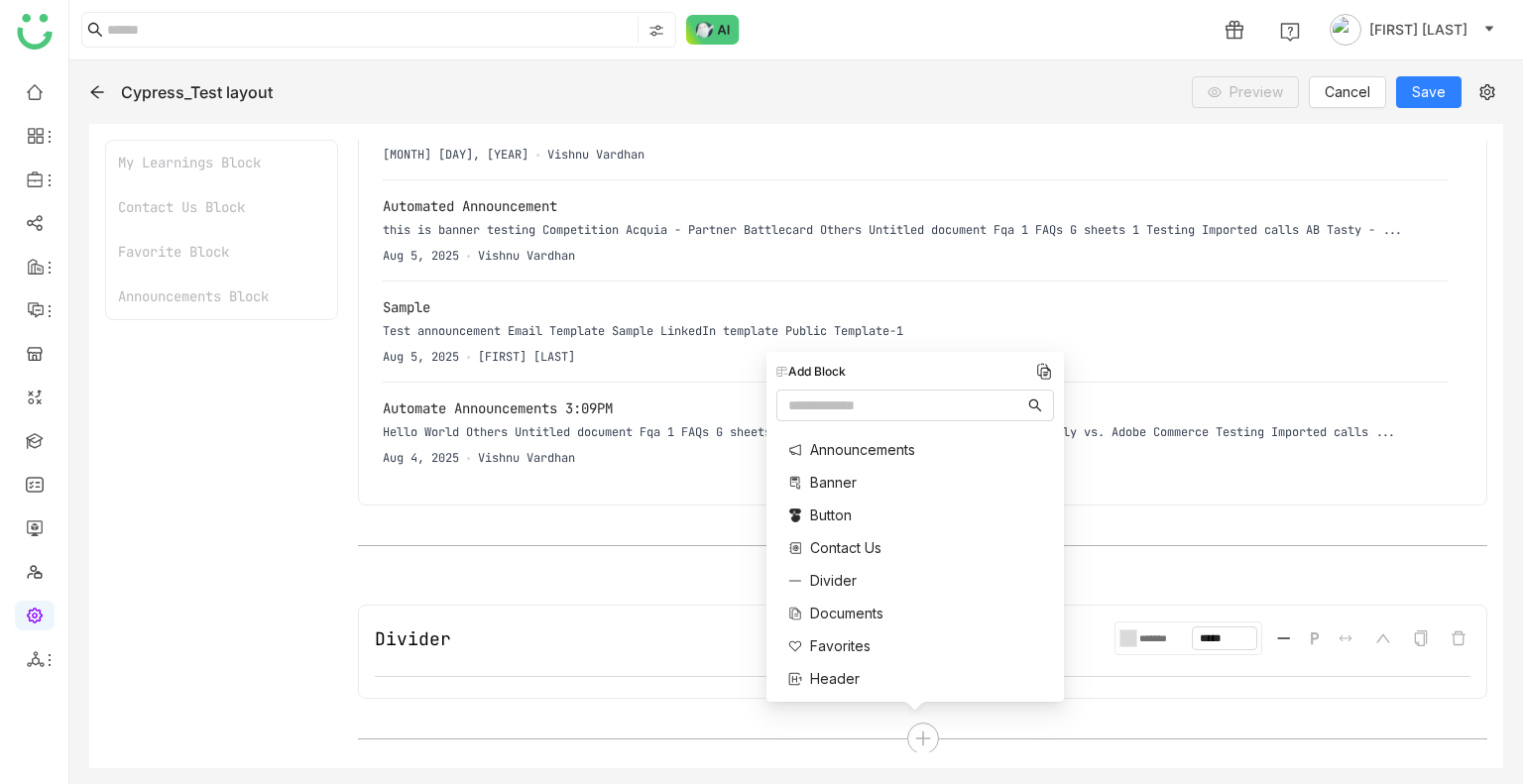 click on "Documents" at bounding box center [847, 613] 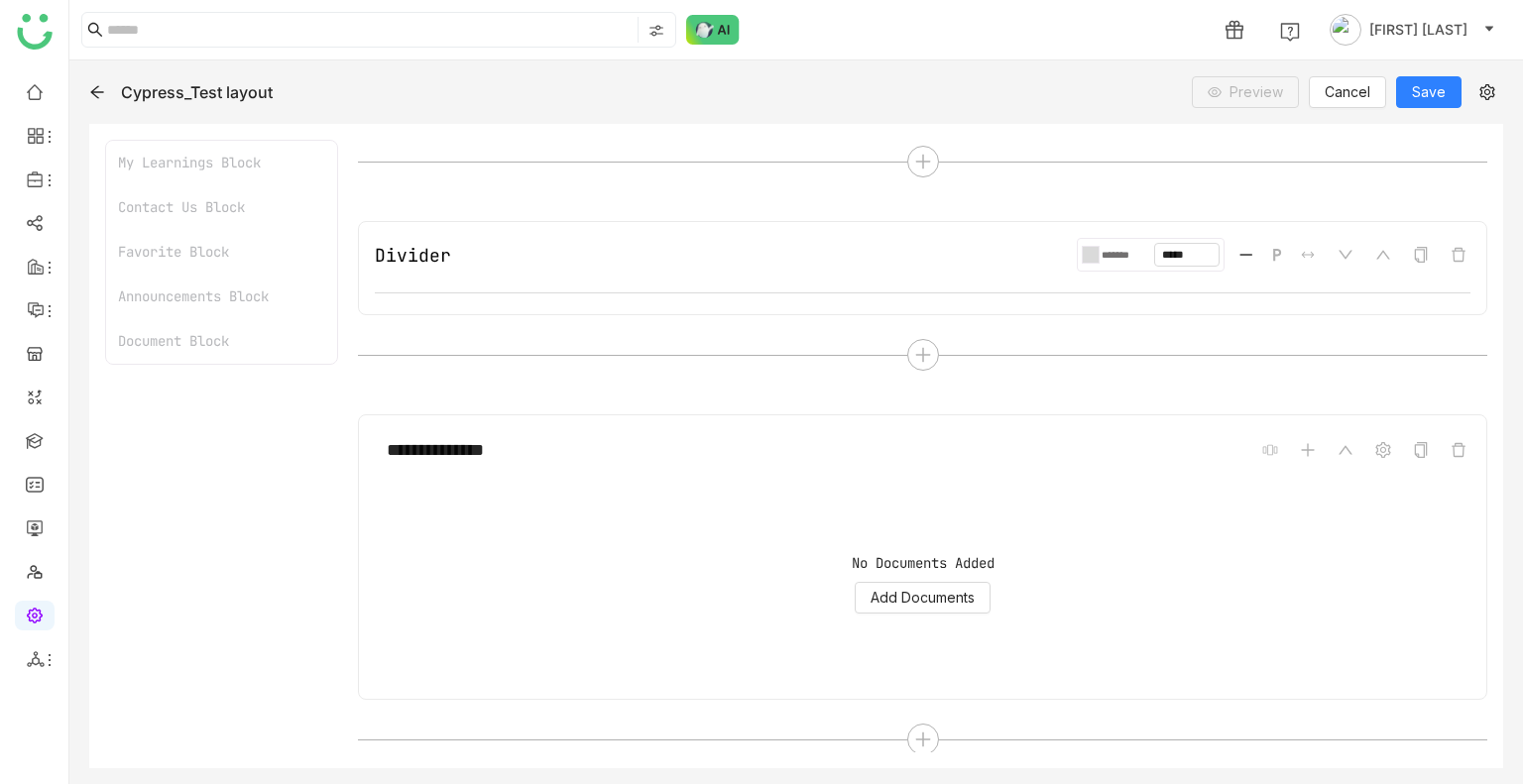 scroll, scrollTop: 1681, scrollLeft: 0, axis: vertical 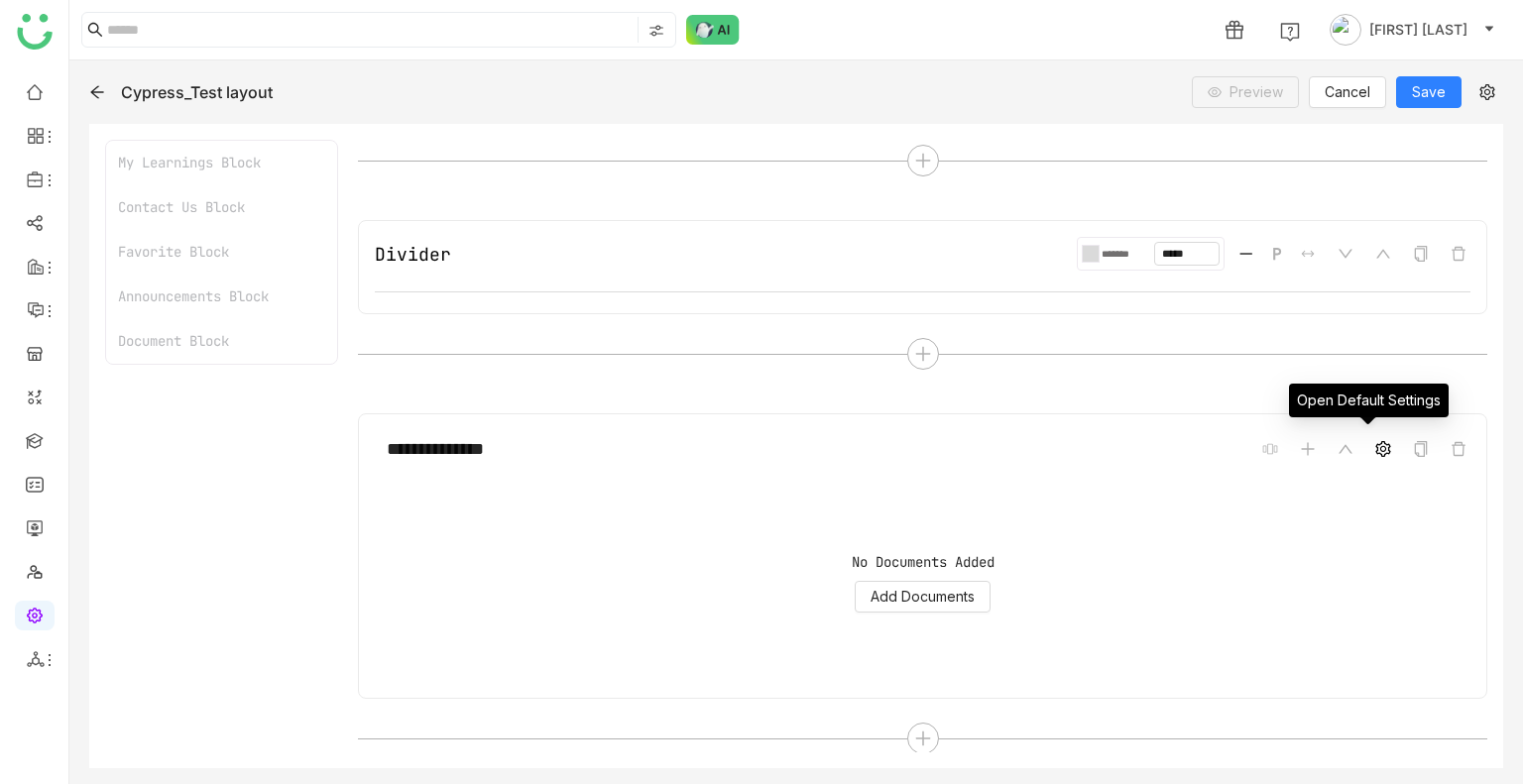 click at bounding box center (1383, 449) 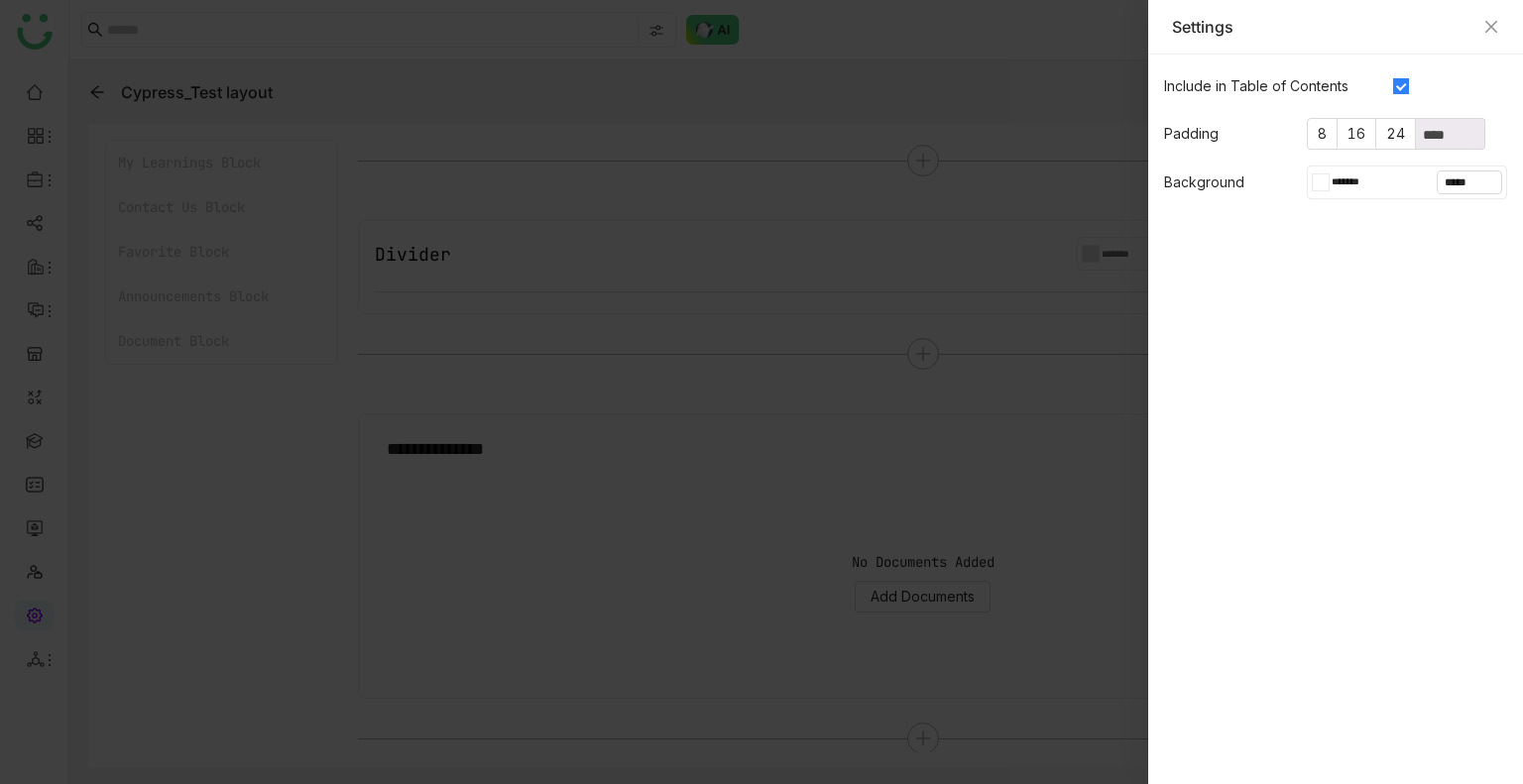 click on "Settings" at bounding box center (1336, 27) 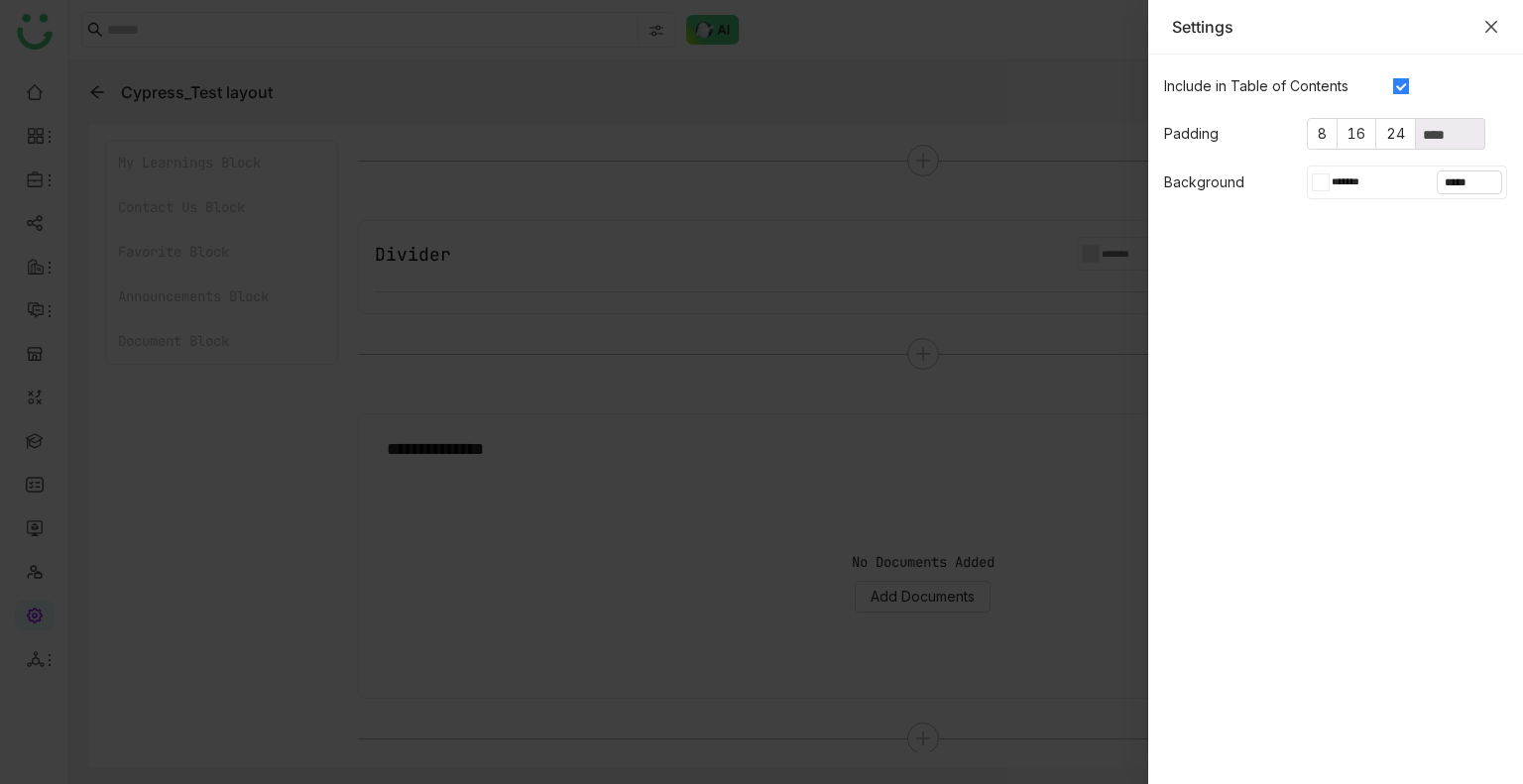 click 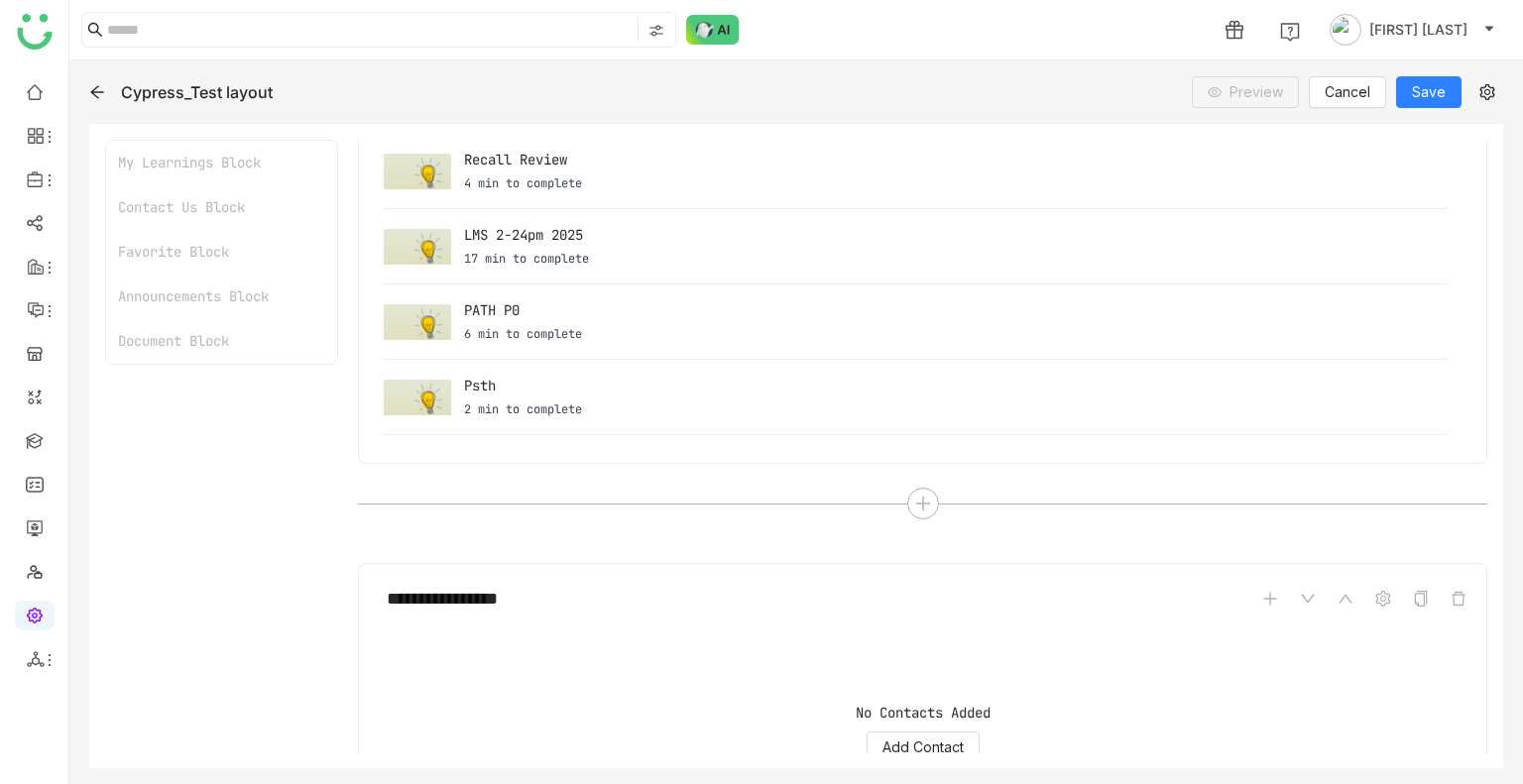 scroll, scrollTop: 0, scrollLeft: 0, axis: both 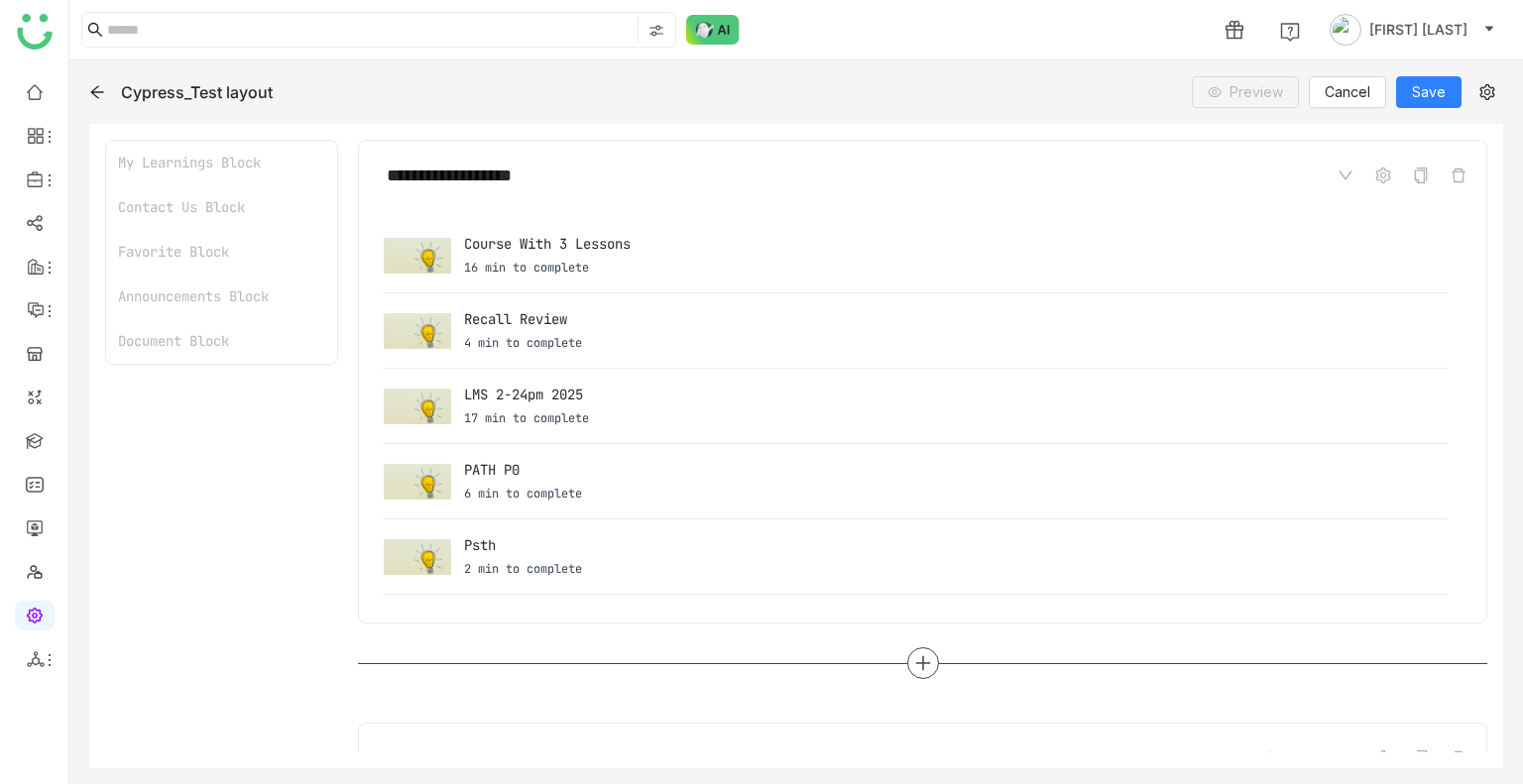 click at bounding box center [923, 663] 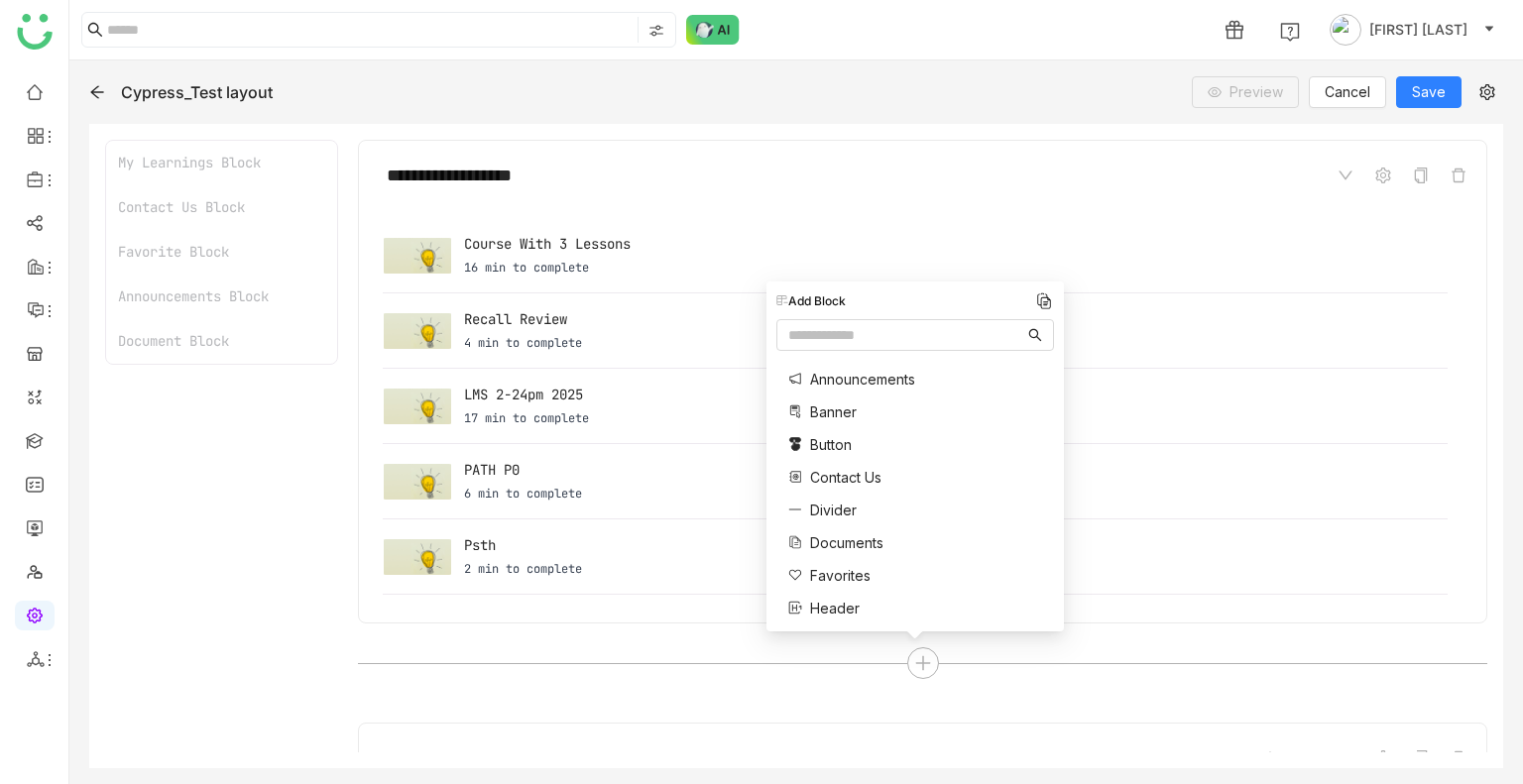 click on "Contact Us" at bounding box center (846, 477) 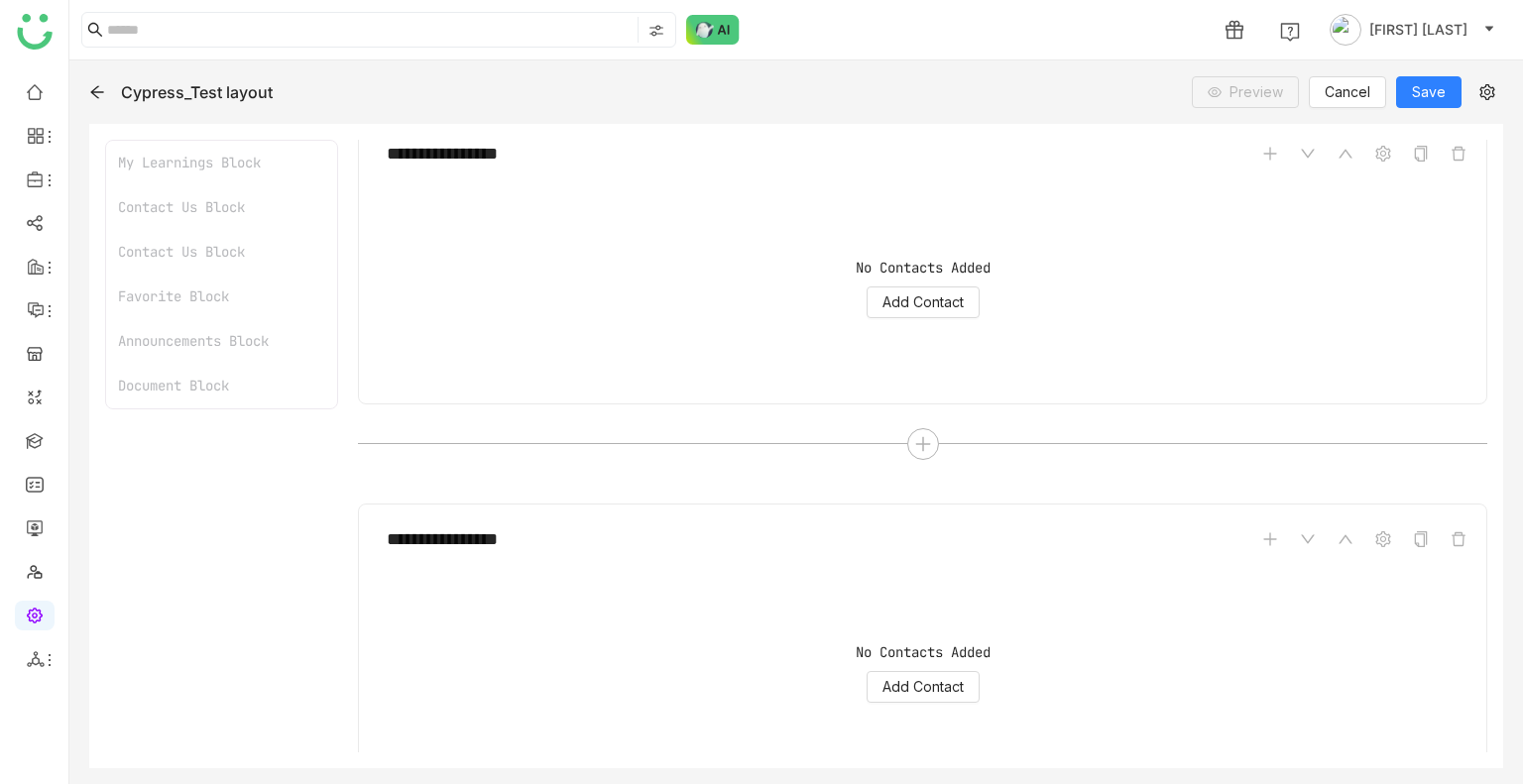 scroll, scrollTop: 606, scrollLeft: 0, axis: vertical 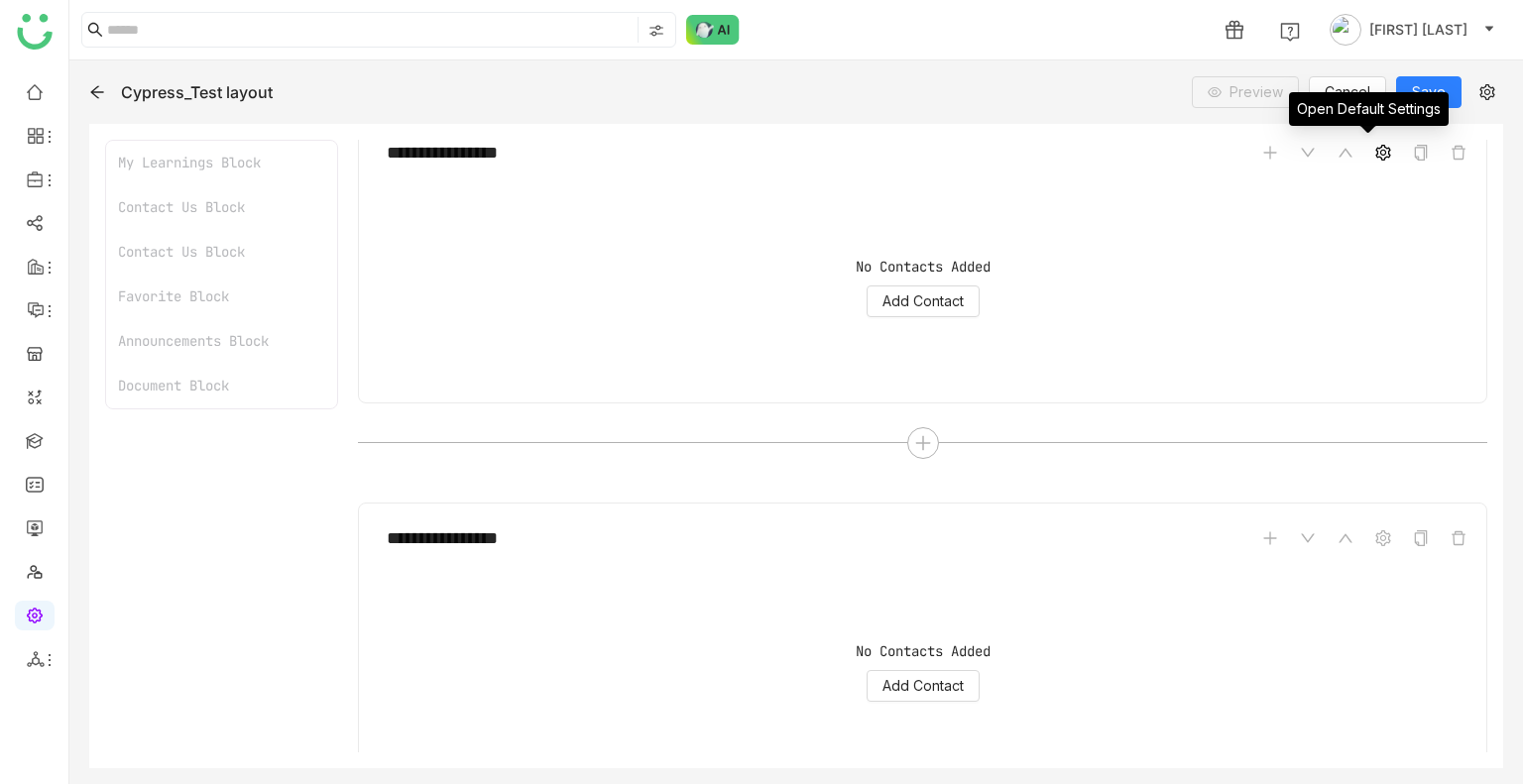 click 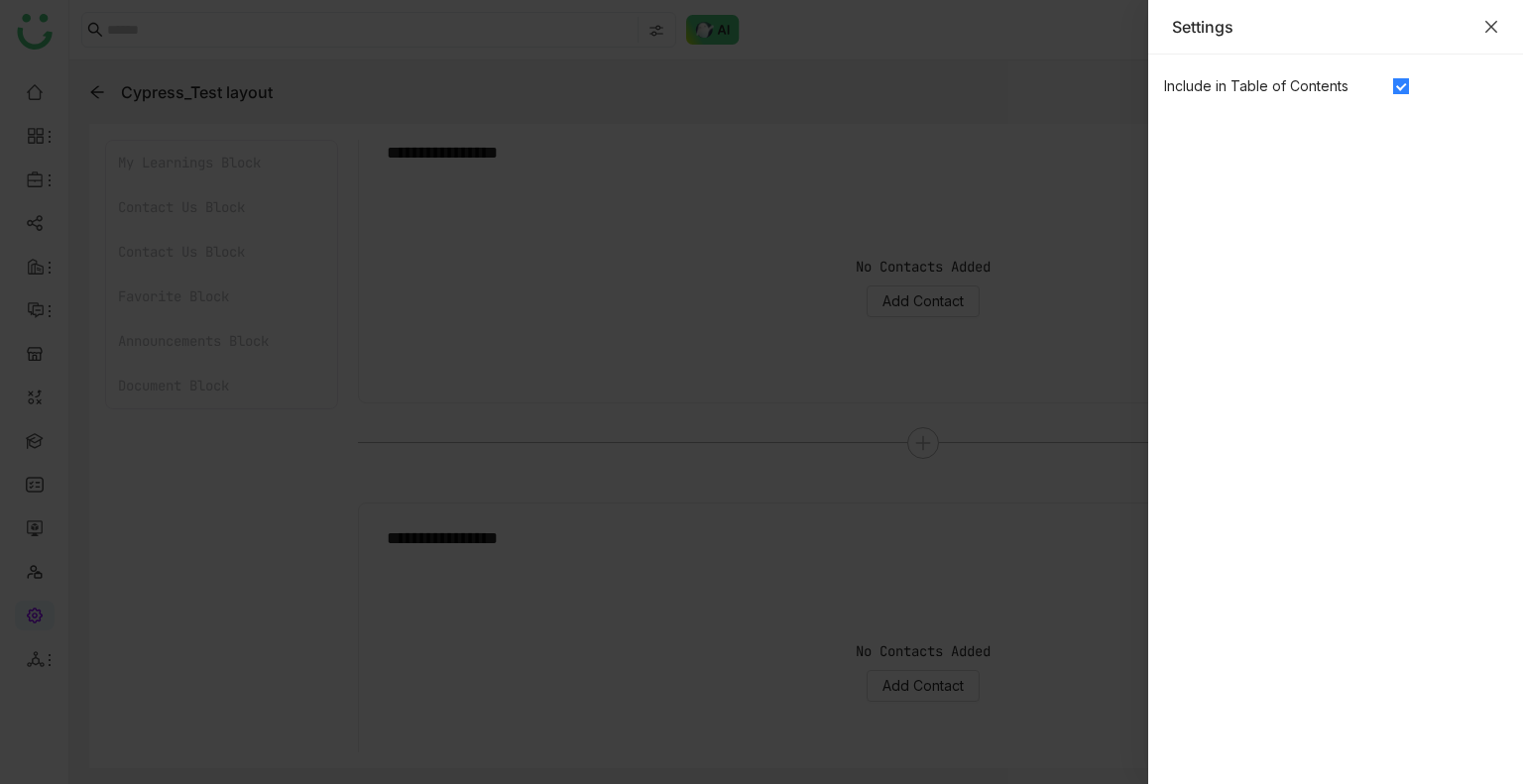 click 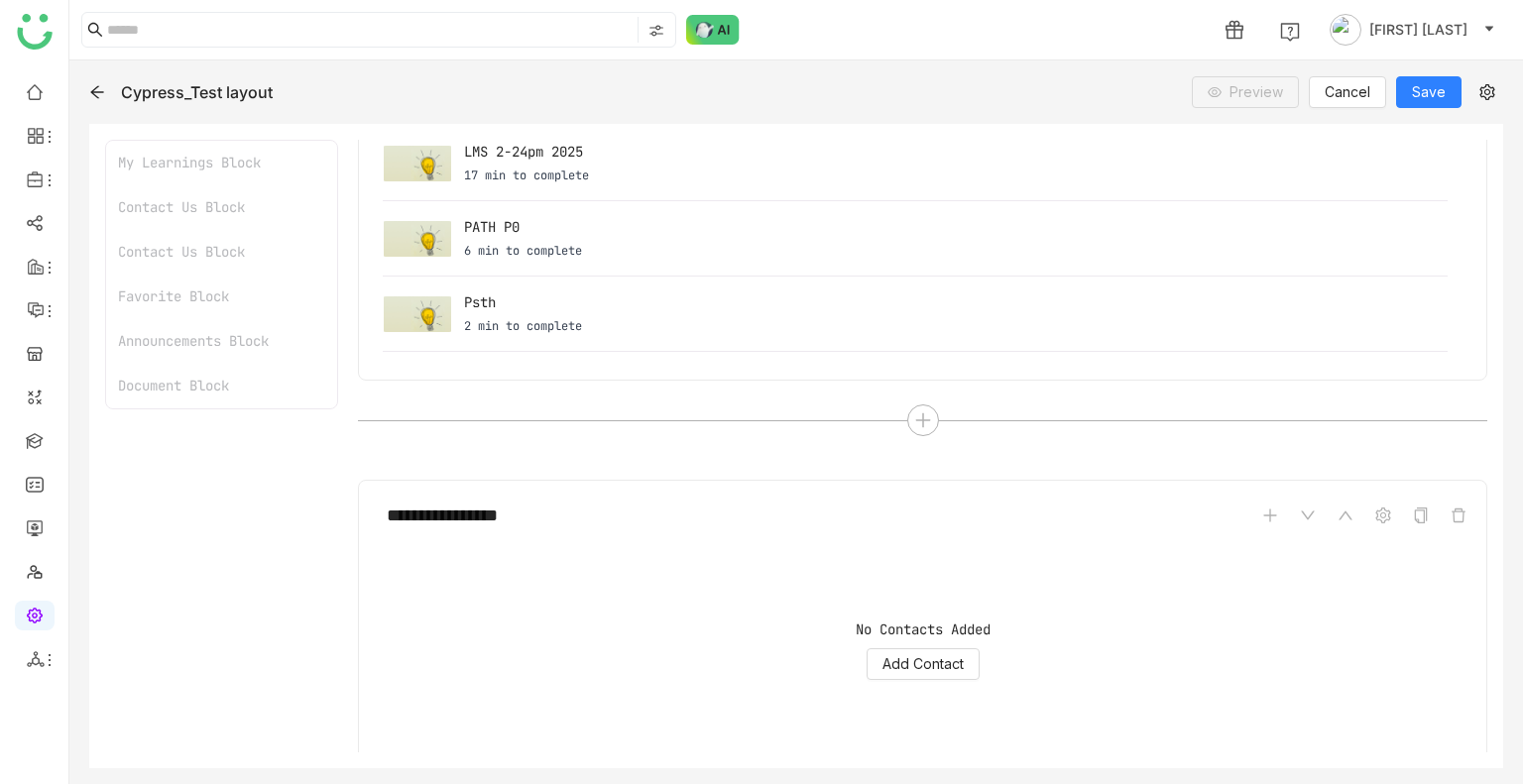 scroll, scrollTop: 238, scrollLeft: 0, axis: vertical 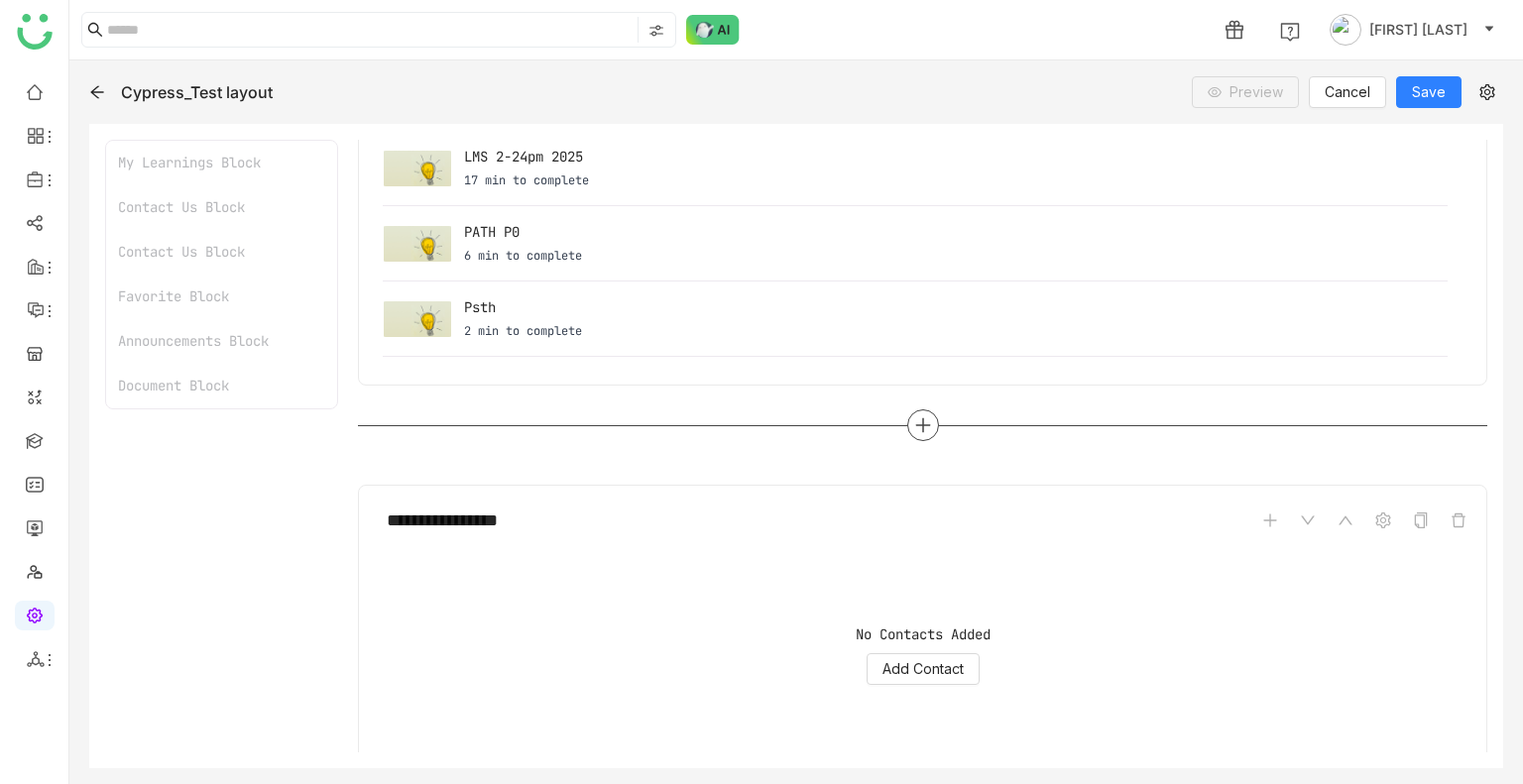 click 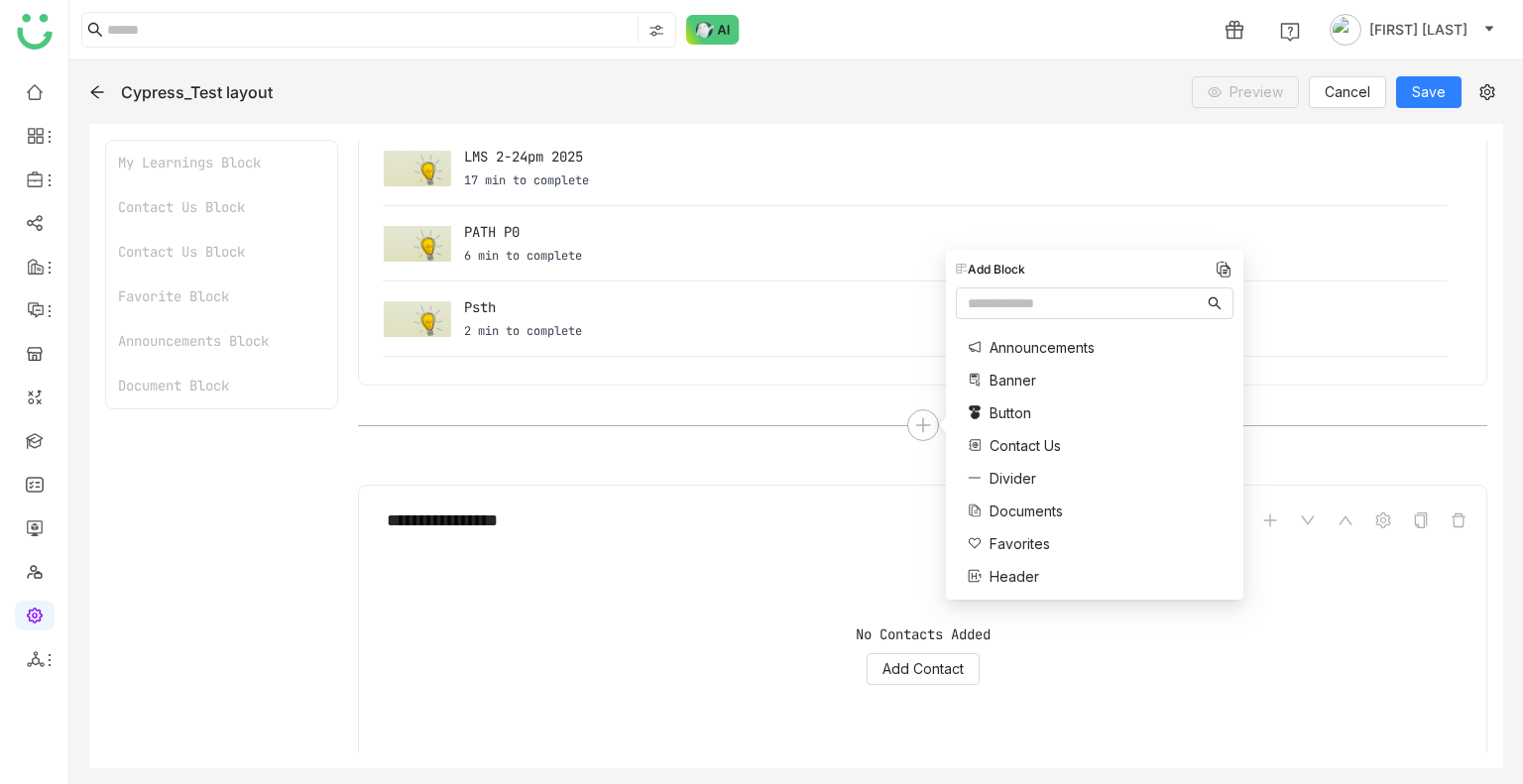 click on "Button" at bounding box center (1010, 412) 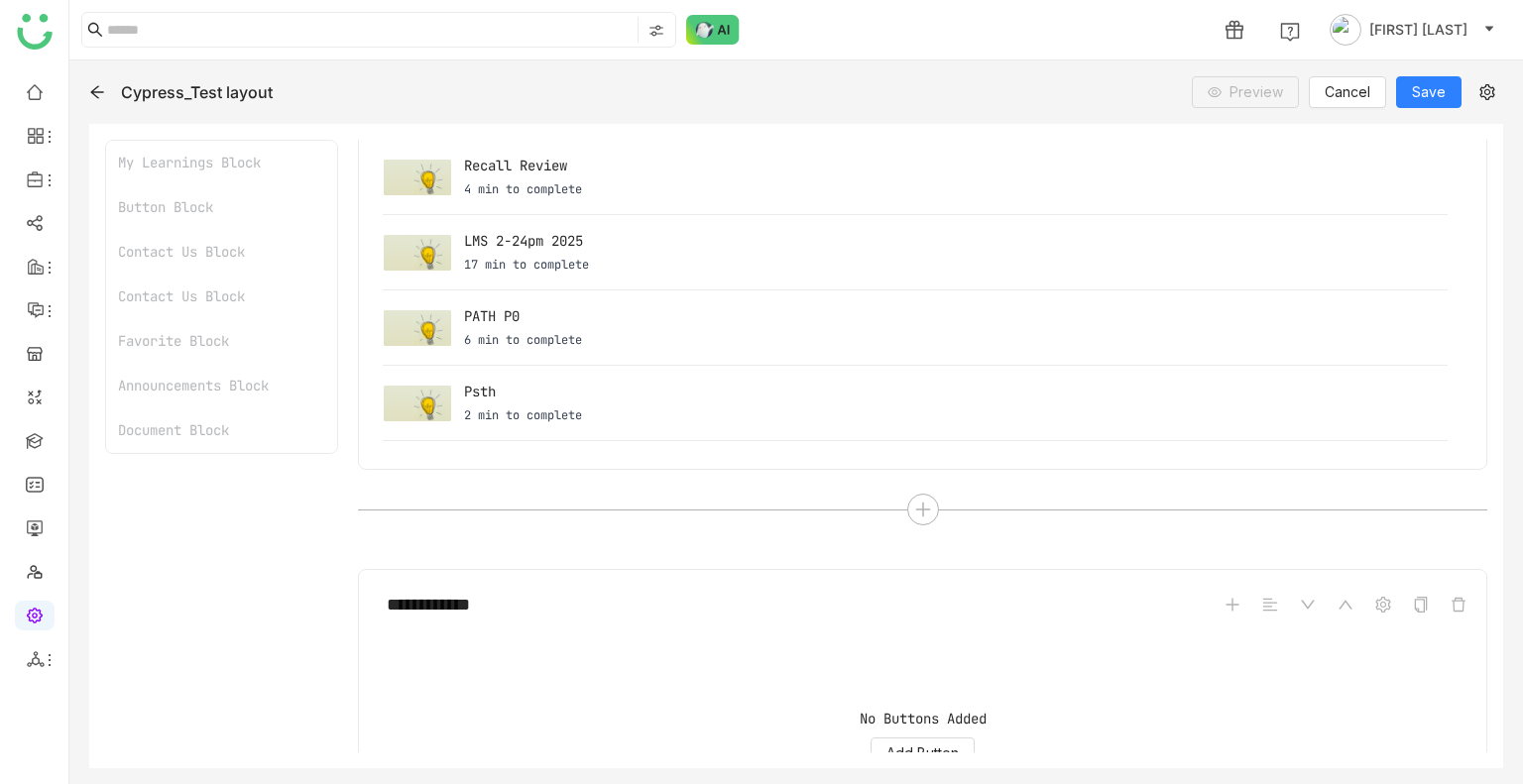 scroll, scrollTop: 152, scrollLeft: 0, axis: vertical 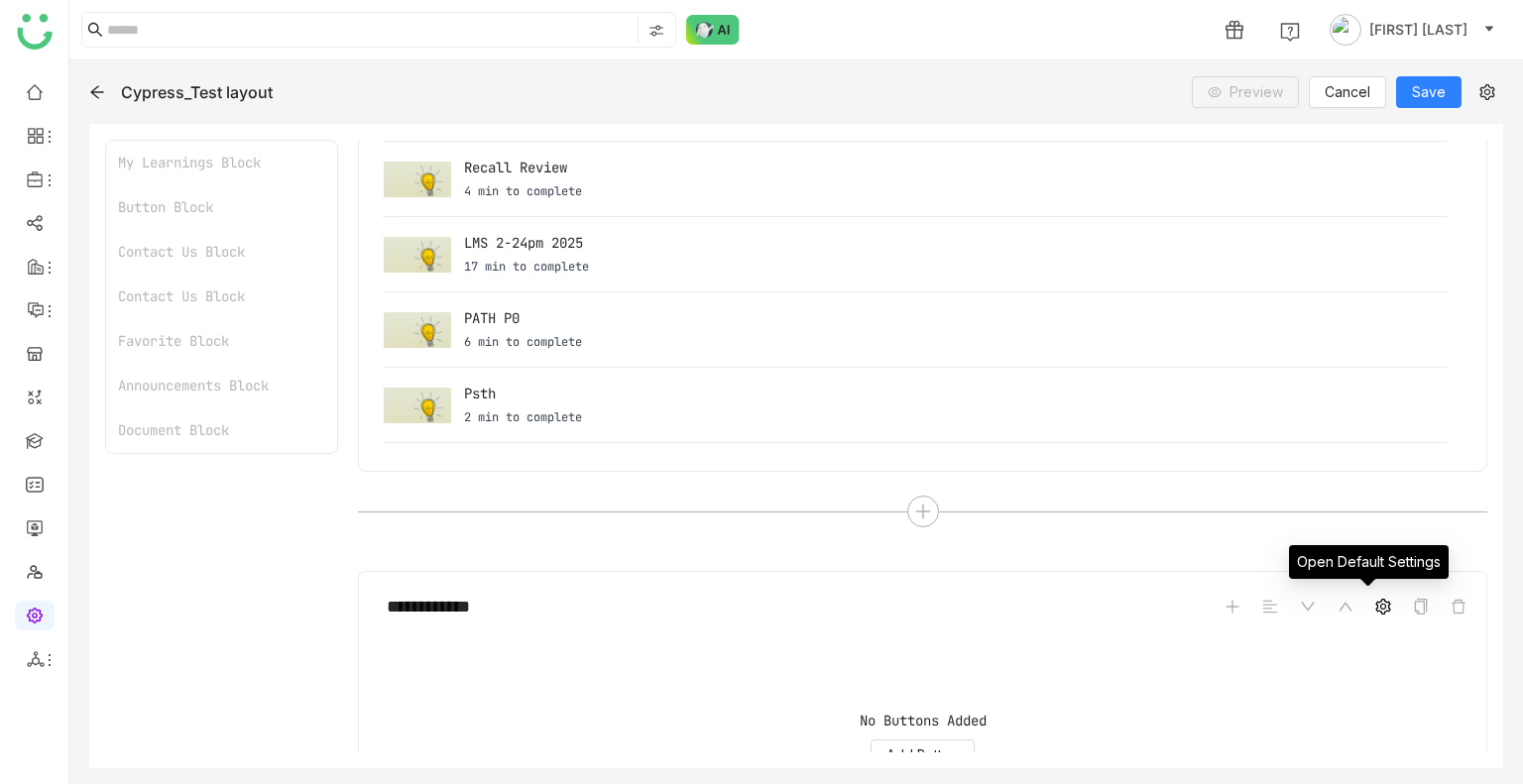 click 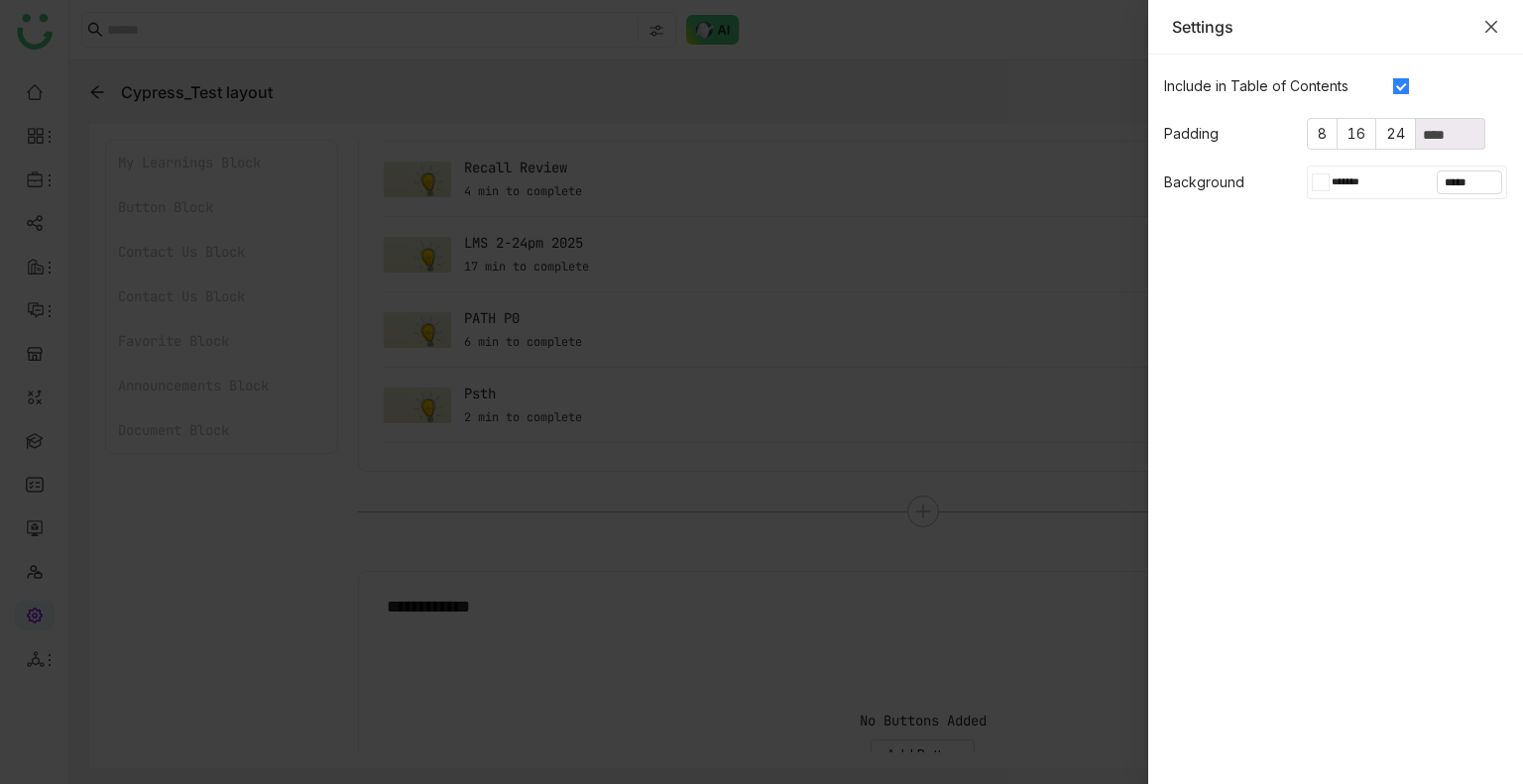 click 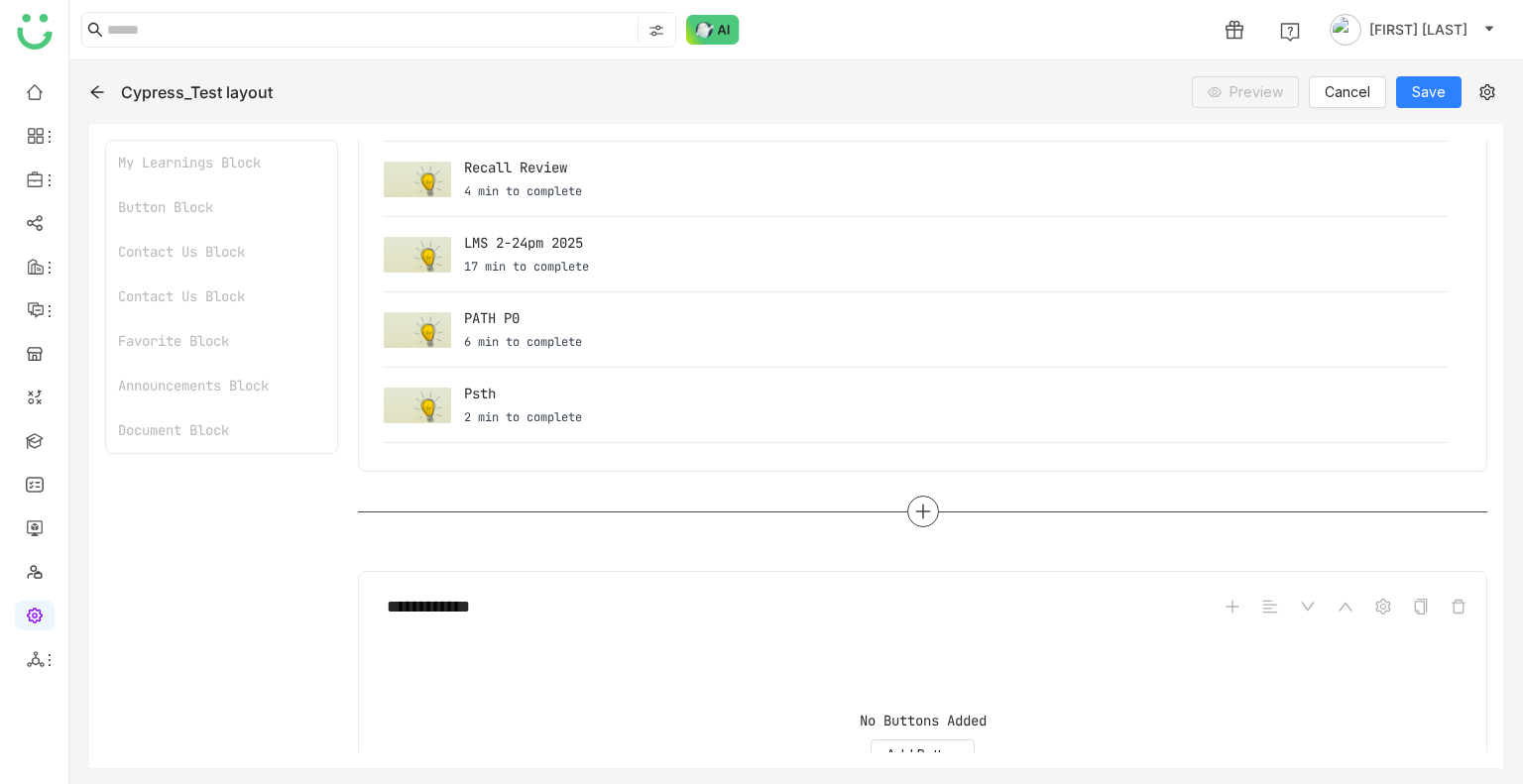 click at bounding box center (923, 511) 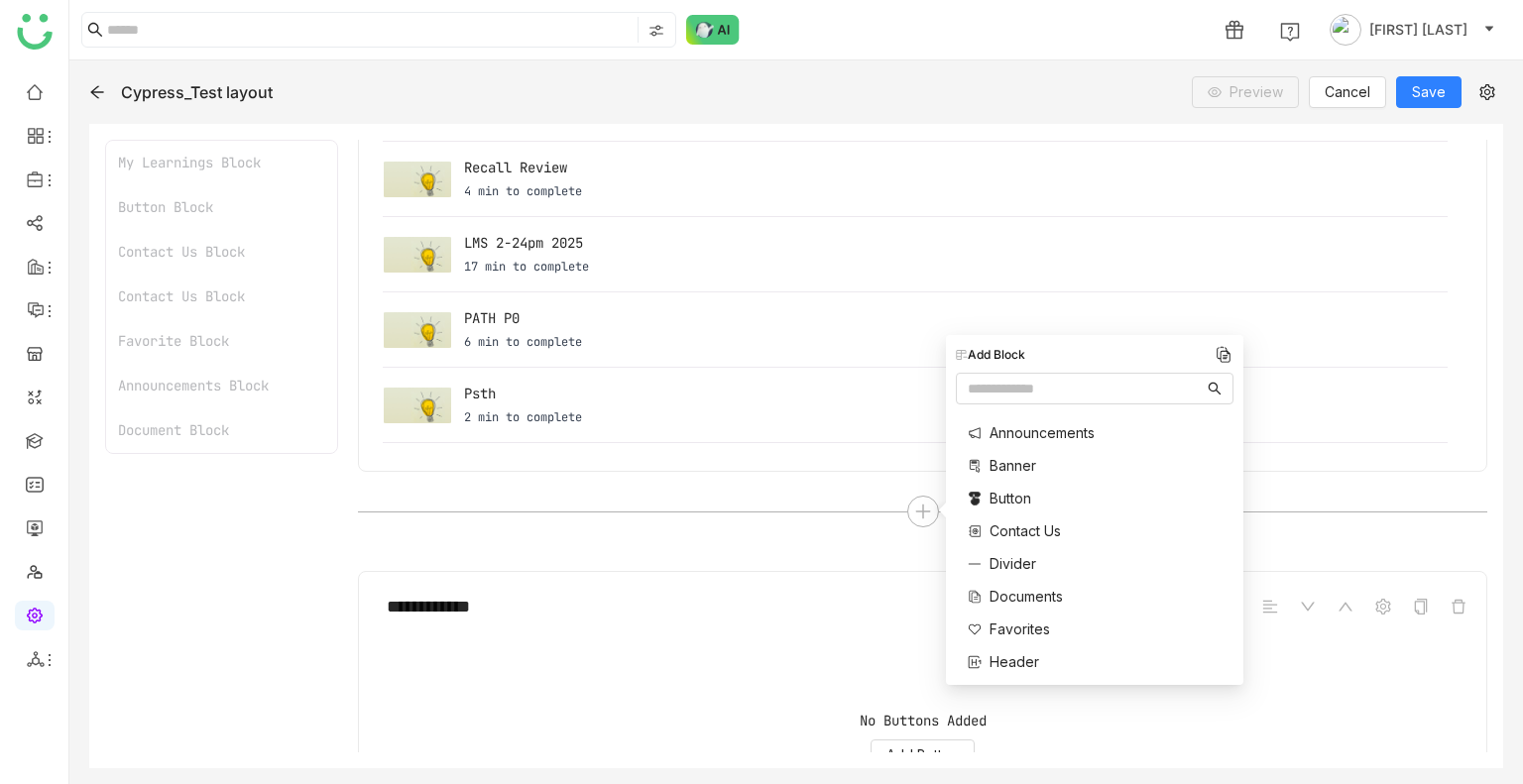 click on "Announcements" at bounding box center [1042, 432] 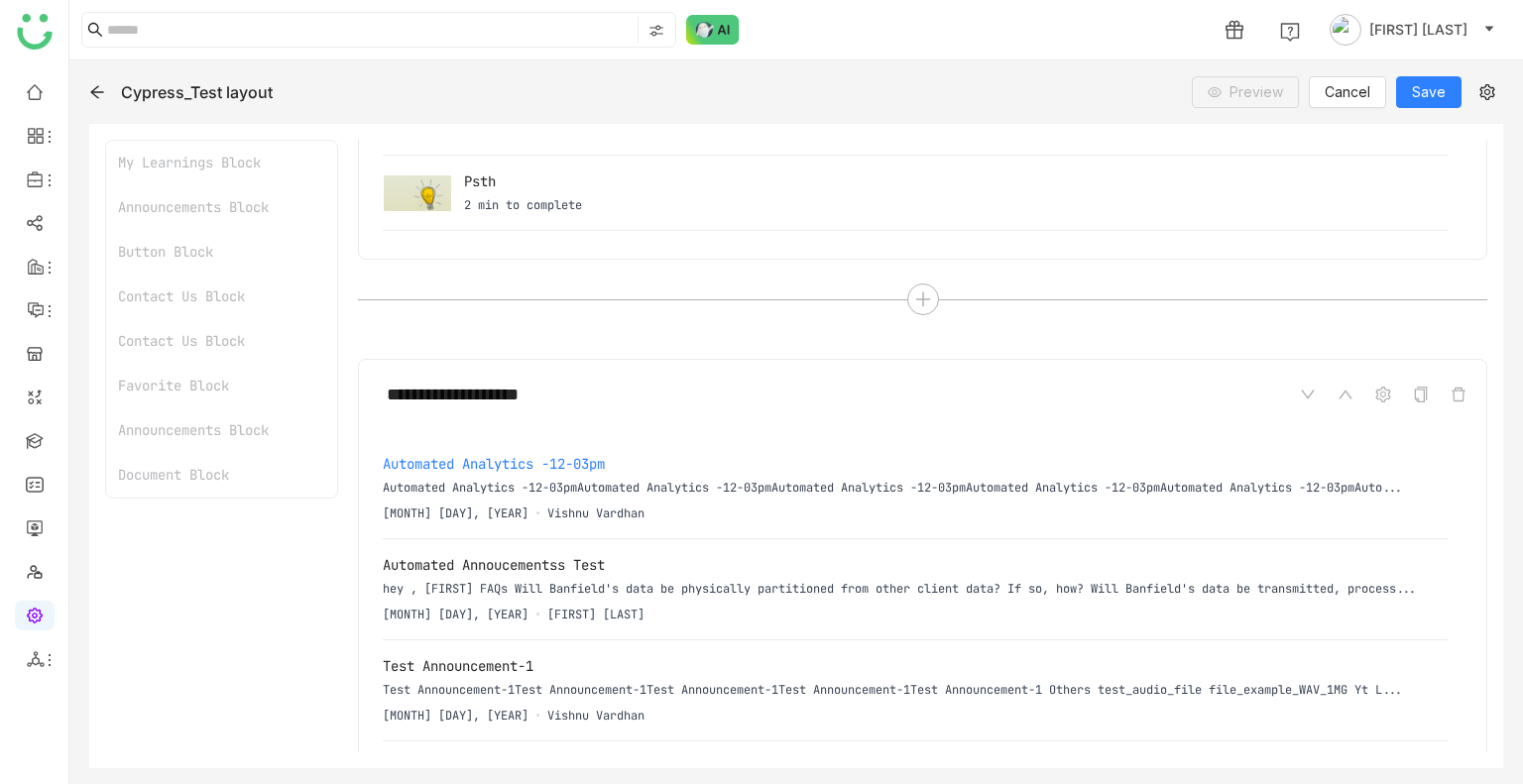 scroll, scrollTop: 356, scrollLeft: 0, axis: vertical 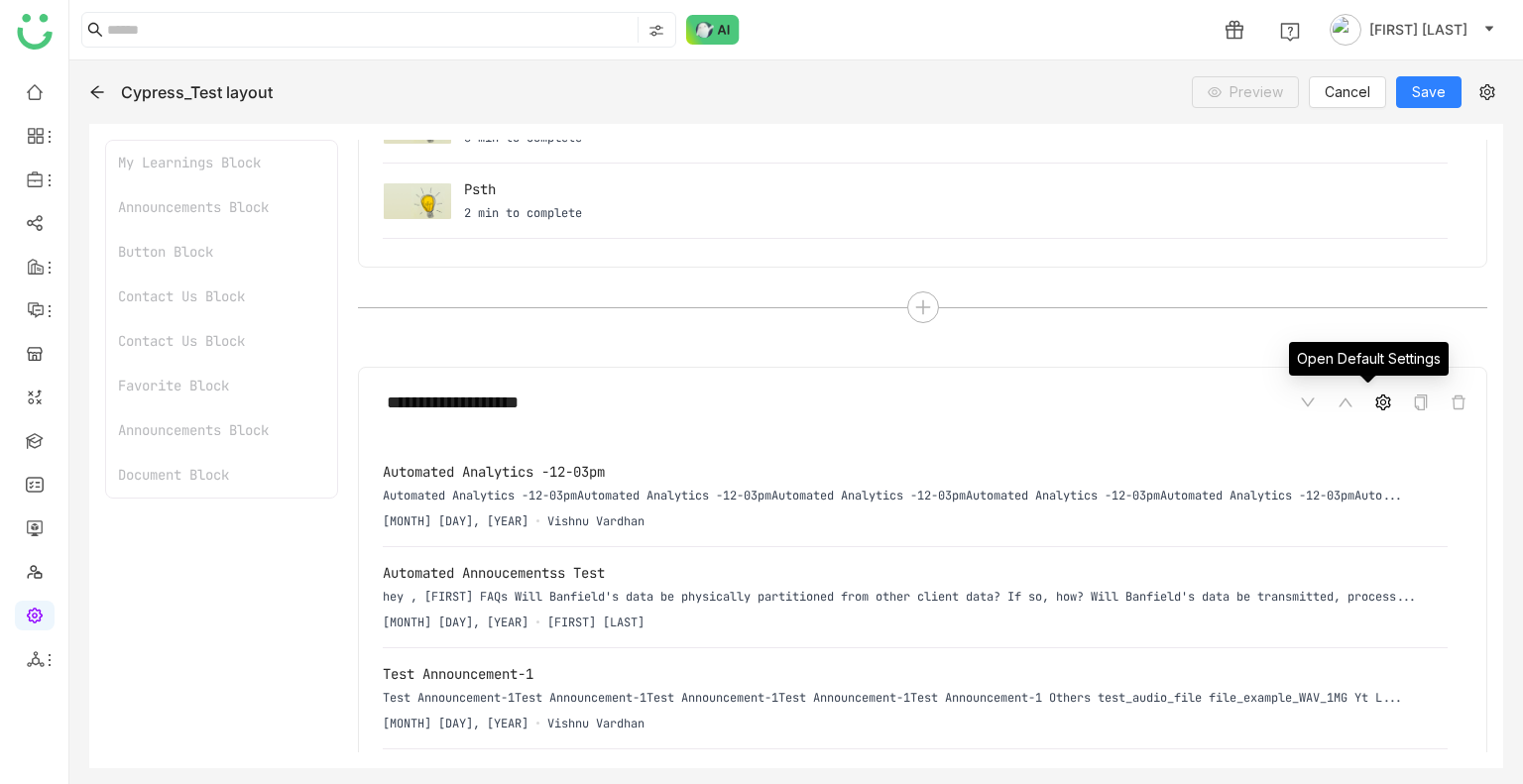 click 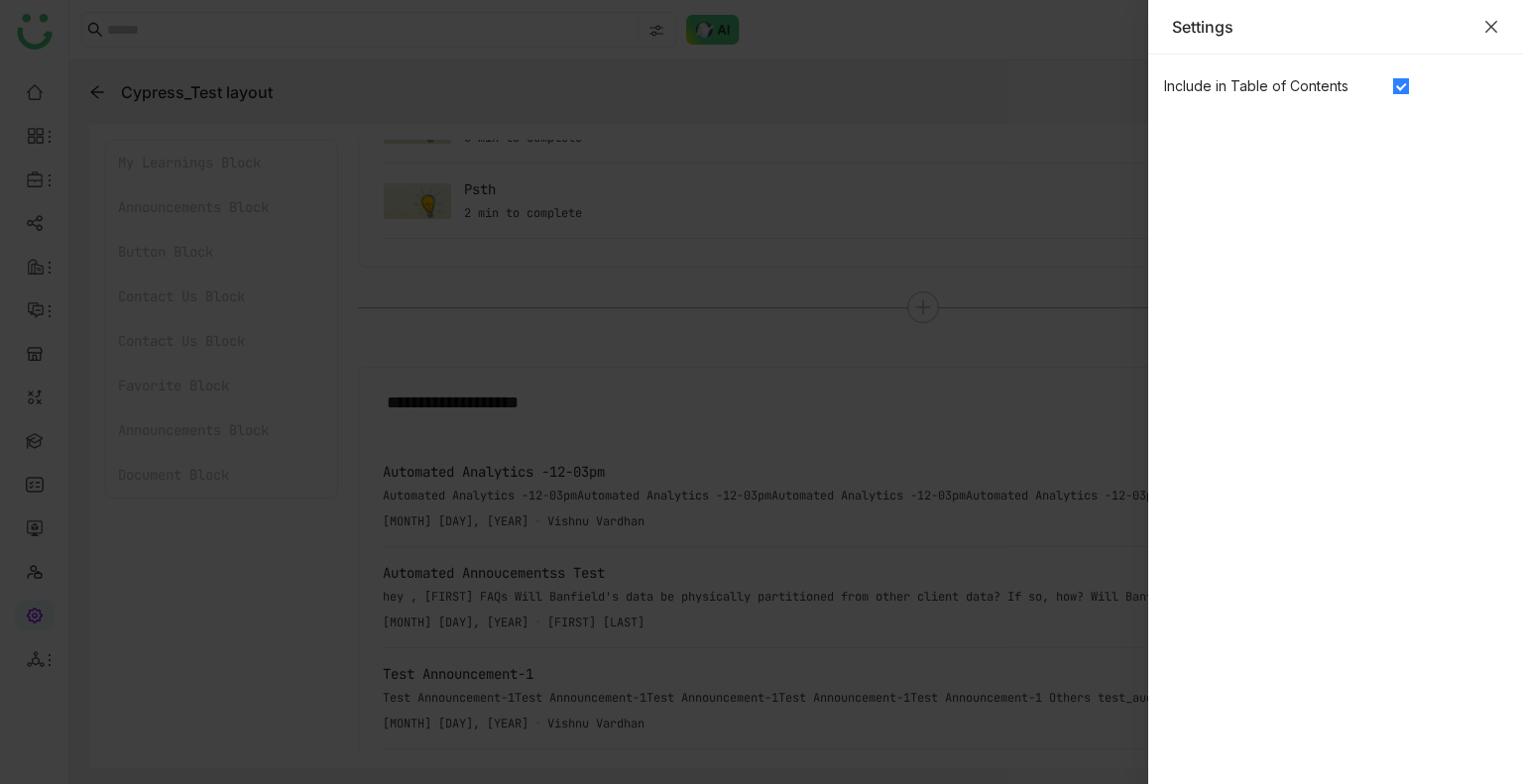 click 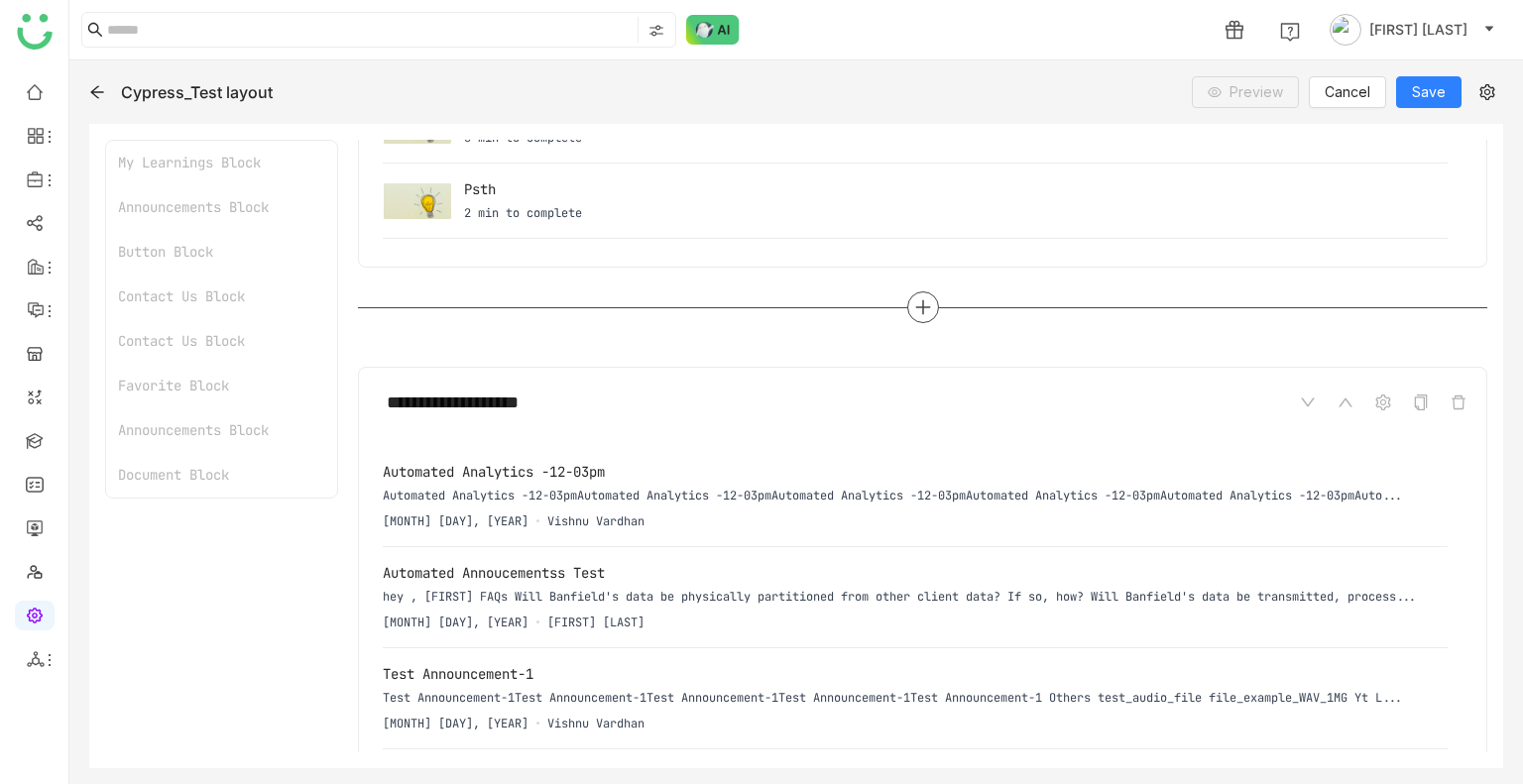click at bounding box center (923, 307) 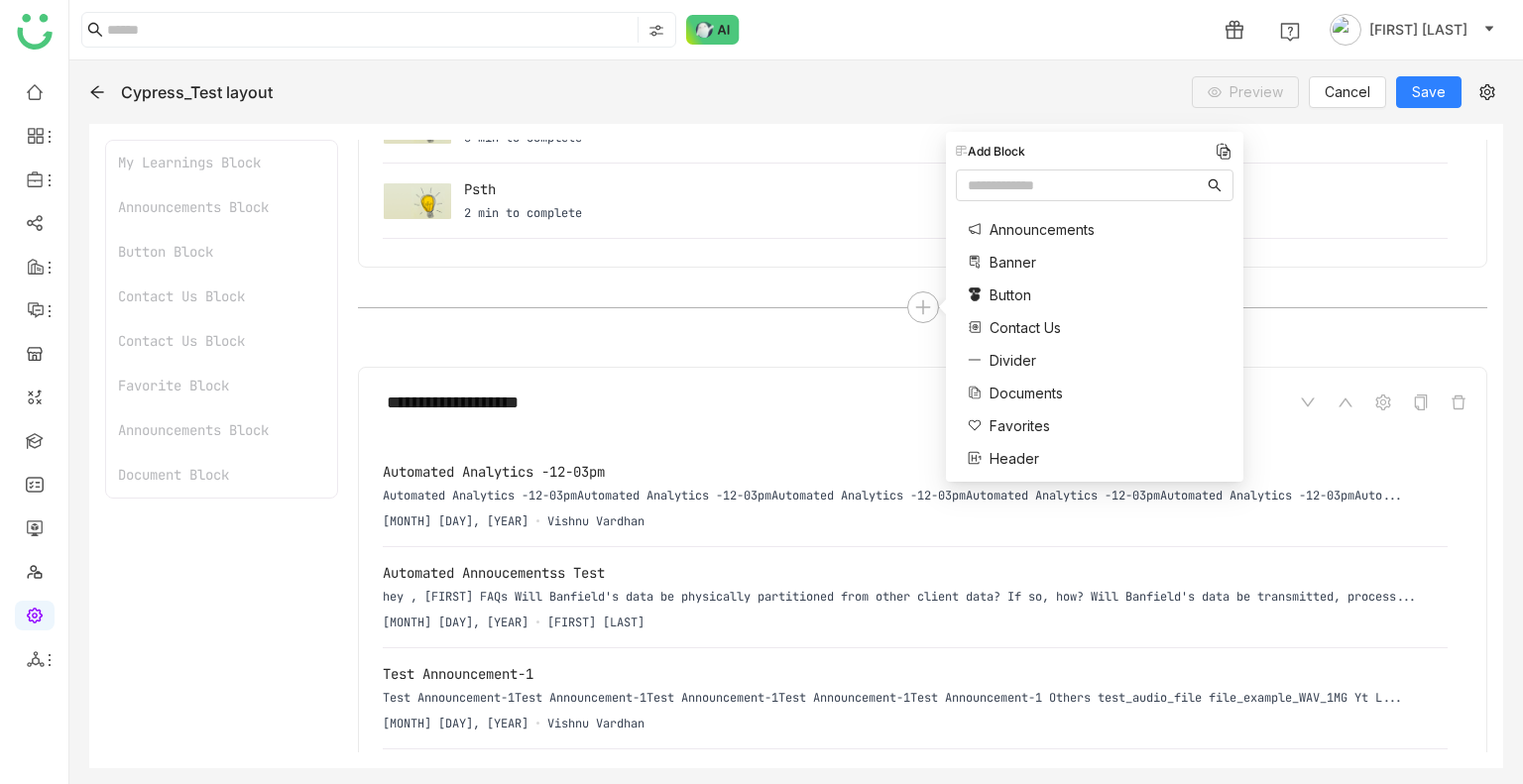 click on "Documents" at bounding box center [1026, 392] 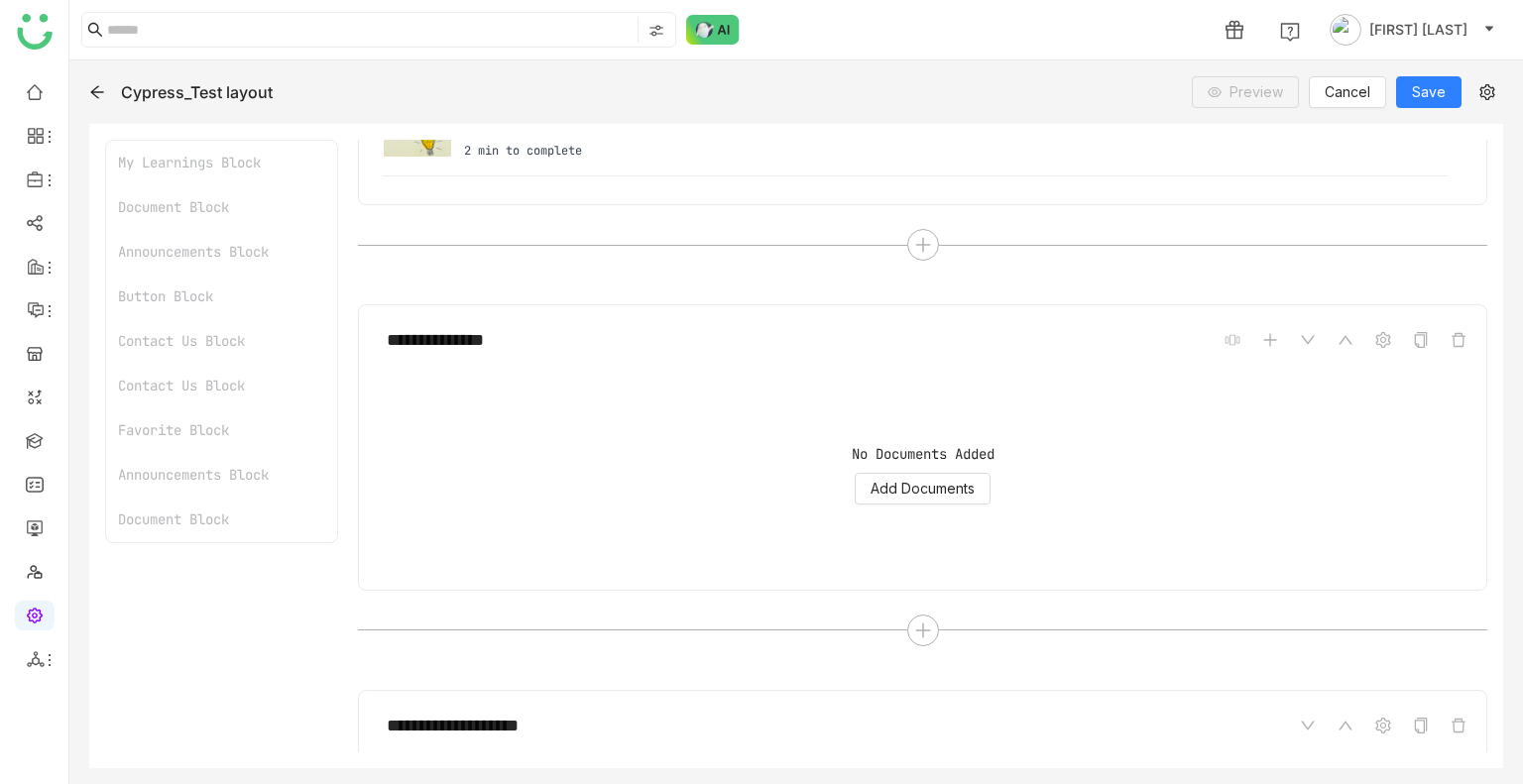 scroll, scrollTop: 416, scrollLeft: 0, axis: vertical 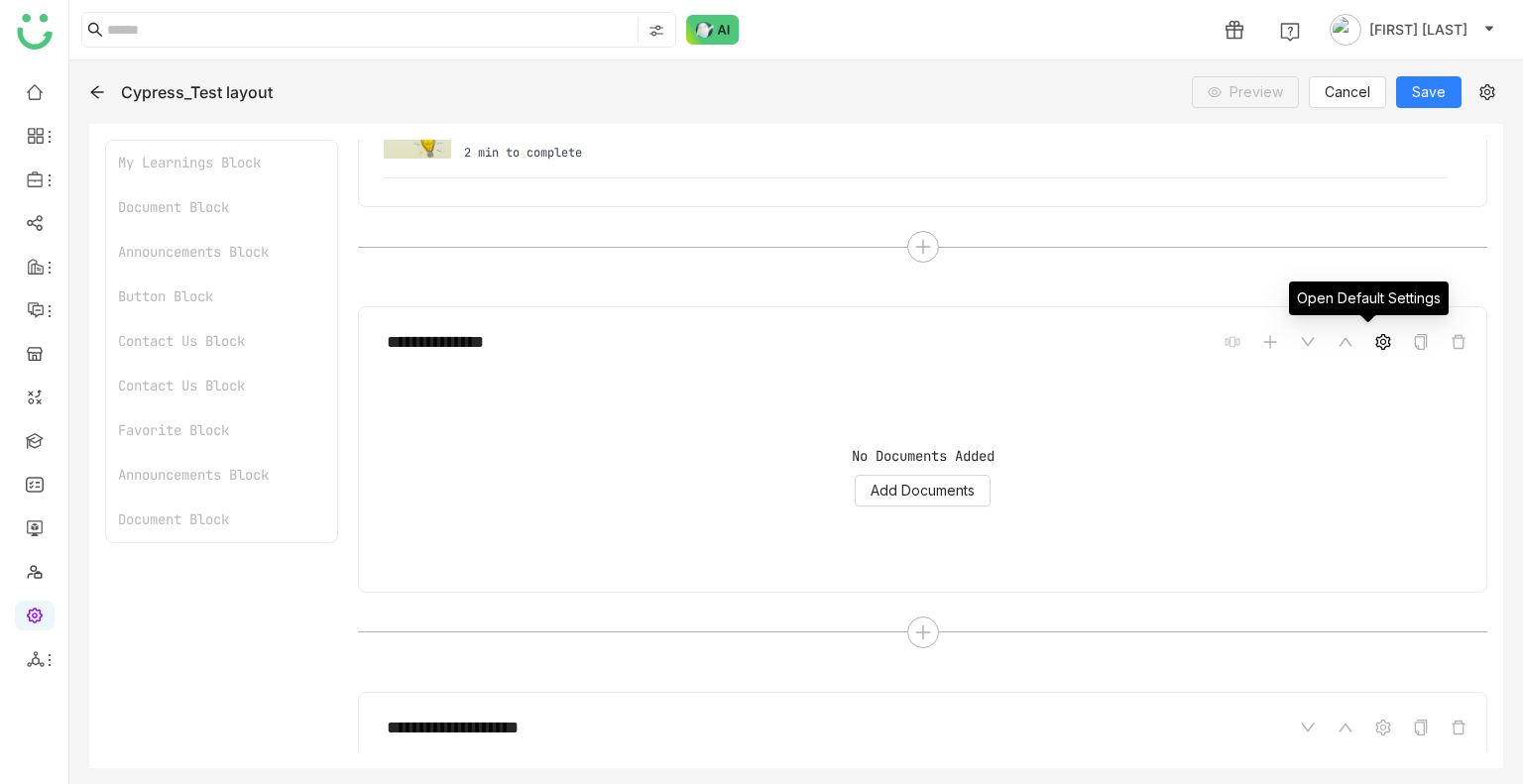 click 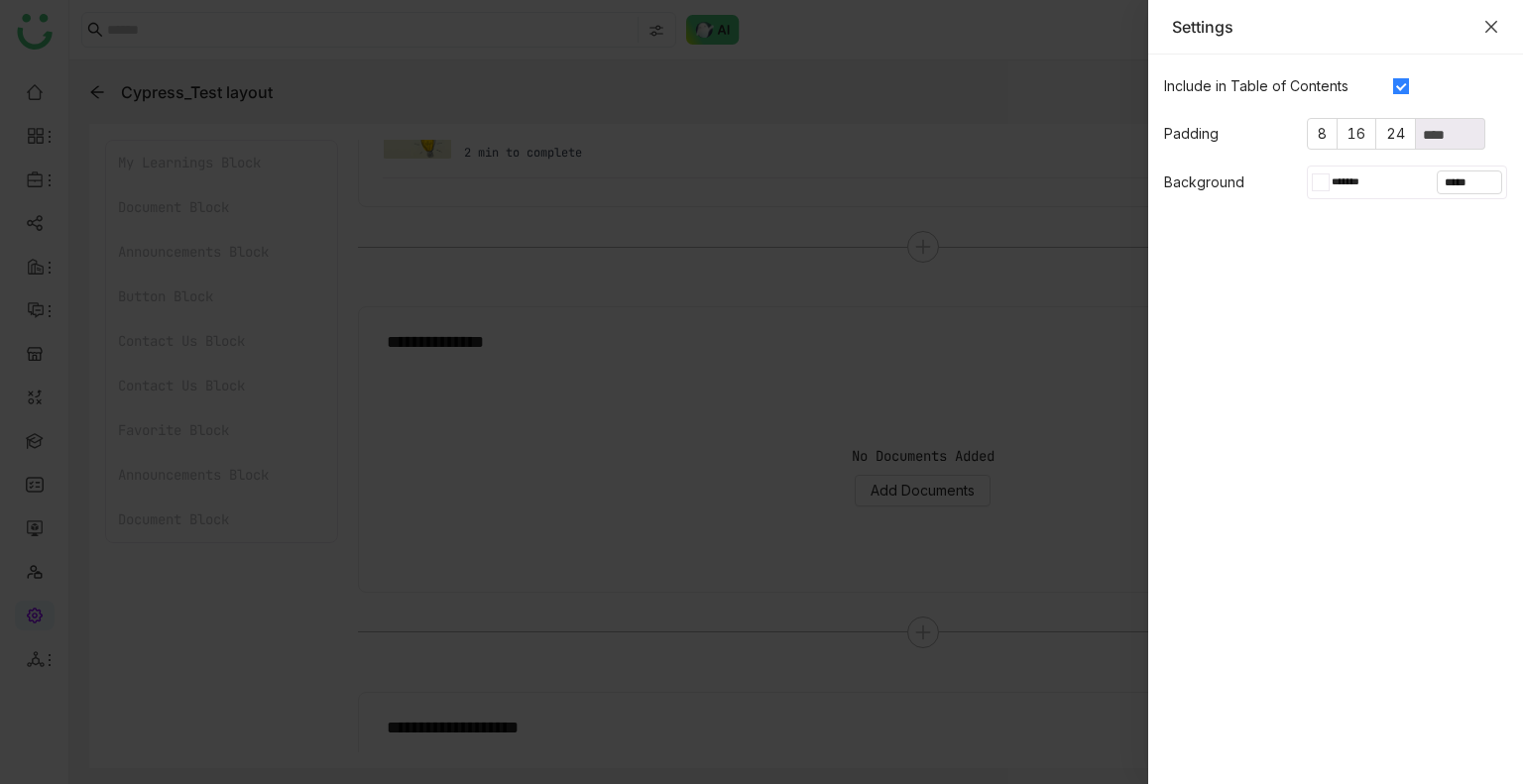 click 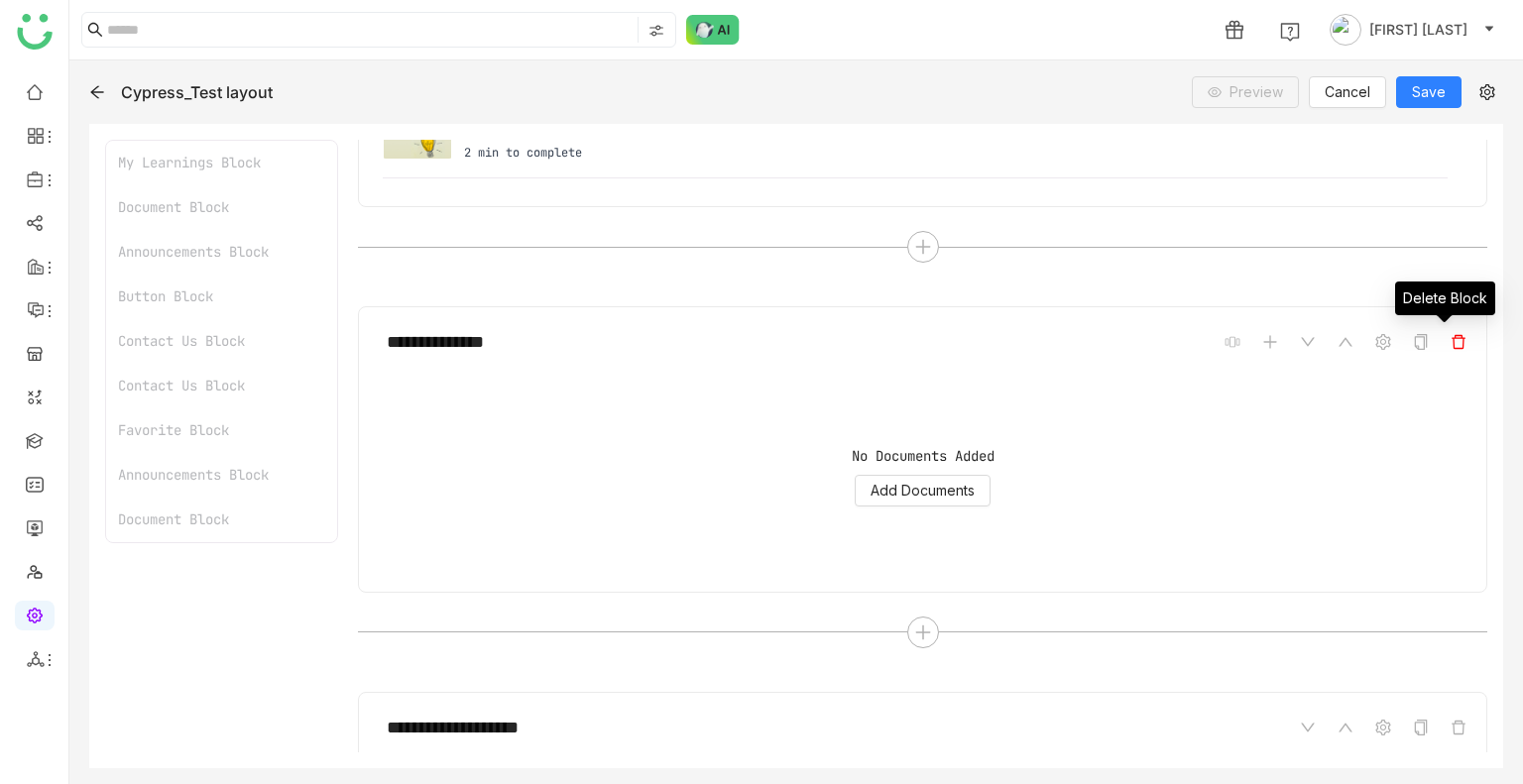 click 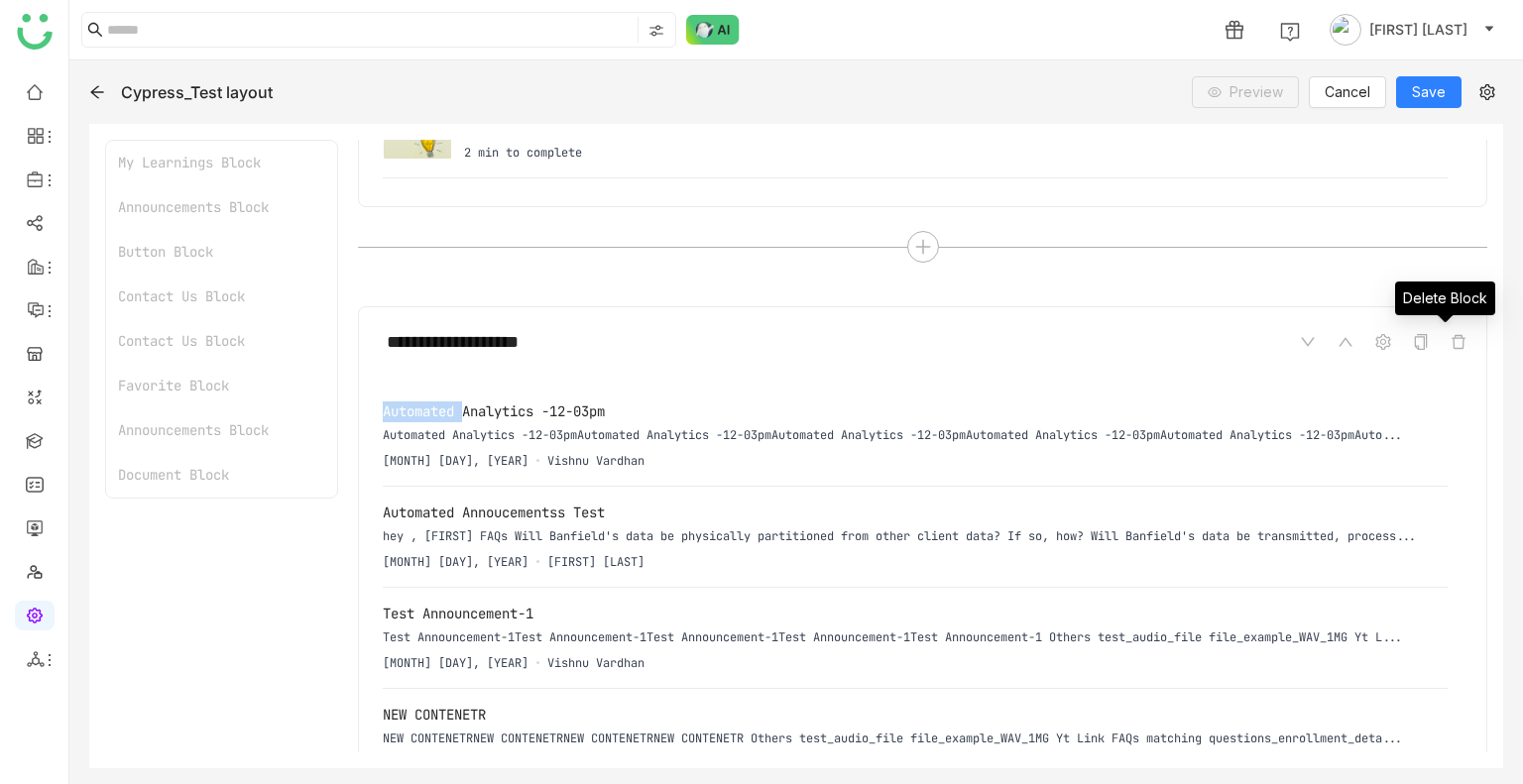 click 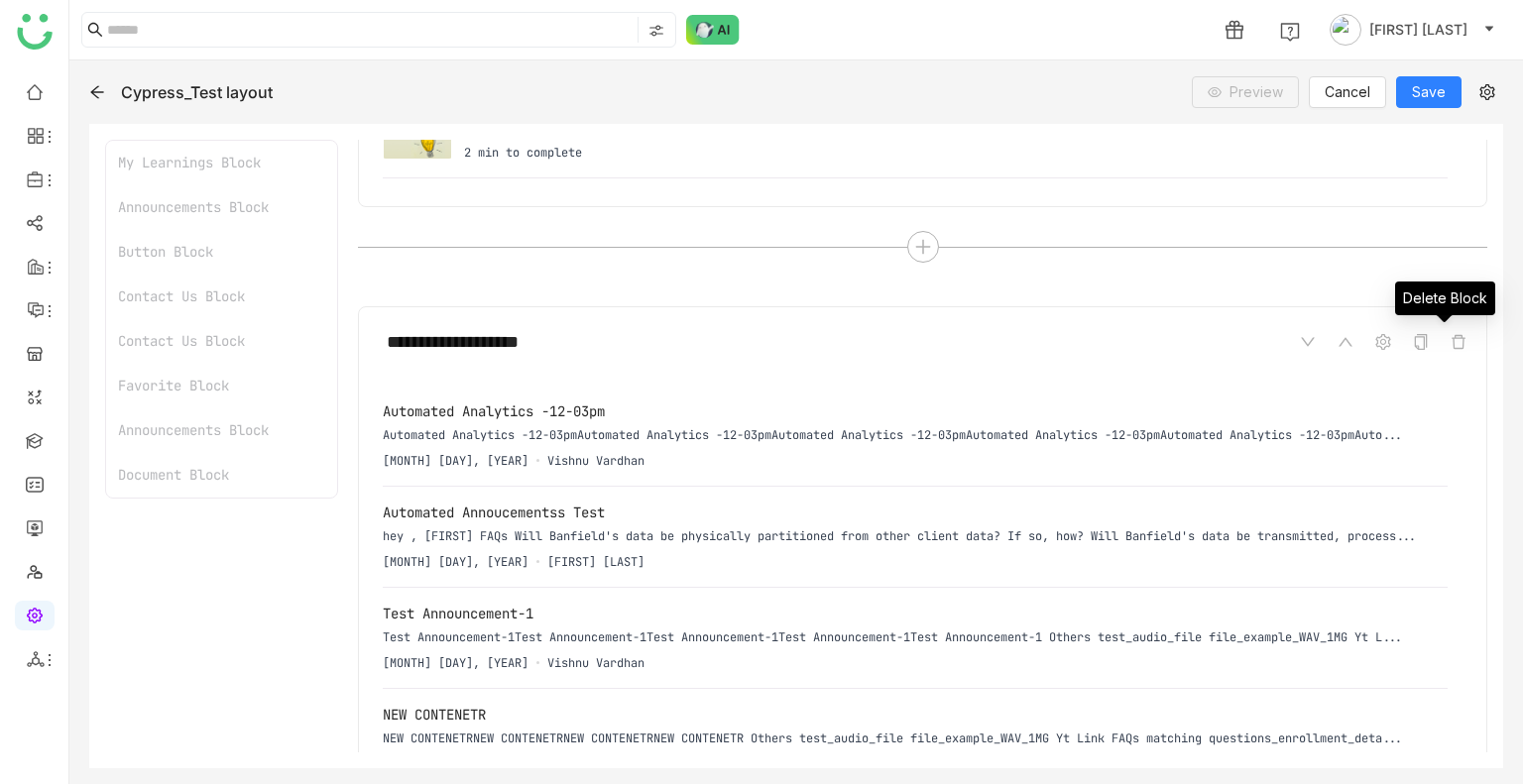 click 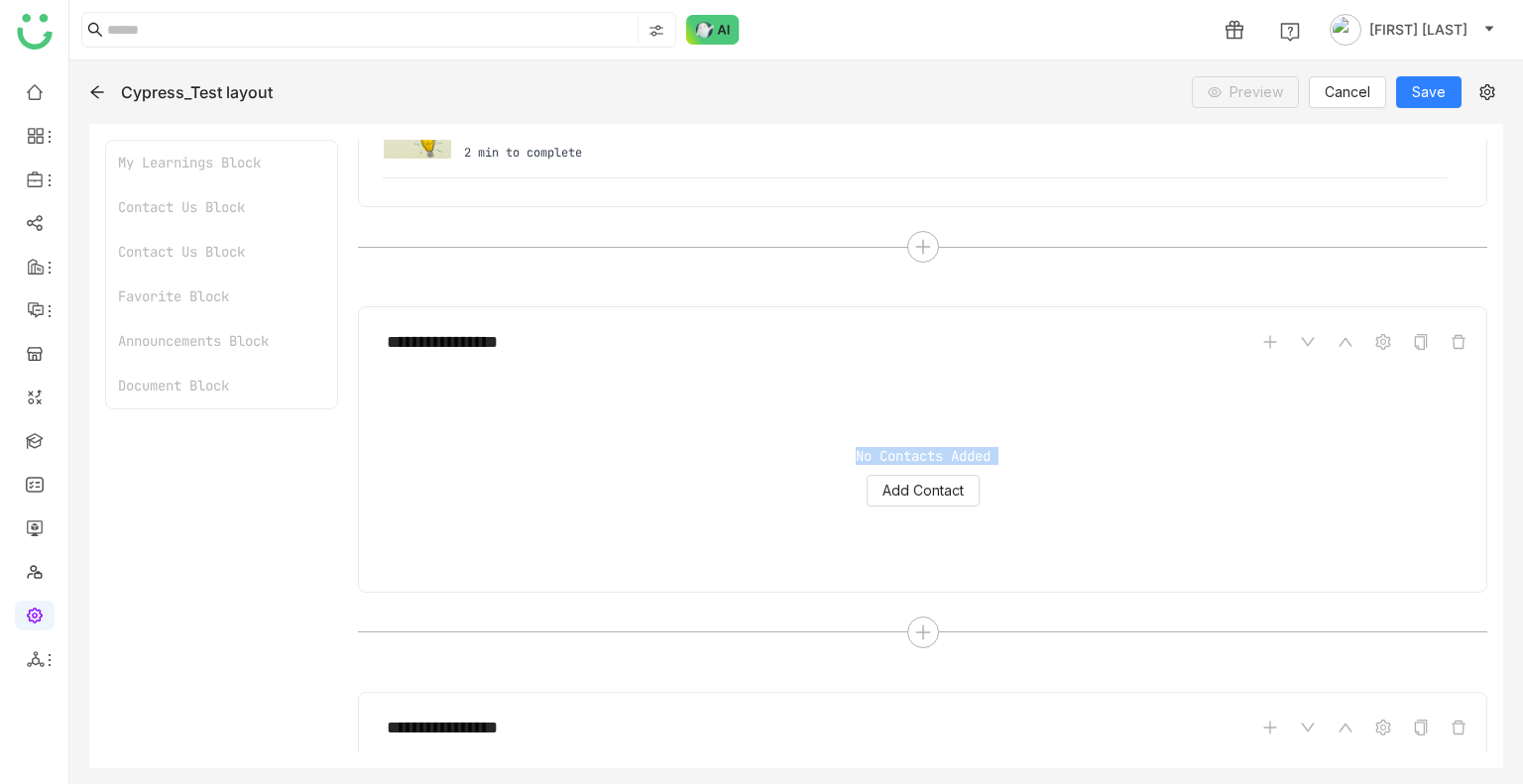 click 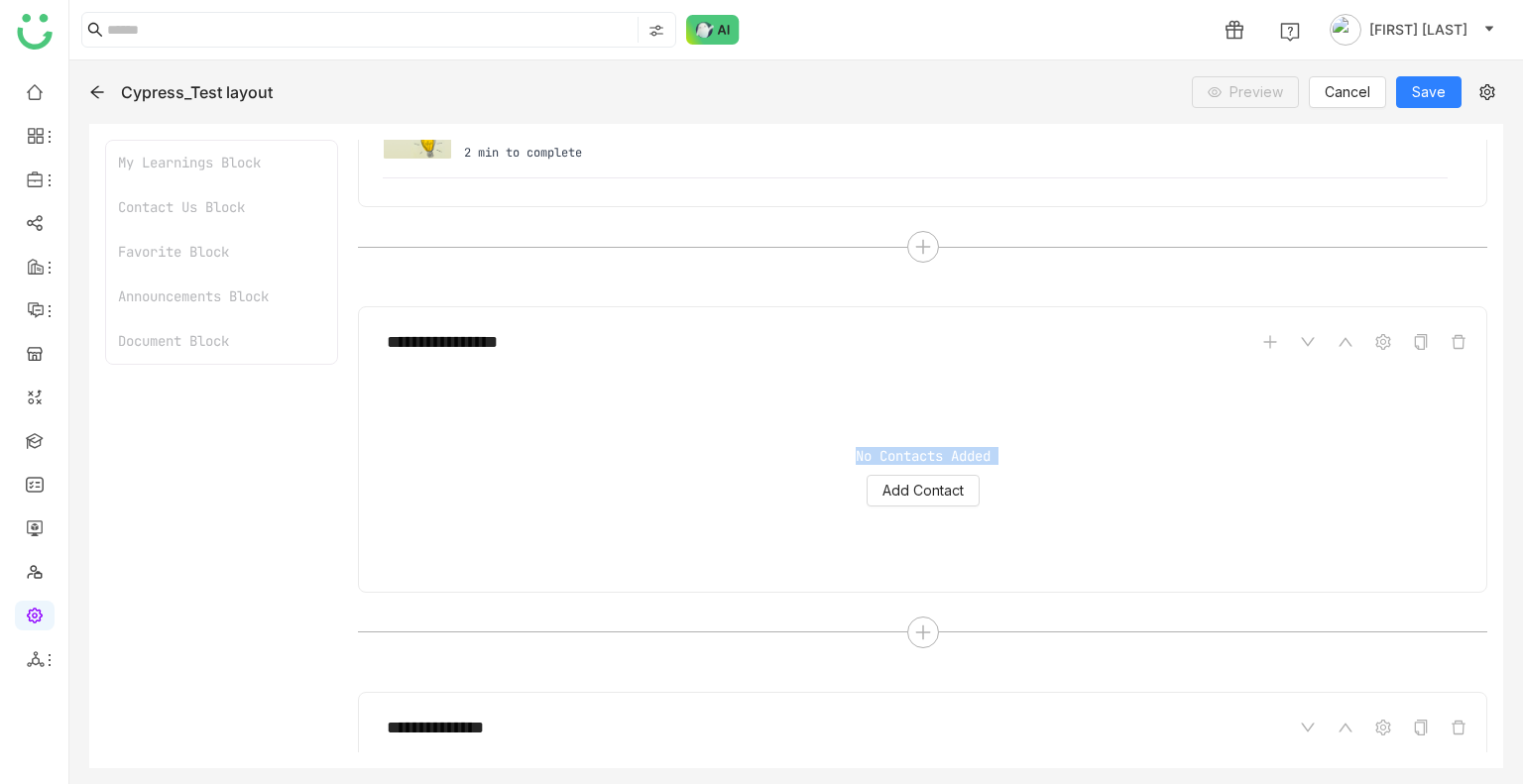 click 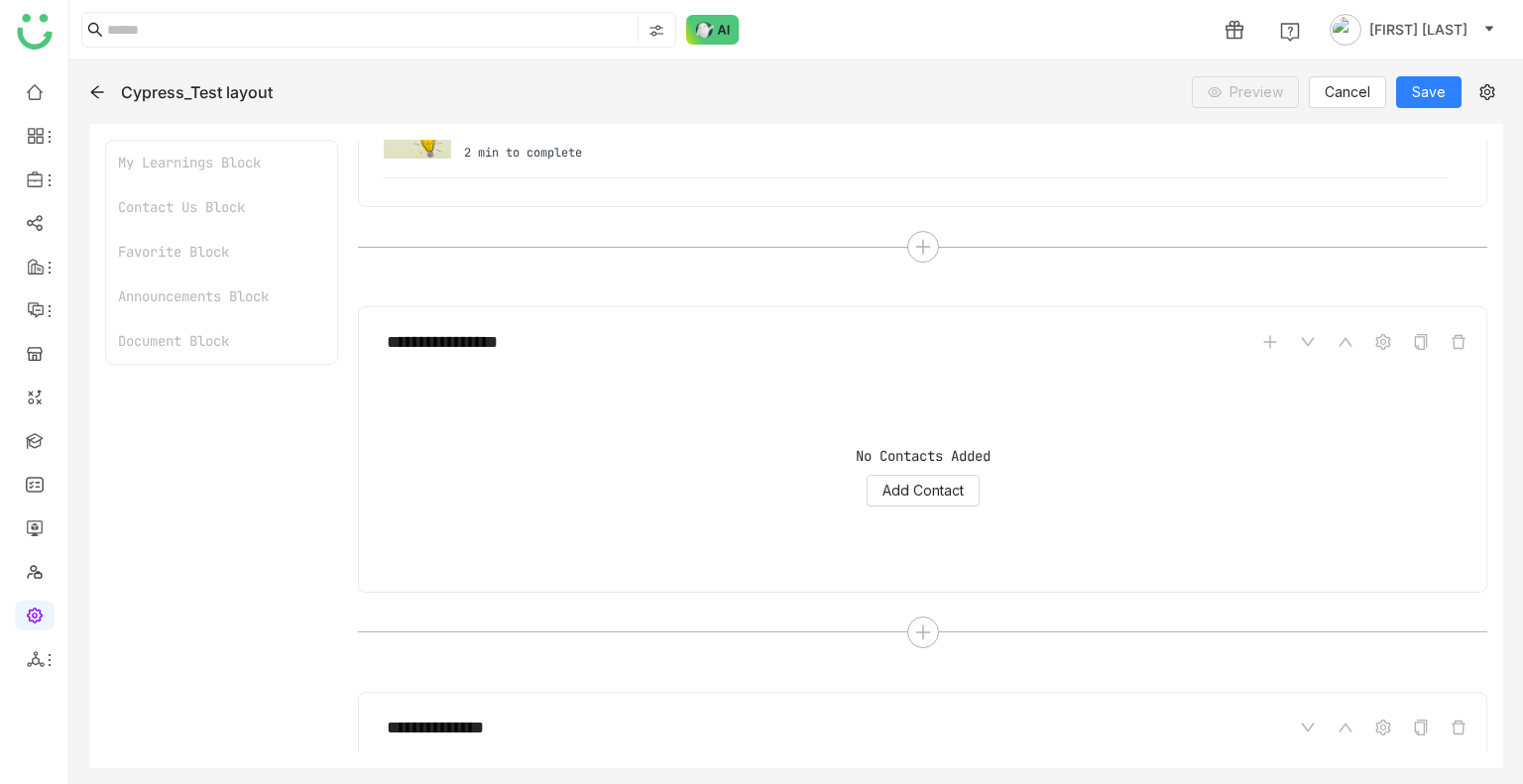 click 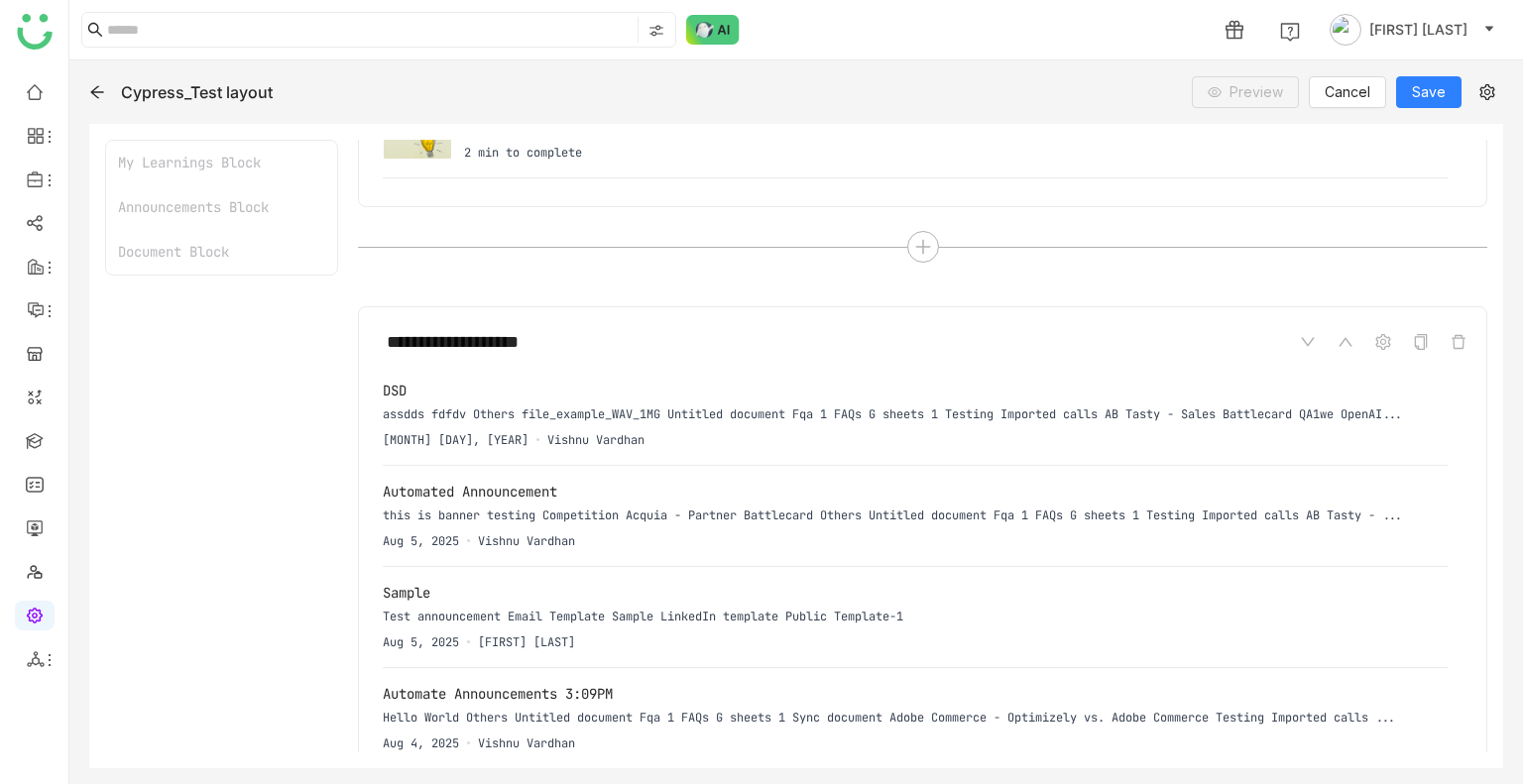 click 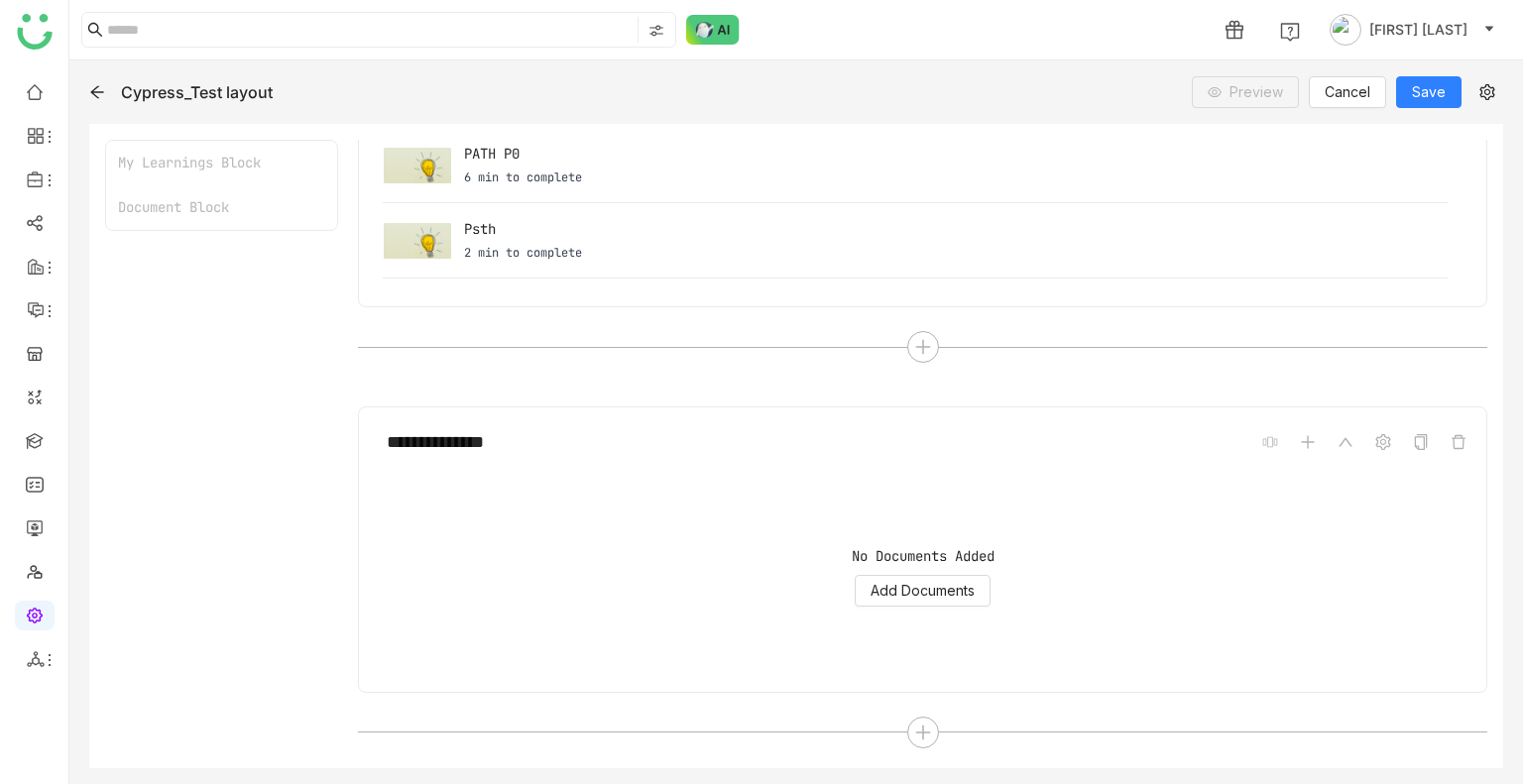 scroll, scrollTop: 313, scrollLeft: 0, axis: vertical 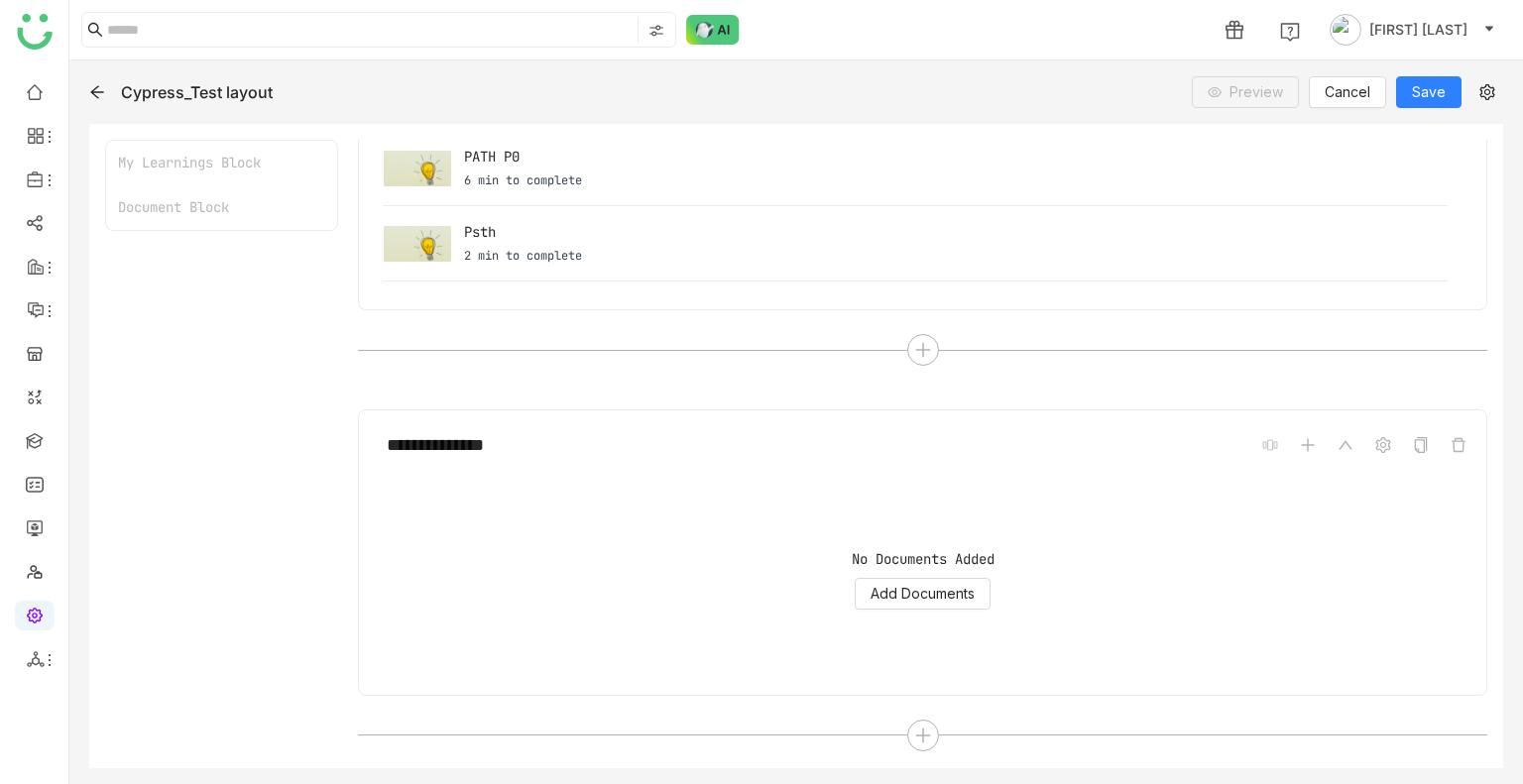 click at bounding box center [922, 350] 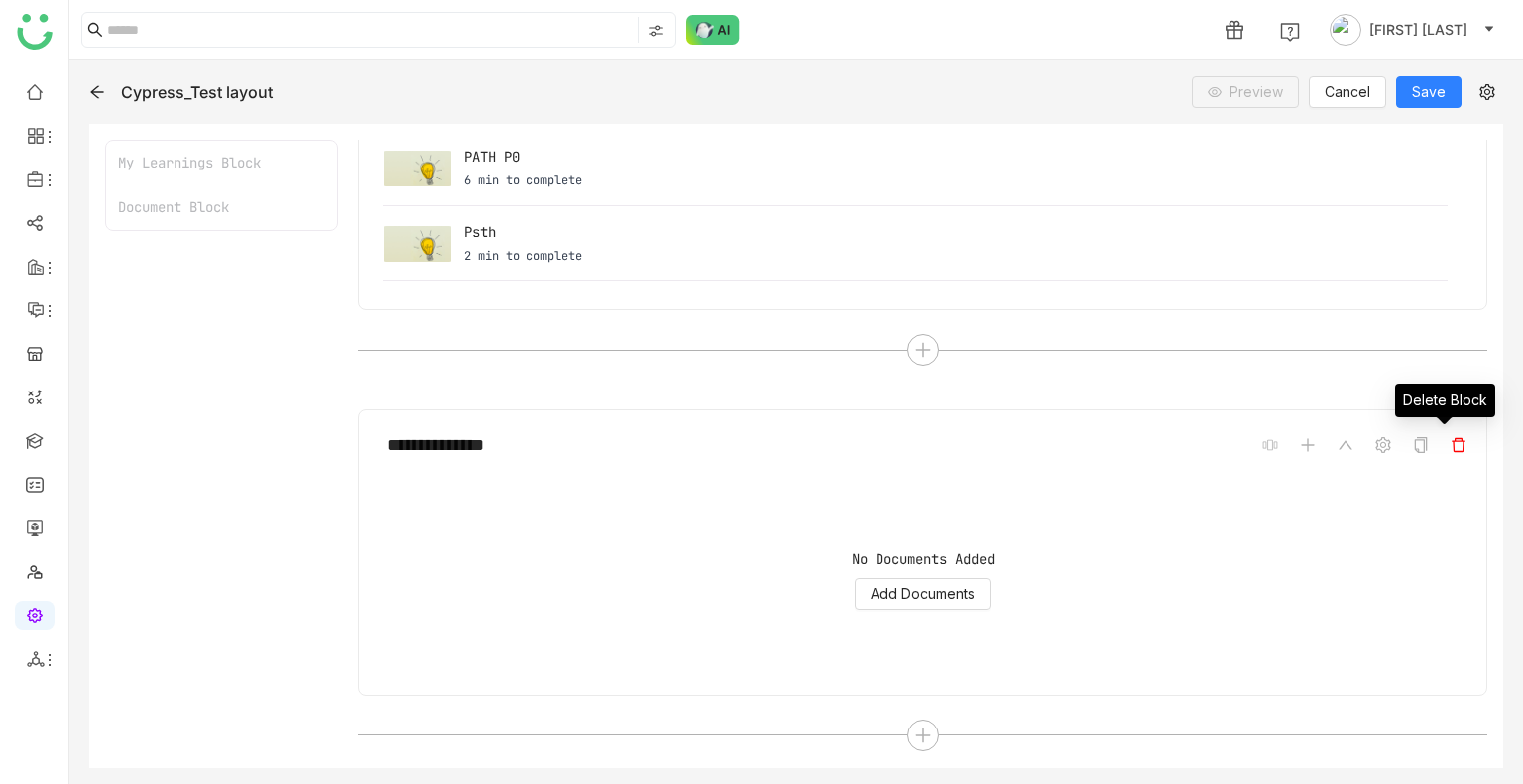 click at bounding box center [1459, 445] 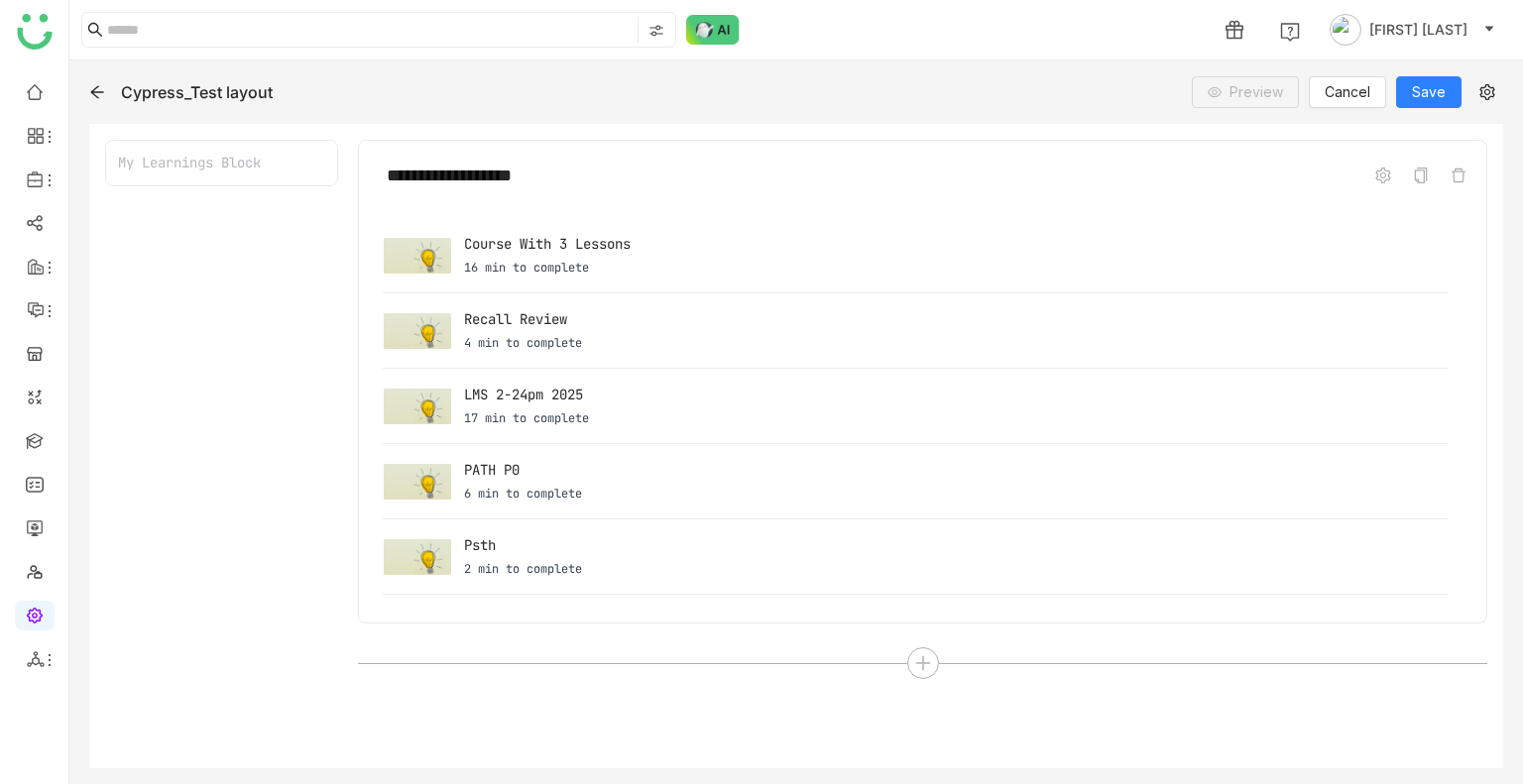 scroll, scrollTop: 0, scrollLeft: 0, axis: both 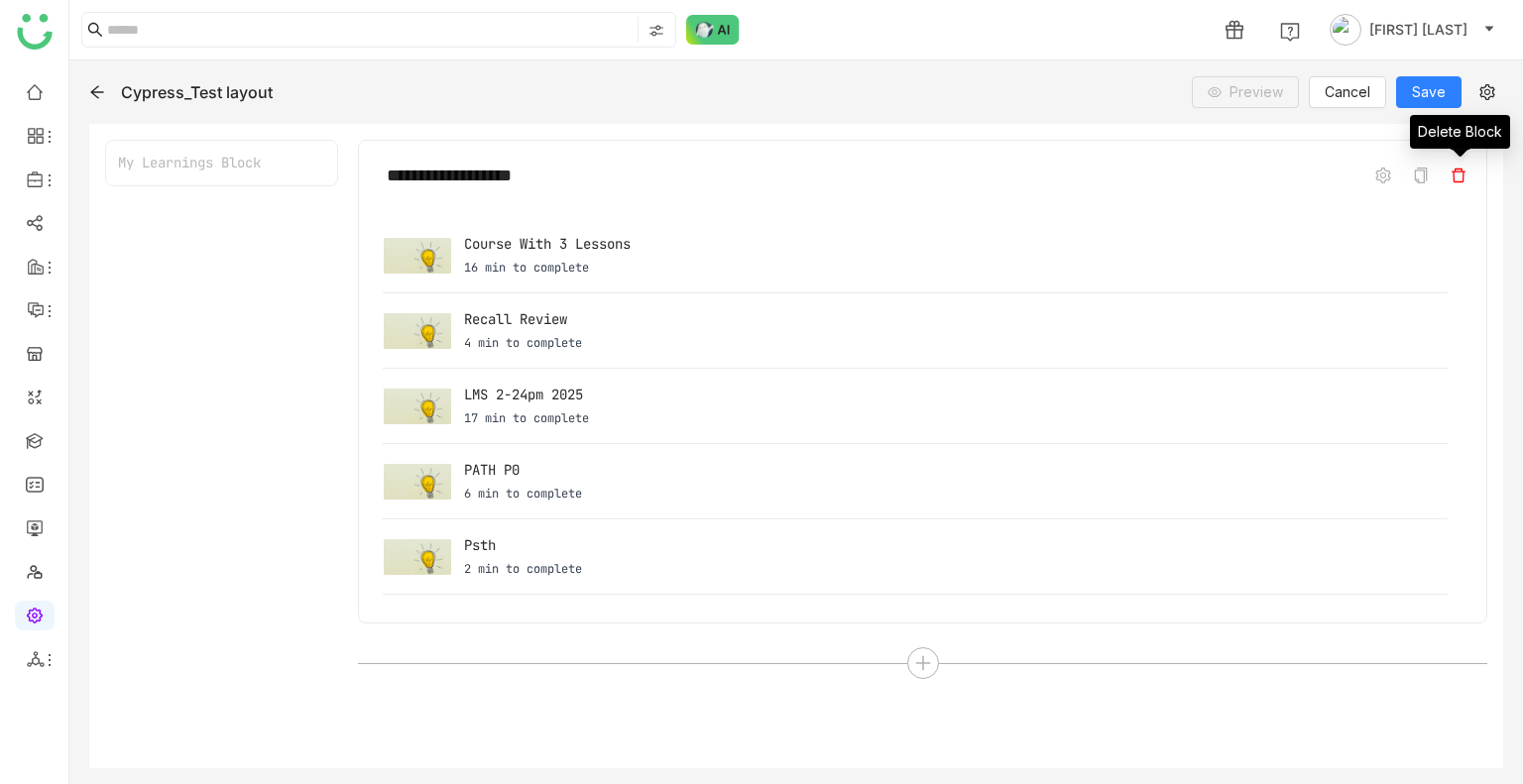 click at bounding box center (1459, 175) 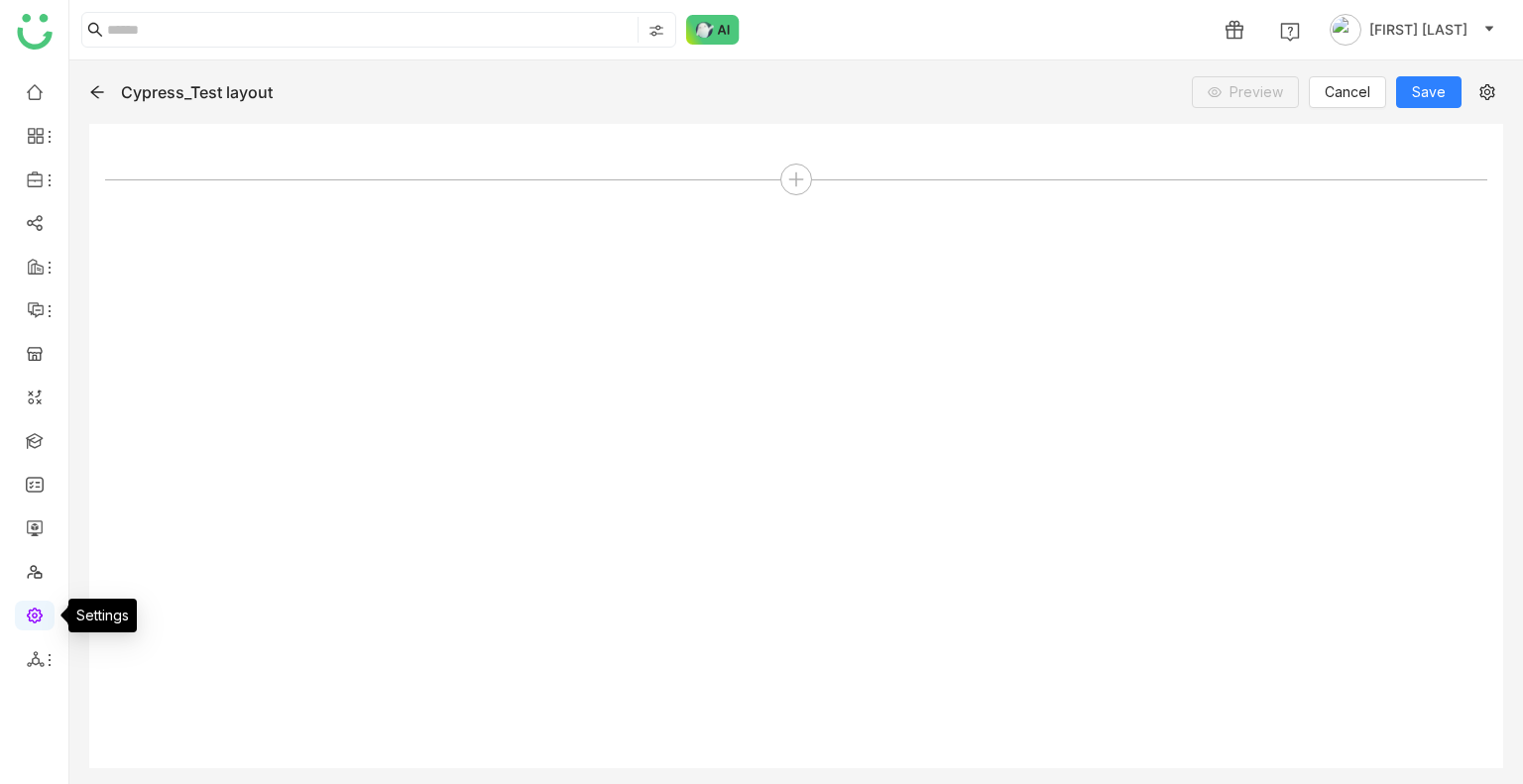 click at bounding box center [35, 614] 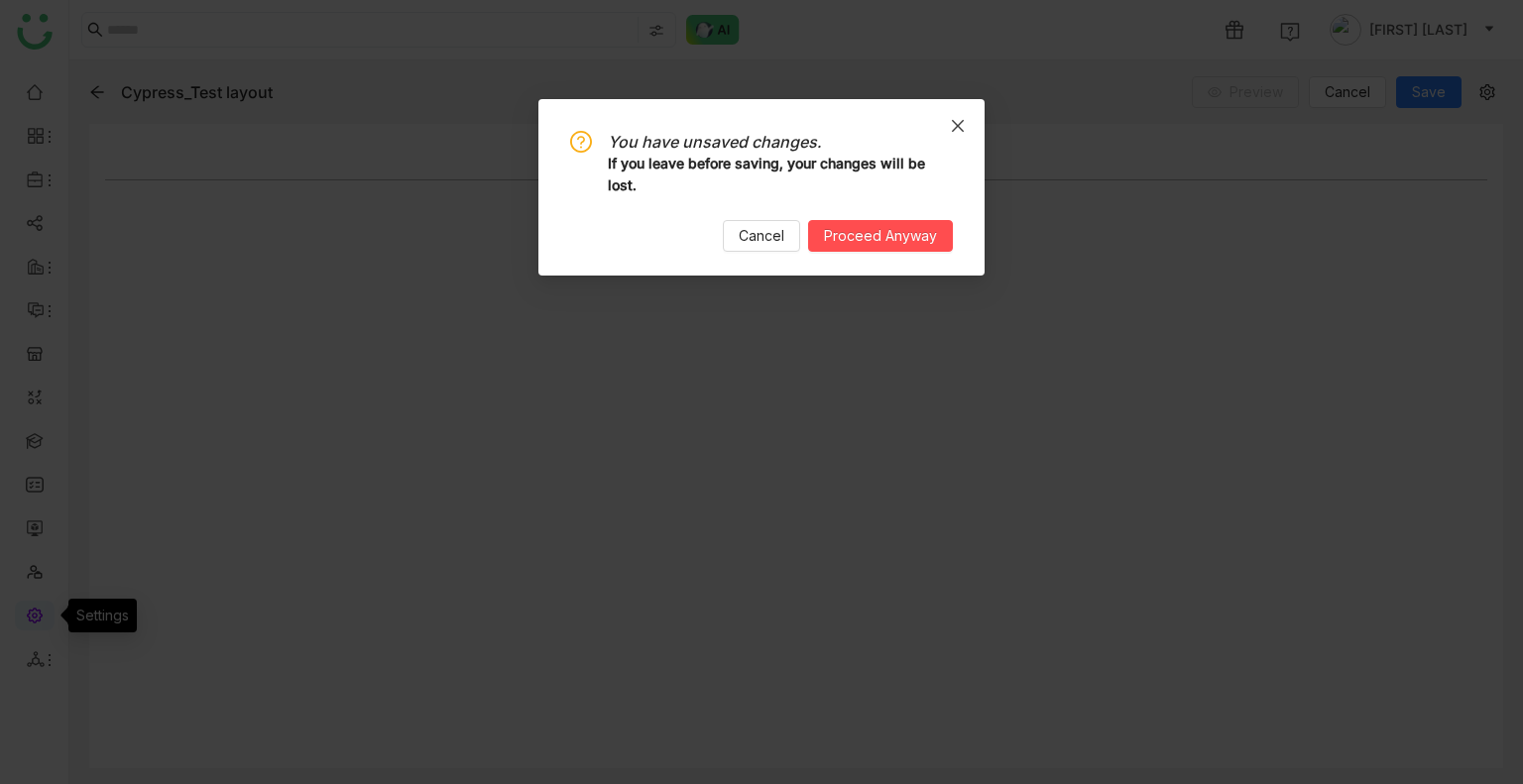 click on "You have unsaved changes. If you leave before saving, your changes will be lost. Cancel Proceed Anyway" at bounding box center [762, 392] 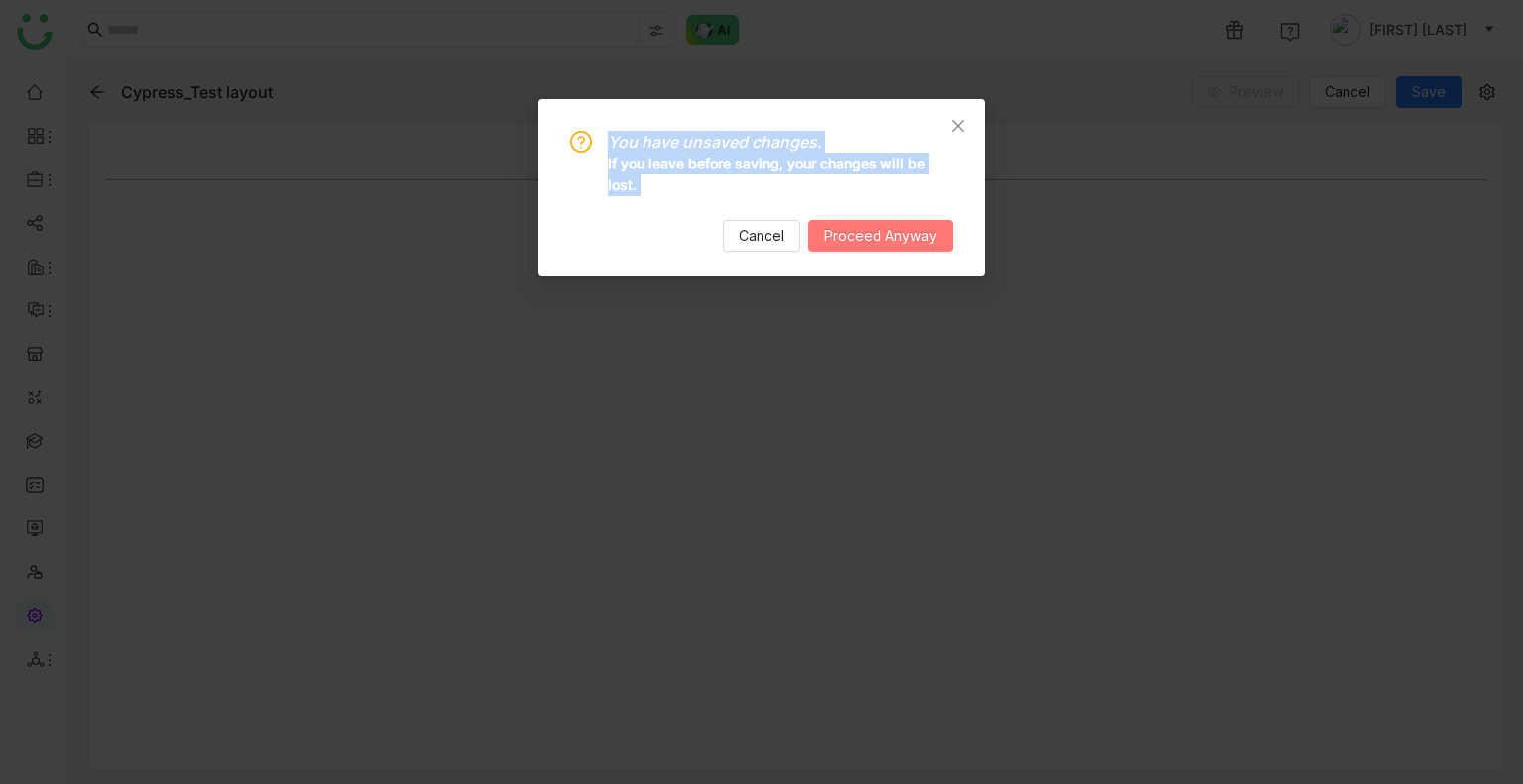 click on "Proceed Anyway" at bounding box center (880, 236) 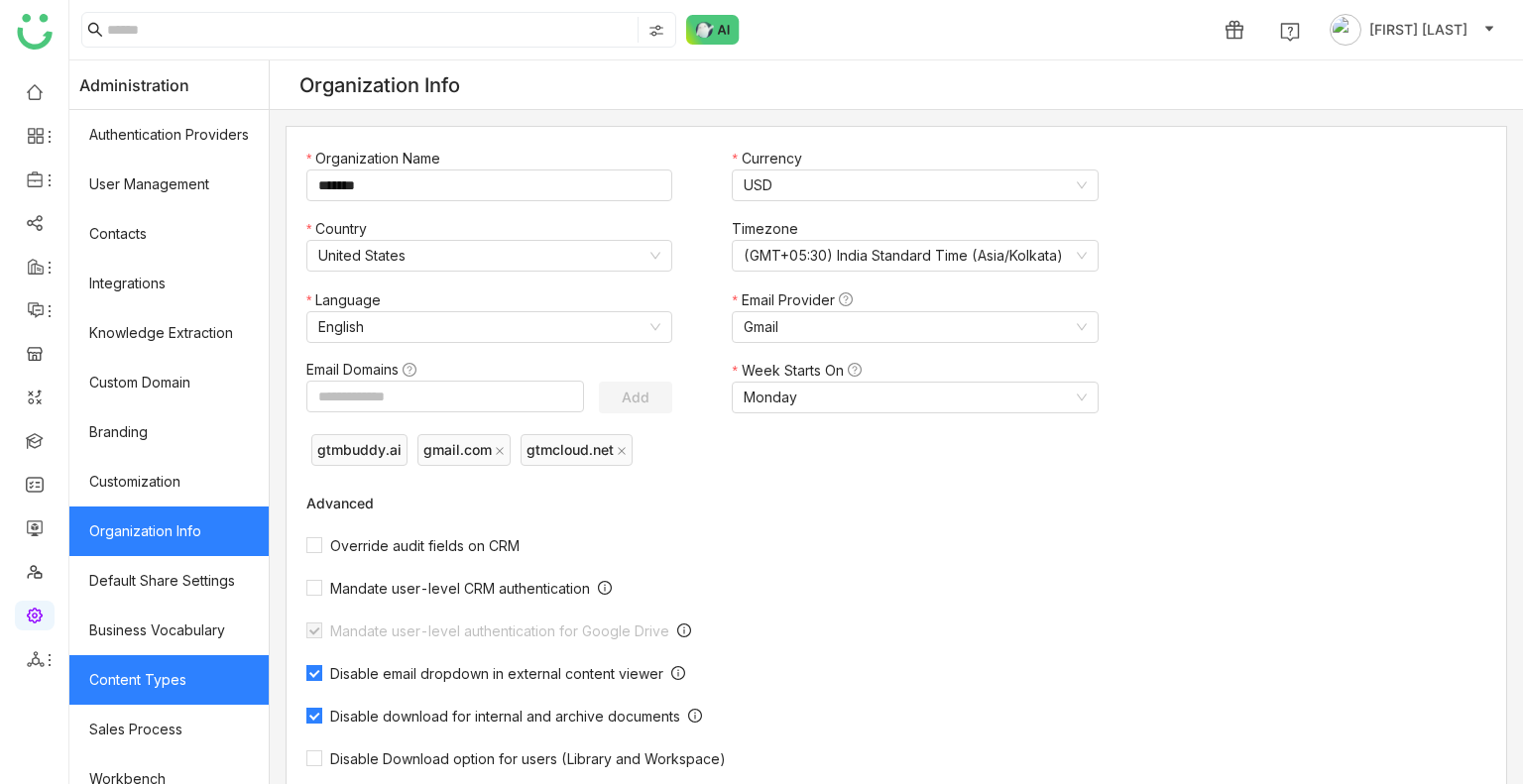 scroll, scrollTop: 267, scrollLeft: 0, axis: vertical 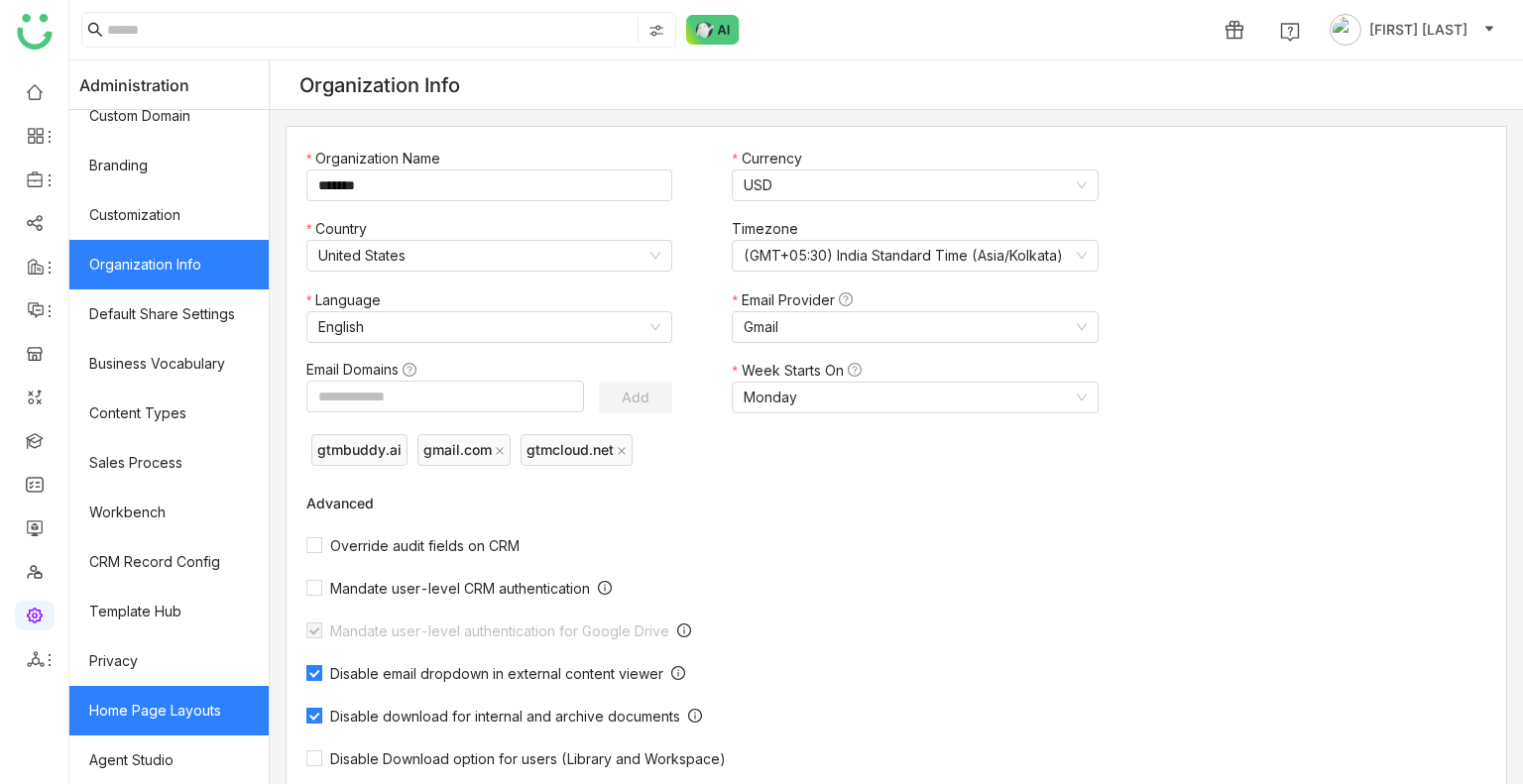click on "Home Page Layouts" 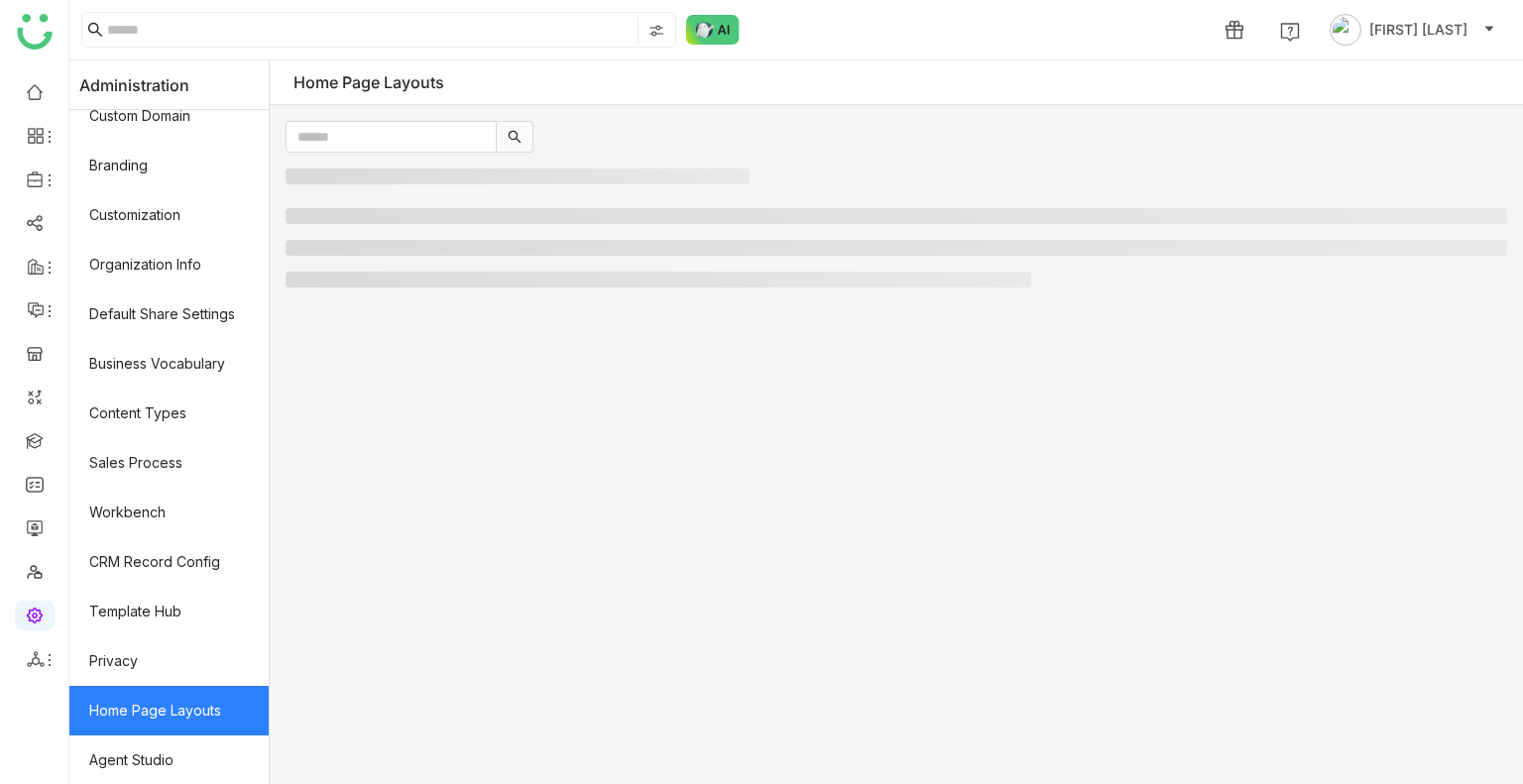 click on "Home Page Layouts" 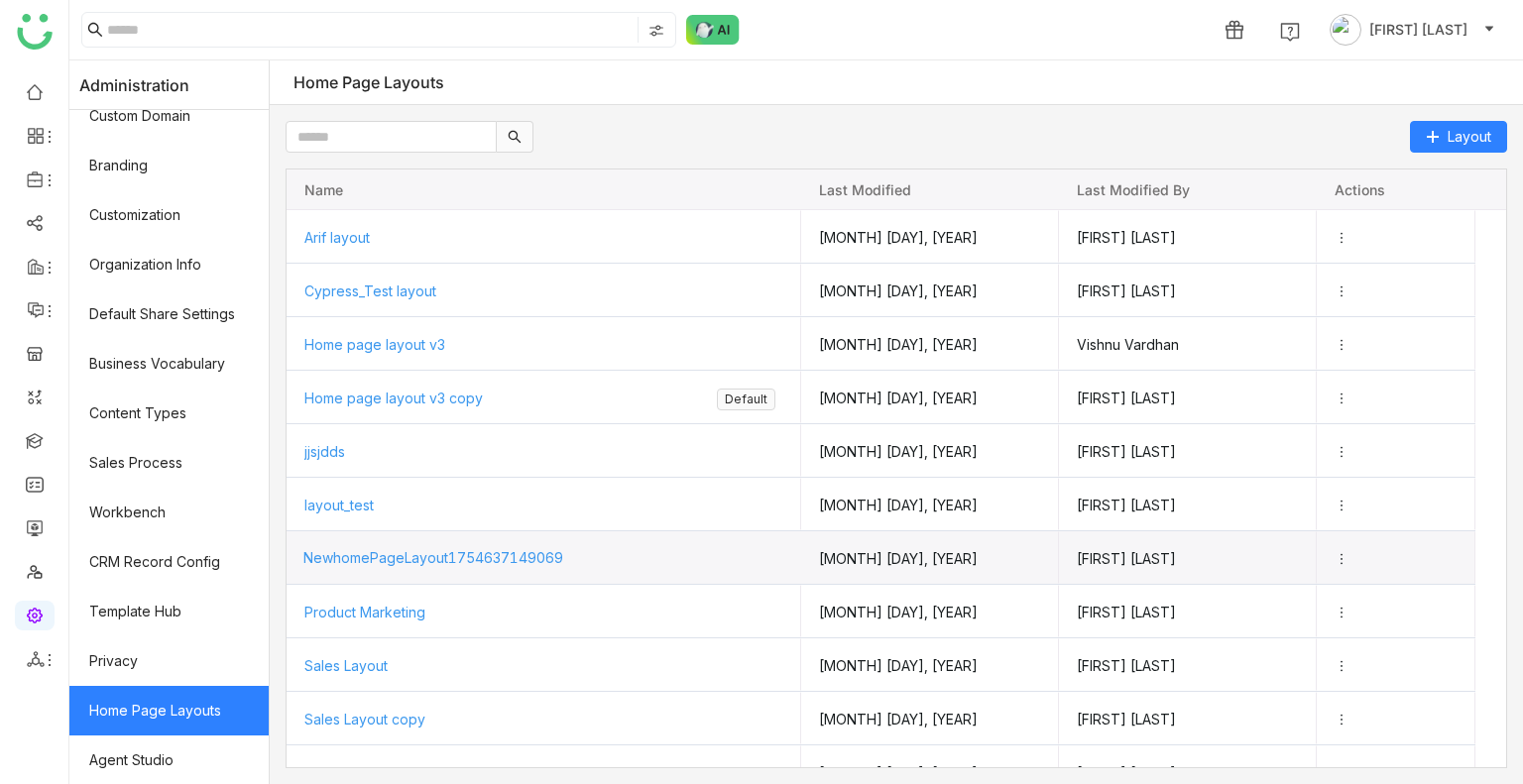 click on "NewhomePageLayout1754637149069" 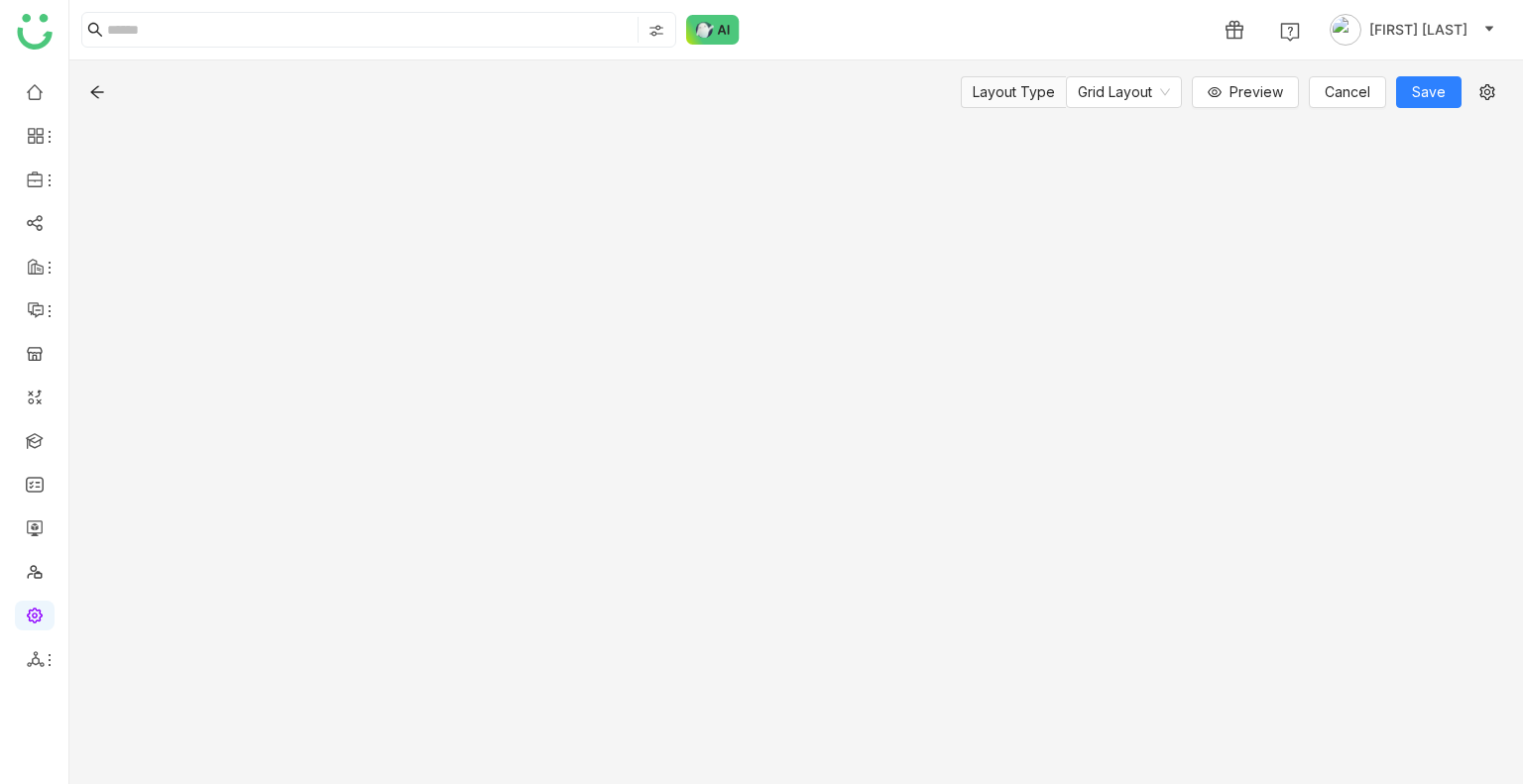 click on "Layout Type  Grid Layout   Preview
Cancel  Save" 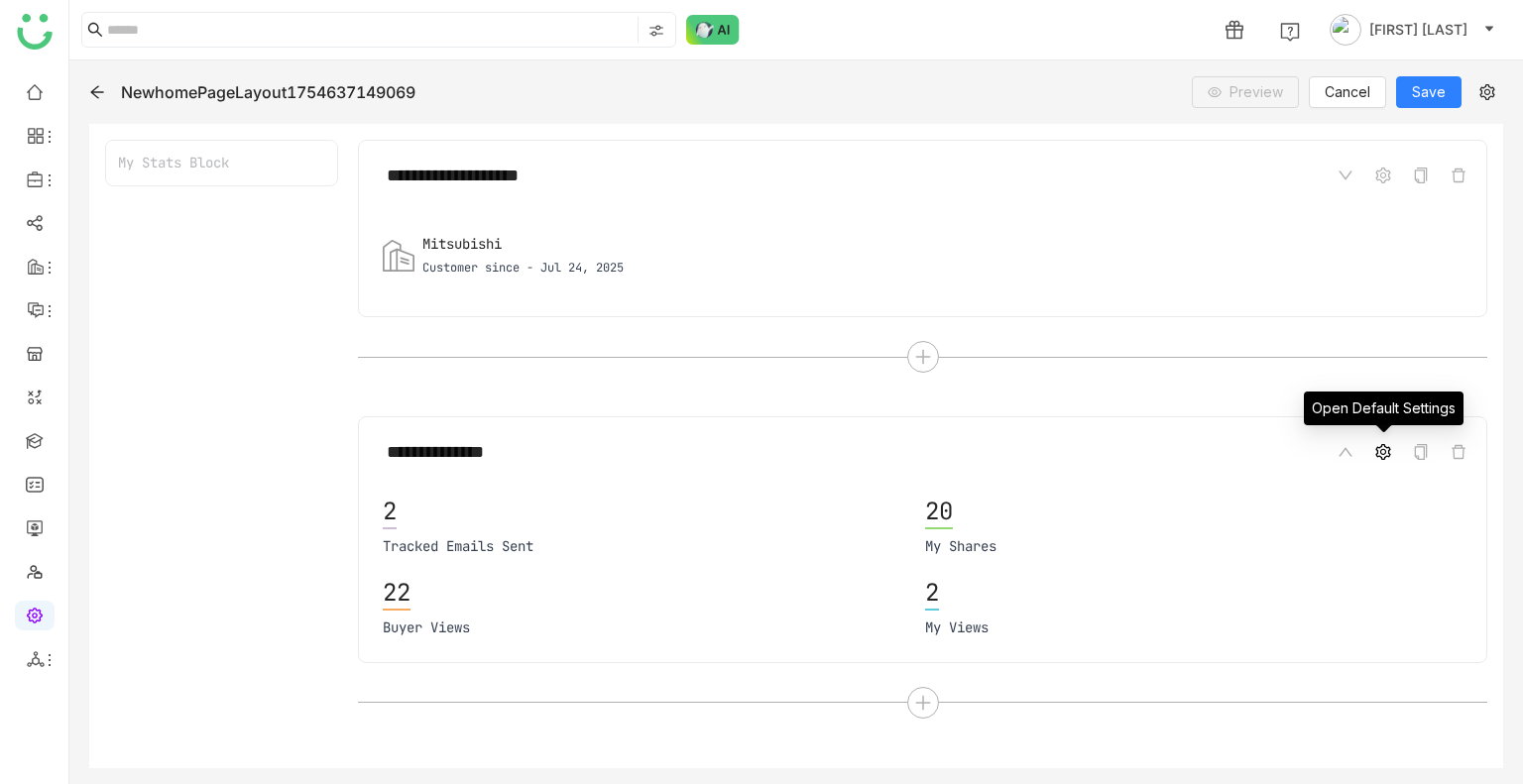 click 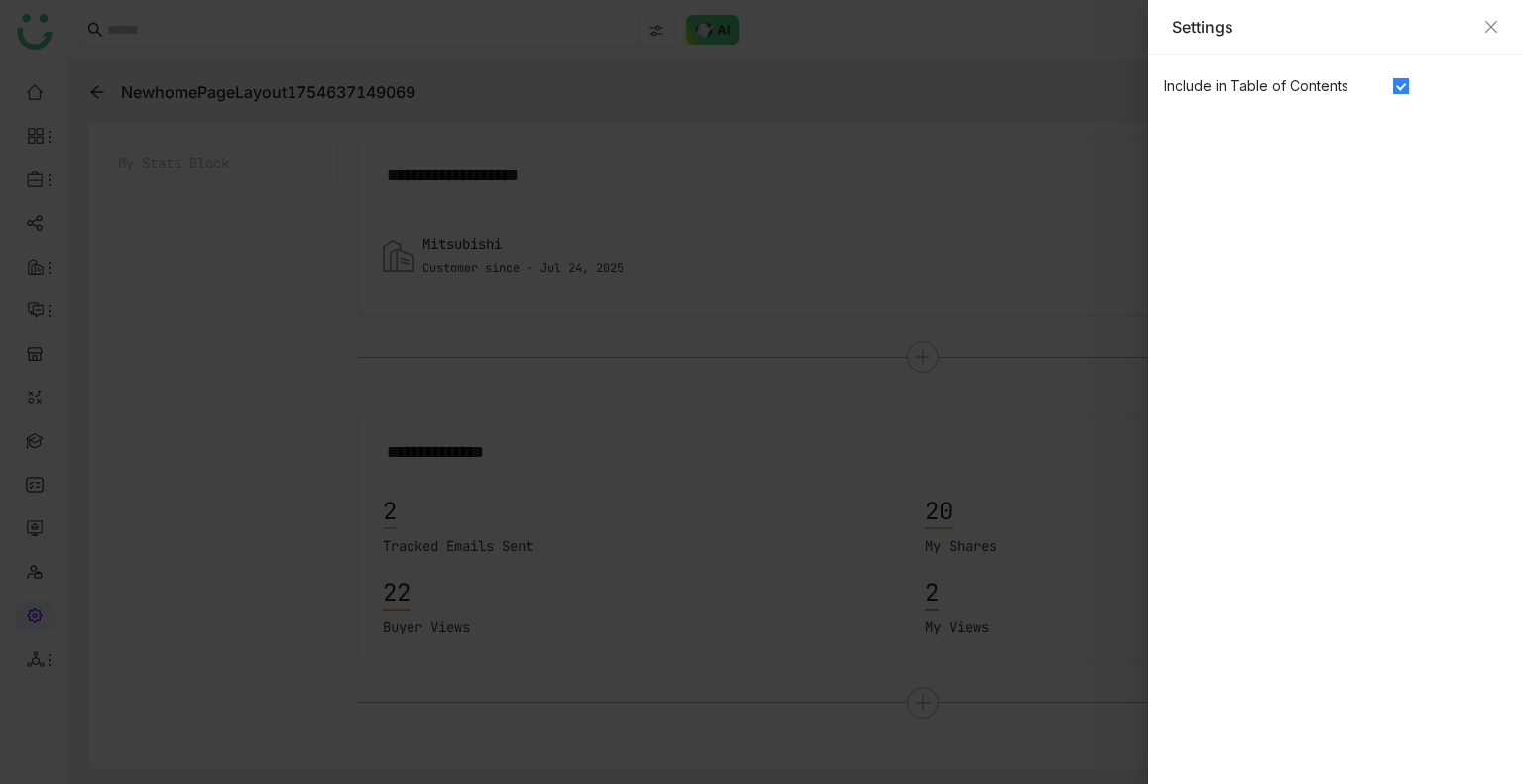 click on "Settings" at bounding box center (1336, 27) 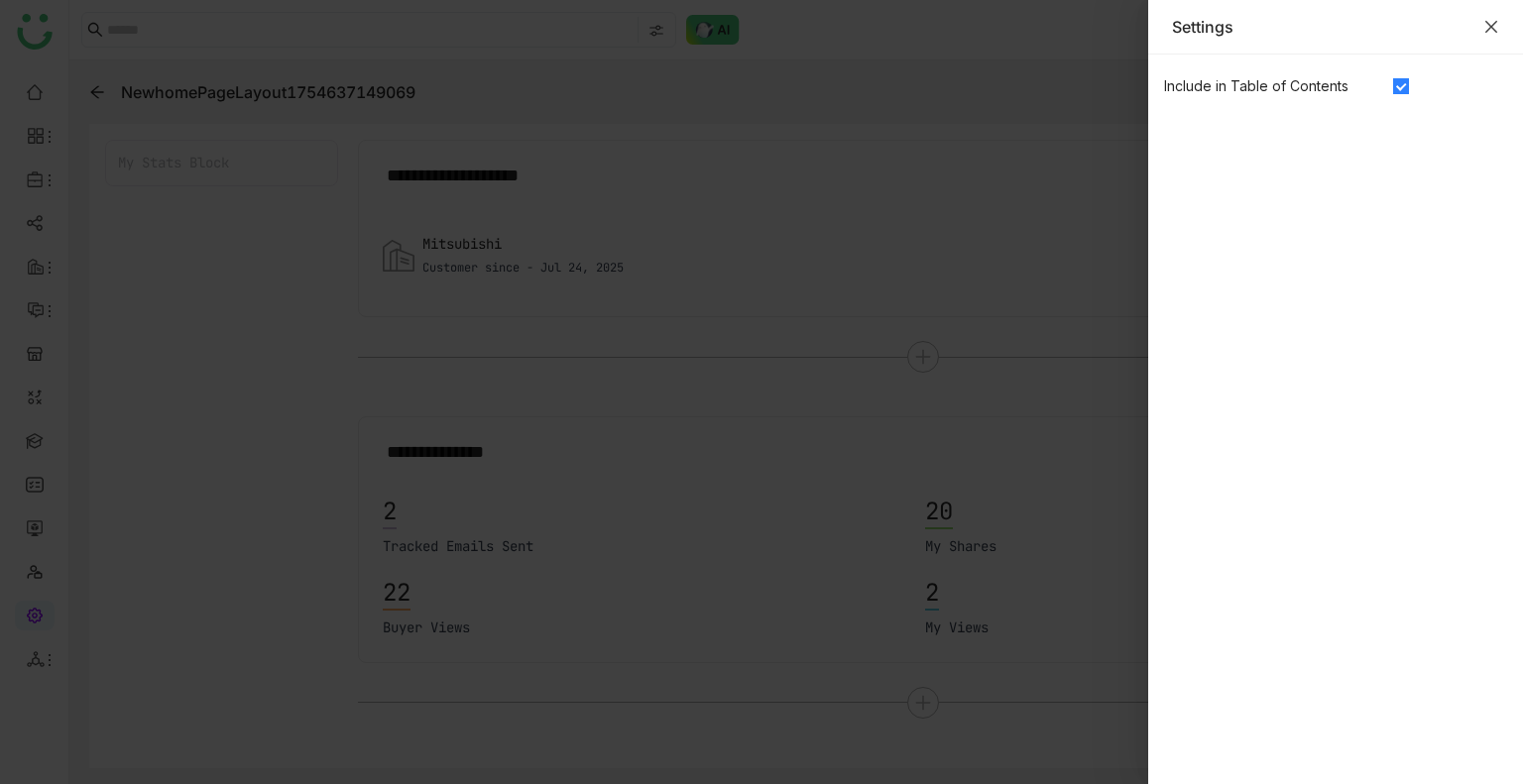 click 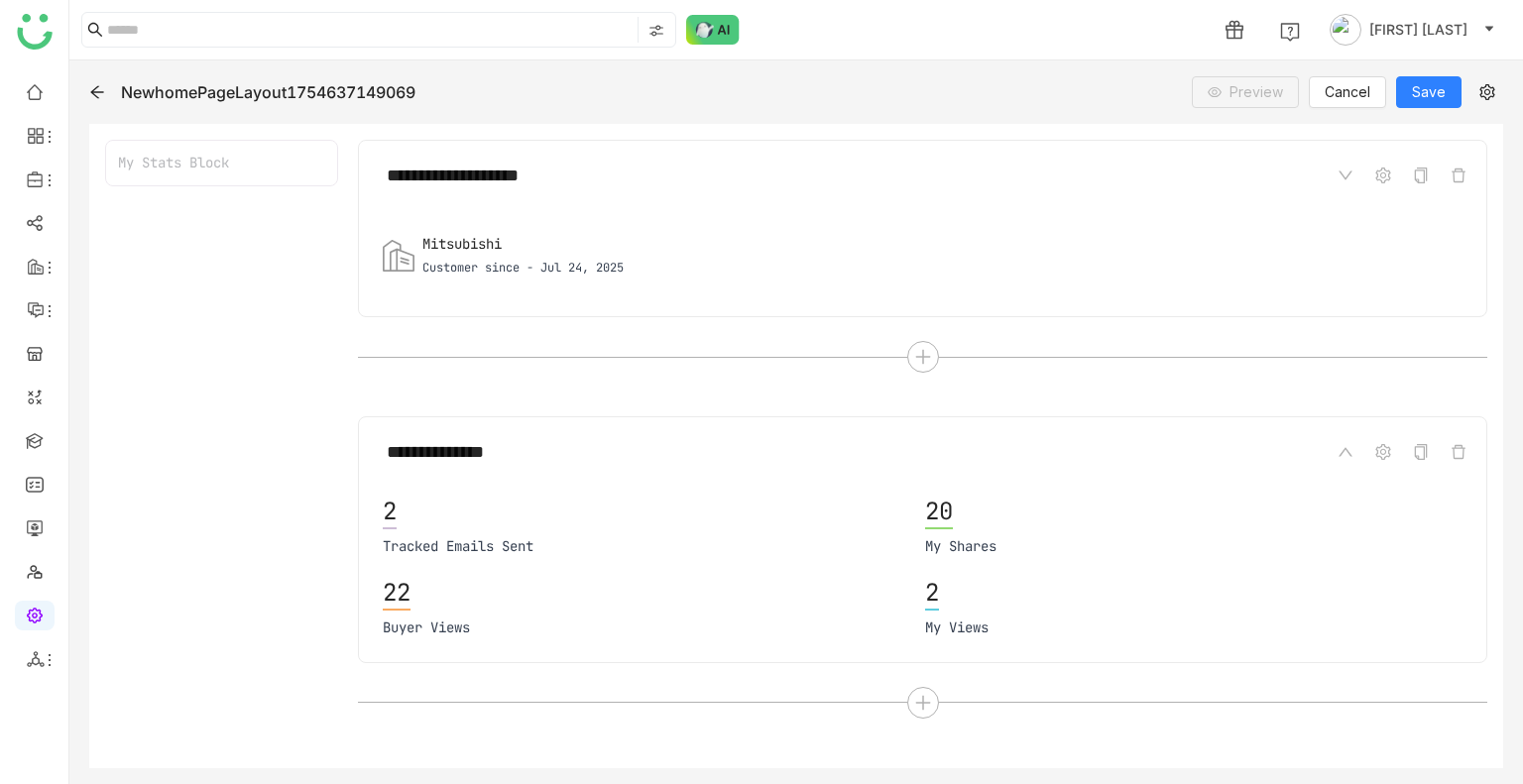 click 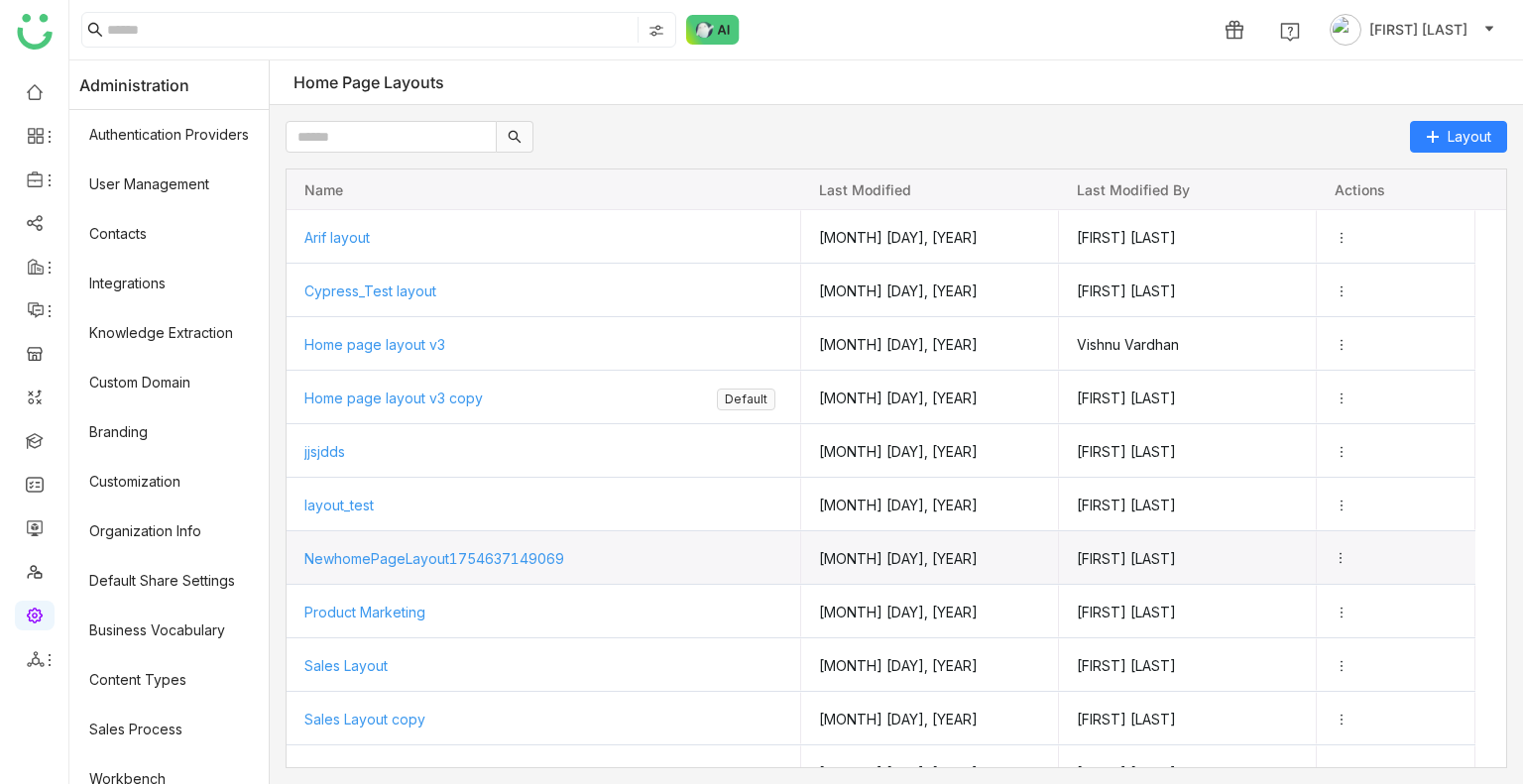 click 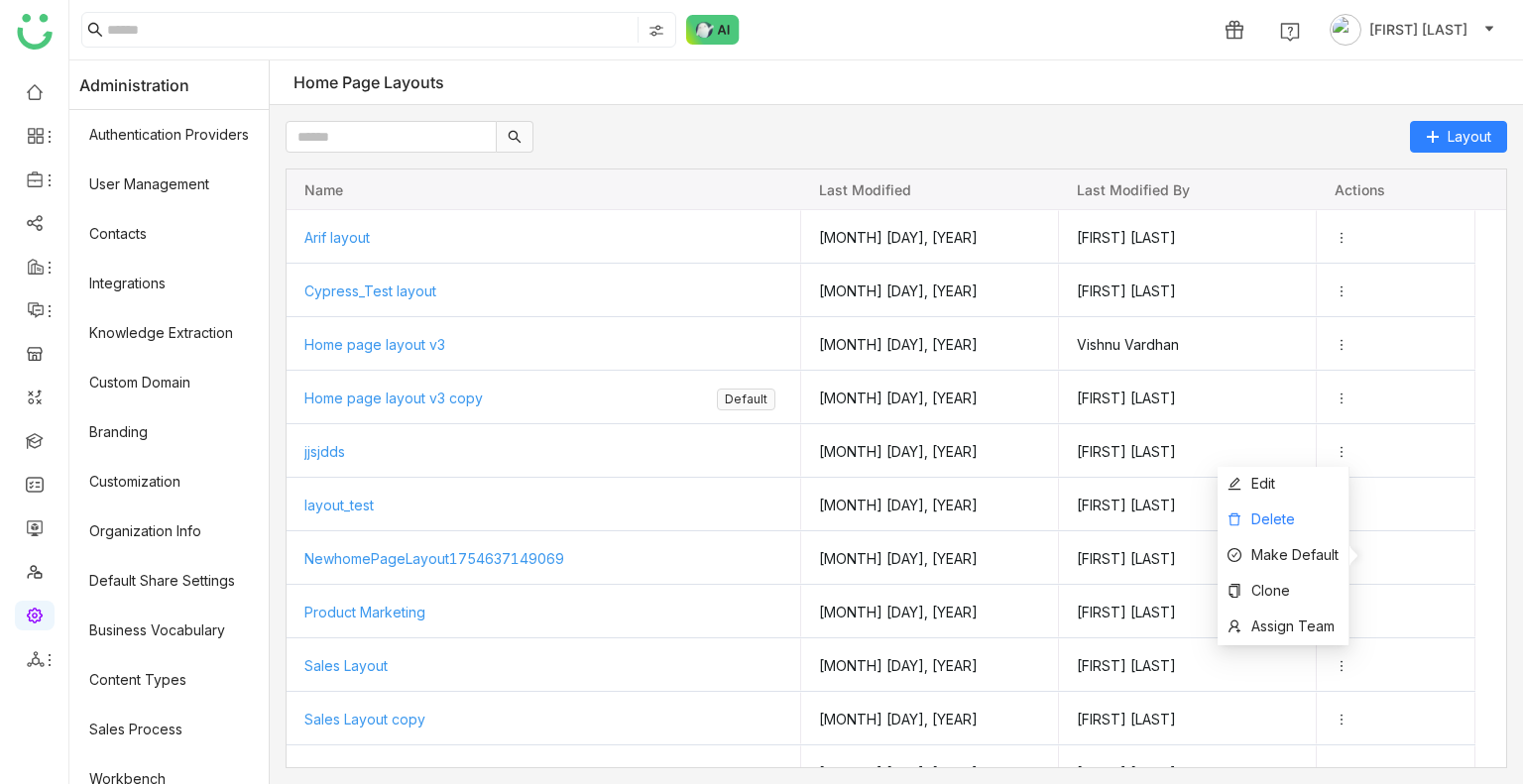 click on "Delete" at bounding box center (1273, 518) 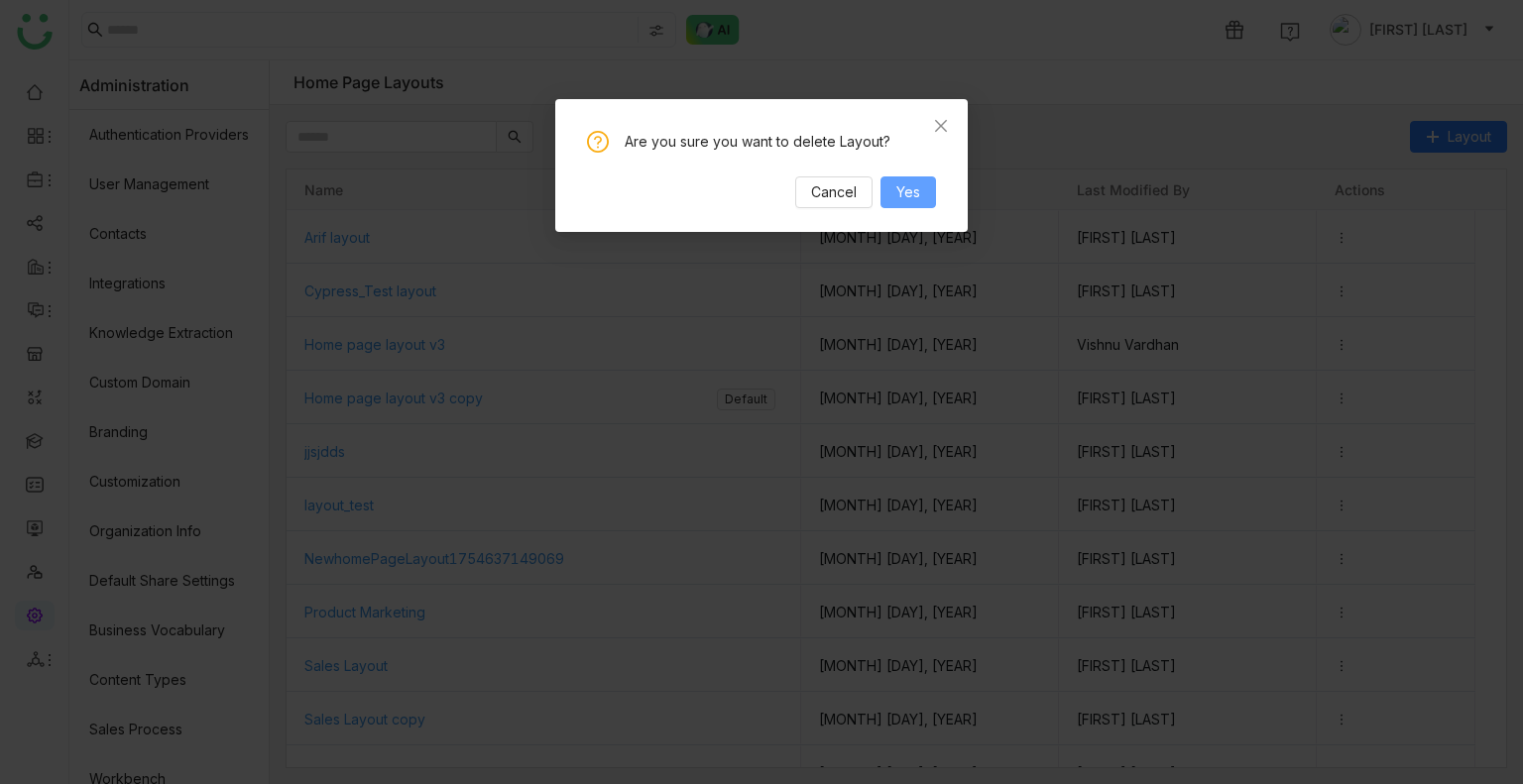 click on "Yes" at bounding box center (908, 192) 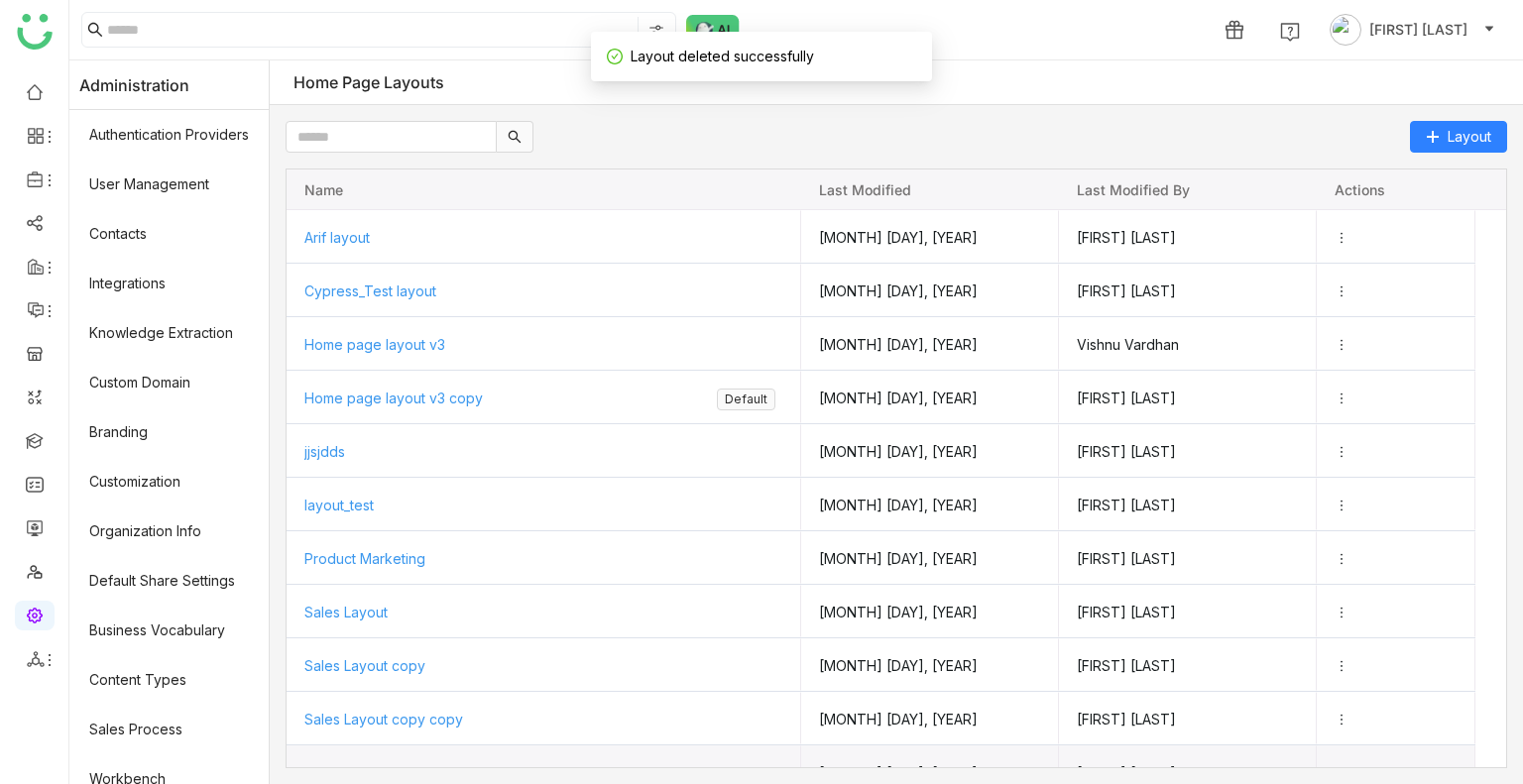 scroll, scrollTop: 137, scrollLeft: 0, axis: vertical 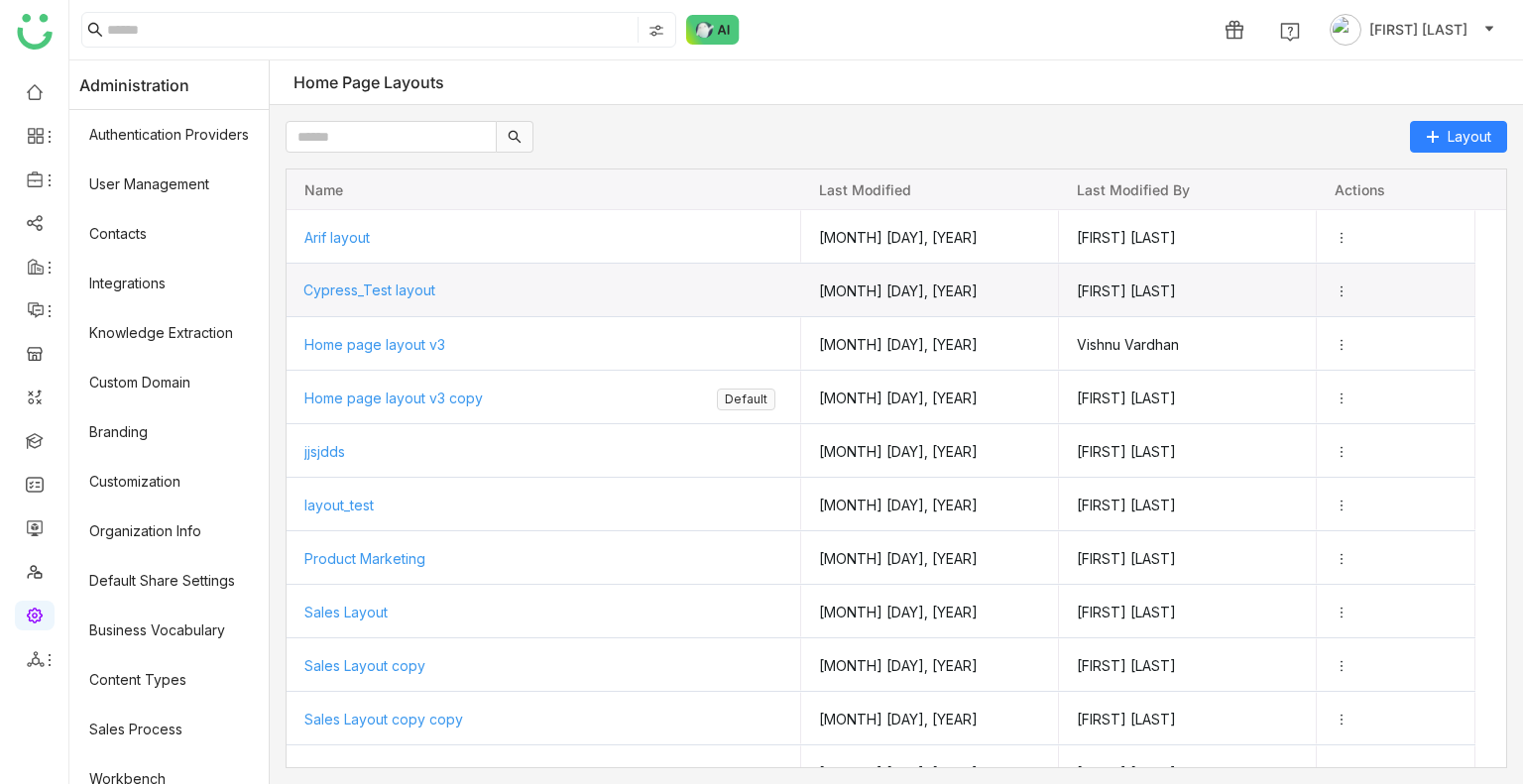 click on "Cypress_Test layout" 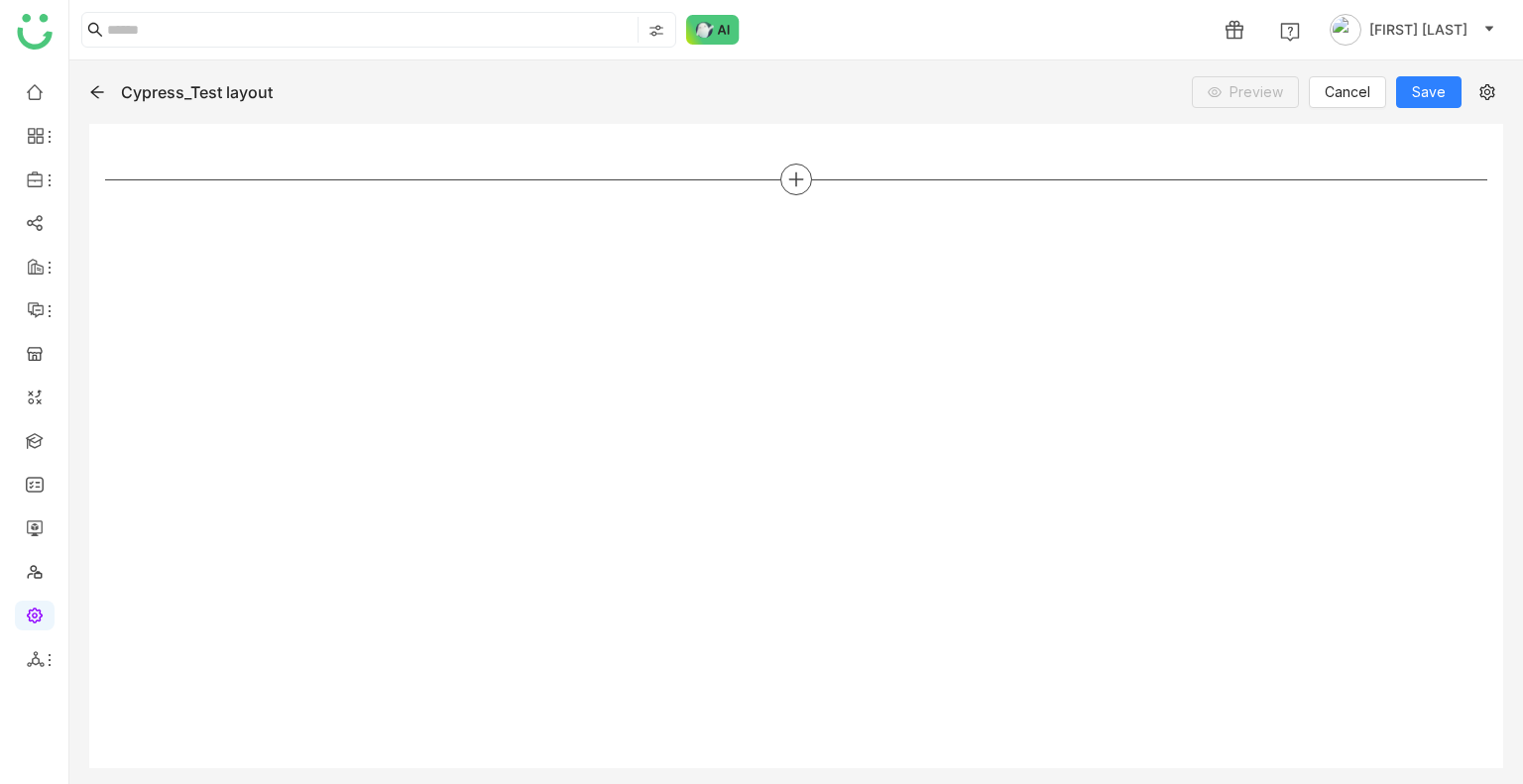 click 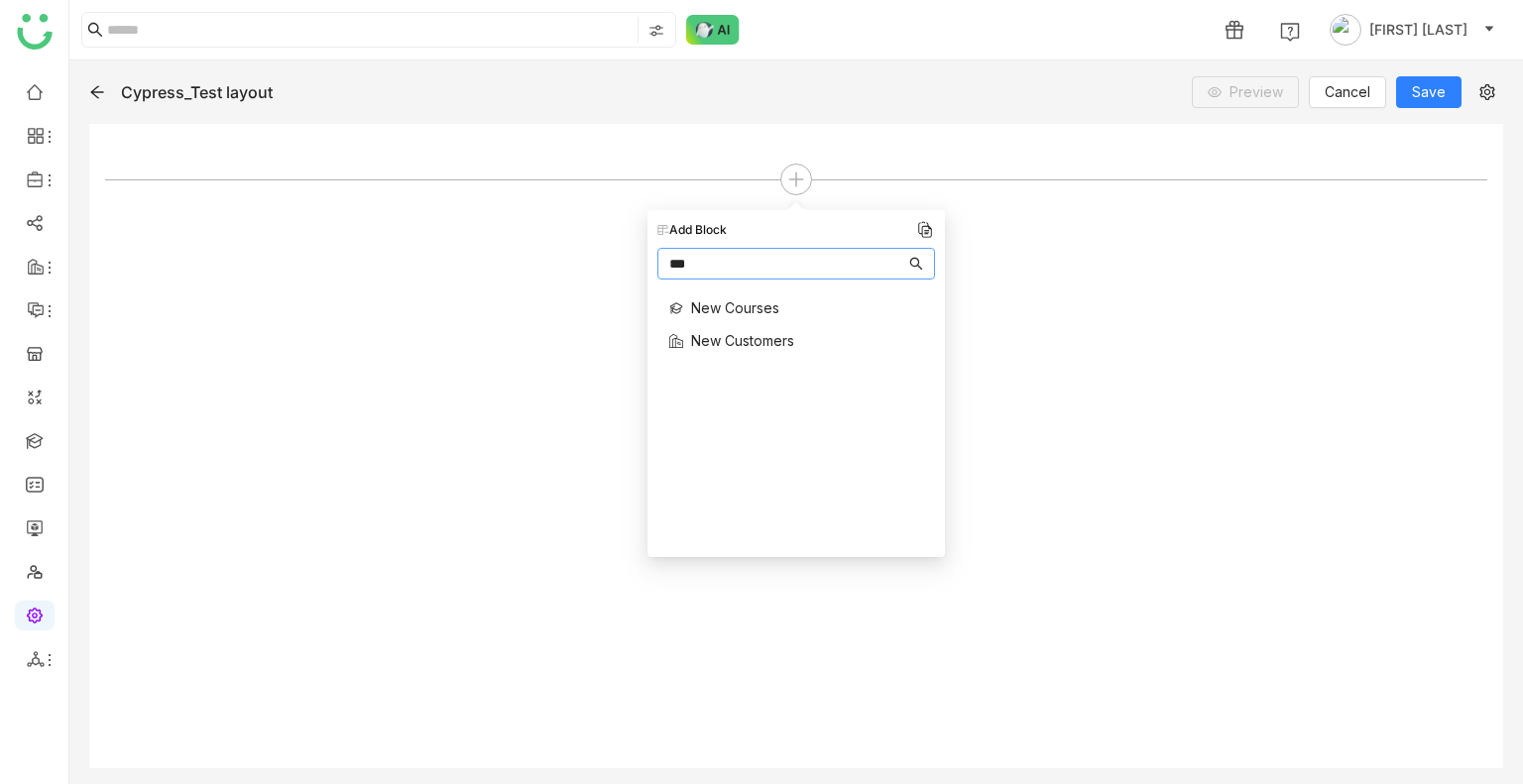 type on "***" 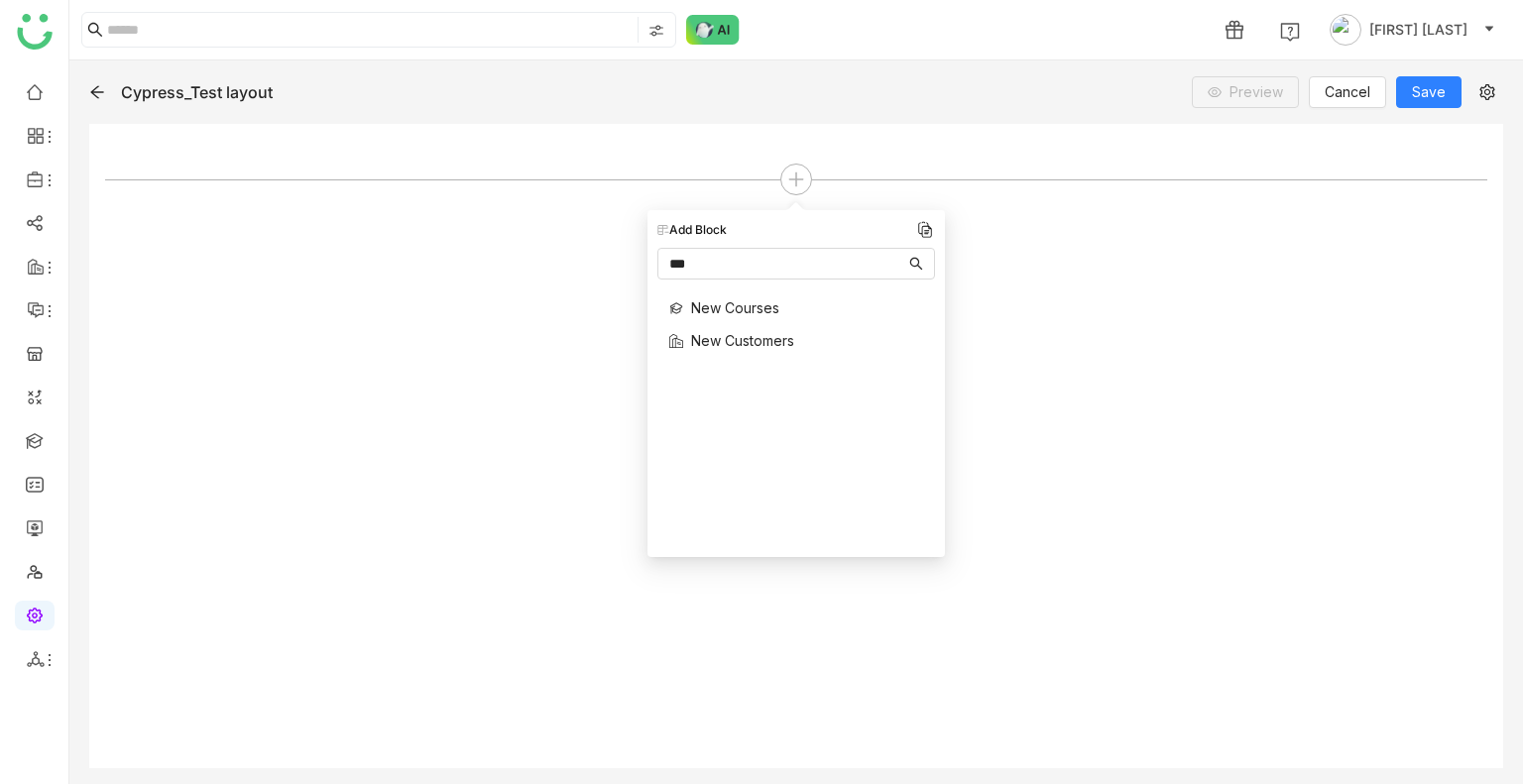 click on "New Customers" at bounding box center [743, 340] 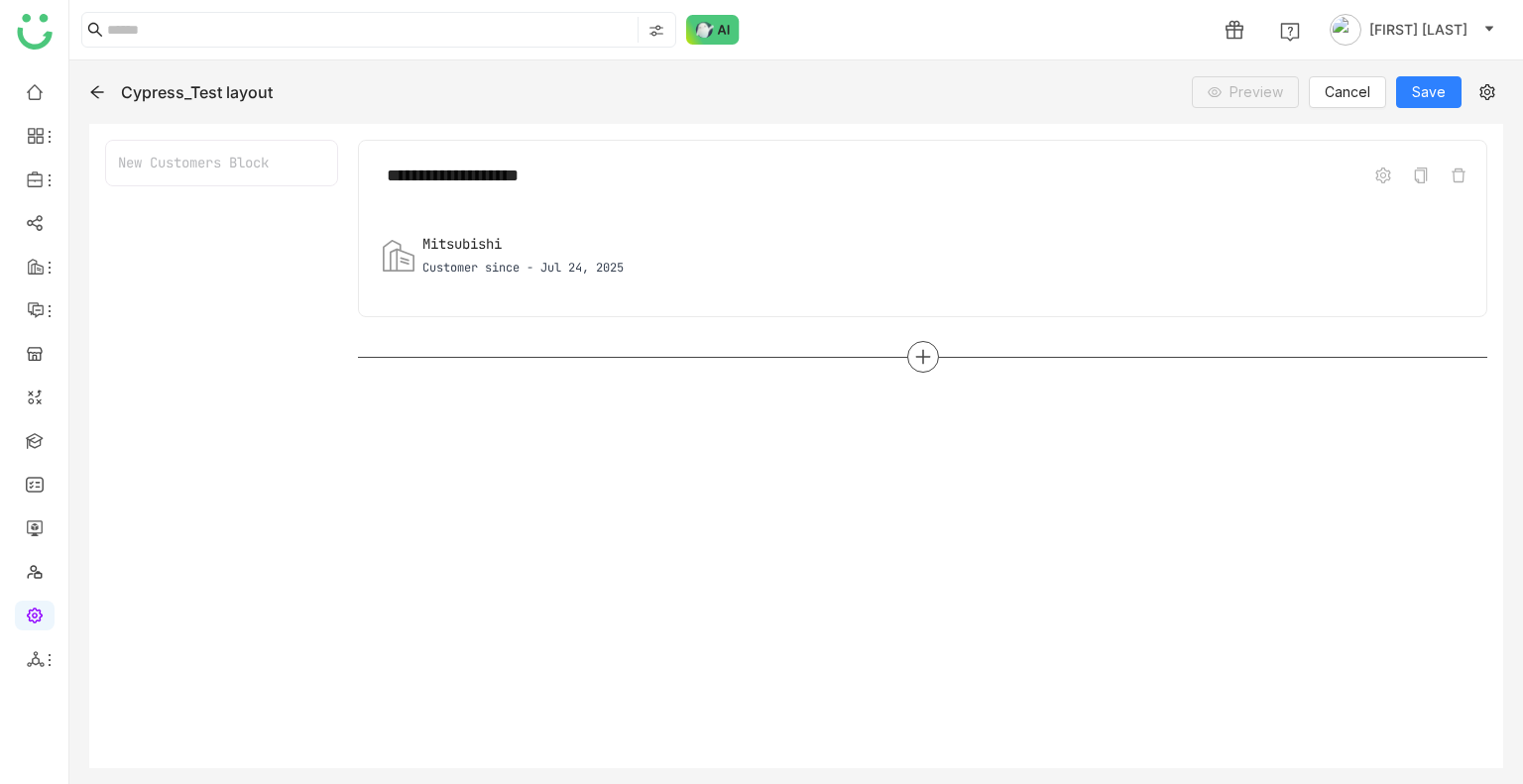 click at bounding box center [923, 357] 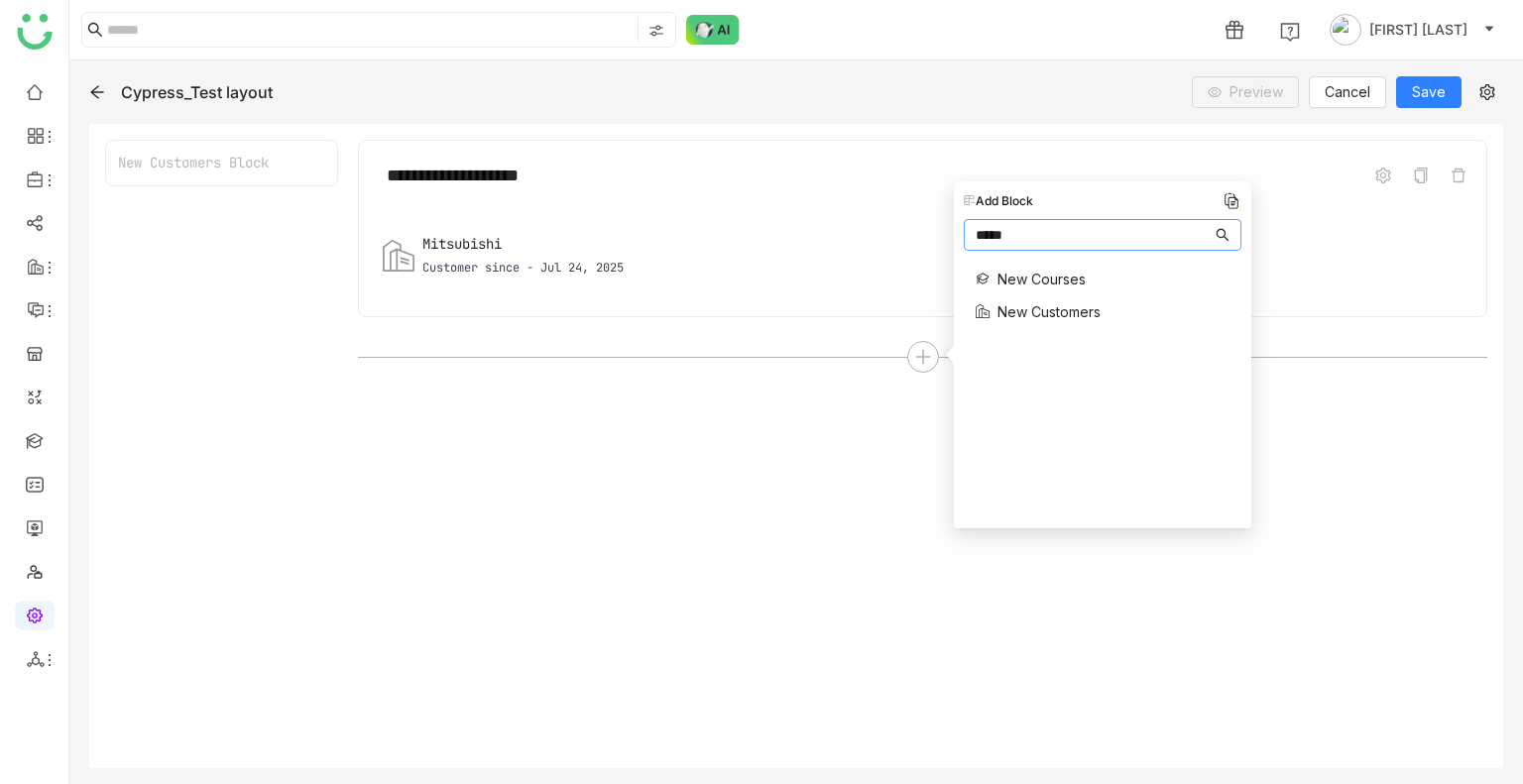 type on "*****" 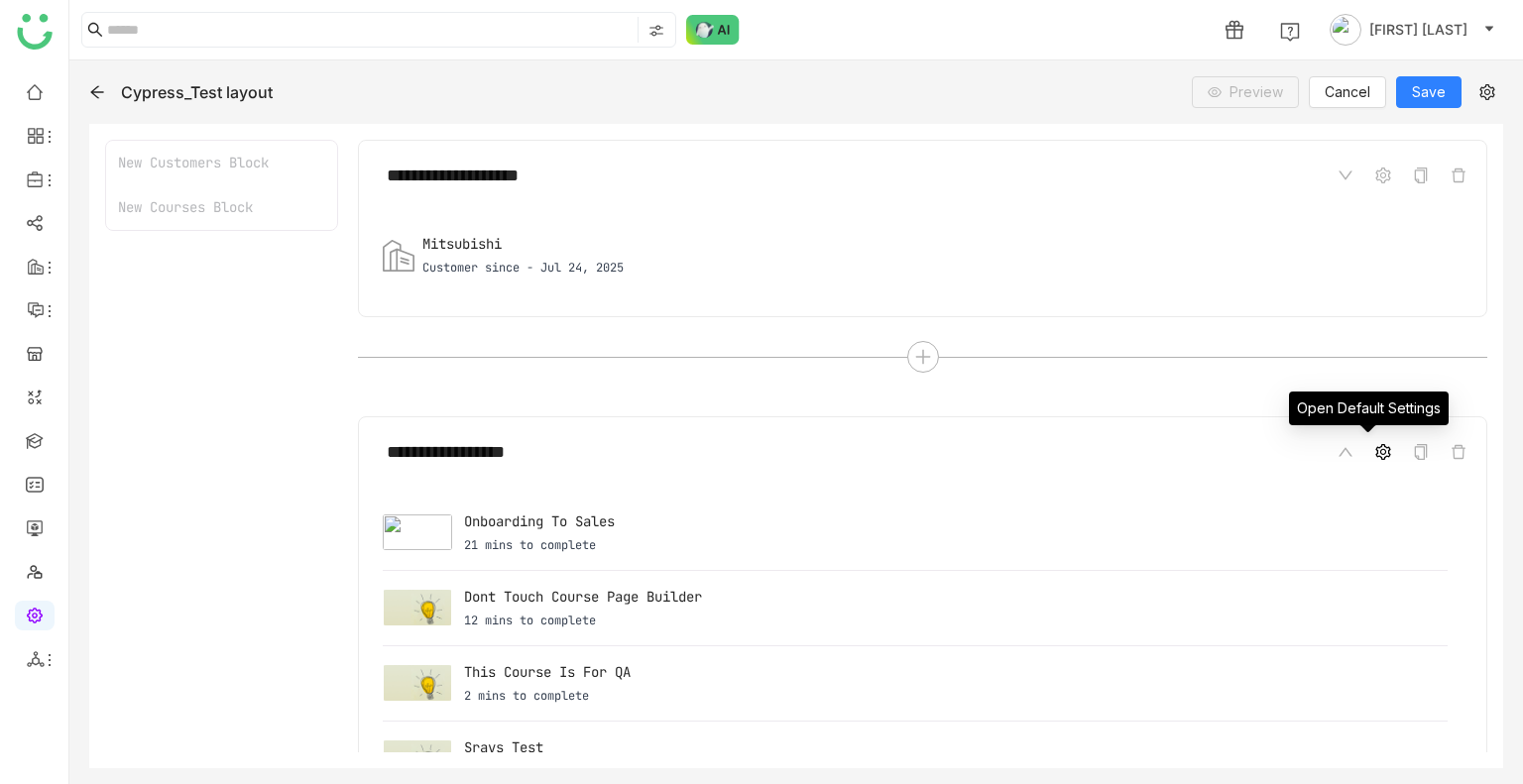 click at bounding box center [1383, 452] 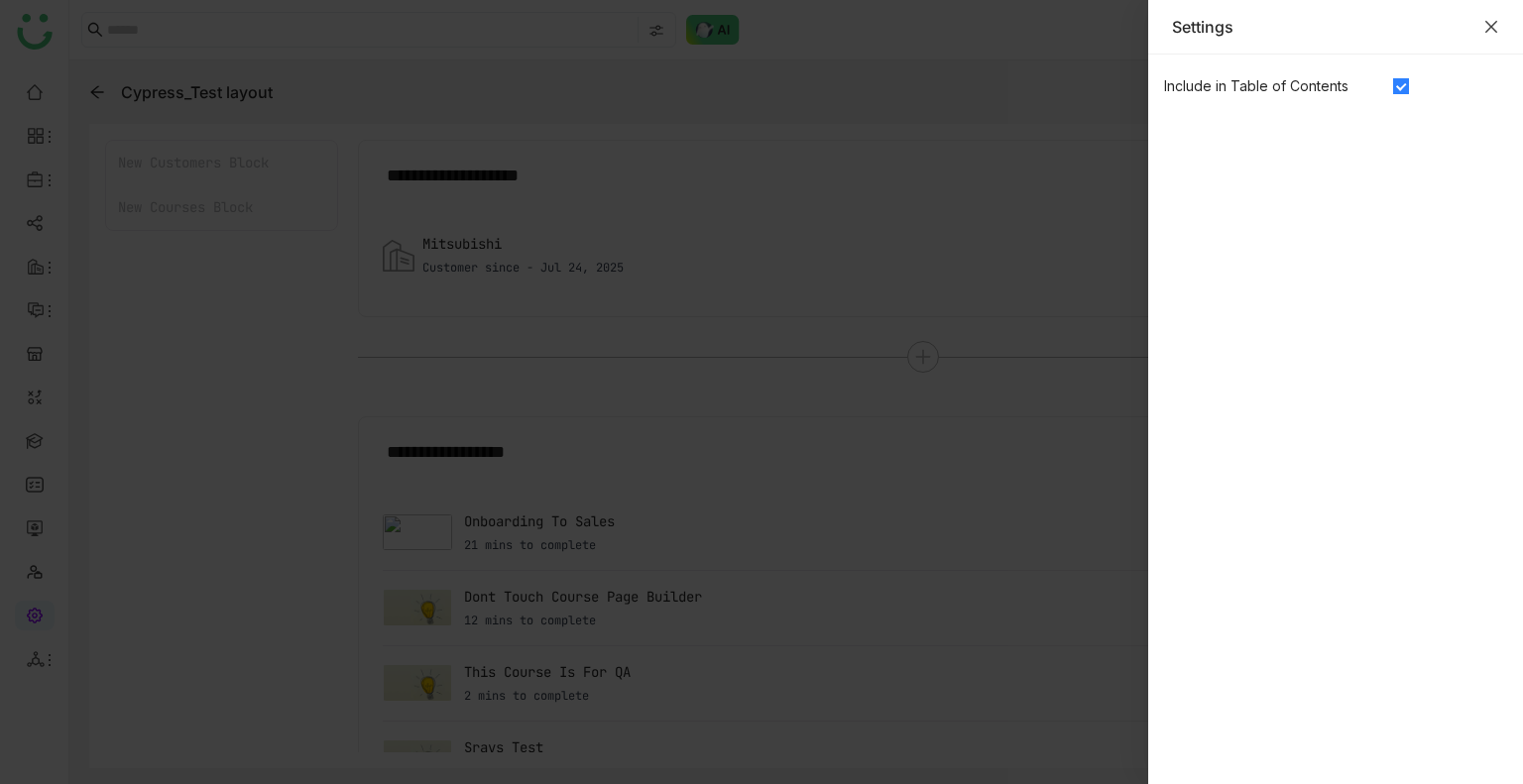 click 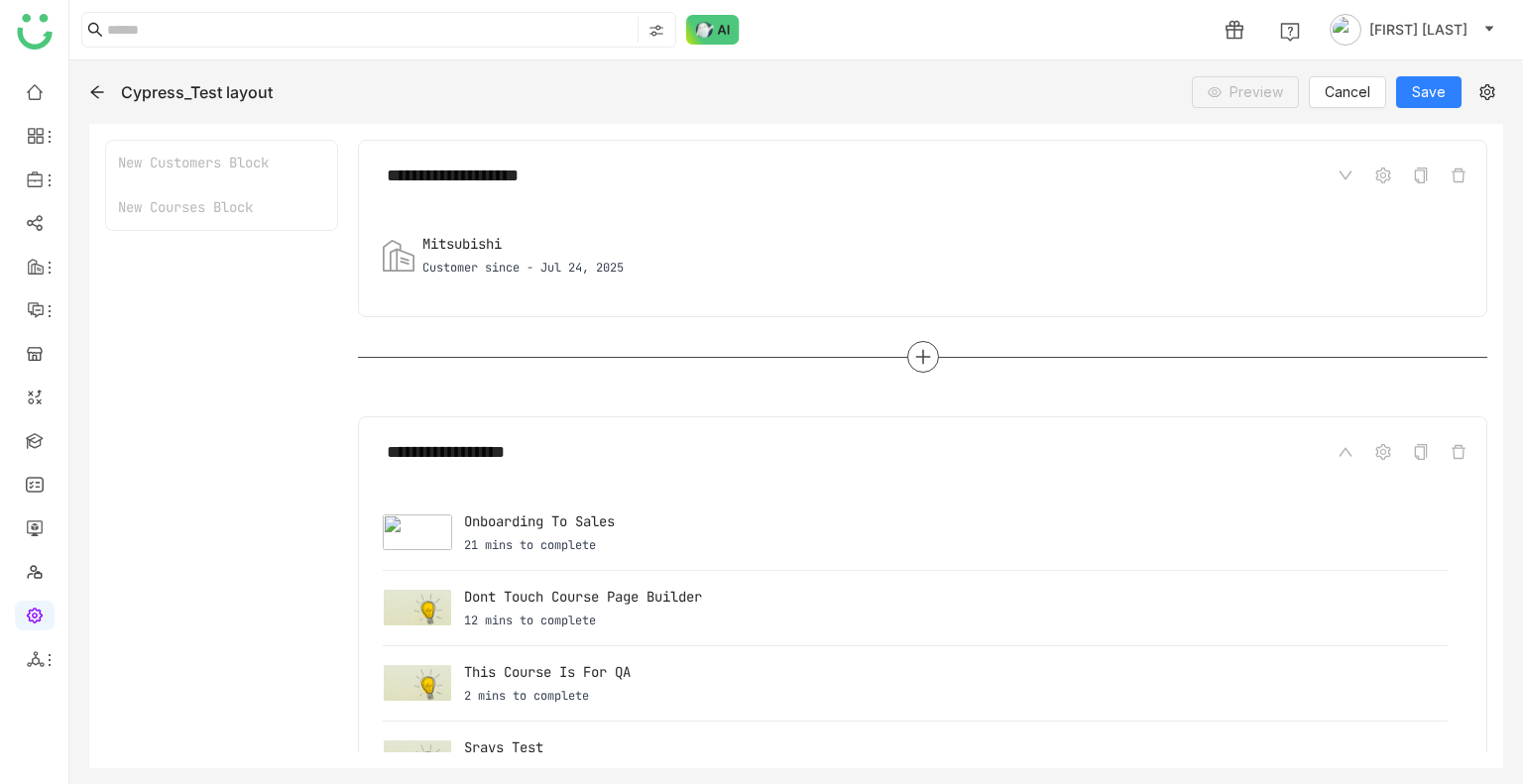 click at bounding box center (923, 357) 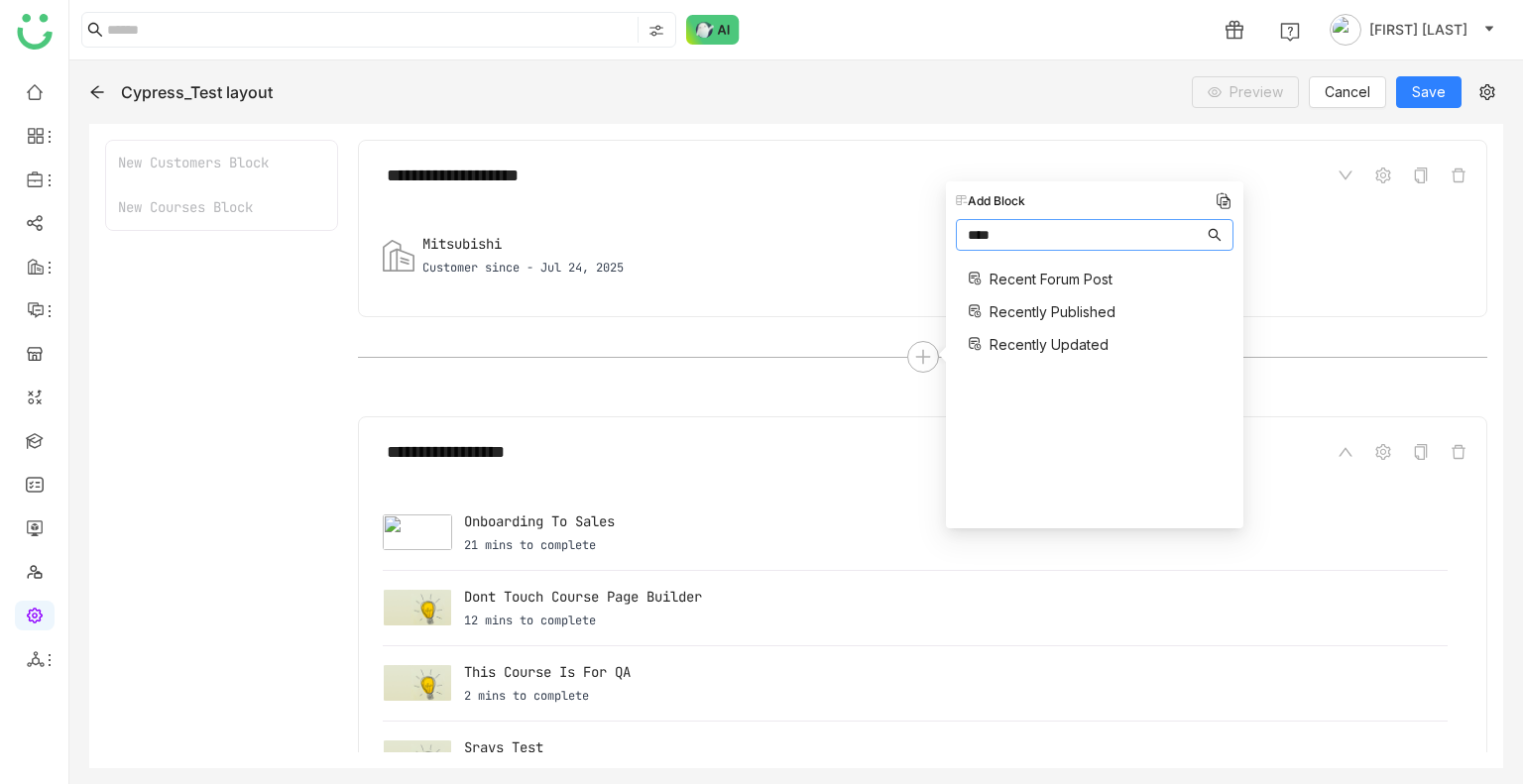 type on "****" 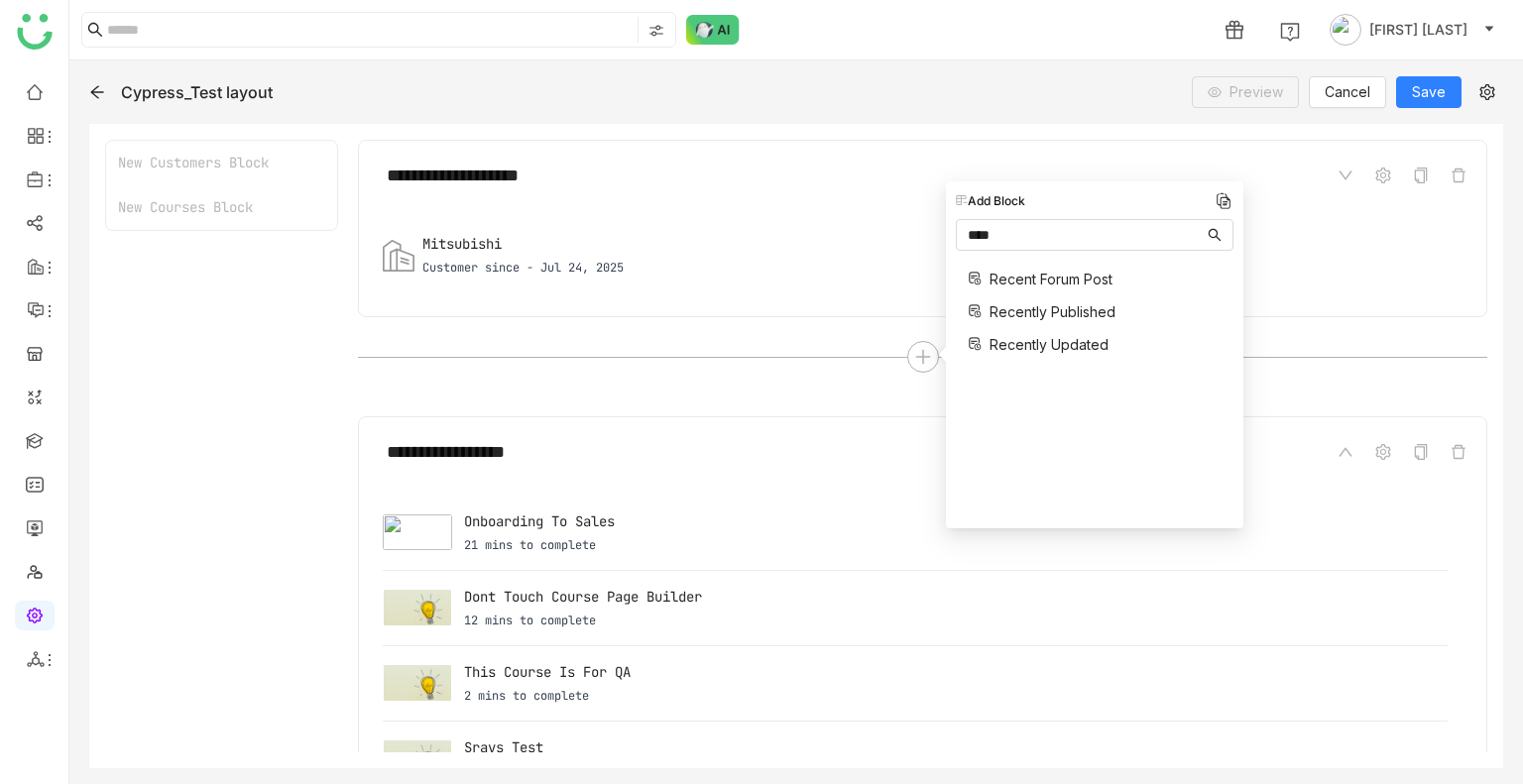 click on "Recently Published" at bounding box center [1052, 311] 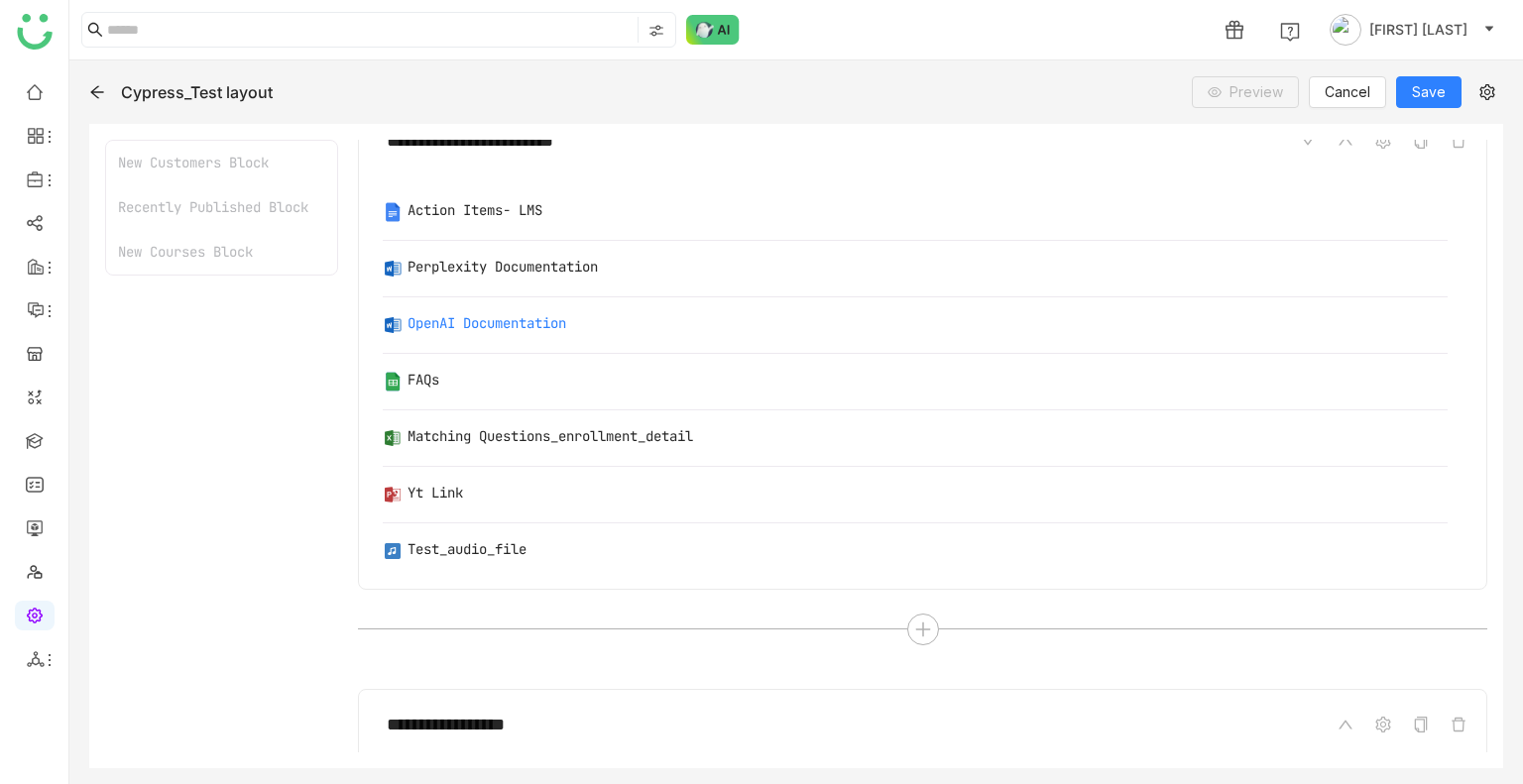 scroll, scrollTop: 155, scrollLeft: 0, axis: vertical 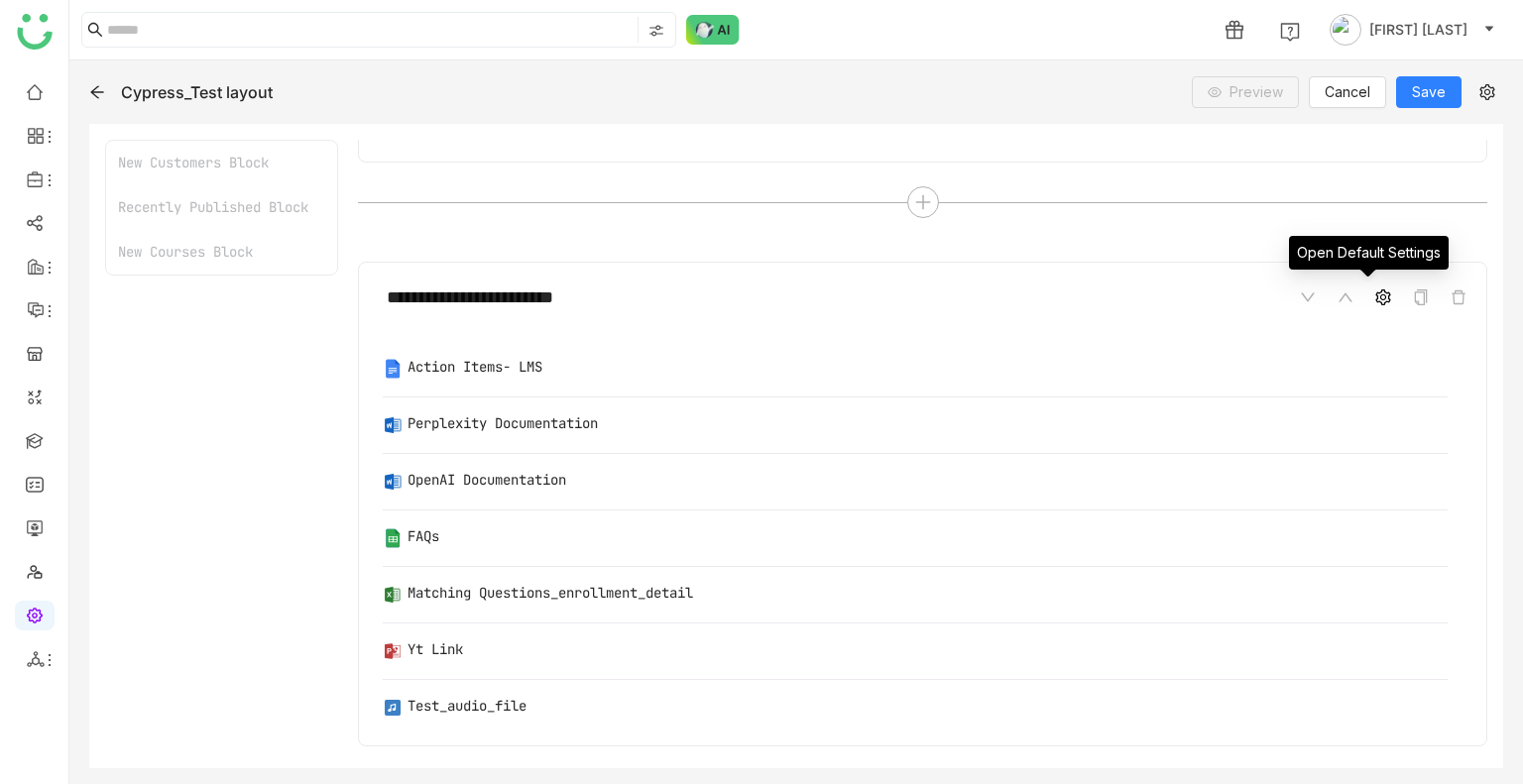 click 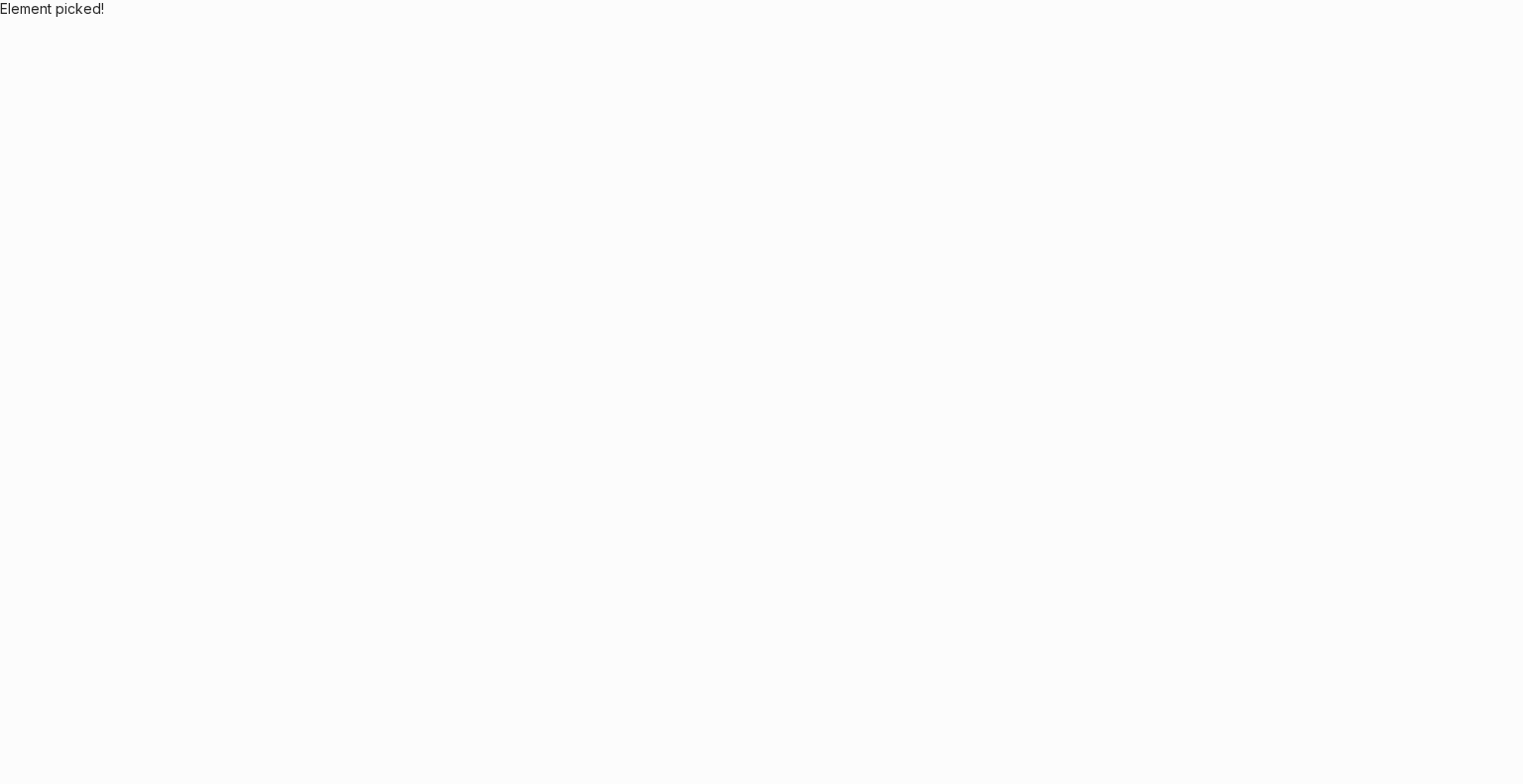 scroll, scrollTop: 0, scrollLeft: 0, axis: both 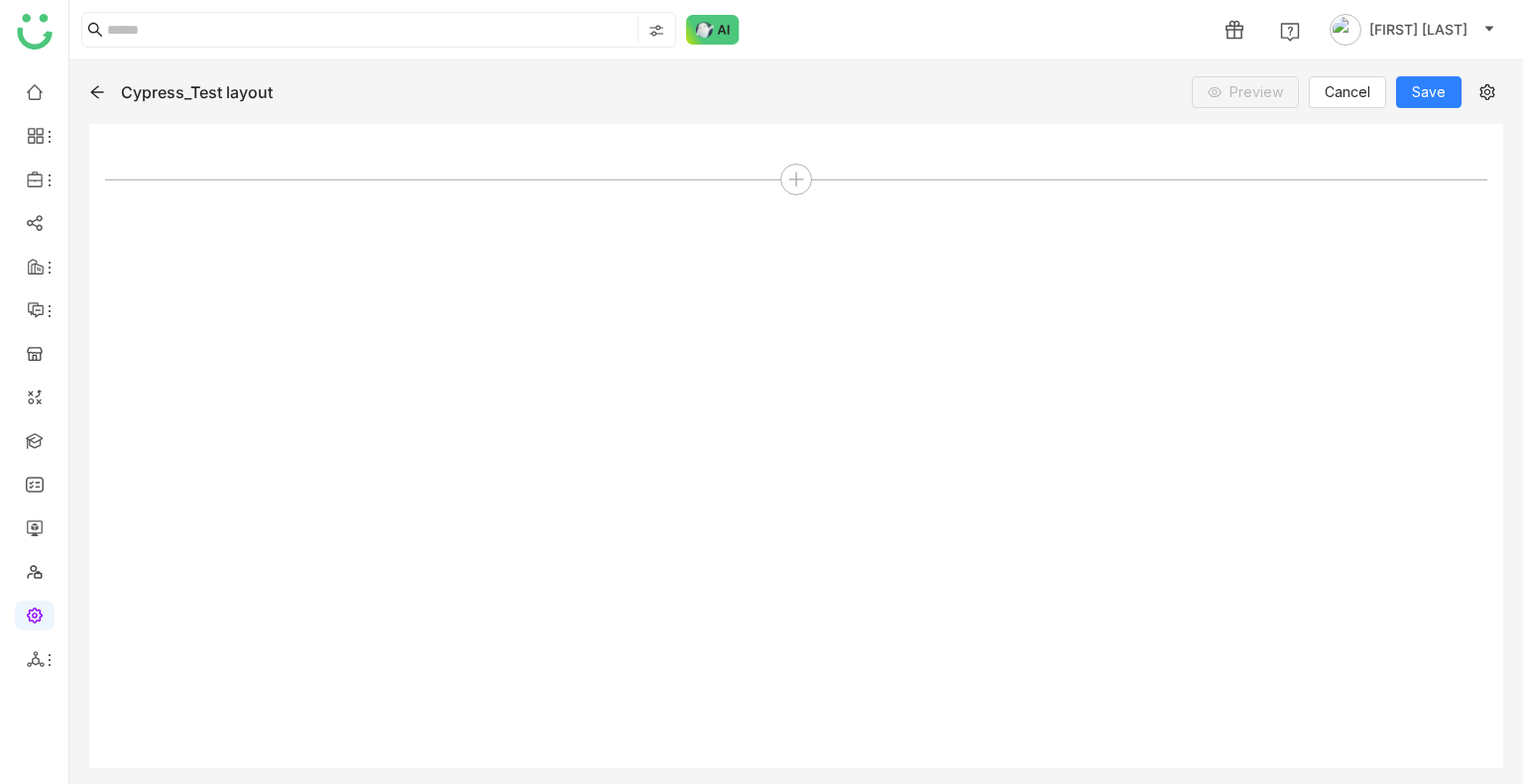 click 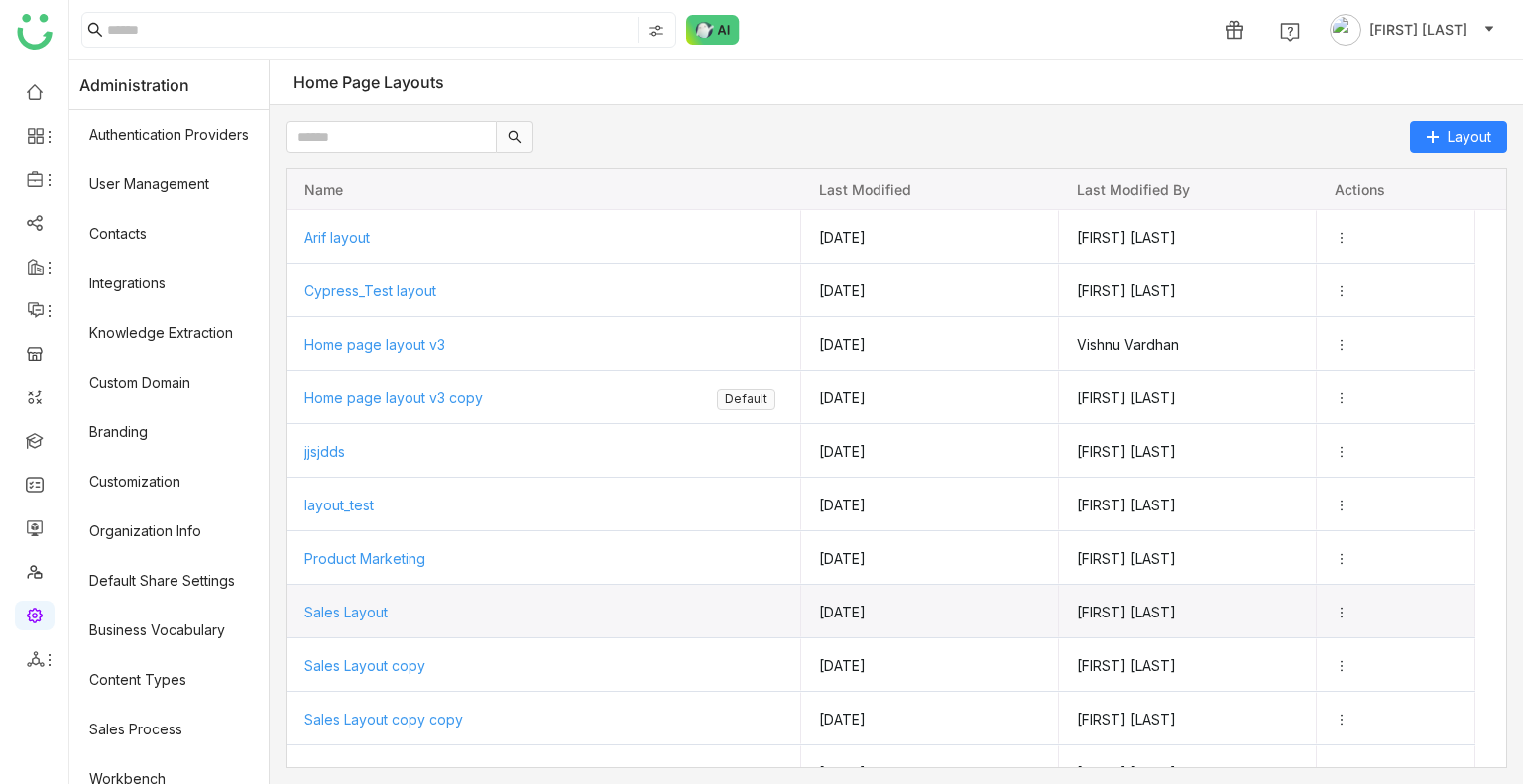 scroll, scrollTop: 137, scrollLeft: 0, axis: vertical 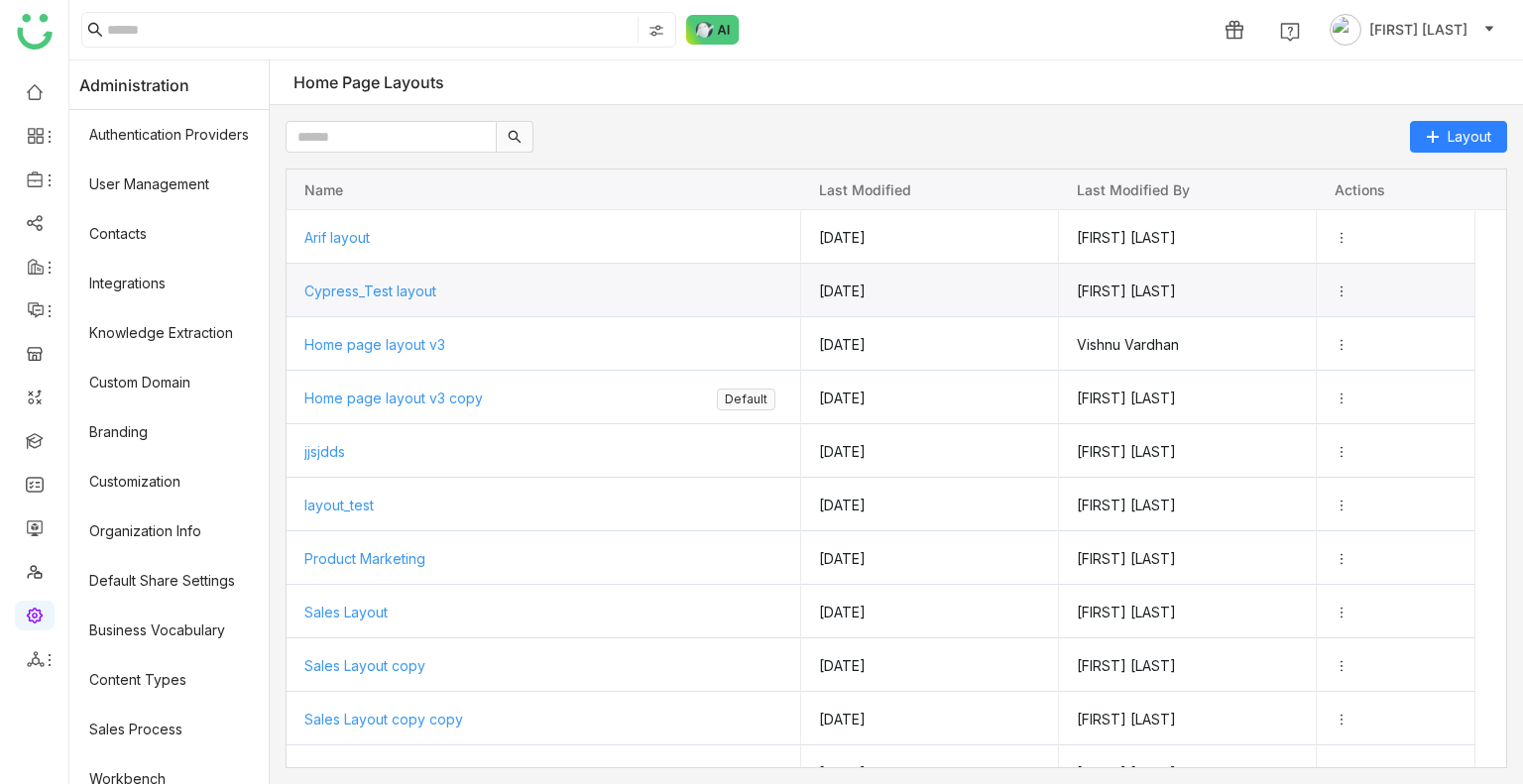click on "Cypress_Test layout" 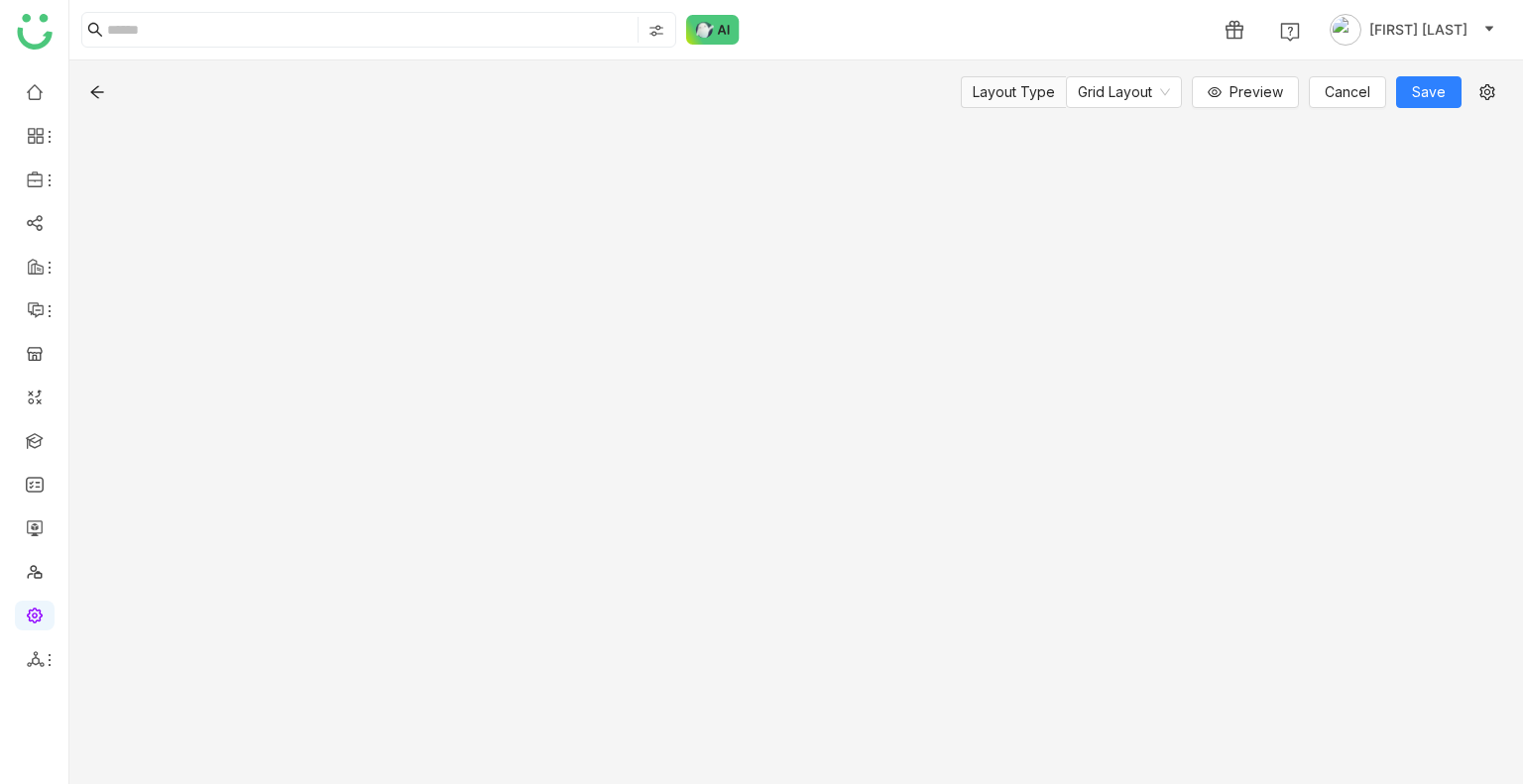 click on "Layout Type  Grid Layout   Preview
Cancel  Save" 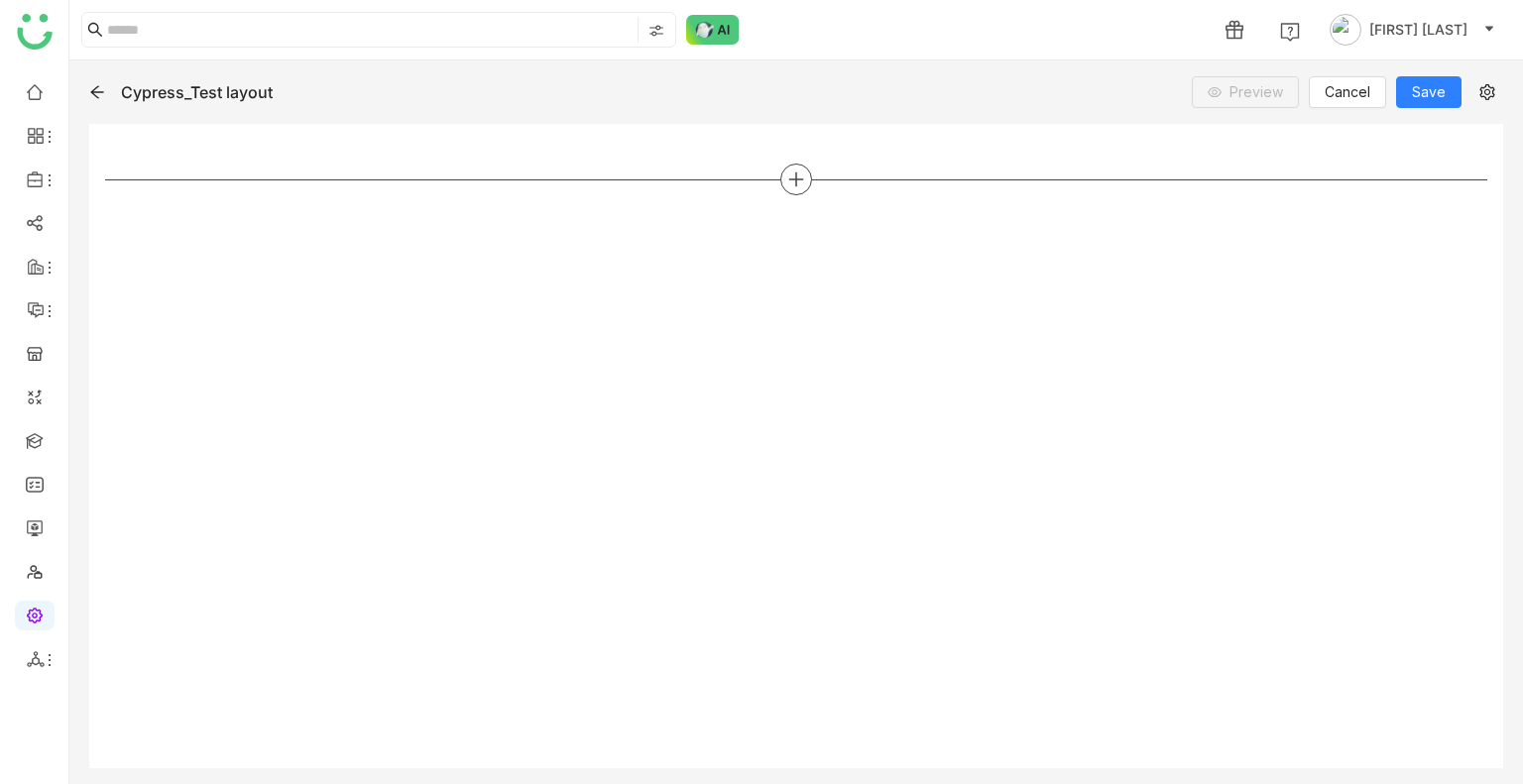 click 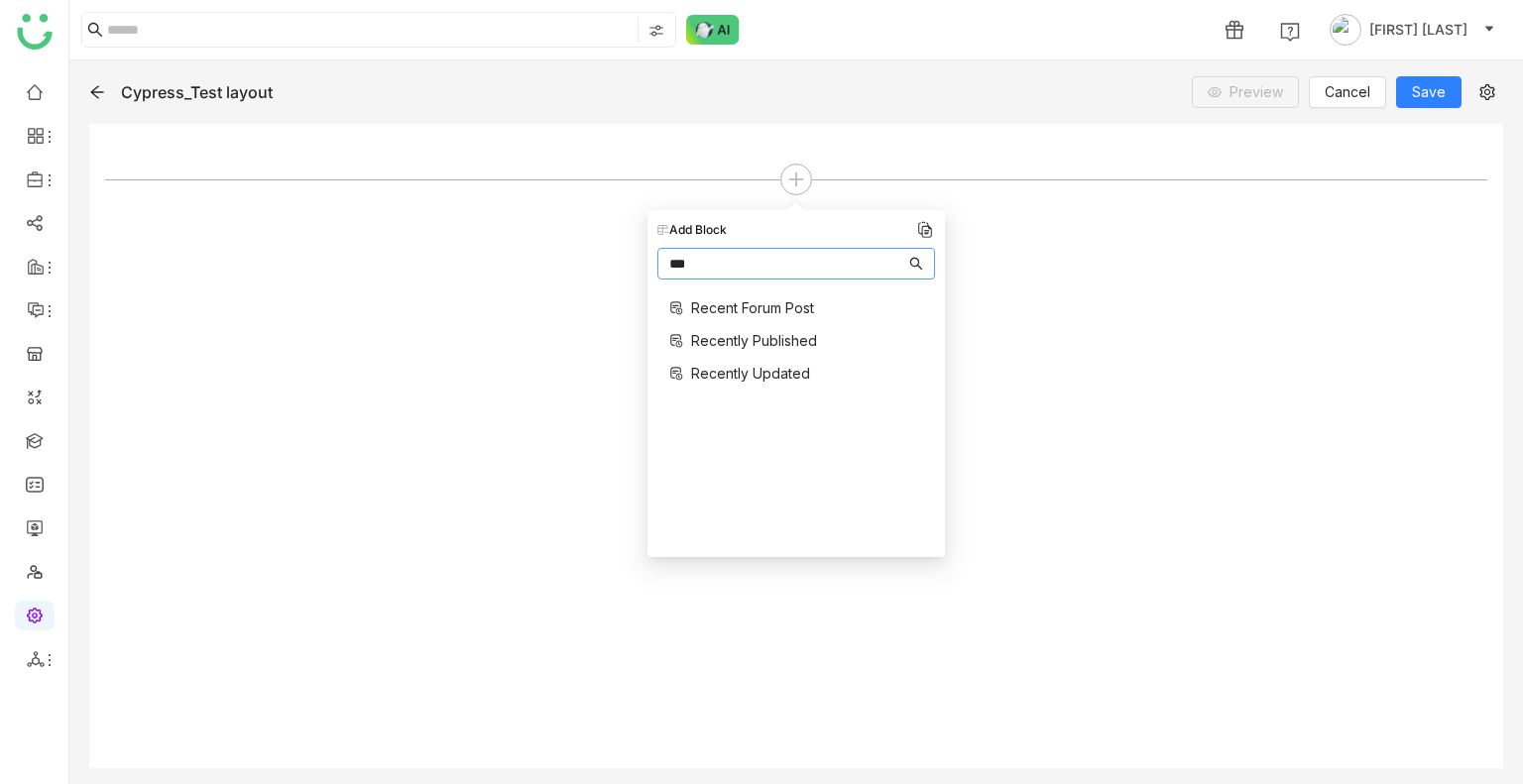 type on "***" 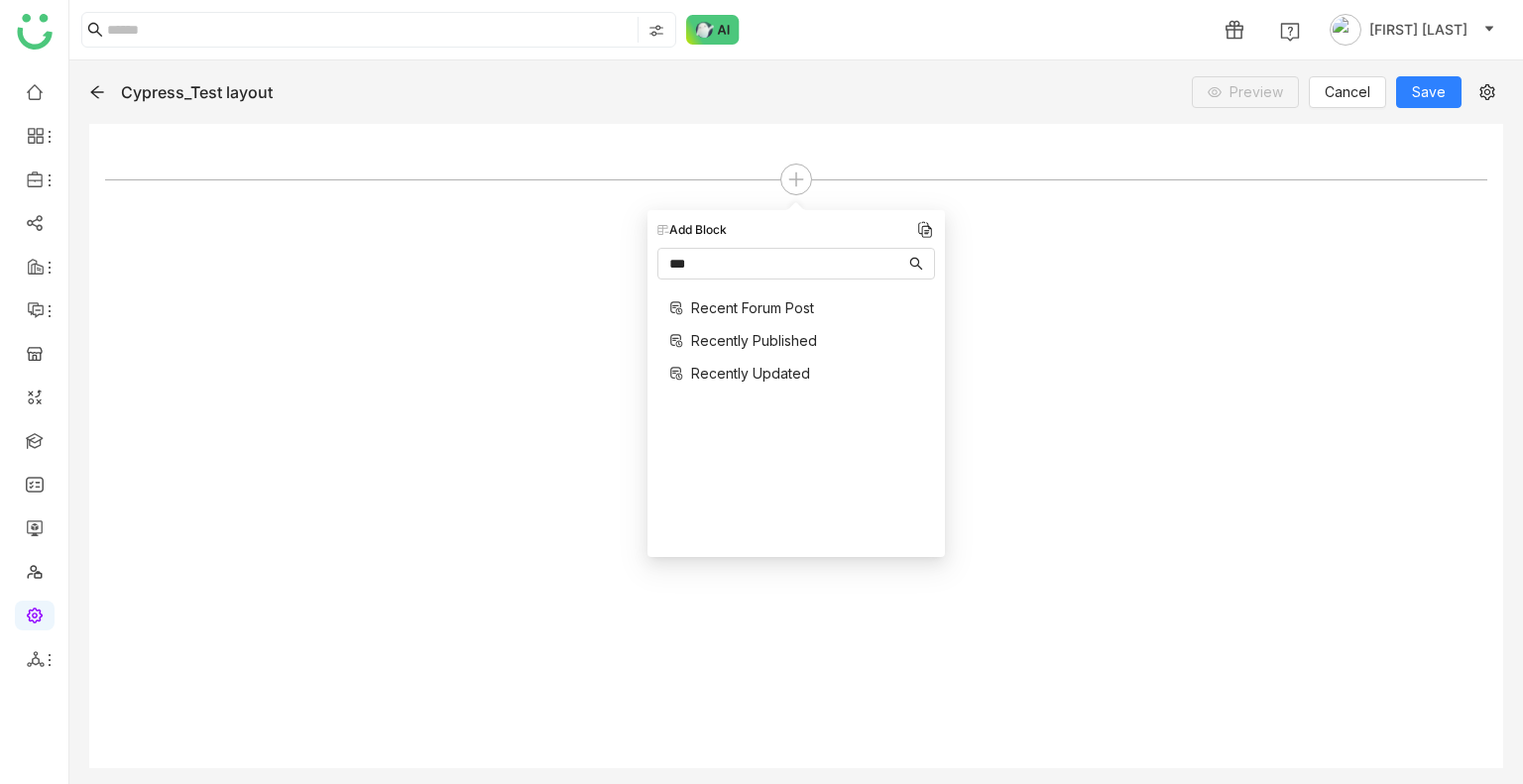 click on "Recently Published" at bounding box center (754, 340) 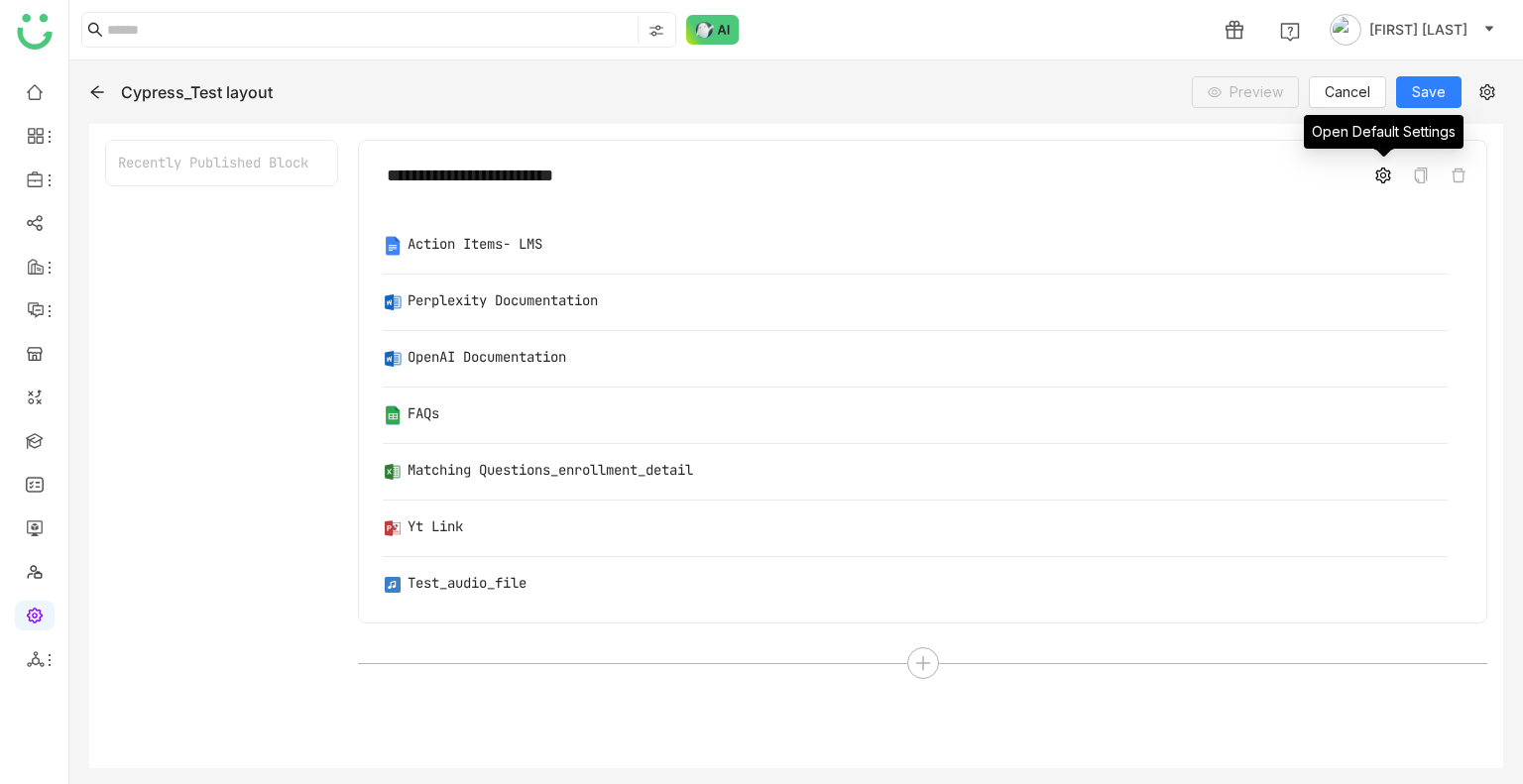 click 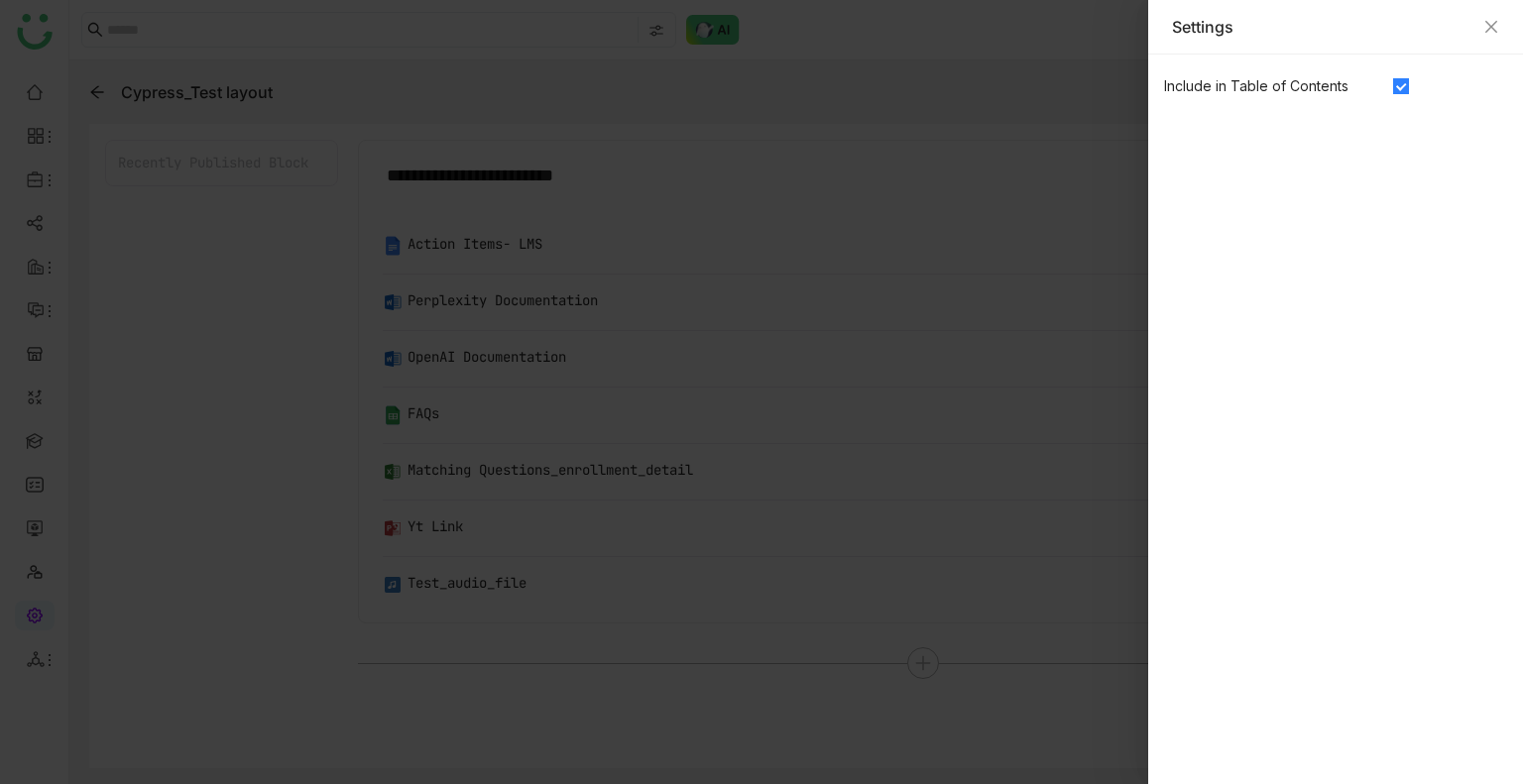 click on "Settings" at bounding box center (1336, 27) 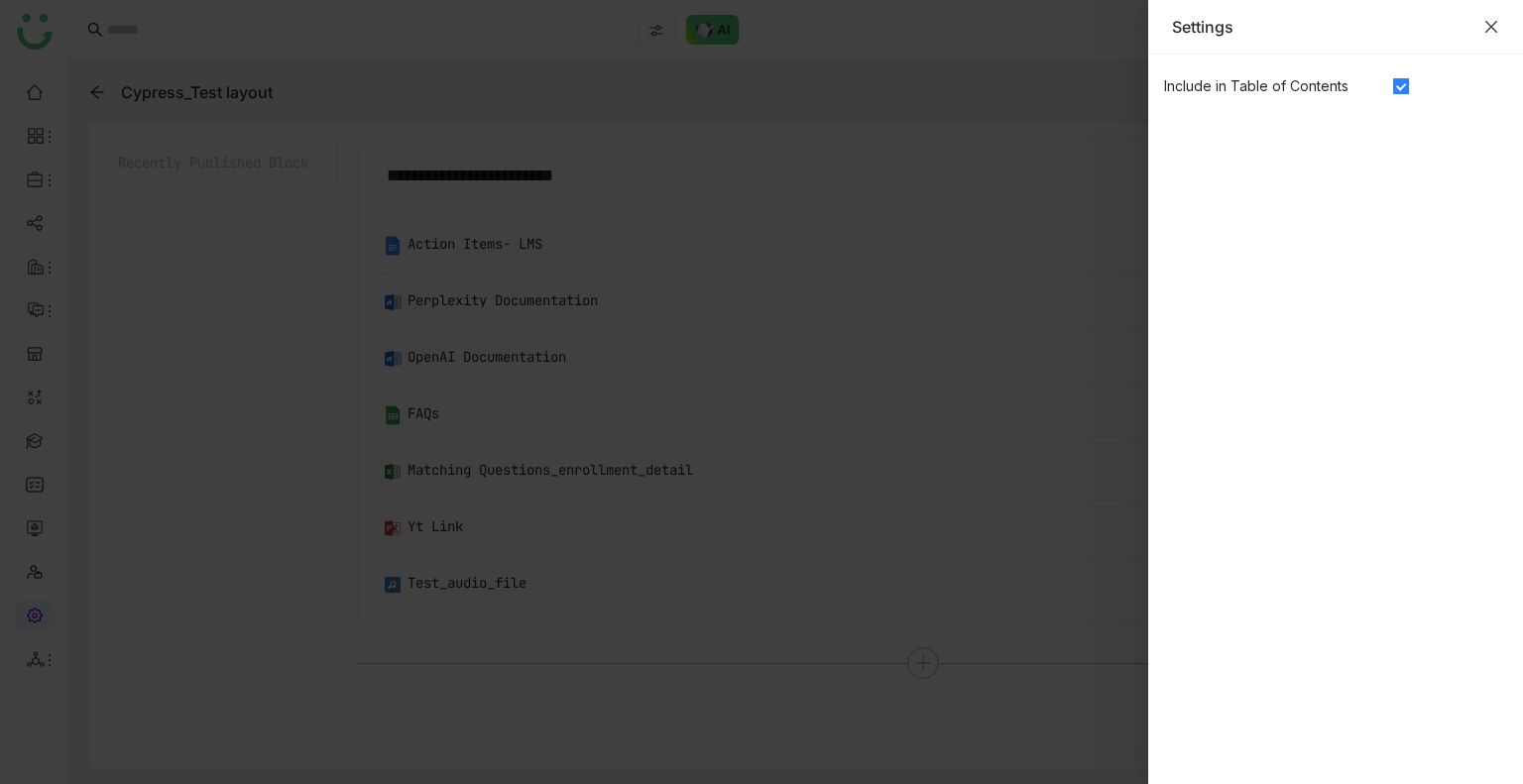 click 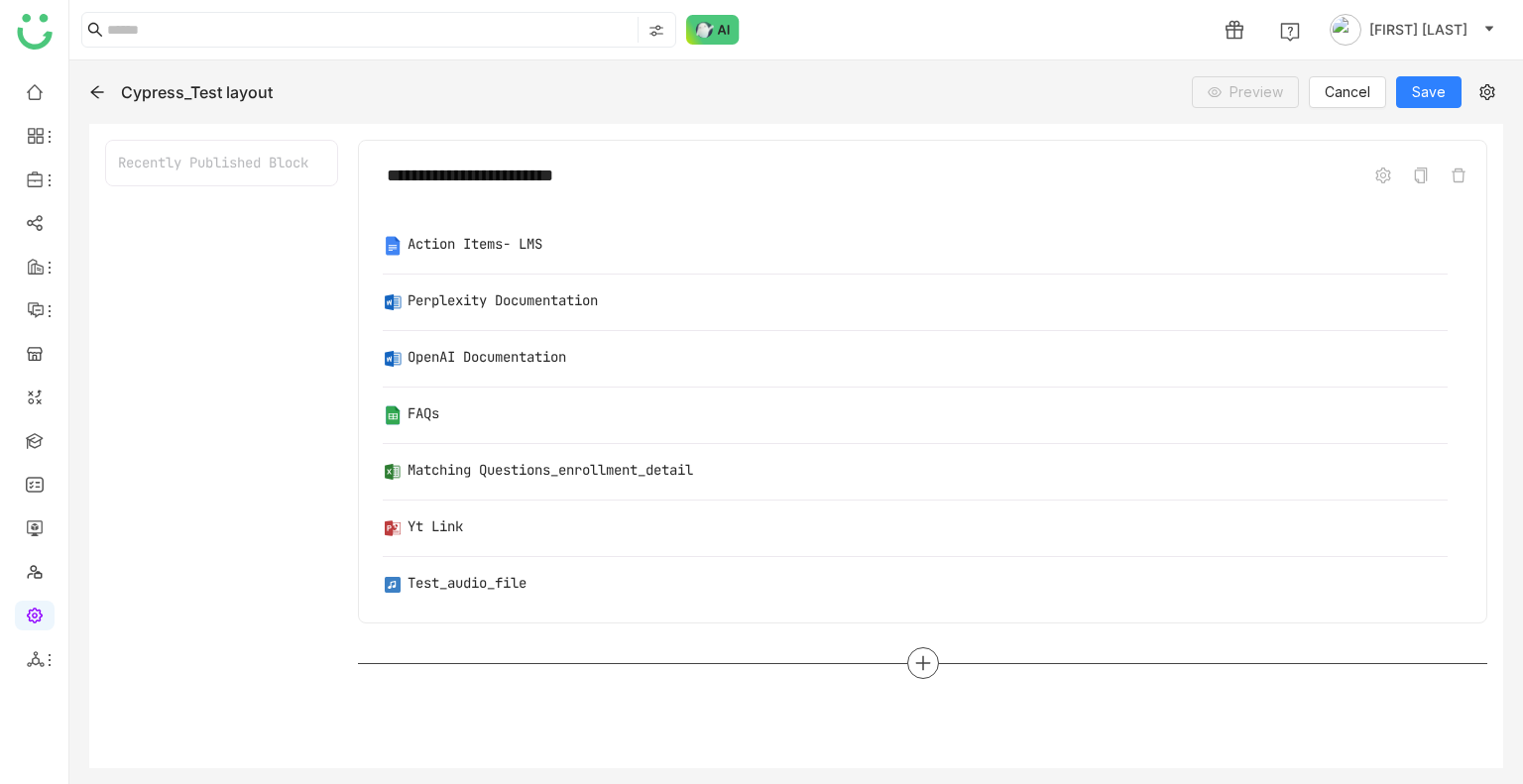 click 